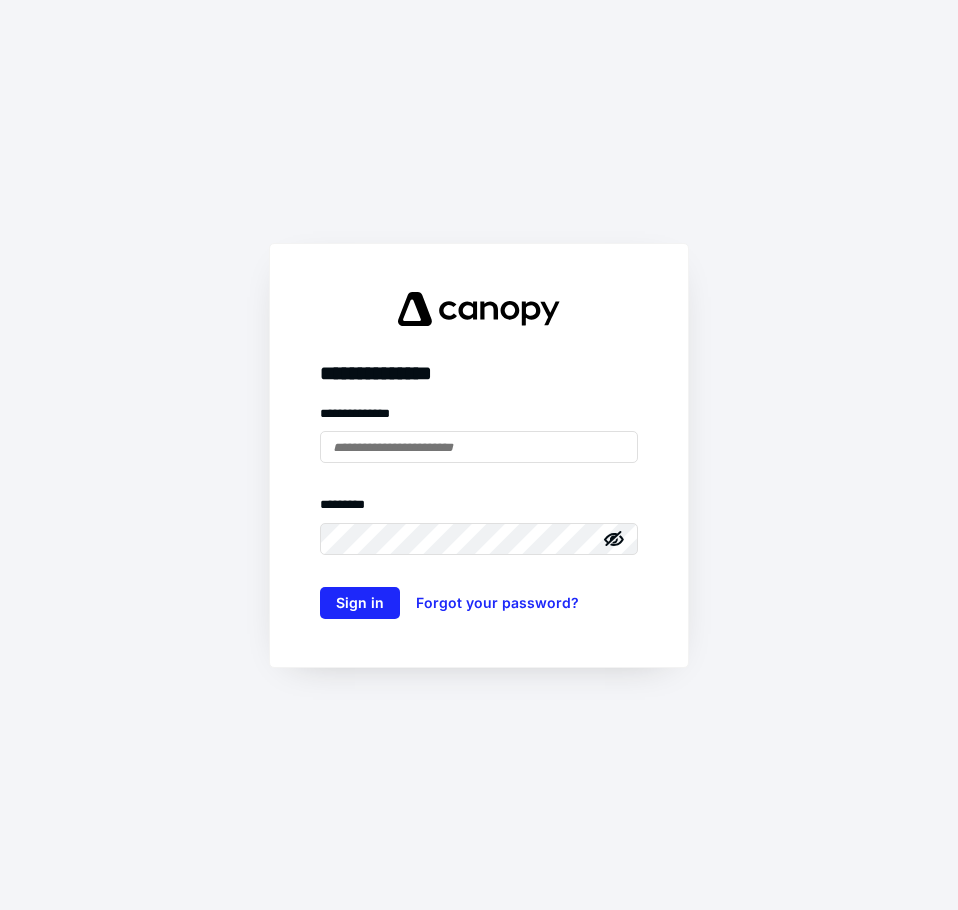 scroll, scrollTop: 0, scrollLeft: 0, axis: both 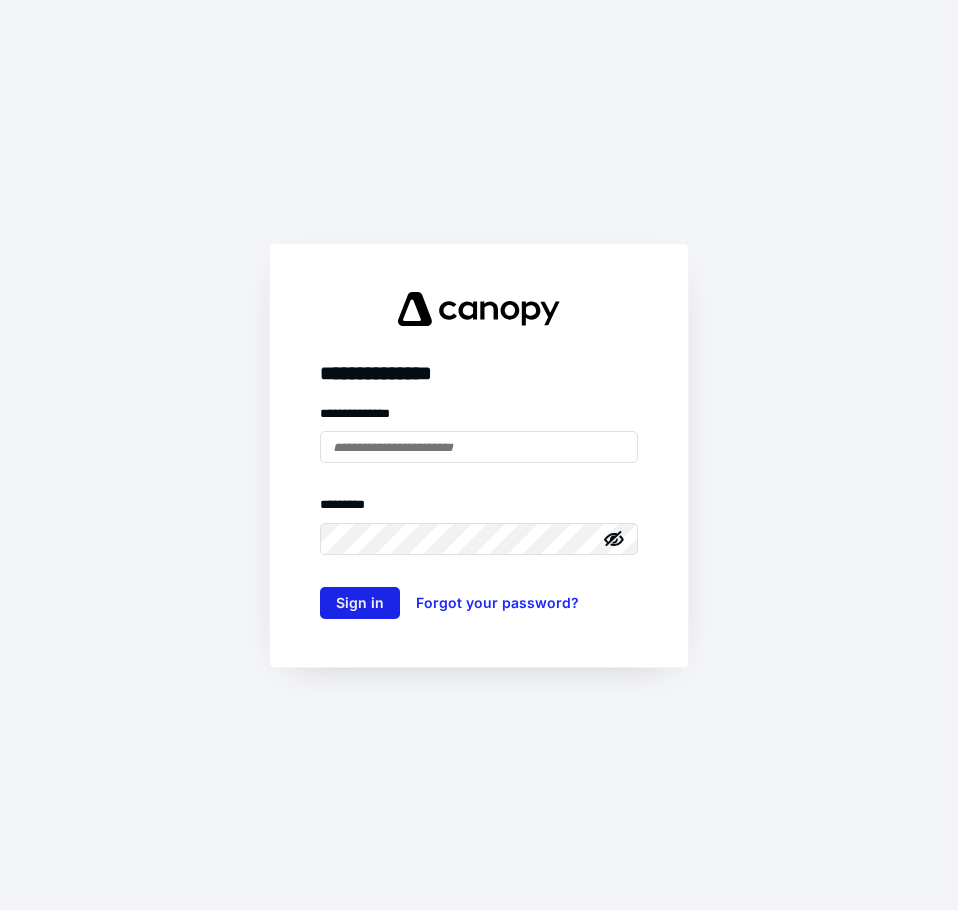 type on "**********" 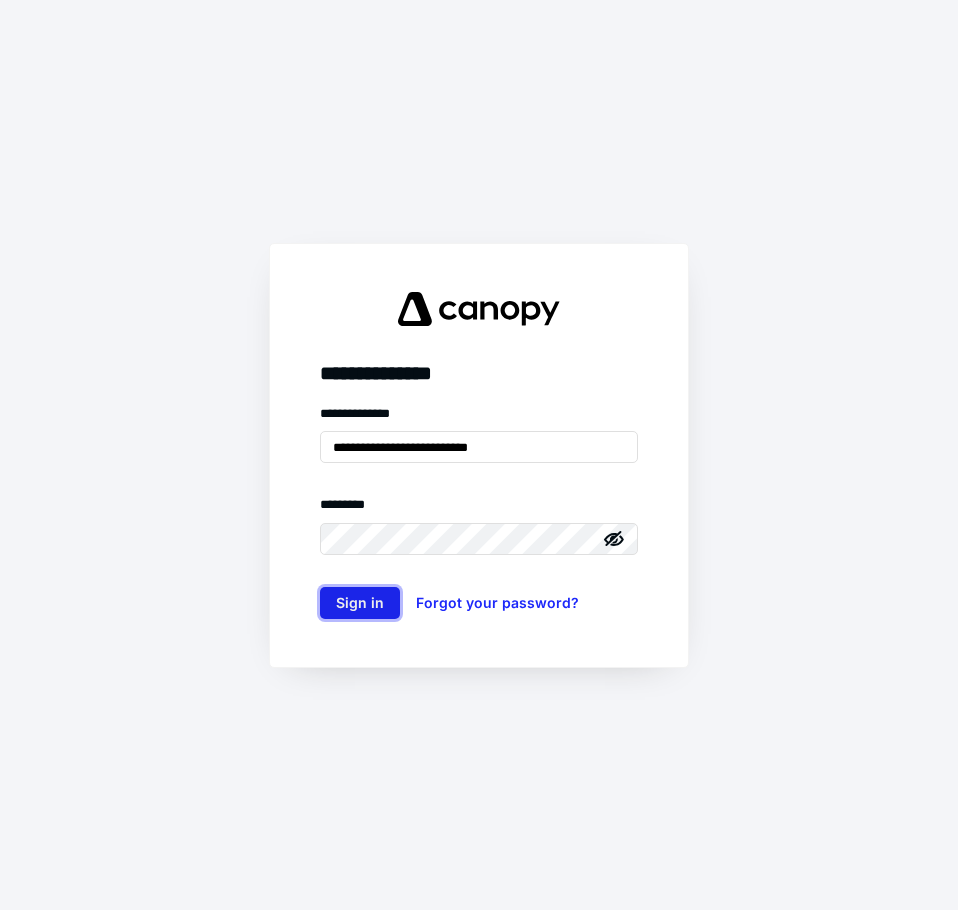 click on "Sign in" at bounding box center (360, 603) 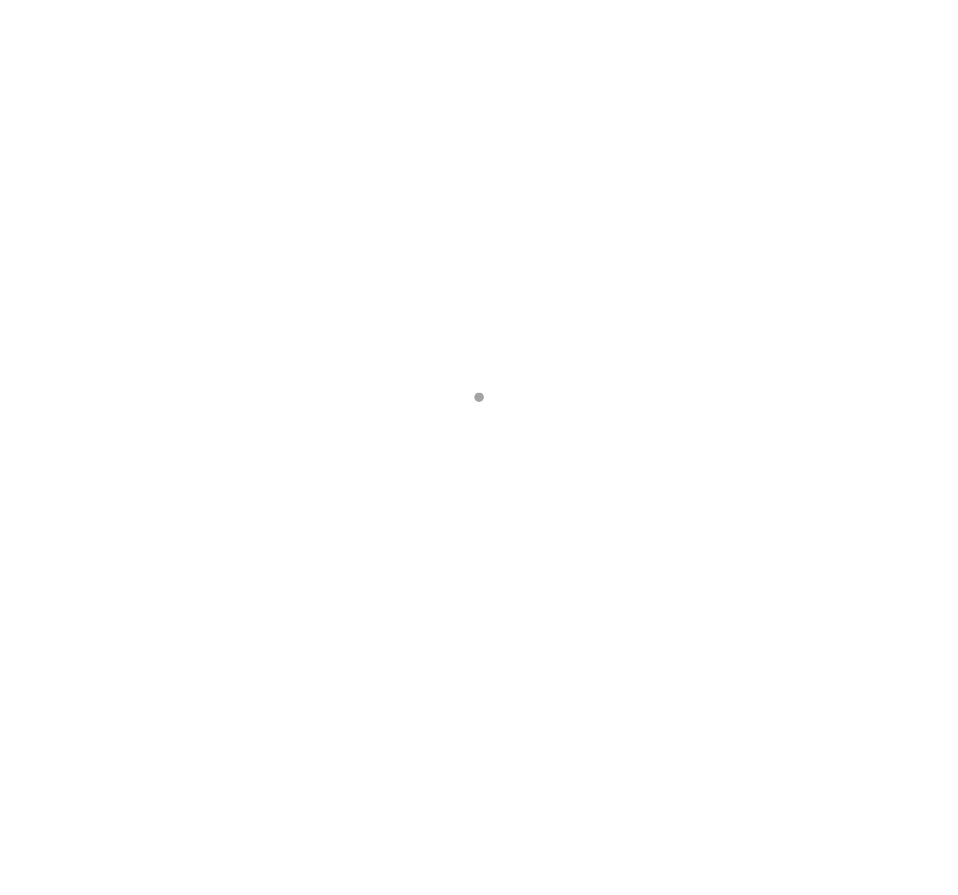 scroll, scrollTop: 0, scrollLeft: 0, axis: both 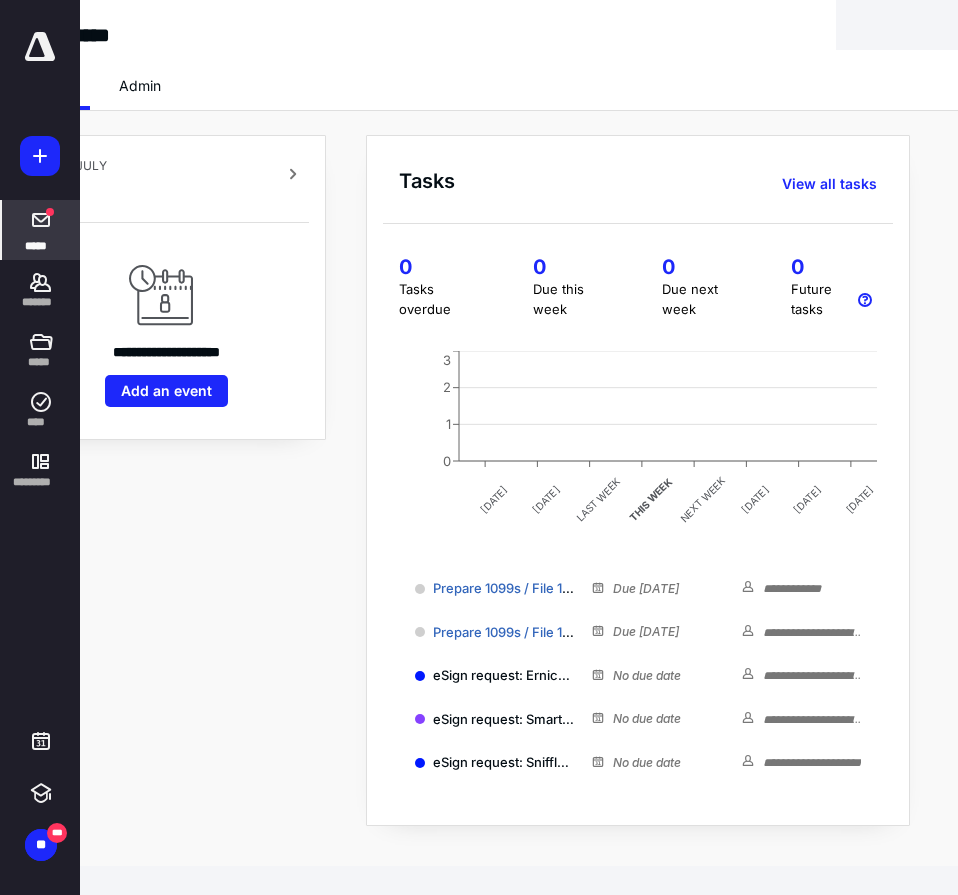 click on "*****" at bounding box center [41, 230] 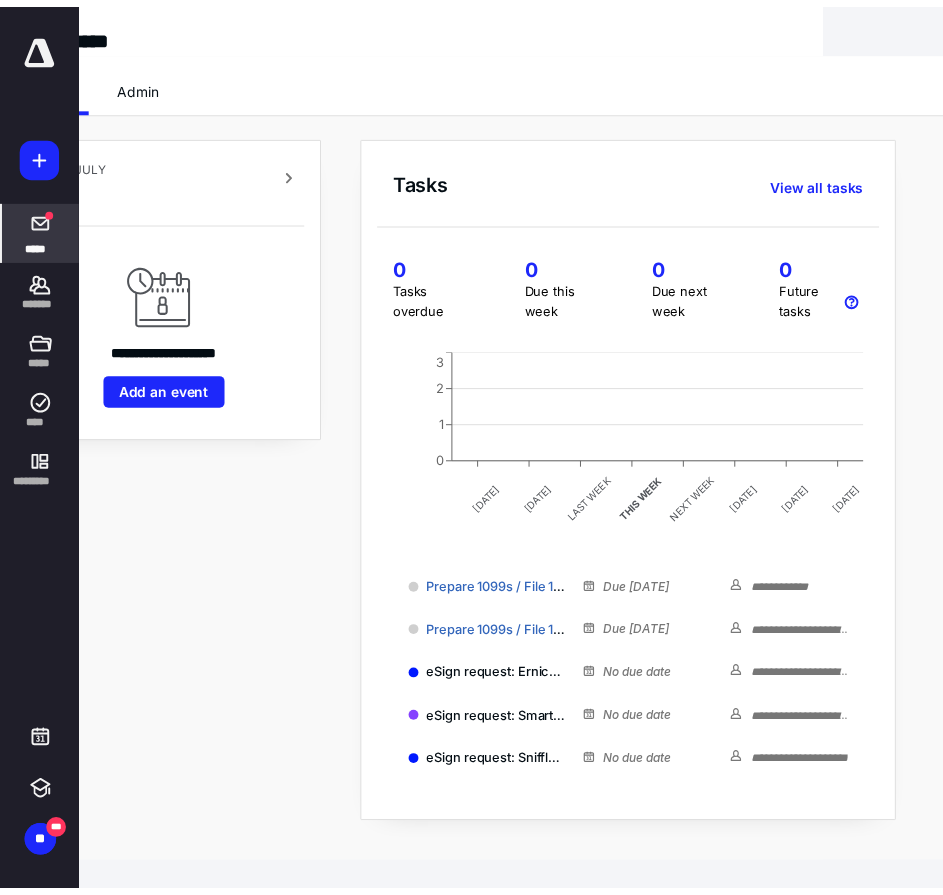 scroll, scrollTop: 0, scrollLeft: 0, axis: both 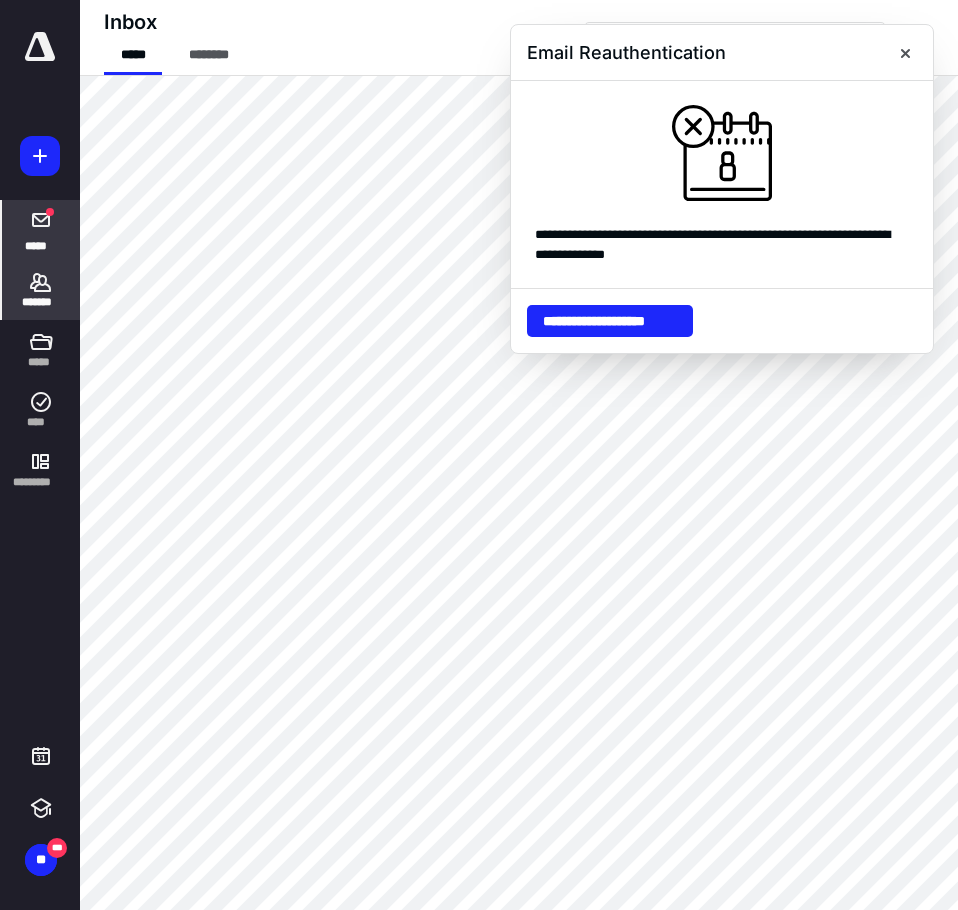 click 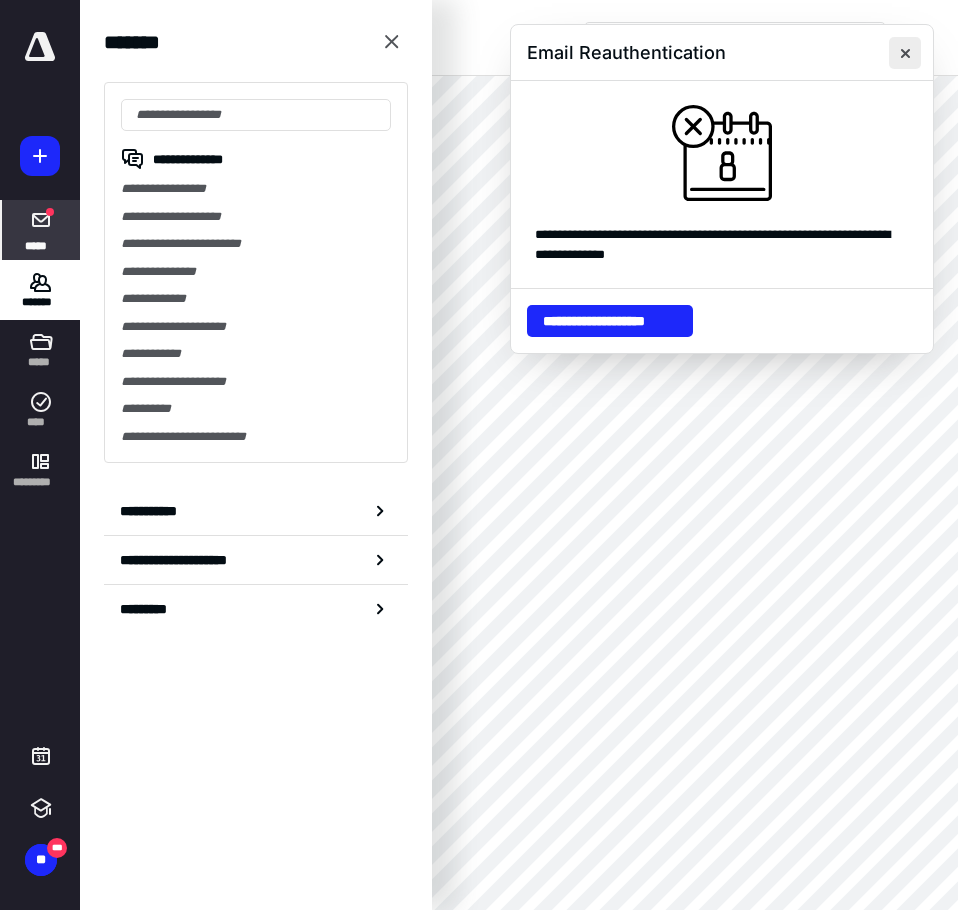 click at bounding box center [905, 53] 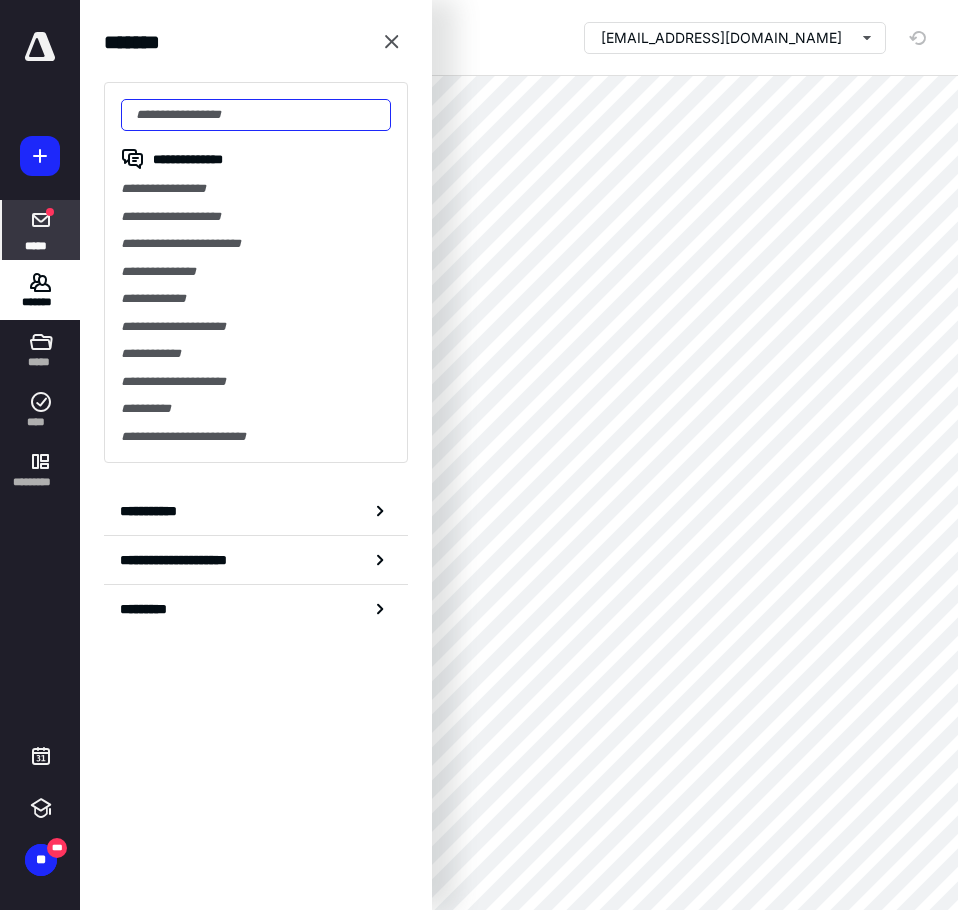 click at bounding box center (256, 115) 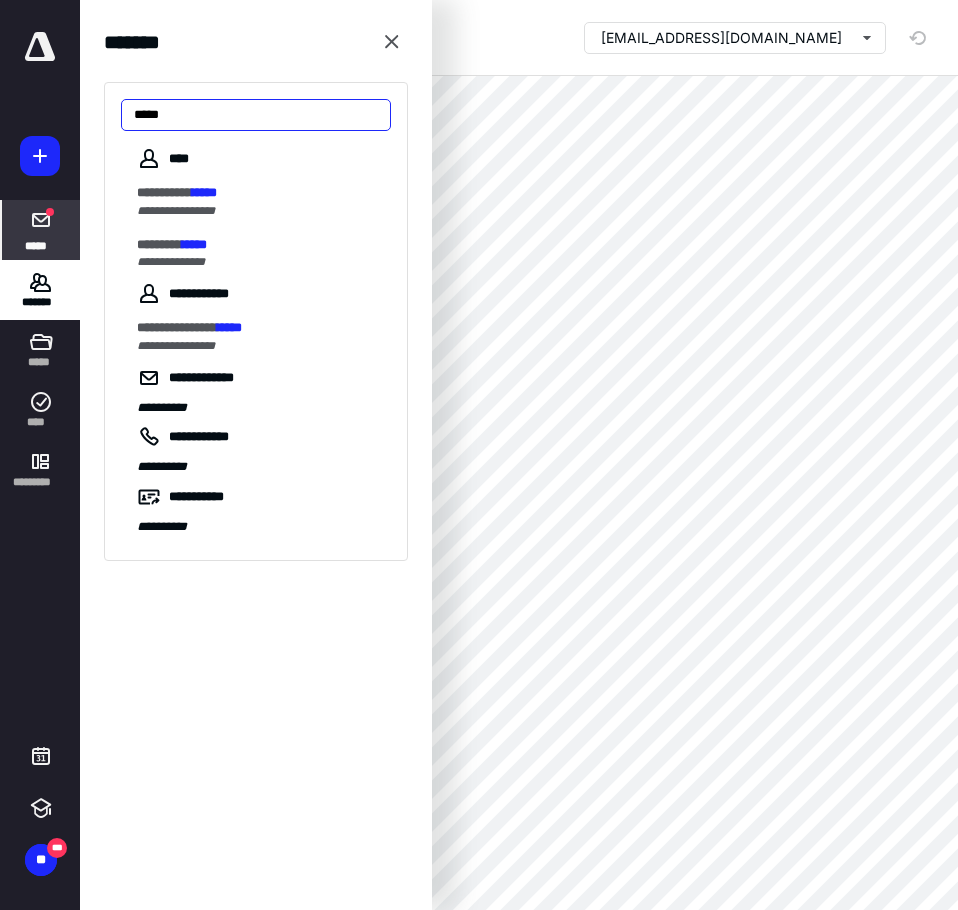 type on "*****" 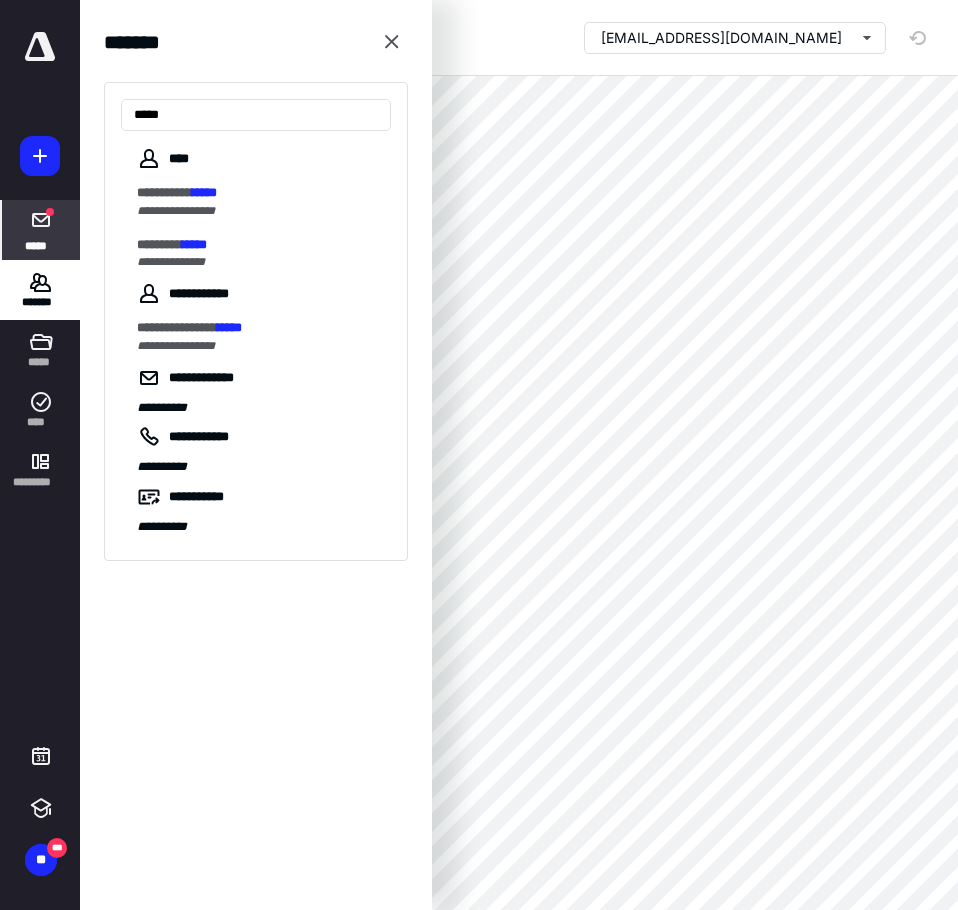 click on "****" at bounding box center [256, 159] 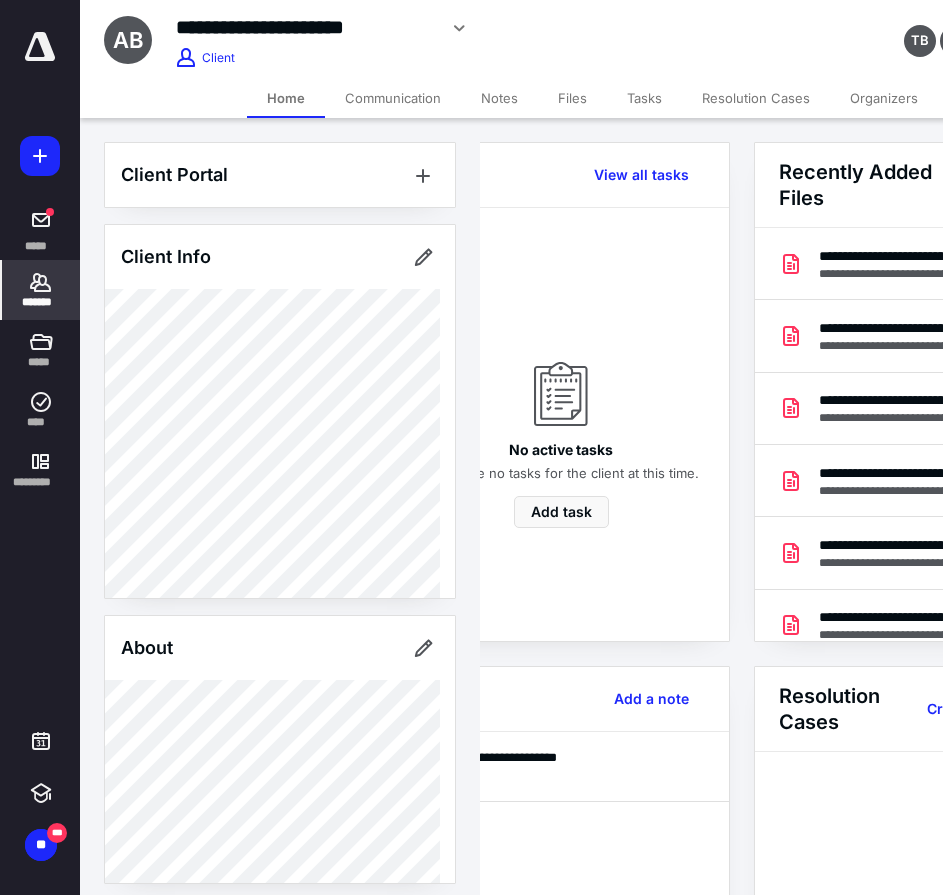 scroll, scrollTop: 0, scrollLeft: 239, axis: horizontal 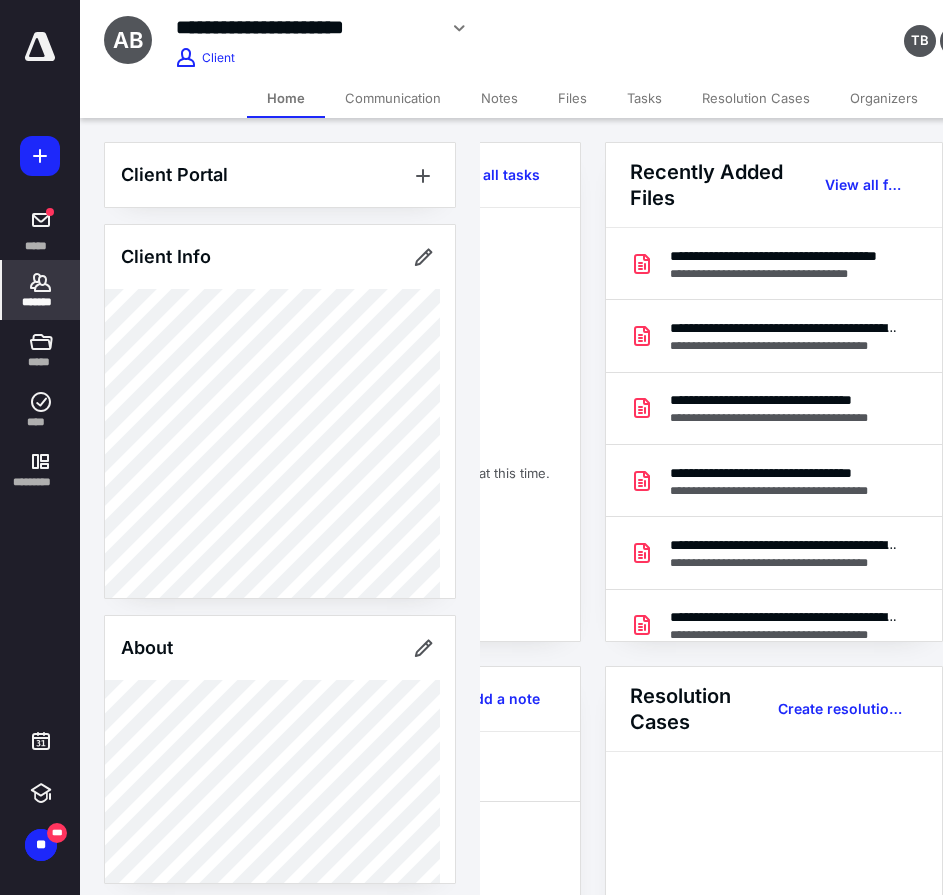 click on "View all files" at bounding box center (863, 185) 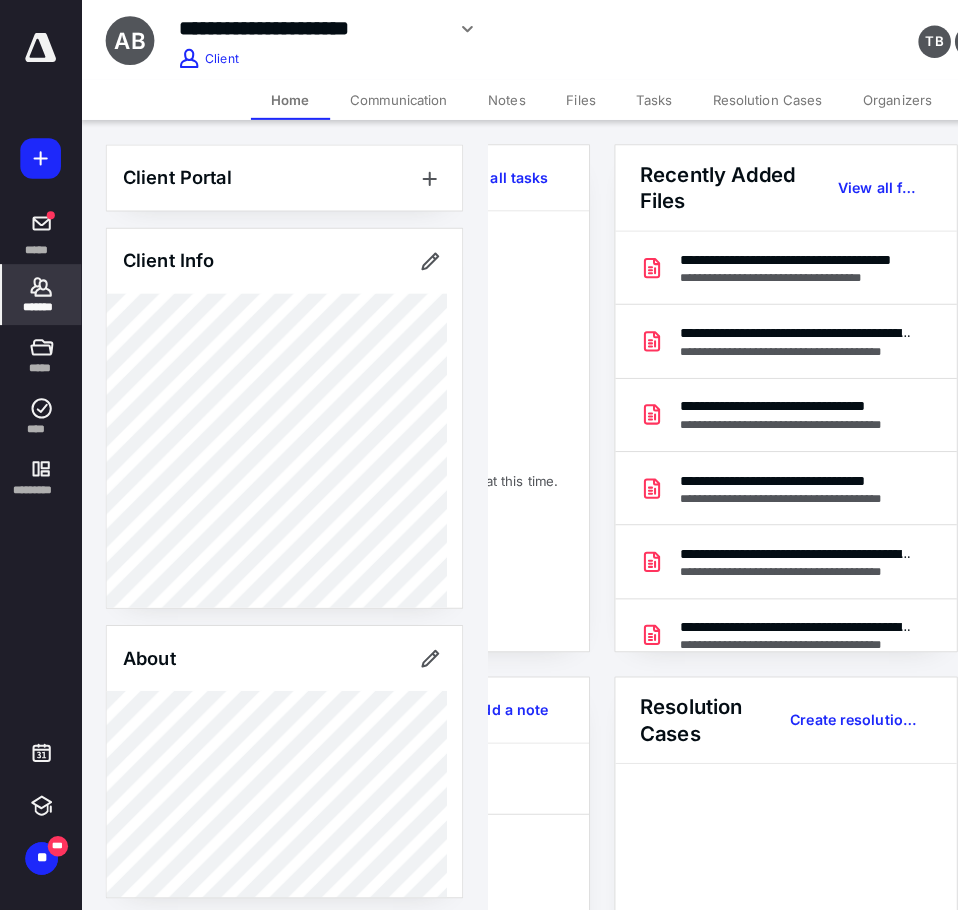 scroll, scrollTop: 0, scrollLeft: 0, axis: both 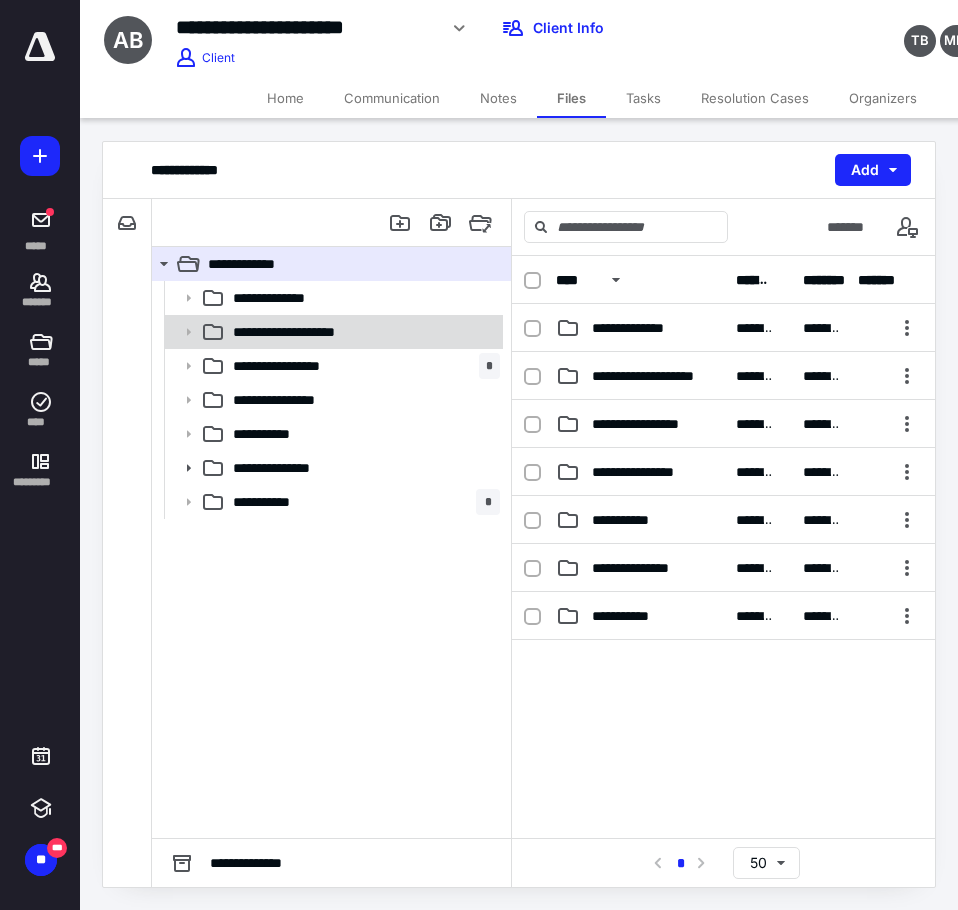 click on "**********" at bounding box center [332, 332] 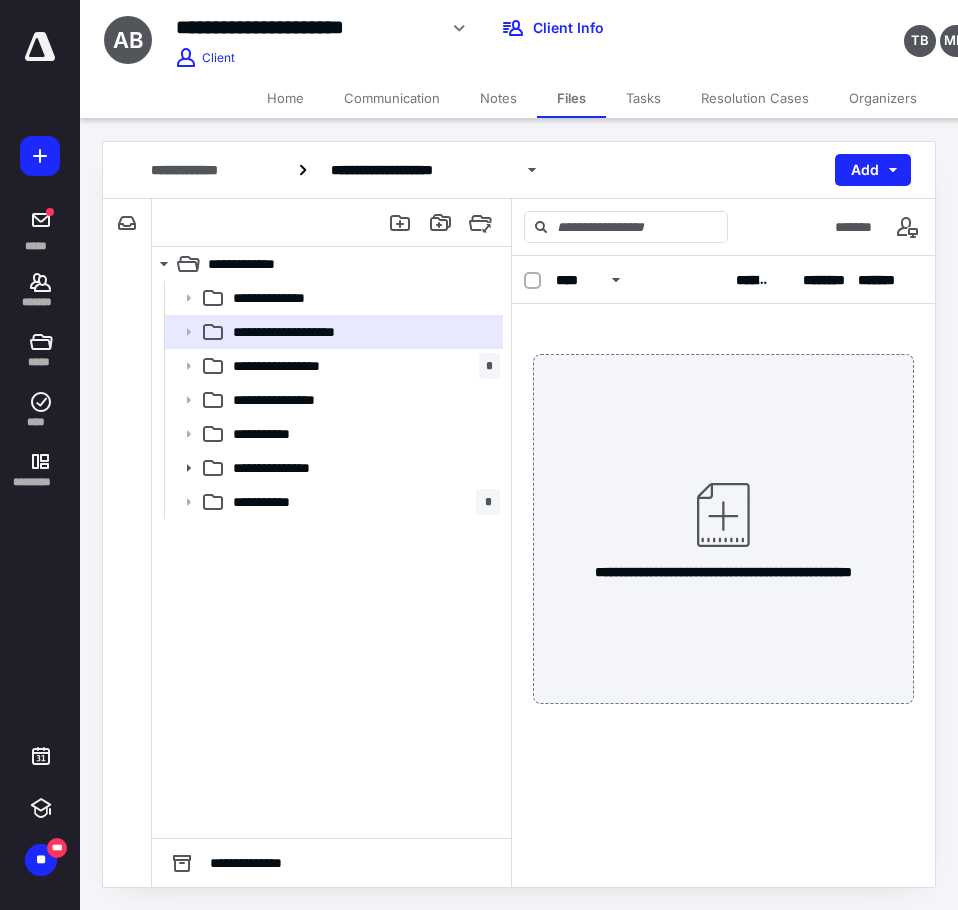 drag, startPoint x: 100, startPoint y: 553, endPoint x: 82, endPoint y: 552, distance: 18.027756 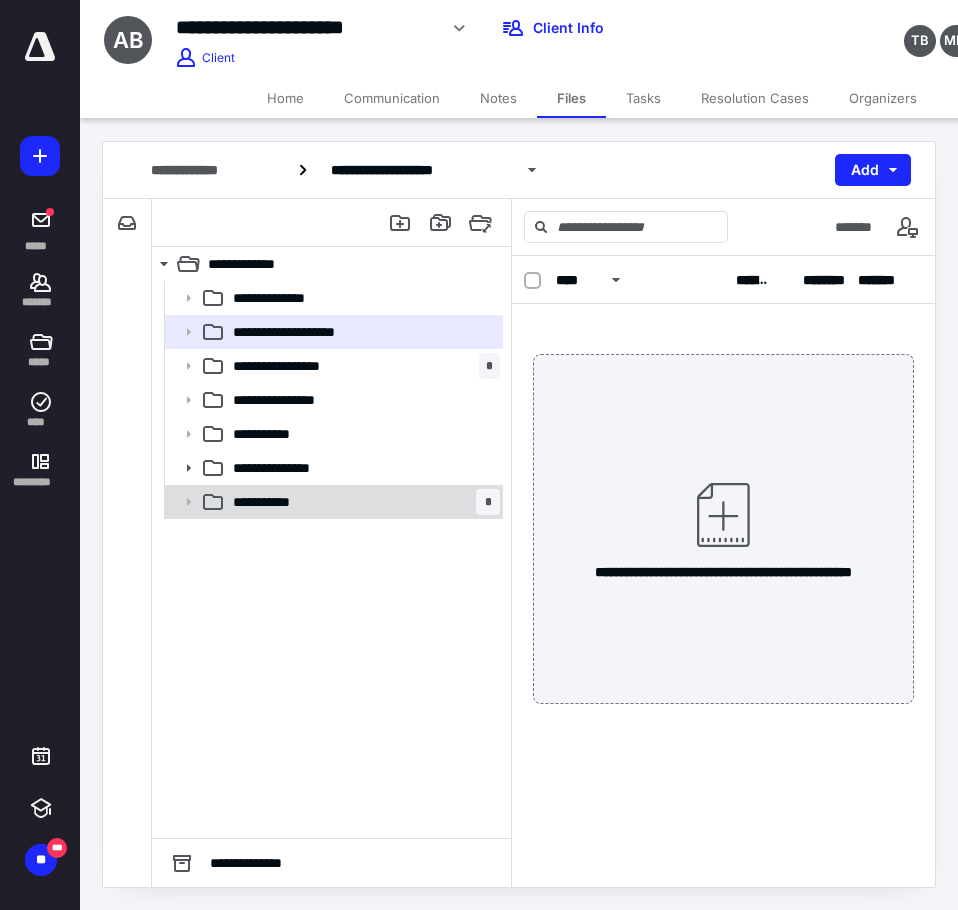click on "**********" at bounding box center [281, 502] 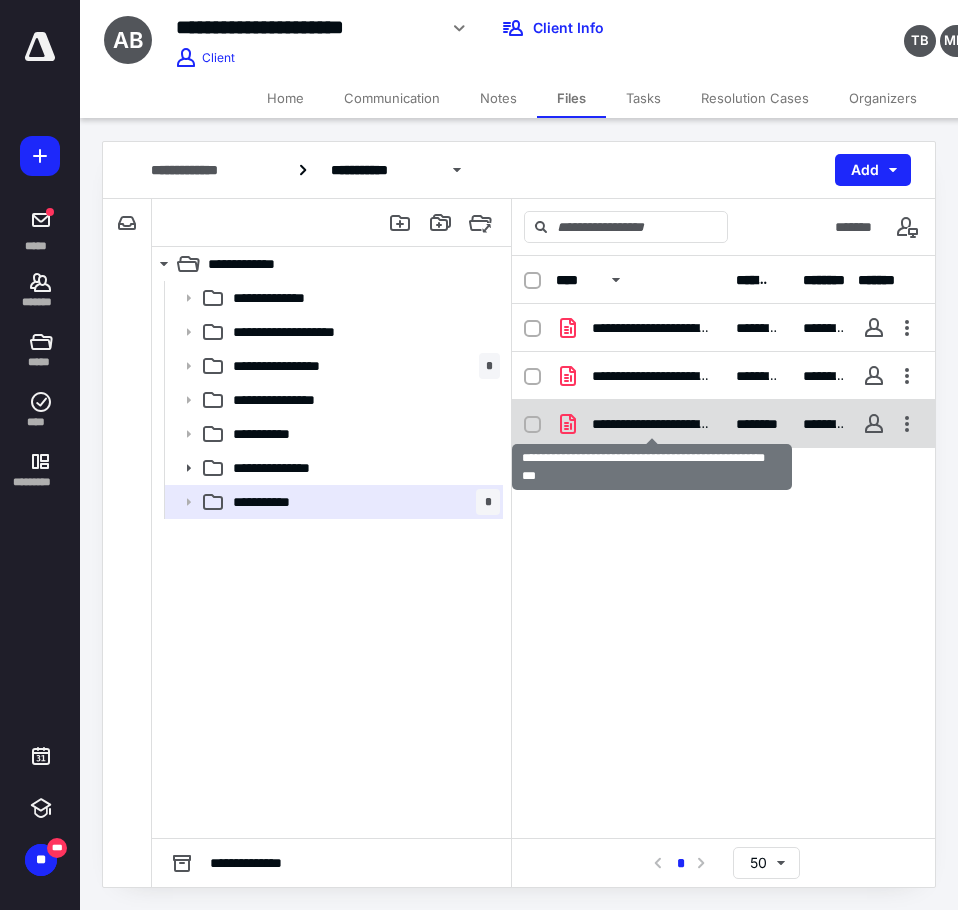 click on "**********" at bounding box center [652, 424] 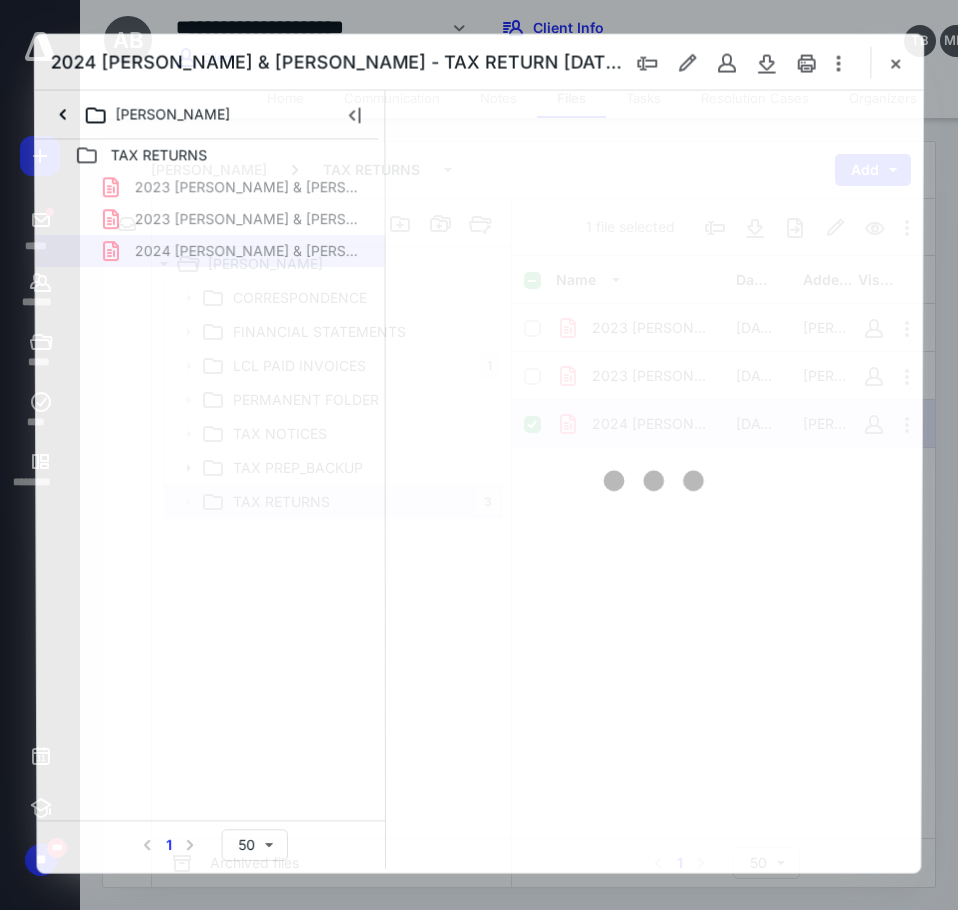 scroll, scrollTop: 0, scrollLeft: 0, axis: both 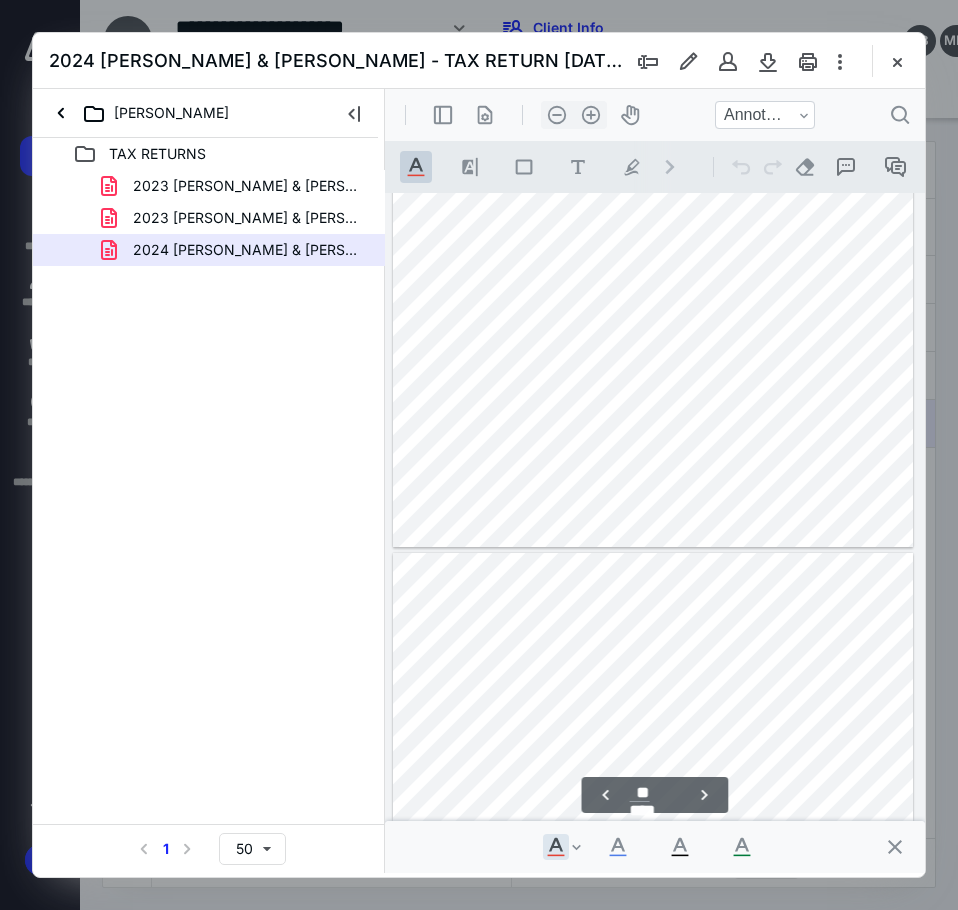 type on "**" 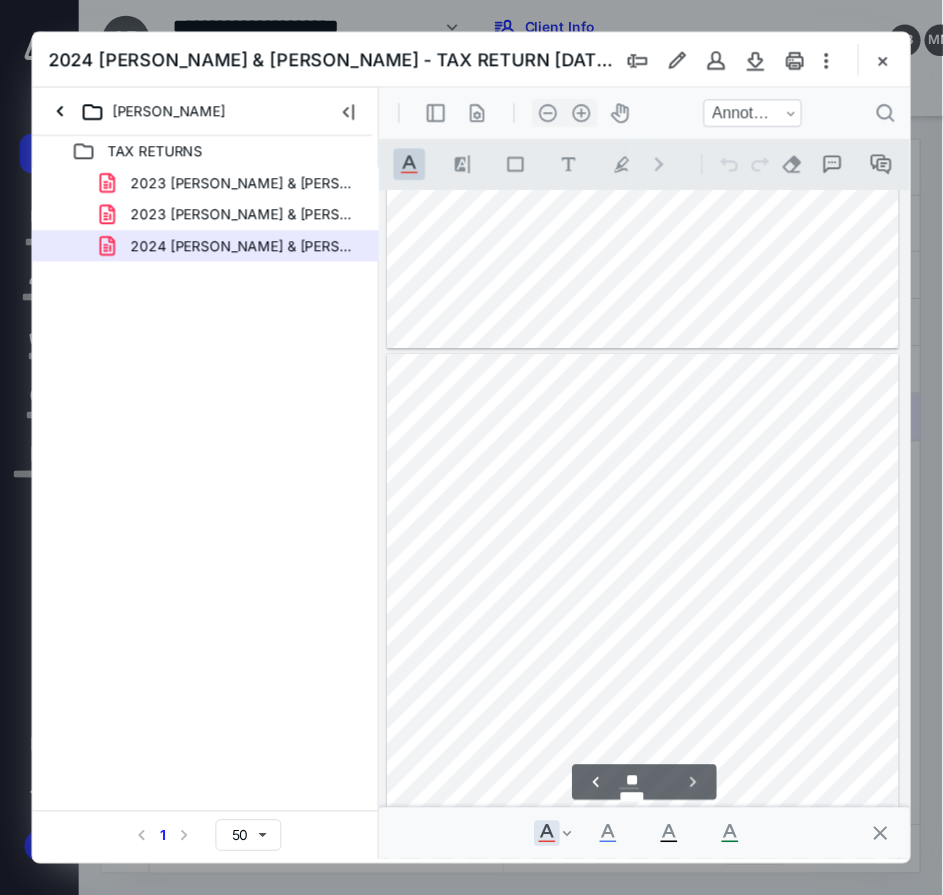 scroll, scrollTop: 10863, scrollLeft: 0, axis: vertical 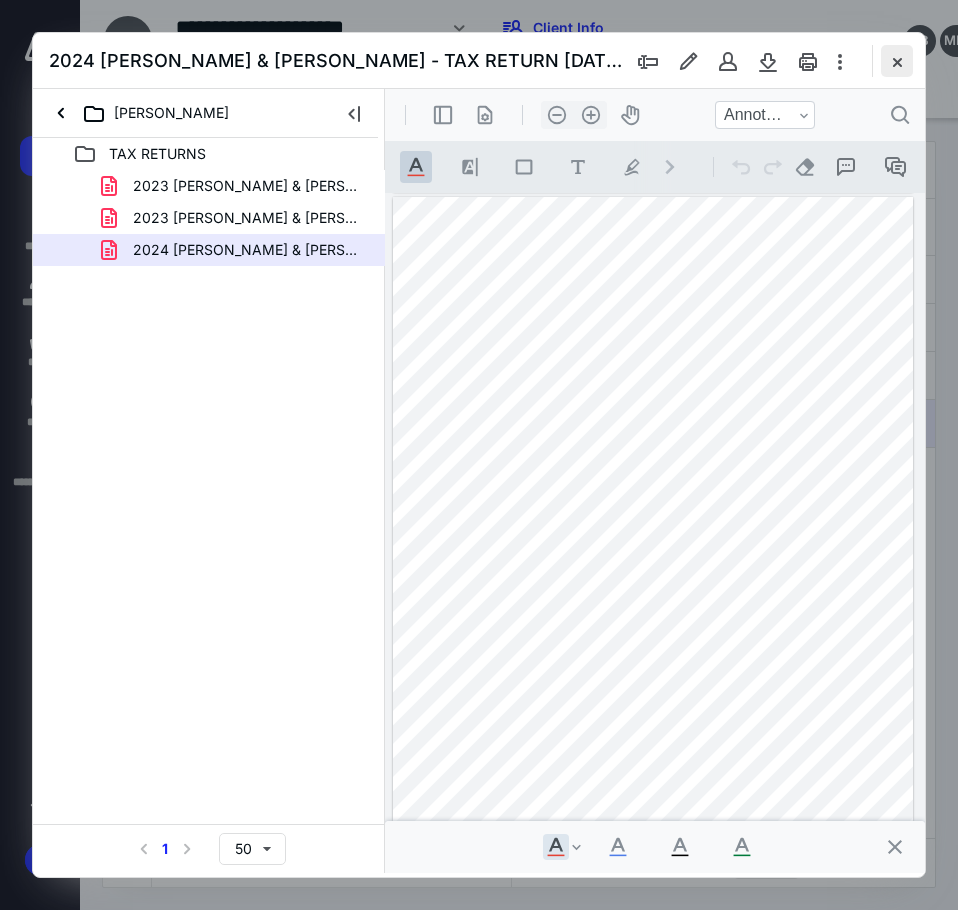 click at bounding box center (897, 61) 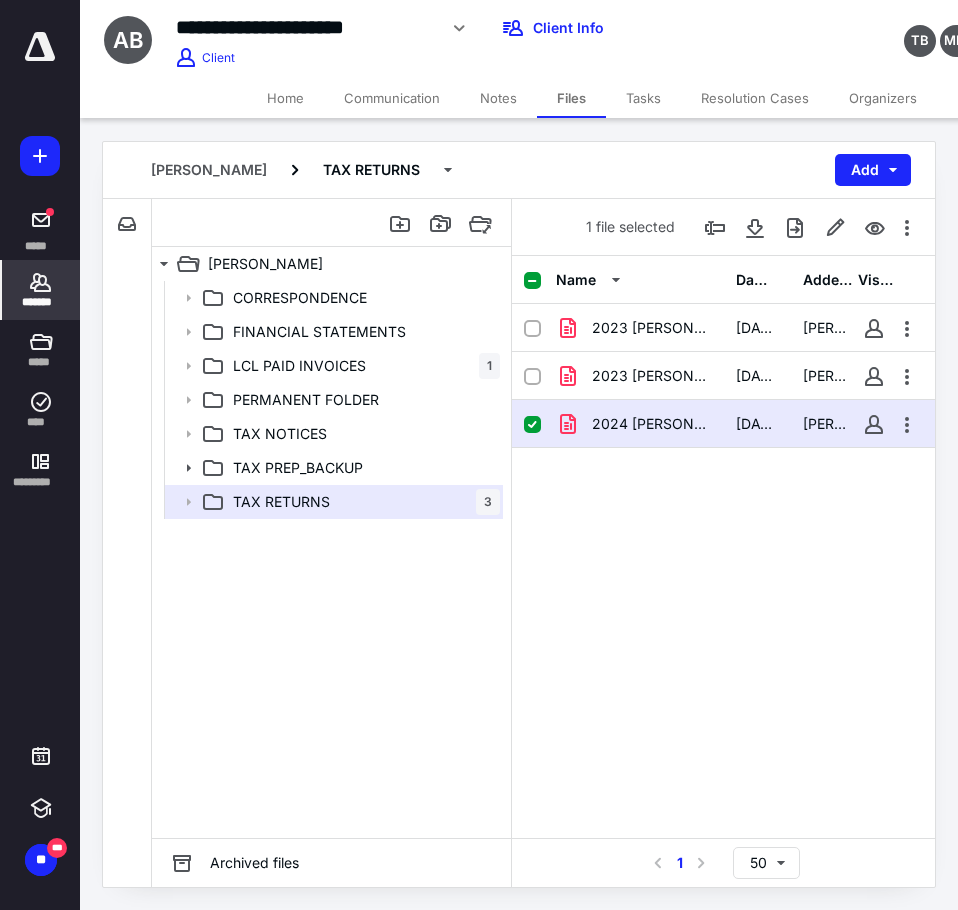 click on "*******" at bounding box center (41, 290) 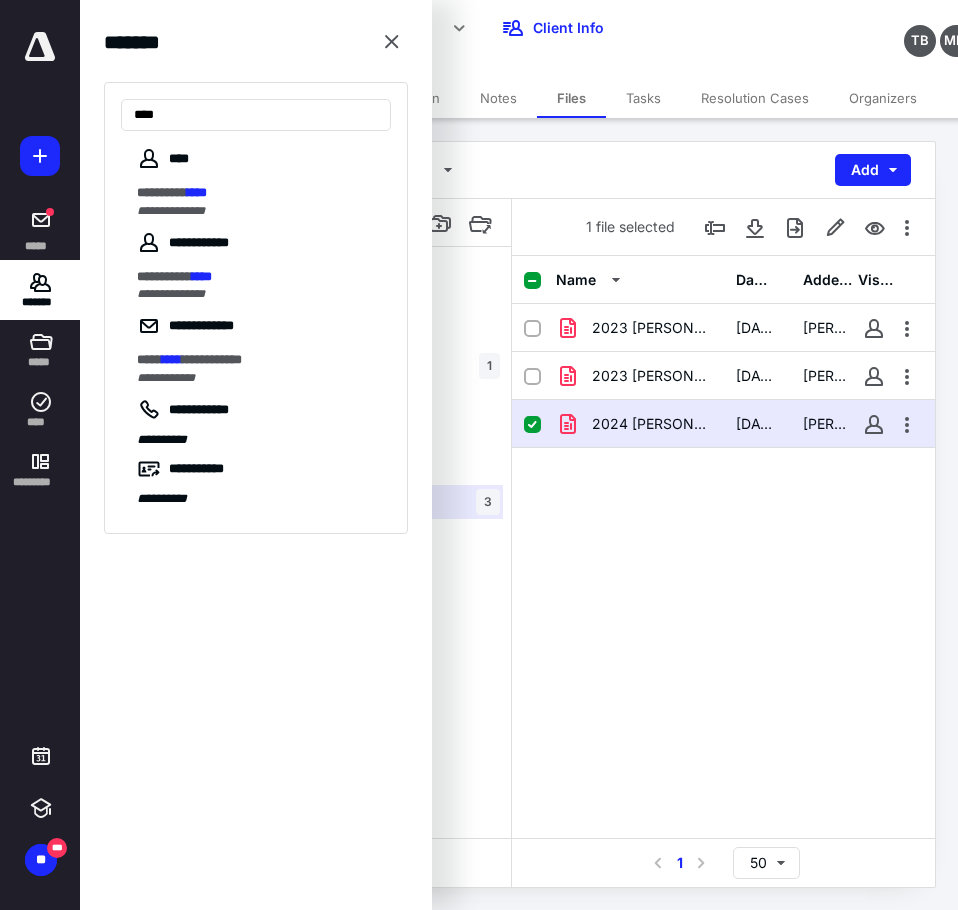 type on "****" 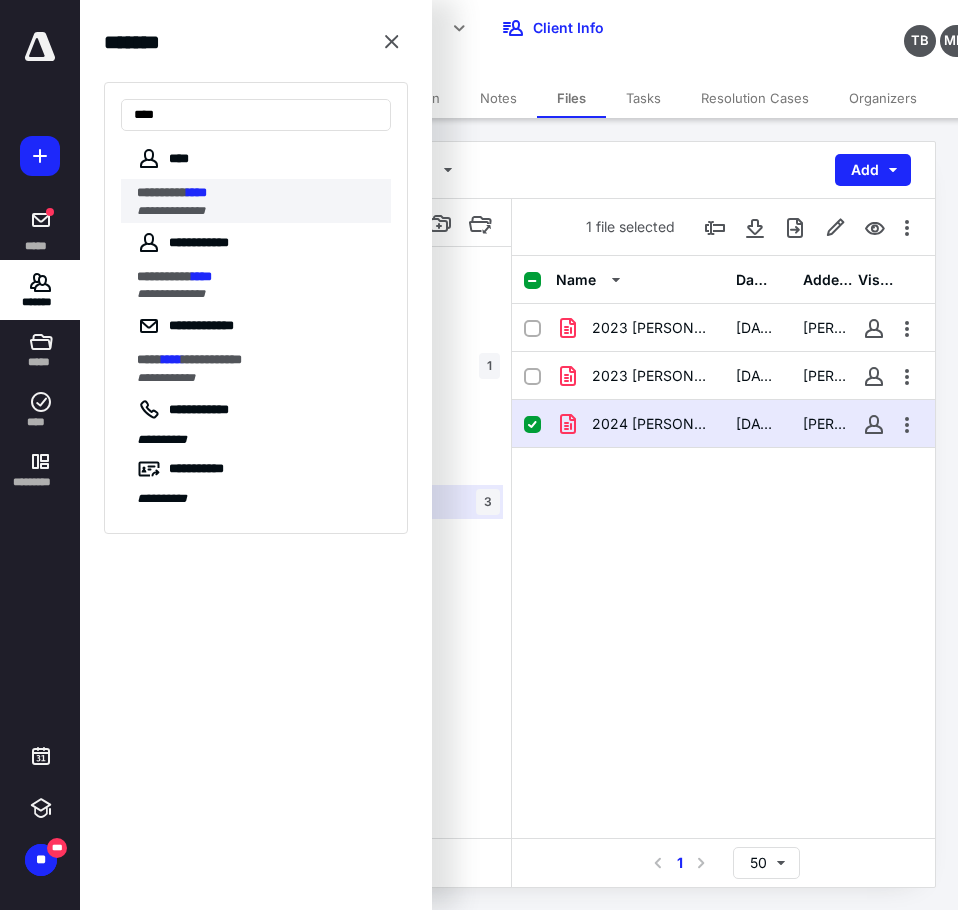 click on "********* ****" at bounding box center [258, 193] 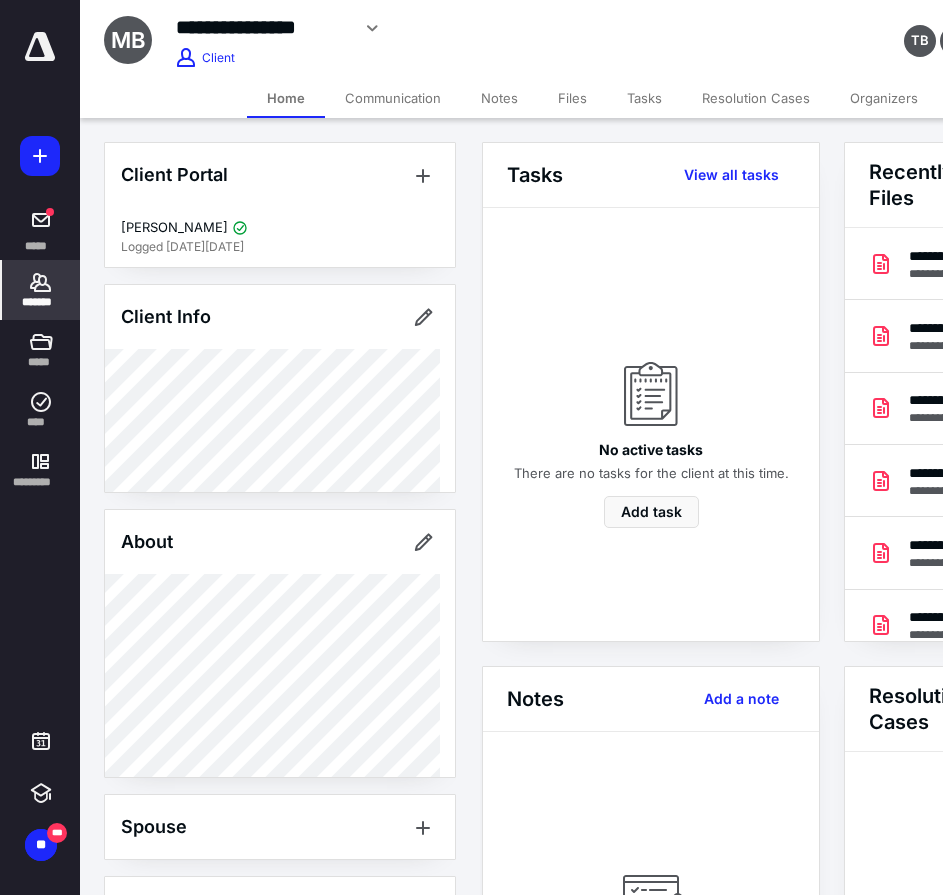 scroll, scrollTop: 0, scrollLeft: 223, axis: horizontal 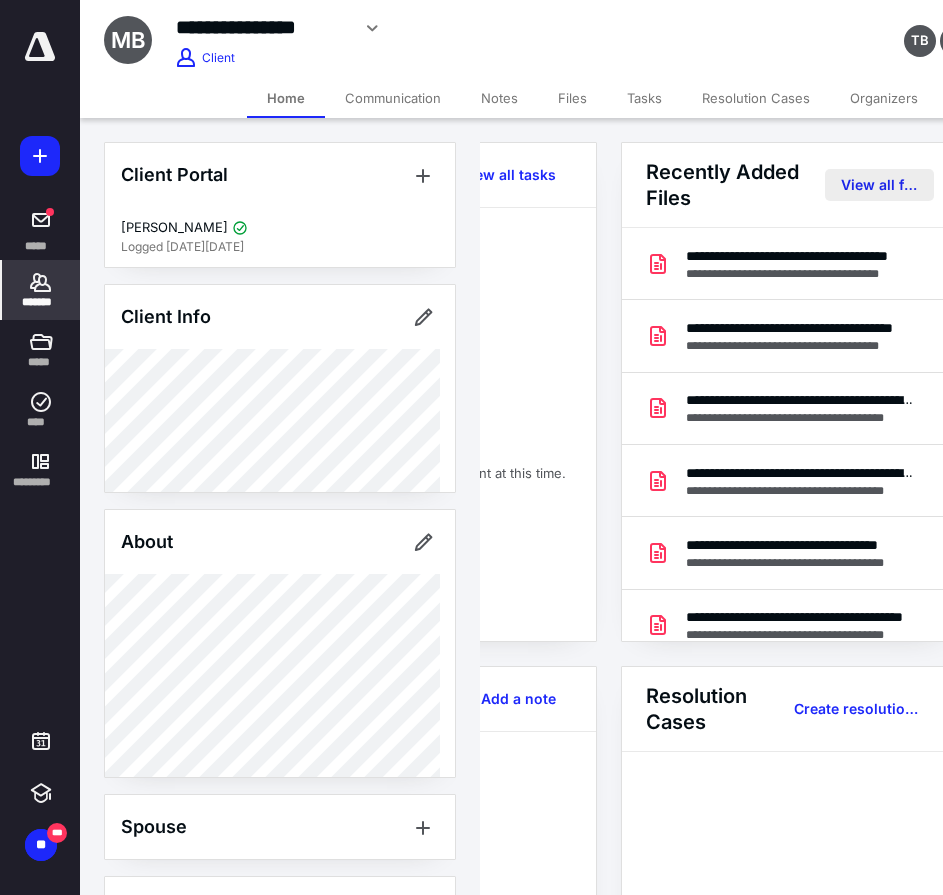 click on "View all files" at bounding box center [879, 185] 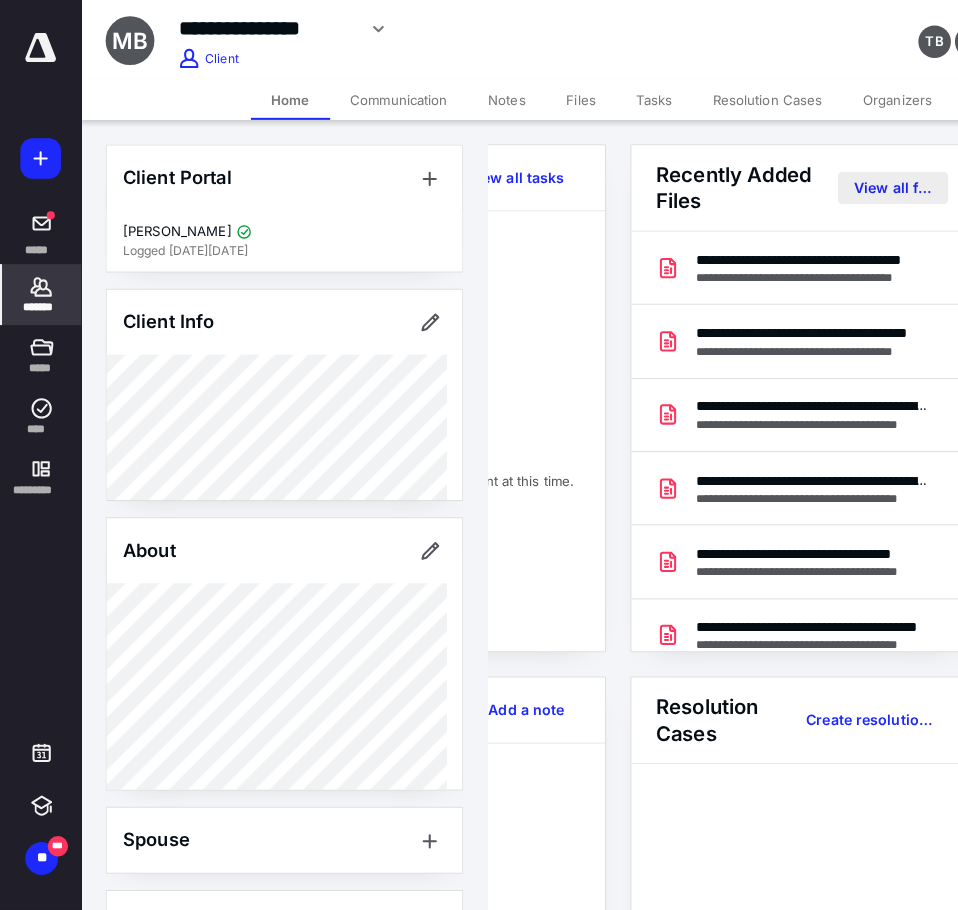 scroll, scrollTop: 0, scrollLeft: 0, axis: both 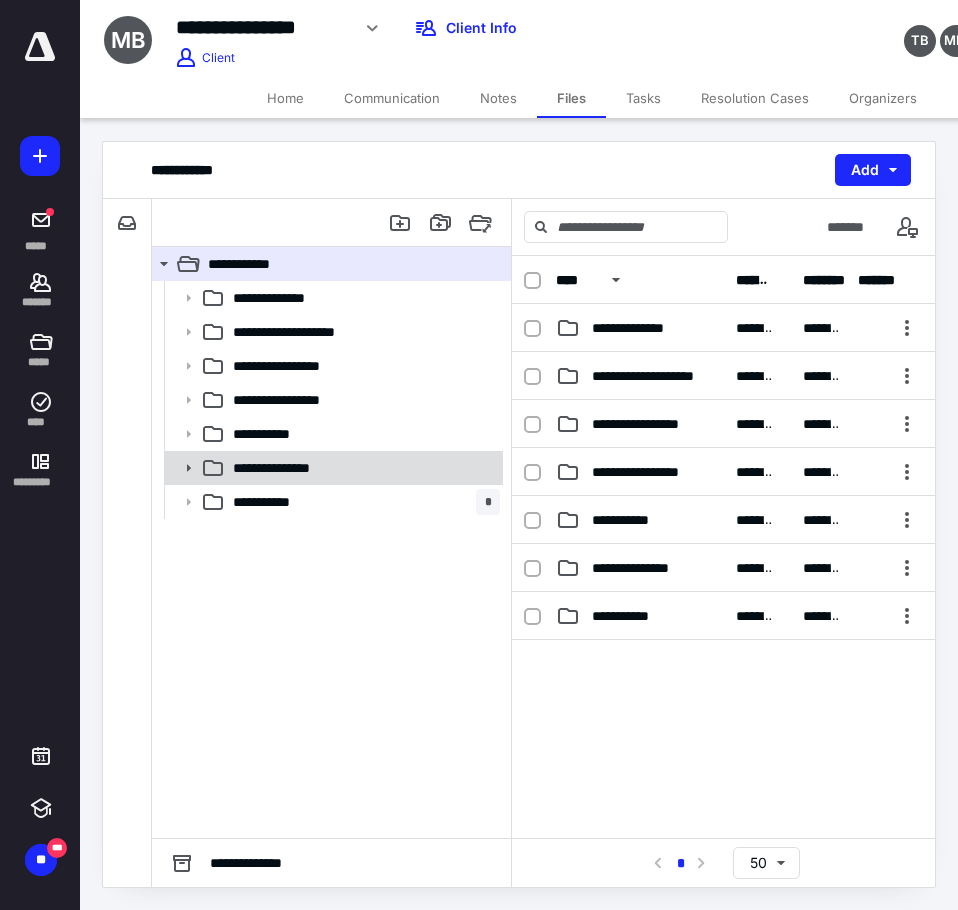 click 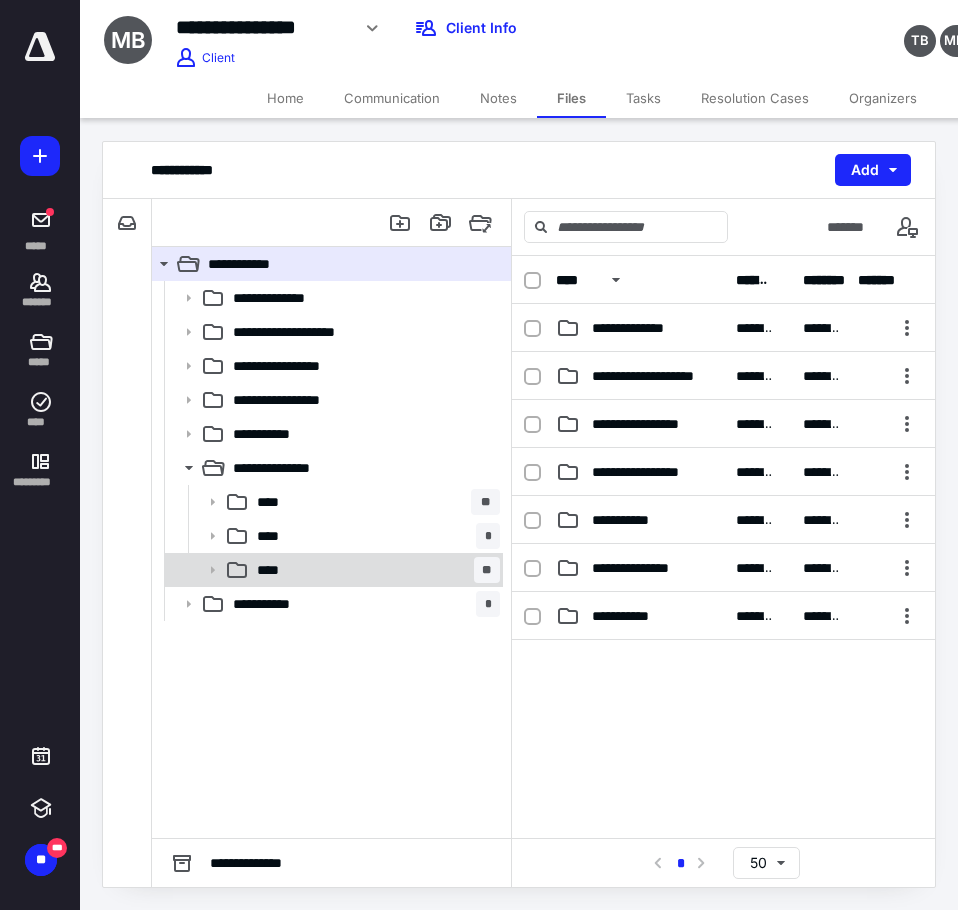 click 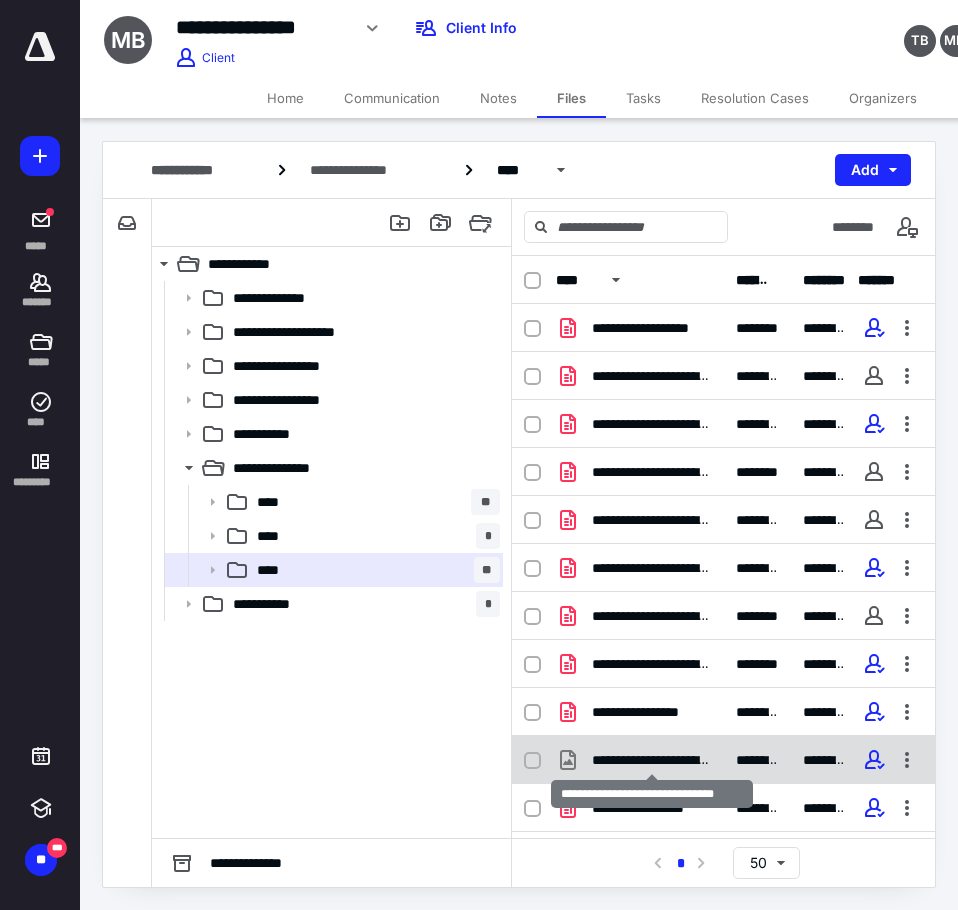click on "**********" at bounding box center [652, 760] 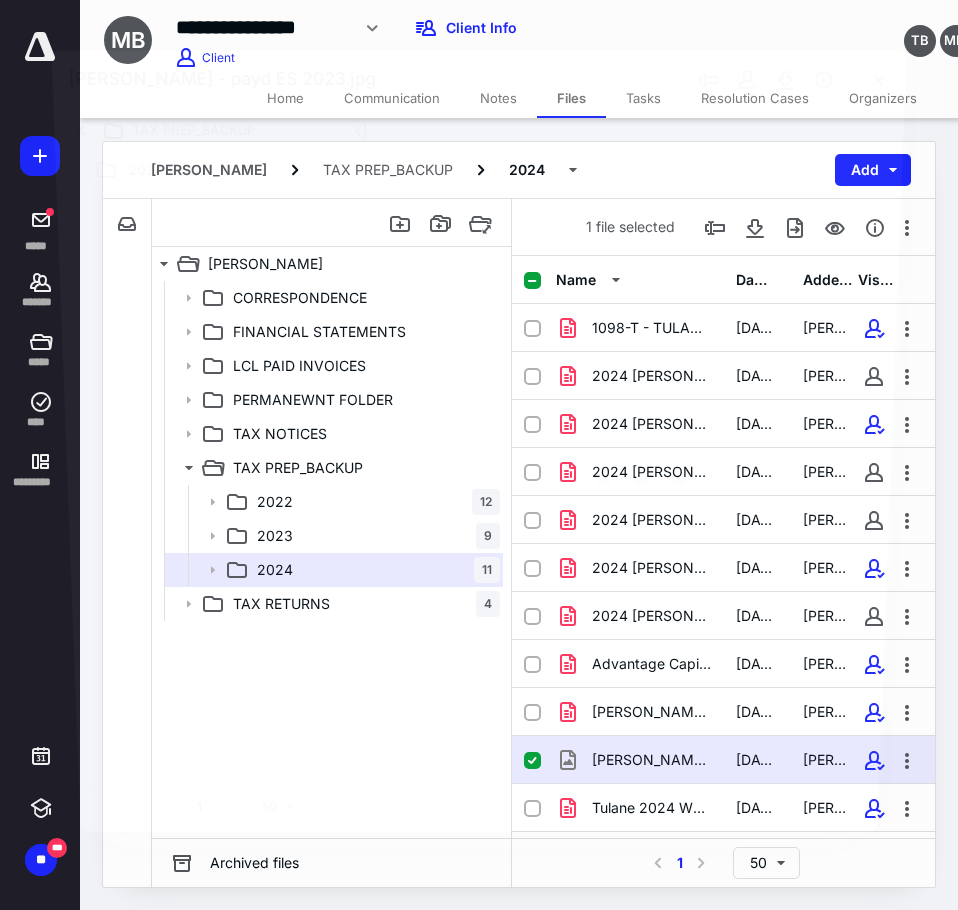 click at bounding box center (647, 467) 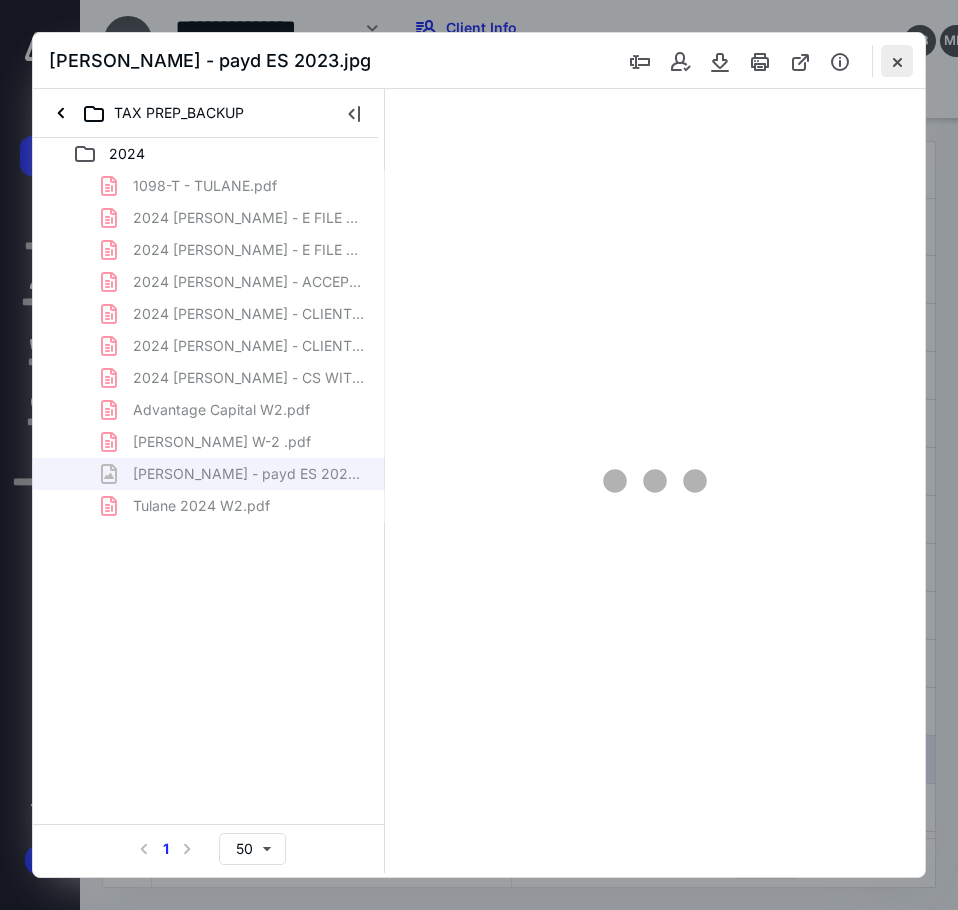 scroll, scrollTop: 0, scrollLeft: 0, axis: both 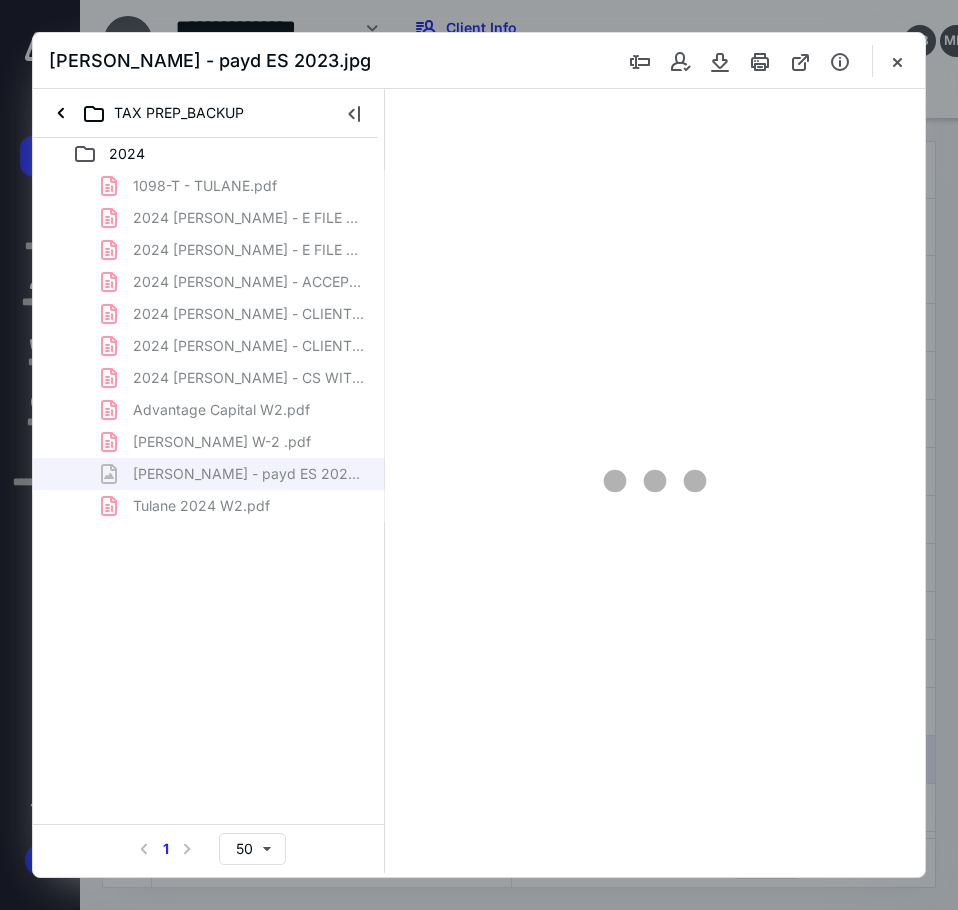 click at bounding box center (897, 61) 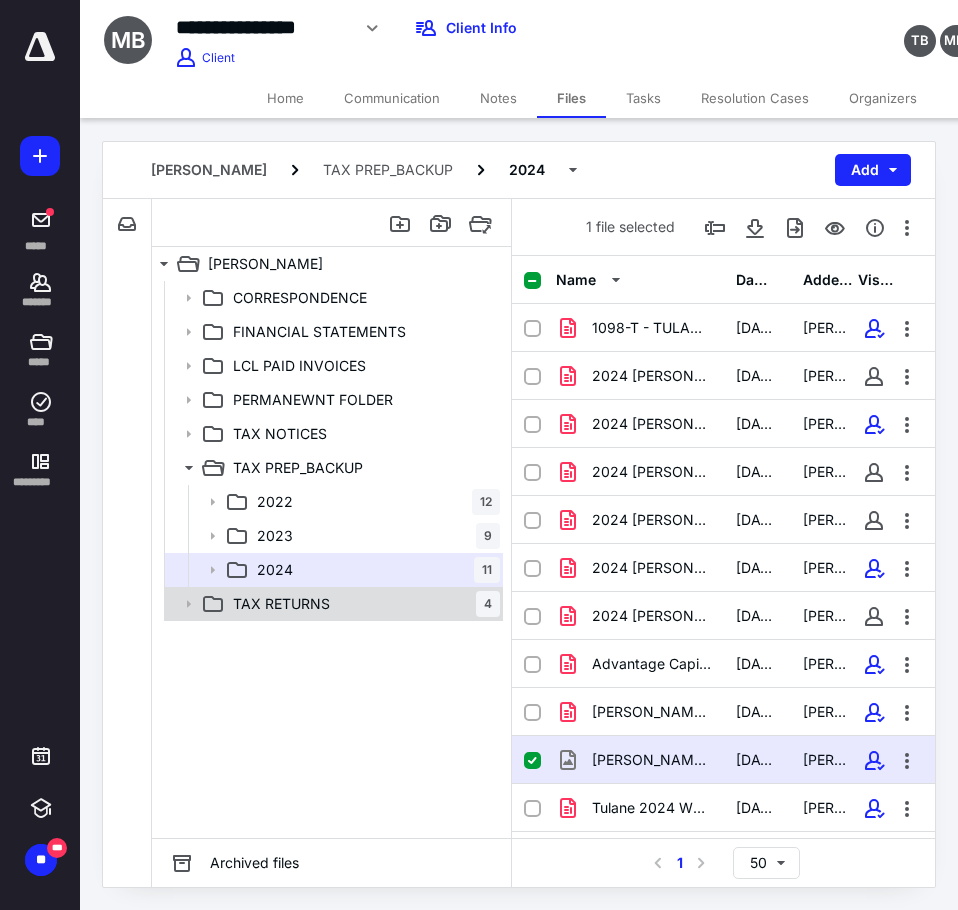click on "TAX RETURNS" at bounding box center [281, 604] 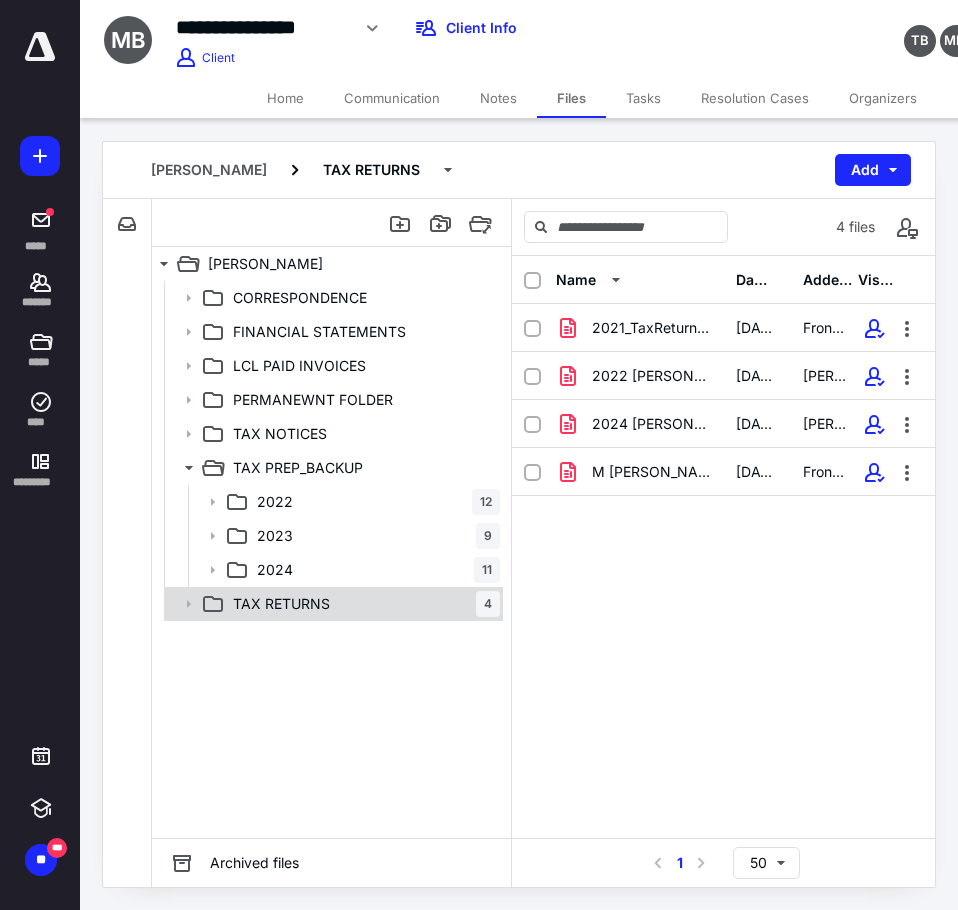 drag, startPoint x: 301, startPoint y: 612, endPoint x: 313, endPoint y: 607, distance: 13 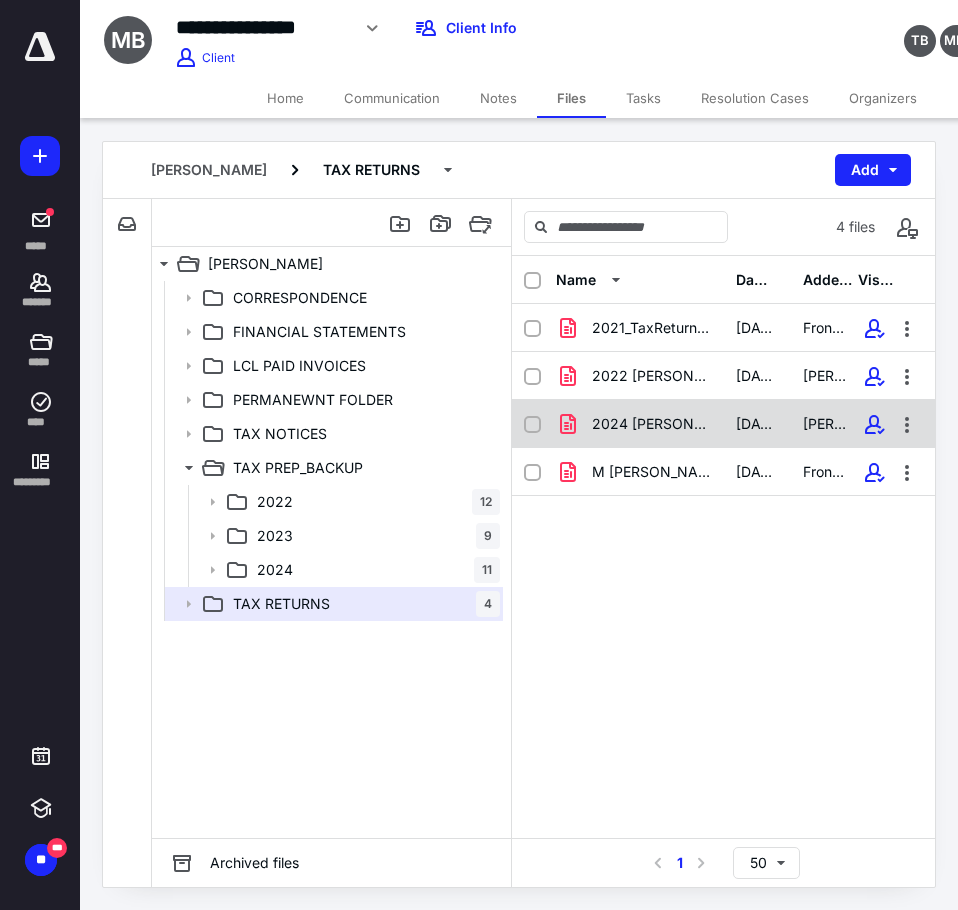 click on "2024 BYRD, MELISSA - TAX RETURN 2.27.2025.pdf" at bounding box center (652, 424) 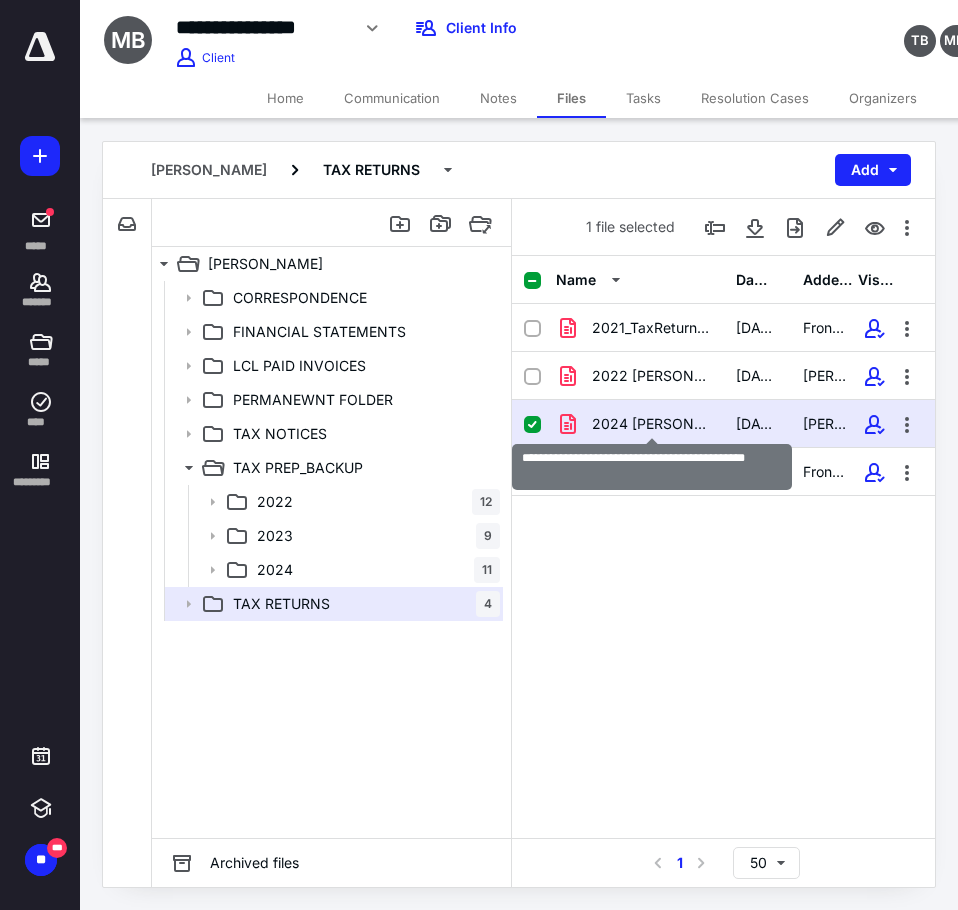 click on "2024 BYRD, MELISSA - TAX RETURN 2.27.2025.pdf" at bounding box center [652, 424] 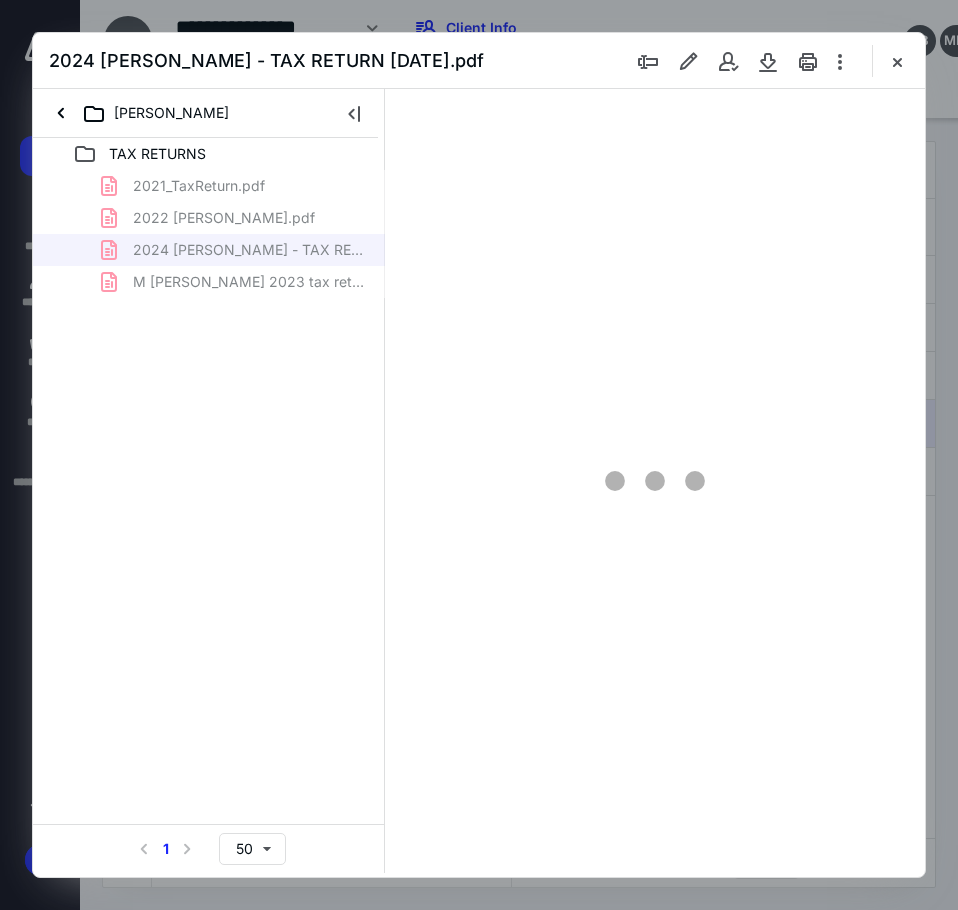 scroll, scrollTop: 0, scrollLeft: 0, axis: both 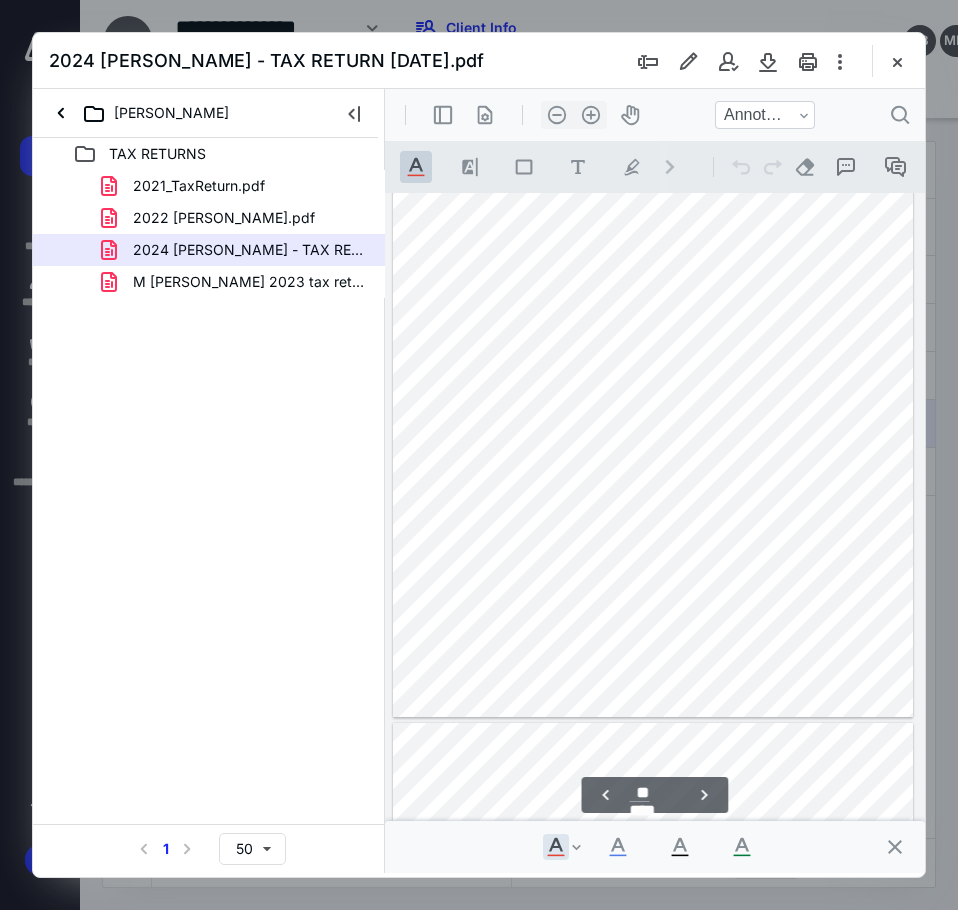 type on "**" 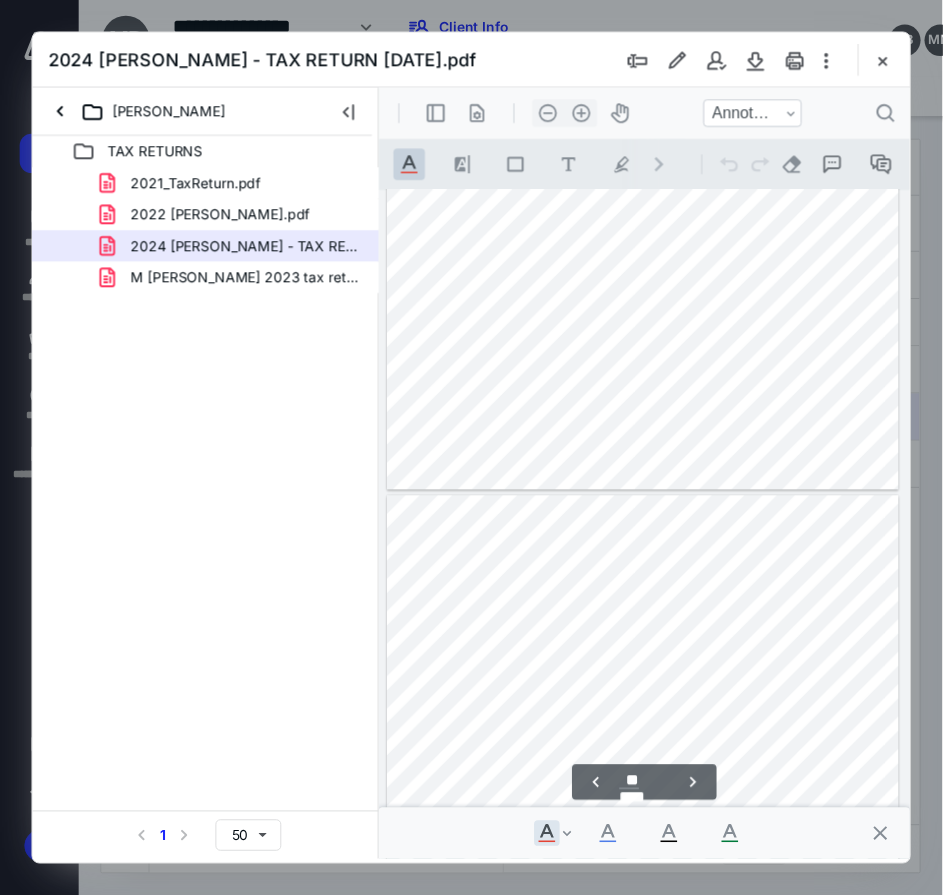 scroll, scrollTop: 9679, scrollLeft: 0, axis: vertical 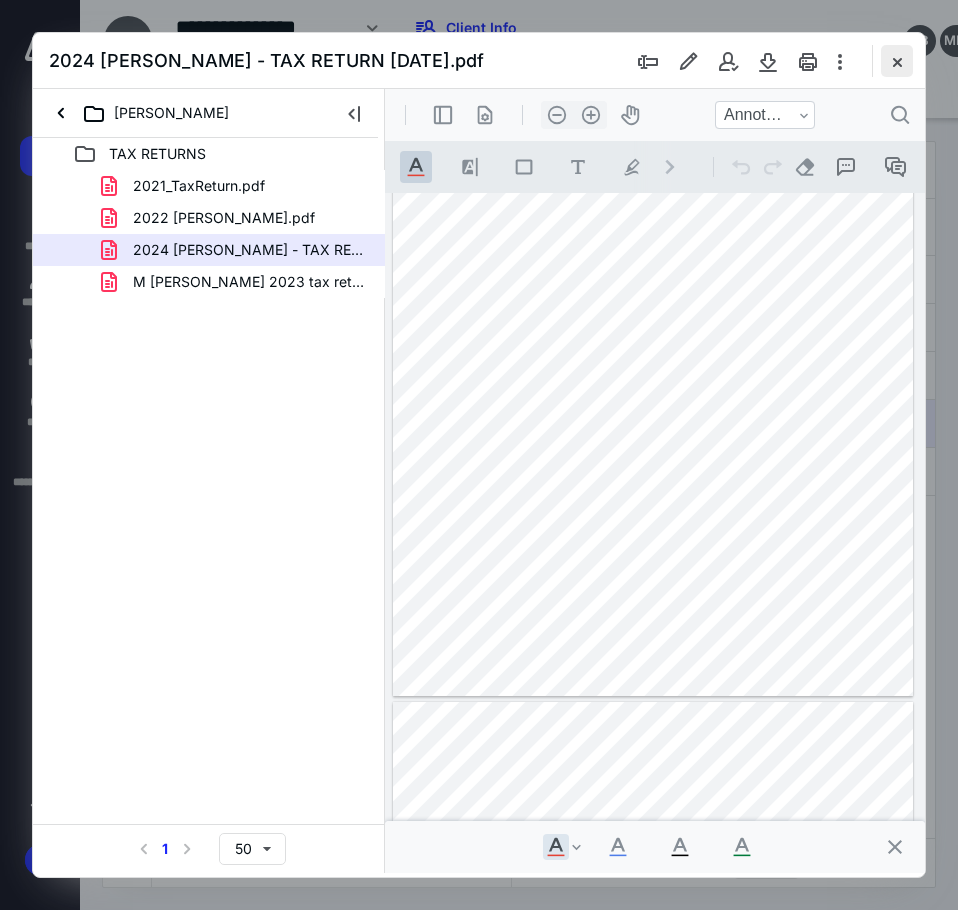 click at bounding box center [897, 61] 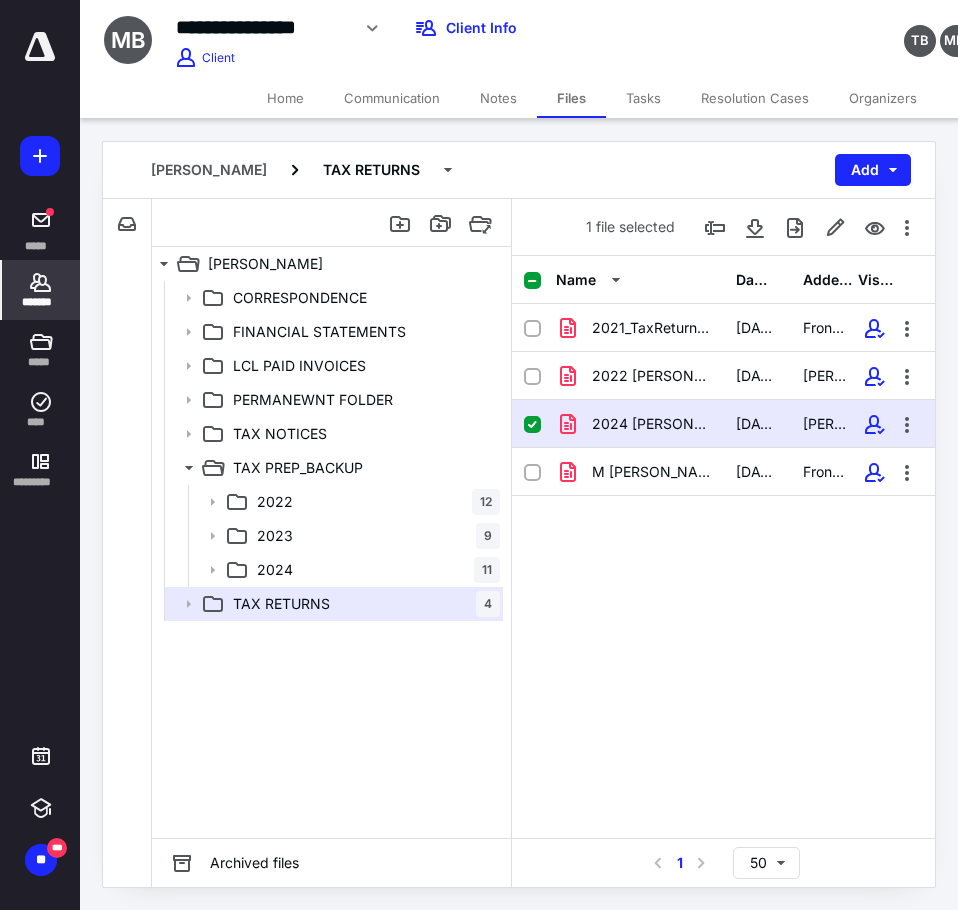 click on "*******" at bounding box center [41, 290] 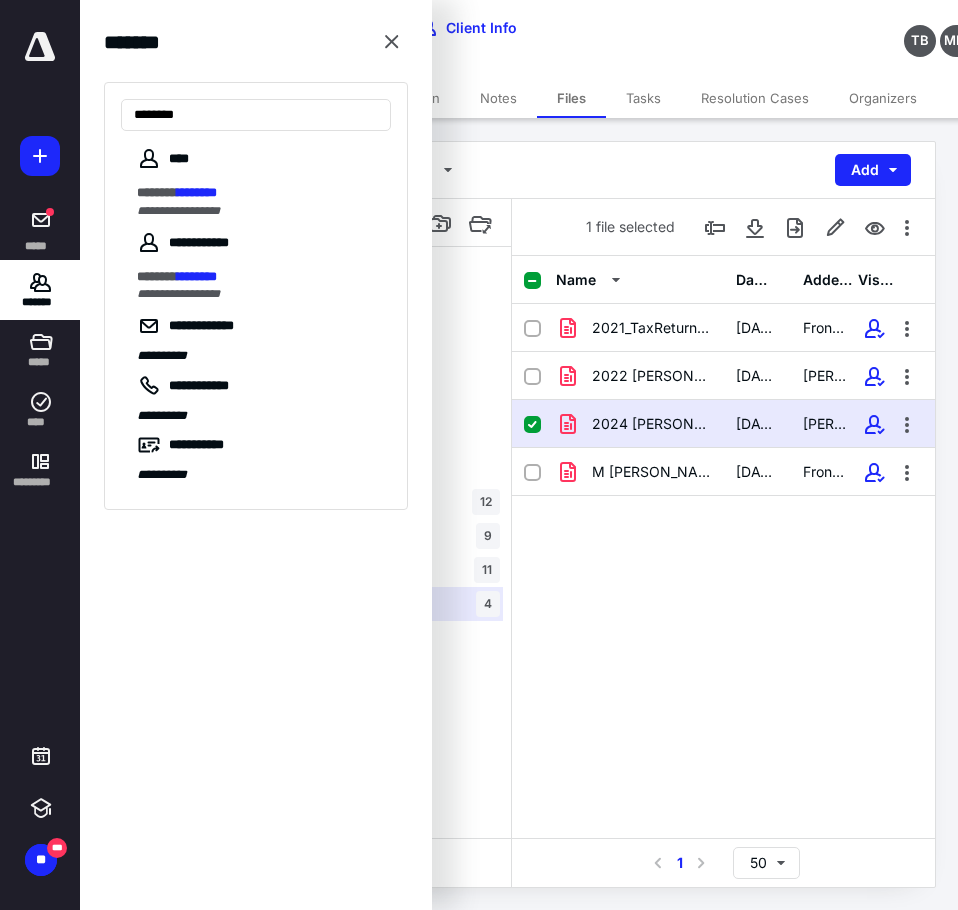type on "********" 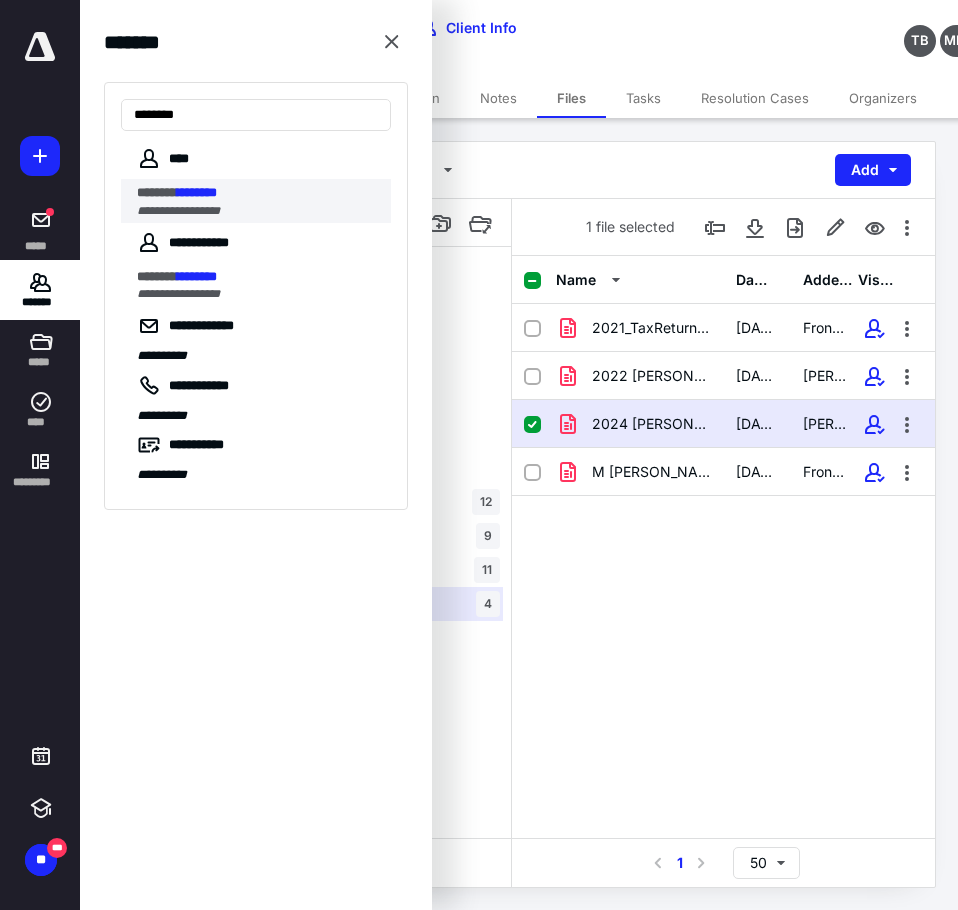 click on "**********" at bounding box center [178, 211] 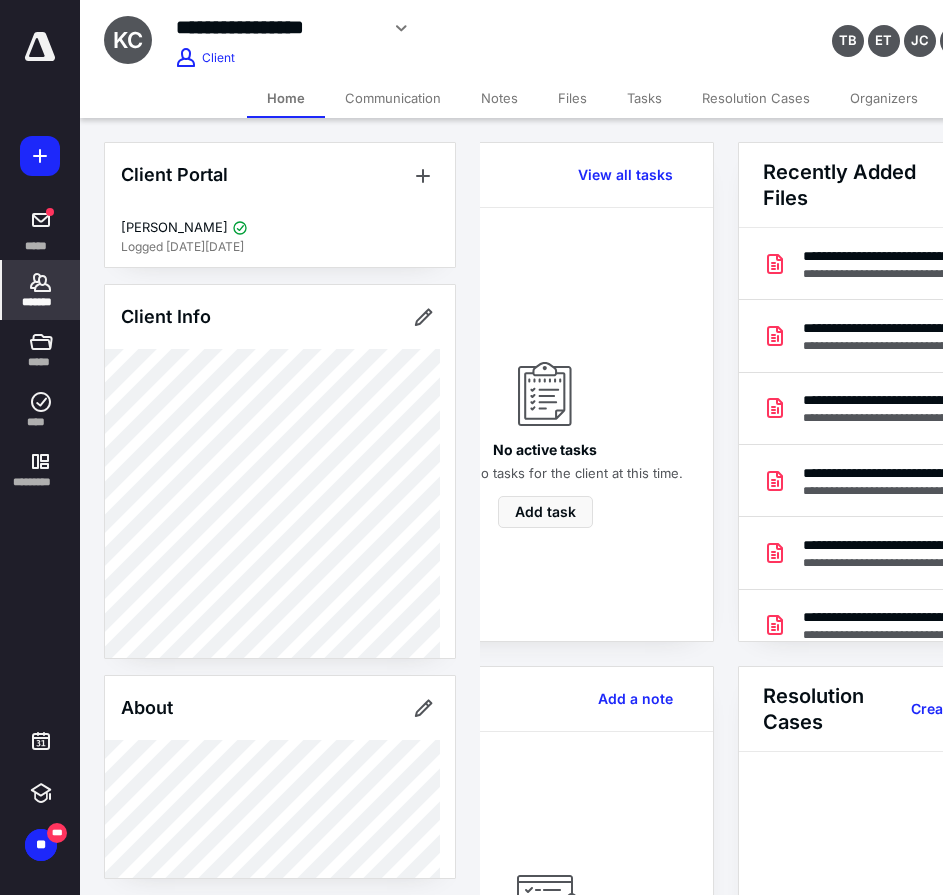 scroll, scrollTop: 0, scrollLeft: 239, axis: horizontal 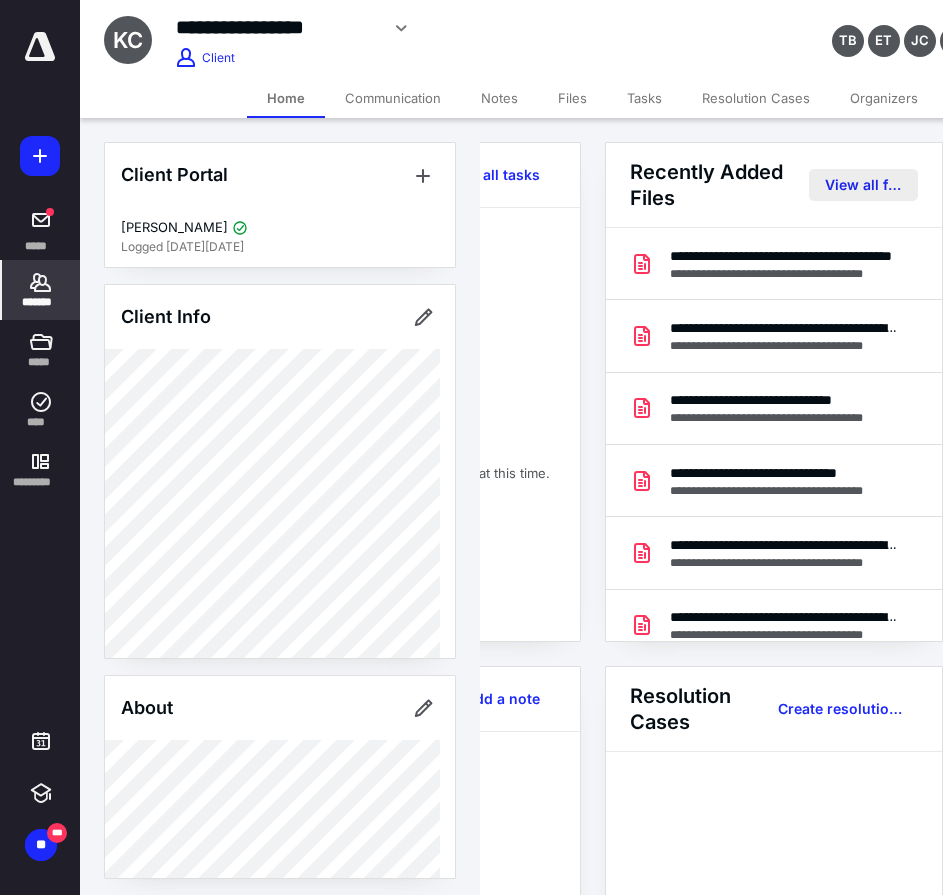 click on "View all files" at bounding box center [863, 185] 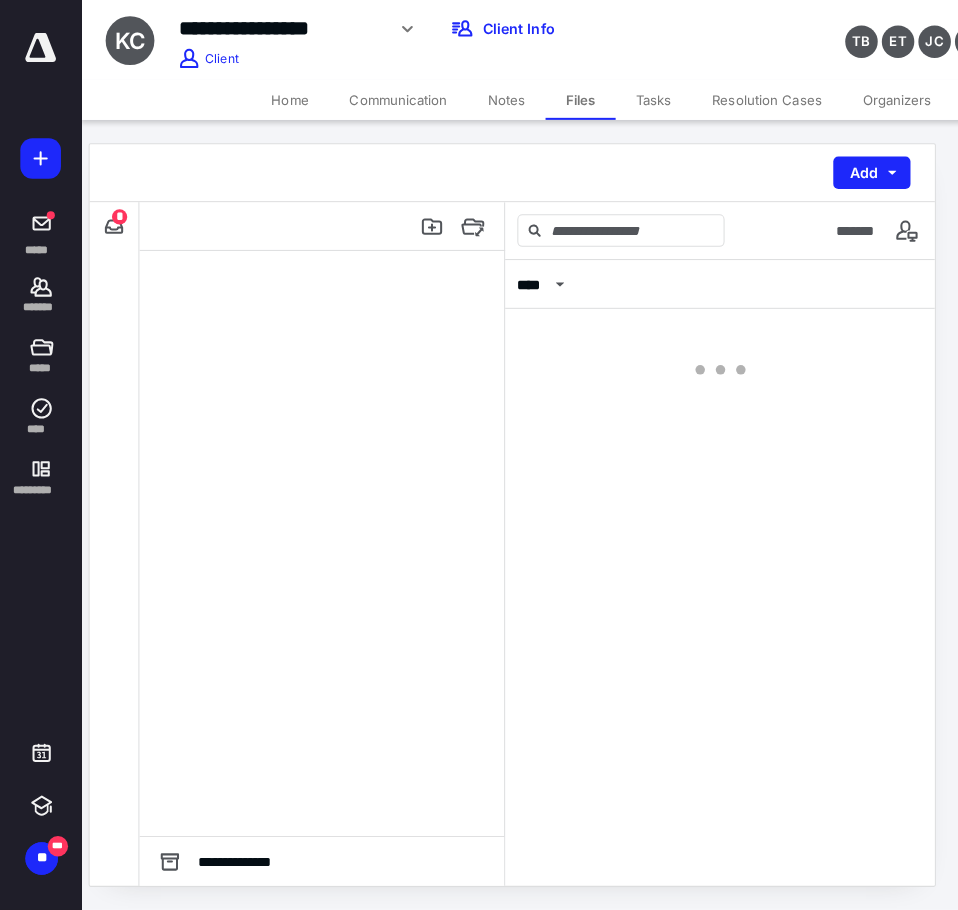 scroll, scrollTop: 0, scrollLeft: 0, axis: both 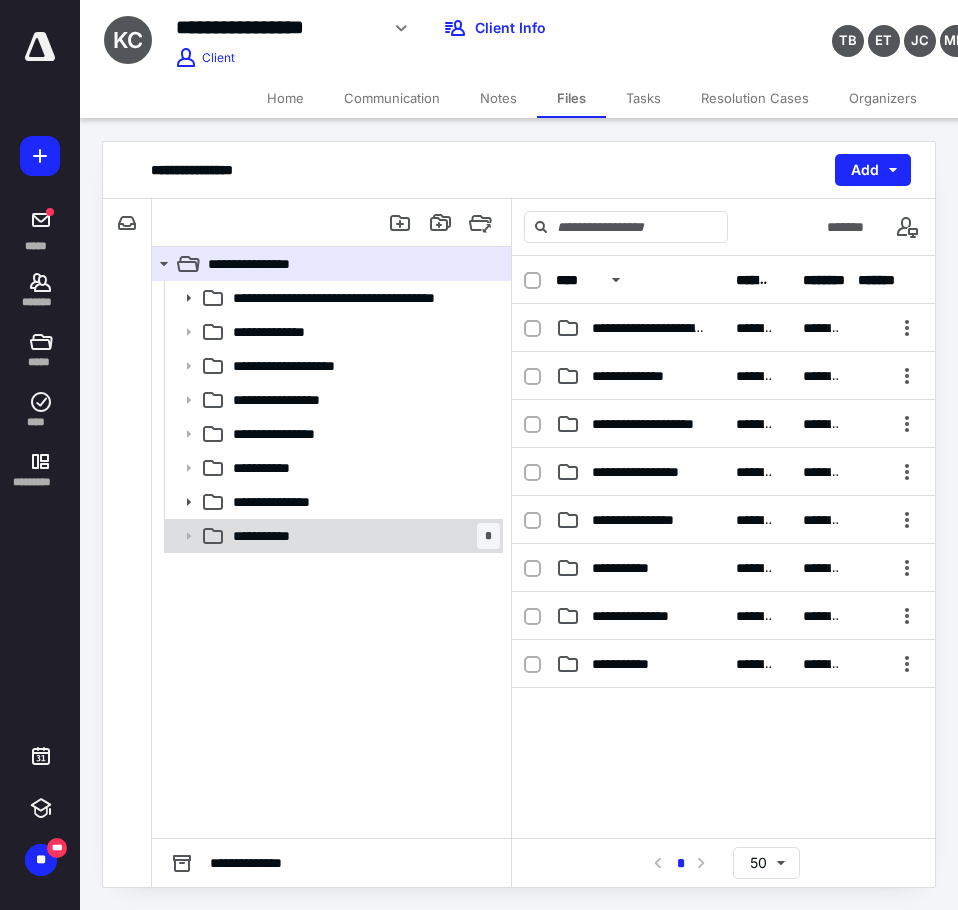 click on "**********" at bounding box center [281, 536] 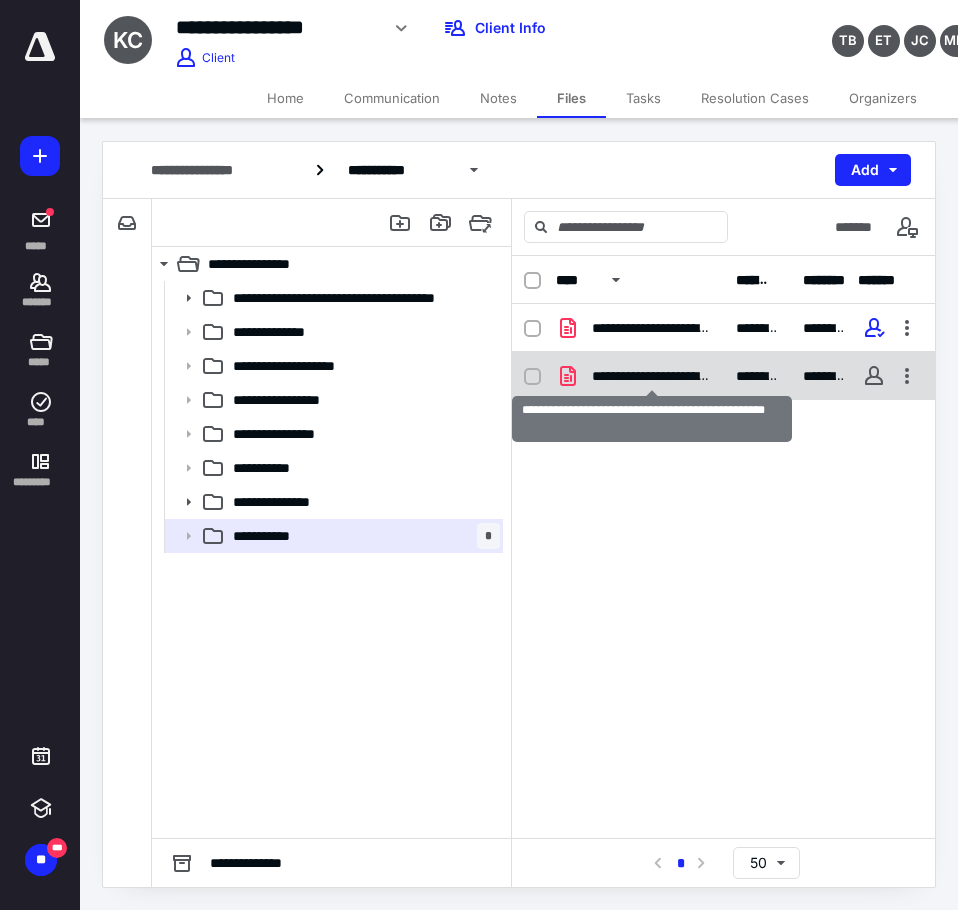 click on "**********" at bounding box center [652, 376] 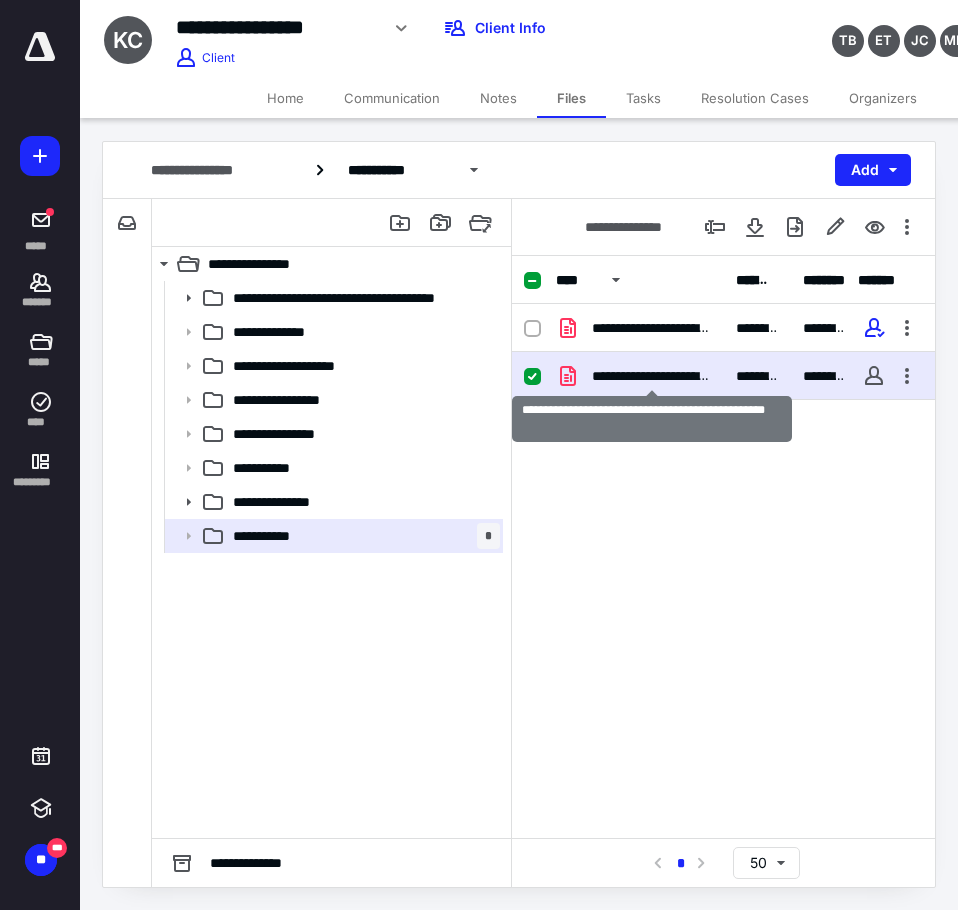 click on "**********" at bounding box center [652, 376] 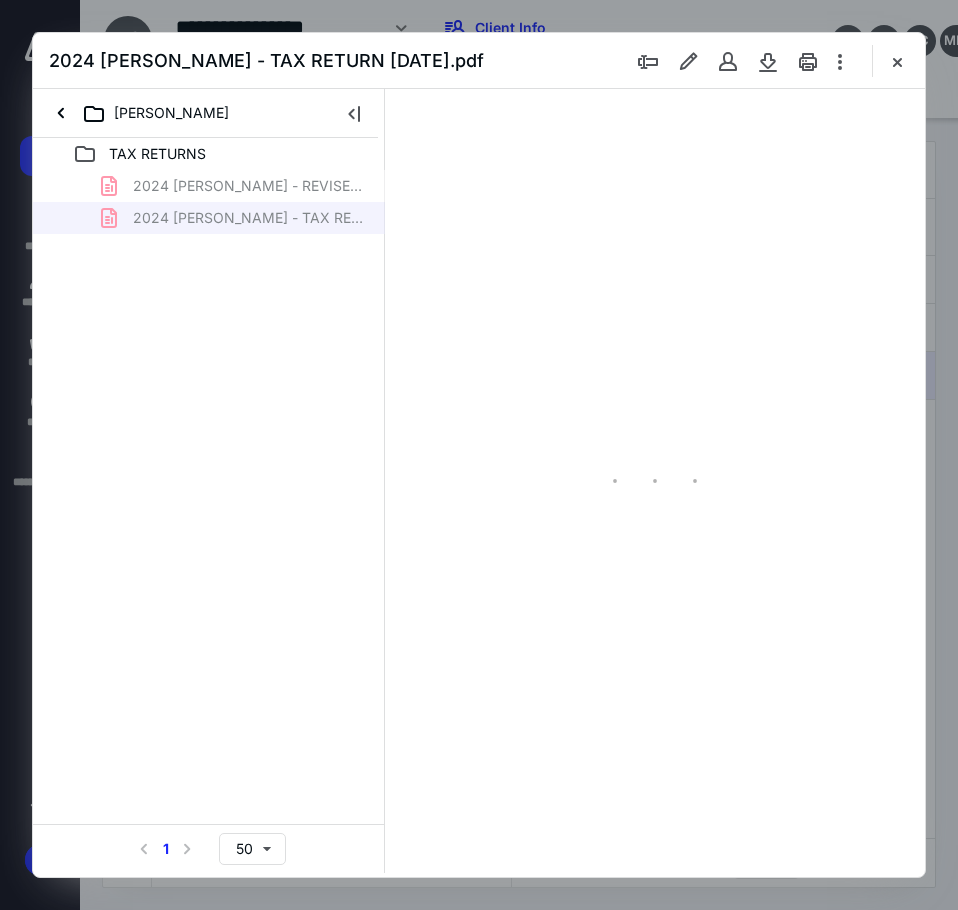scroll, scrollTop: 0, scrollLeft: 0, axis: both 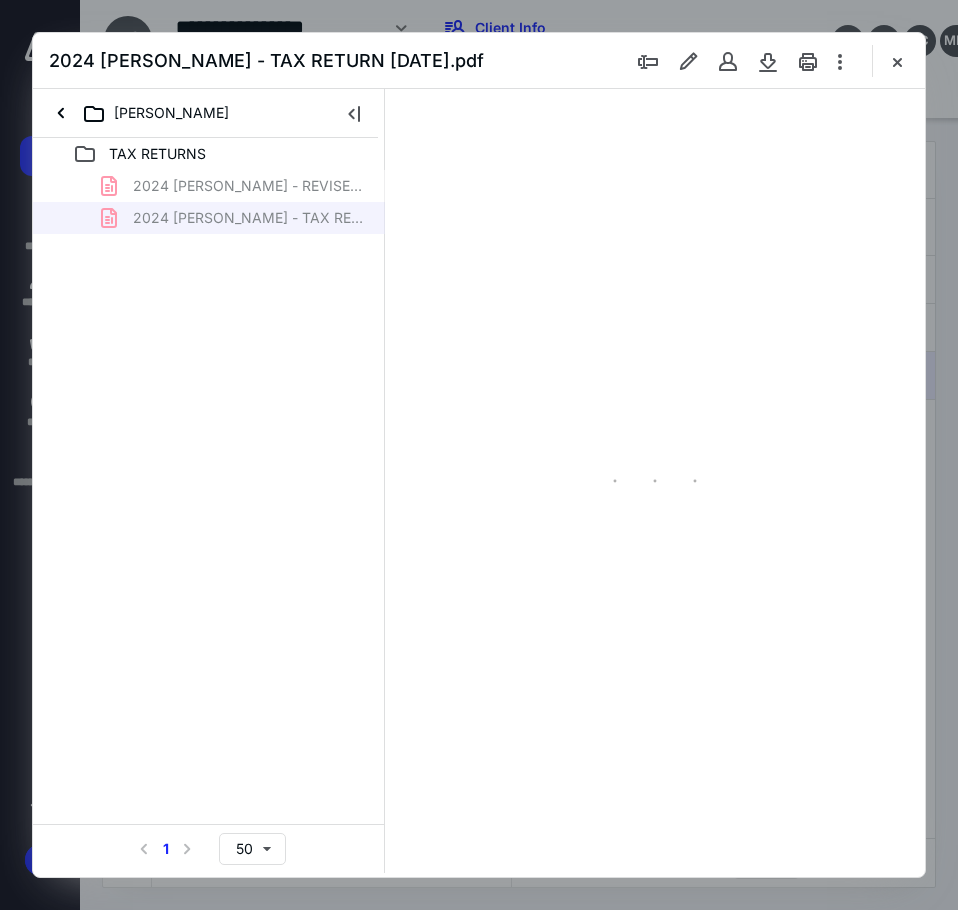 click on "2024 CADOLINO, KRYSTAL - REVISED ADDRESS  TR 6.10.2025.pdf 2024 CADOLINO, KRYSTAL - TAX RETURN 5.30.2025.pdf" at bounding box center (209, 202) 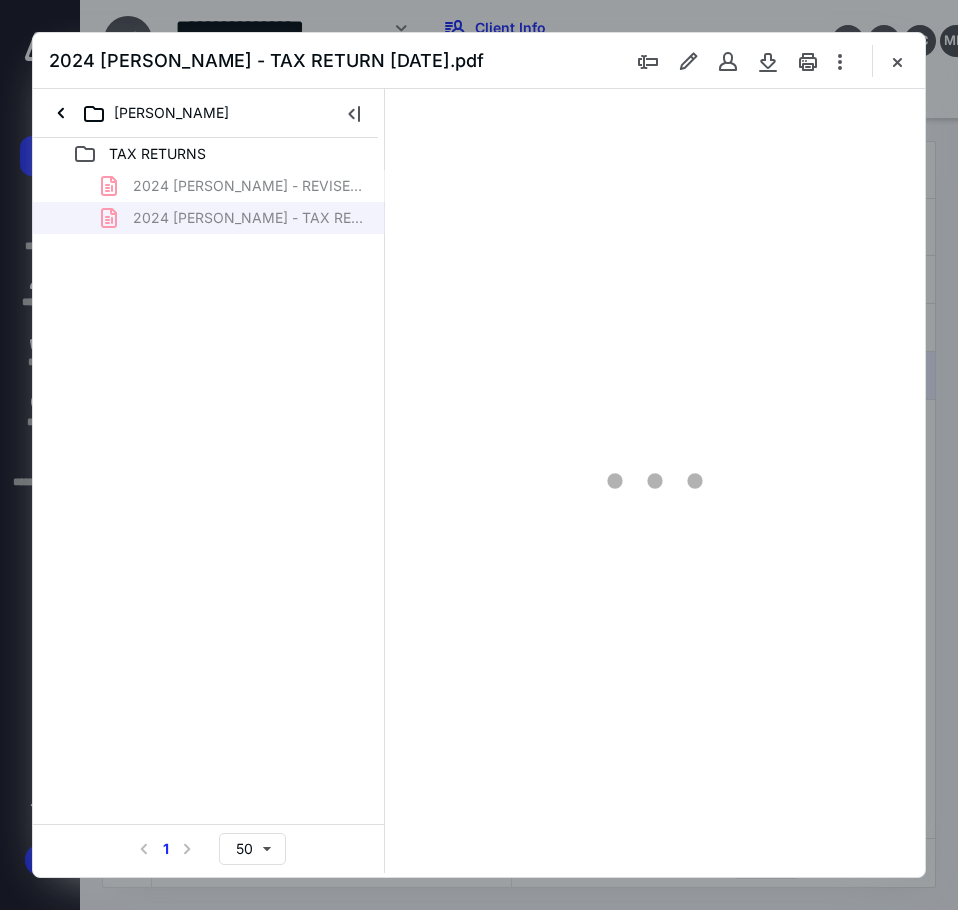 scroll, scrollTop: 107, scrollLeft: 0, axis: vertical 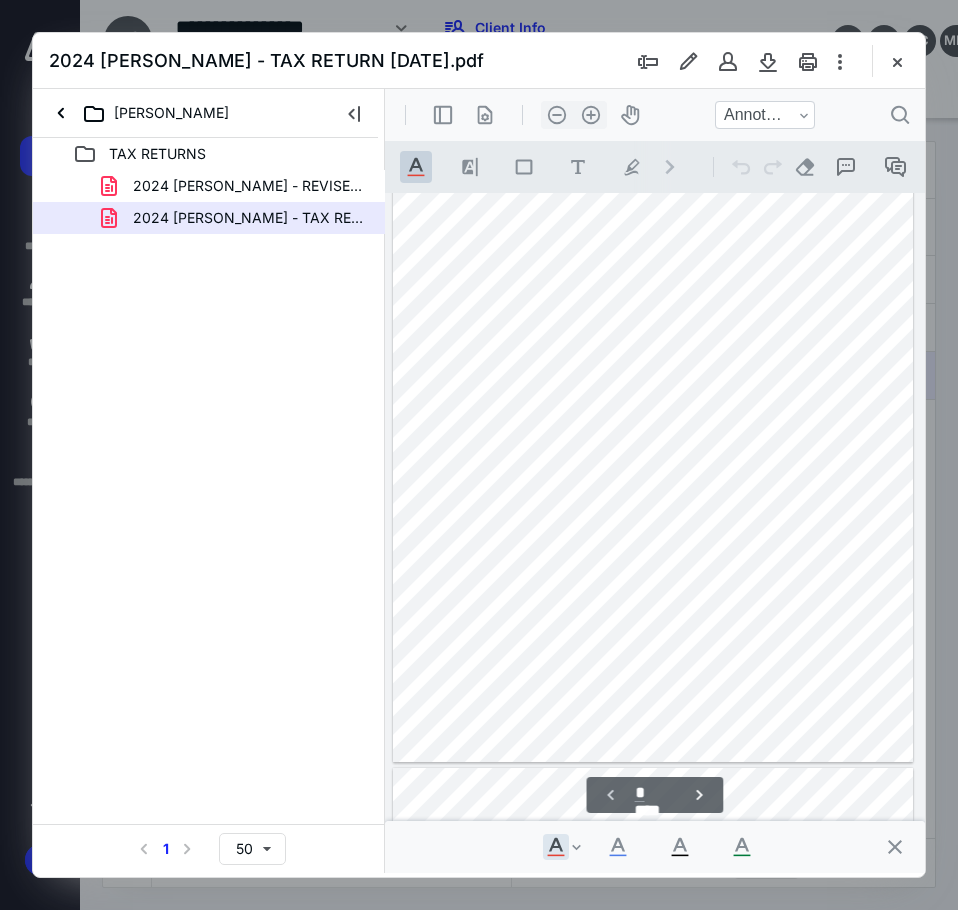 click on "2024 CADOLINO, KRYSTAL - REVISED ADDRESS  TR 6.10.2025.pdf" at bounding box center [249, 186] 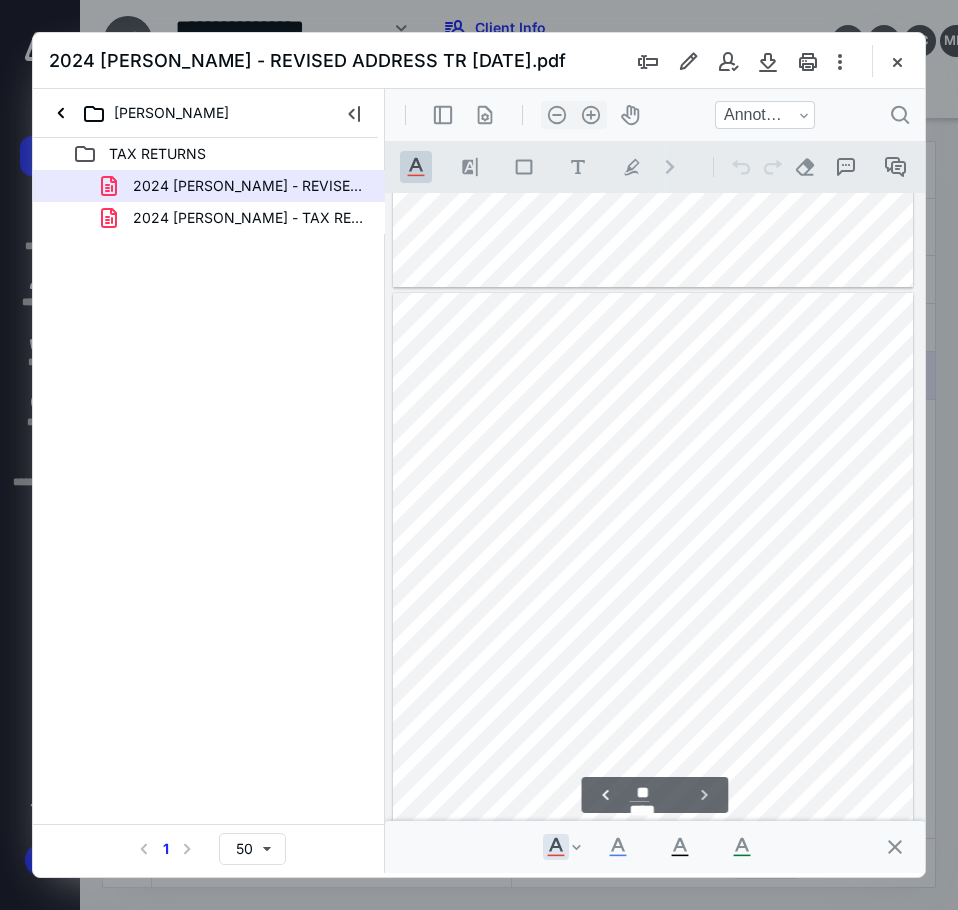 scroll, scrollTop: 16974, scrollLeft: 0, axis: vertical 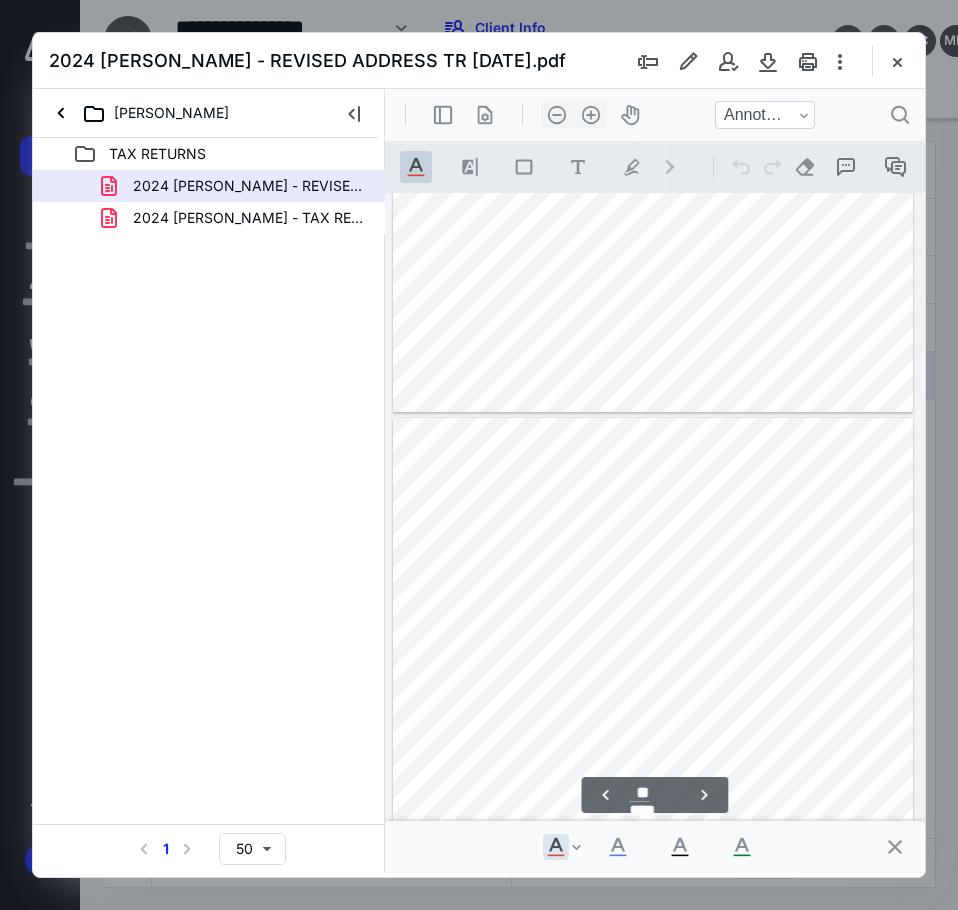type on "**" 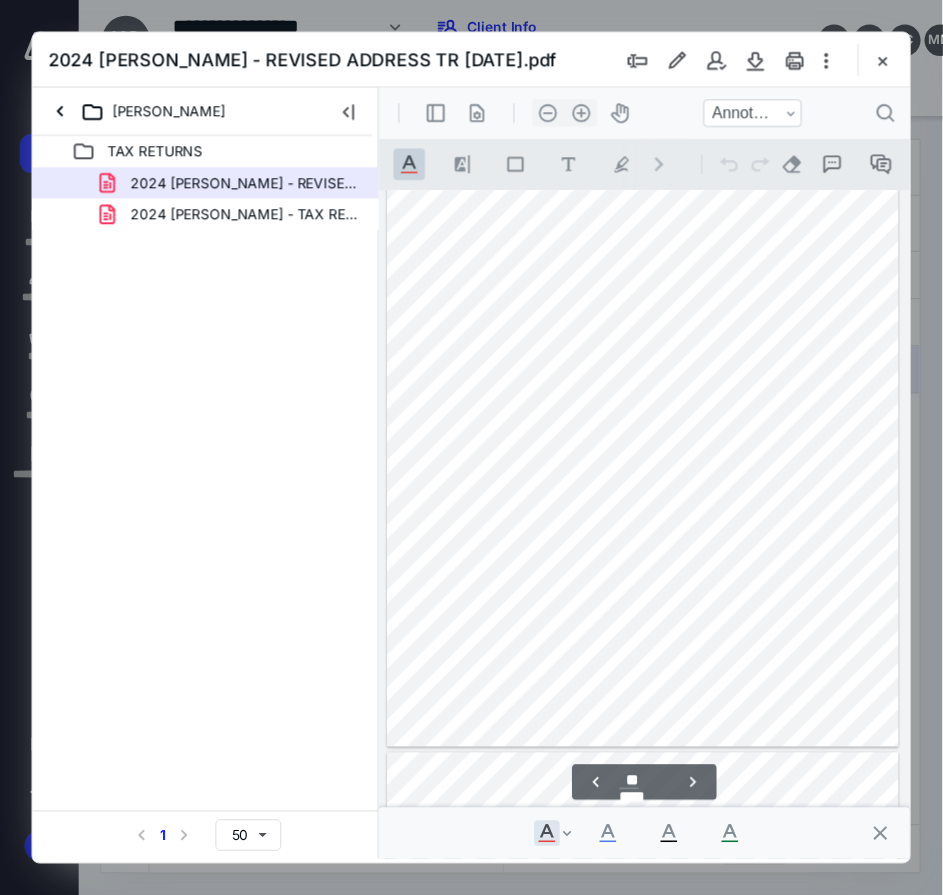 scroll, scrollTop: 15574, scrollLeft: 0, axis: vertical 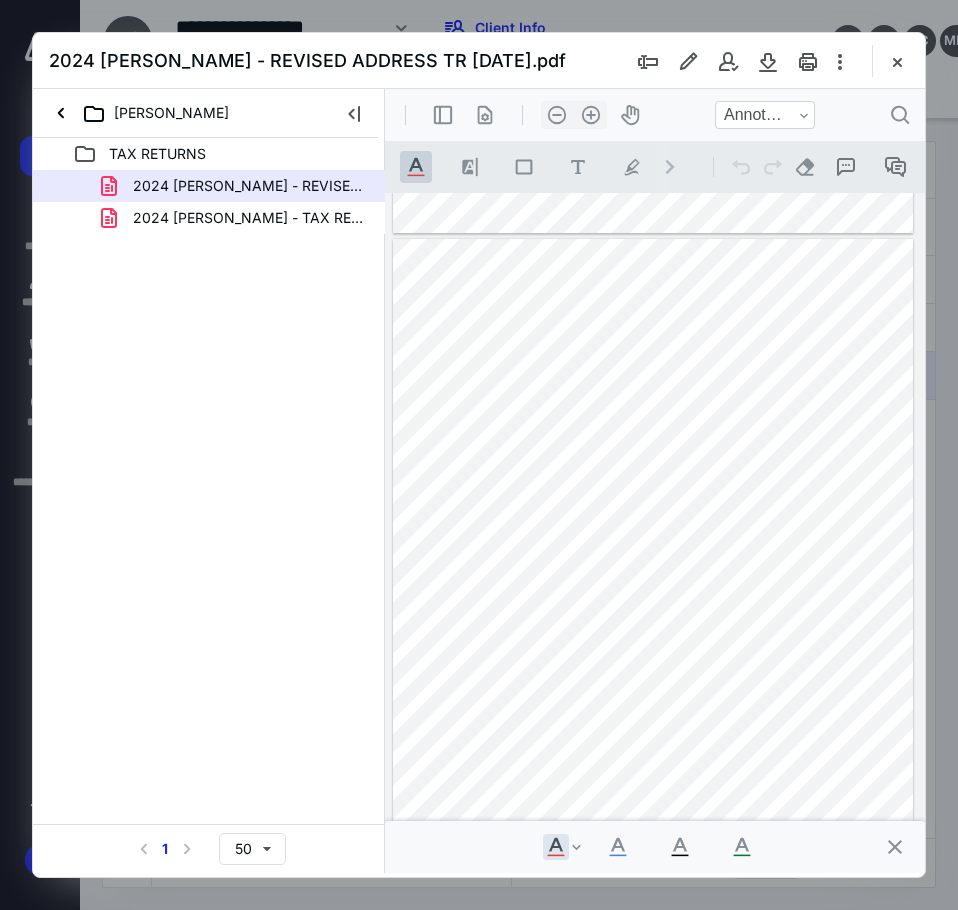 click at bounding box center (897, 61) 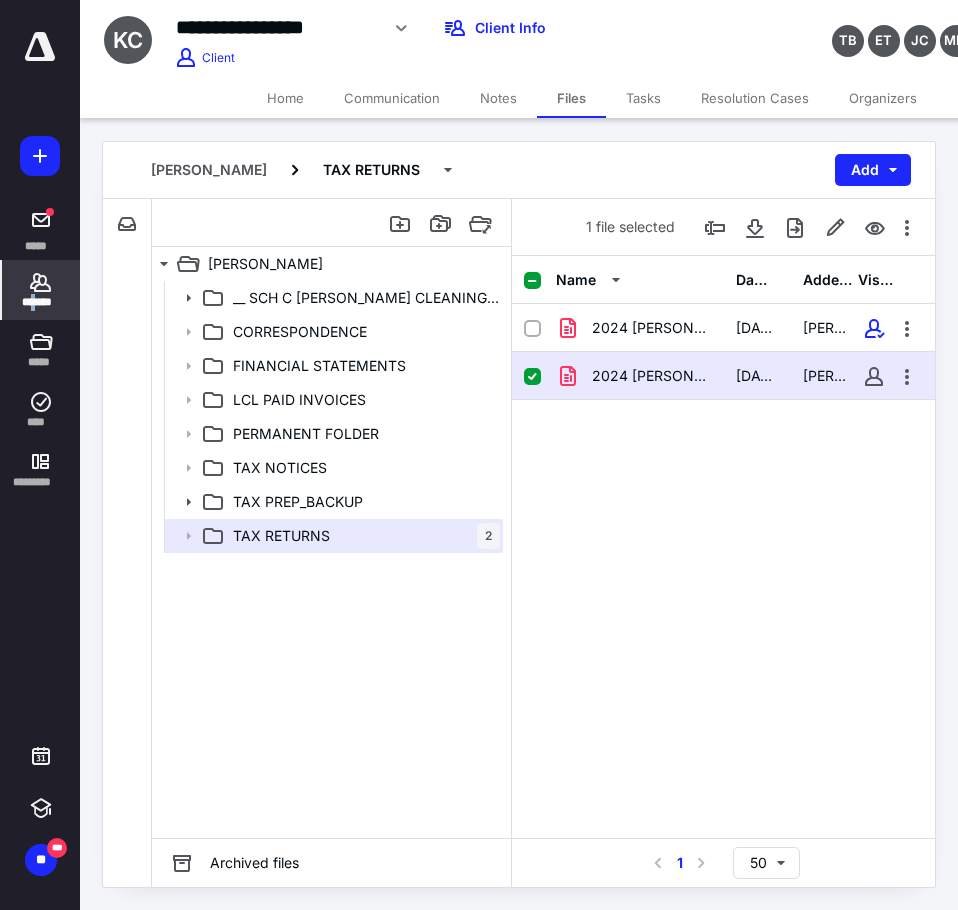 click on "*******" at bounding box center (41, 302) 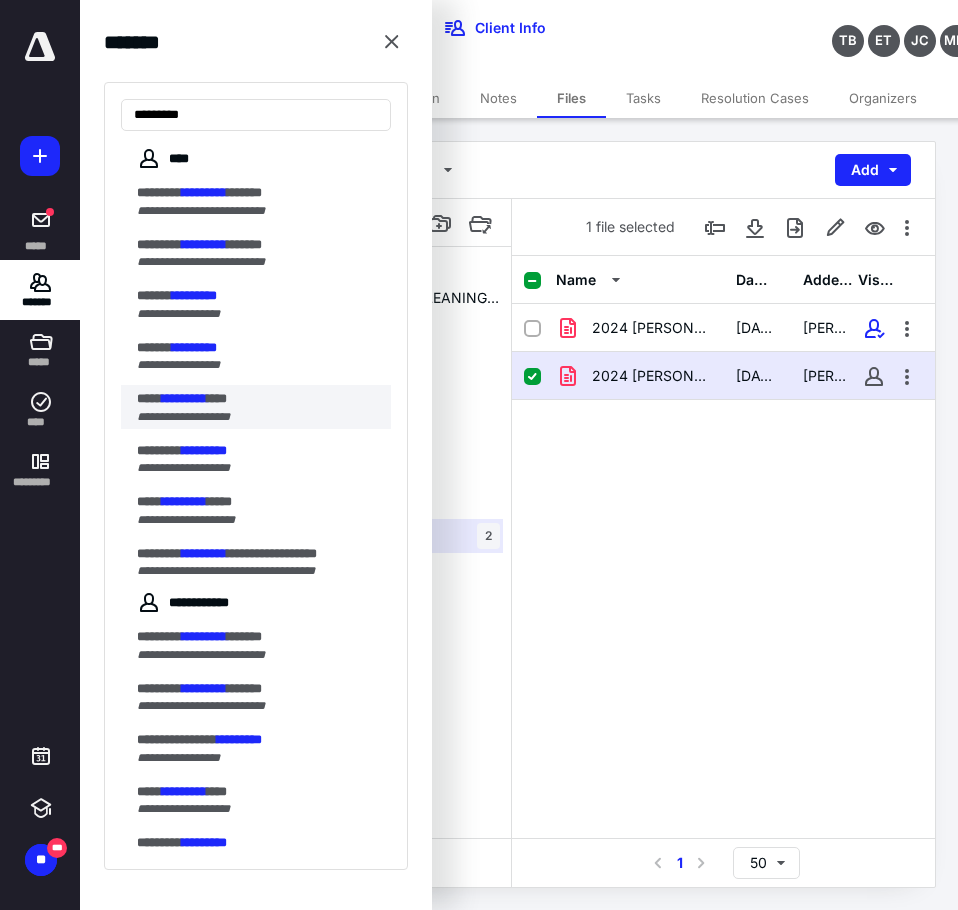 type on "*********" 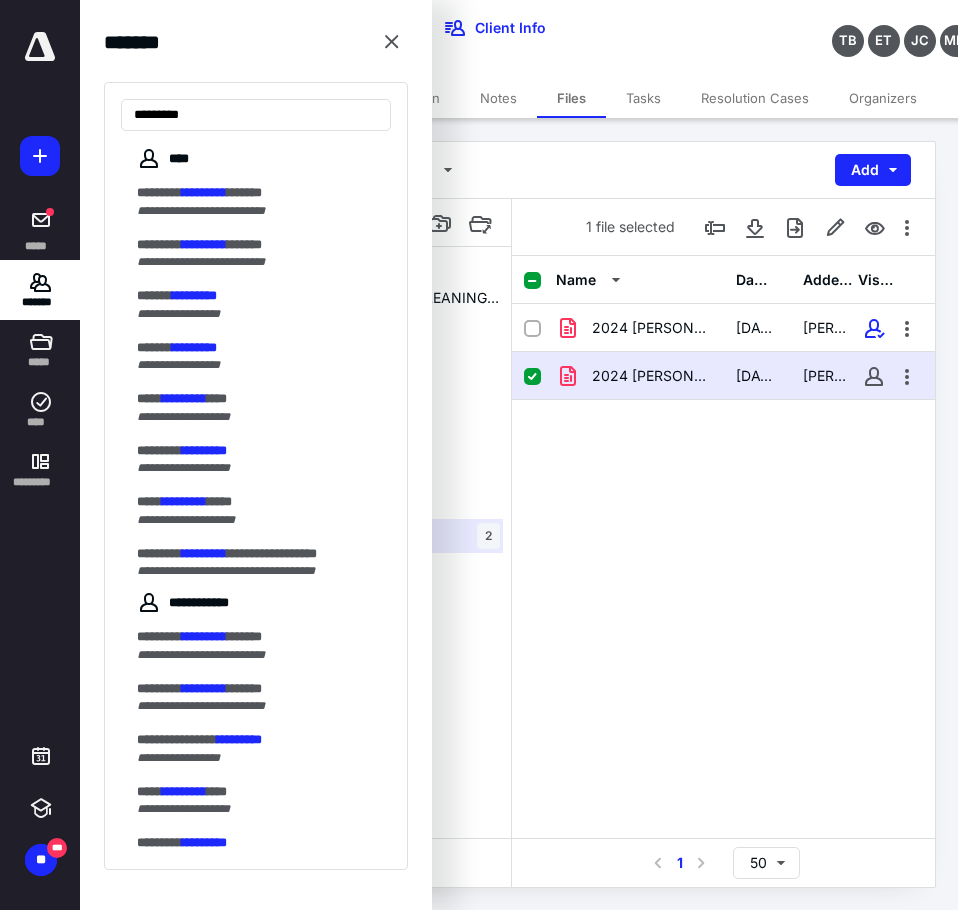 drag, startPoint x: 225, startPoint y: 395, endPoint x: 193, endPoint y: 396, distance: 32.01562 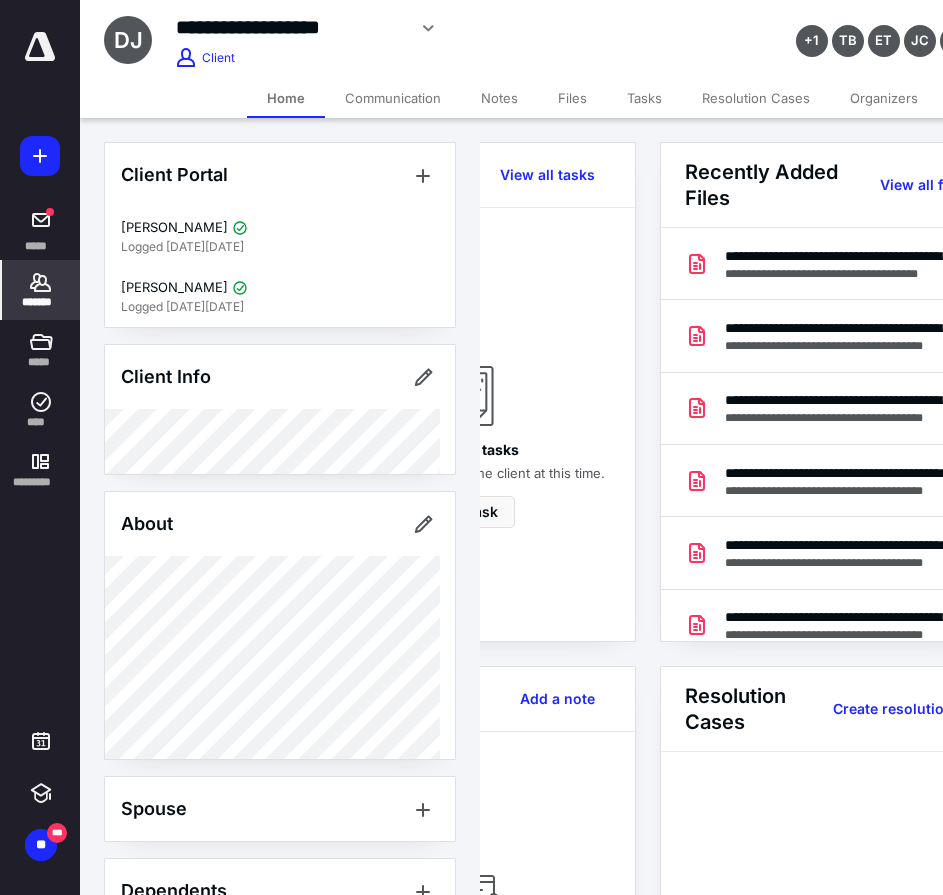 scroll, scrollTop: 0, scrollLeft: 189, axis: horizontal 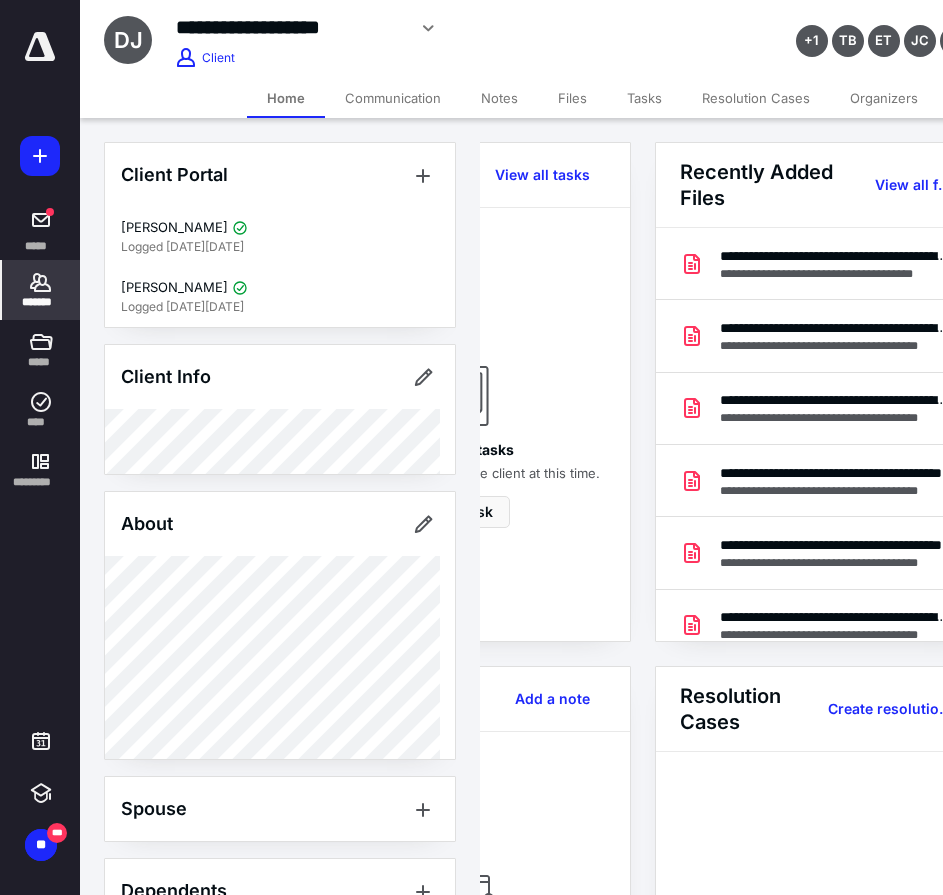 click on "Recently Added Files View all files" at bounding box center (824, 185) 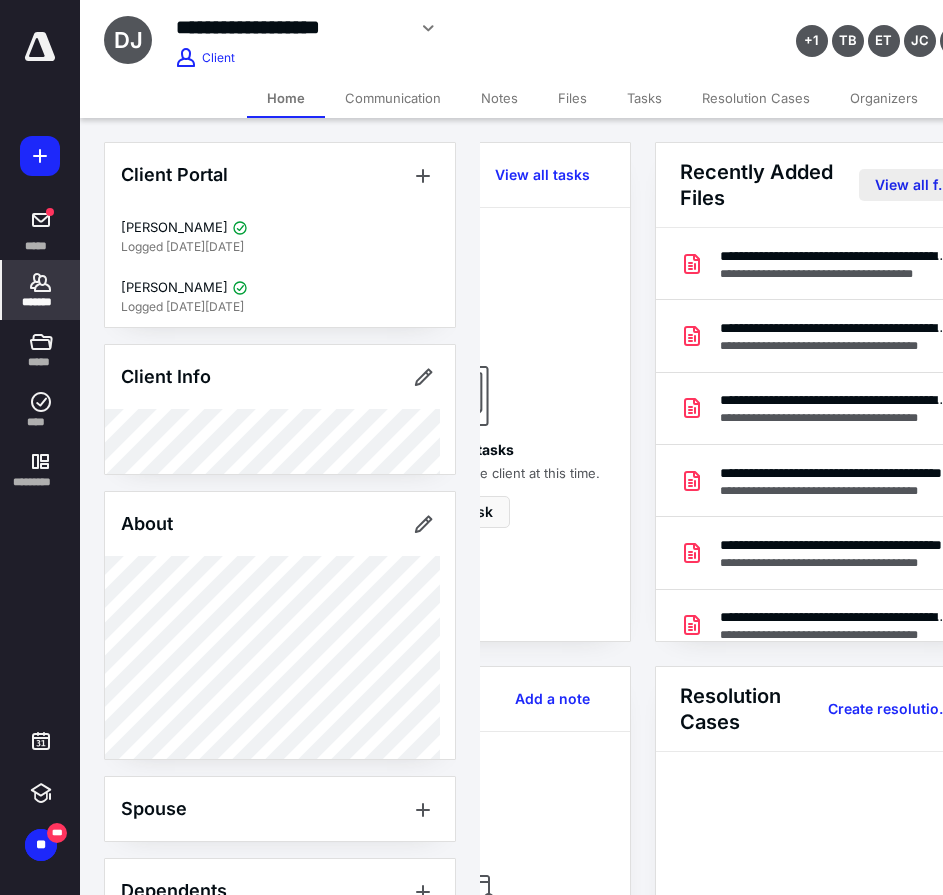 click on "View all files" at bounding box center [913, 185] 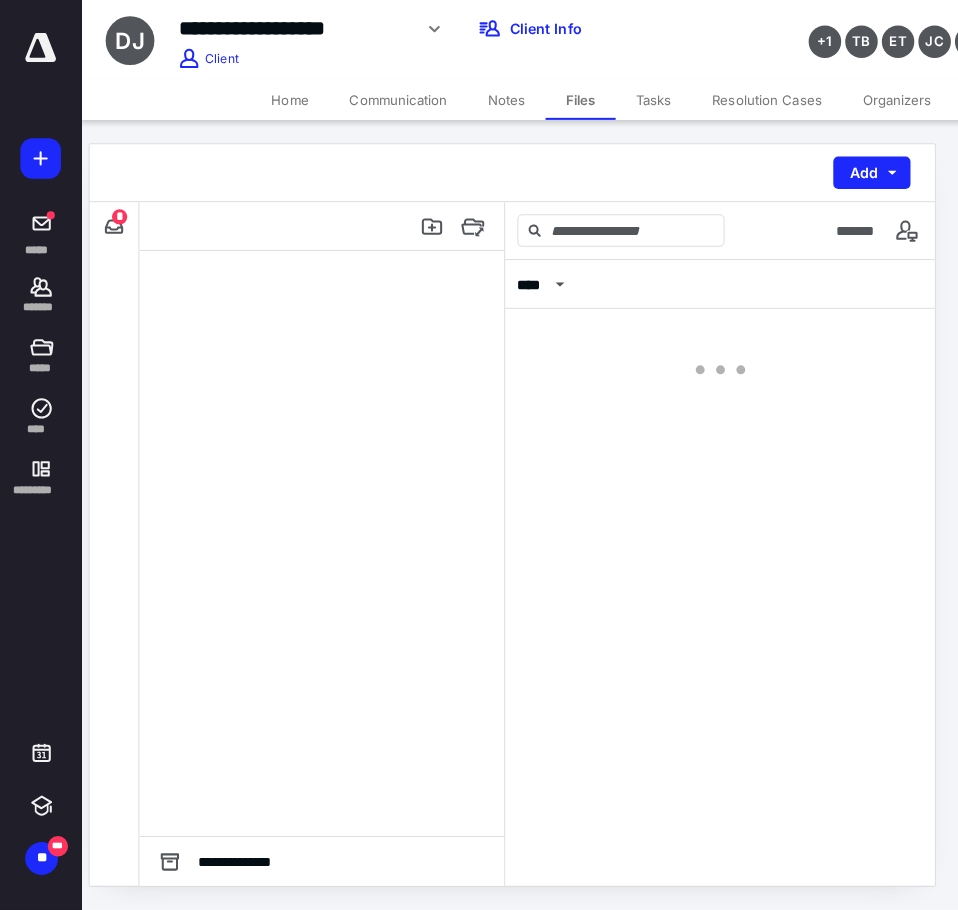 scroll, scrollTop: 0, scrollLeft: 0, axis: both 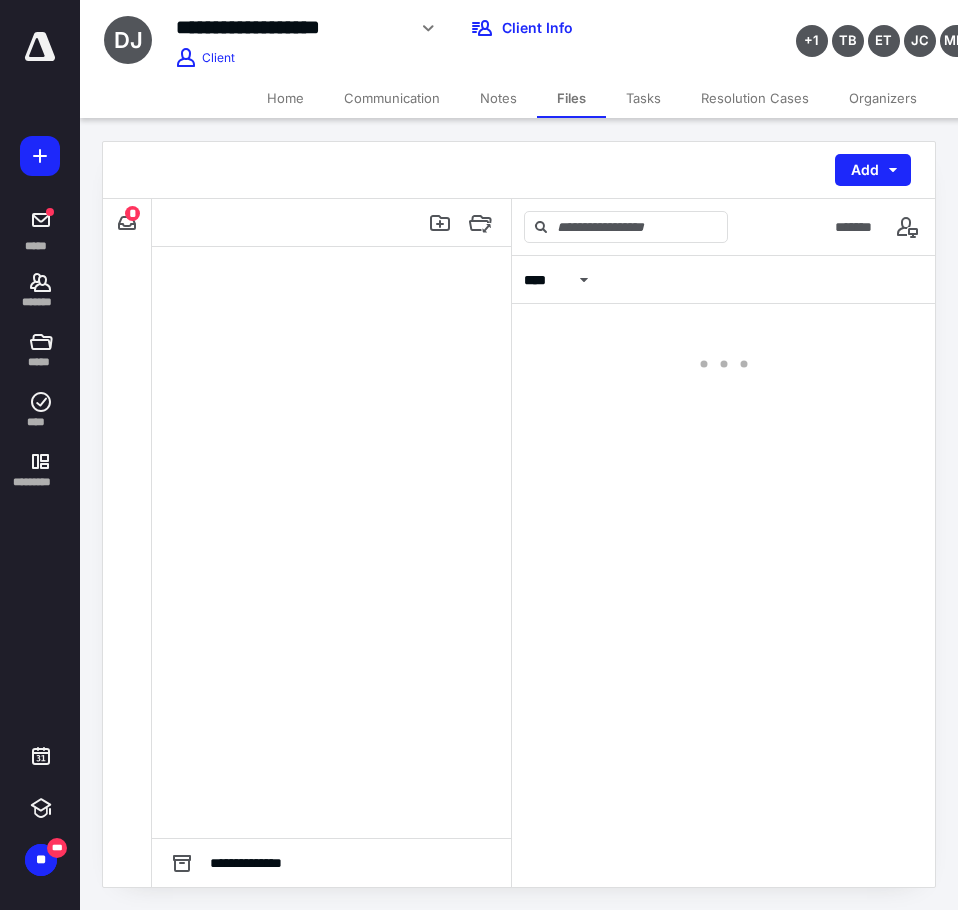 click on "Add" at bounding box center [519, 170] 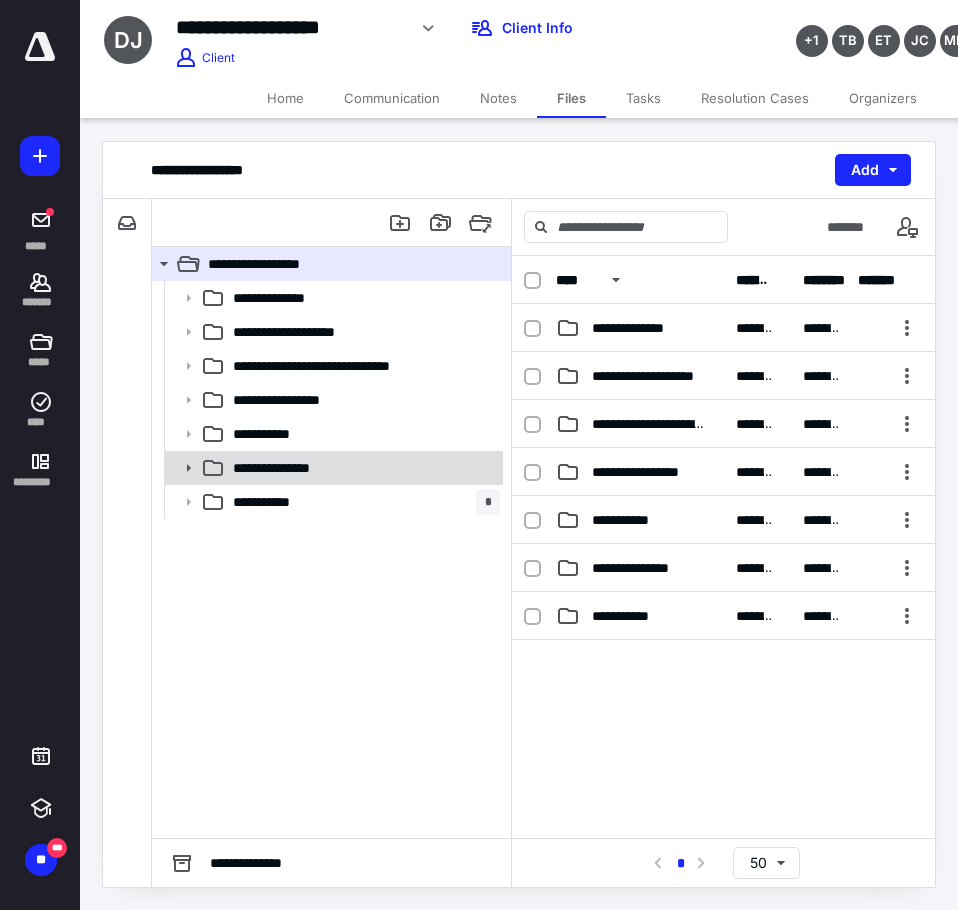click 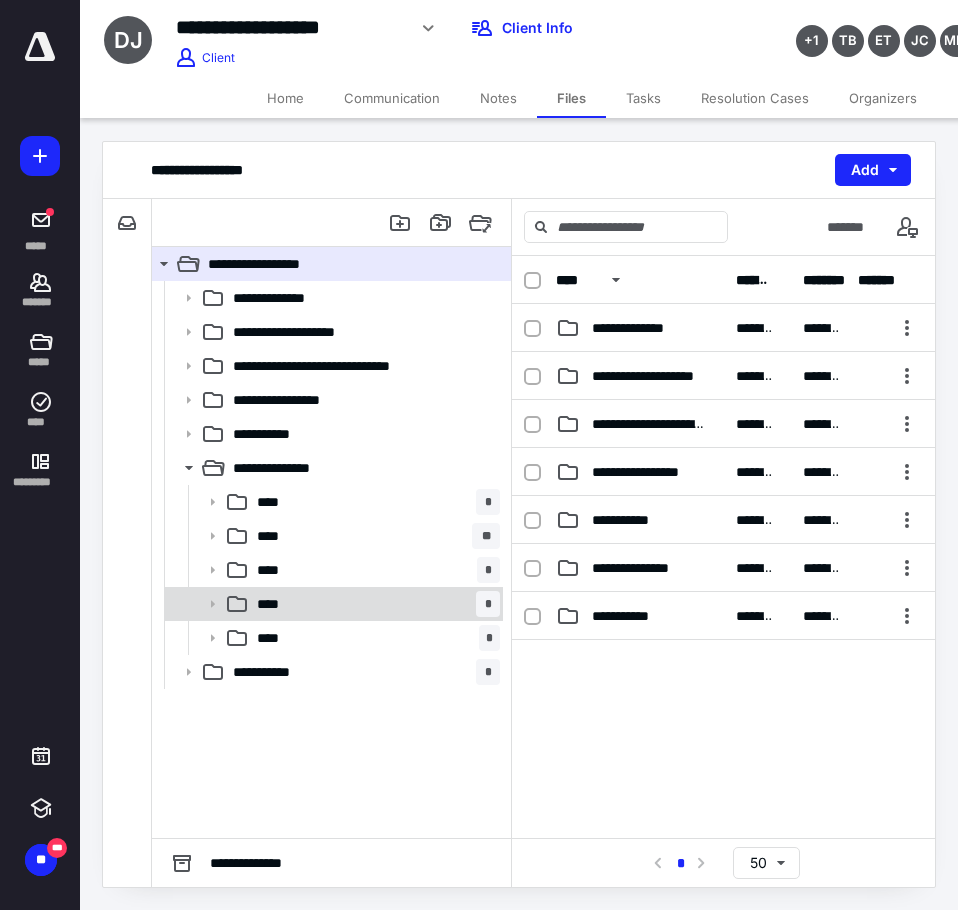 click 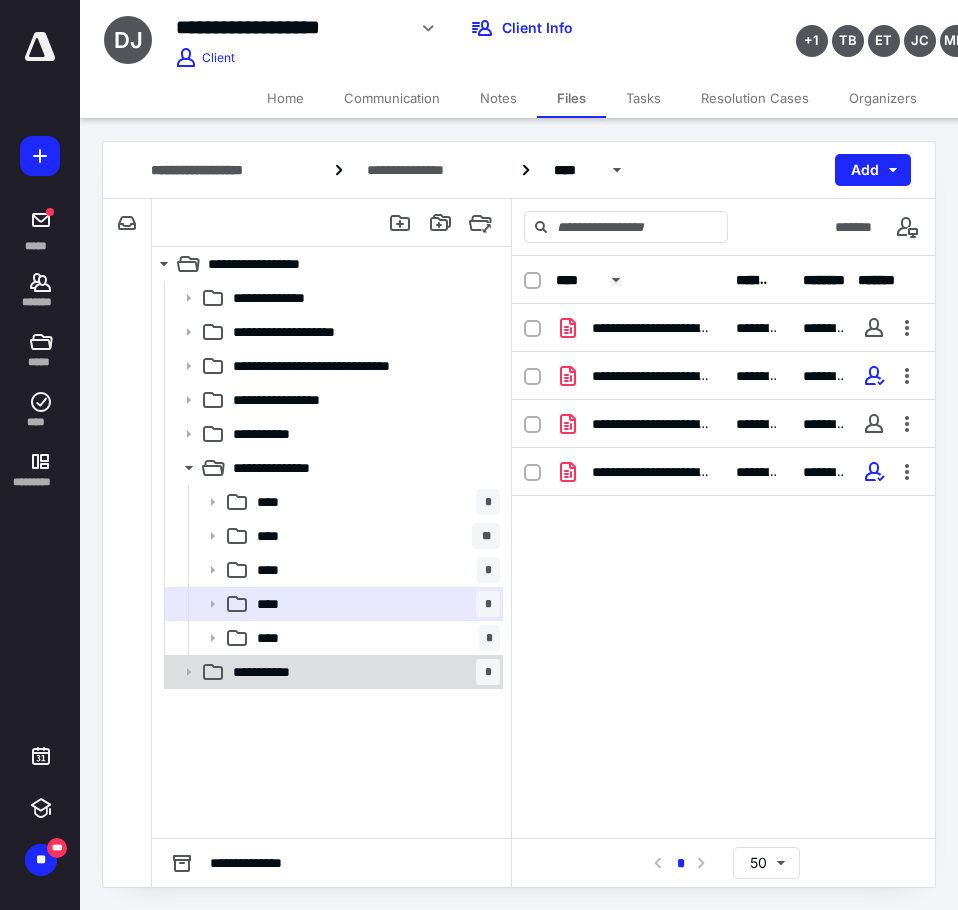 click on "**********" at bounding box center [332, 672] 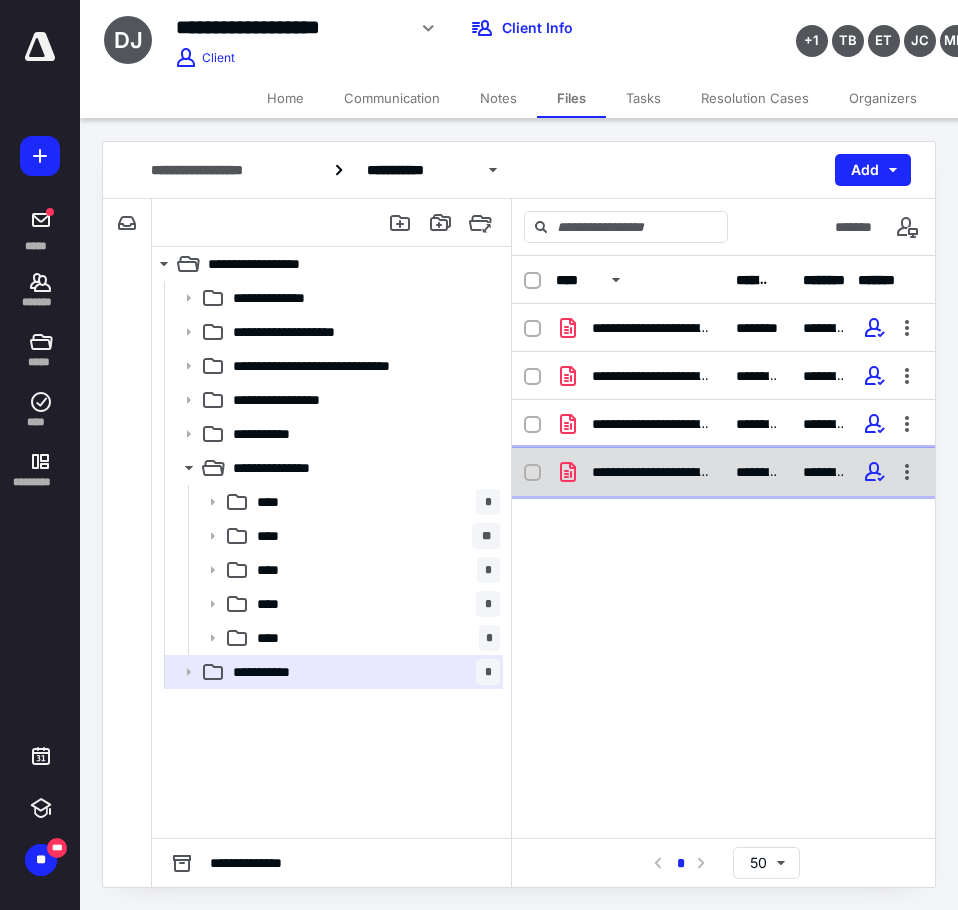 click on "**********" at bounding box center (723, 472) 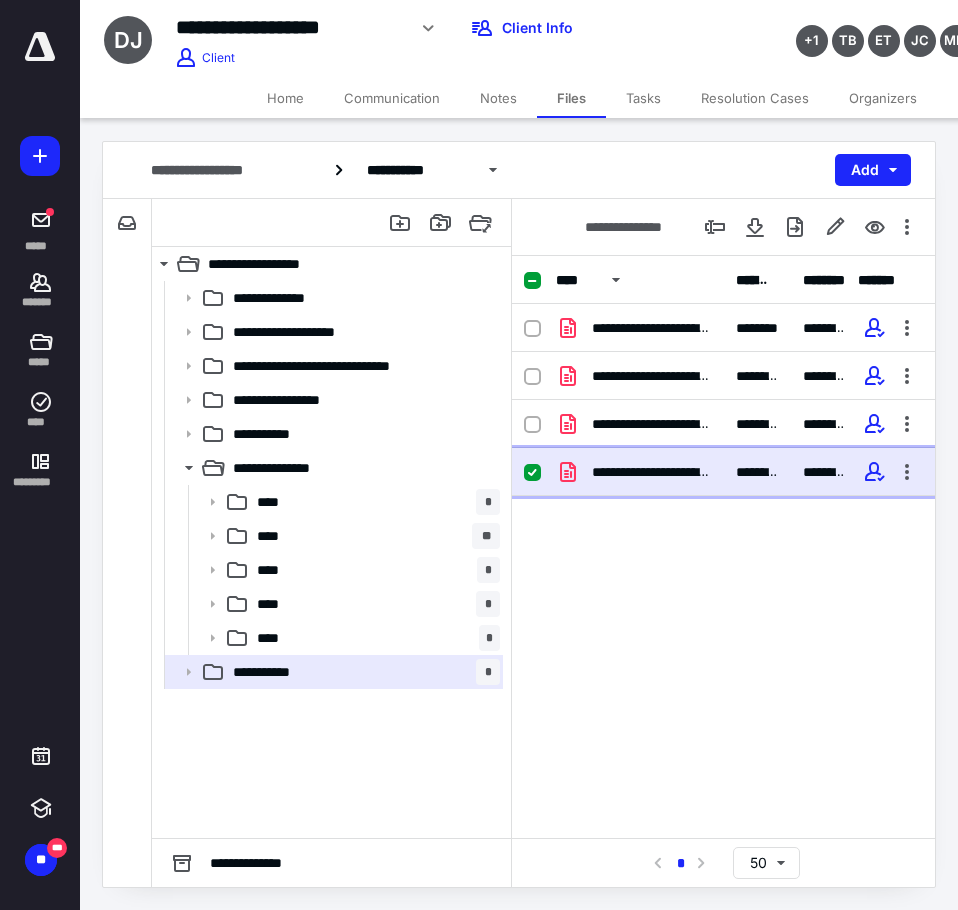 click on "**********" at bounding box center [723, 472] 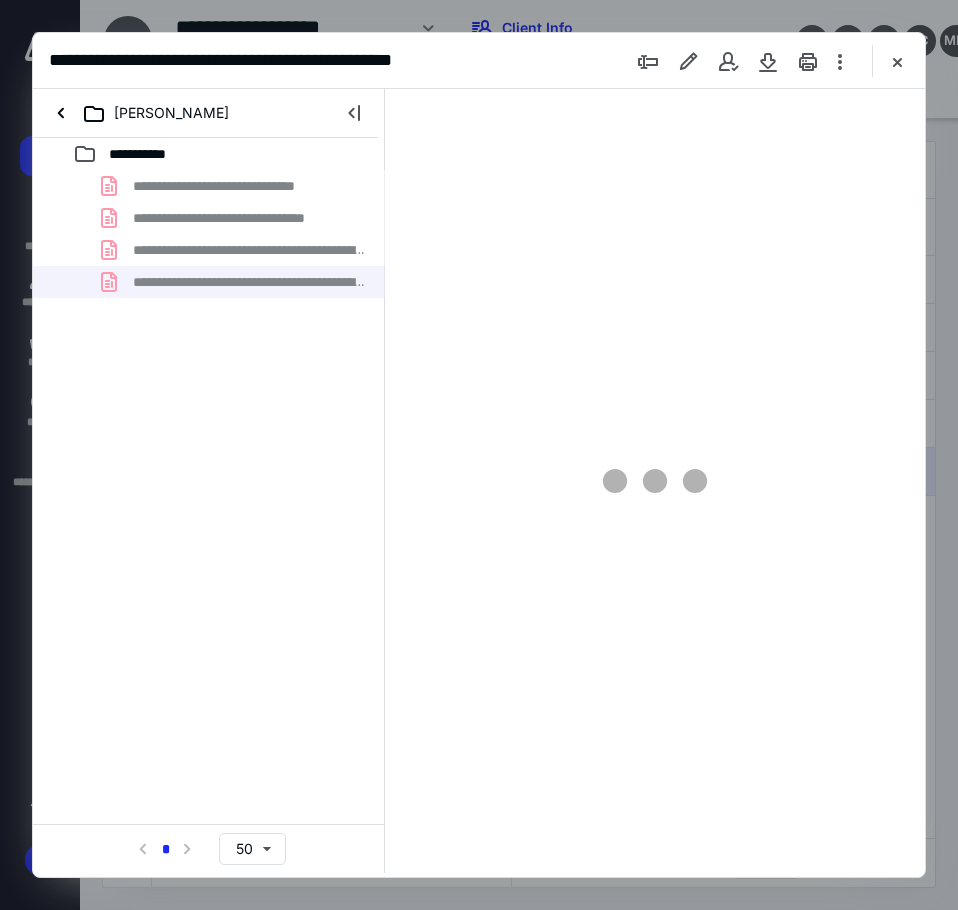 scroll, scrollTop: 0, scrollLeft: 0, axis: both 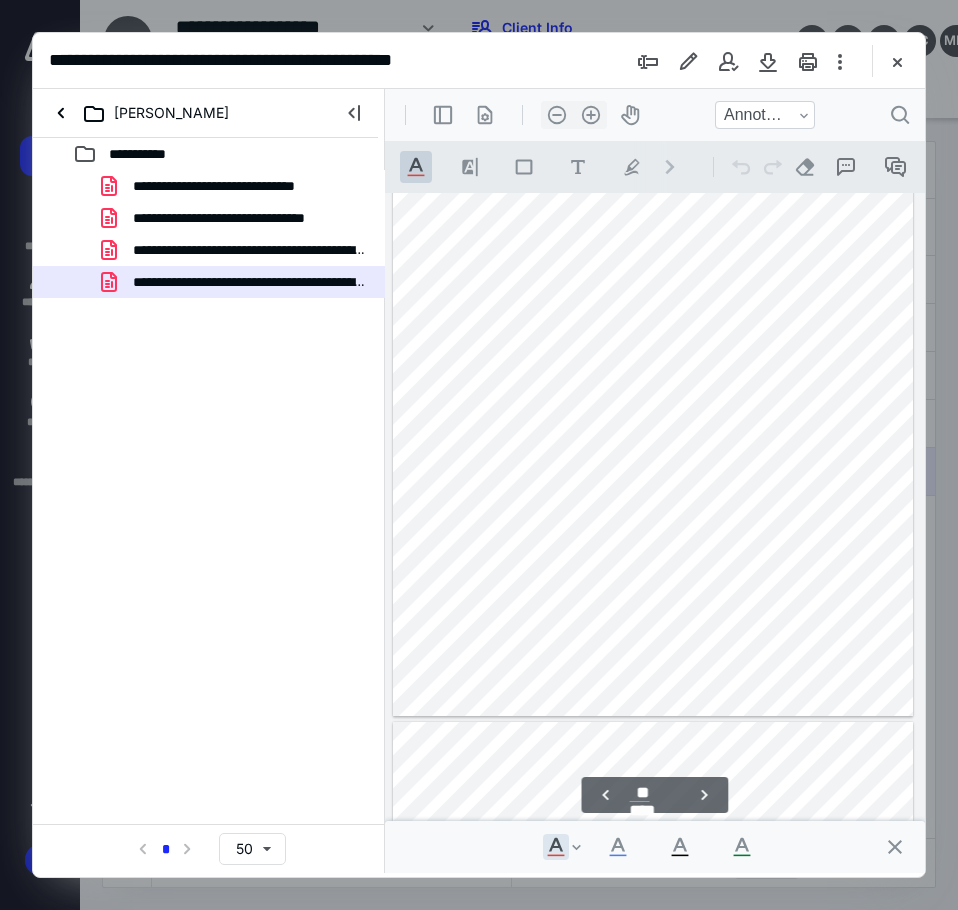 type on "**" 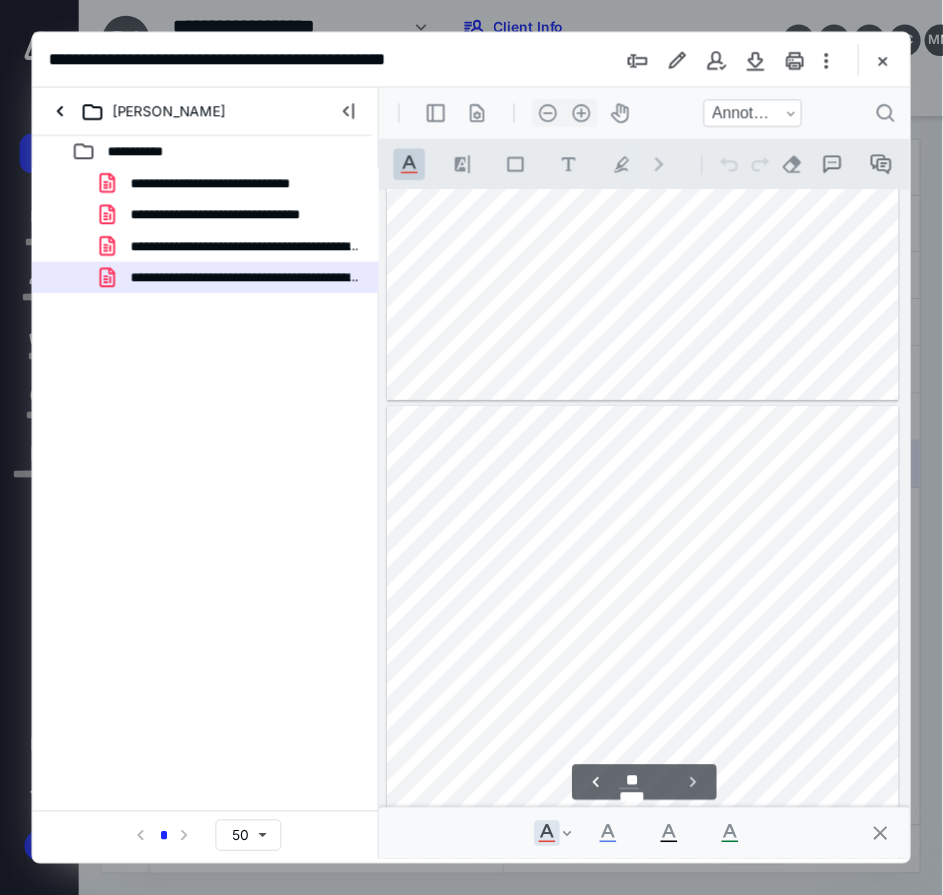 scroll, scrollTop: 18332, scrollLeft: 0, axis: vertical 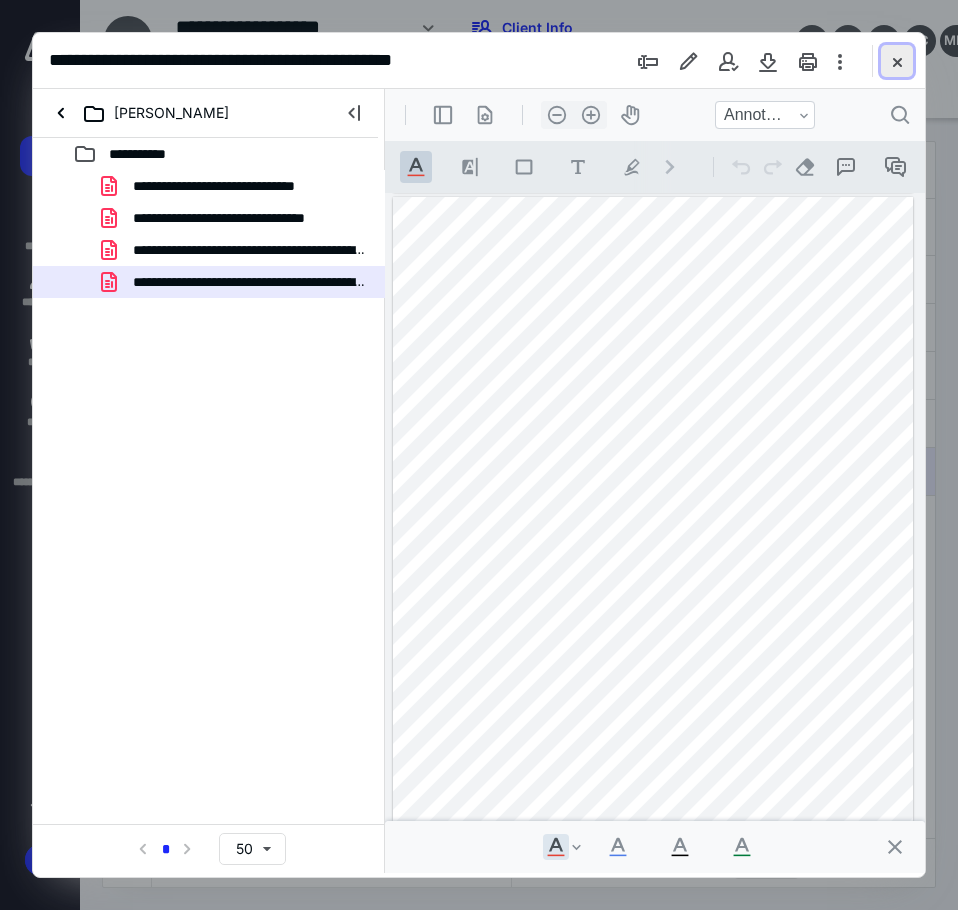 click at bounding box center [897, 61] 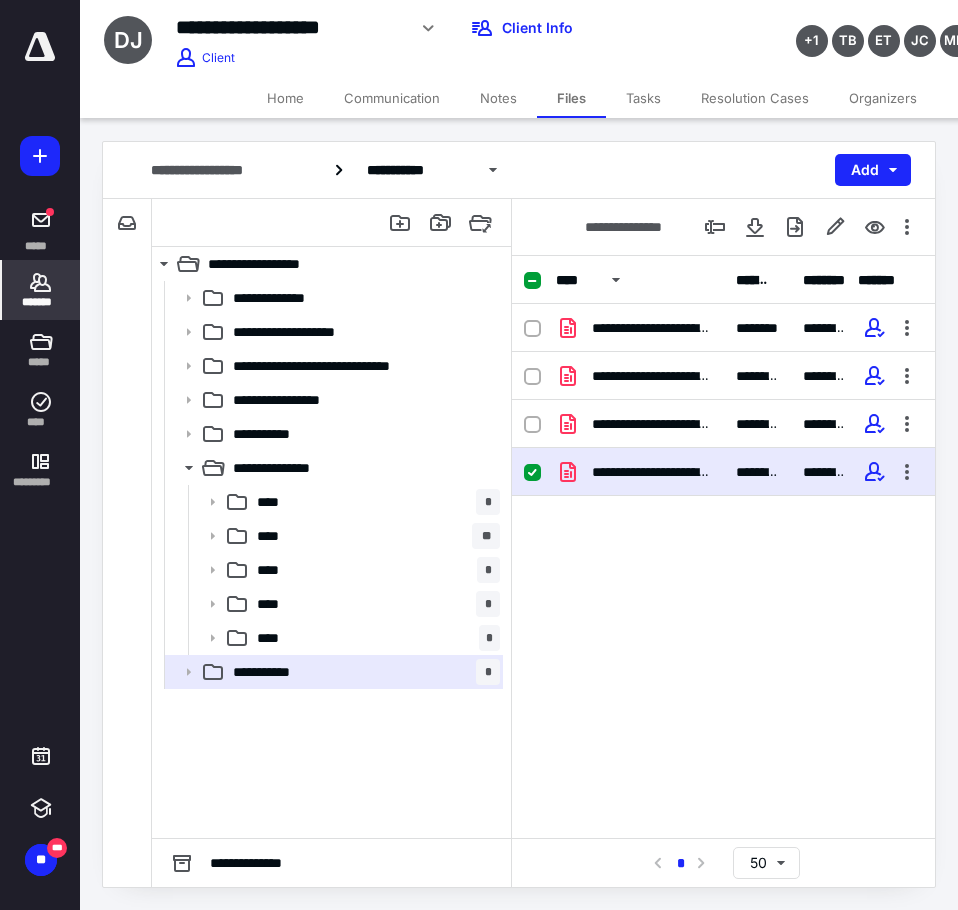 click on "*******" at bounding box center (41, 302) 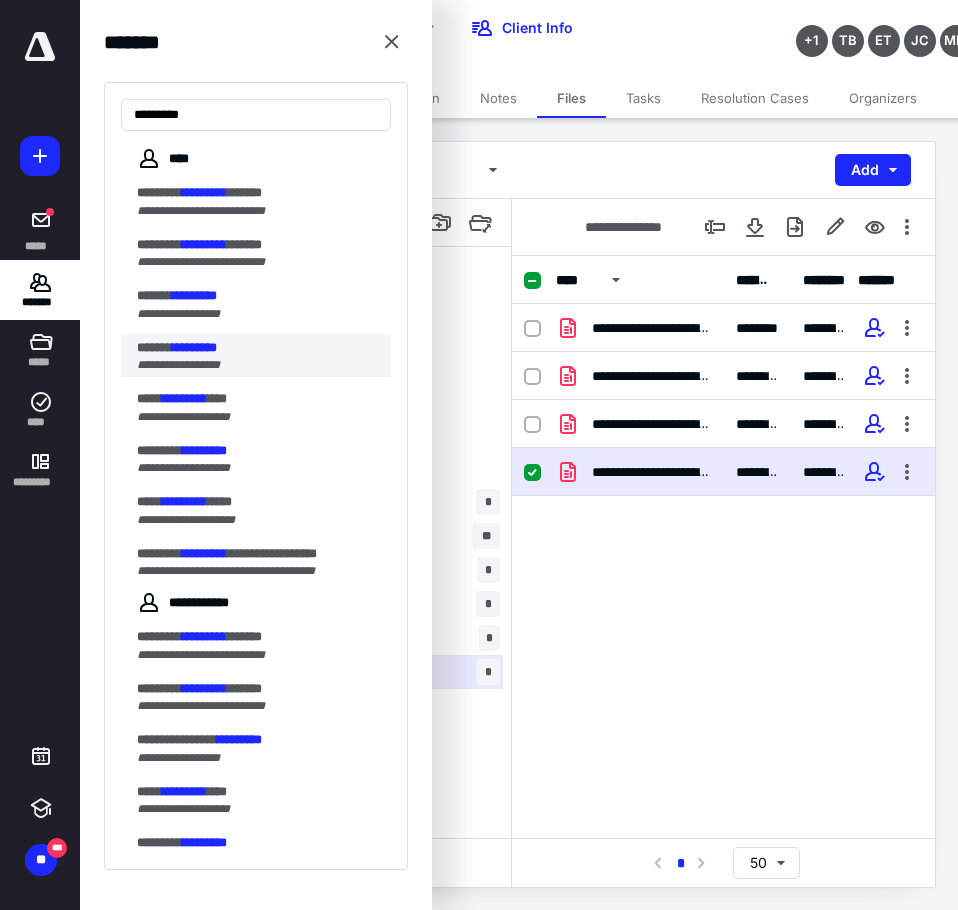 type on "*********" 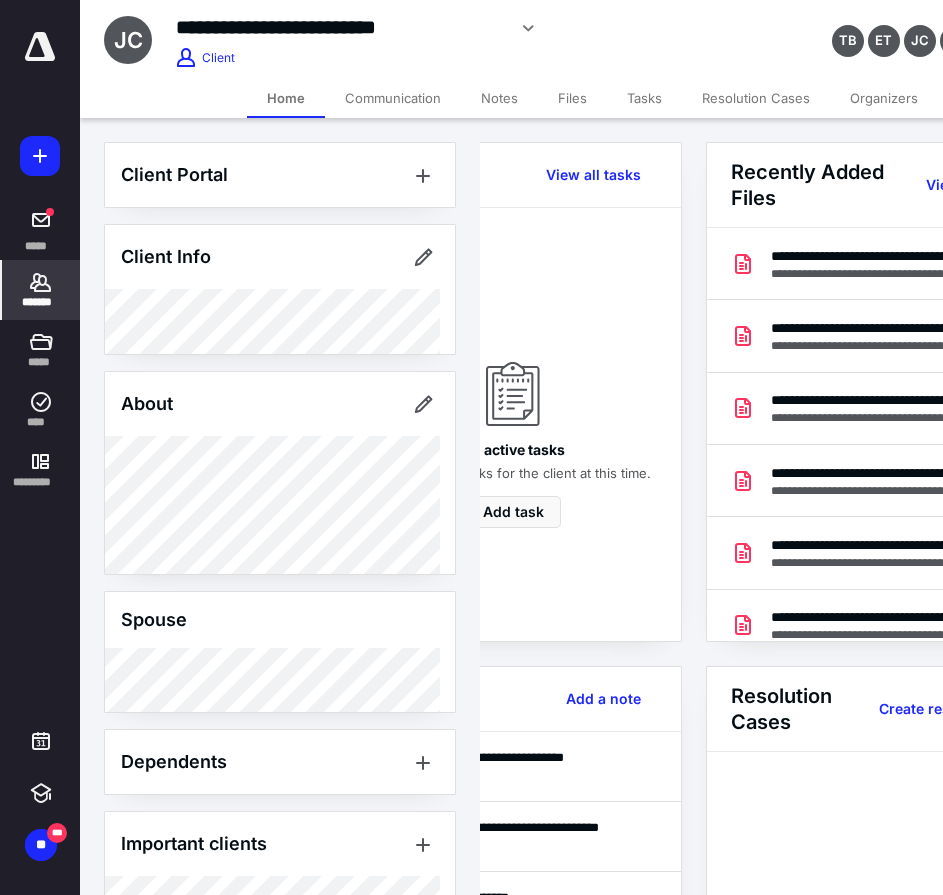 scroll, scrollTop: 0, scrollLeft: 239, axis: horizontal 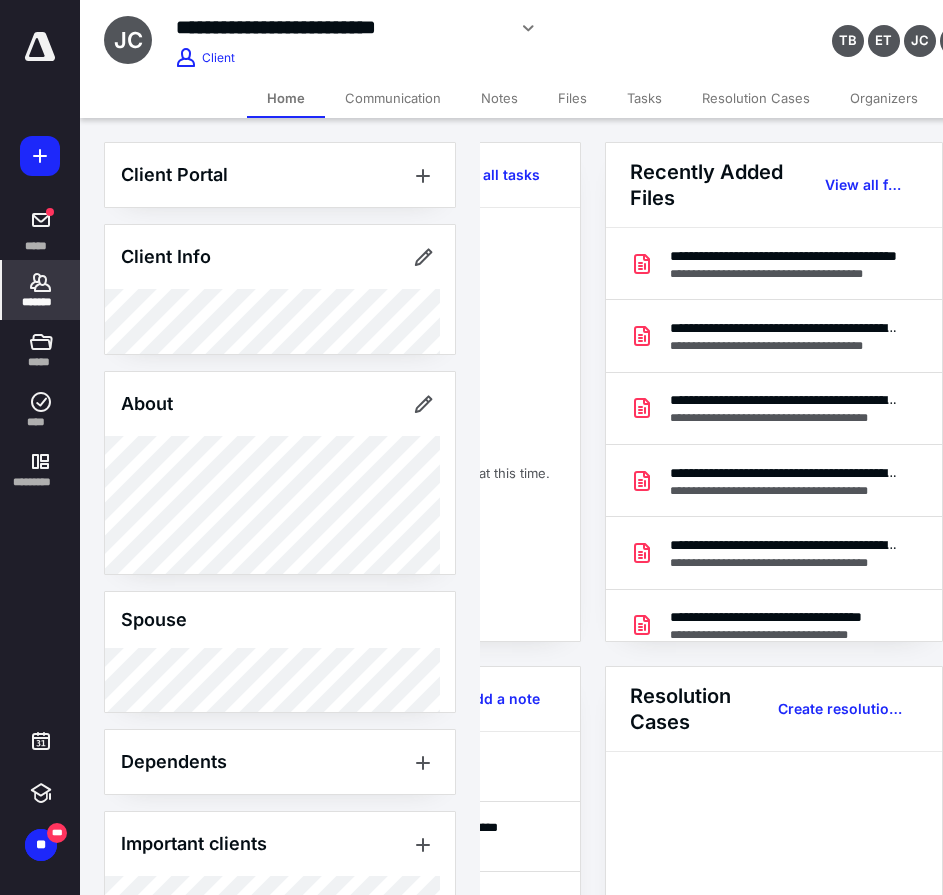 click on "Recently Added Files View all files" at bounding box center [774, 185] 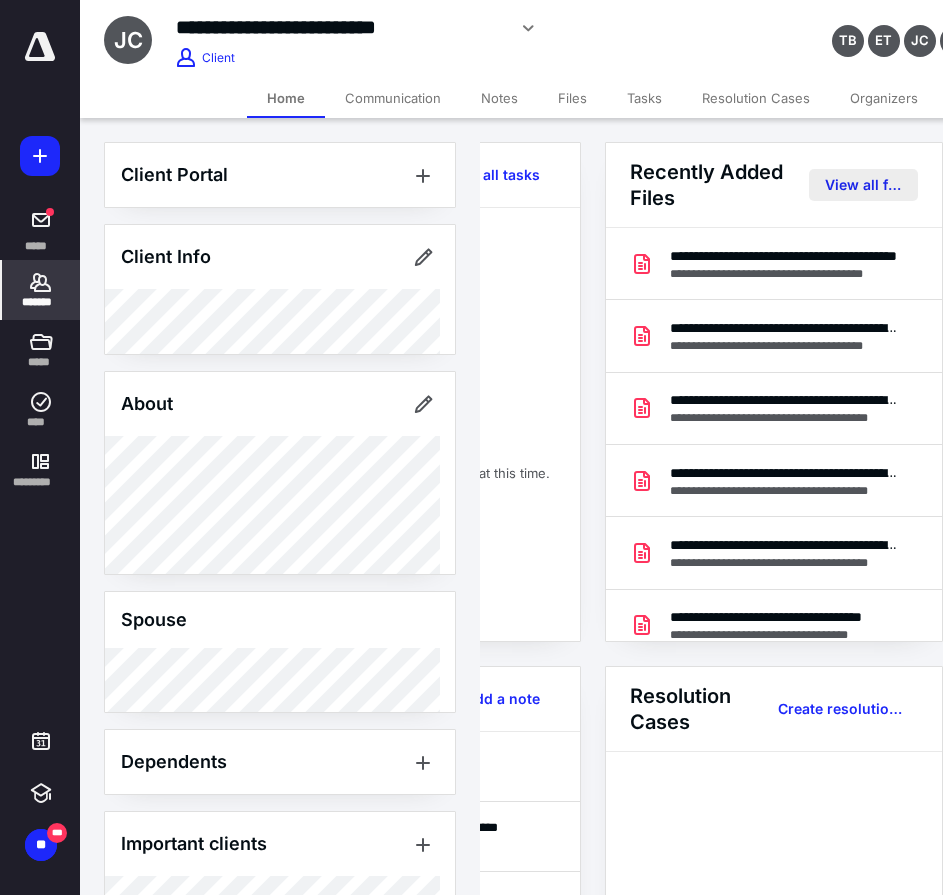 click on "View all files" at bounding box center (863, 185) 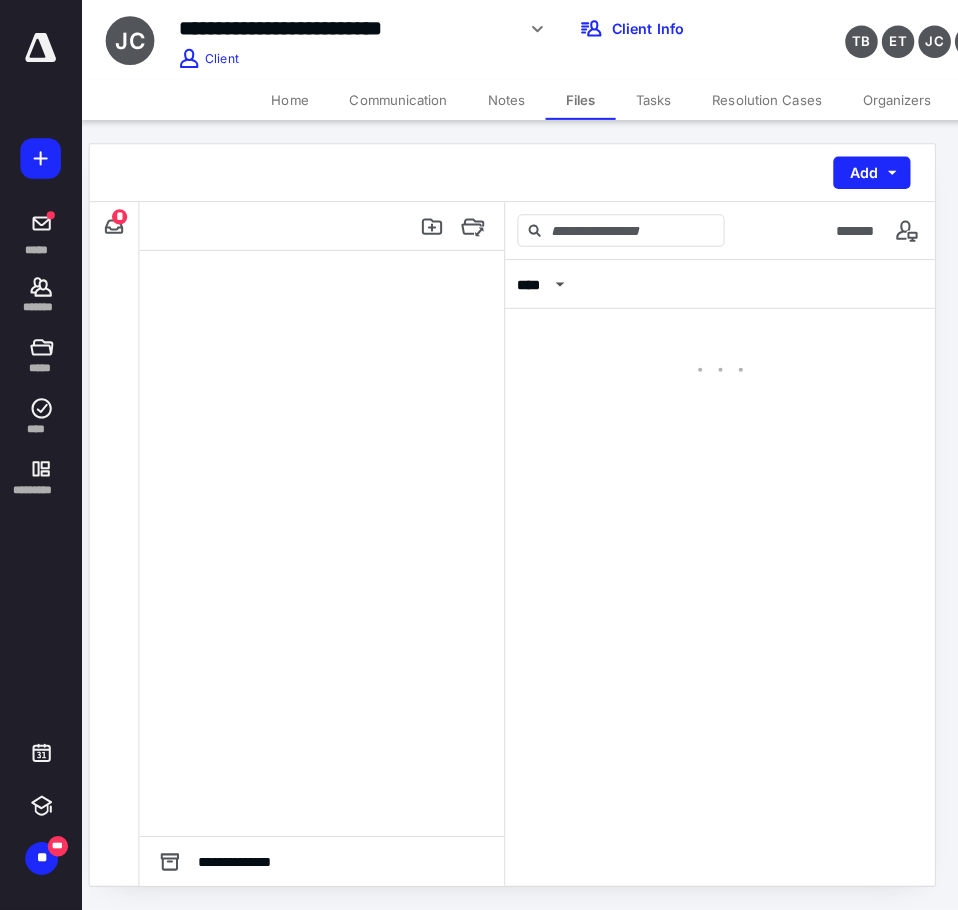 scroll, scrollTop: 0, scrollLeft: 0, axis: both 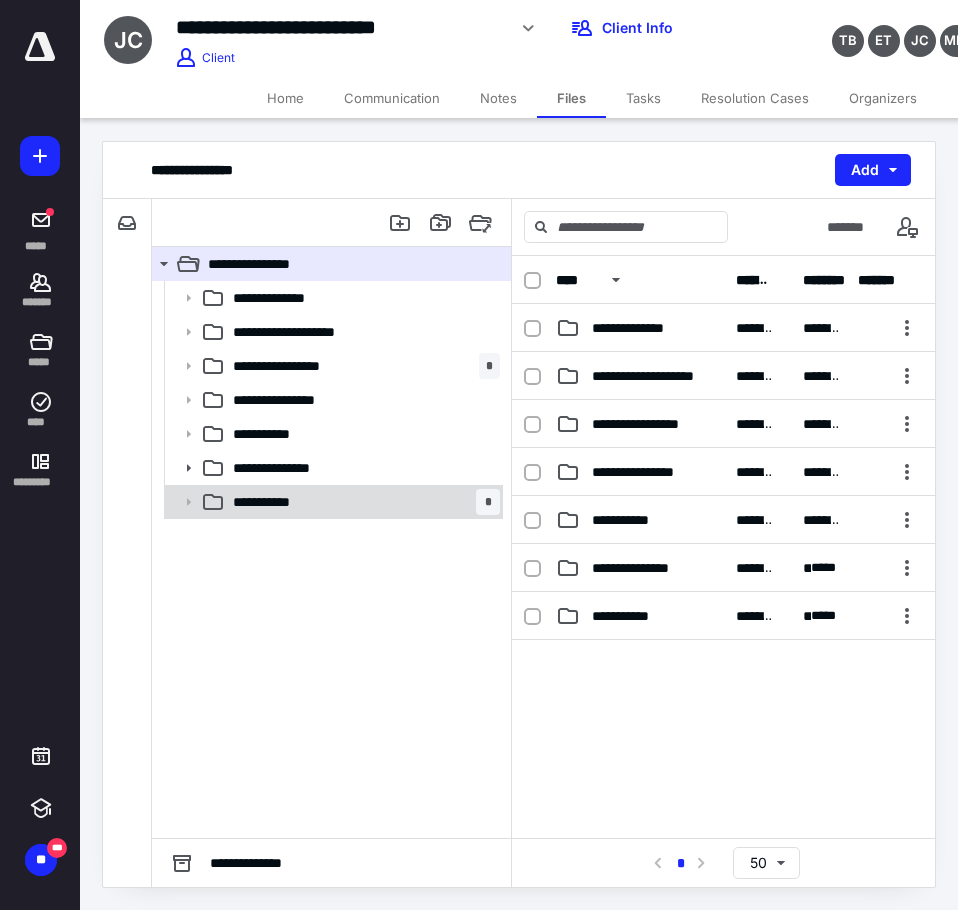 click 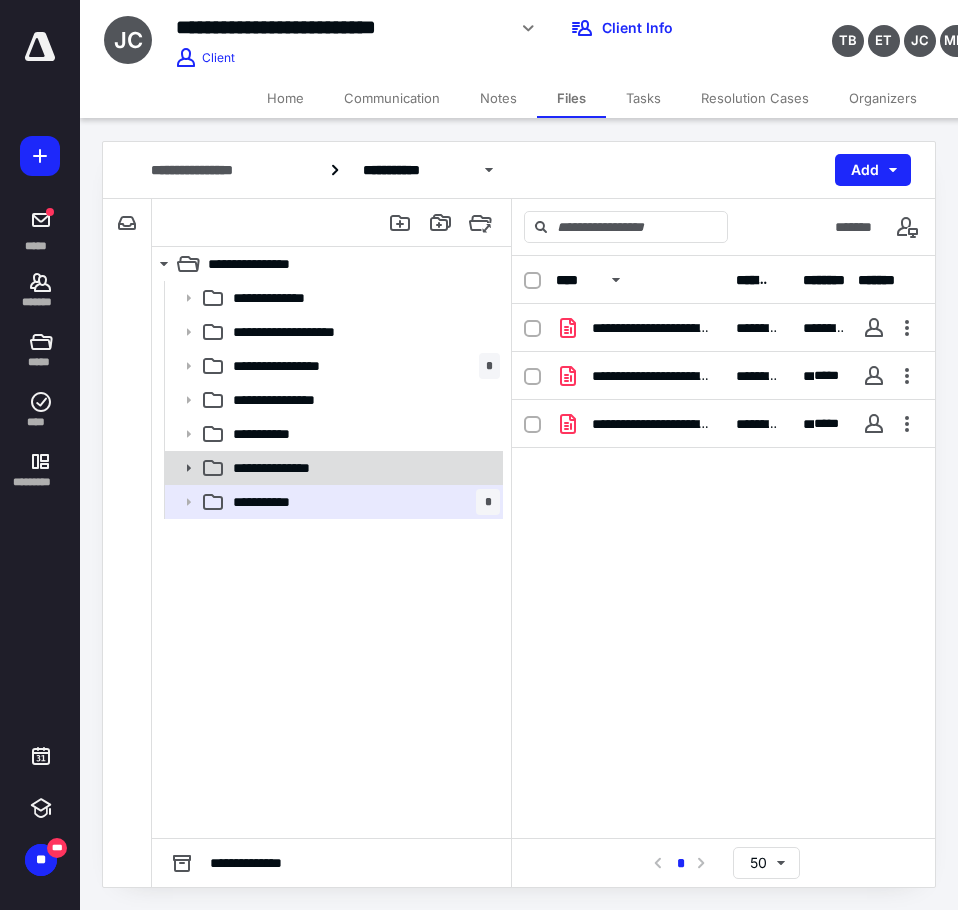click 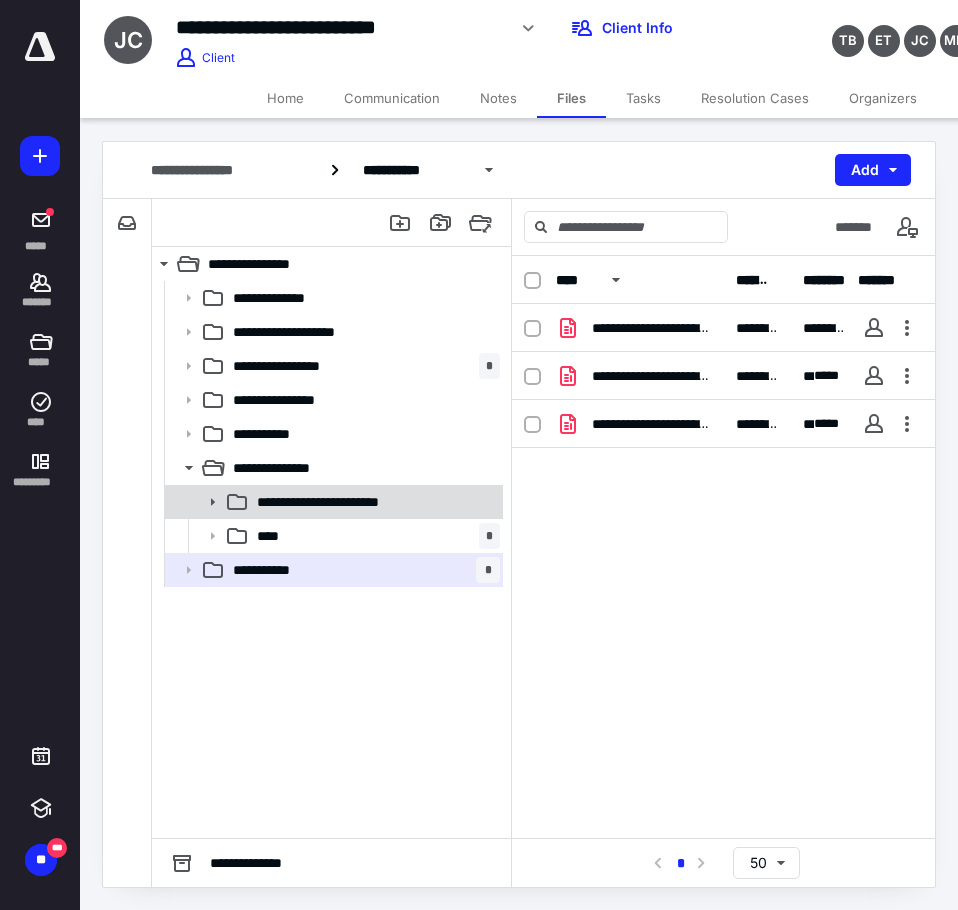 click 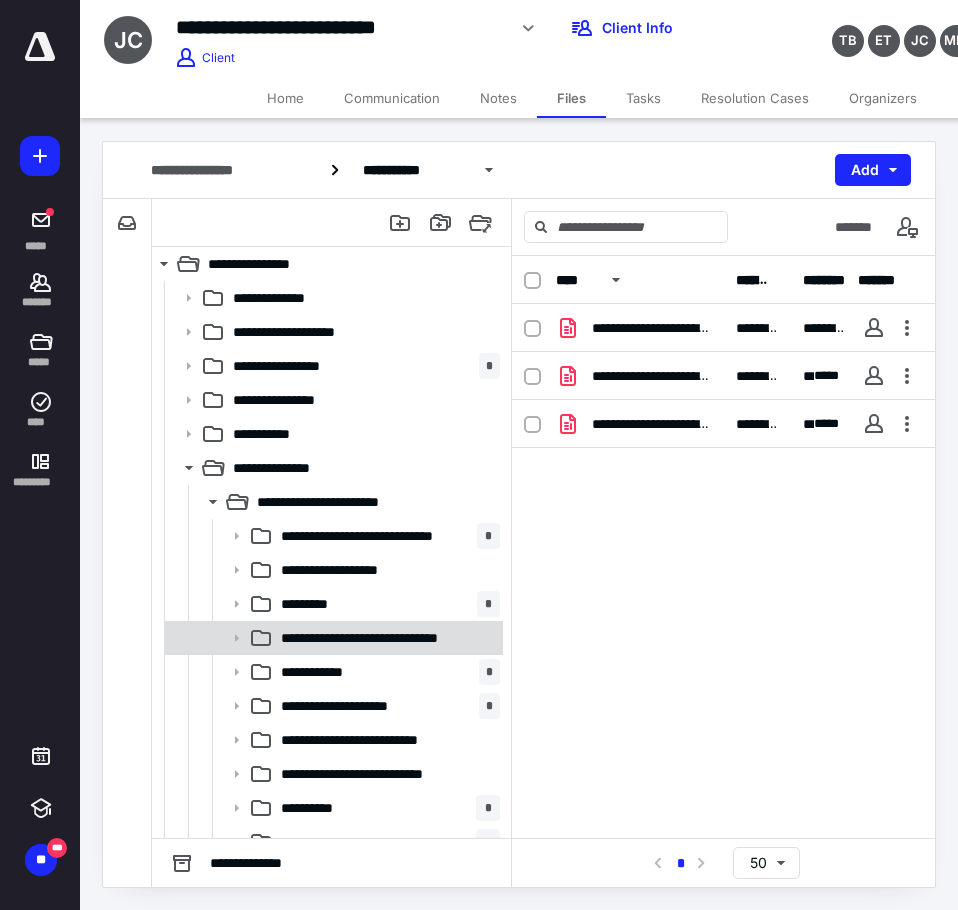 click on "**********" at bounding box center [384, 638] 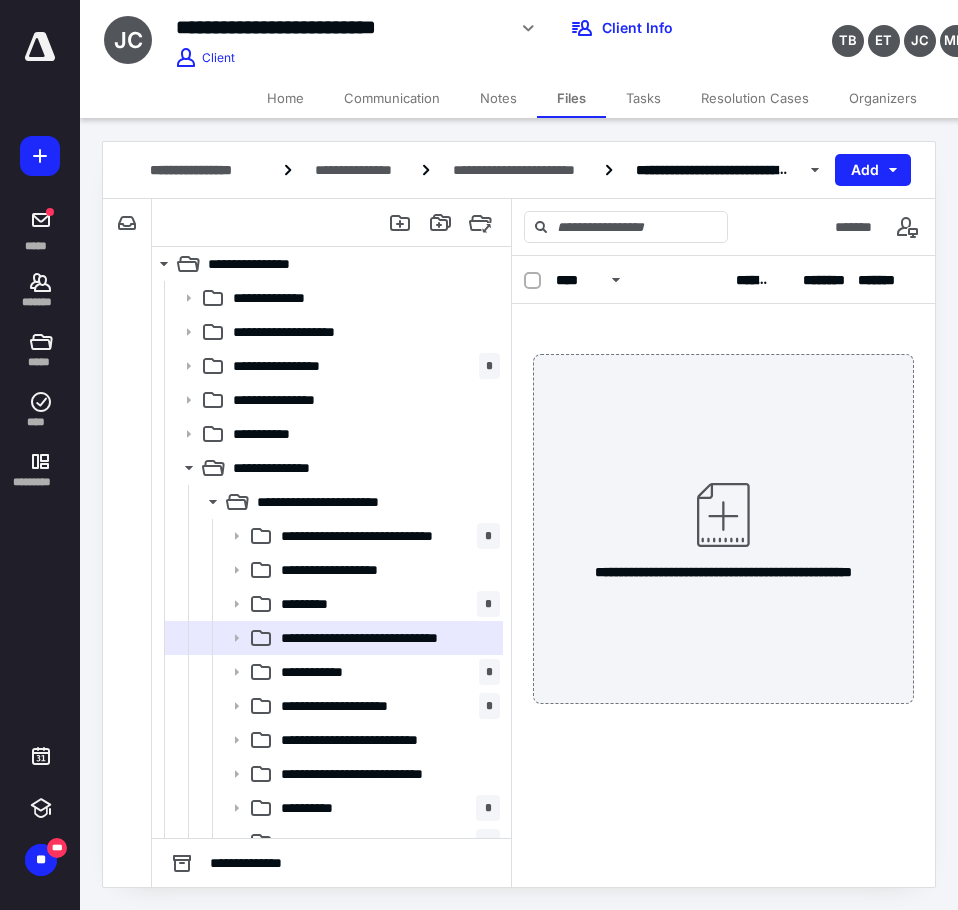 click on "**********" at bounding box center (40, 455) 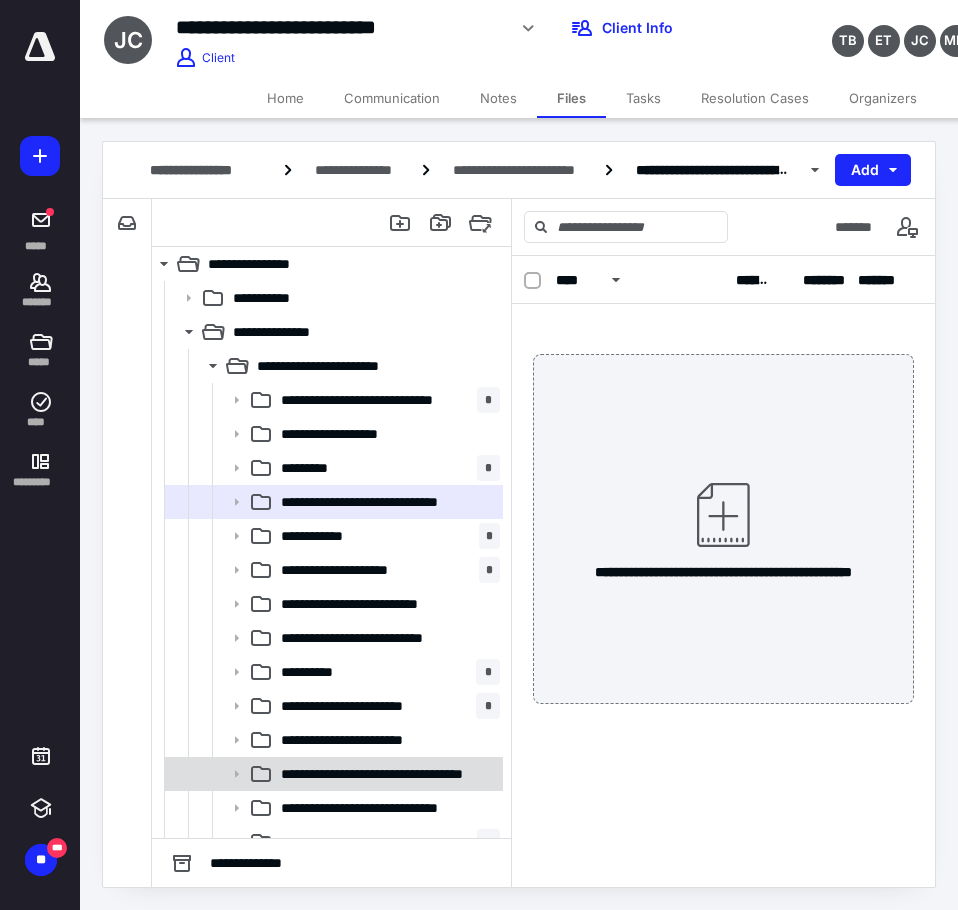 scroll, scrollTop: 225, scrollLeft: 0, axis: vertical 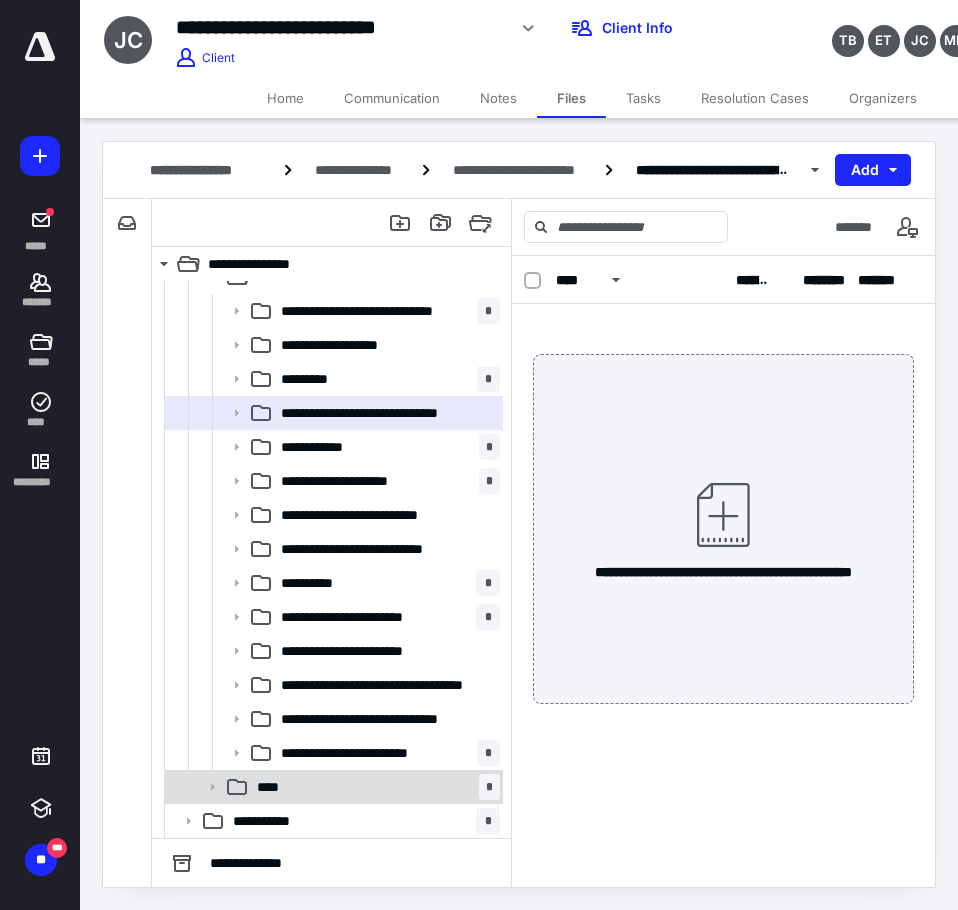 click on "**********" at bounding box center (332, 821) 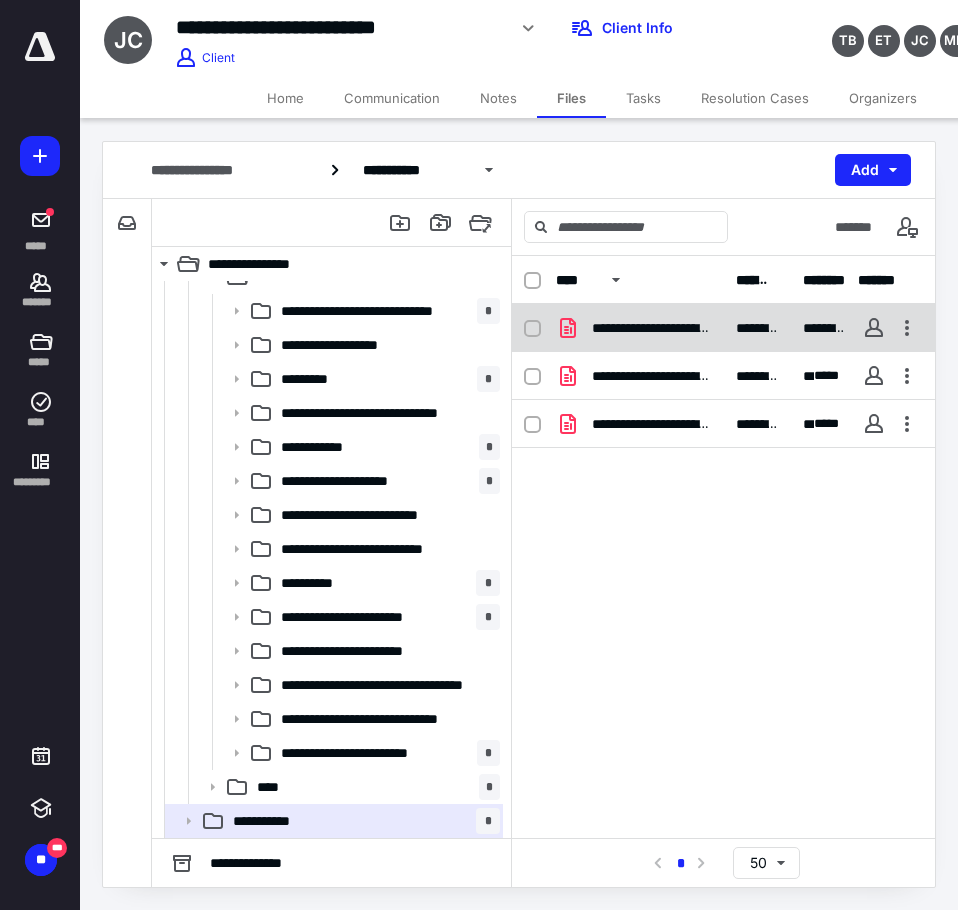 click on "**********" at bounding box center [640, 328] 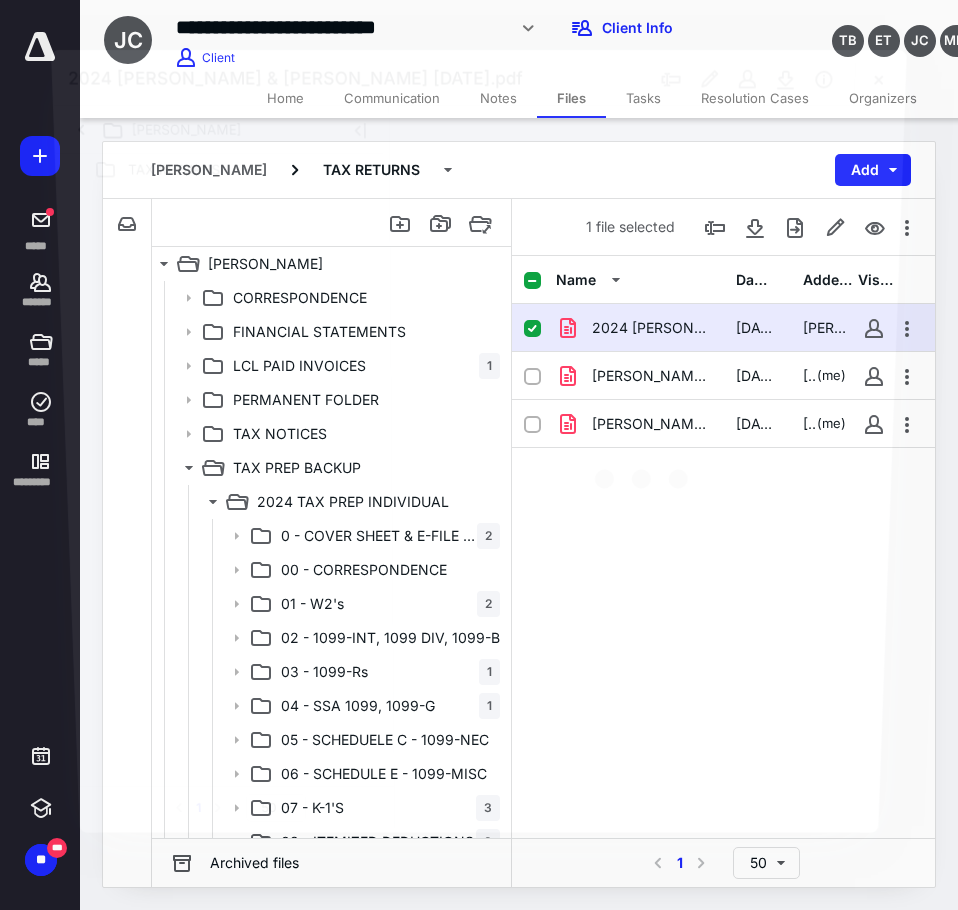 scroll, scrollTop: 225, scrollLeft: 0, axis: vertical 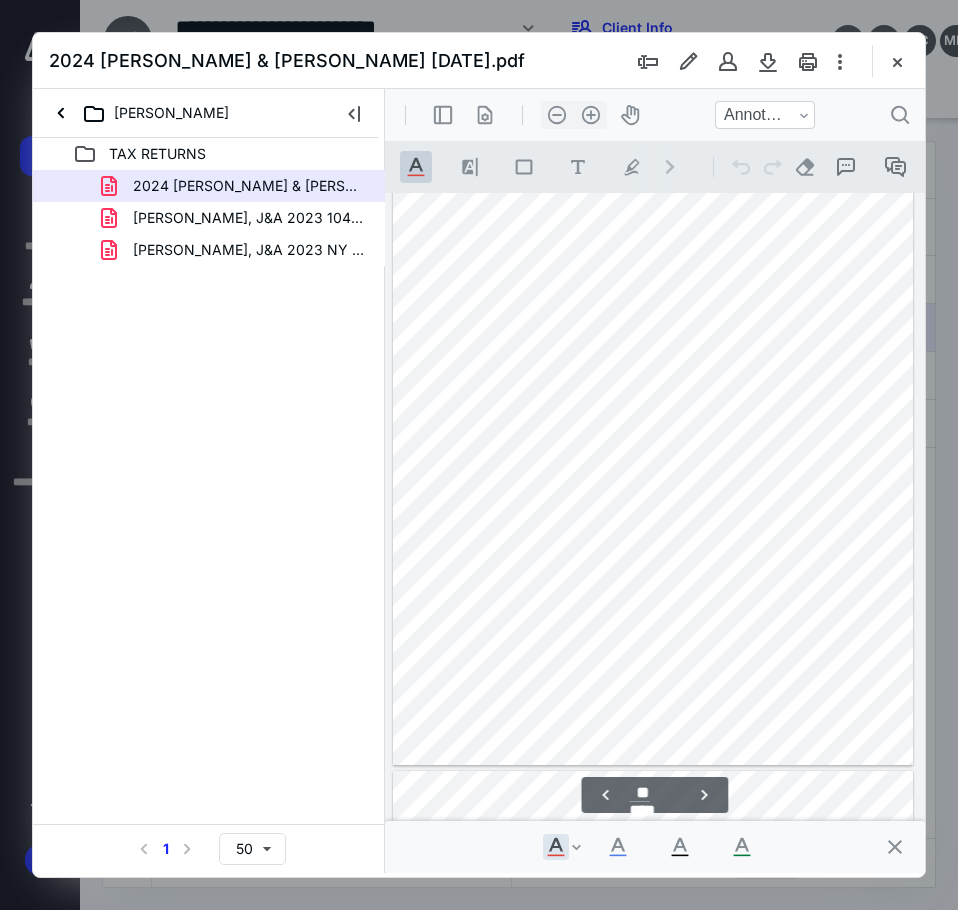 type on "**" 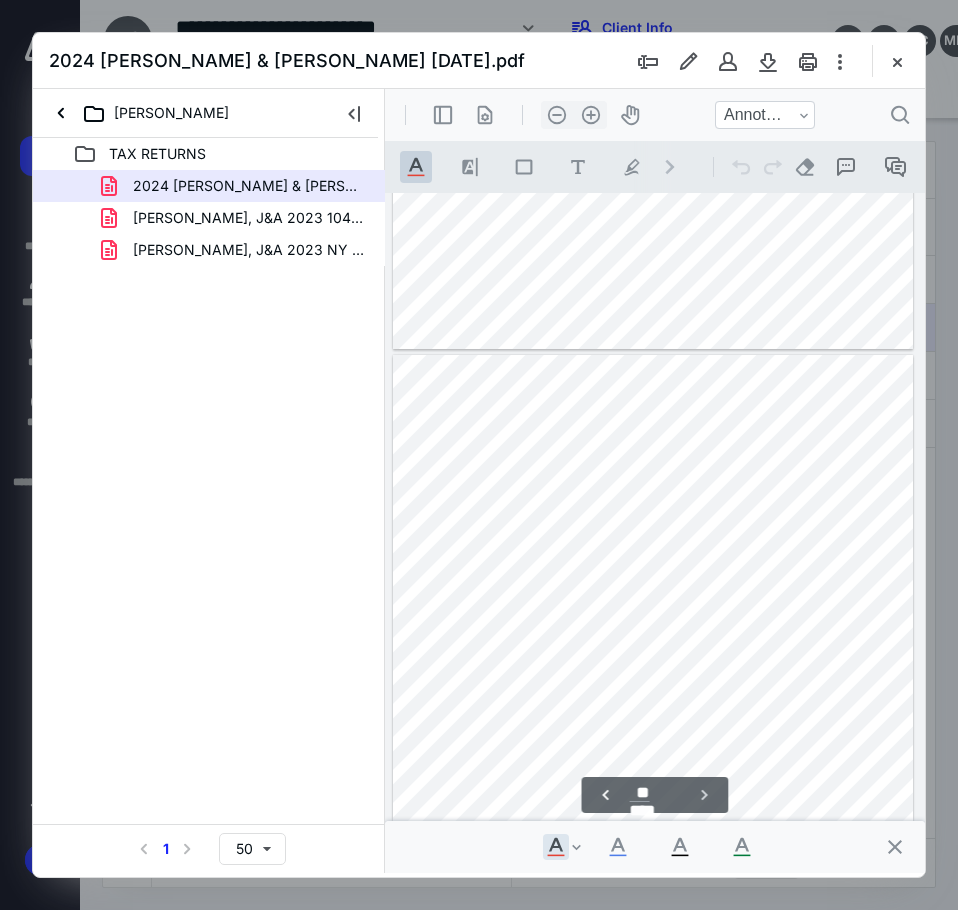 scroll, scrollTop: 16974, scrollLeft: 0, axis: vertical 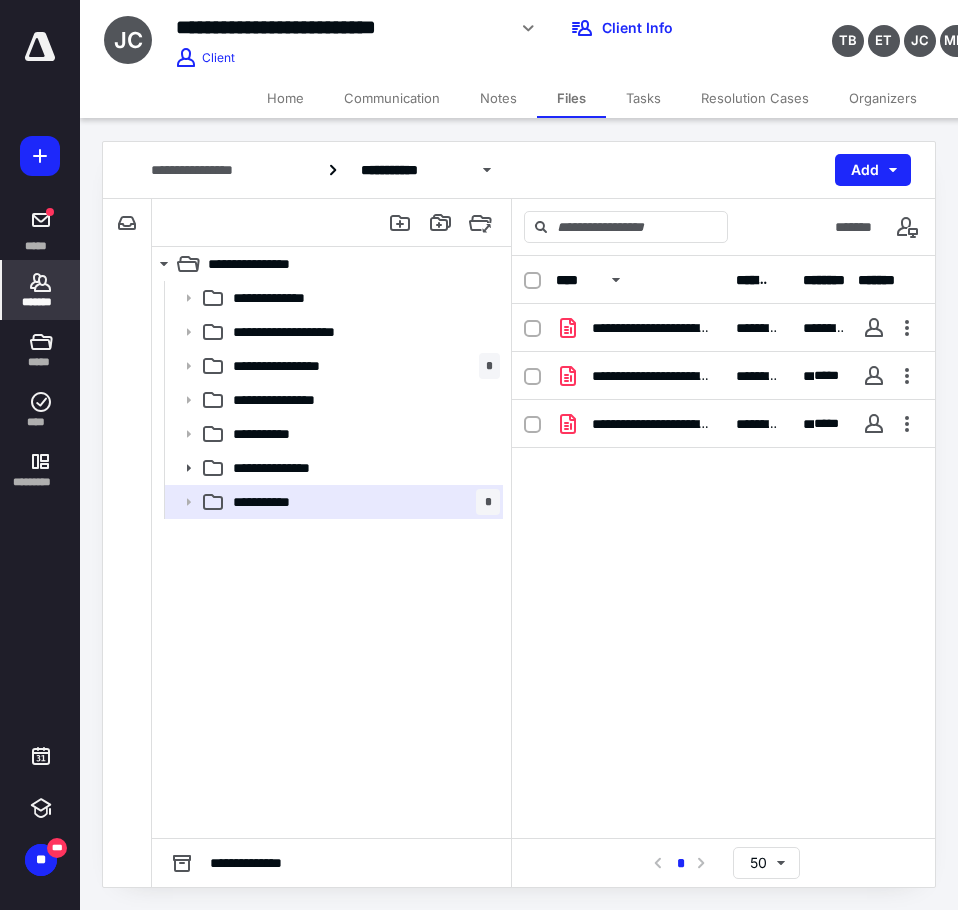 click on "*******" at bounding box center [41, 302] 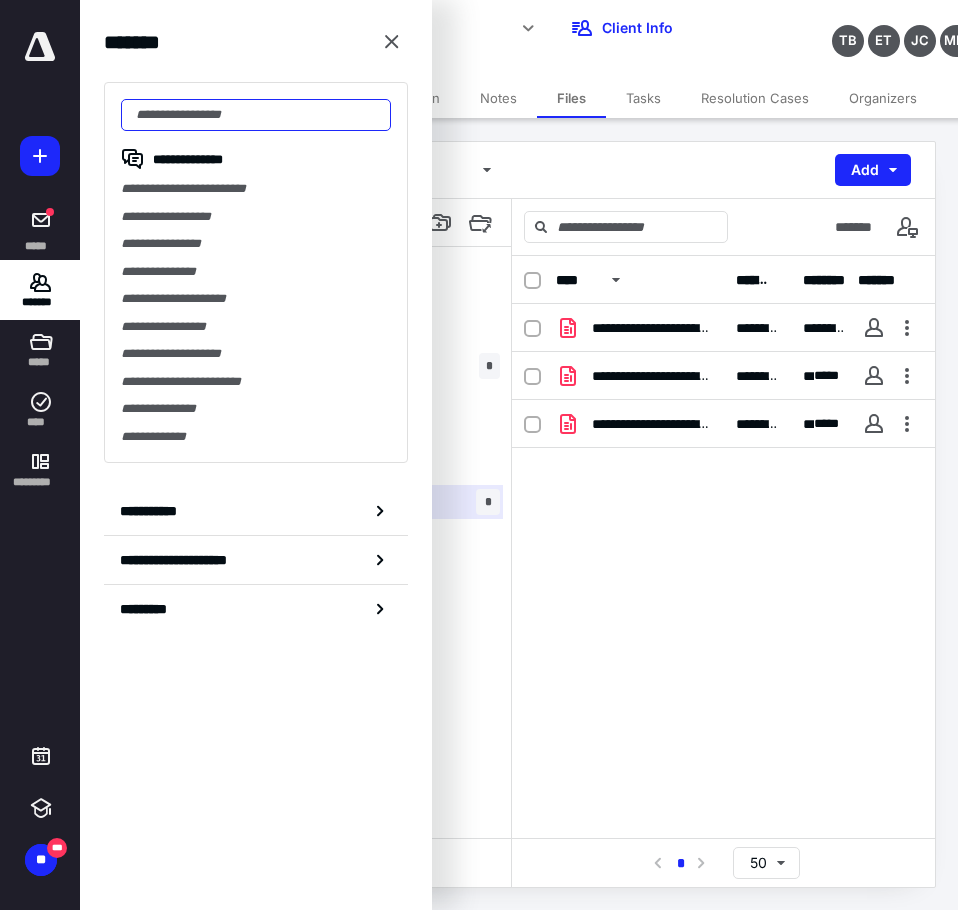 click at bounding box center [256, 115] 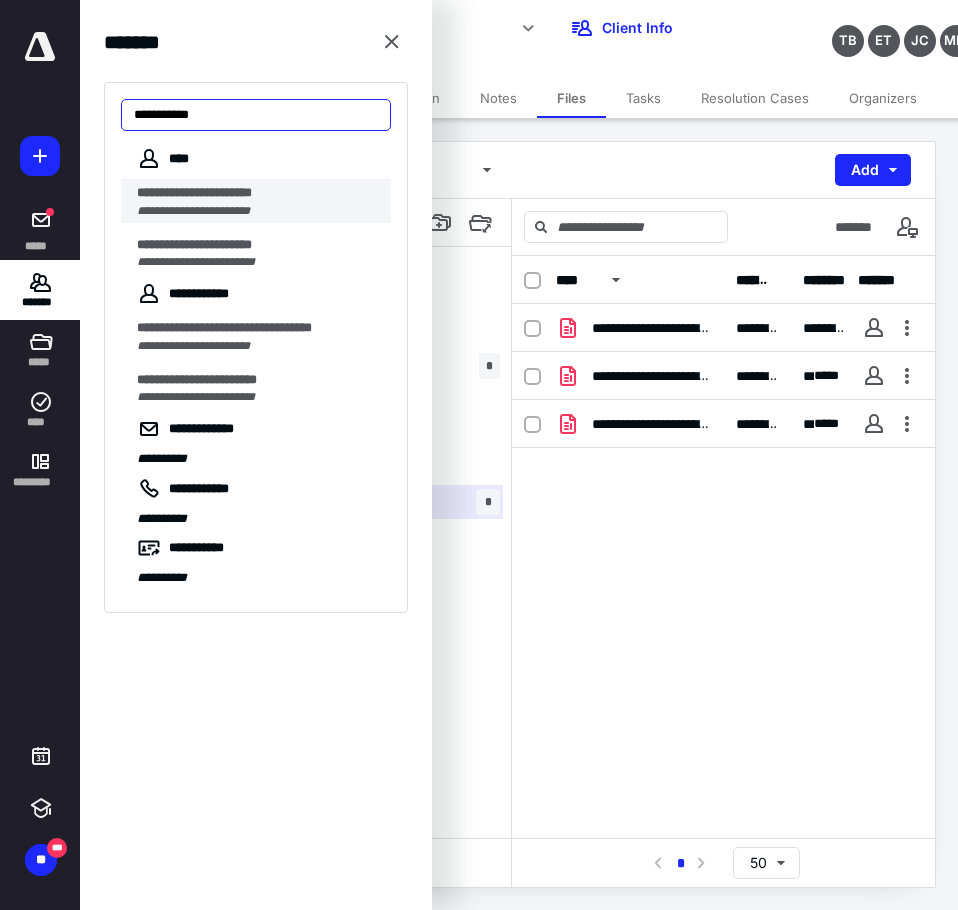 type on "**********" 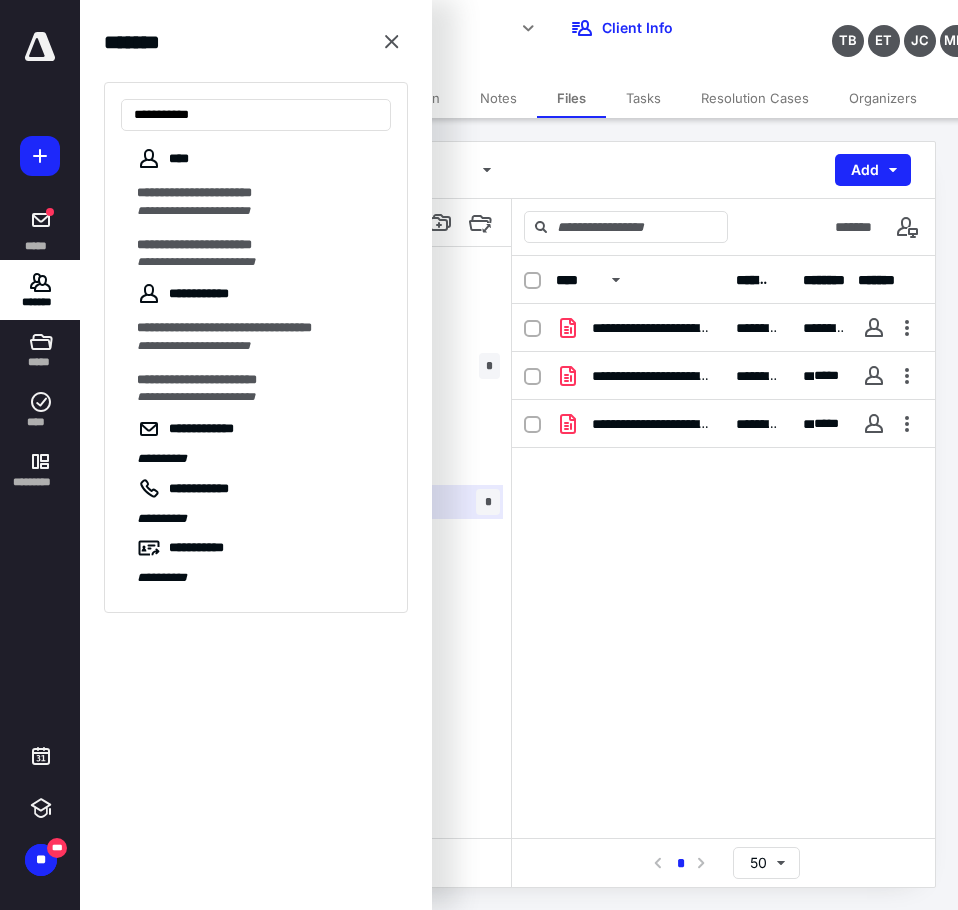 click on "**********" at bounding box center [193, 211] 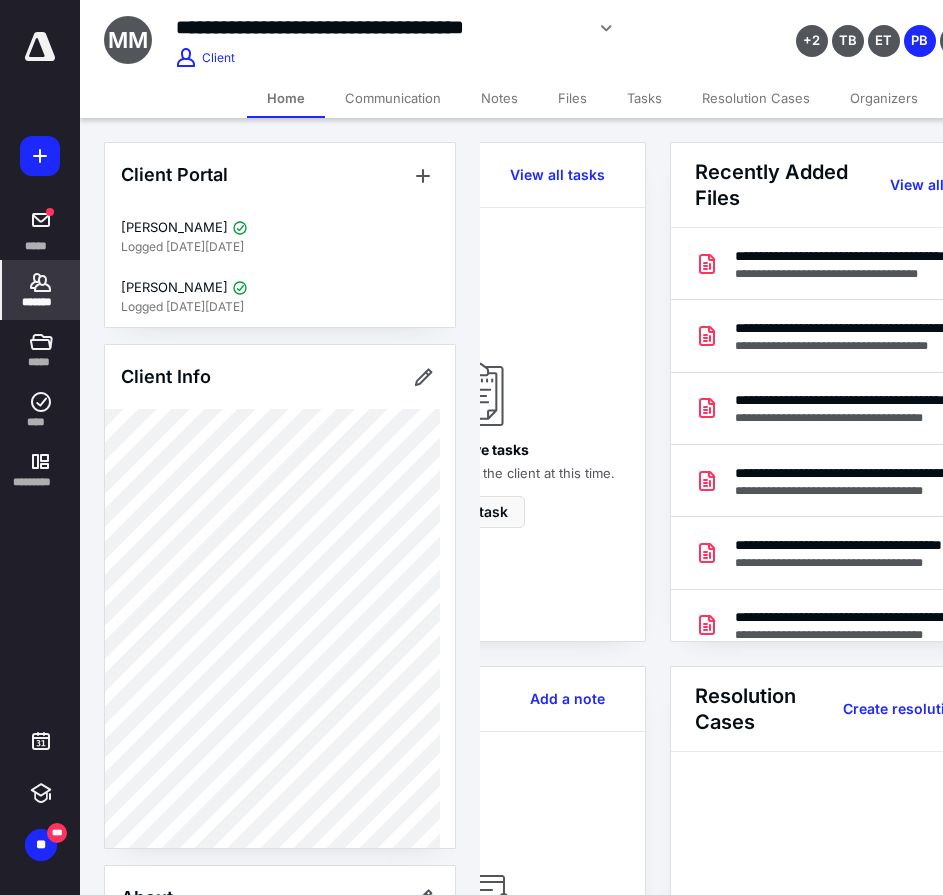 scroll, scrollTop: 0, scrollLeft: 239, axis: horizontal 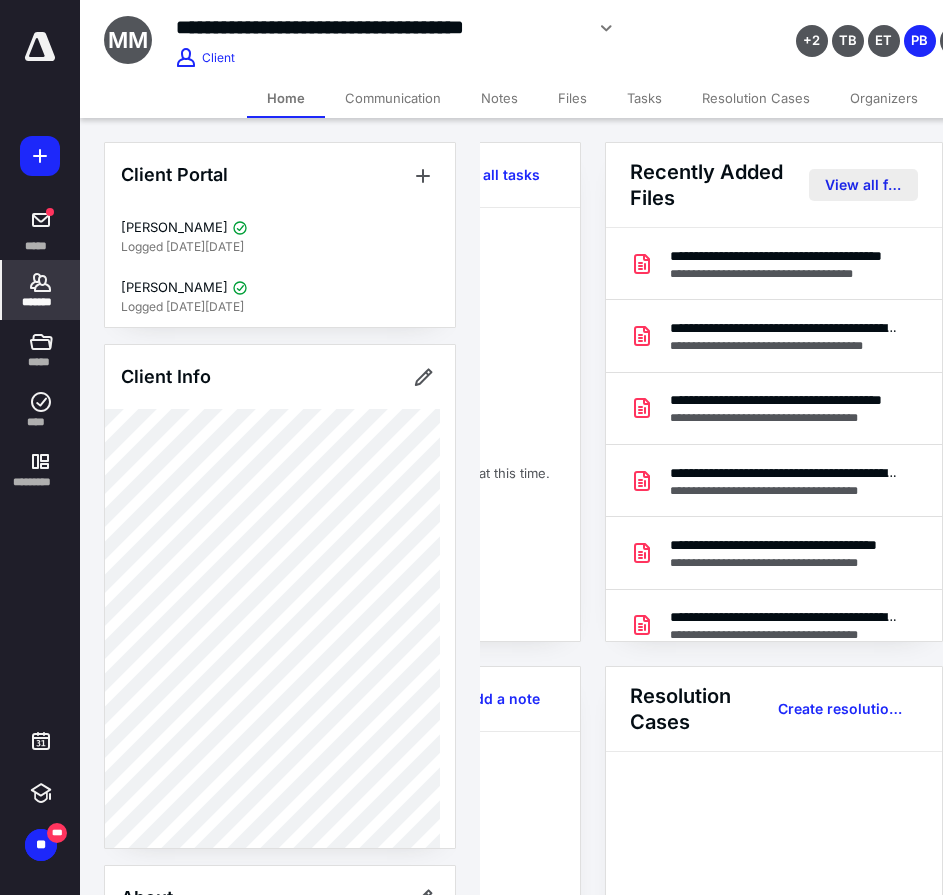 click on "View all files" at bounding box center (863, 185) 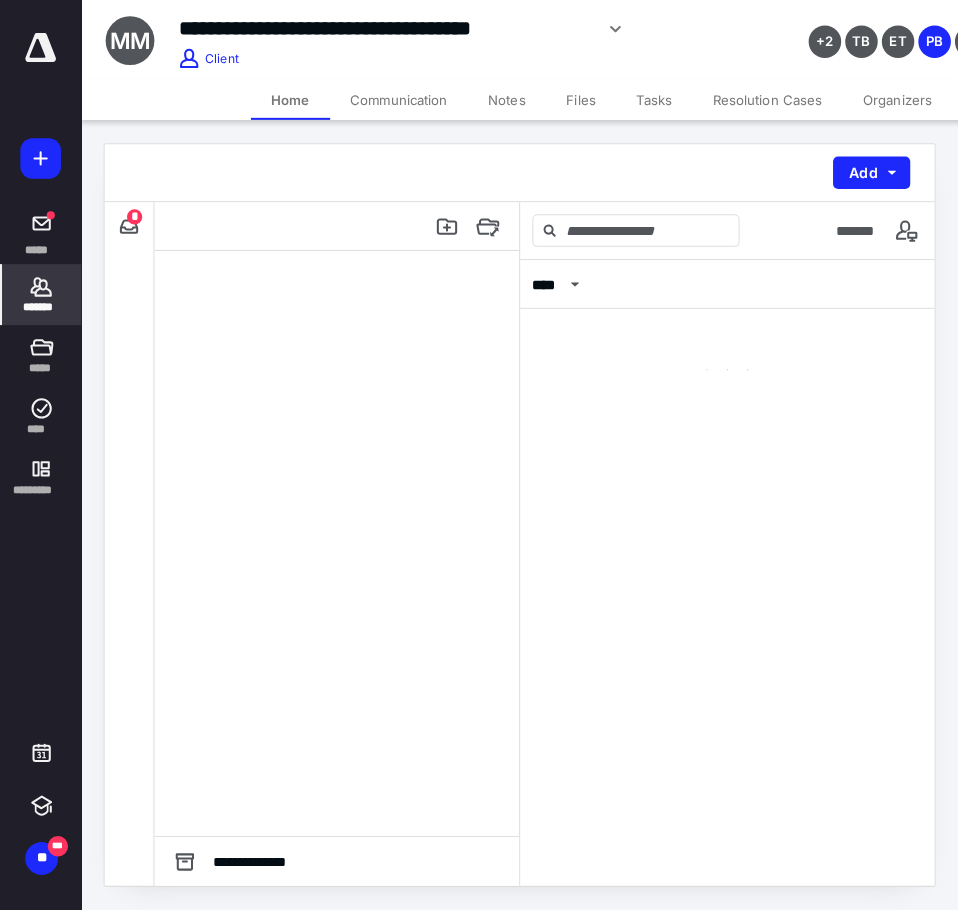 scroll, scrollTop: 0, scrollLeft: 0, axis: both 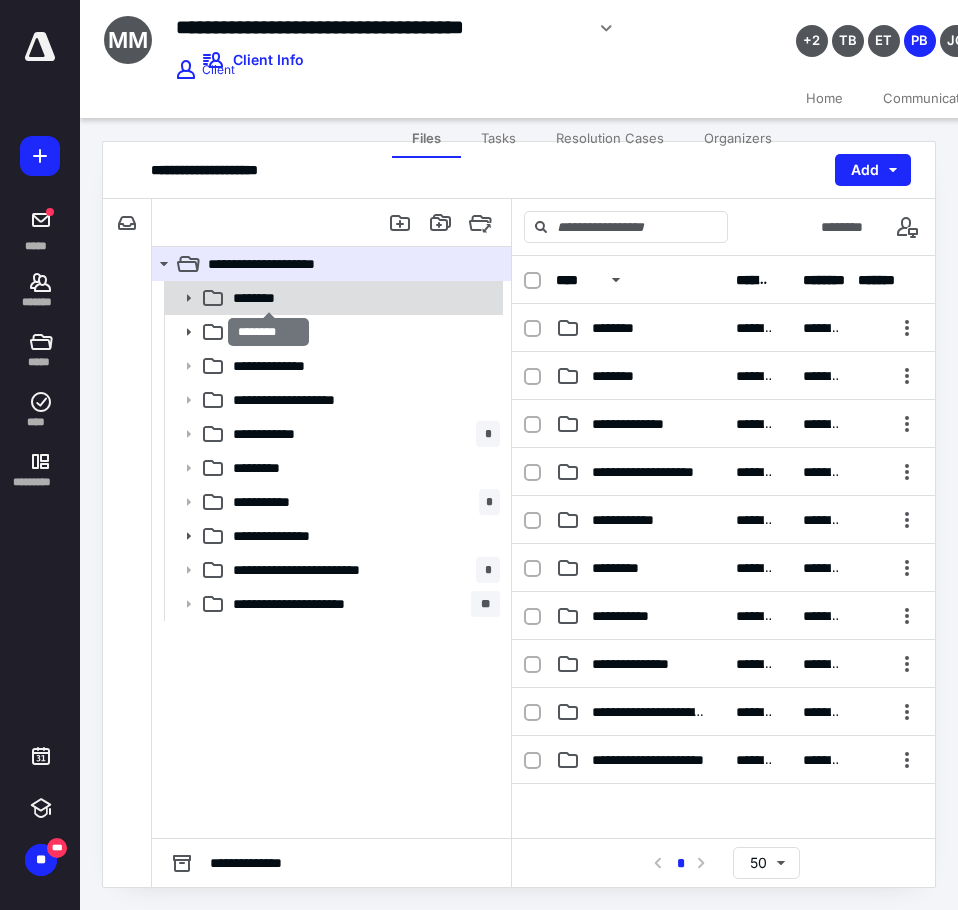 click on "********" at bounding box center (268, 298) 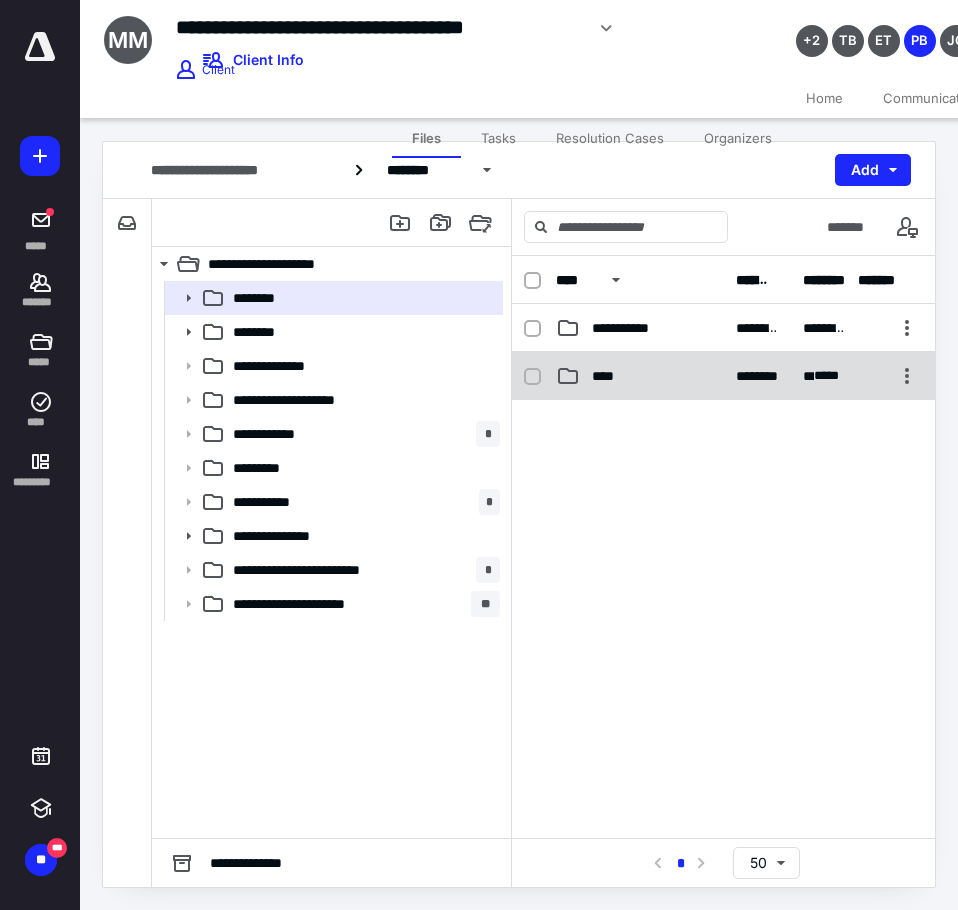 click on "****" at bounding box center (640, 376) 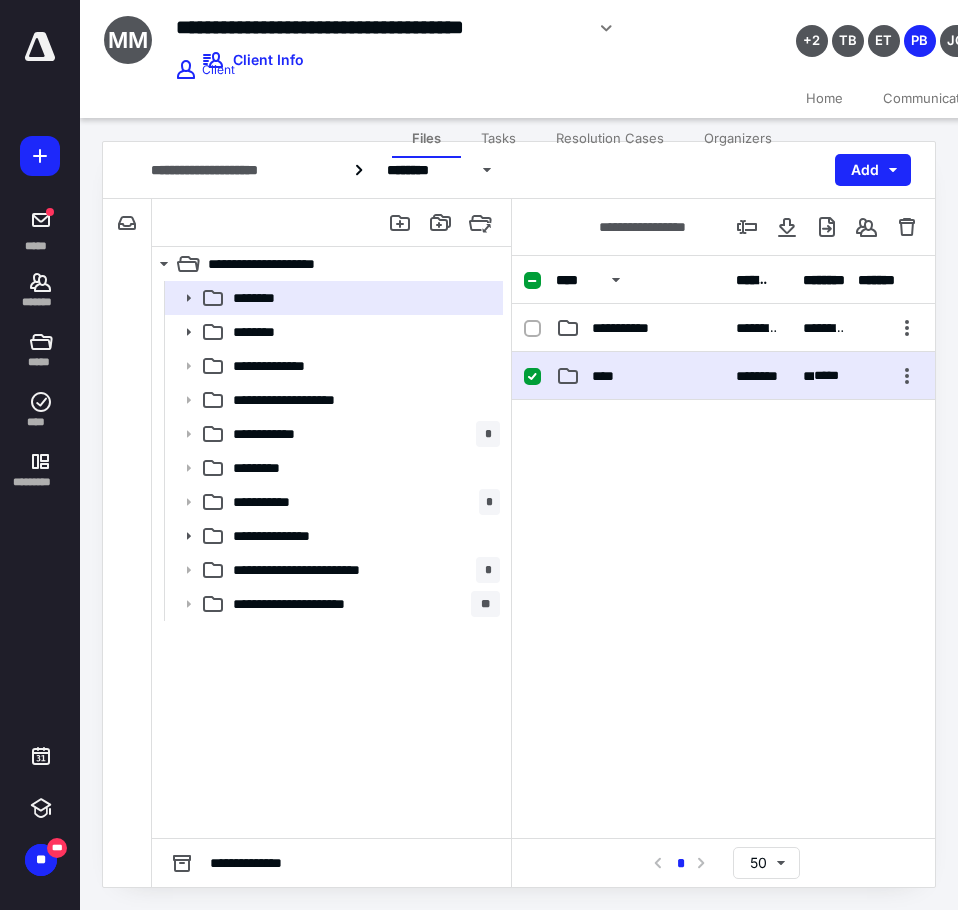 click on "****" at bounding box center [640, 376] 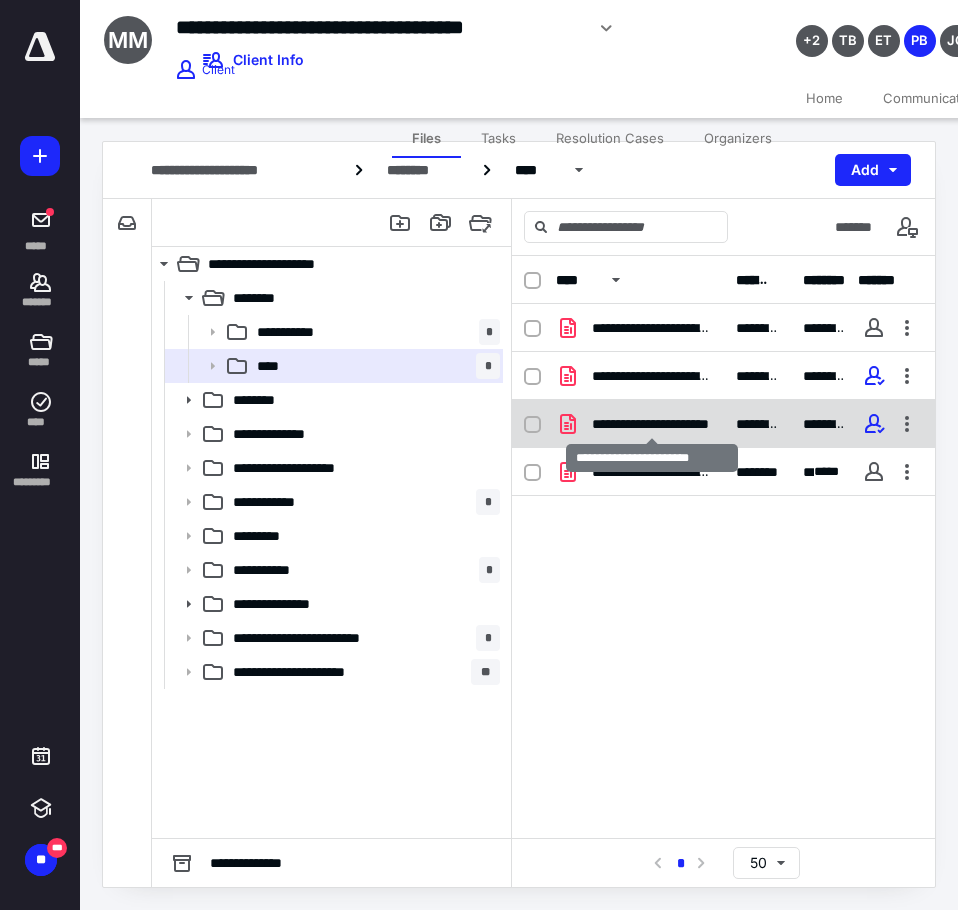 click on "**********" at bounding box center (652, 424) 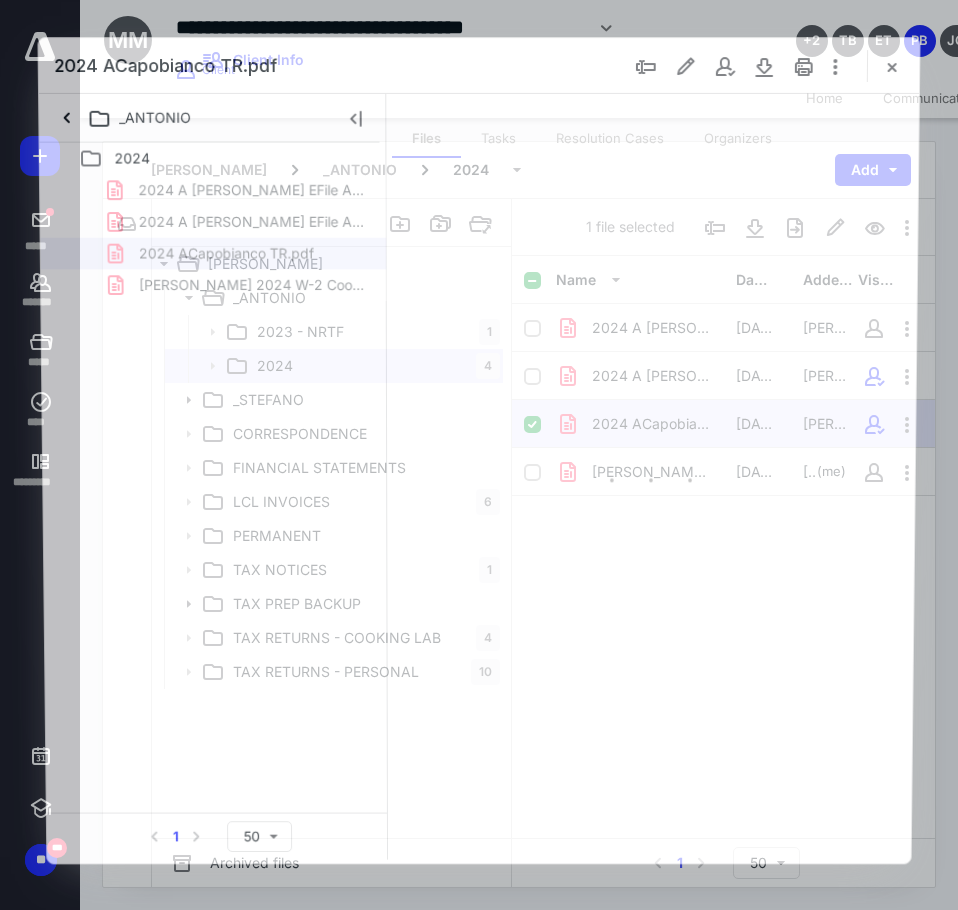 scroll, scrollTop: 0, scrollLeft: 0, axis: both 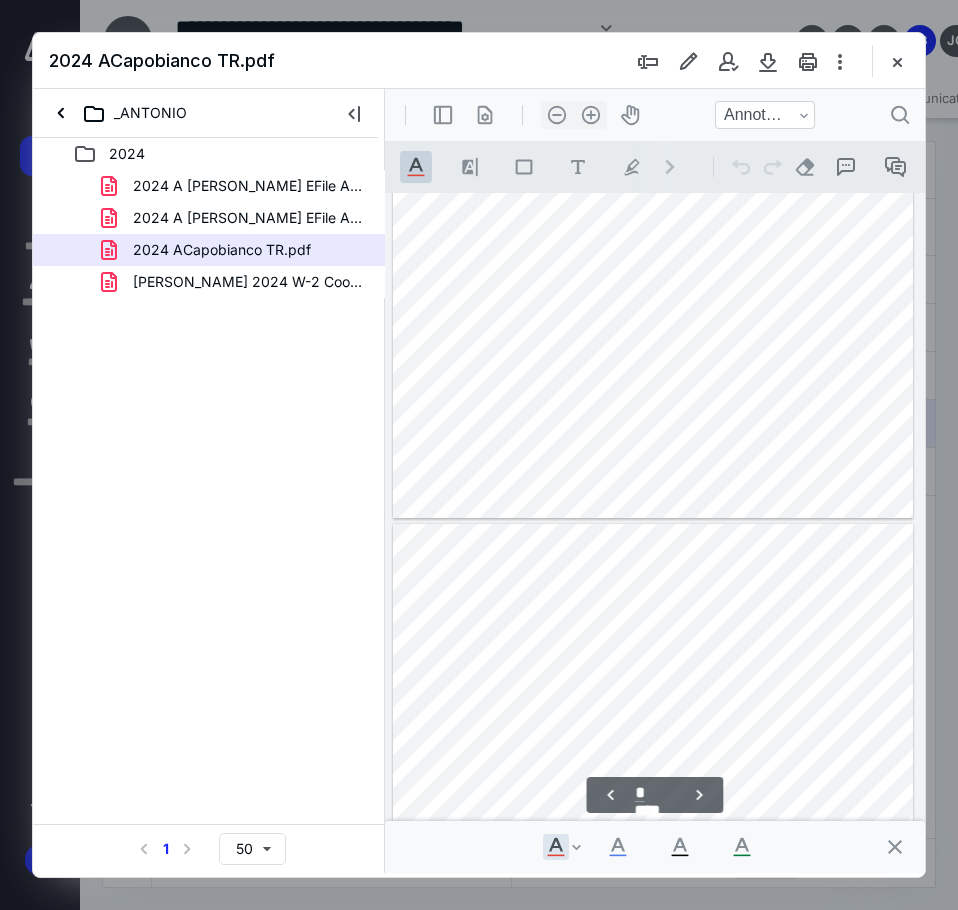 type on "*" 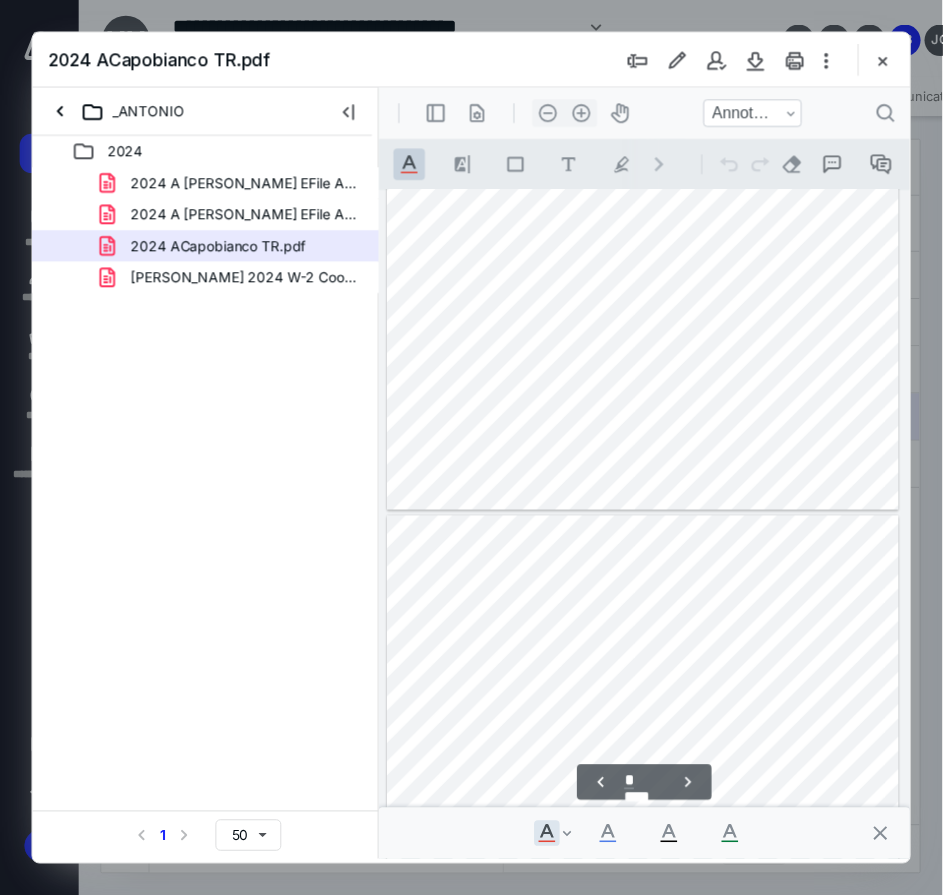 scroll, scrollTop: 4910, scrollLeft: 0, axis: vertical 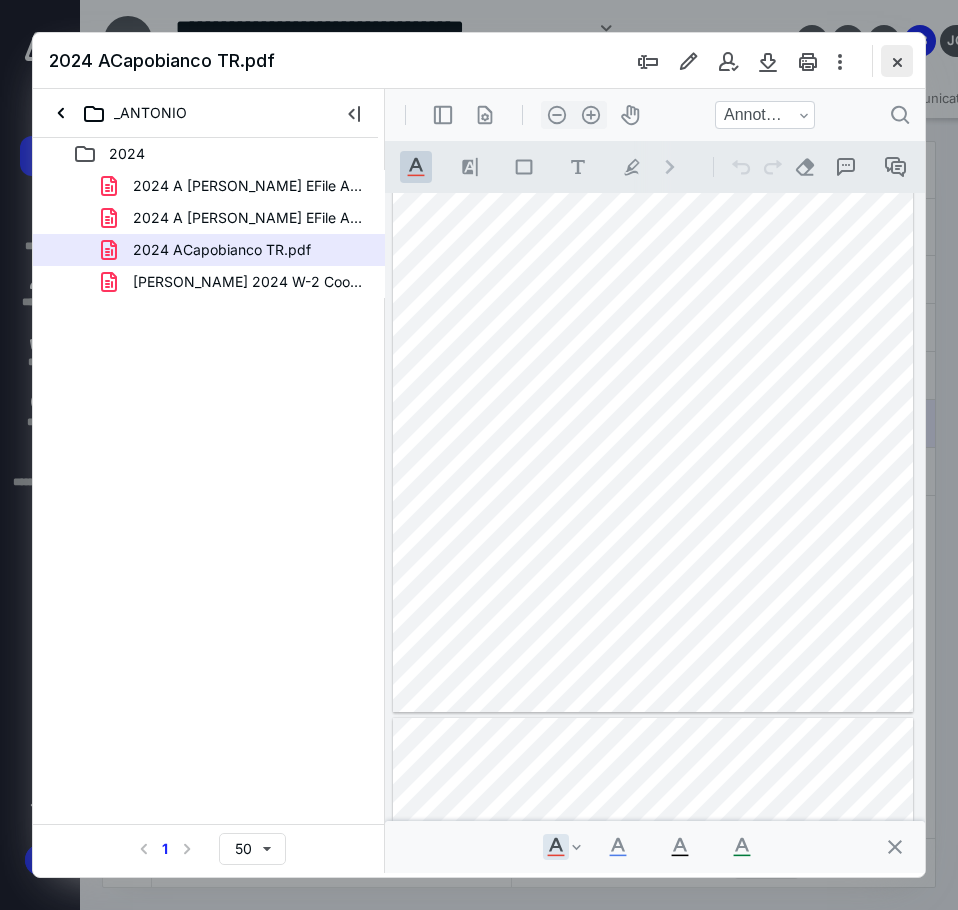 click at bounding box center [897, 61] 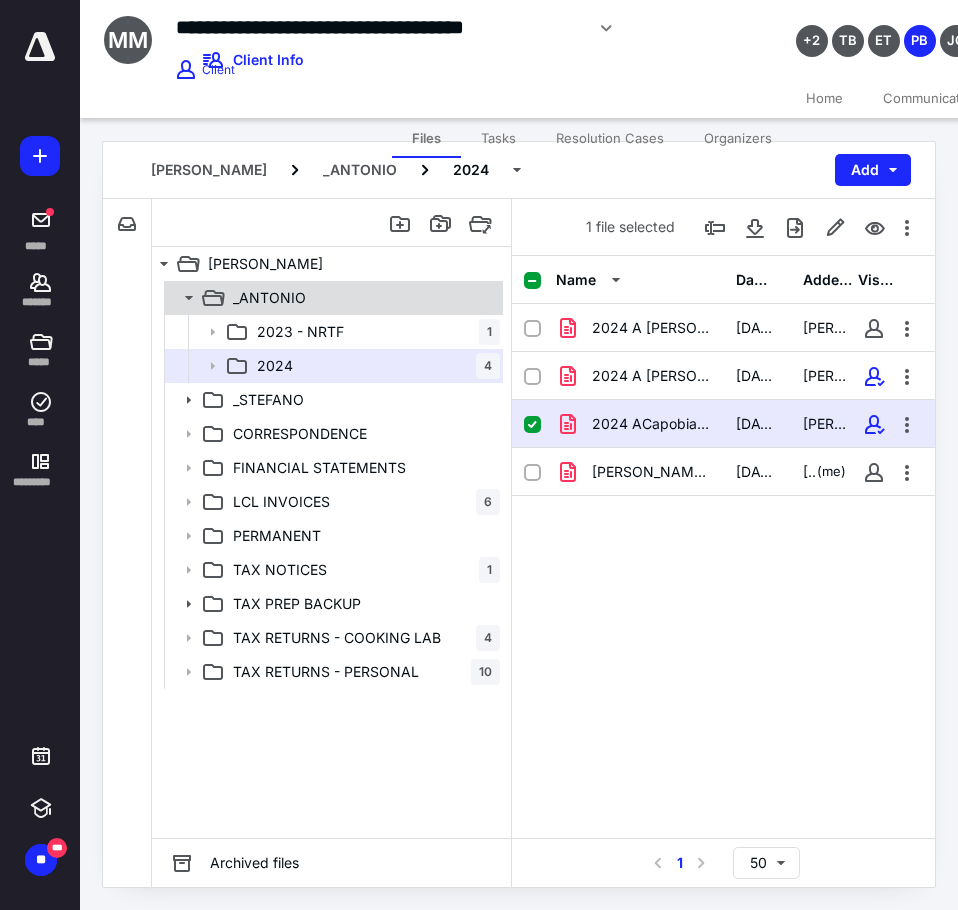 click 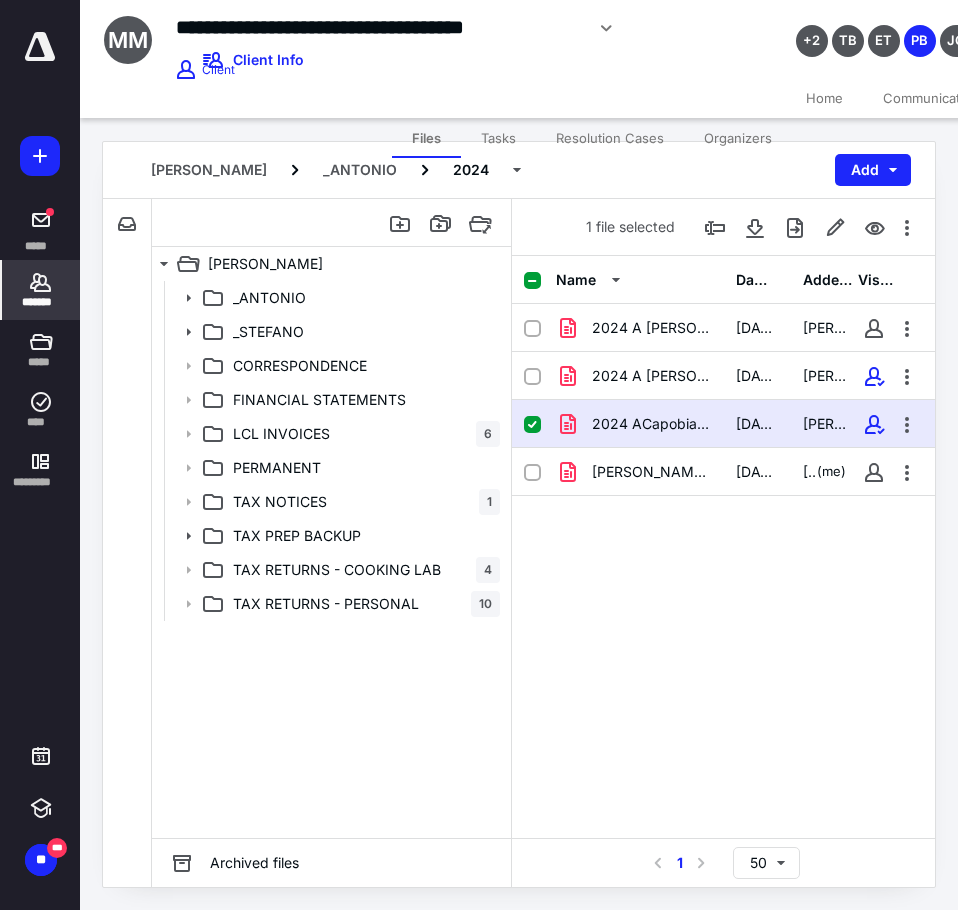click 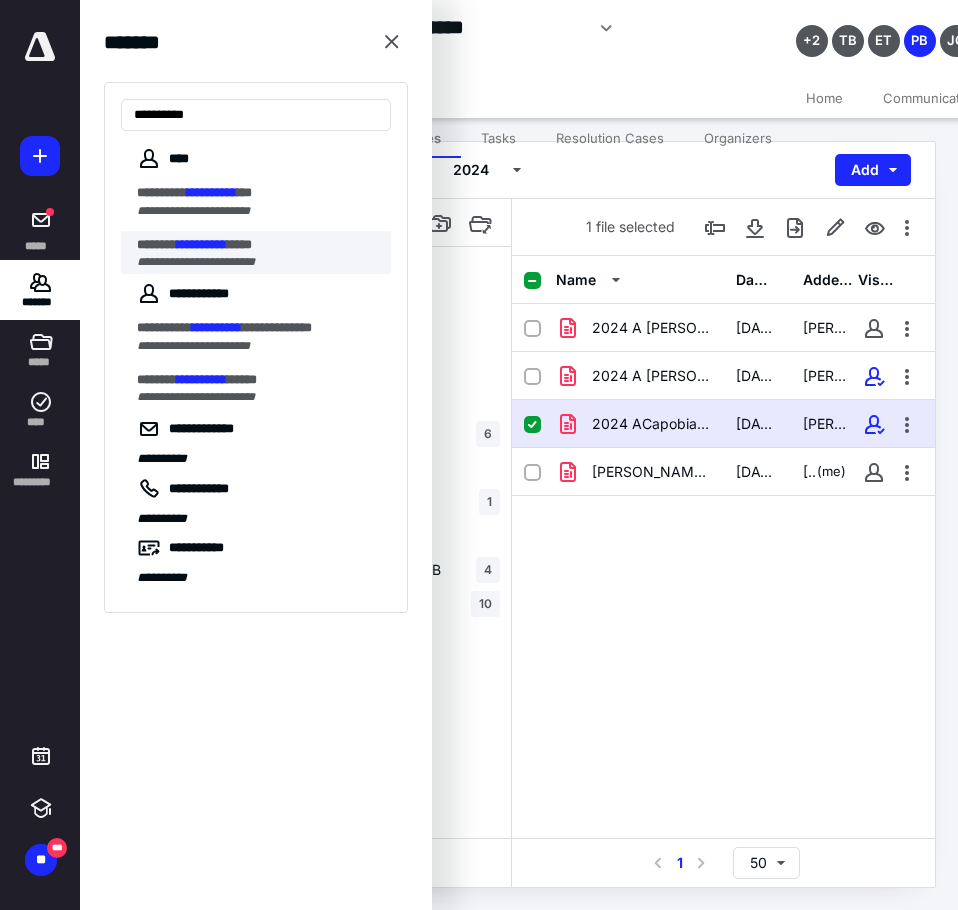 type on "**********" 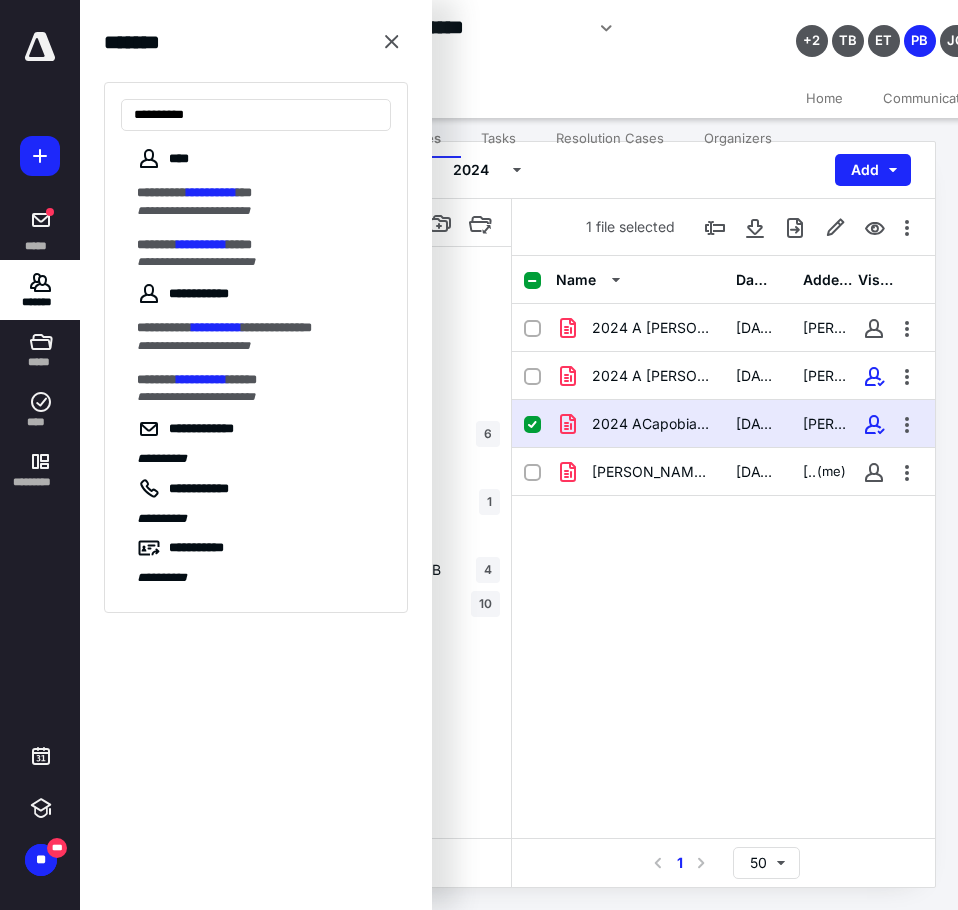 click on "**********" at bounding box center (258, 262) 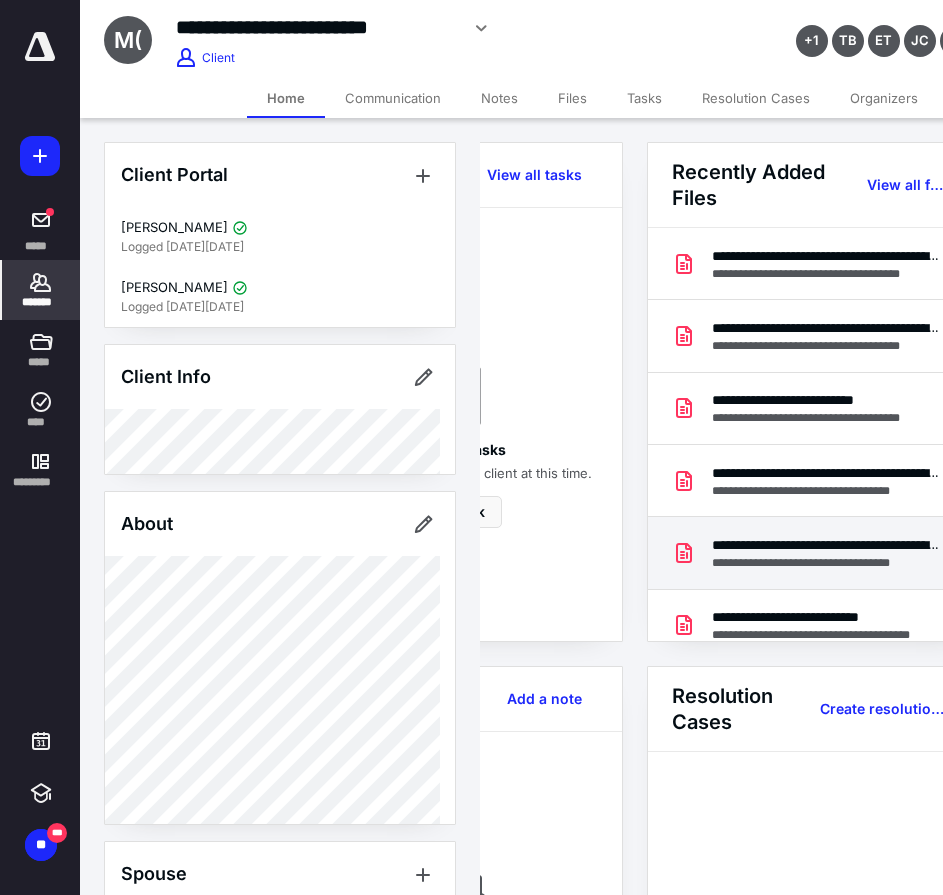 scroll, scrollTop: 0, scrollLeft: 239, axis: horizontal 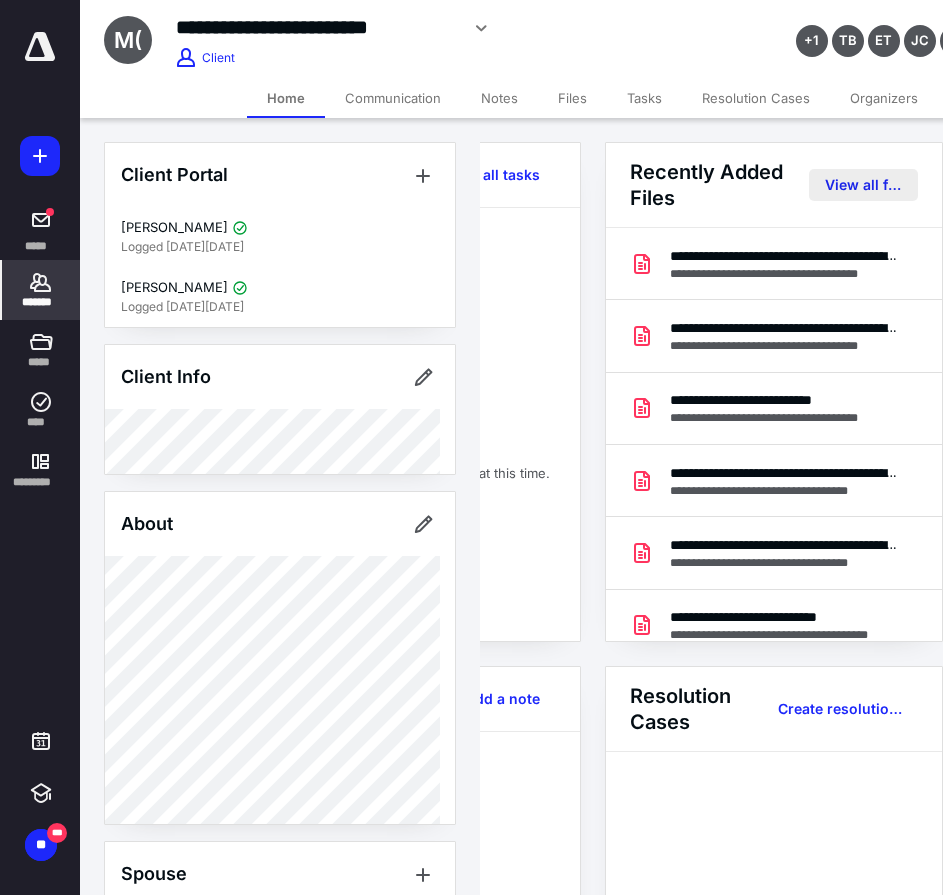 click on "View all files" at bounding box center (863, 185) 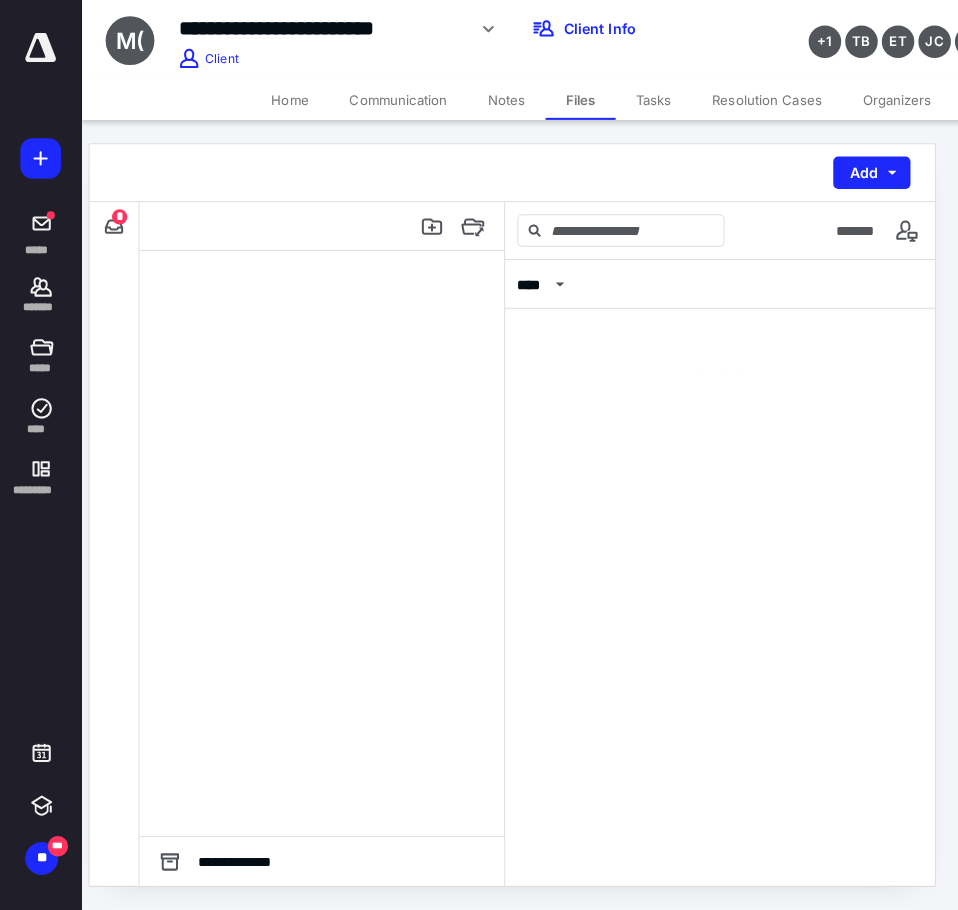 scroll, scrollTop: 0, scrollLeft: 0, axis: both 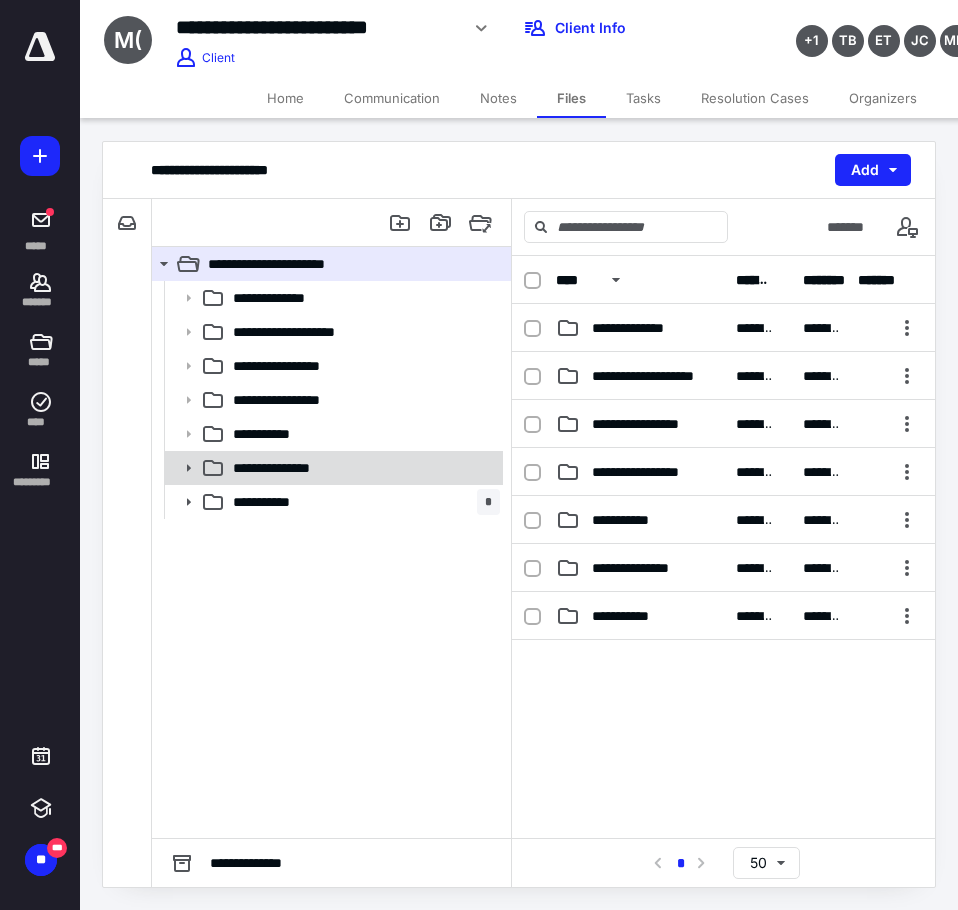 click 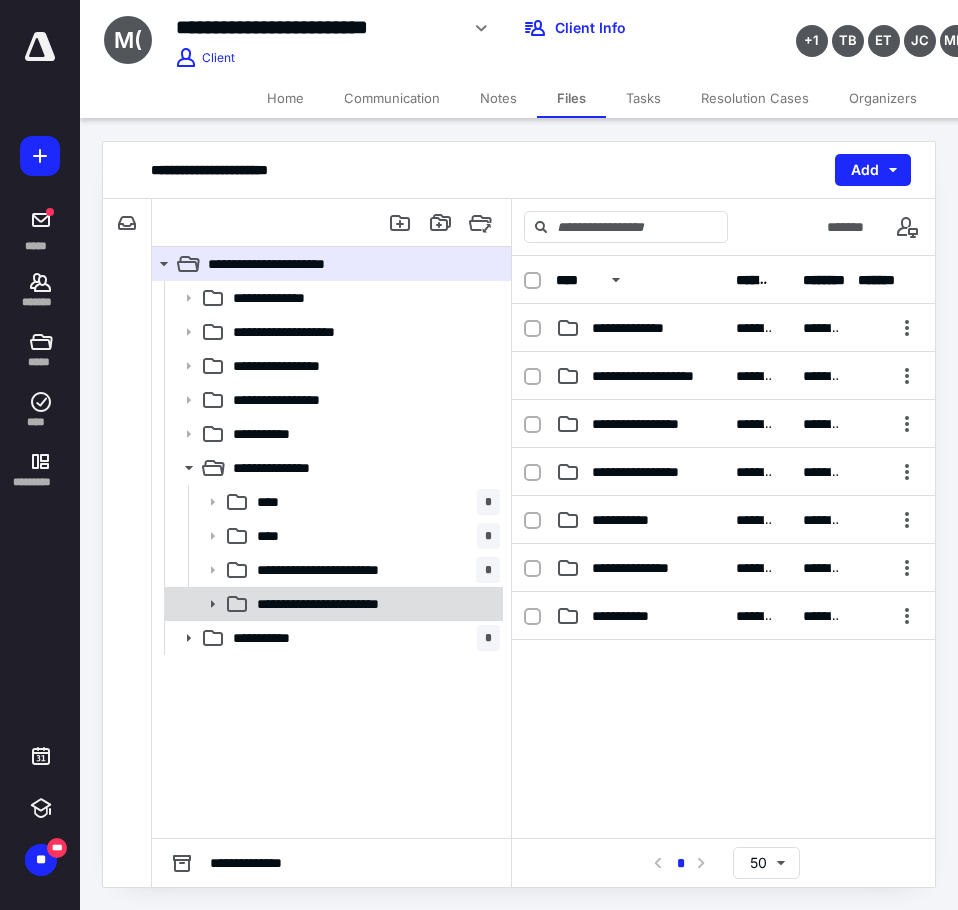 click 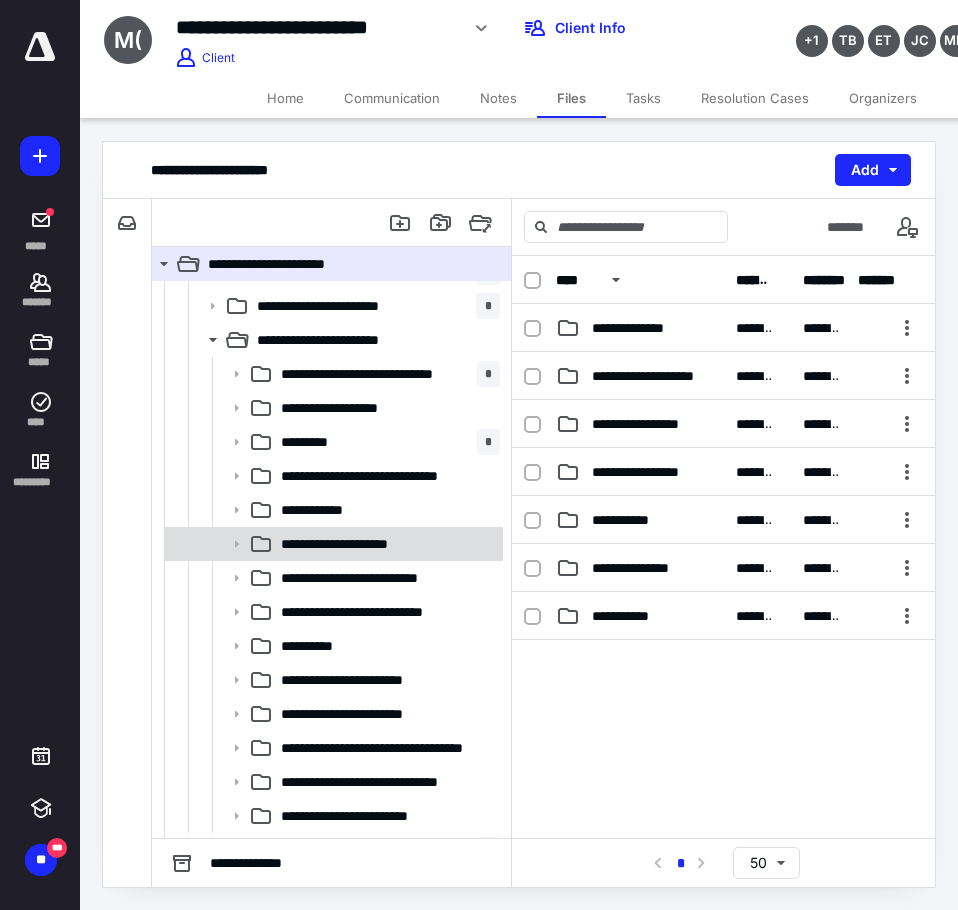 scroll, scrollTop: 293, scrollLeft: 0, axis: vertical 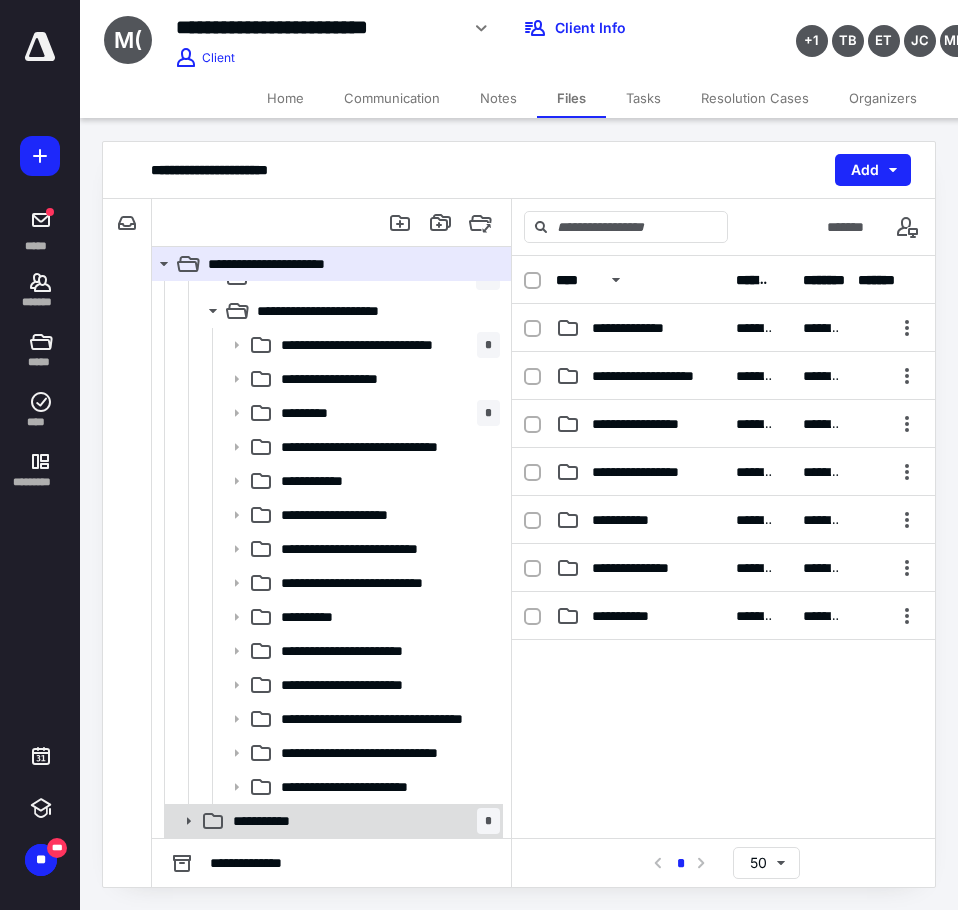 click on "**********" at bounding box center (281, 821) 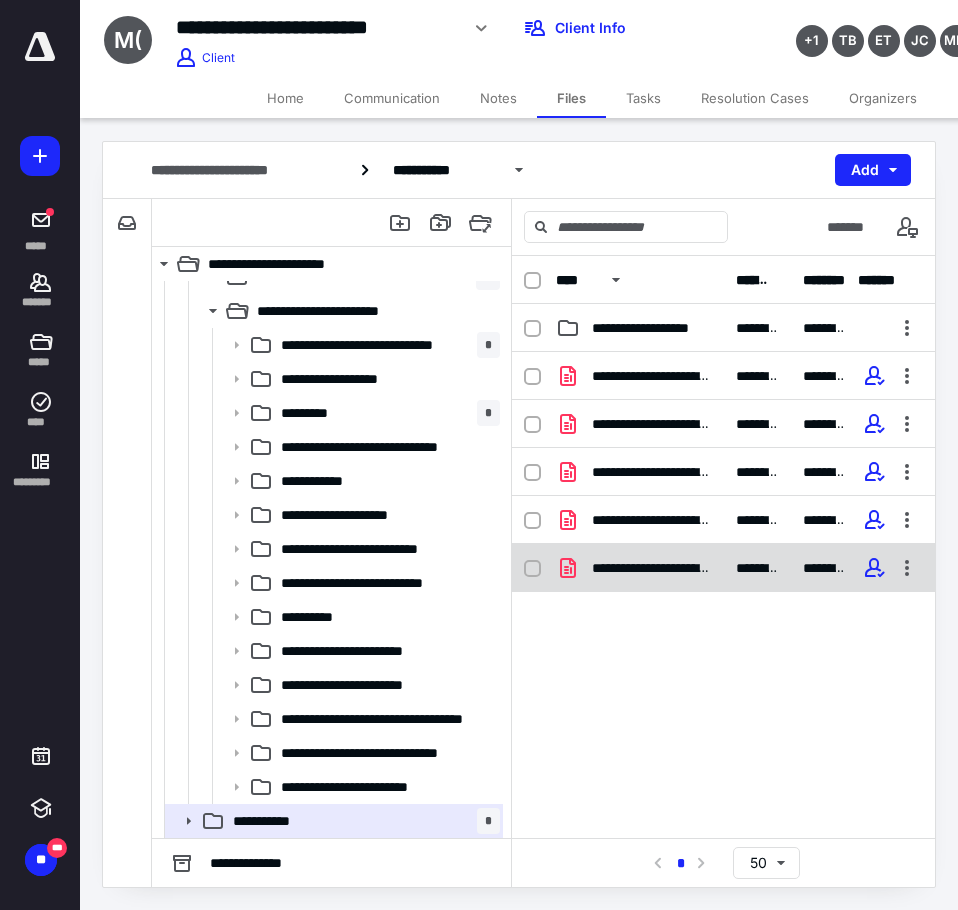 click on "**********" at bounding box center (652, 568) 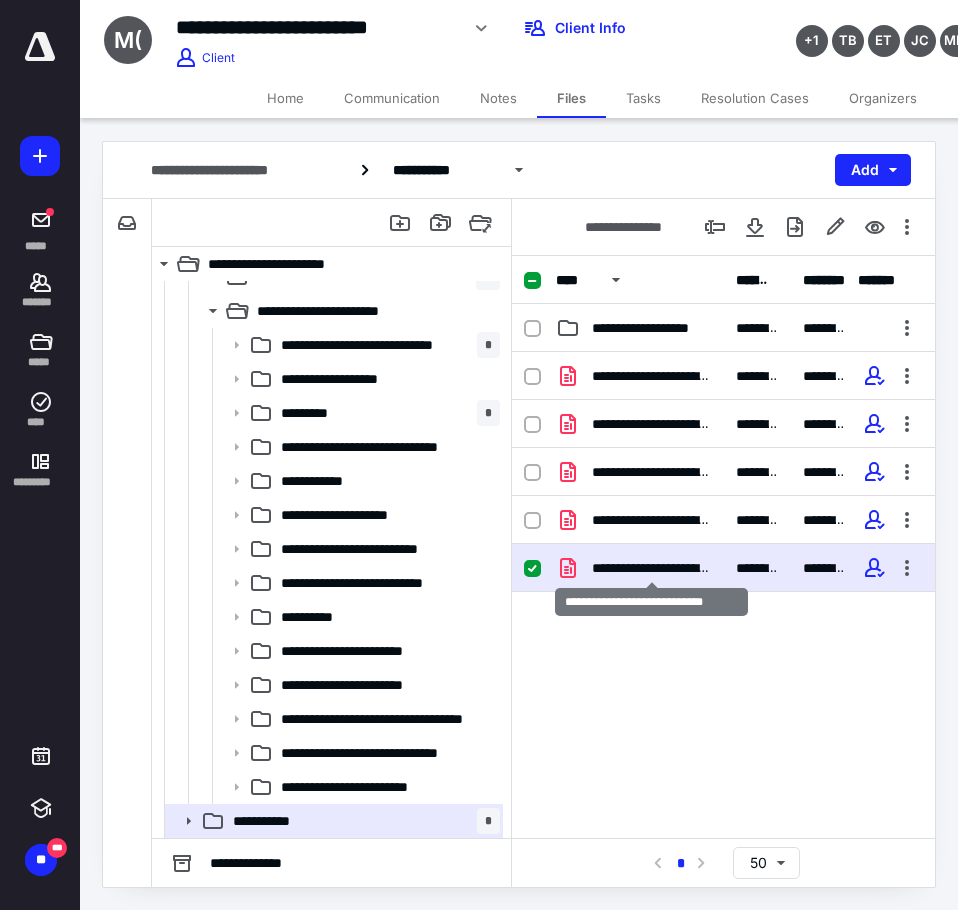 click on "**********" at bounding box center [652, 568] 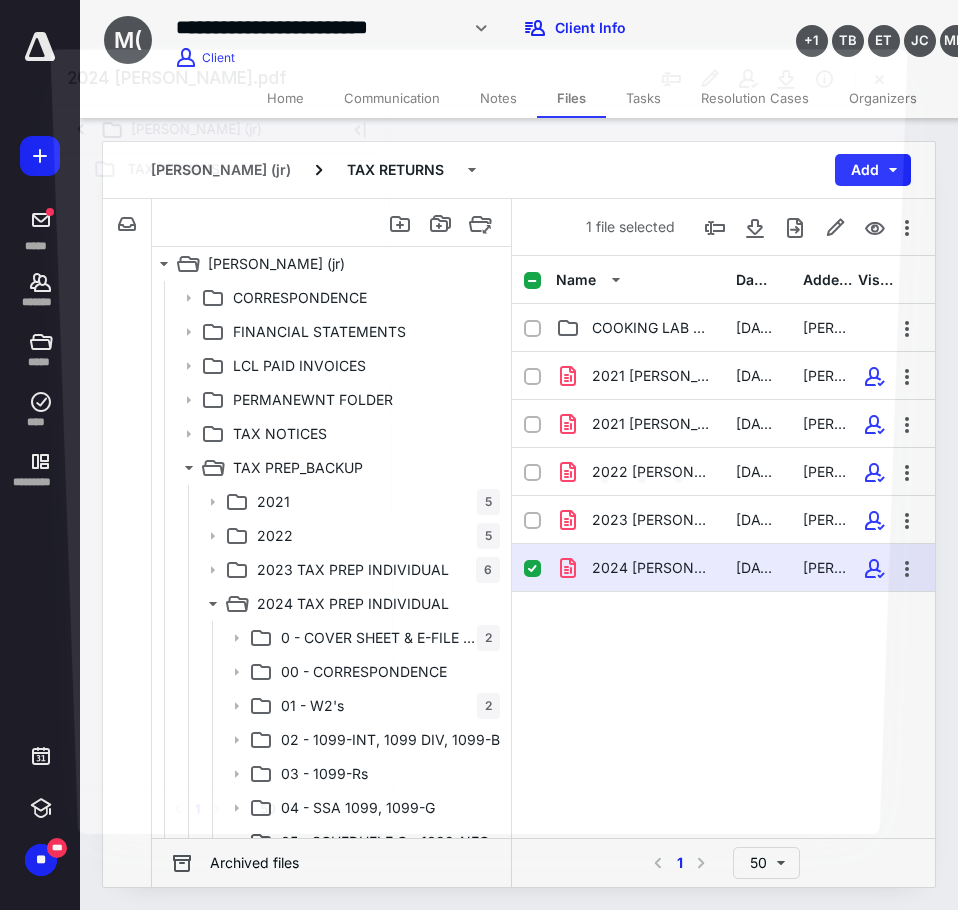 scroll, scrollTop: 293, scrollLeft: 0, axis: vertical 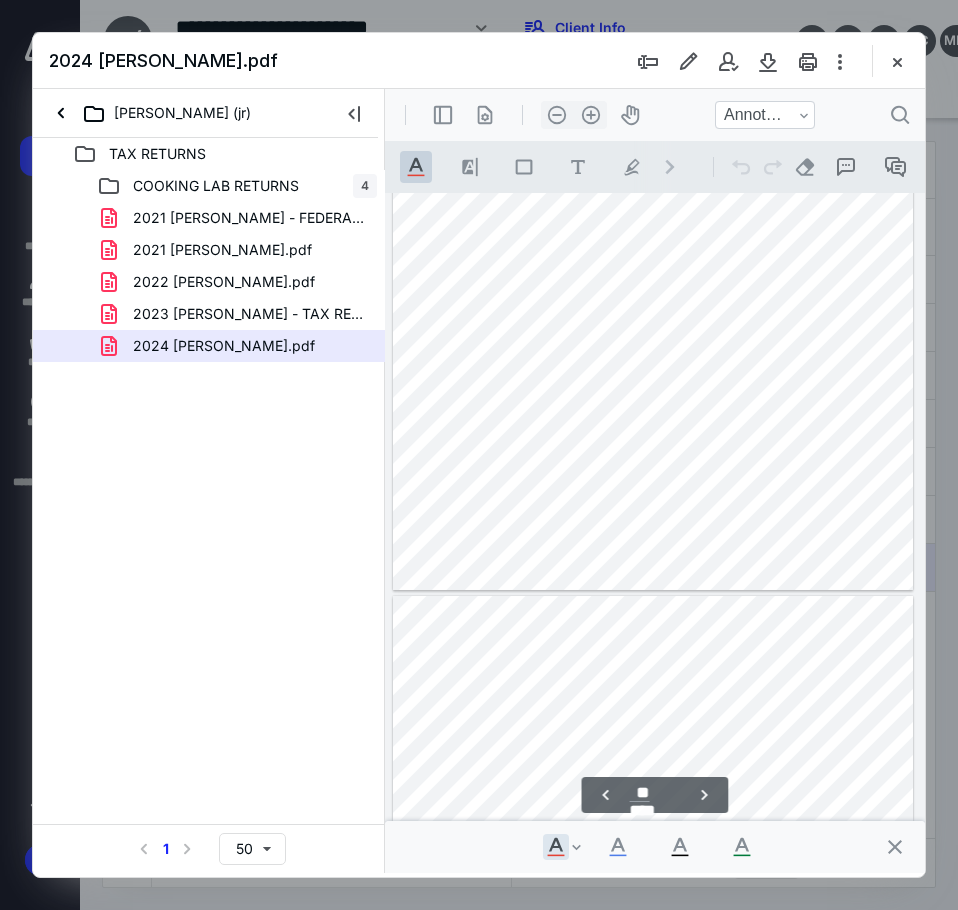 type on "**" 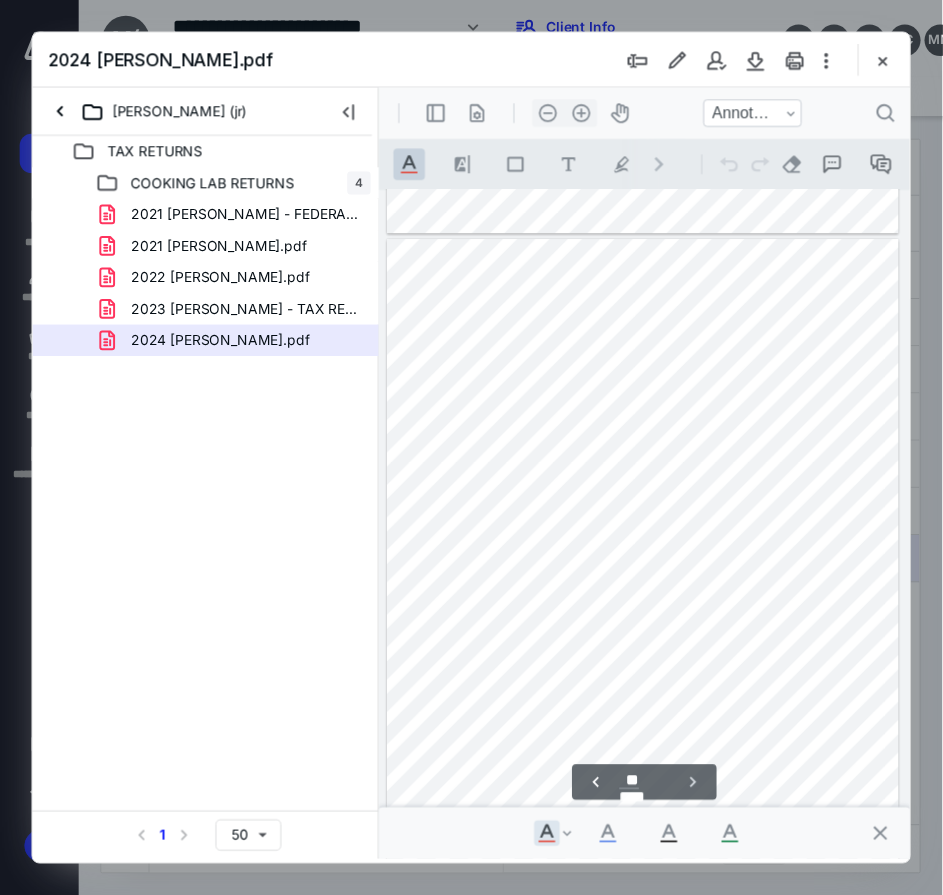 scroll, scrollTop: 10184, scrollLeft: 0, axis: vertical 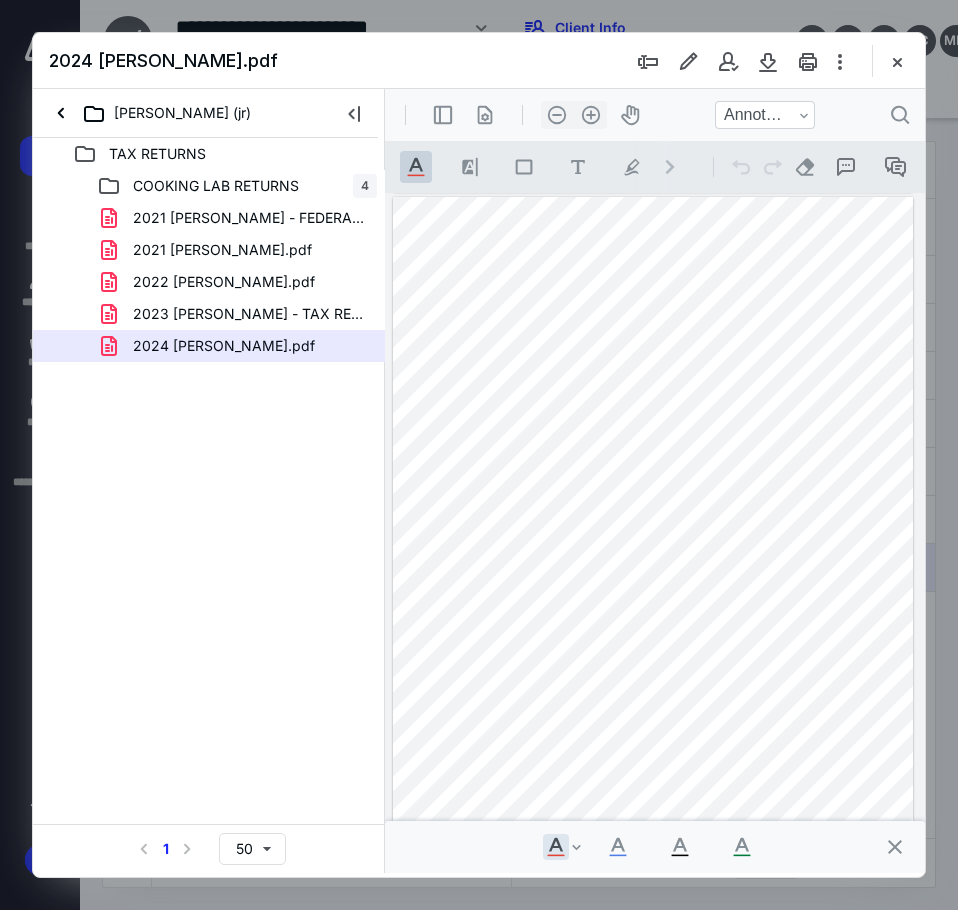 click at bounding box center [897, 61] 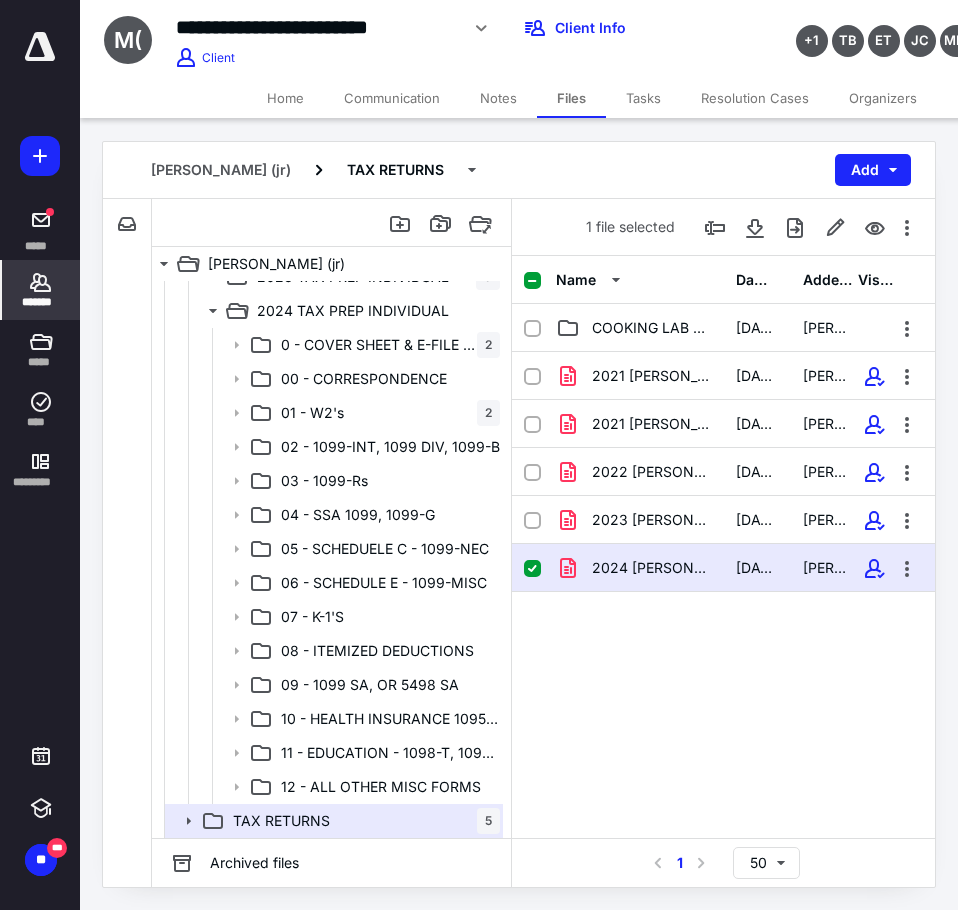 click on "*******" at bounding box center (41, 302) 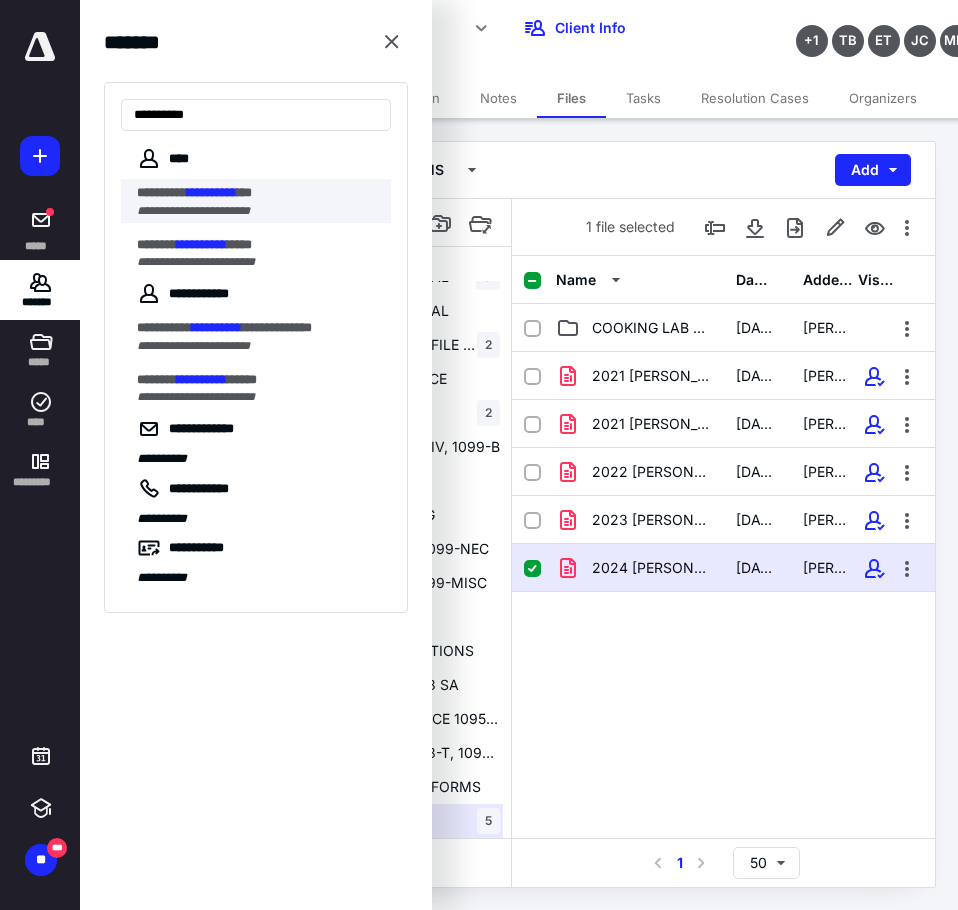 type on "**********" 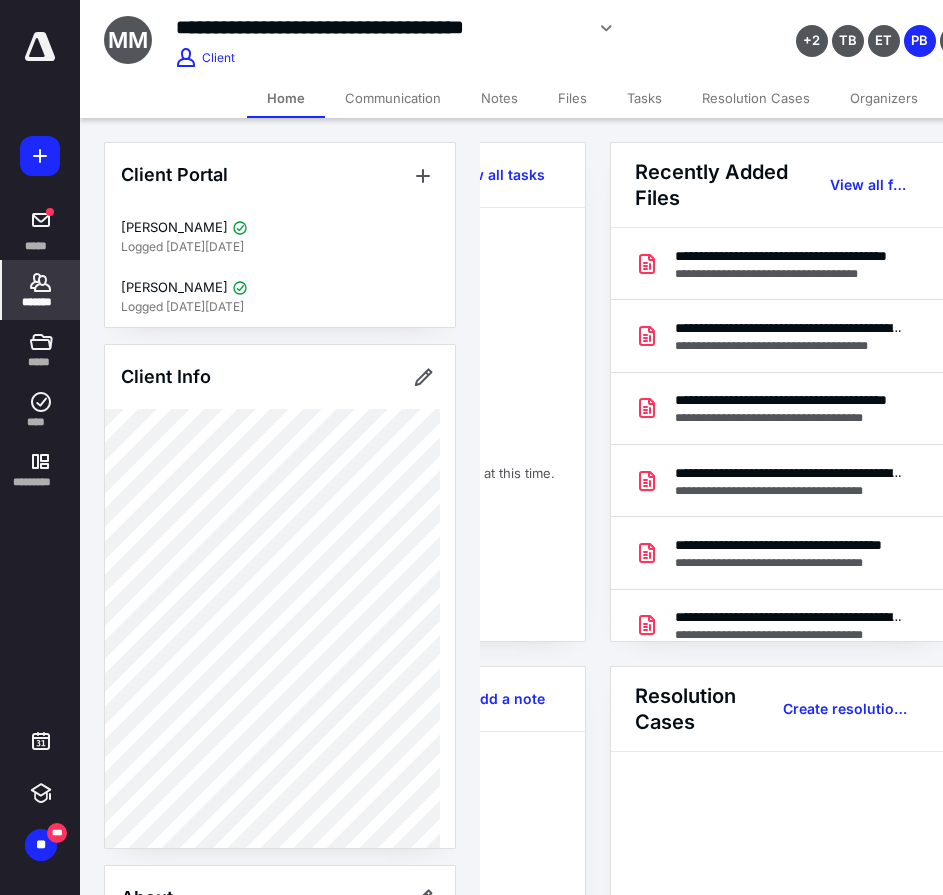 scroll, scrollTop: 0, scrollLeft: 239, axis: horizontal 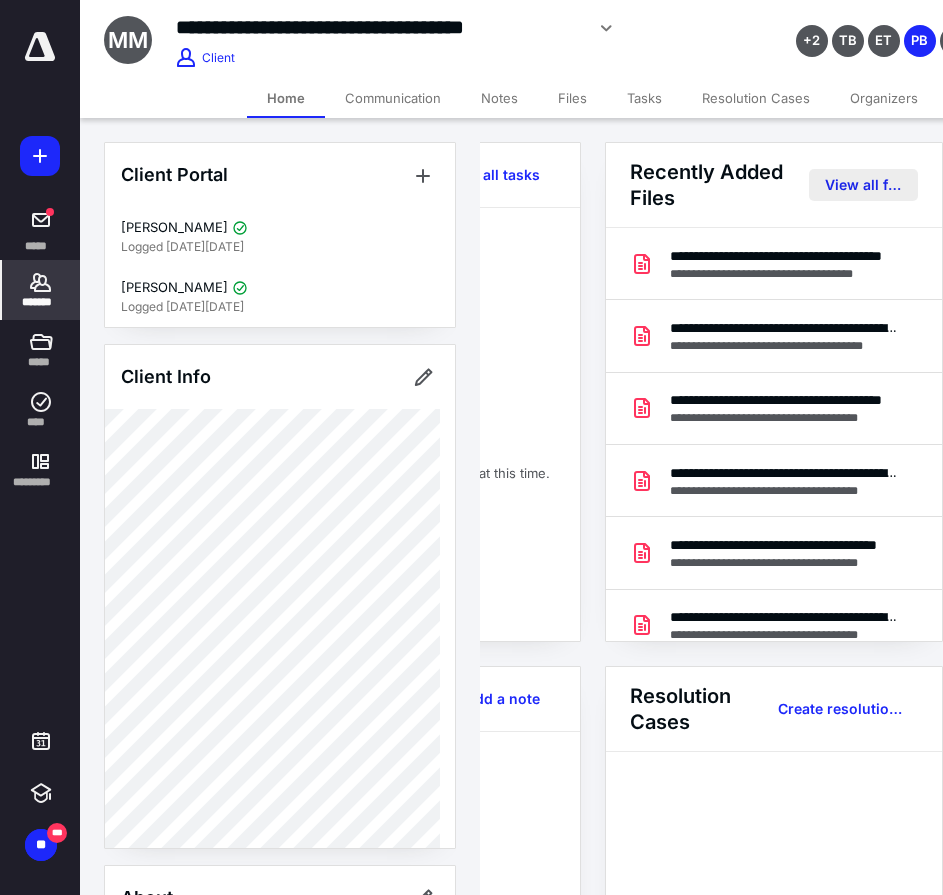 click on "View all files" at bounding box center [863, 185] 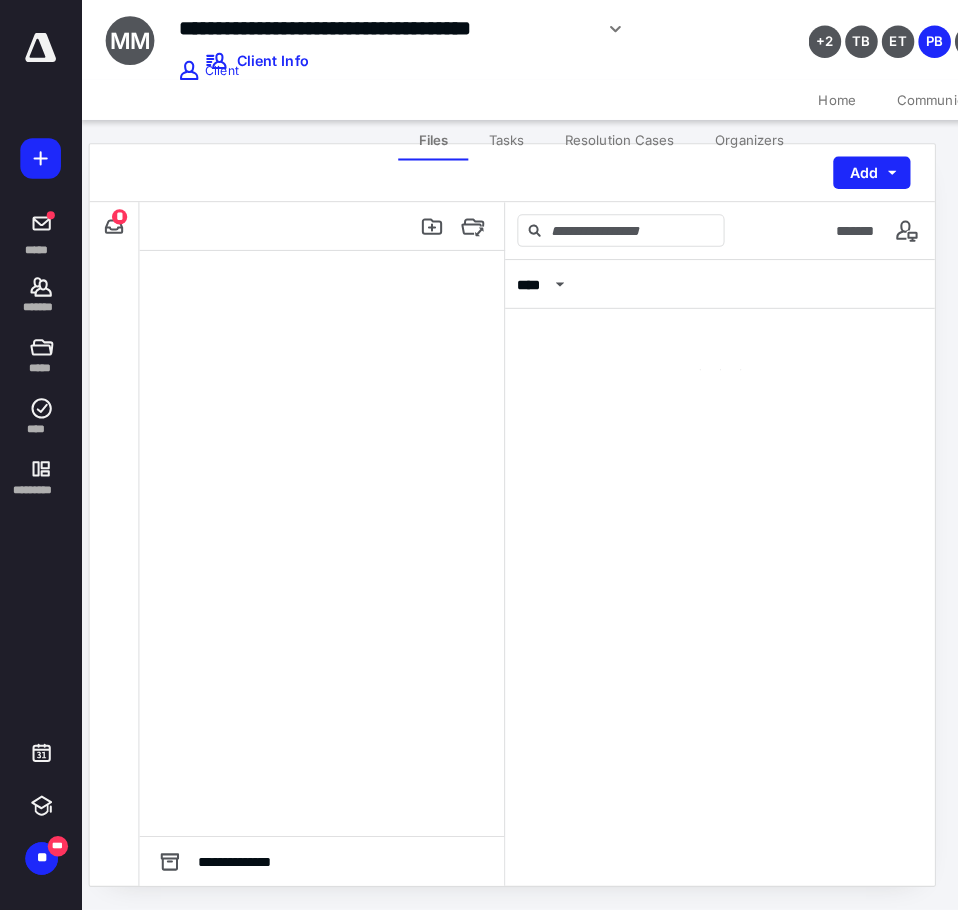 scroll, scrollTop: 0, scrollLeft: 0, axis: both 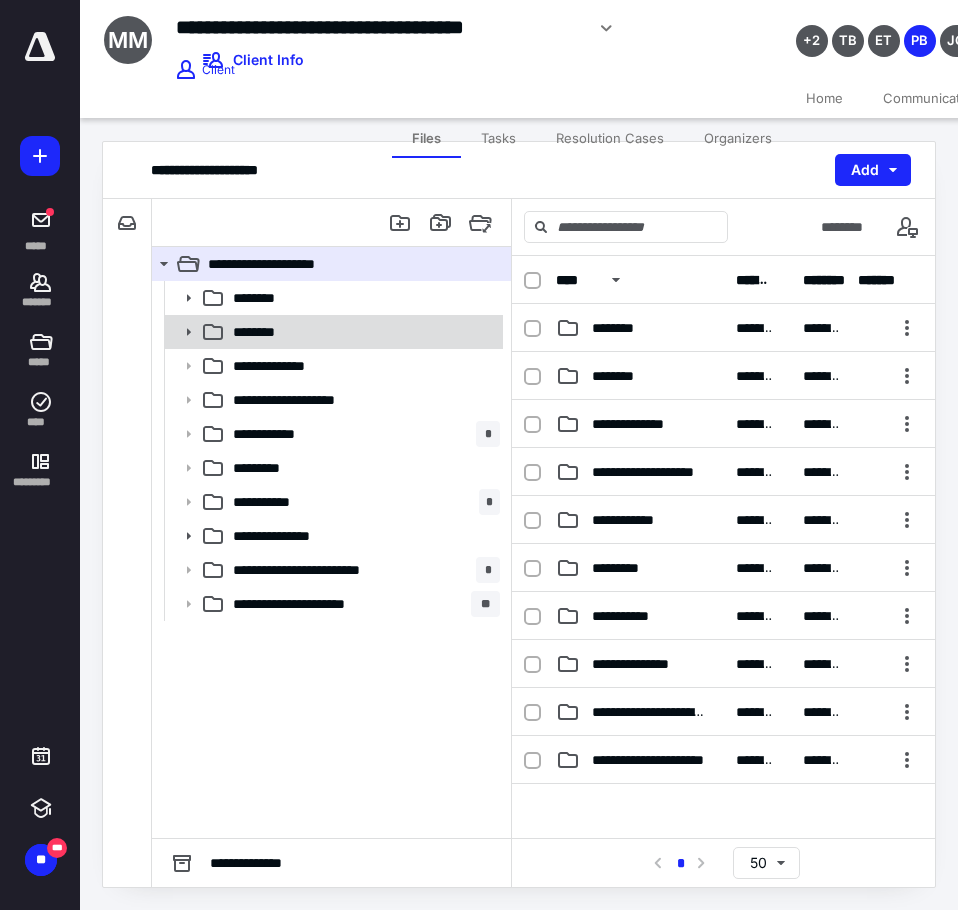 click 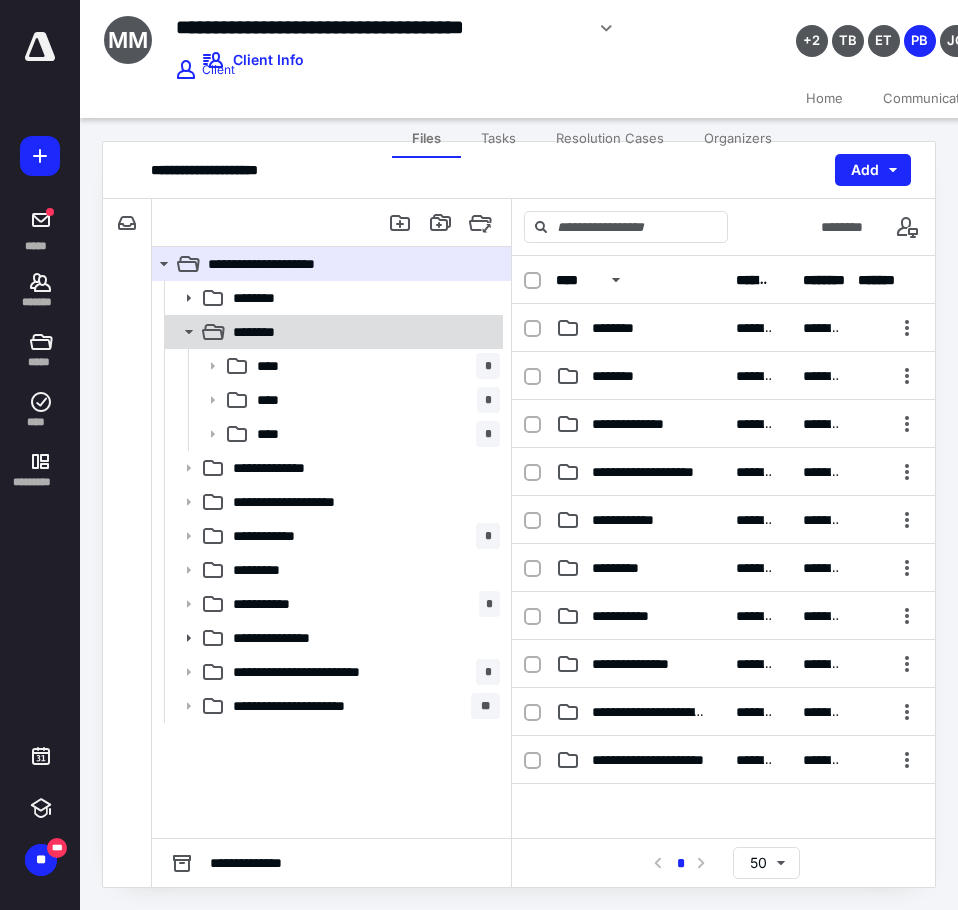 click on "********" at bounding box center [362, 332] 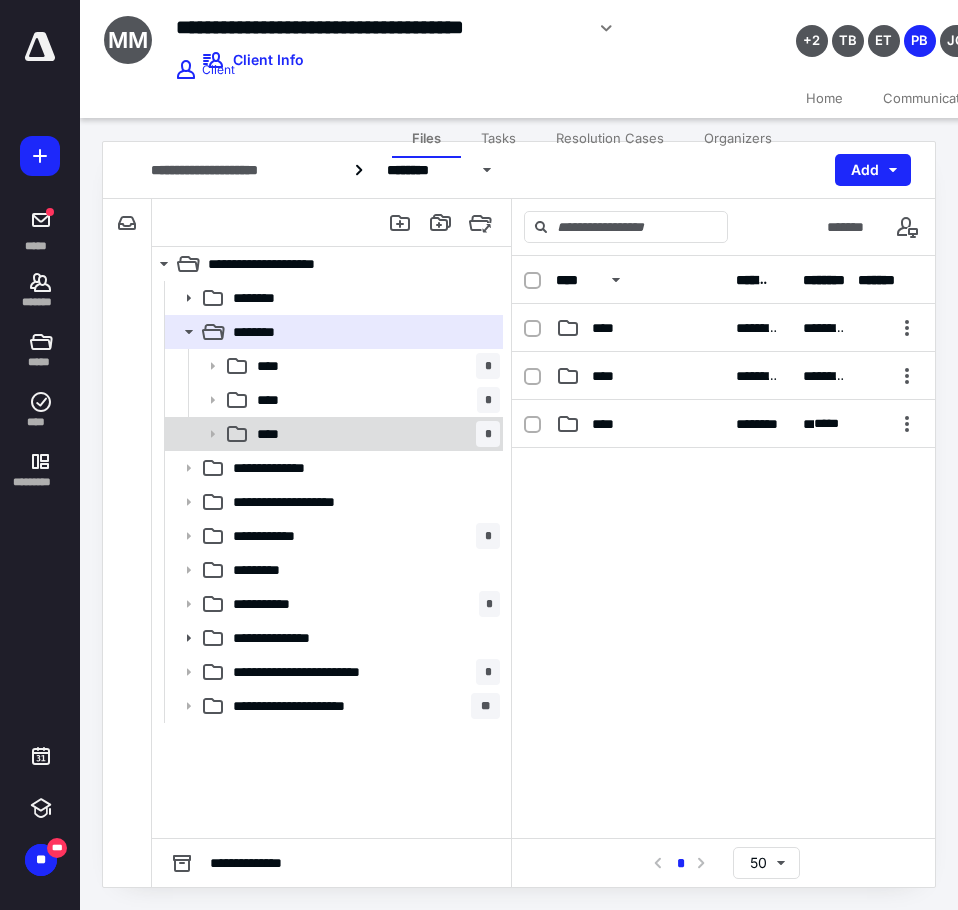 click on "**** *" at bounding box center [374, 434] 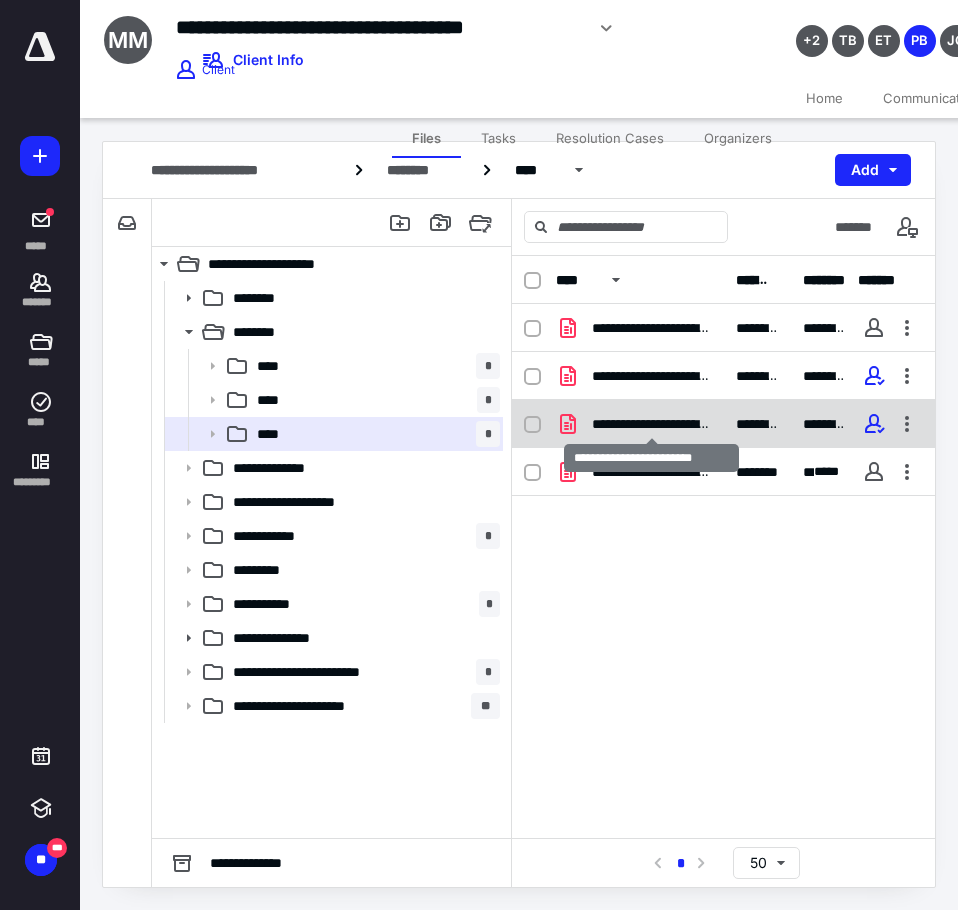 click on "**********" at bounding box center (652, 424) 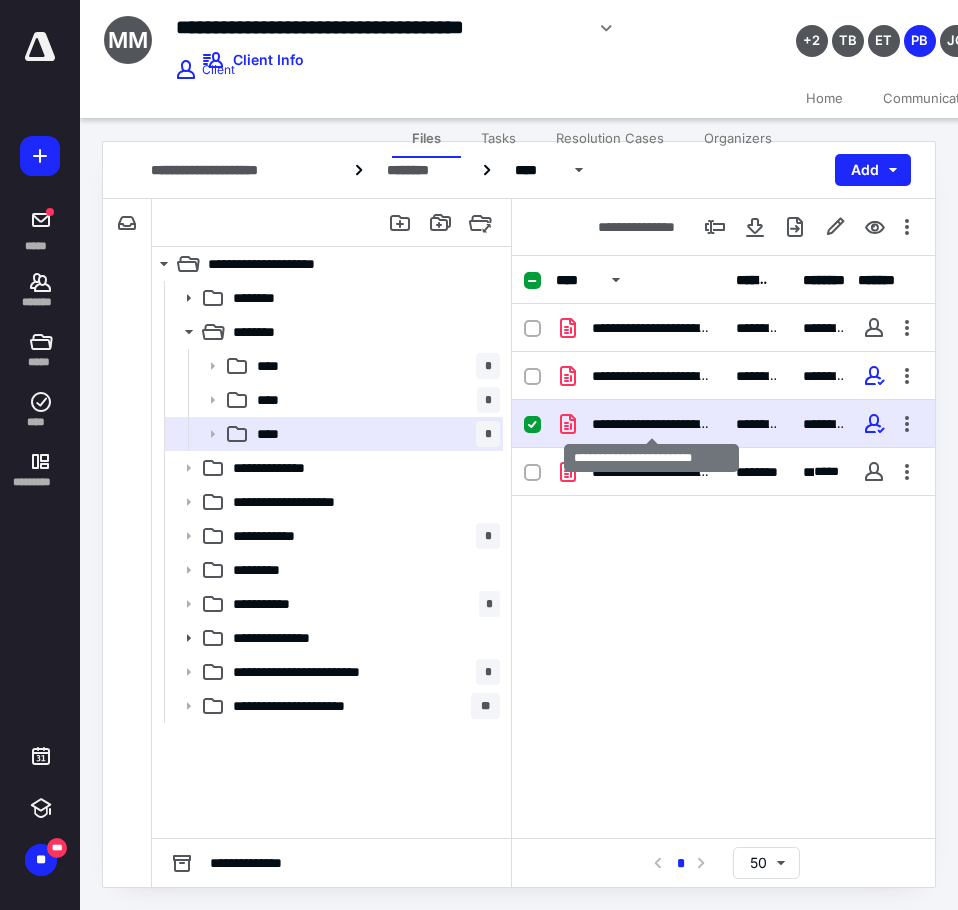 click on "**********" at bounding box center (652, 424) 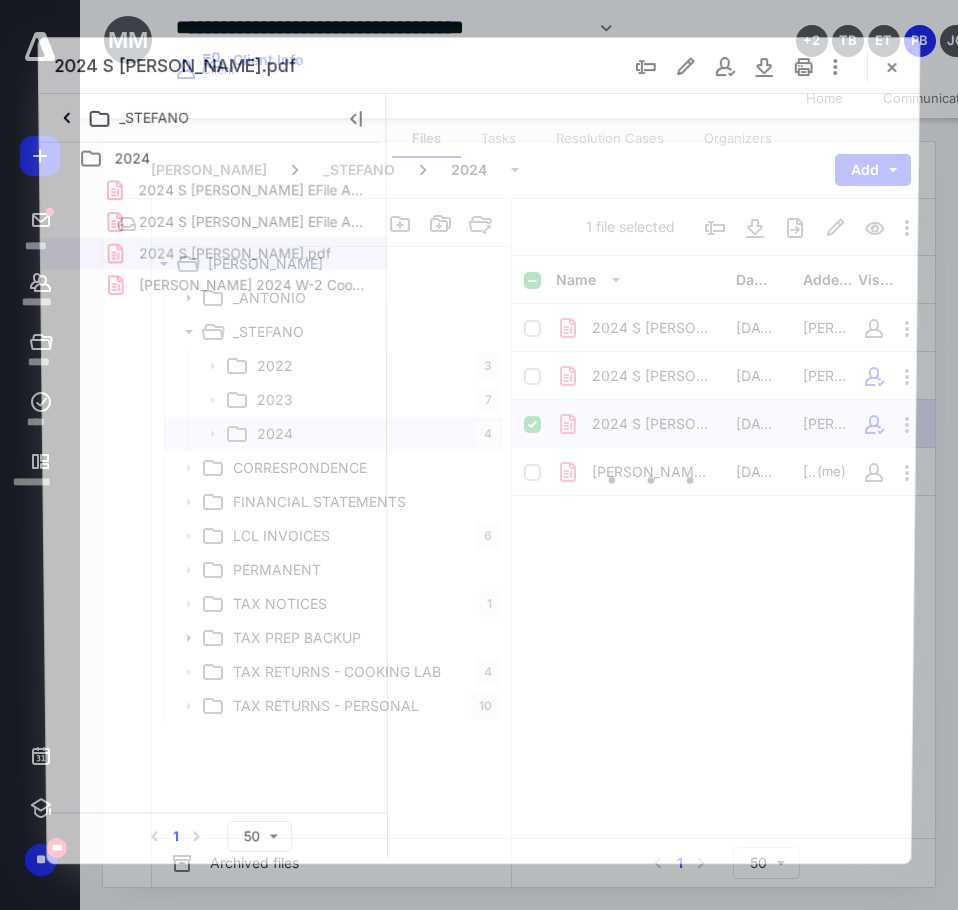 scroll, scrollTop: 0, scrollLeft: 0, axis: both 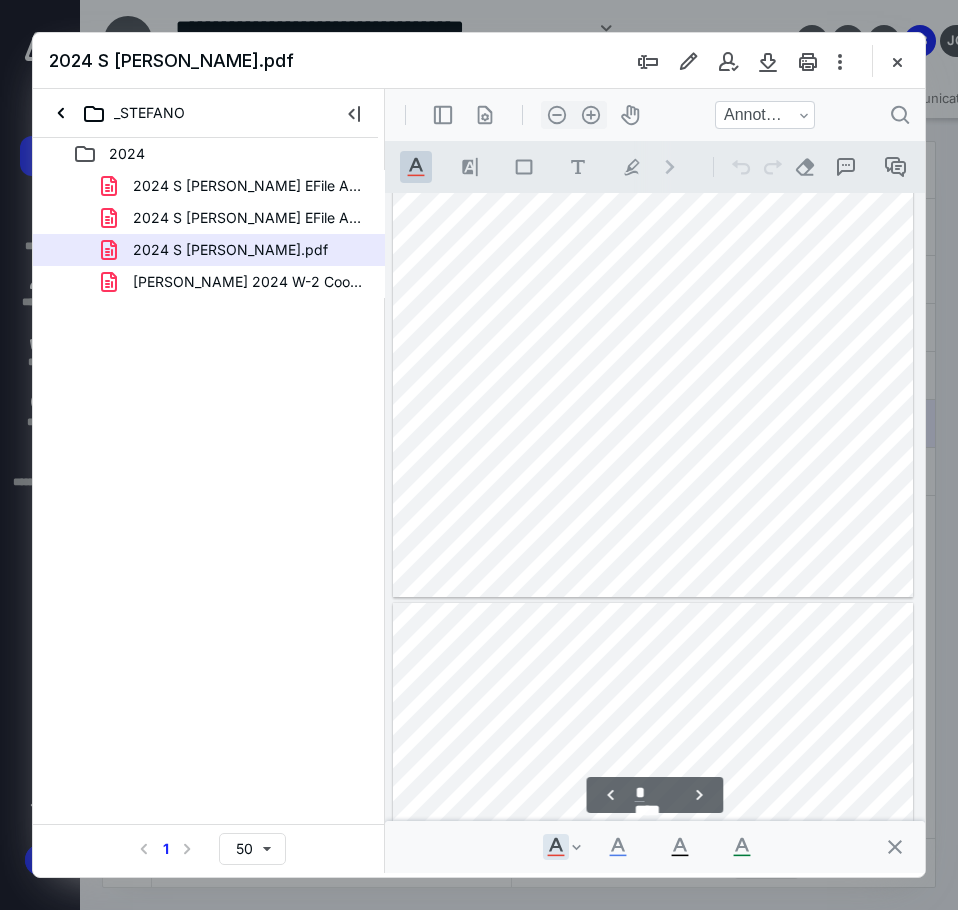 type on "**" 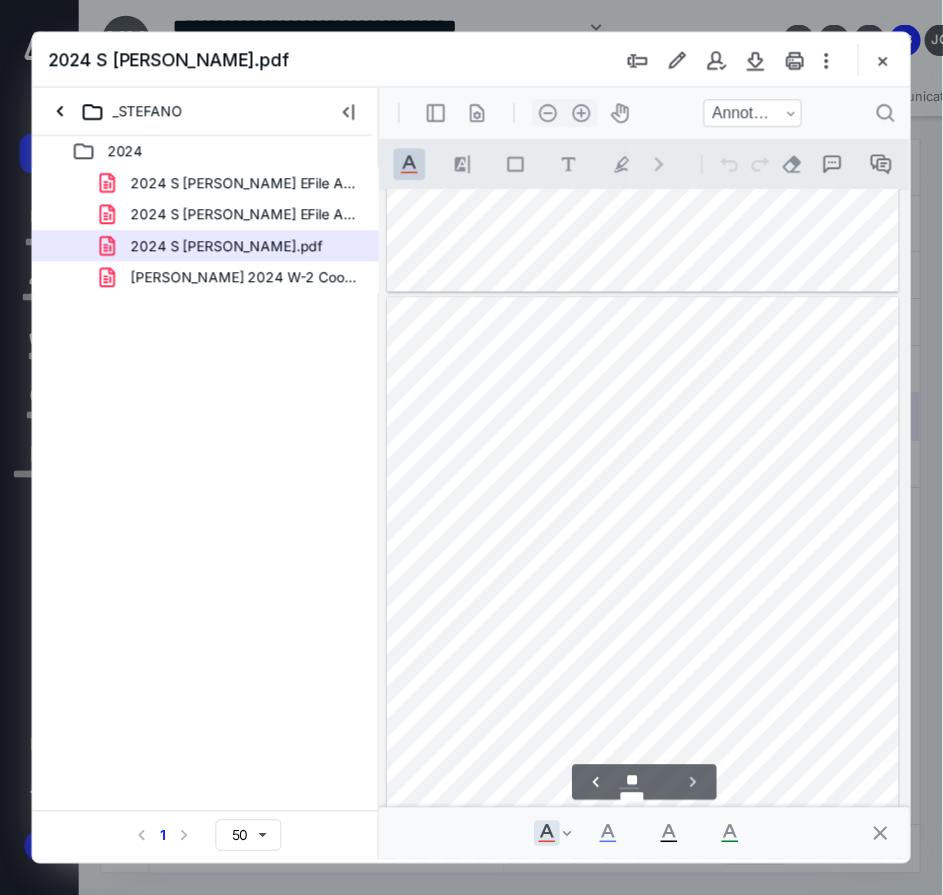 scroll, scrollTop: 6110, scrollLeft: 0, axis: vertical 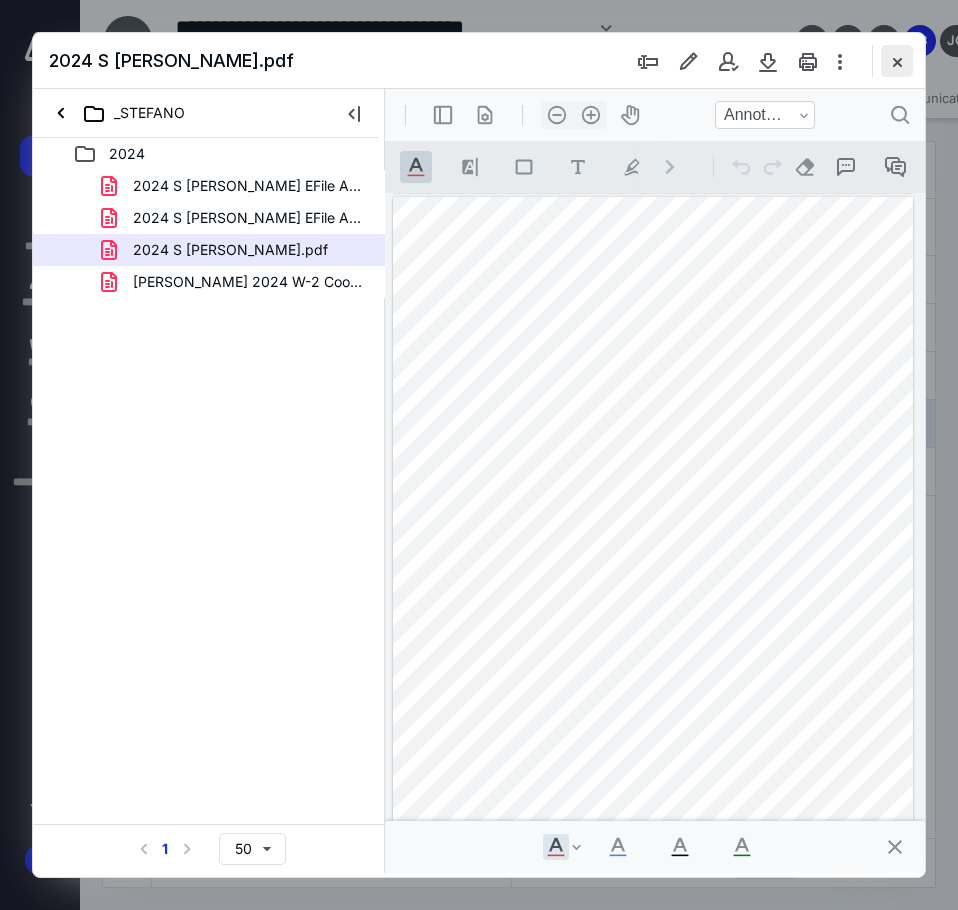 click at bounding box center (897, 61) 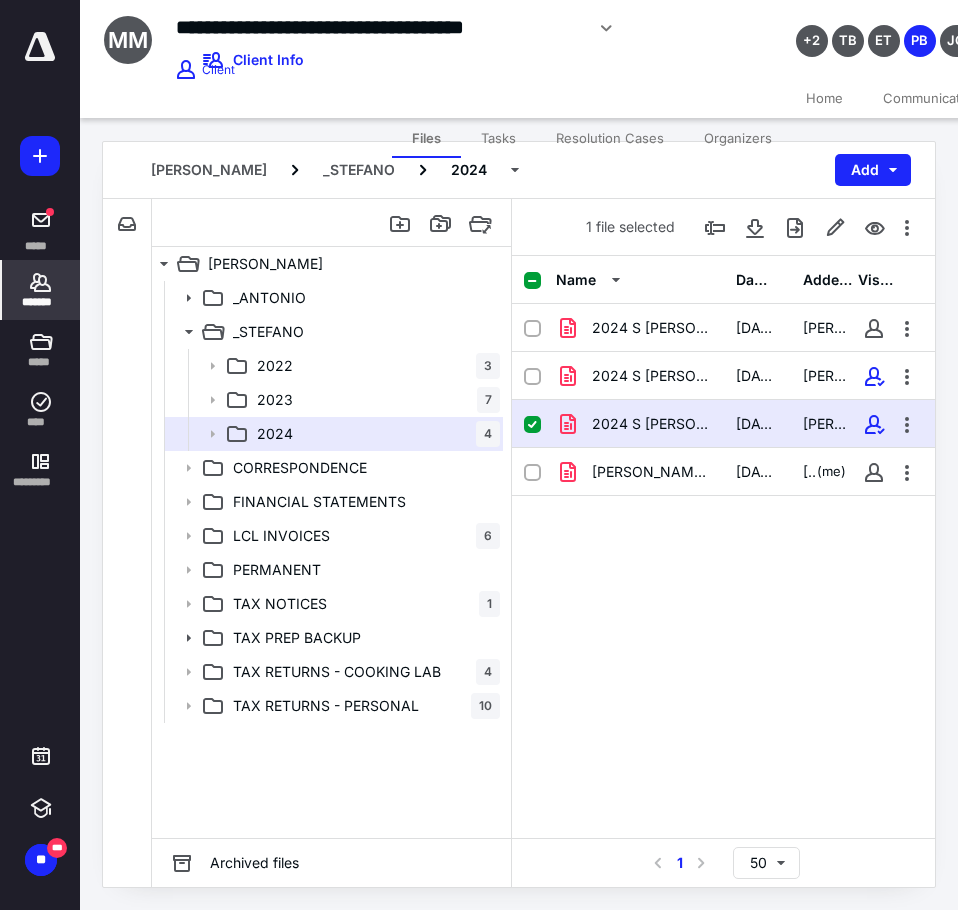 click on "*******" at bounding box center (41, 290) 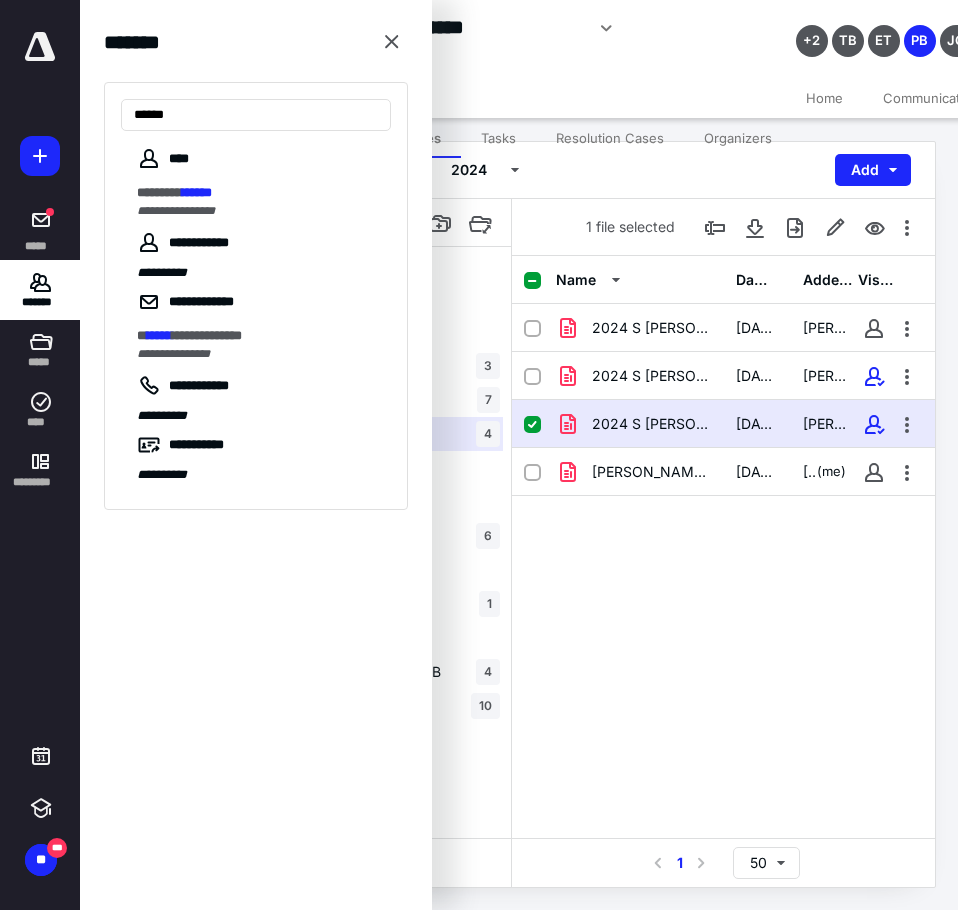 type on "******" 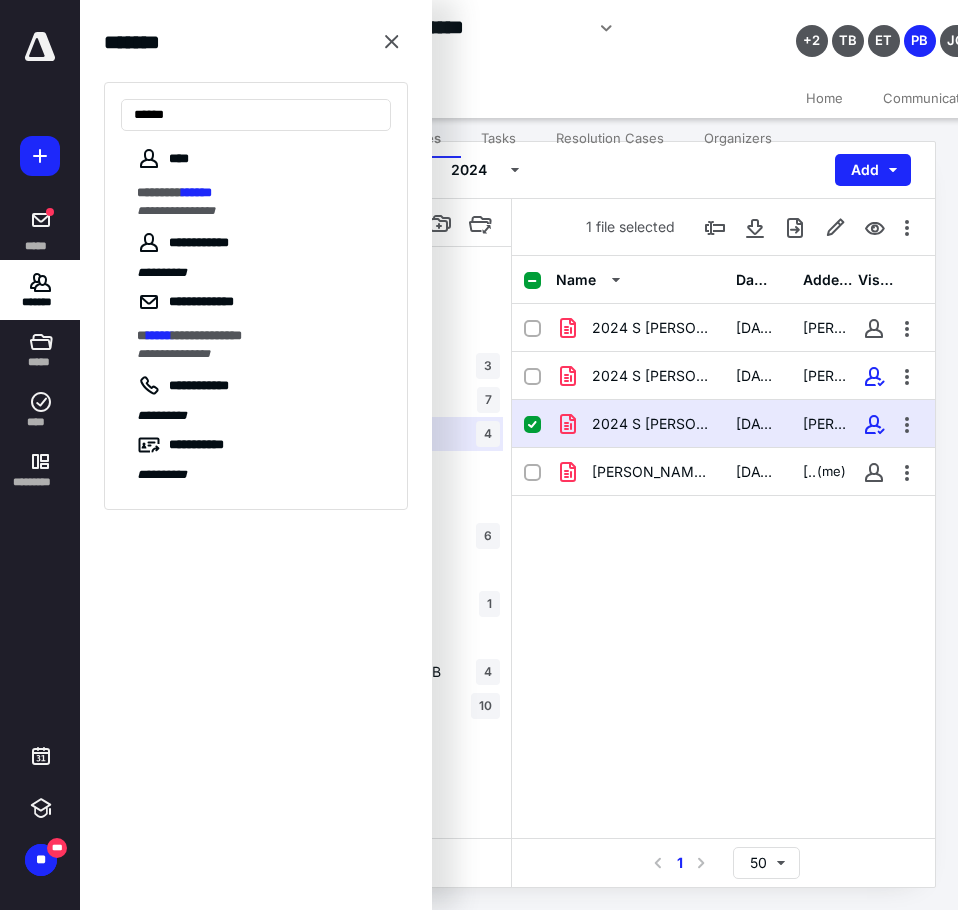 click on "********" at bounding box center (159, 192) 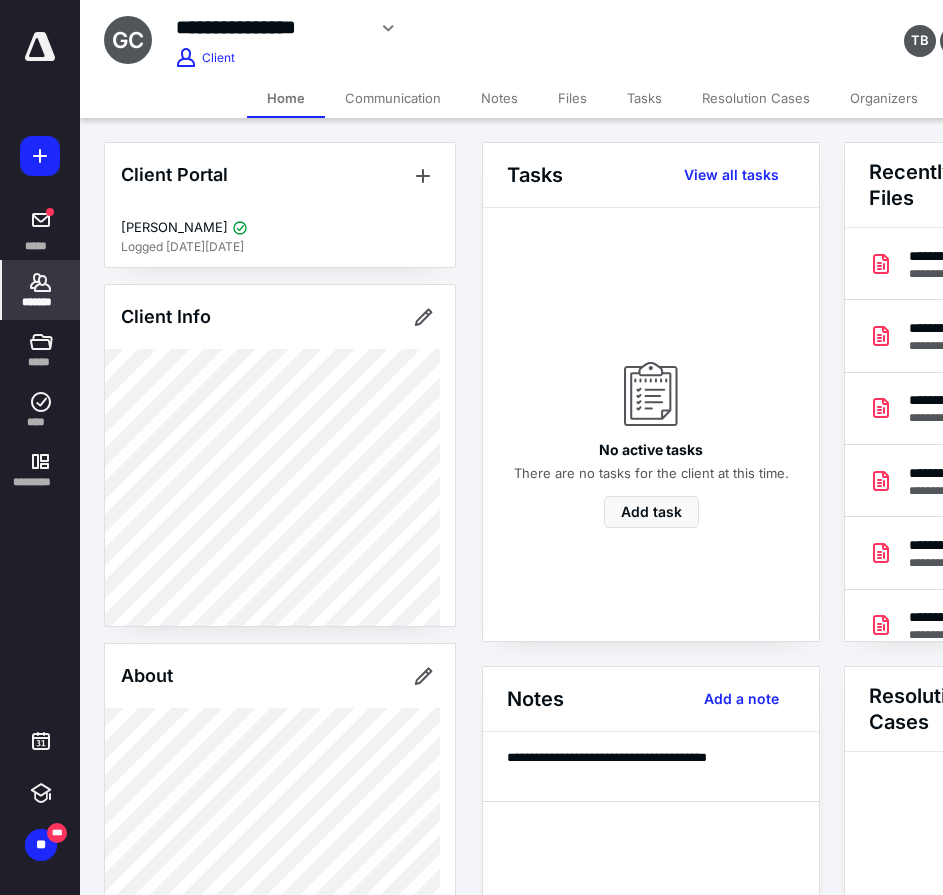 scroll, scrollTop: 0, scrollLeft: 239, axis: horizontal 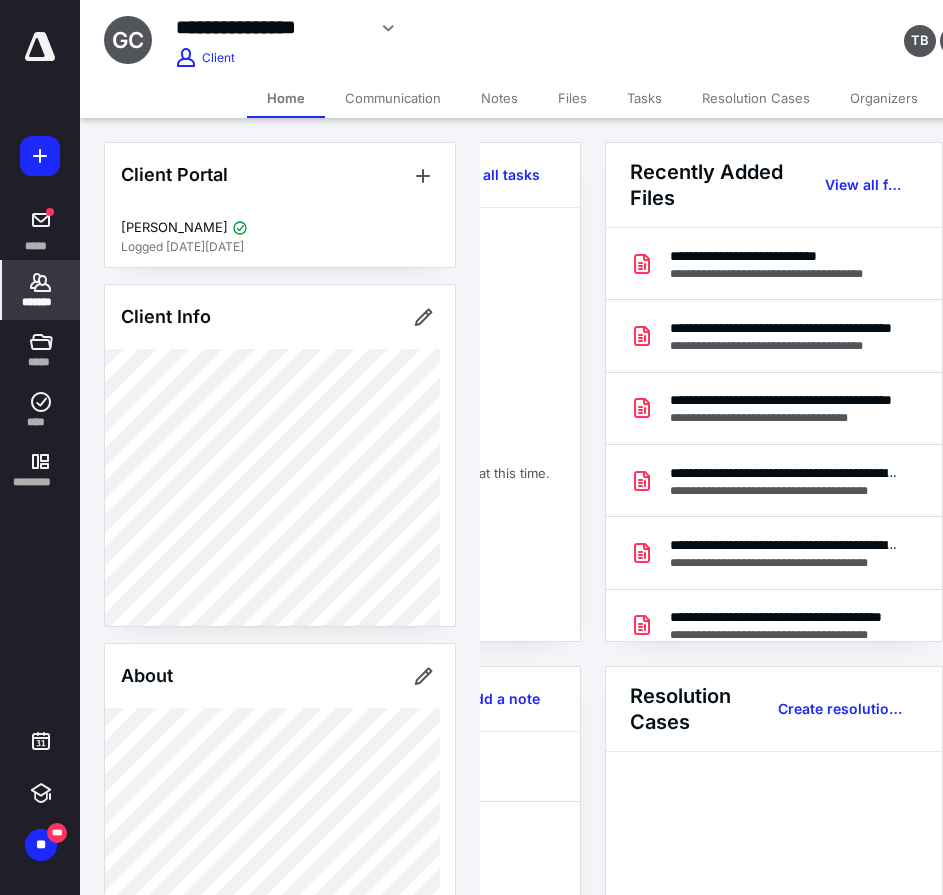 click on "Recently Added Files View all files" at bounding box center [774, 185] 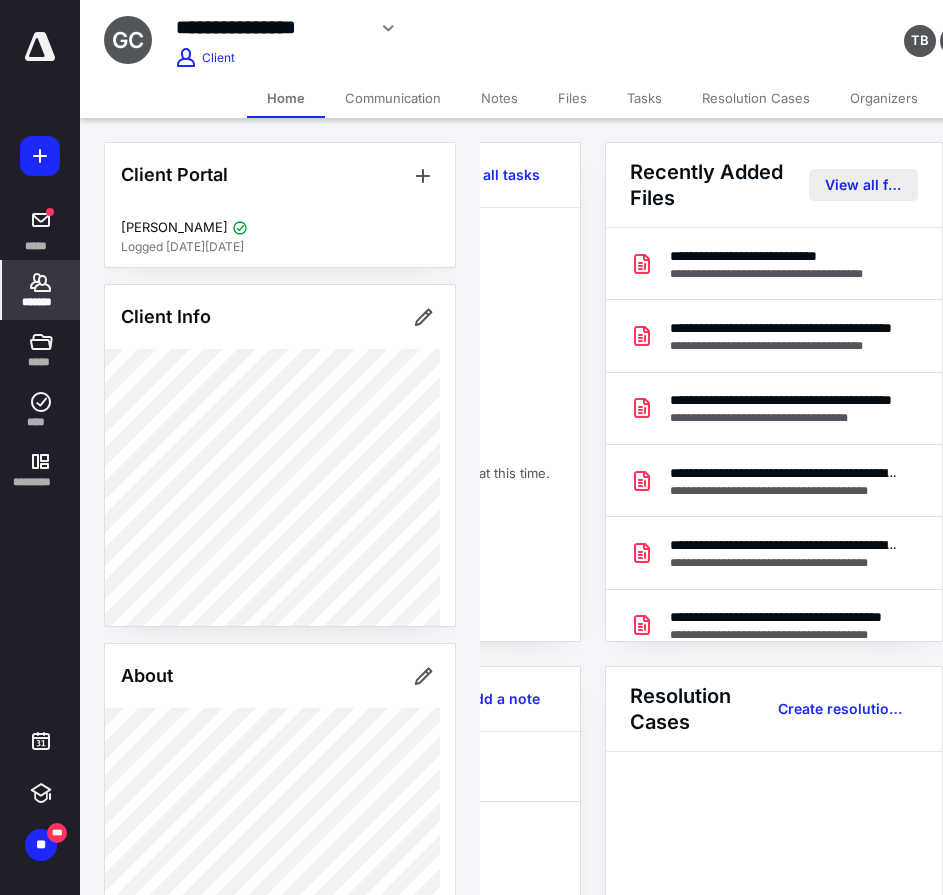 click on "View all files" at bounding box center (863, 185) 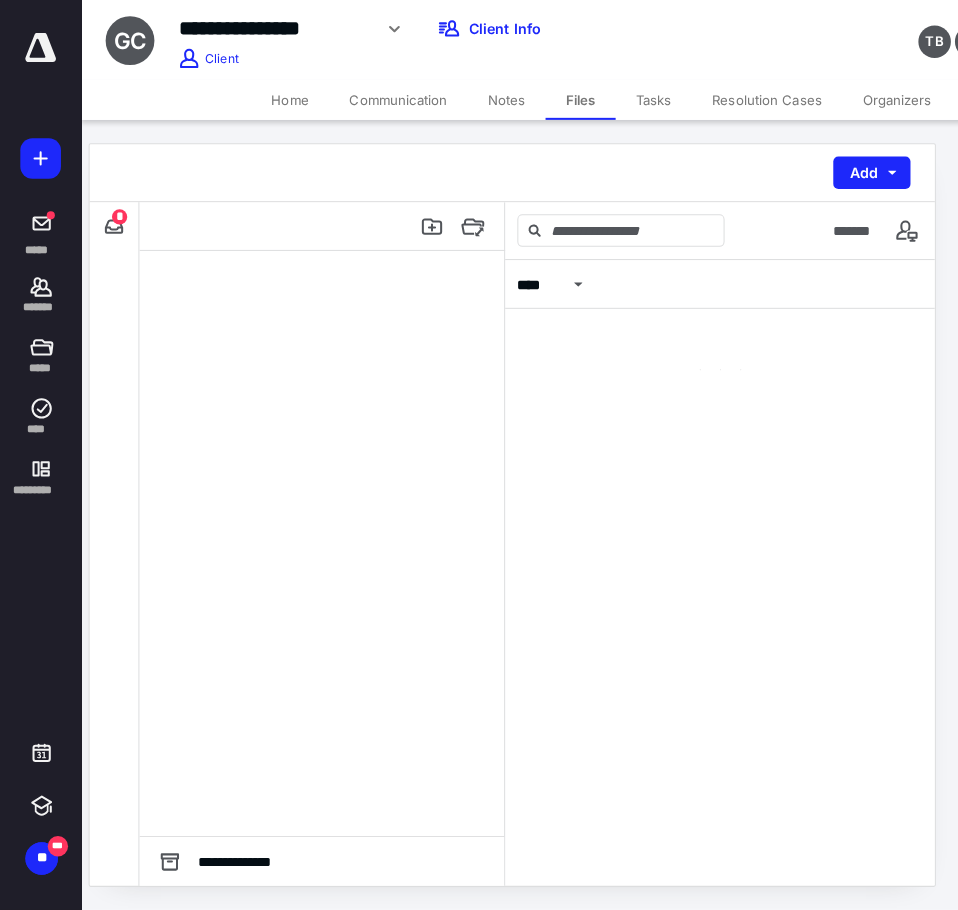 scroll, scrollTop: 0, scrollLeft: 0, axis: both 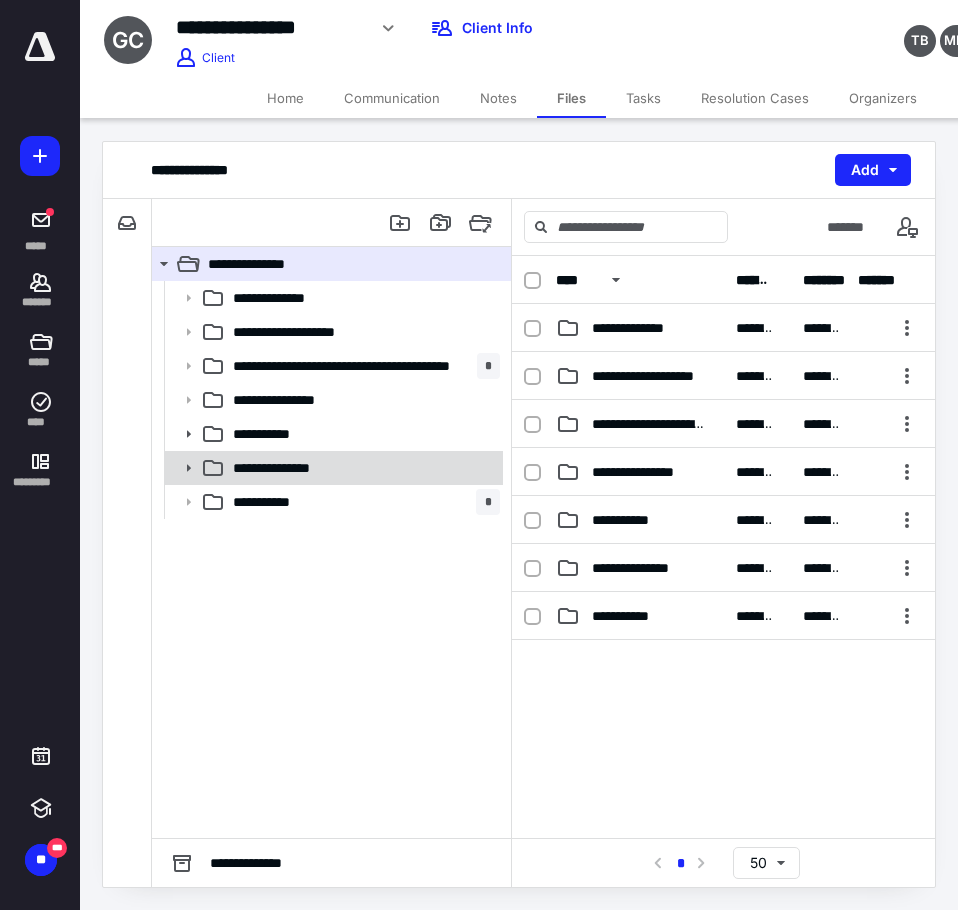 click 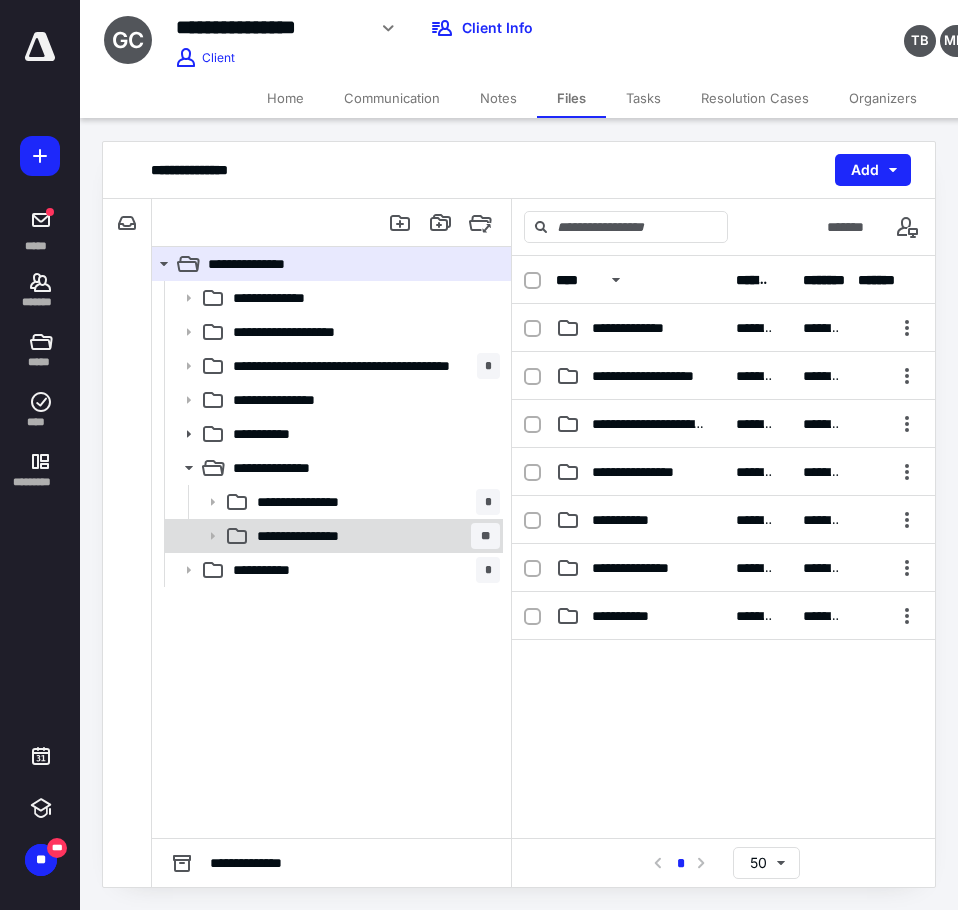 click 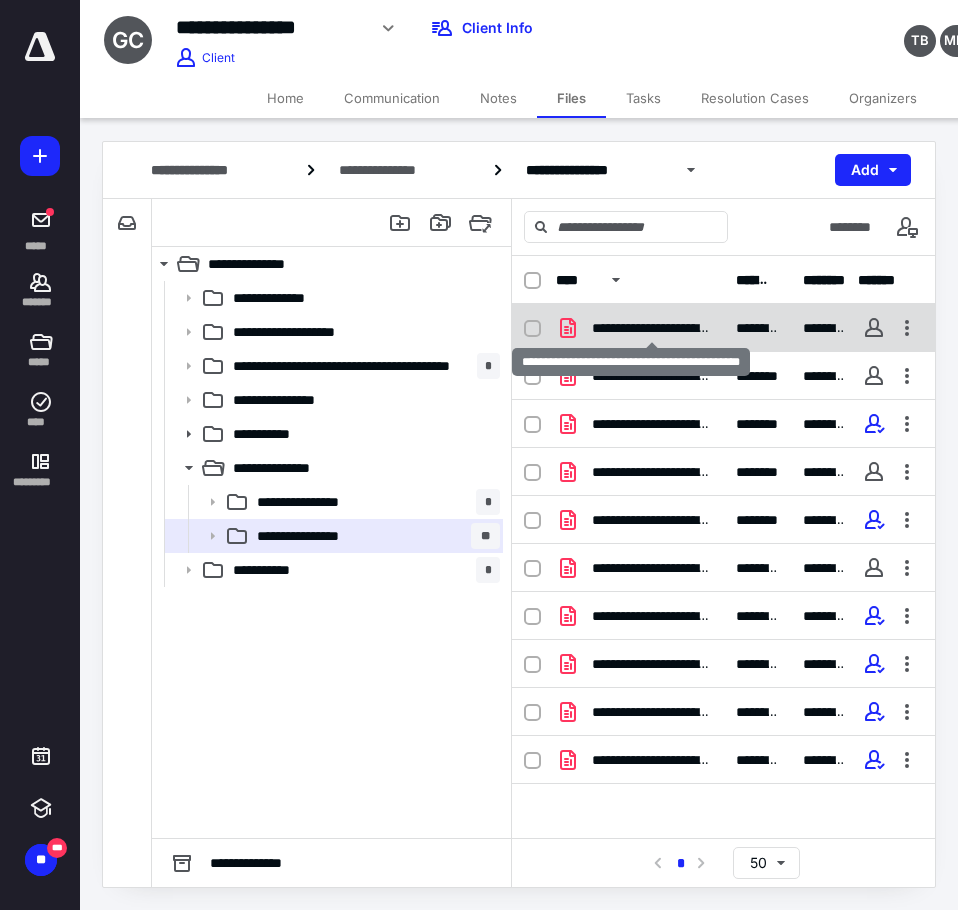 click on "**********" at bounding box center (652, 328) 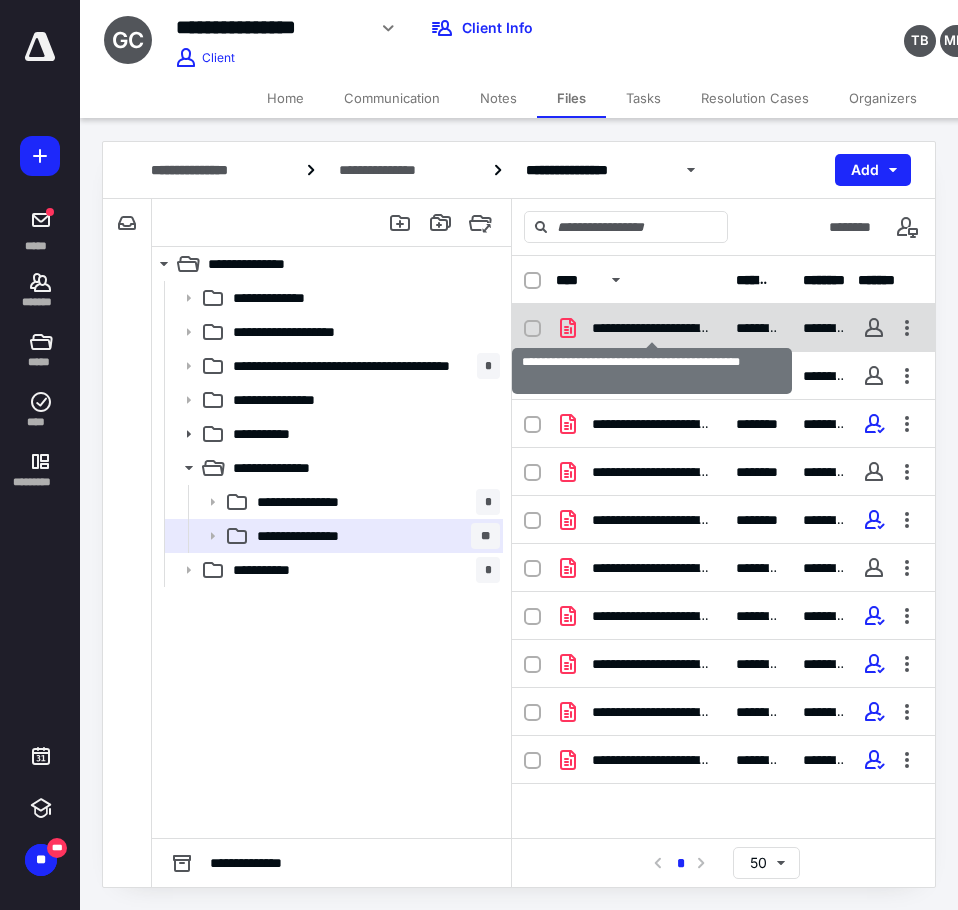 click on "**********" at bounding box center (652, 328) 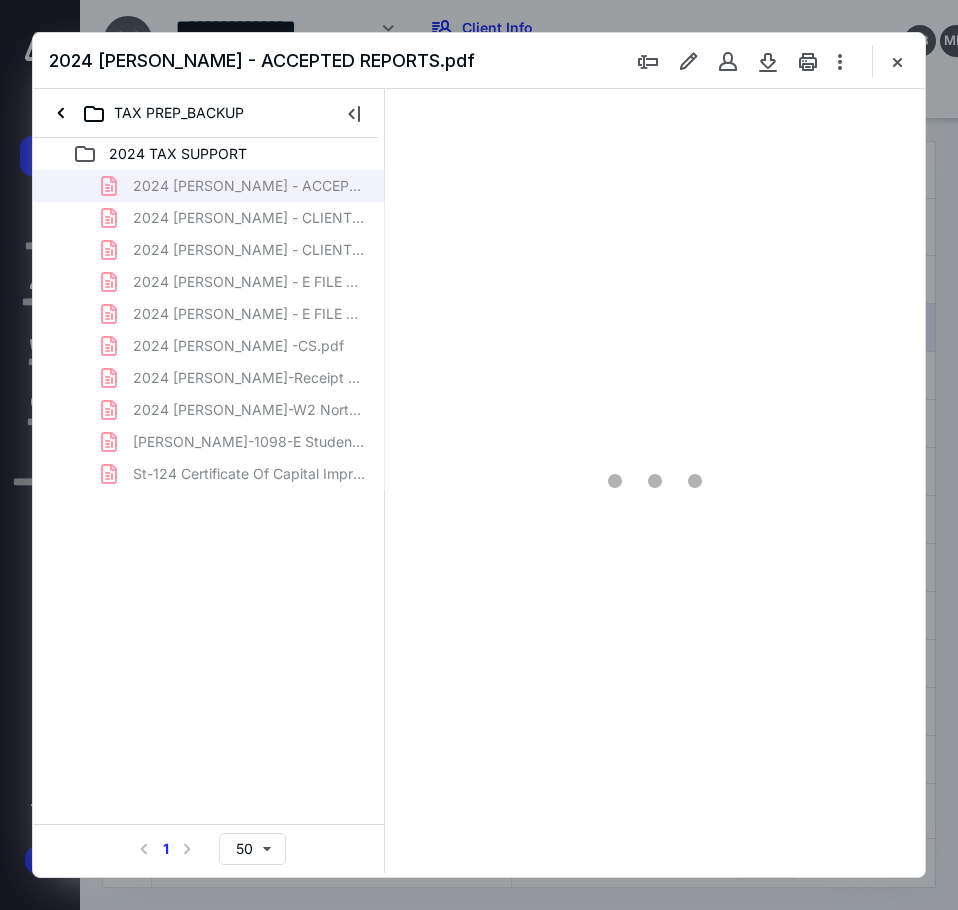 scroll, scrollTop: 0, scrollLeft: 0, axis: both 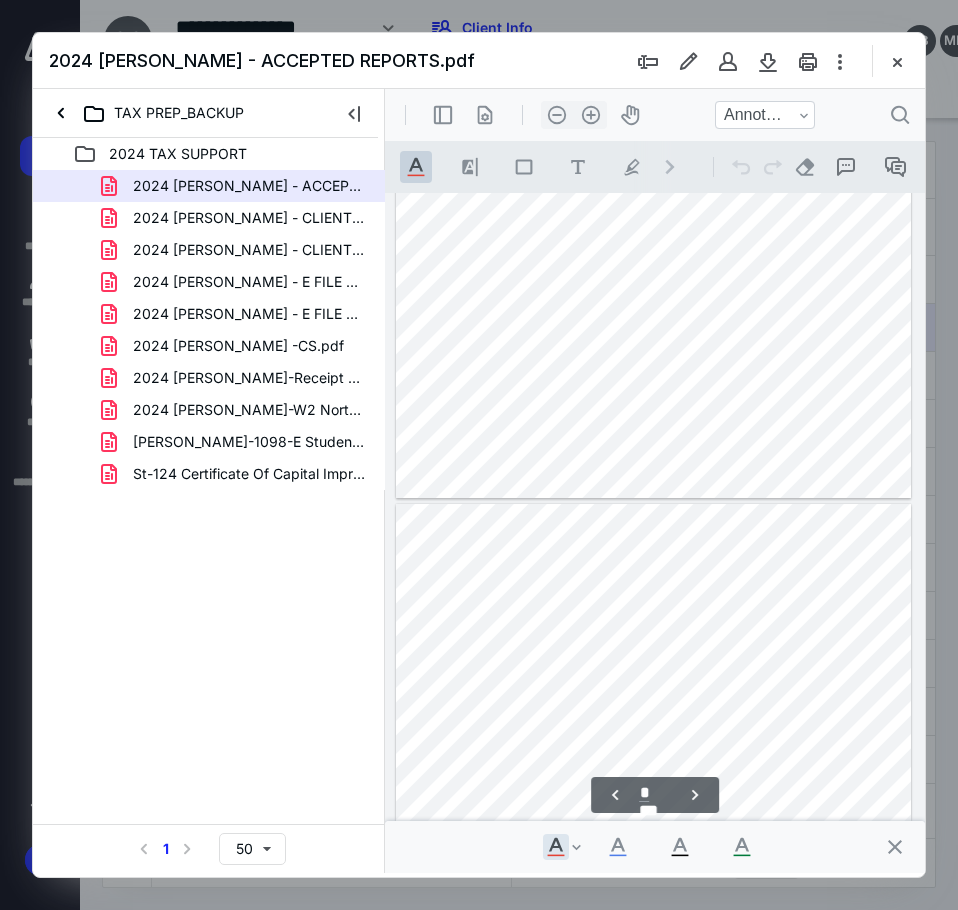 type on "*" 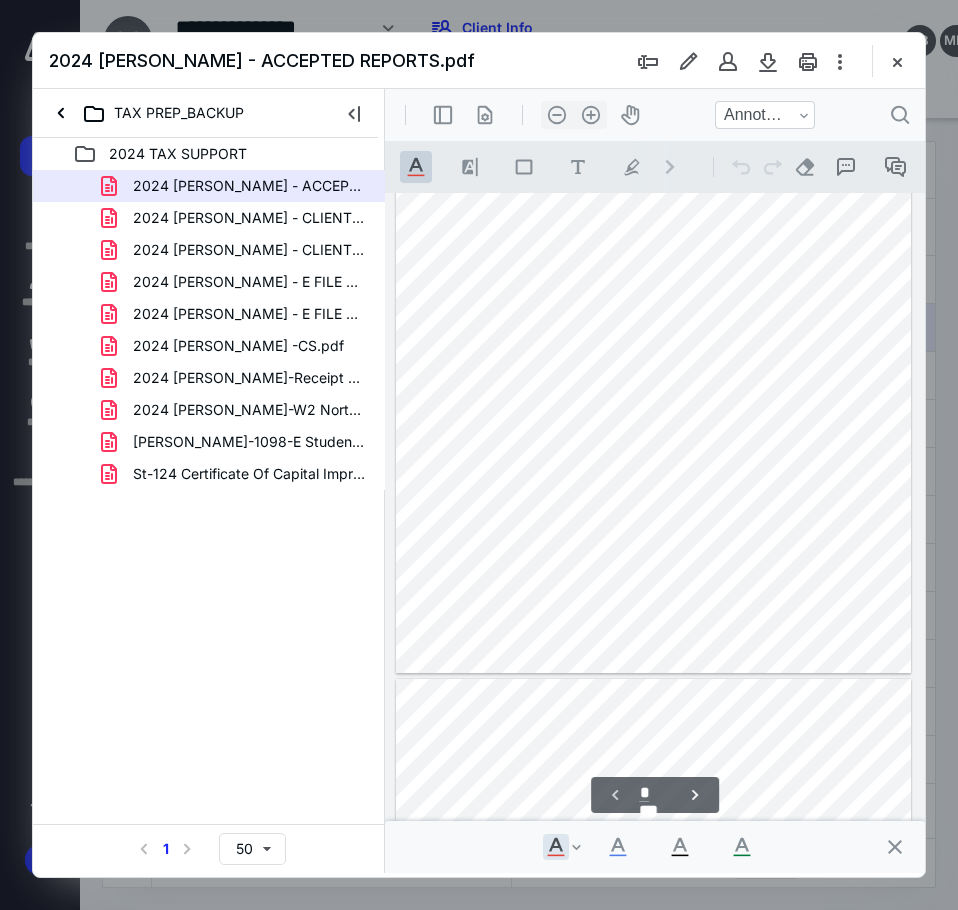 scroll, scrollTop: 0, scrollLeft: 0, axis: both 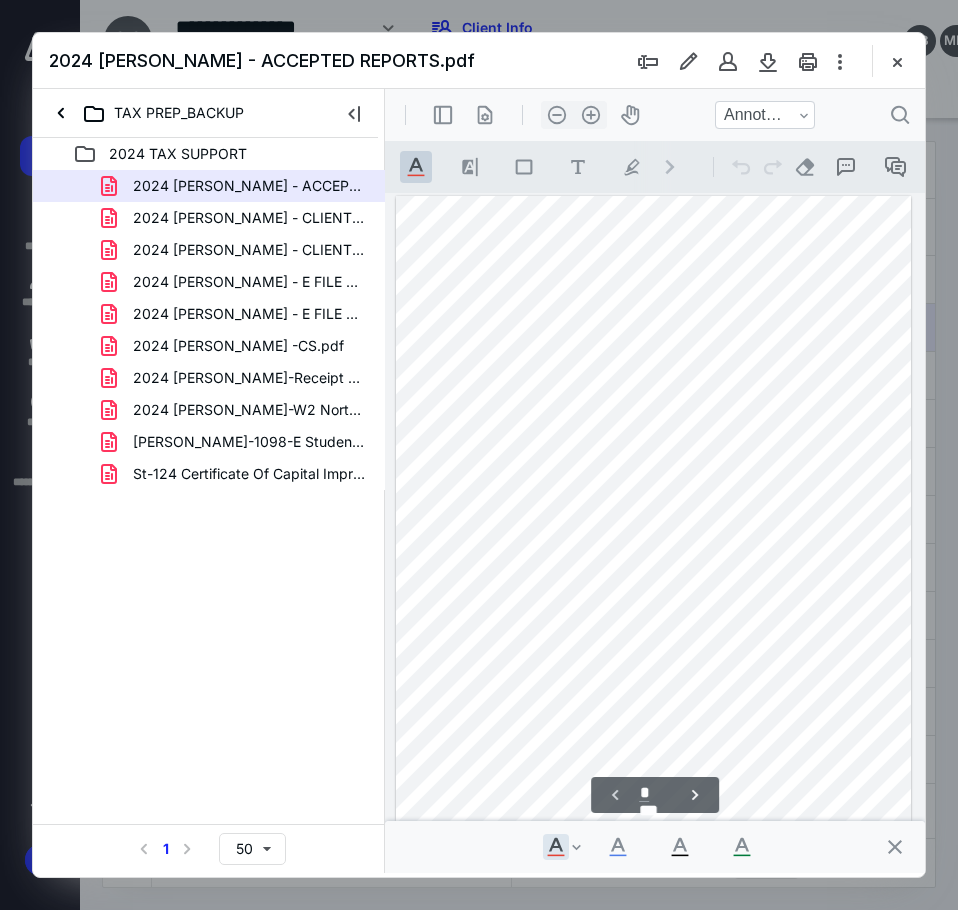 click at bounding box center [897, 61] 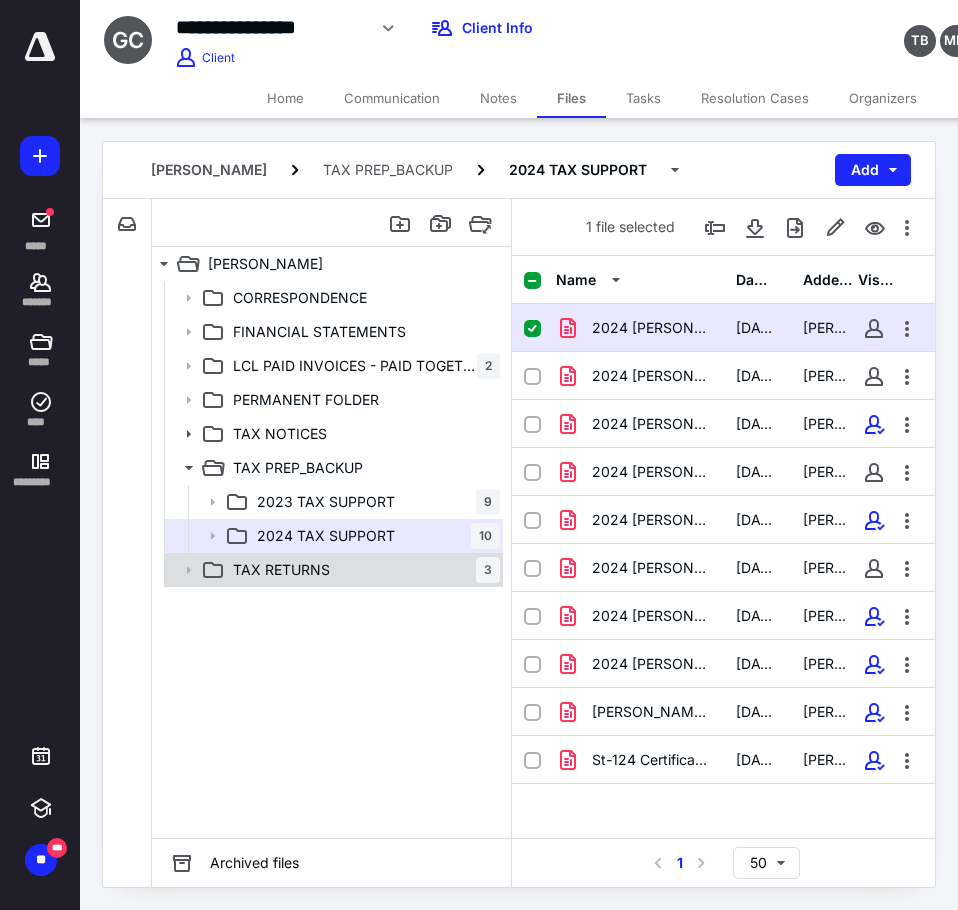 click on "TAX RETURNS 3" at bounding box center [362, 570] 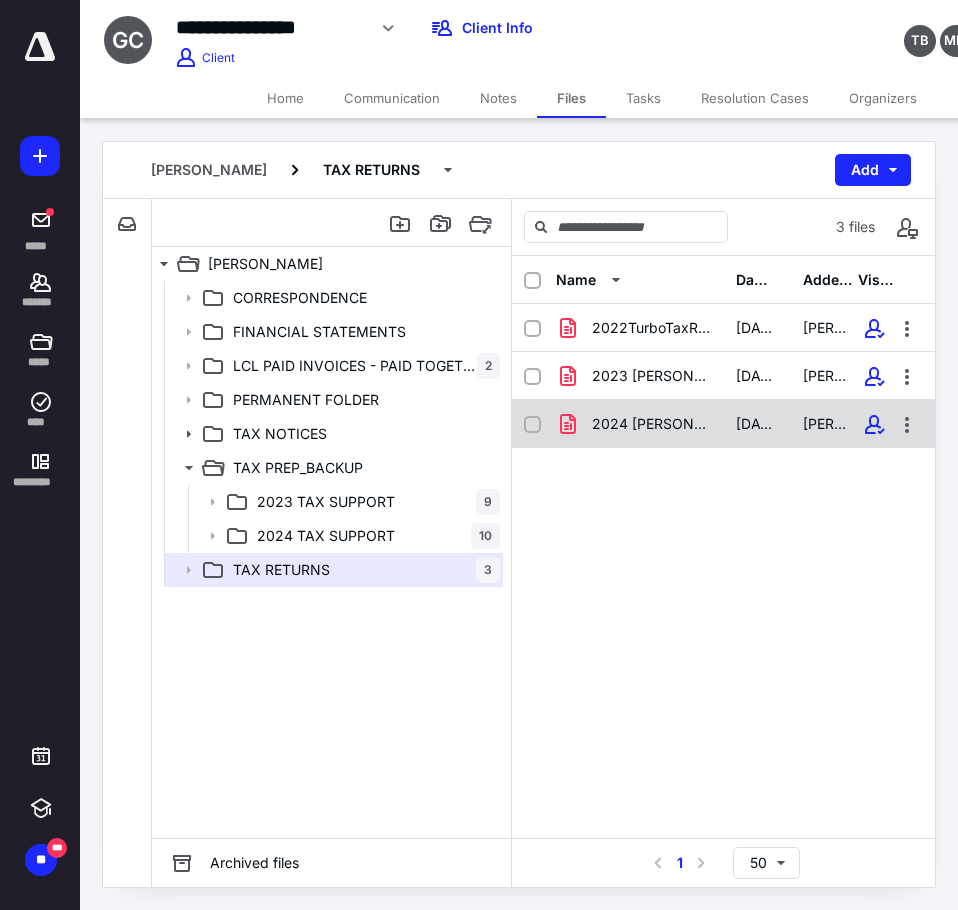 click on "2024 CAPUTO, GEORGINA - TAX RETURN 2.8.25.pdf" at bounding box center (652, 424) 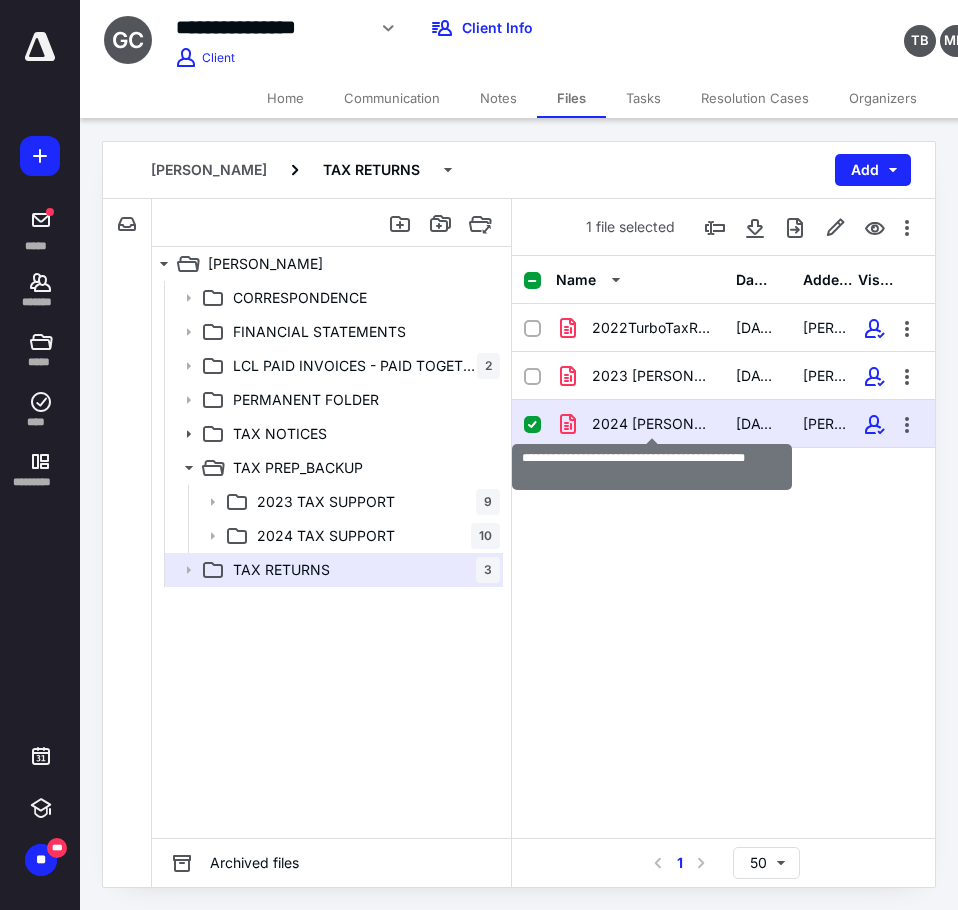 click on "2024 CAPUTO, GEORGINA - TAX RETURN 2.8.25.pdf" at bounding box center [652, 424] 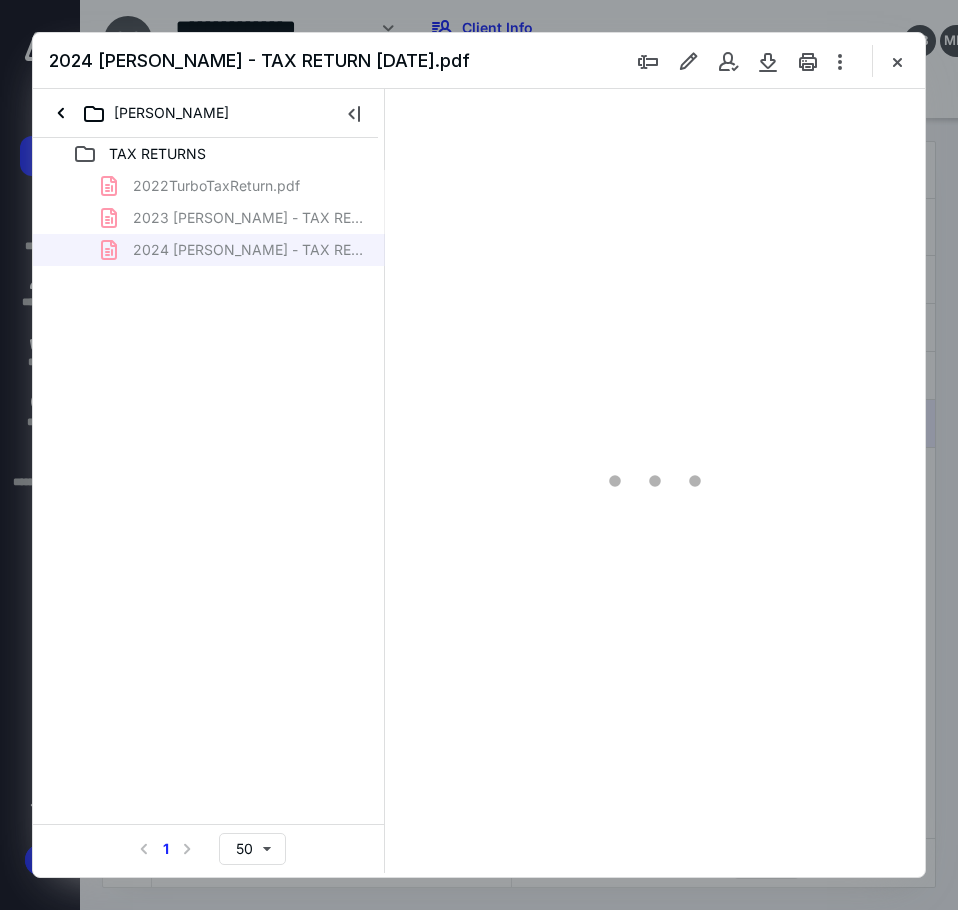 scroll, scrollTop: 0, scrollLeft: 0, axis: both 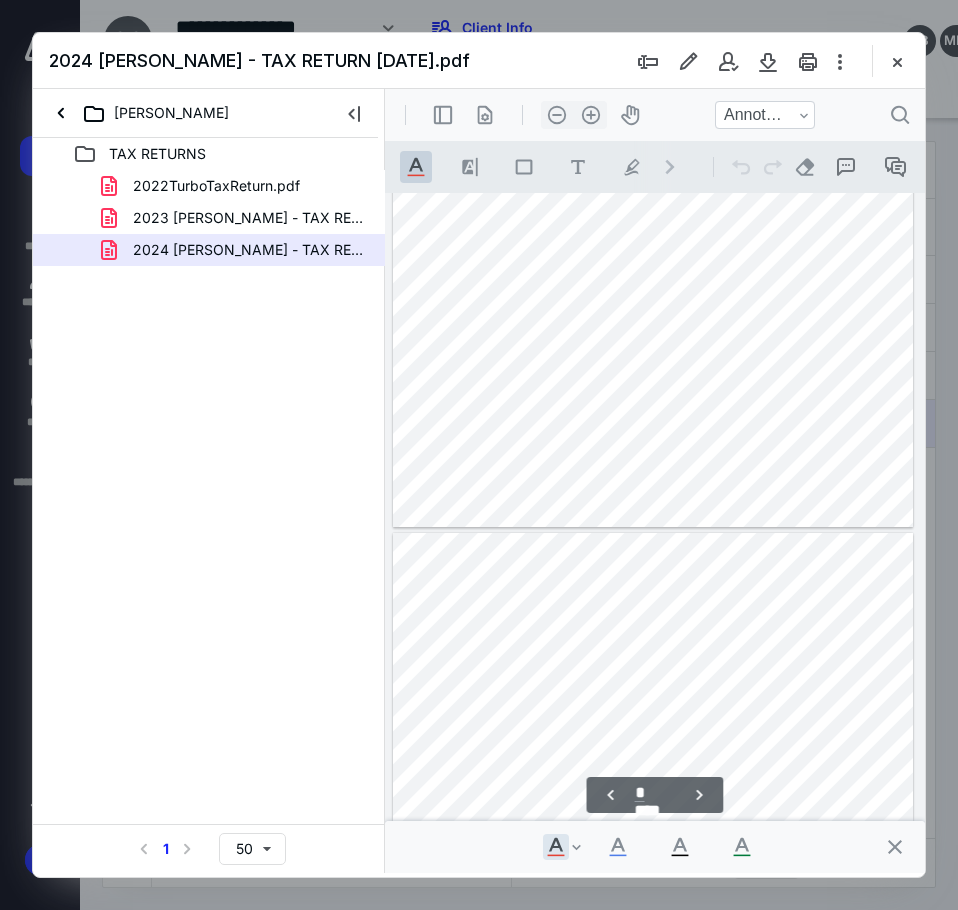 type on "*" 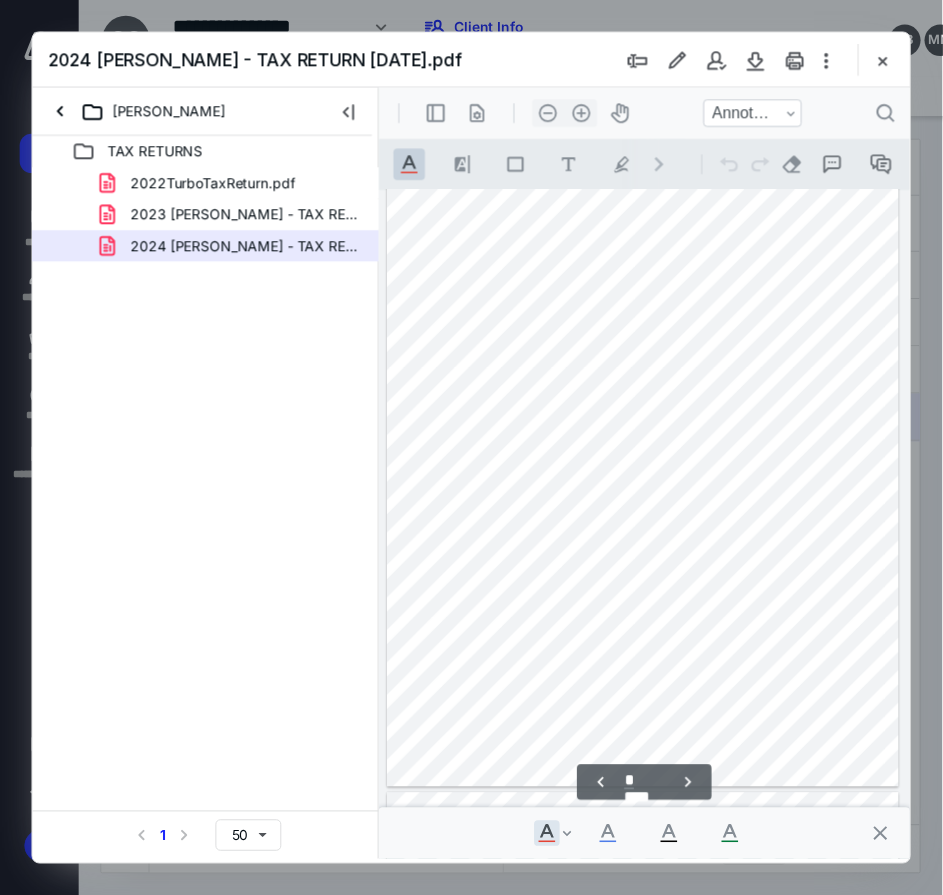 scroll, scrollTop: 1707, scrollLeft: 0, axis: vertical 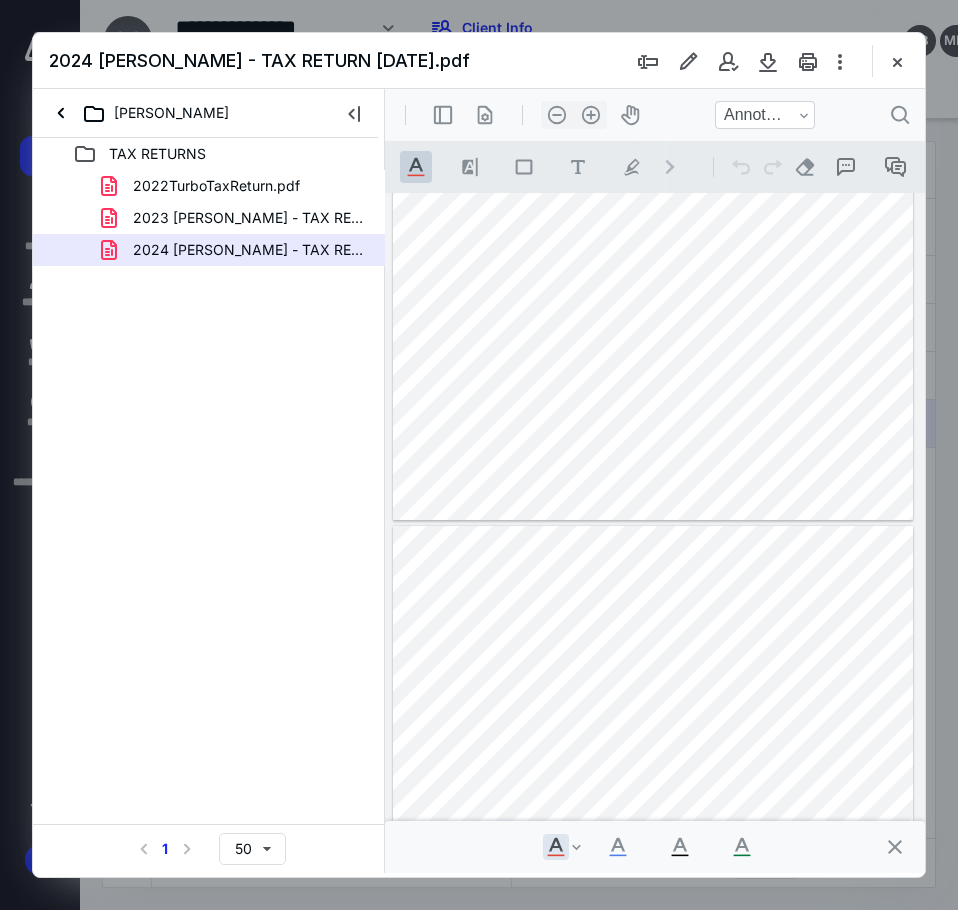 click at bounding box center (897, 61) 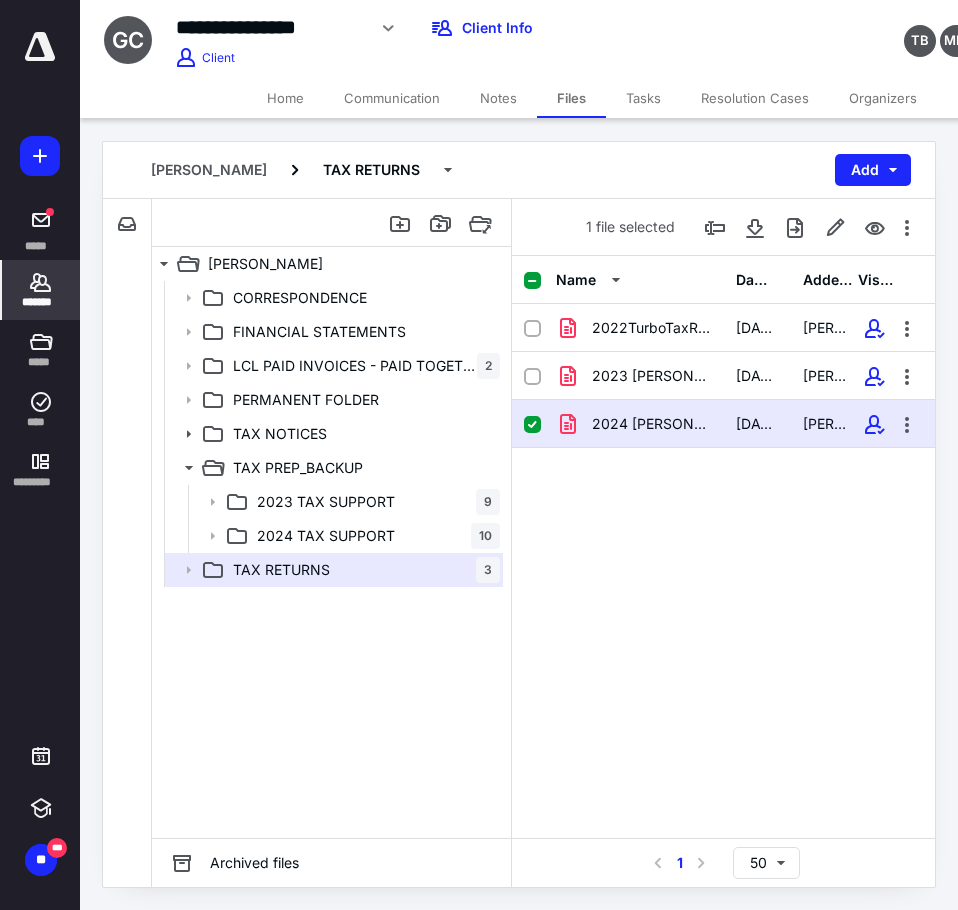 click on "*******" at bounding box center [41, 290] 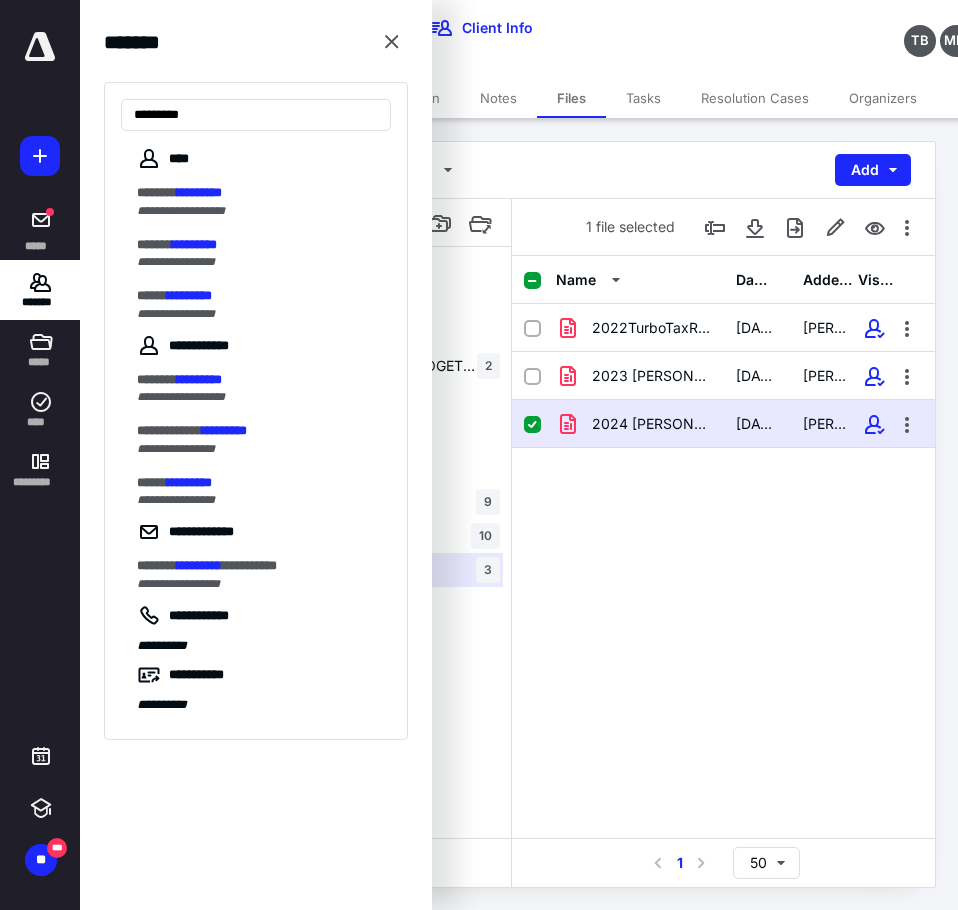 type on "*********" 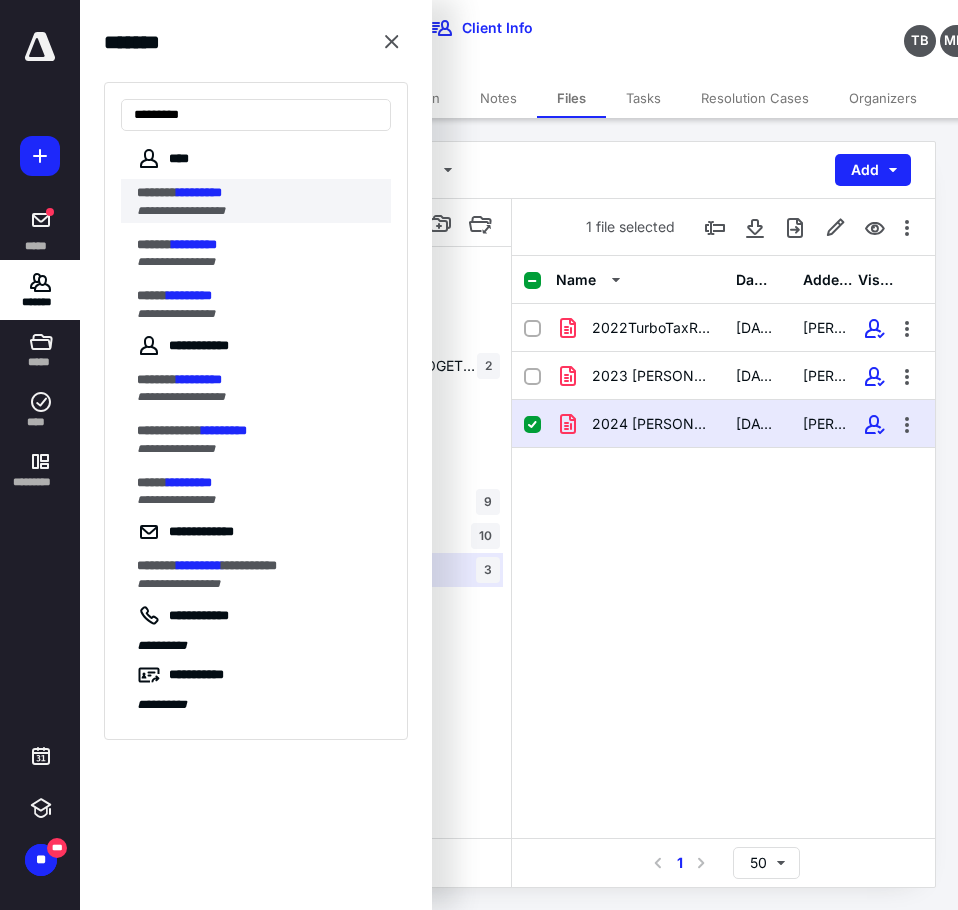 click on "*********" at bounding box center (199, 192) 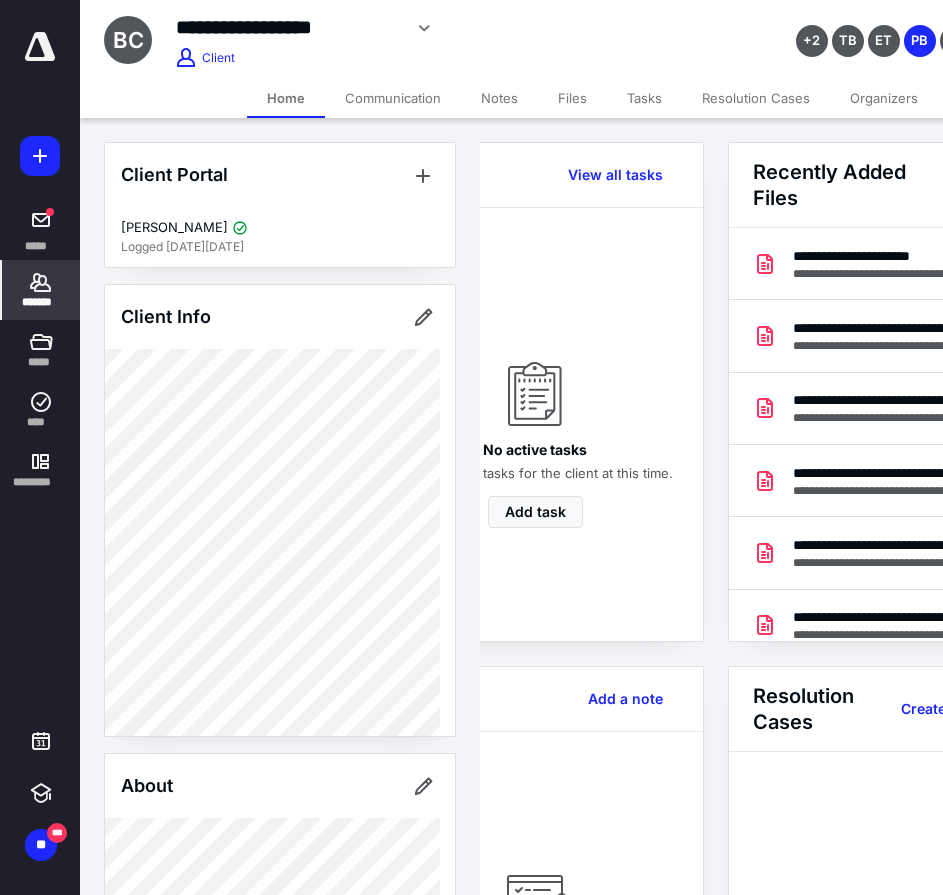 scroll, scrollTop: 0, scrollLeft: 239, axis: horizontal 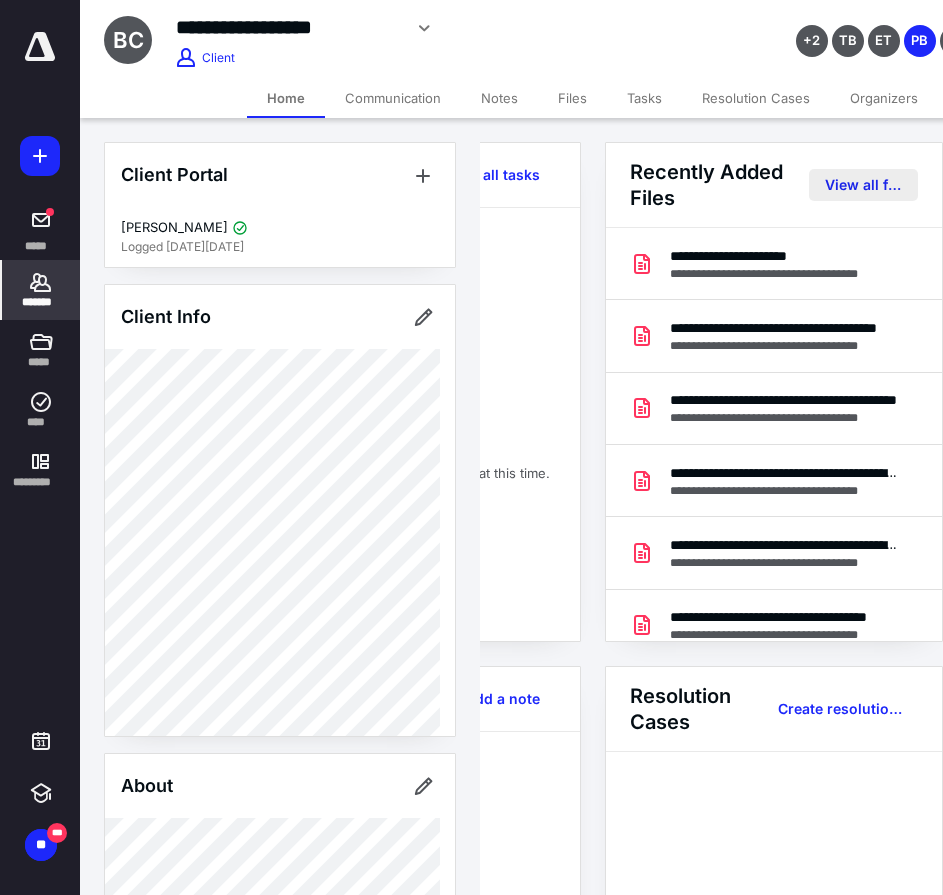 click on "View all files" at bounding box center (863, 185) 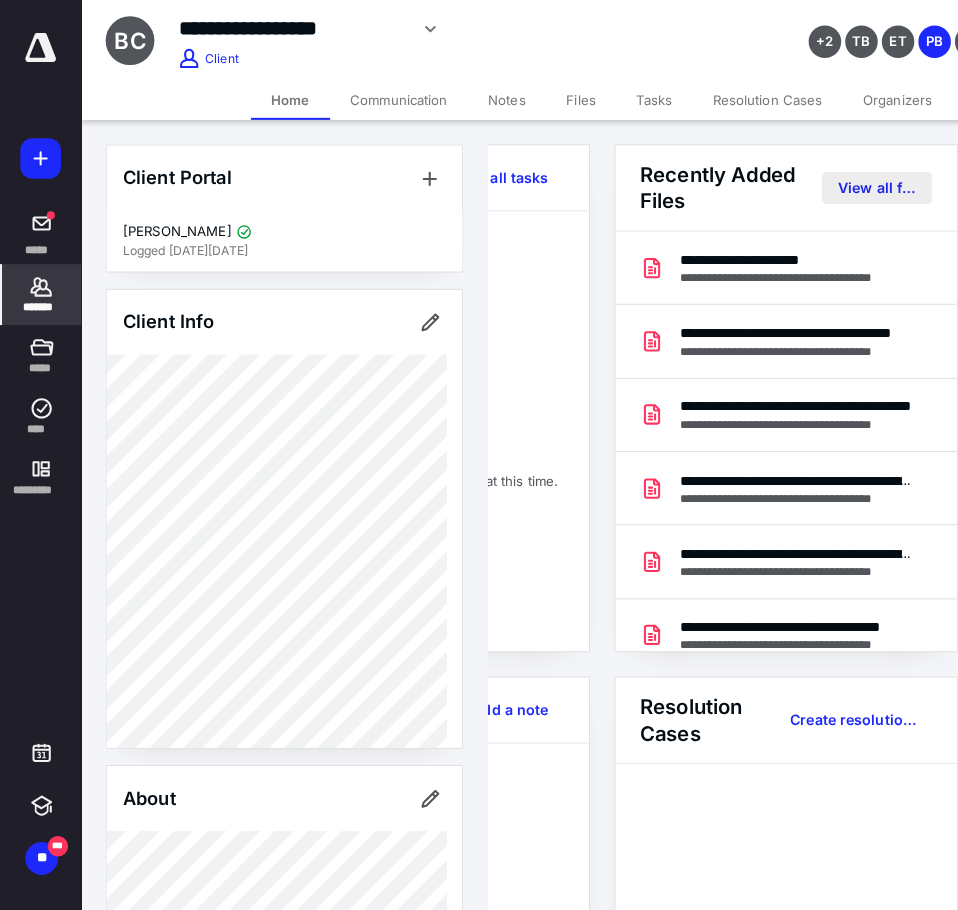 scroll, scrollTop: 0, scrollLeft: 0, axis: both 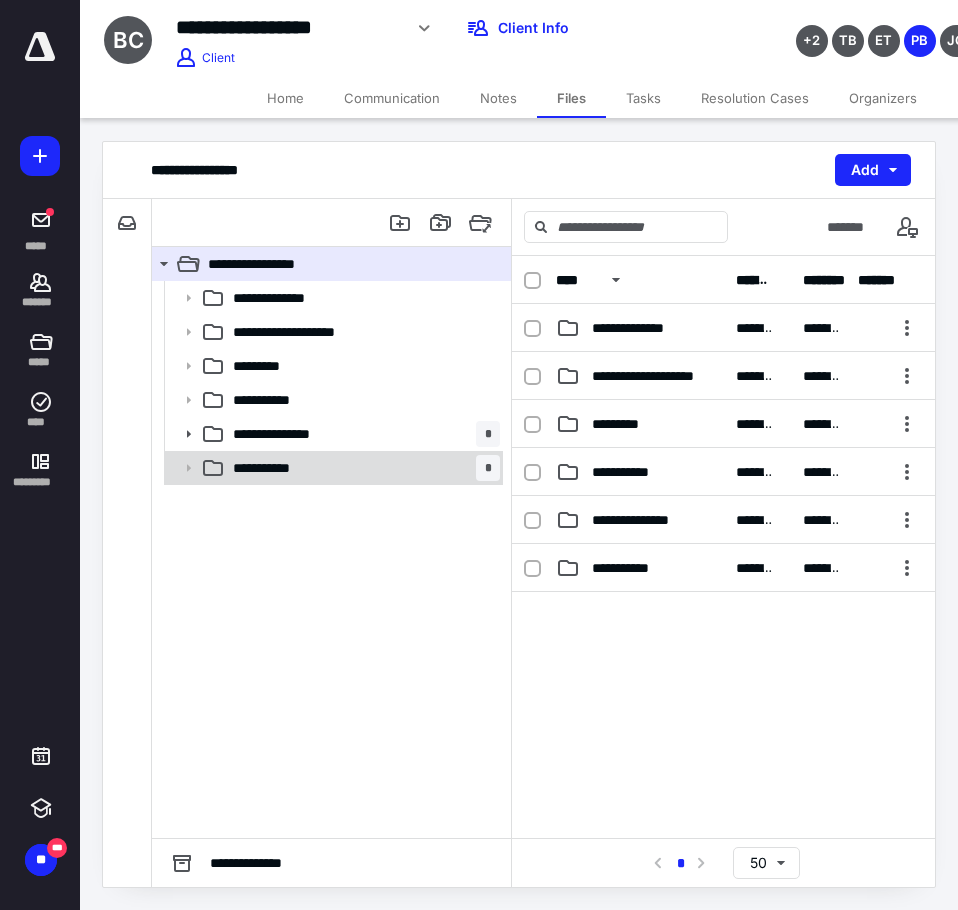 click on "**********" at bounding box center (332, 468) 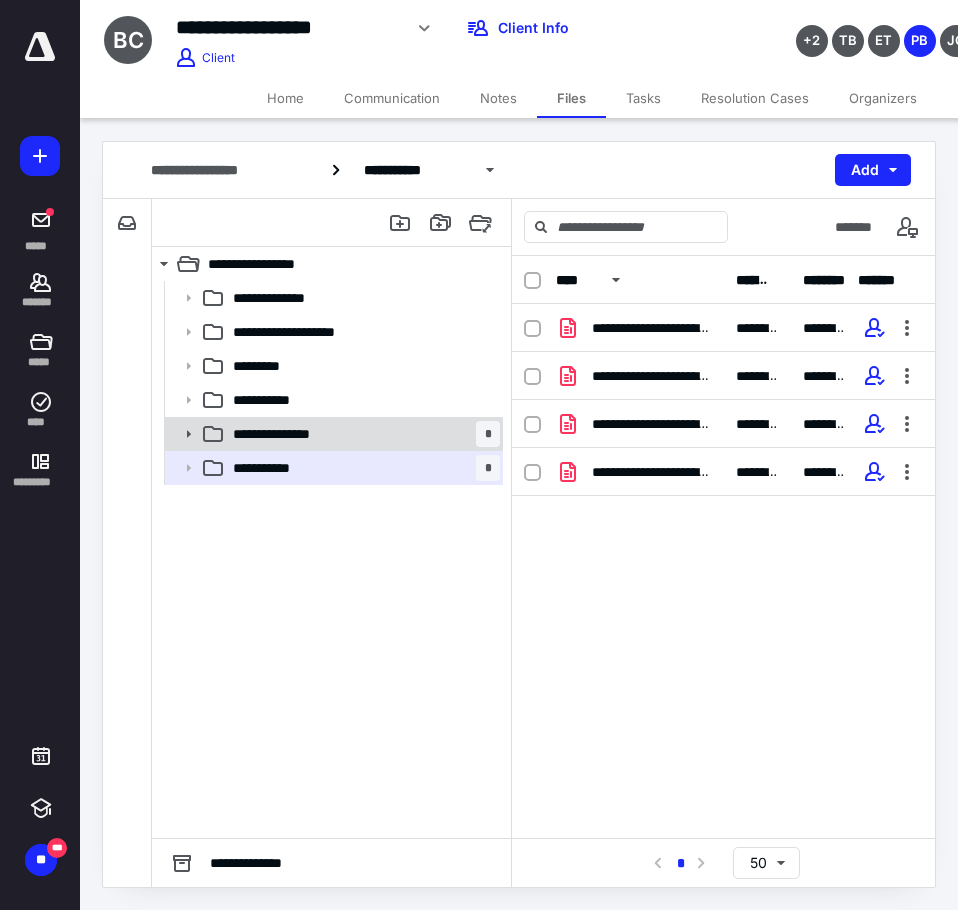 click at bounding box center [182, 434] 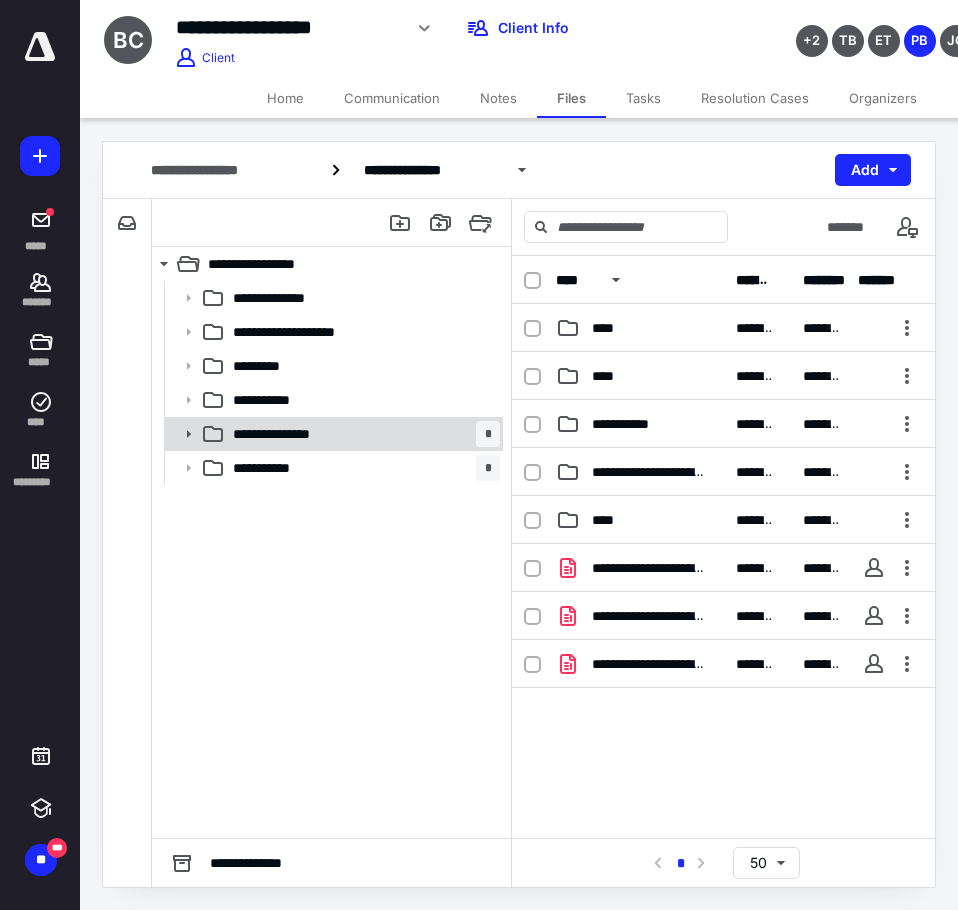 click 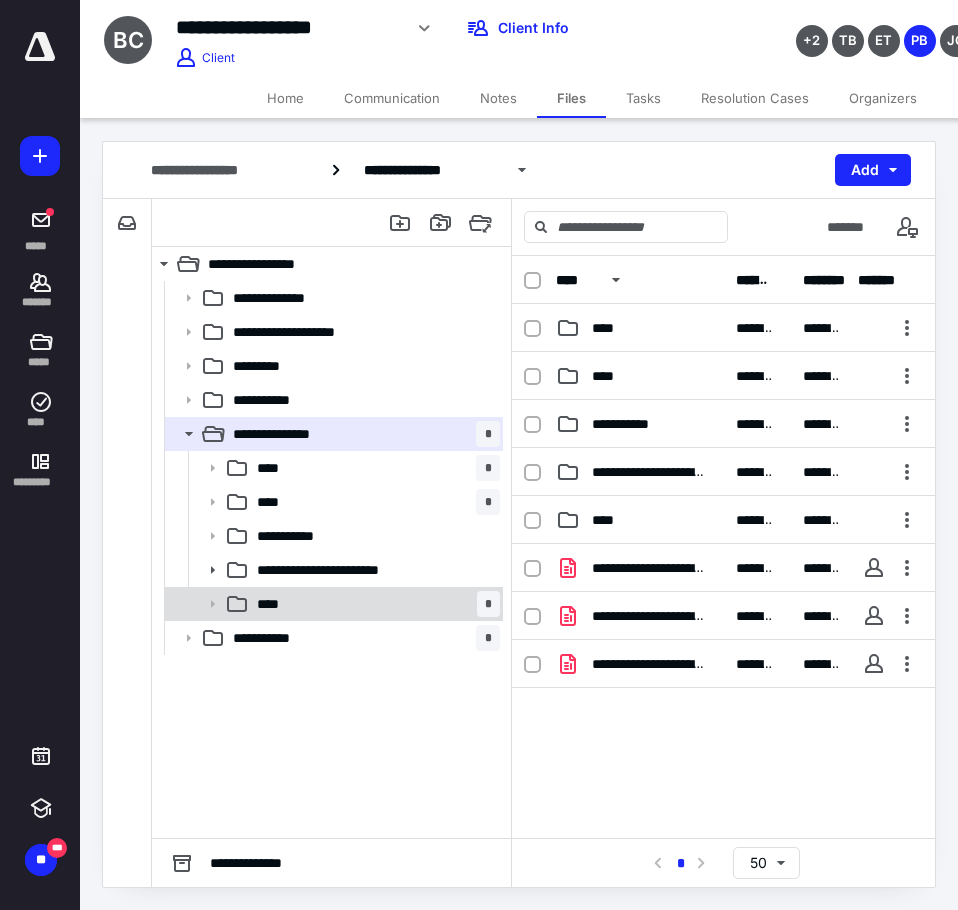 click 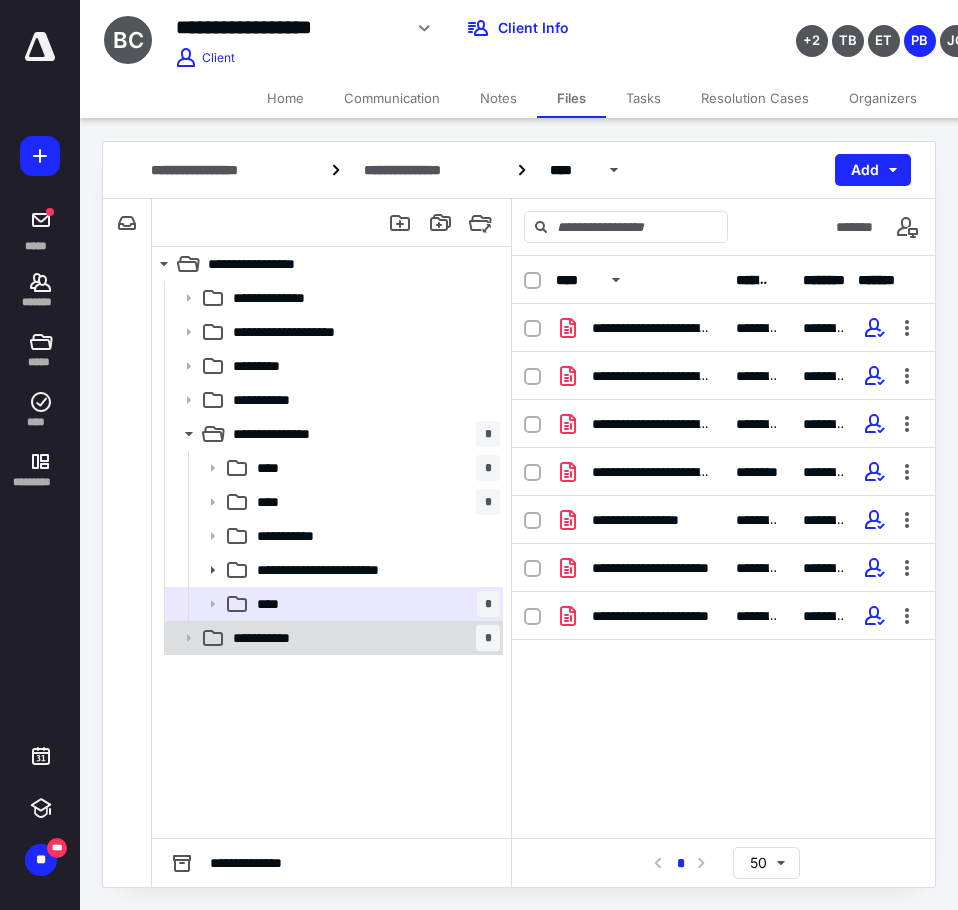 click on "**********" at bounding box center (362, 638) 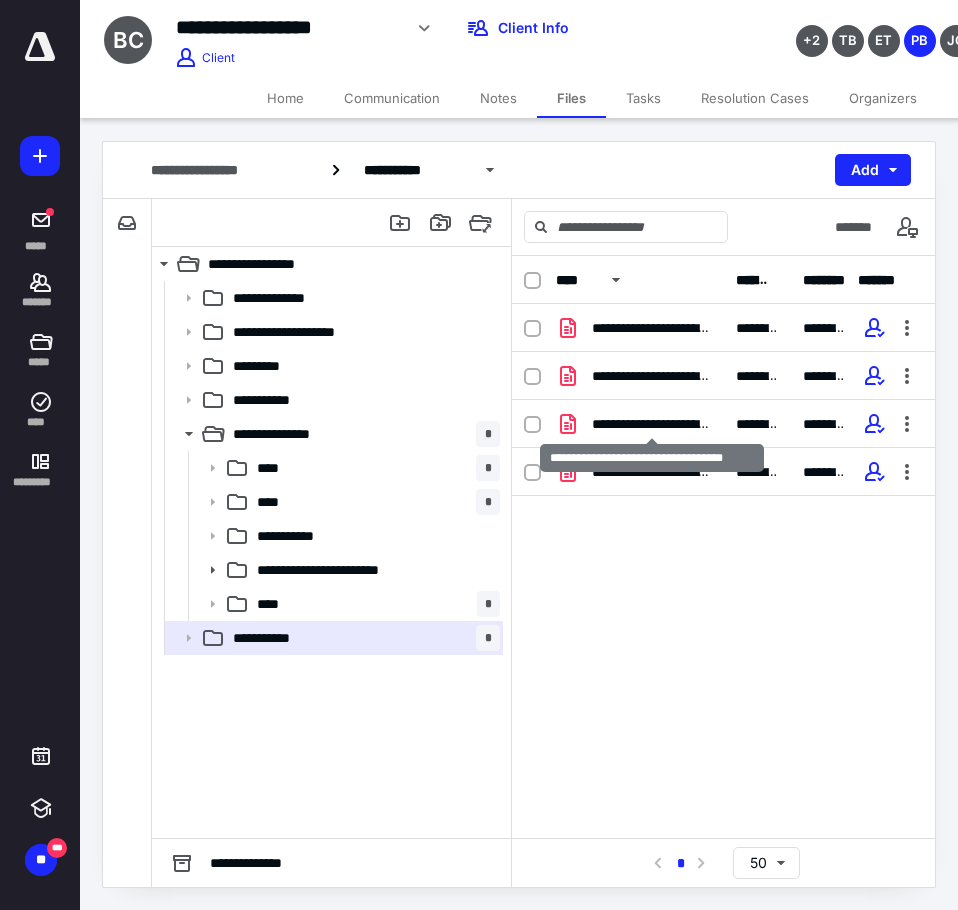 click on "**********" at bounding box center (652, 424) 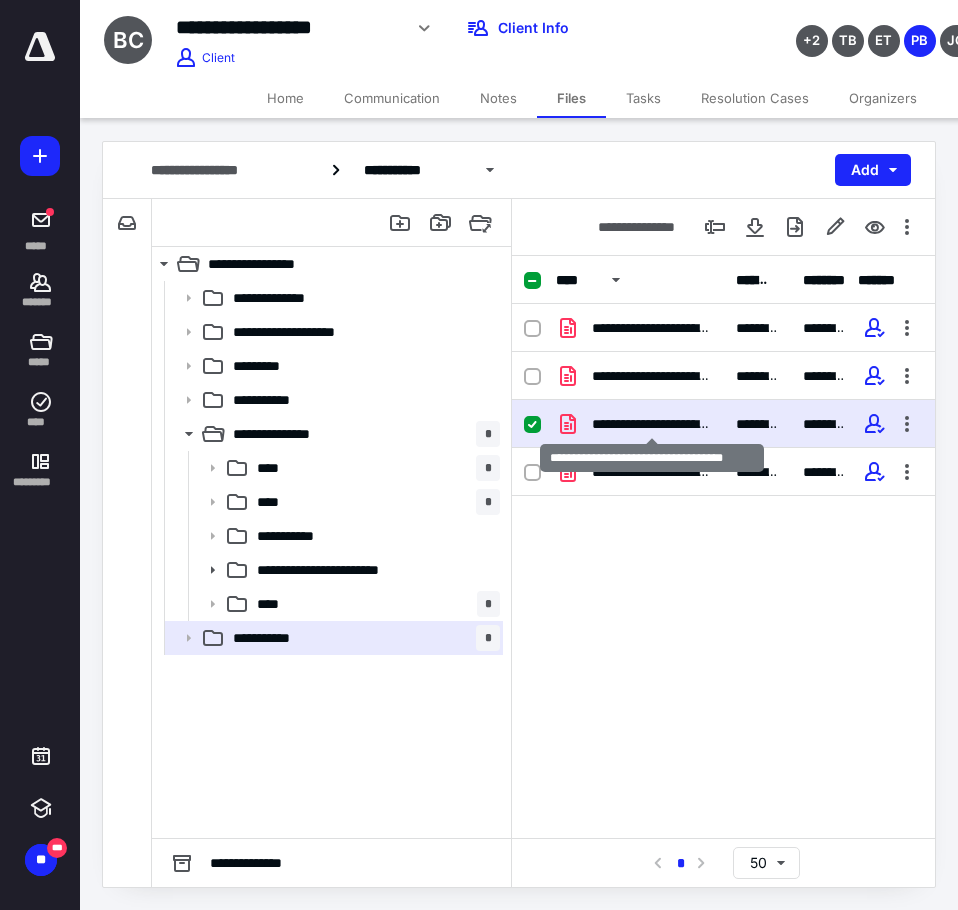 click on "**********" at bounding box center (652, 424) 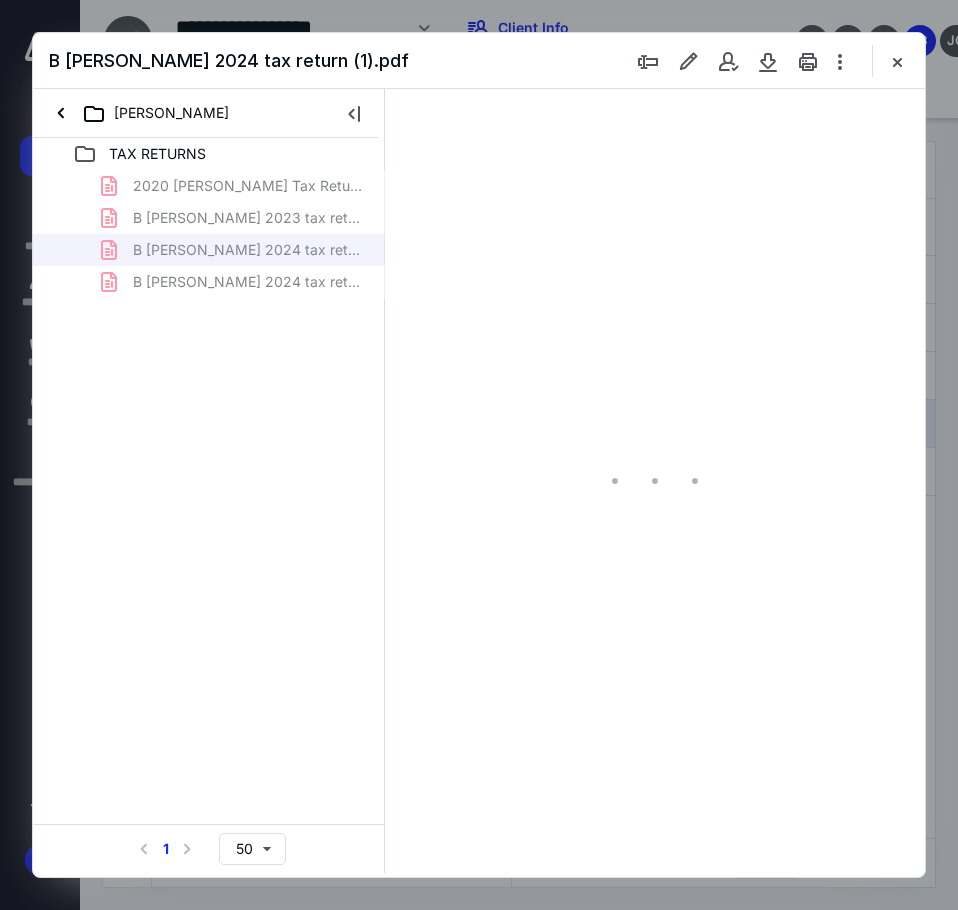 scroll, scrollTop: 0, scrollLeft: 0, axis: both 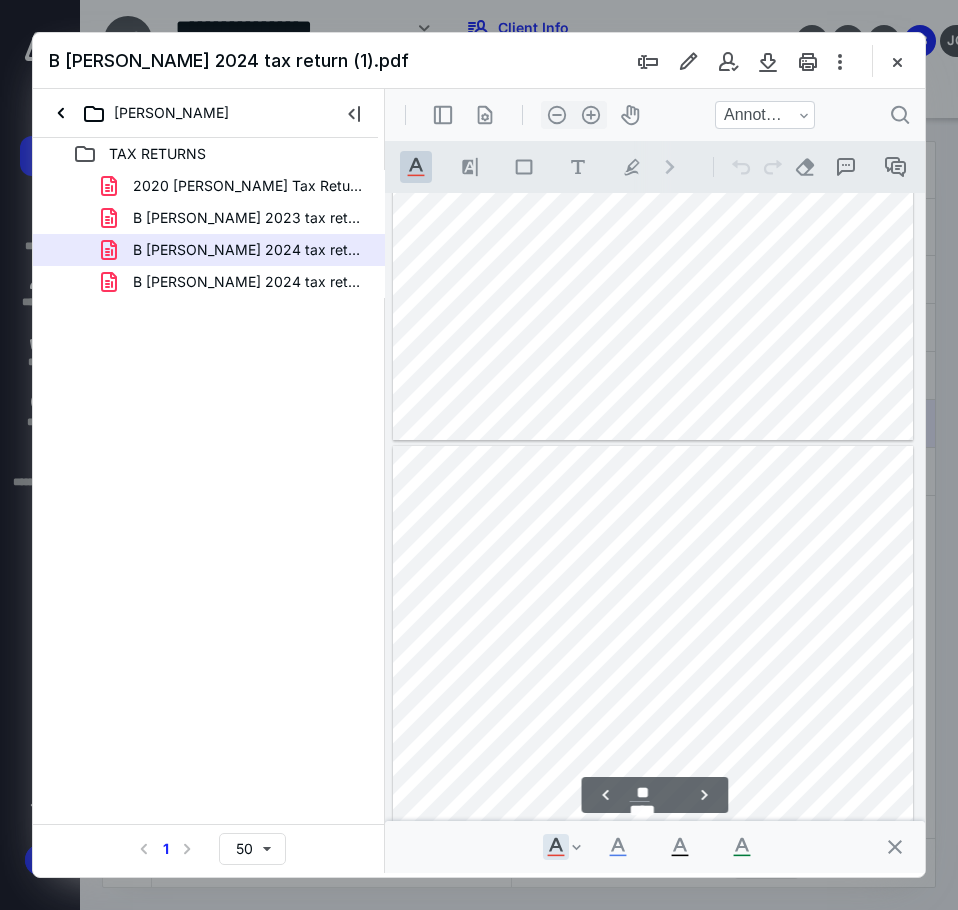 type on "**" 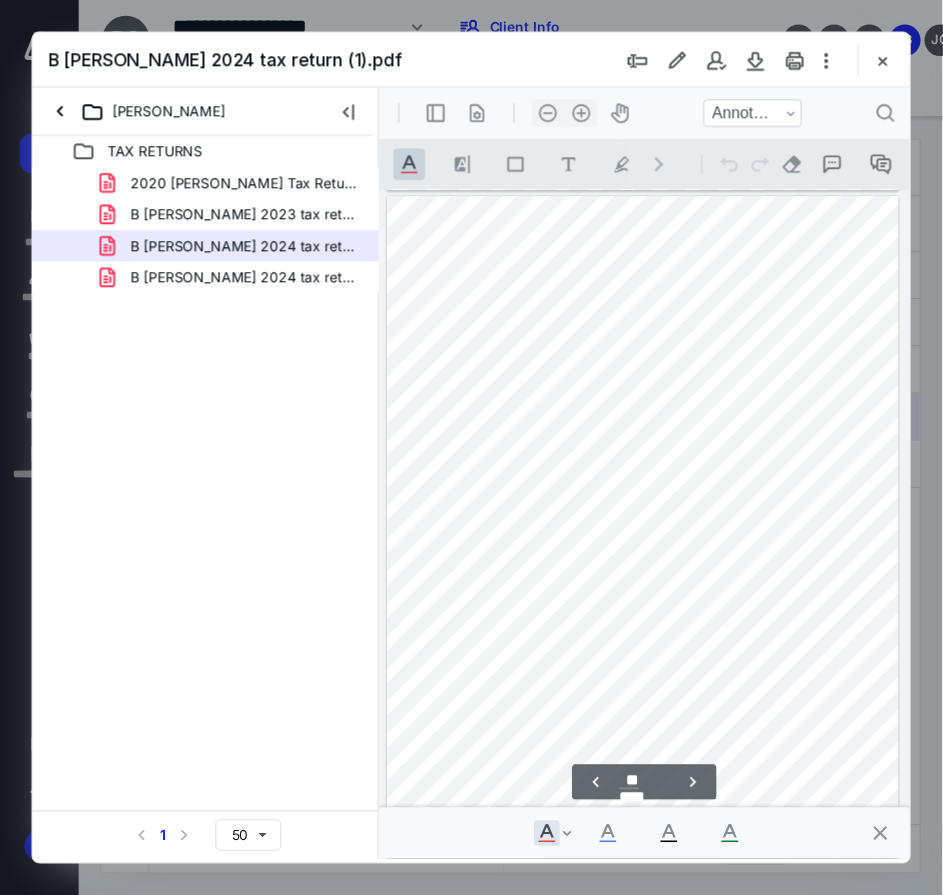 scroll, scrollTop: 6789, scrollLeft: 0, axis: vertical 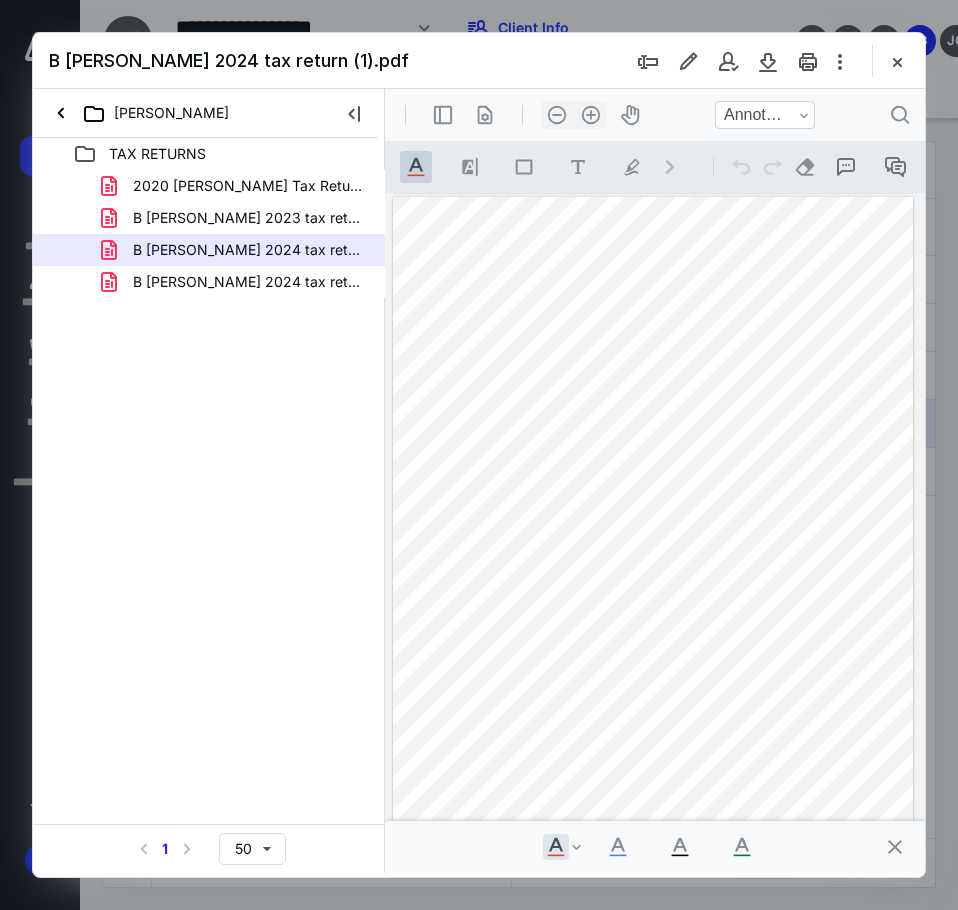 click at bounding box center (897, 61) 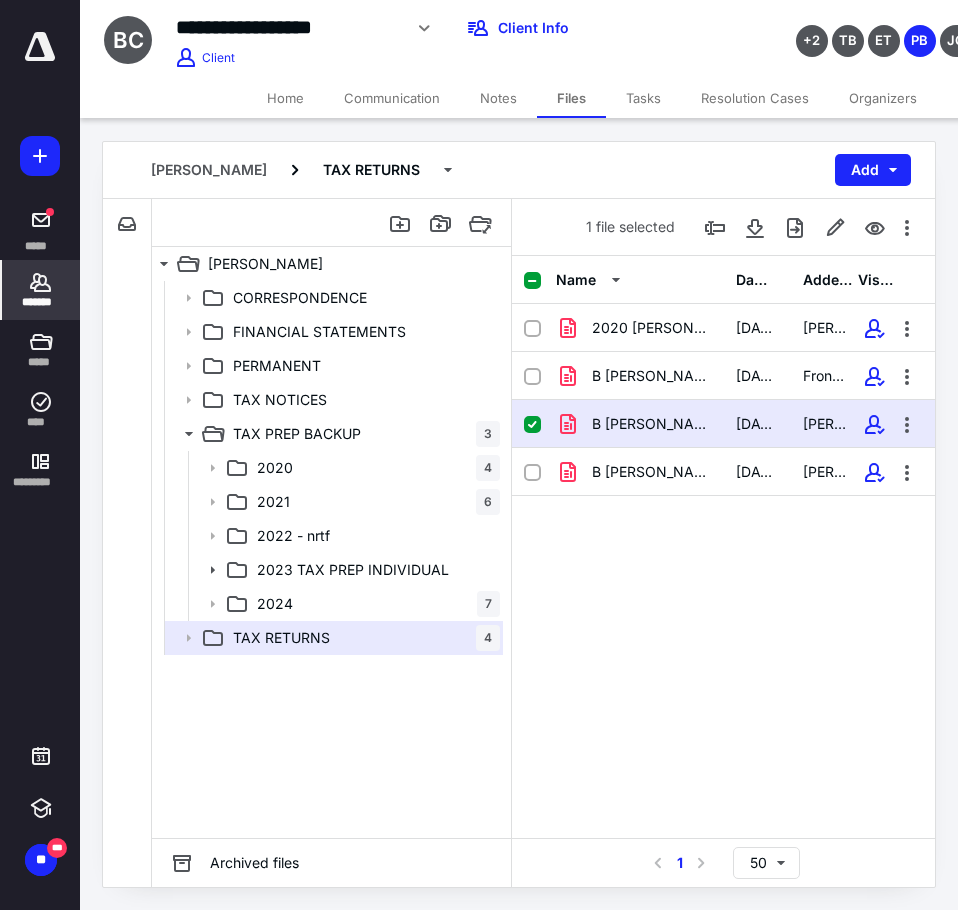 click on "*******" at bounding box center [41, 290] 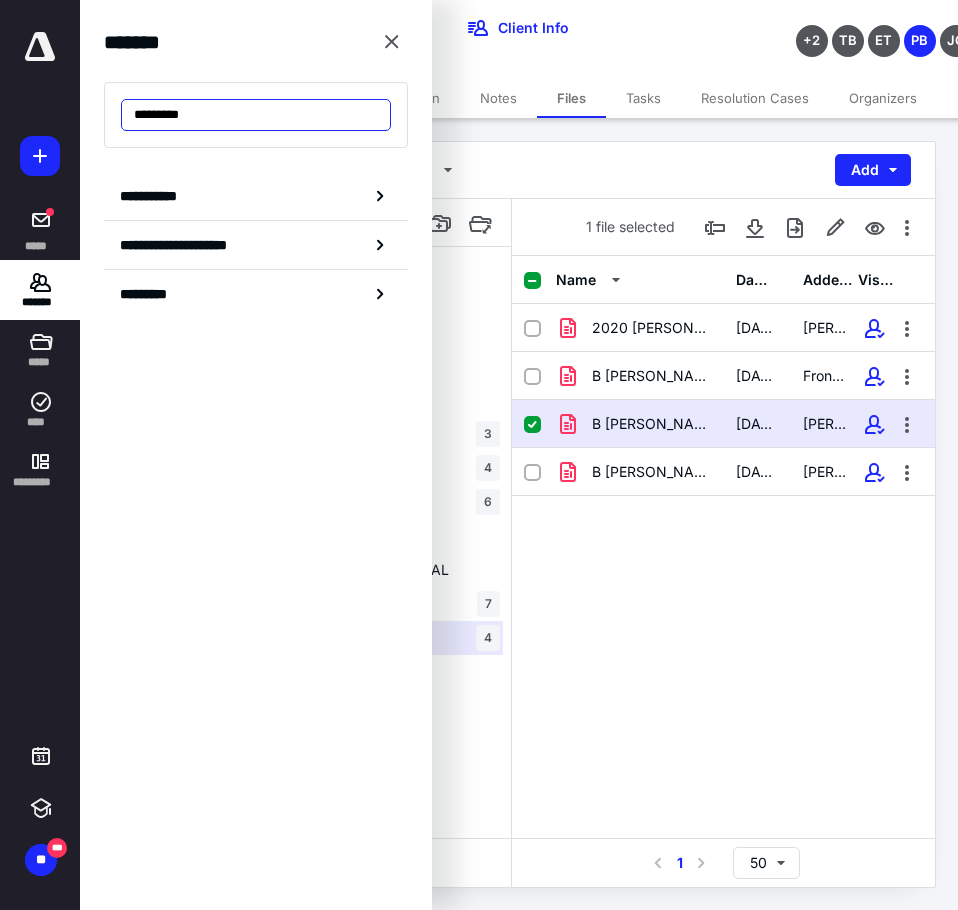 click on "*********" at bounding box center (256, 115) 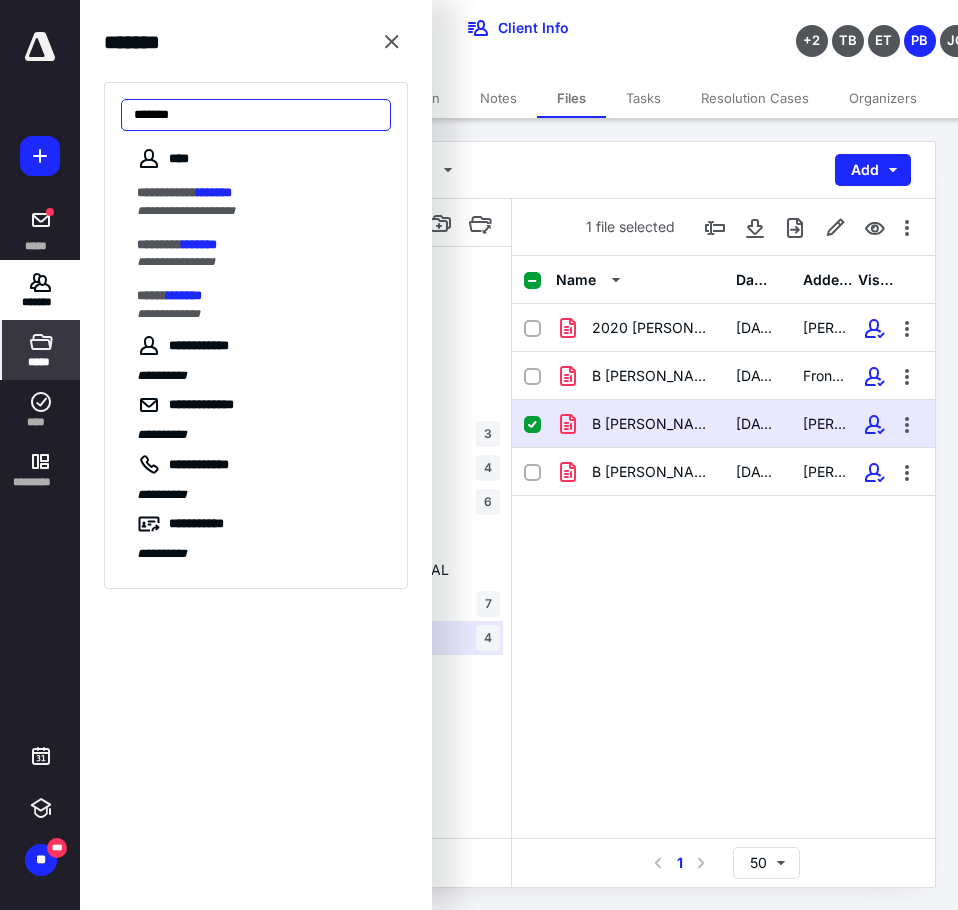 type on "*******" 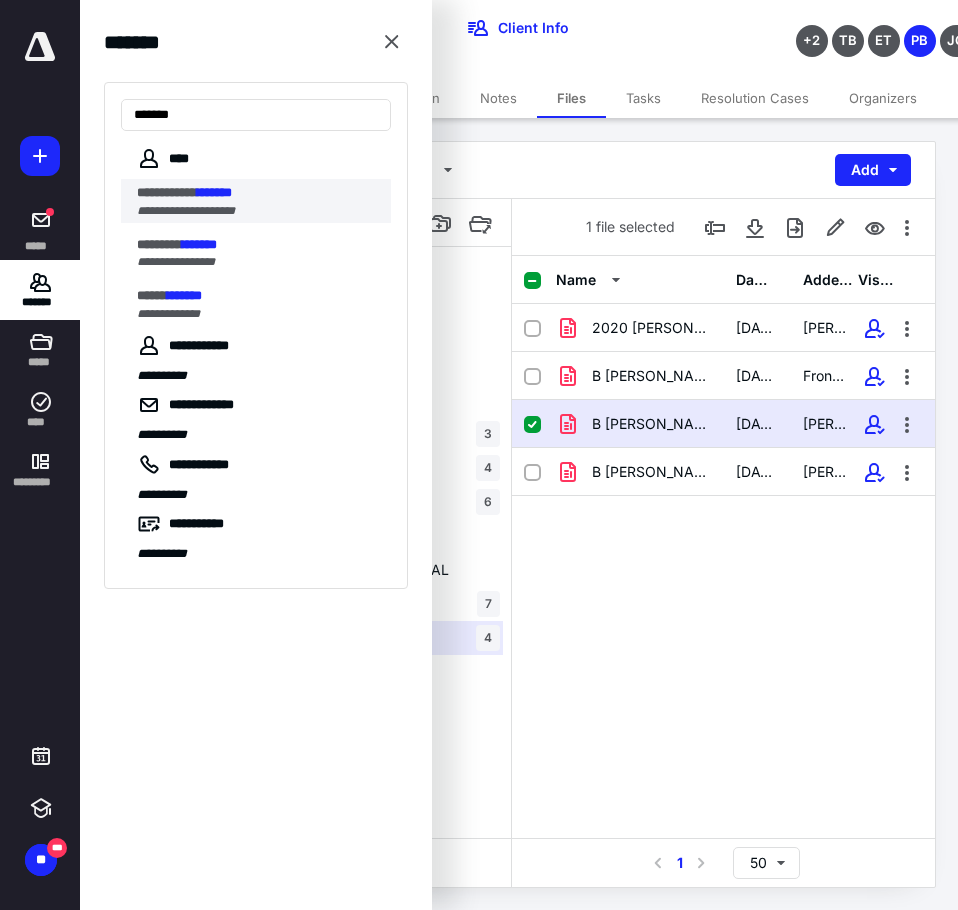 click on "**********" at bounding box center [186, 211] 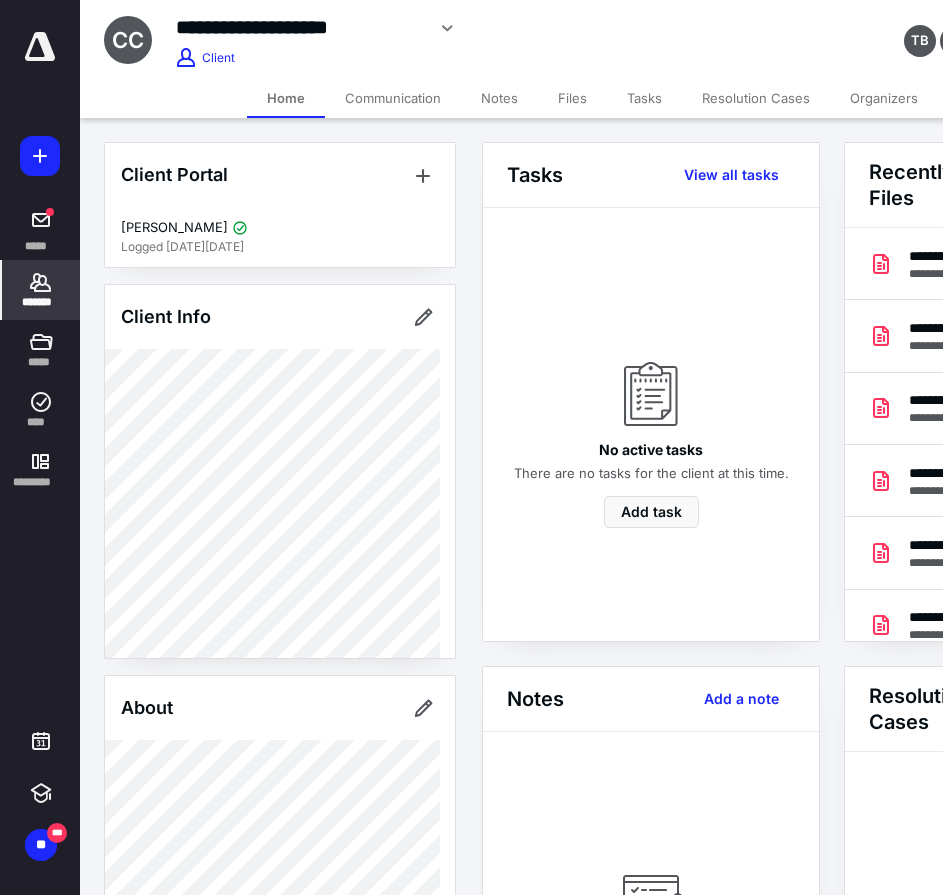 scroll, scrollTop: 0, scrollLeft: 239, axis: horizontal 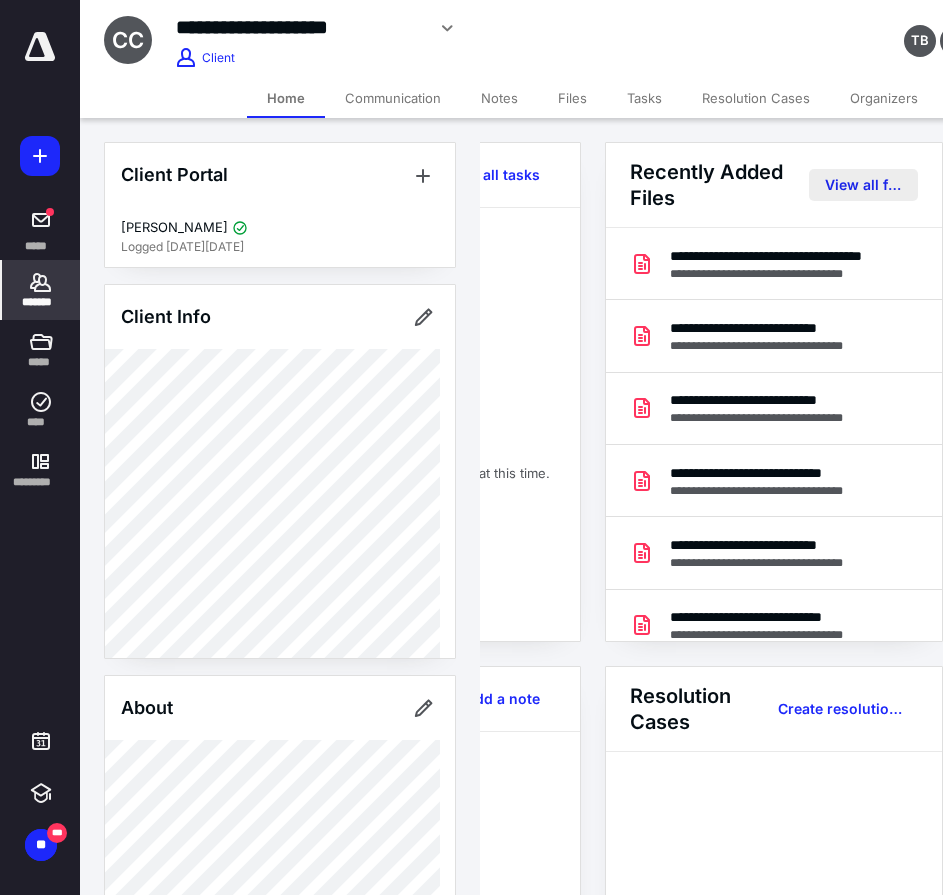 click on "View all files" at bounding box center (863, 185) 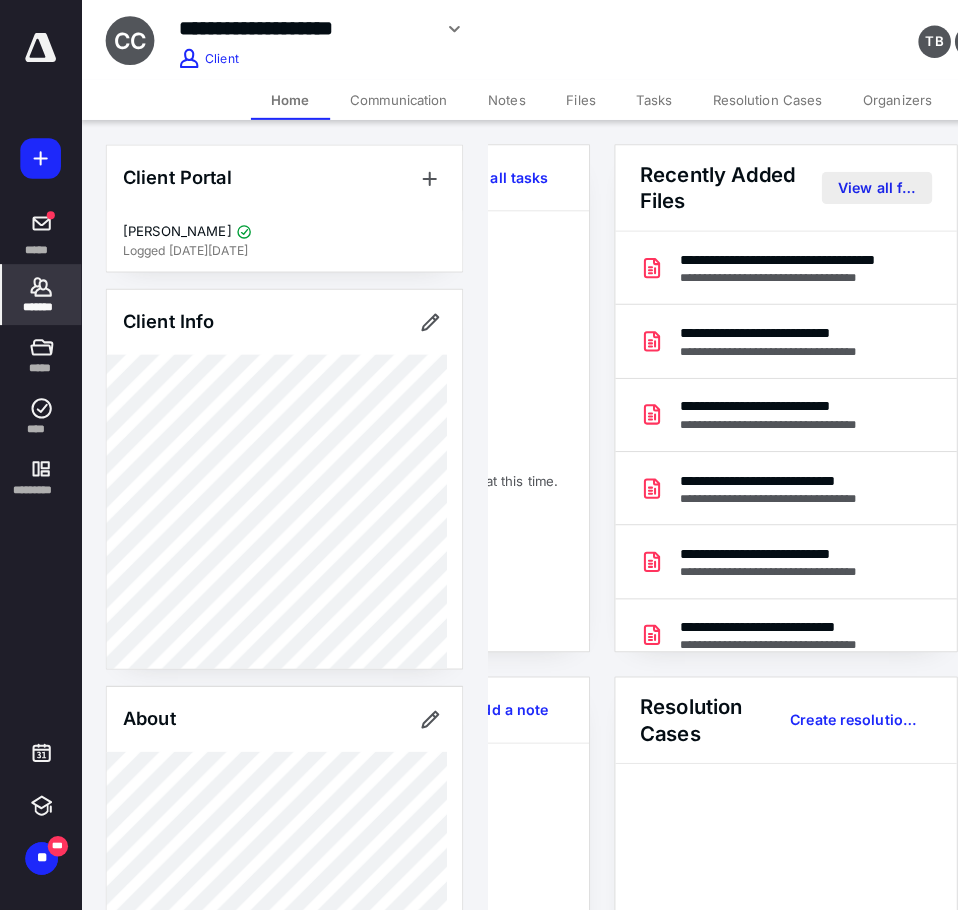 scroll, scrollTop: 0, scrollLeft: 0, axis: both 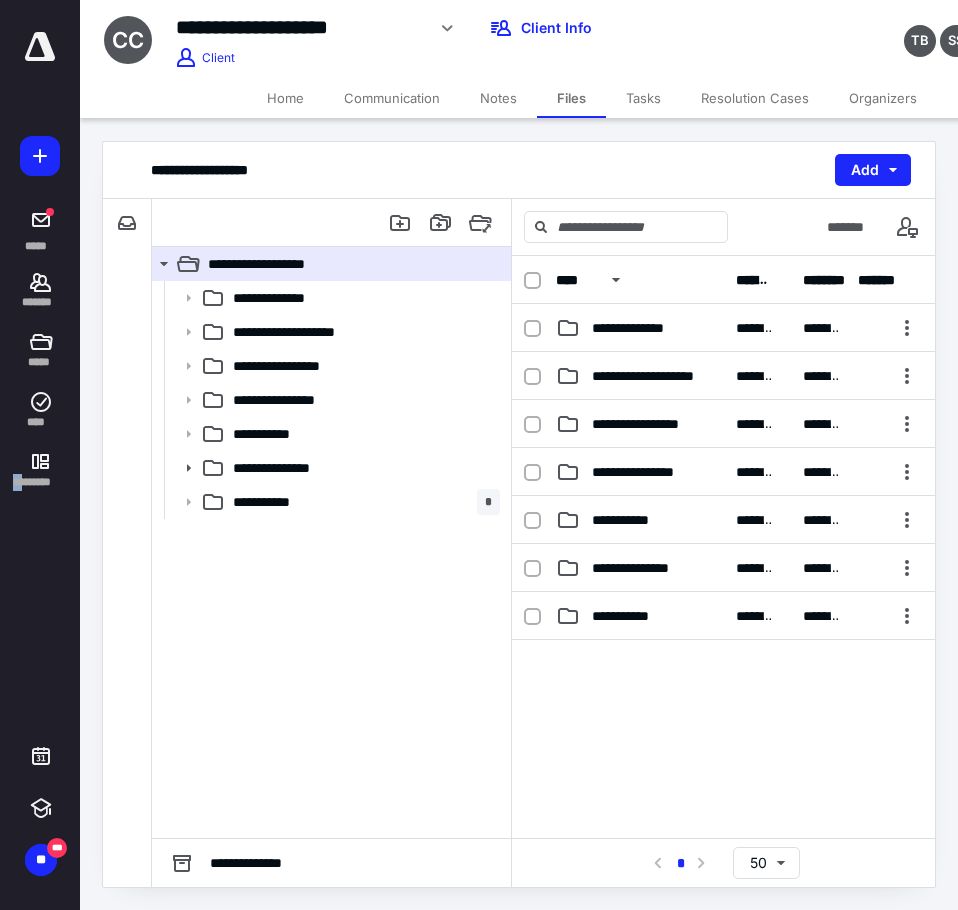 drag, startPoint x: 9, startPoint y: 588, endPoint x: -3, endPoint y: 589, distance: 12.0415945 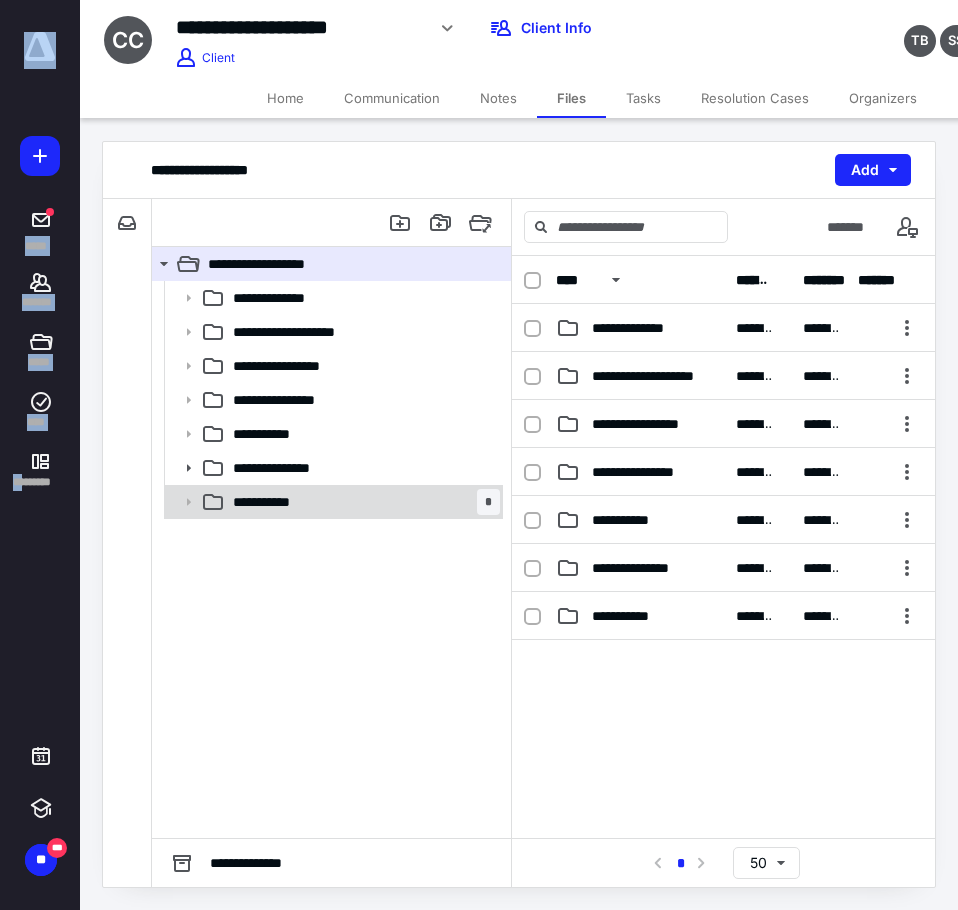 click on "**********" at bounding box center (362, 502) 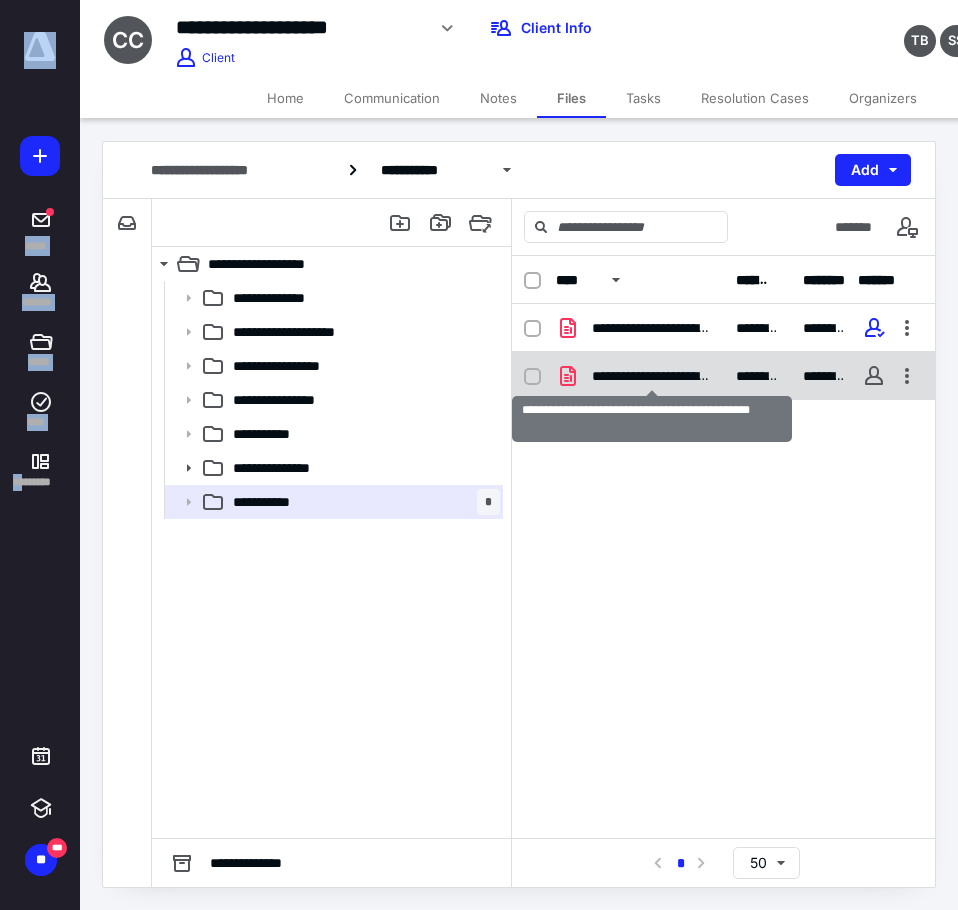 click on "**********" at bounding box center (652, 376) 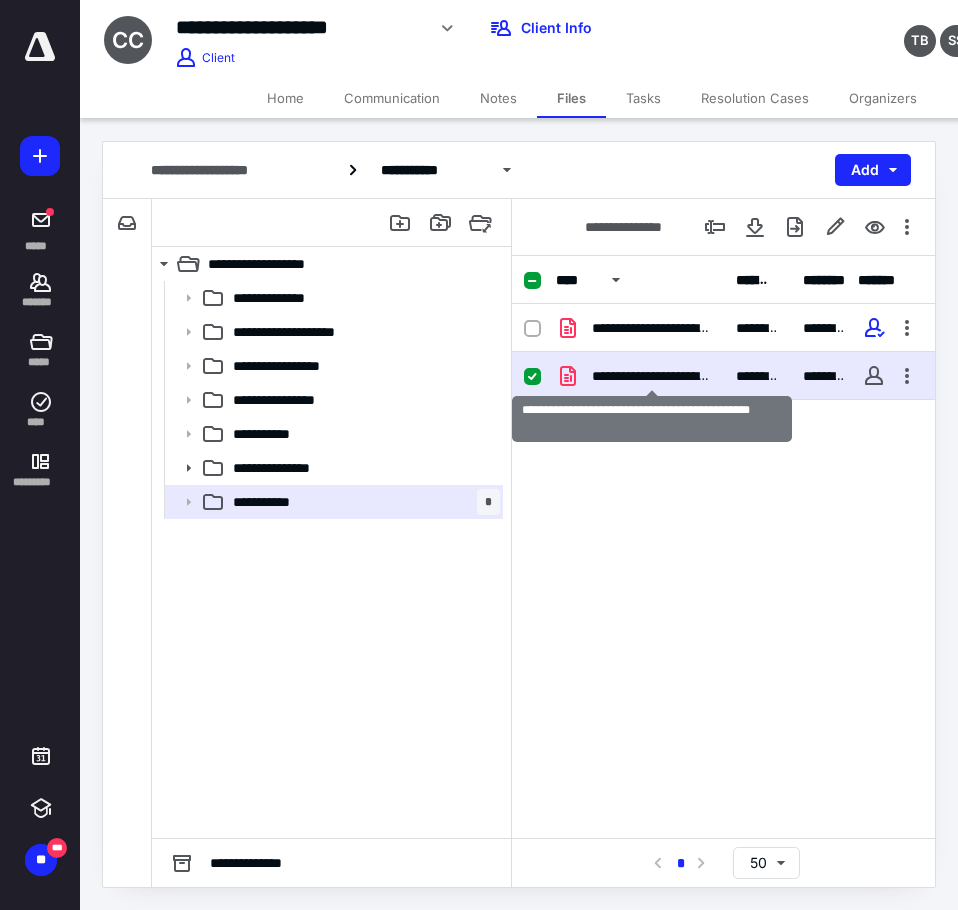 click on "**********" at bounding box center [652, 376] 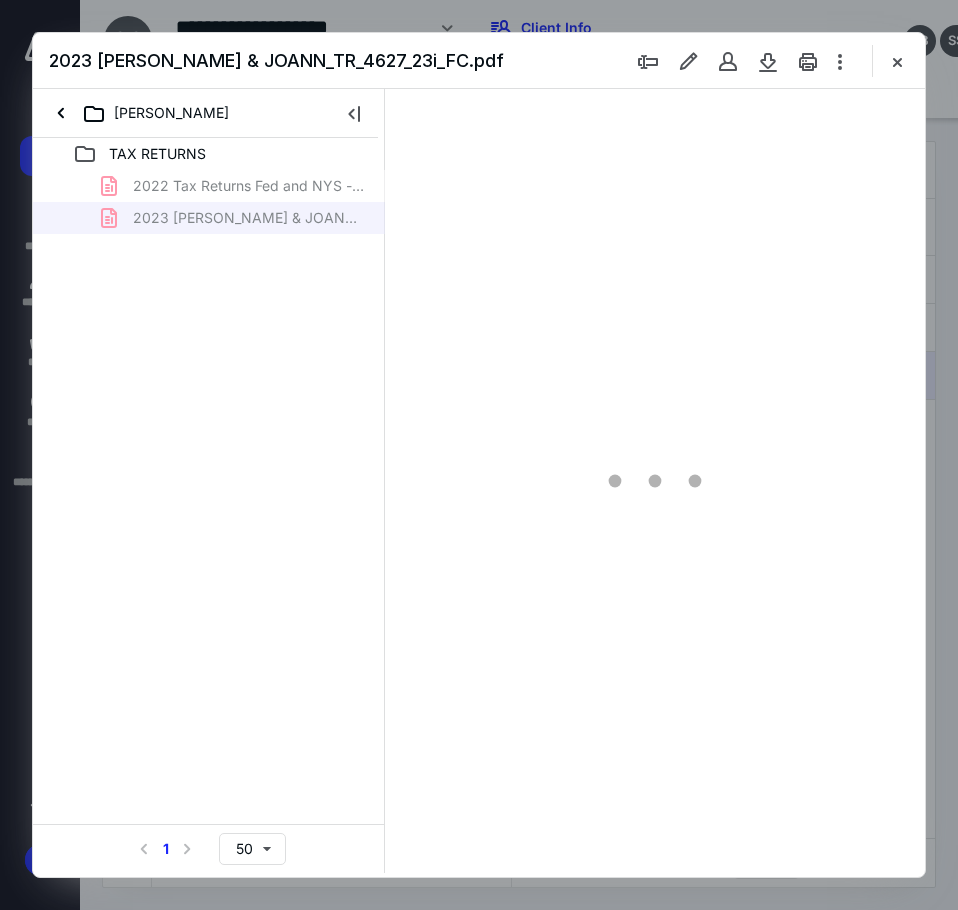 scroll, scrollTop: 0, scrollLeft: 0, axis: both 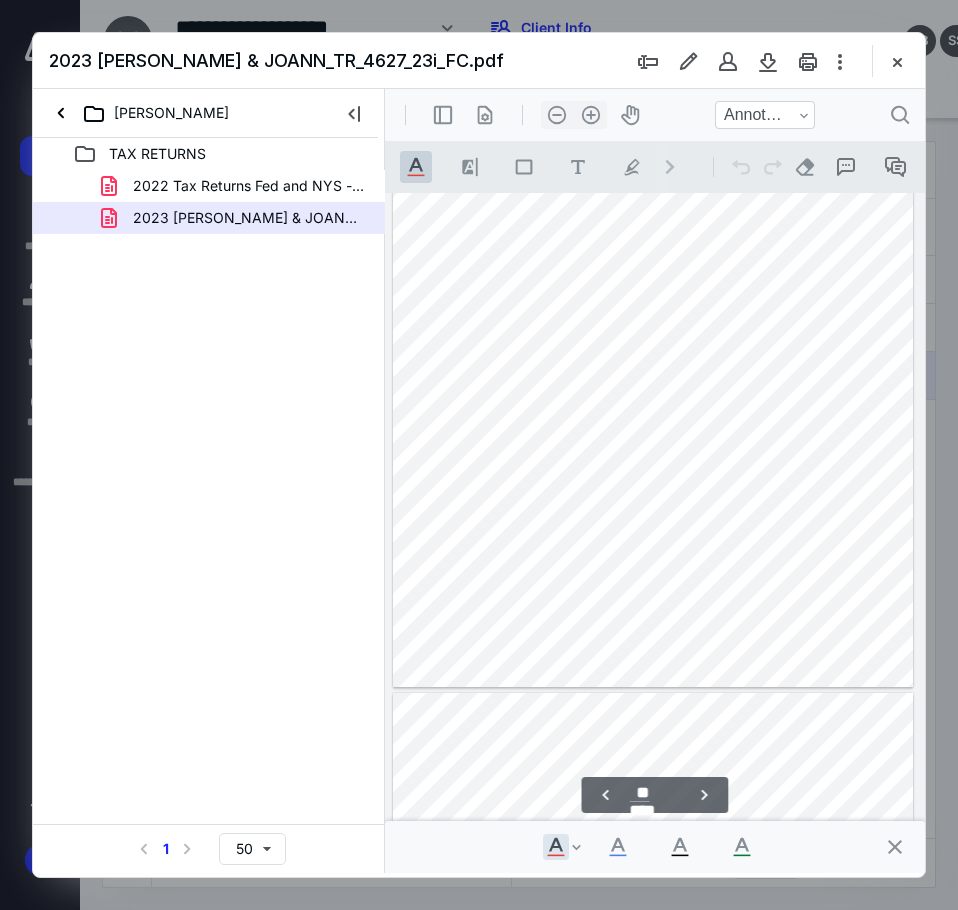 type on "**" 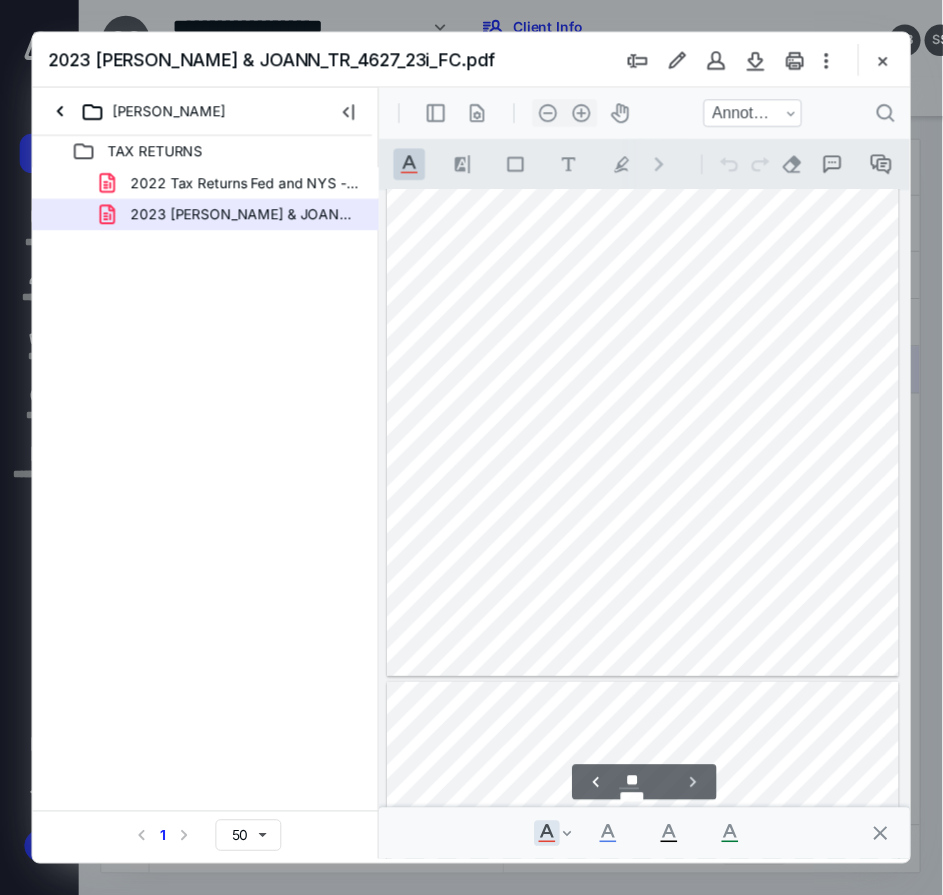 scroll, scrollTop: 29196, scrollLeft: 0, axis: vertical 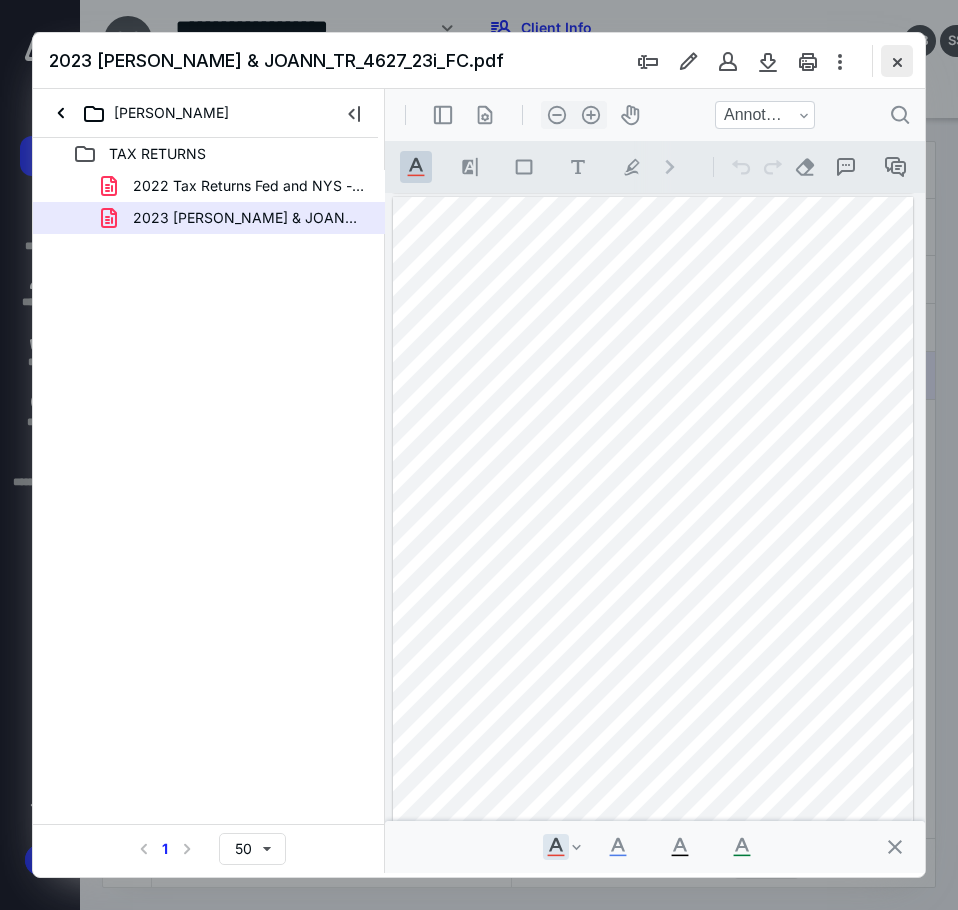 click at bounding box center [897, 61] 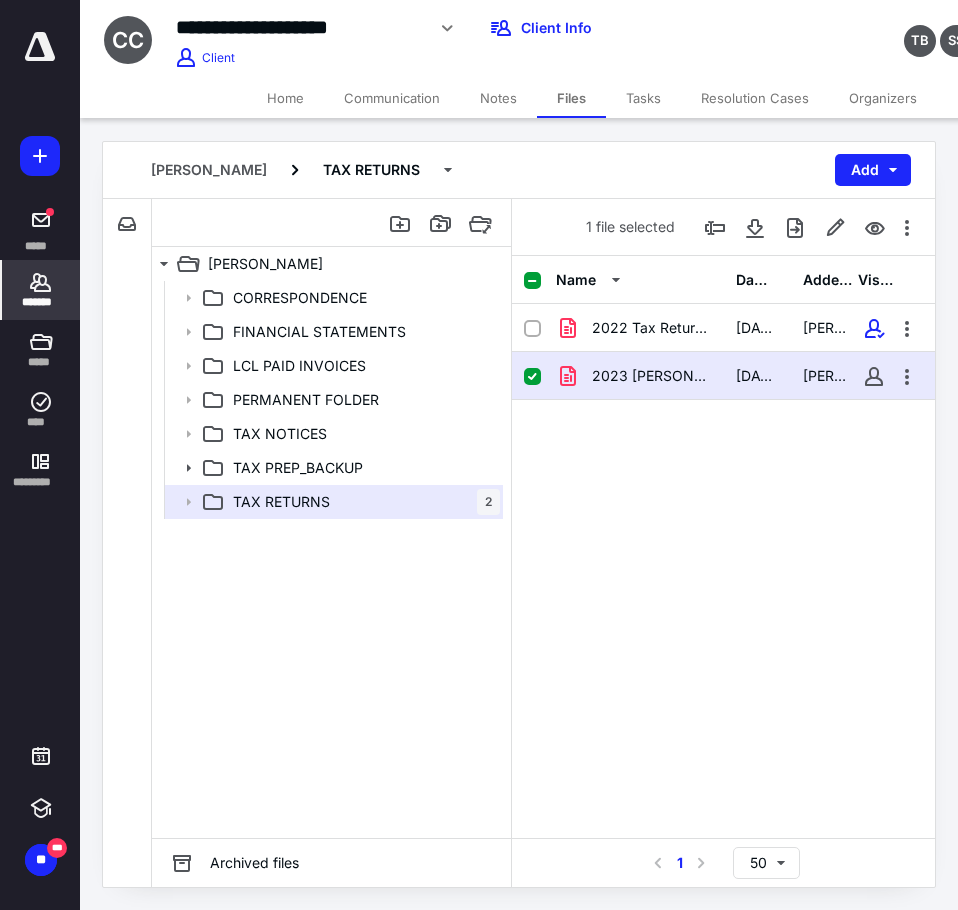 click on "*******" at bounding box center (41, 290) 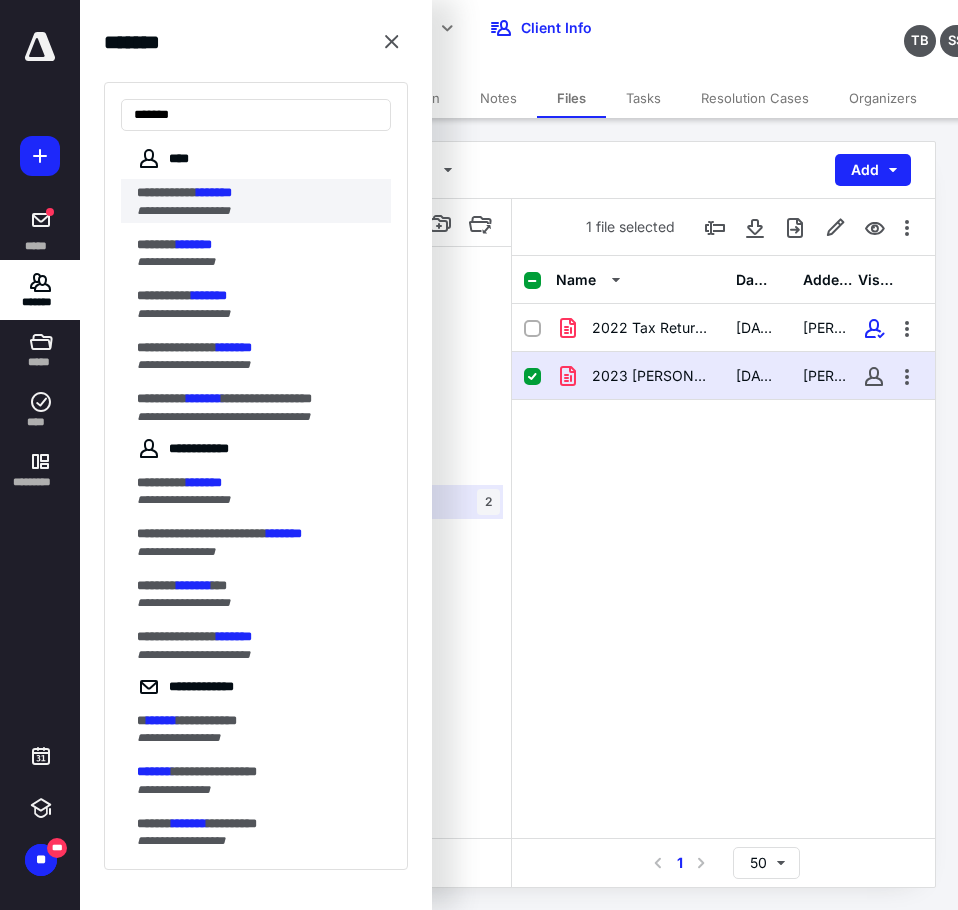 type on "*******" 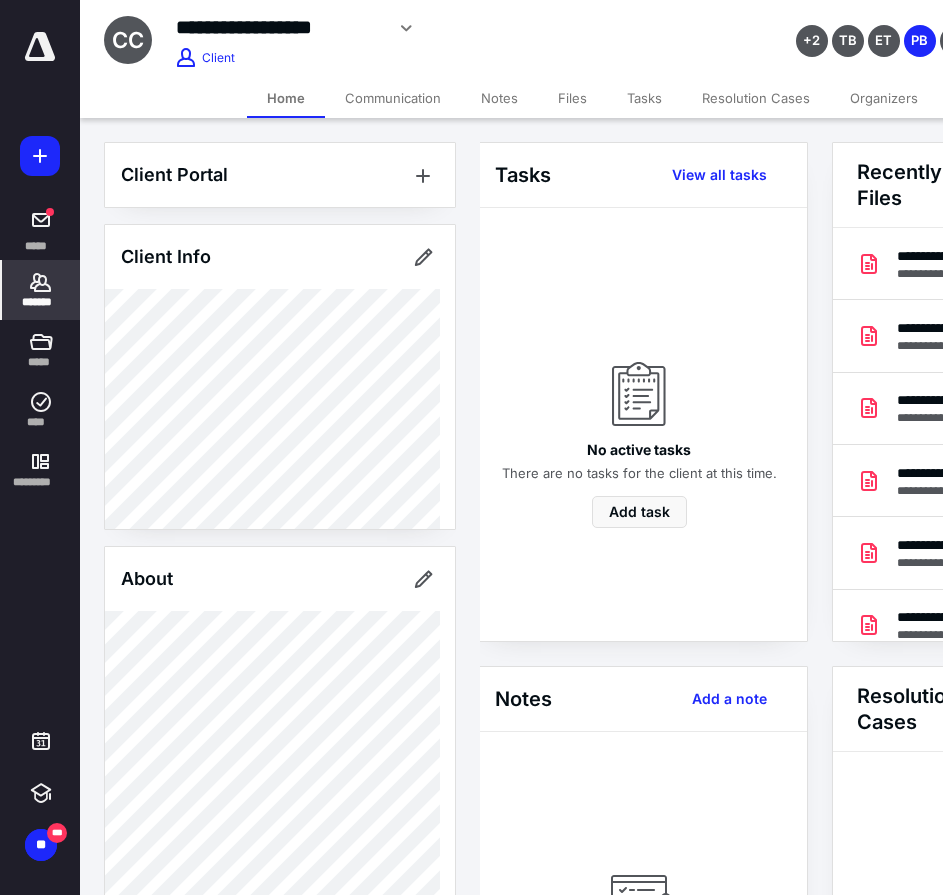 scroll, scrollTop: 0, scrollLeft: 239, axis: horizontal 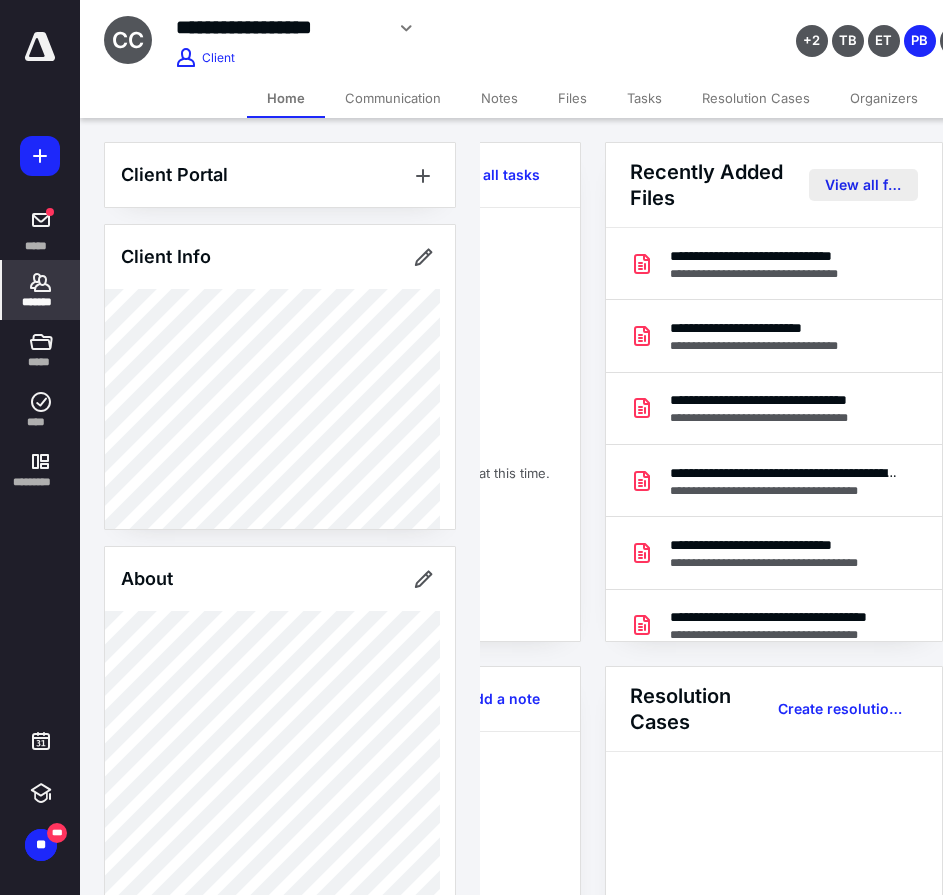click on "View all files" at bounding box center [863, 185] 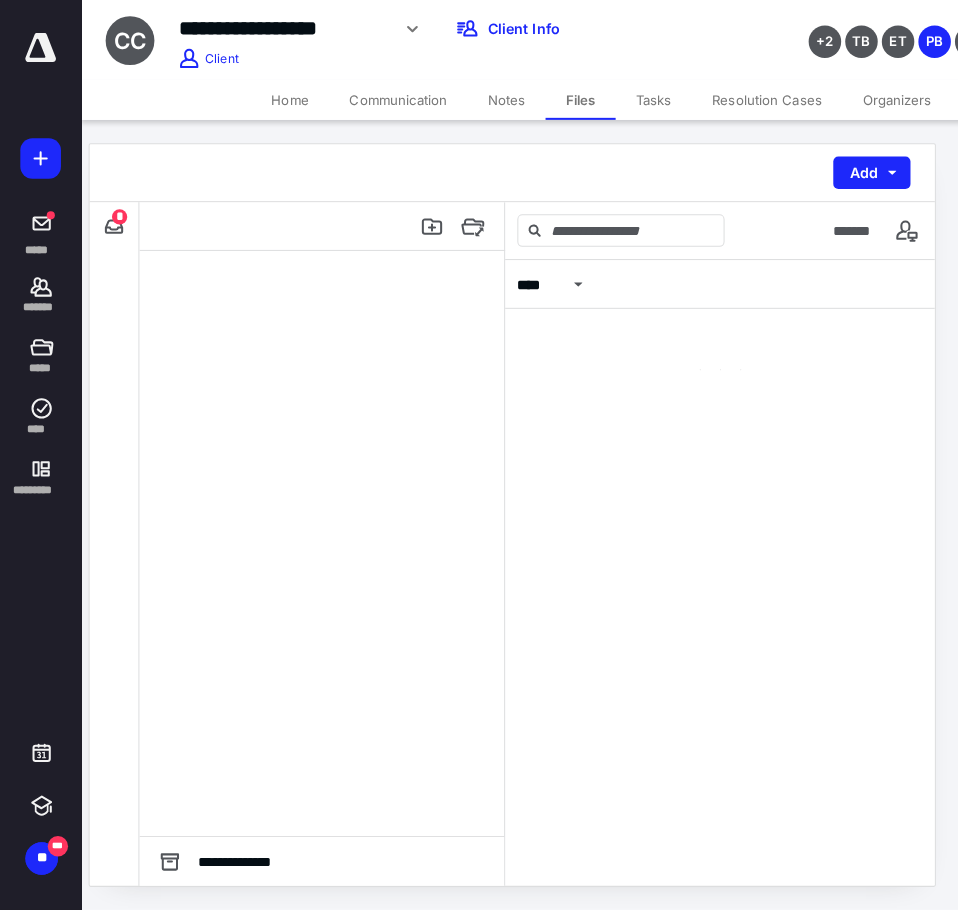scroll, scrollTop: 0, scrollLeft: 0, axis: both 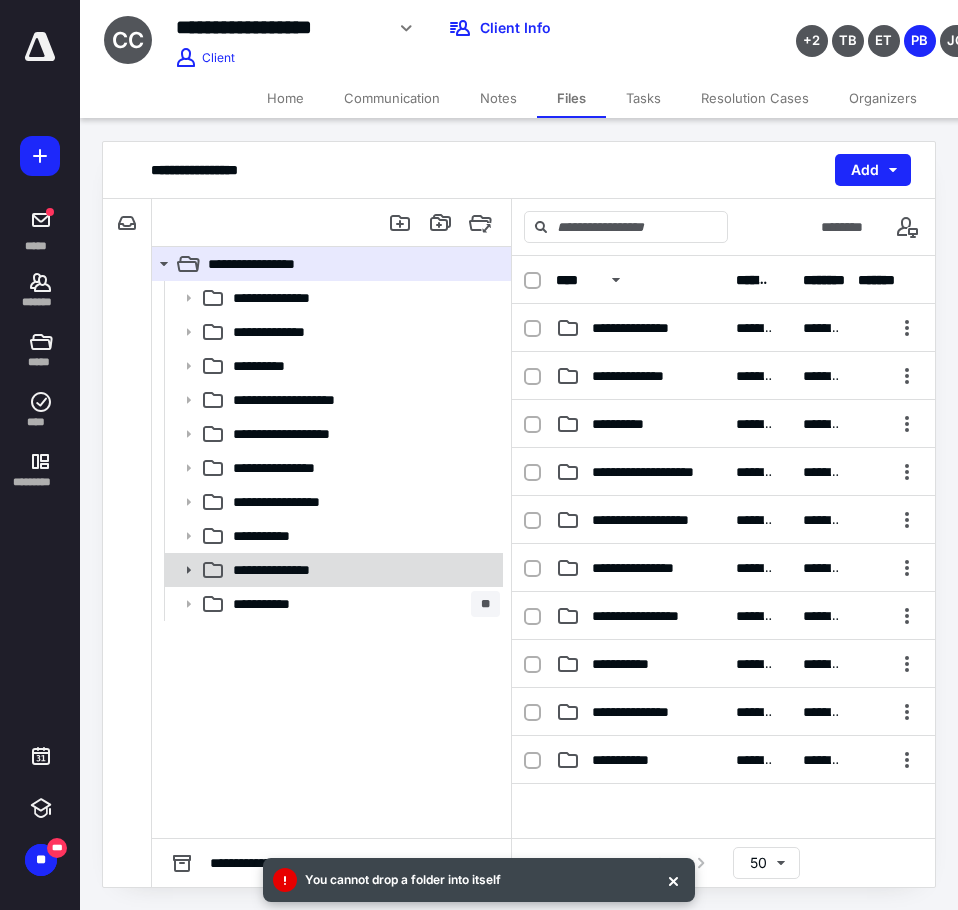 click 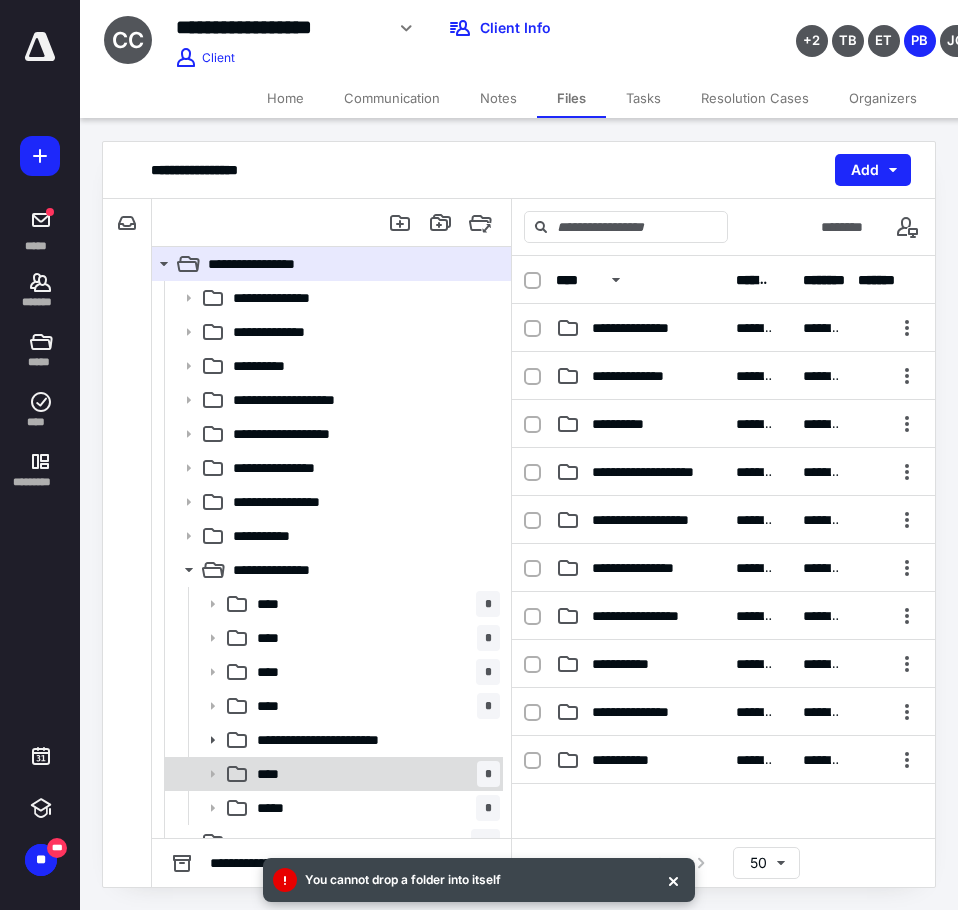 click 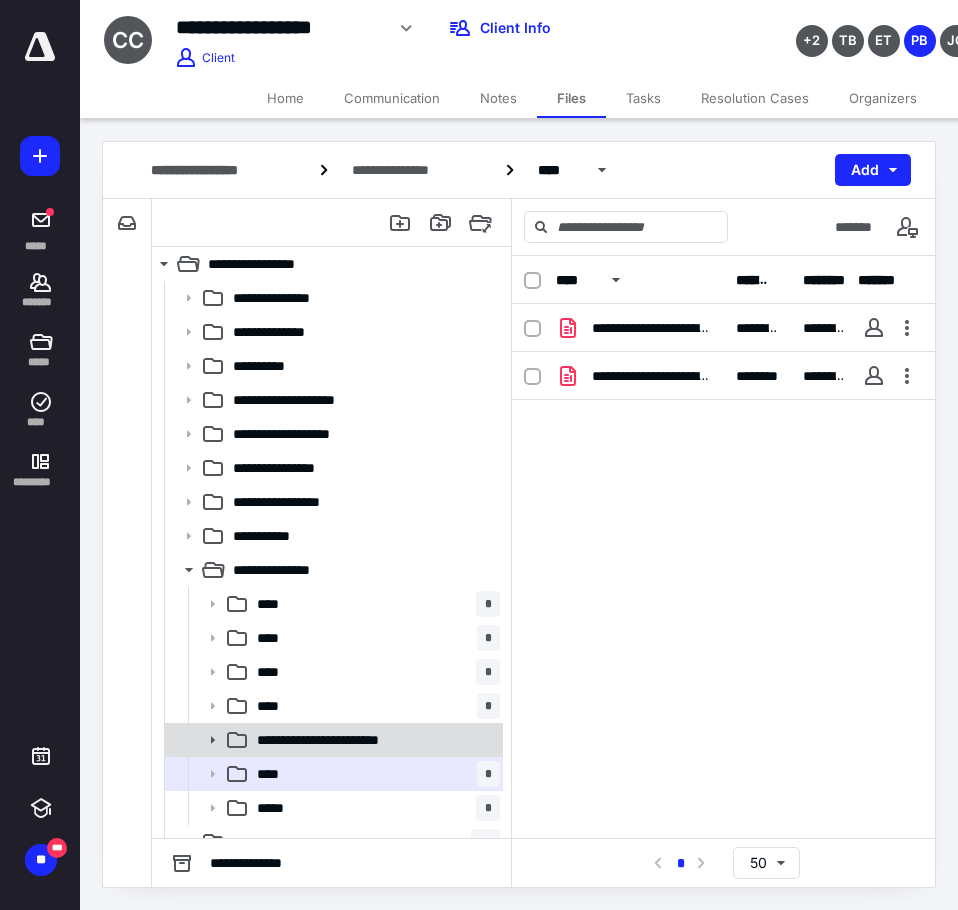 scroll, scrollTop: 21, scrollLeft: 0, axis: vertical 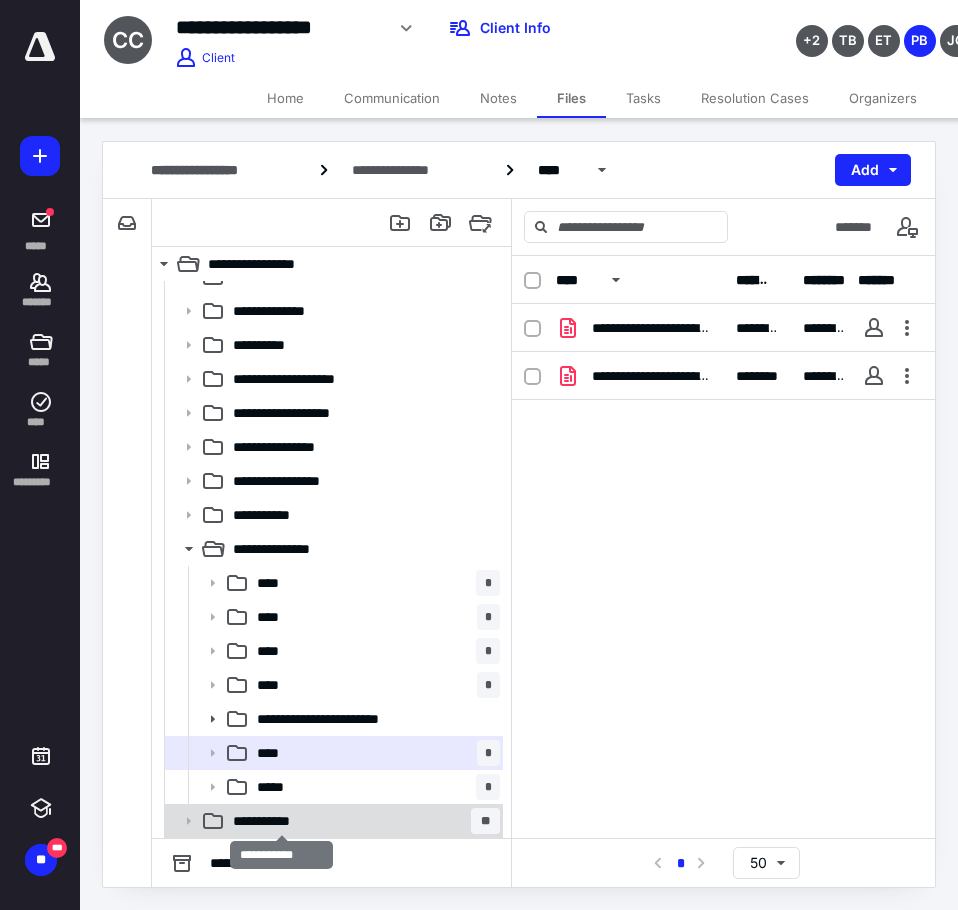 click on "**********" at bounding box center (281, 821) 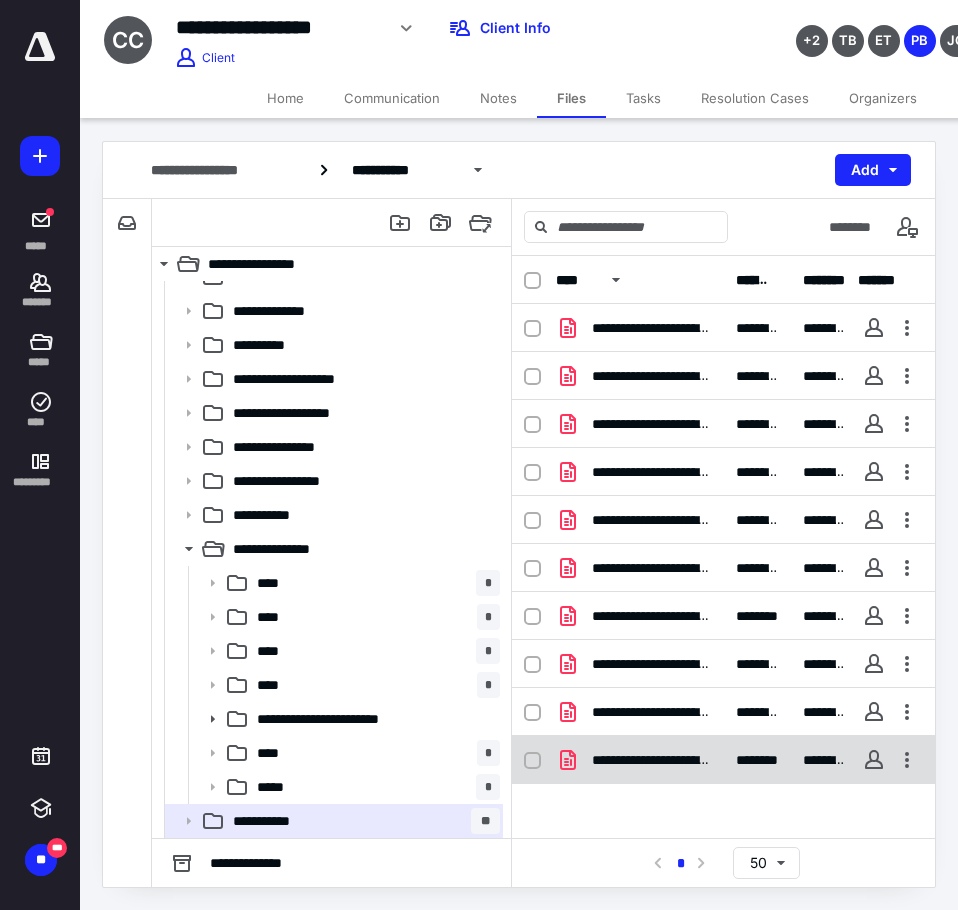 click on "**********" at bounding box center [652, 760] 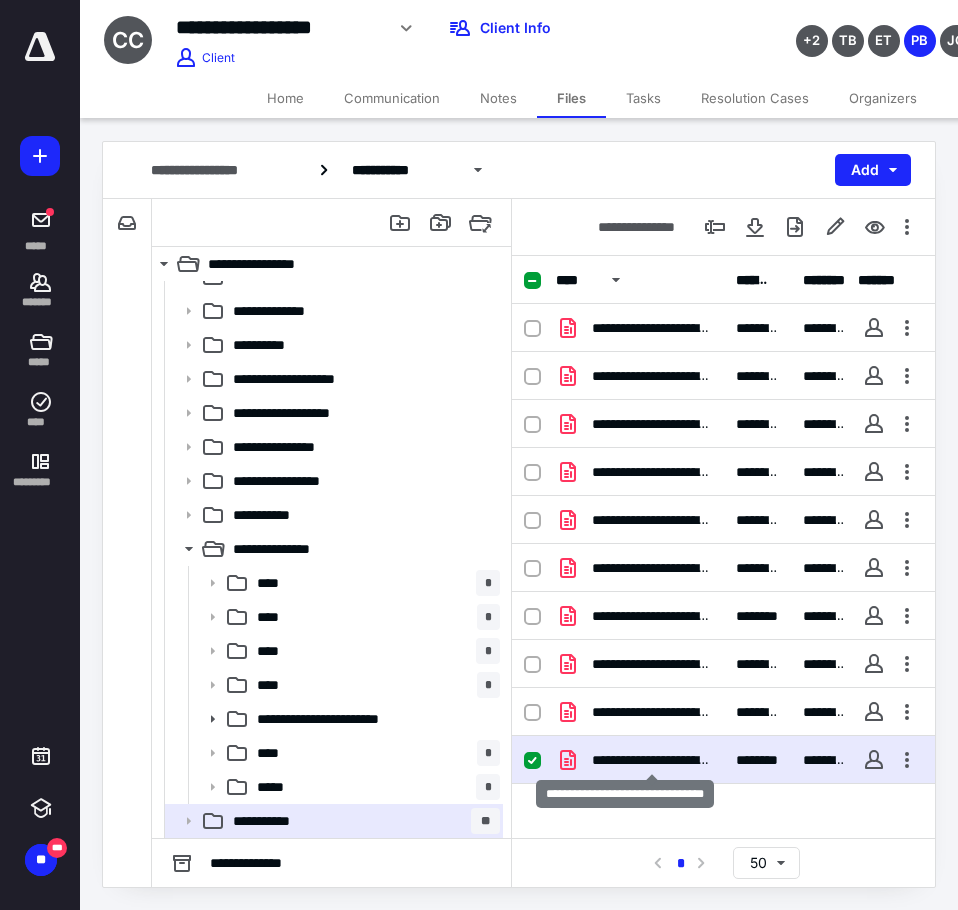 checkbox on "true" 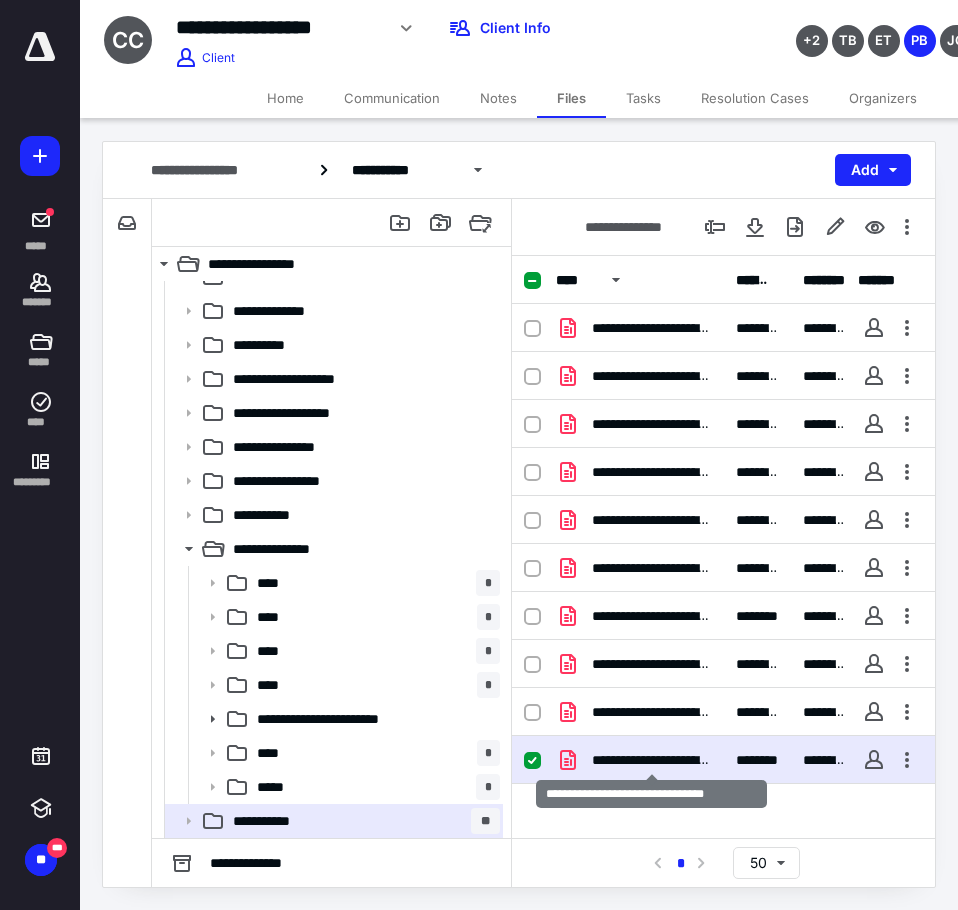click on "**********" at bounding box center (652, 760) 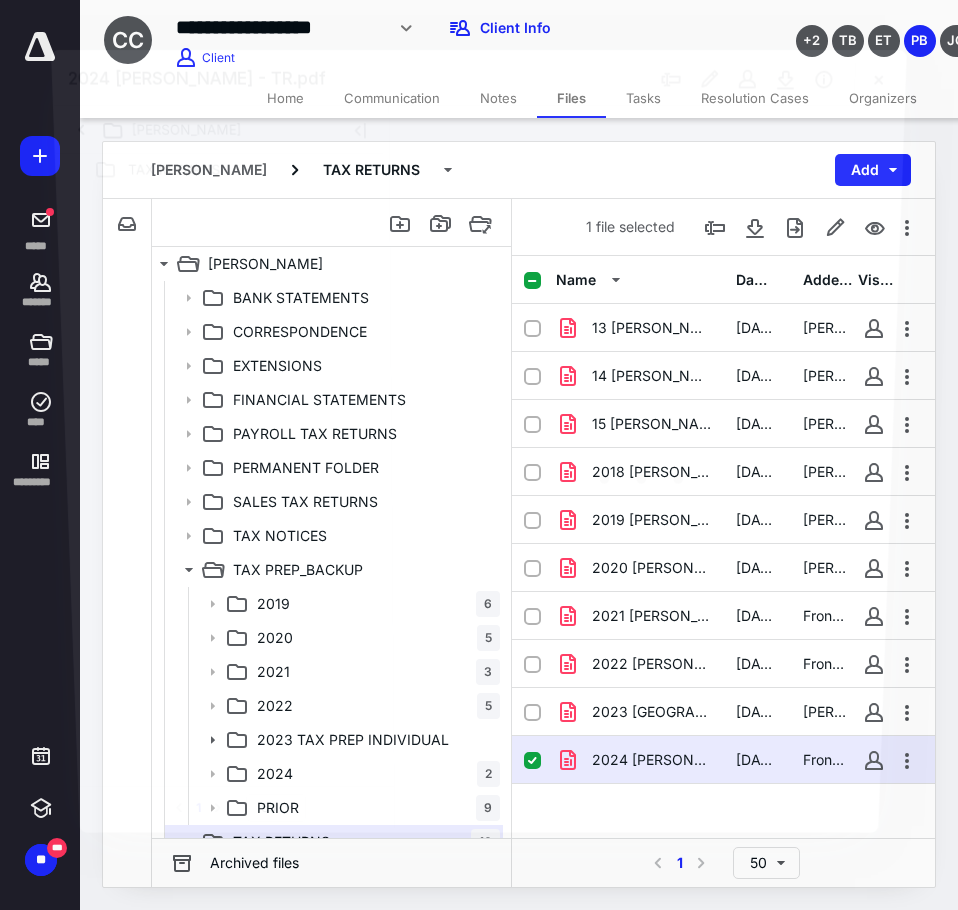scroll, scrollTop: 21, scrollLeft: 0, axis: vertical 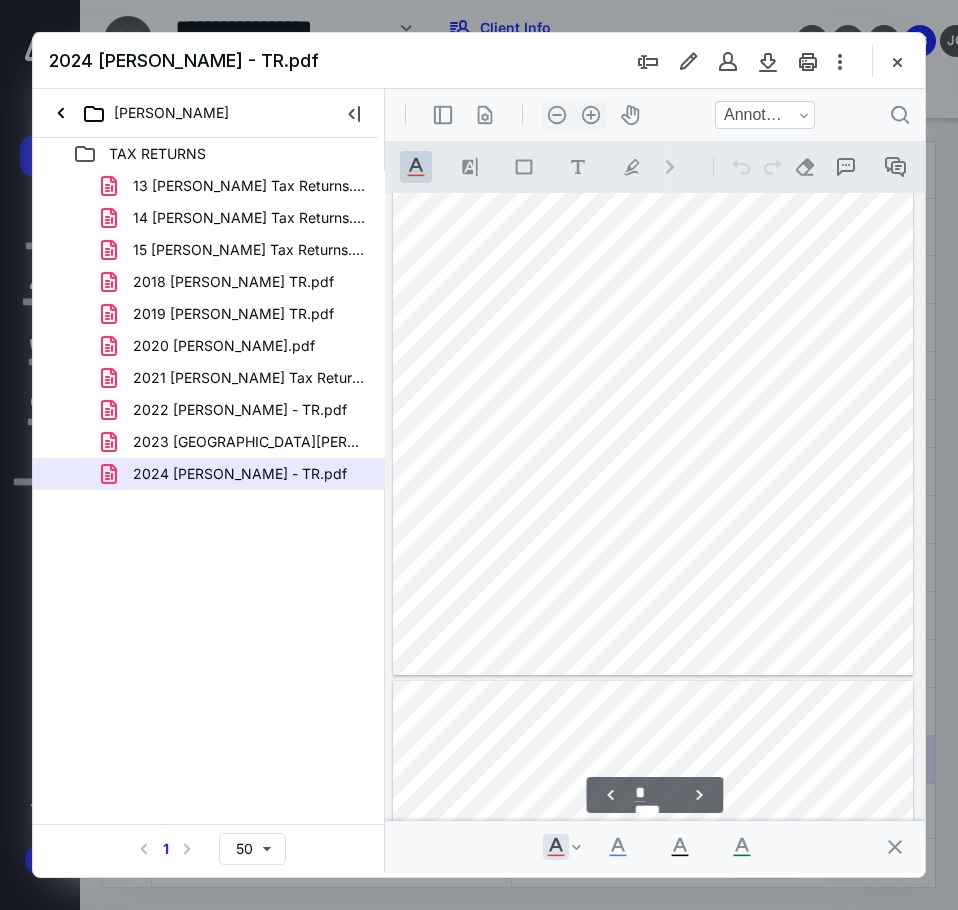 type on "**" 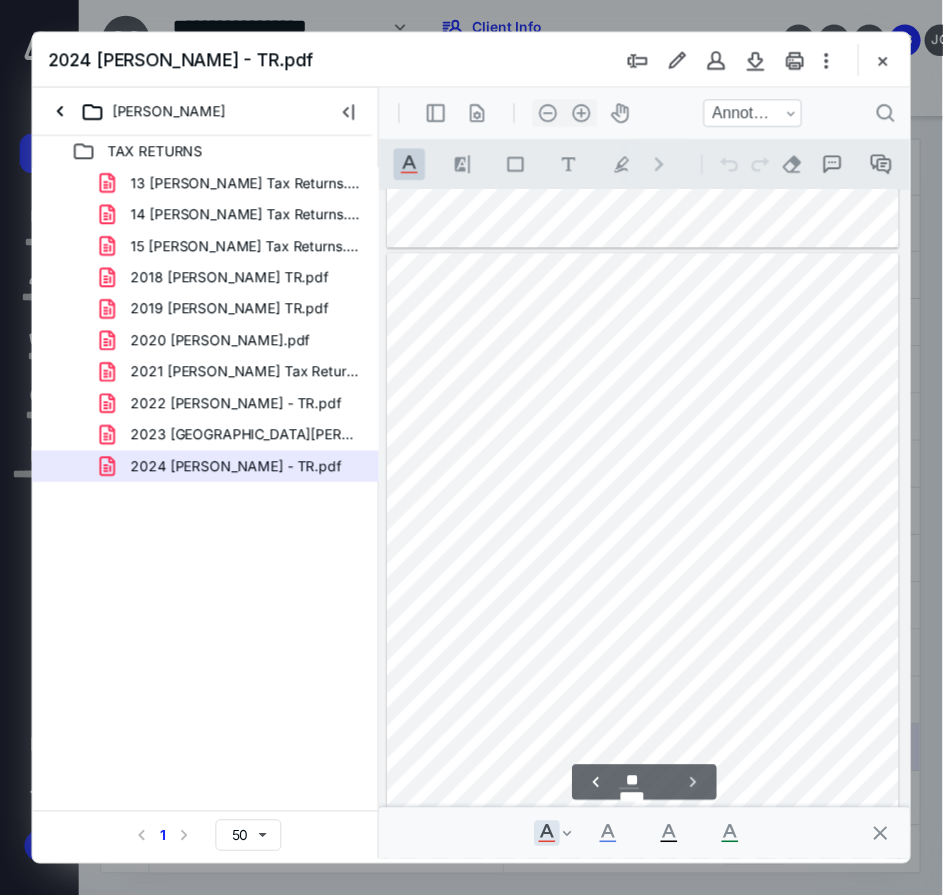 scroll, scrollTop: 6110, scrollLeft: 0, axis: vertical 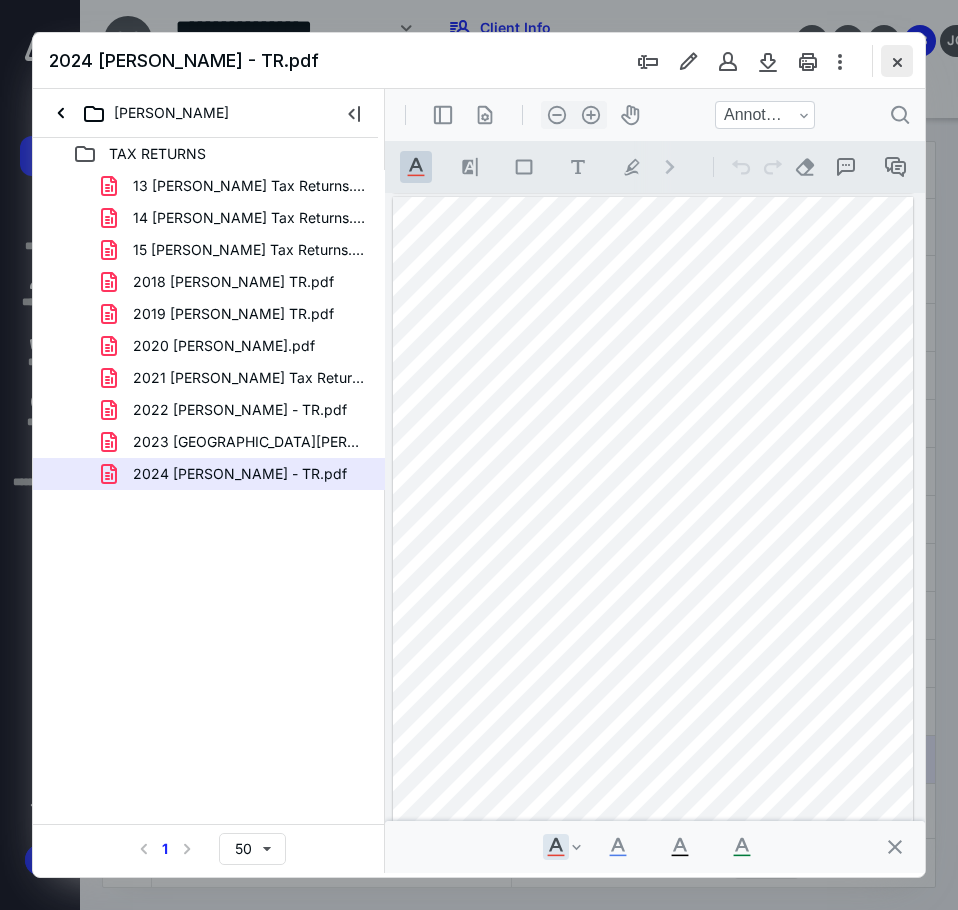 click at bounding box center (897, 61) 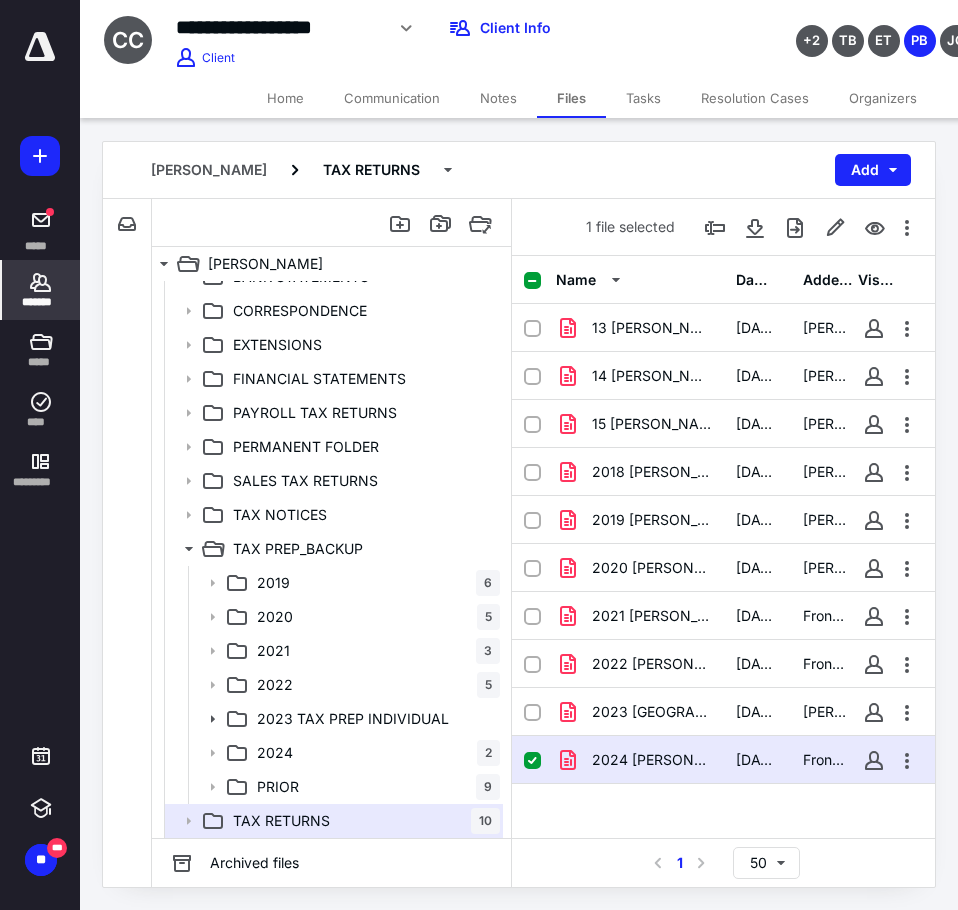 click on "*******" at bounding box center (41, 290) 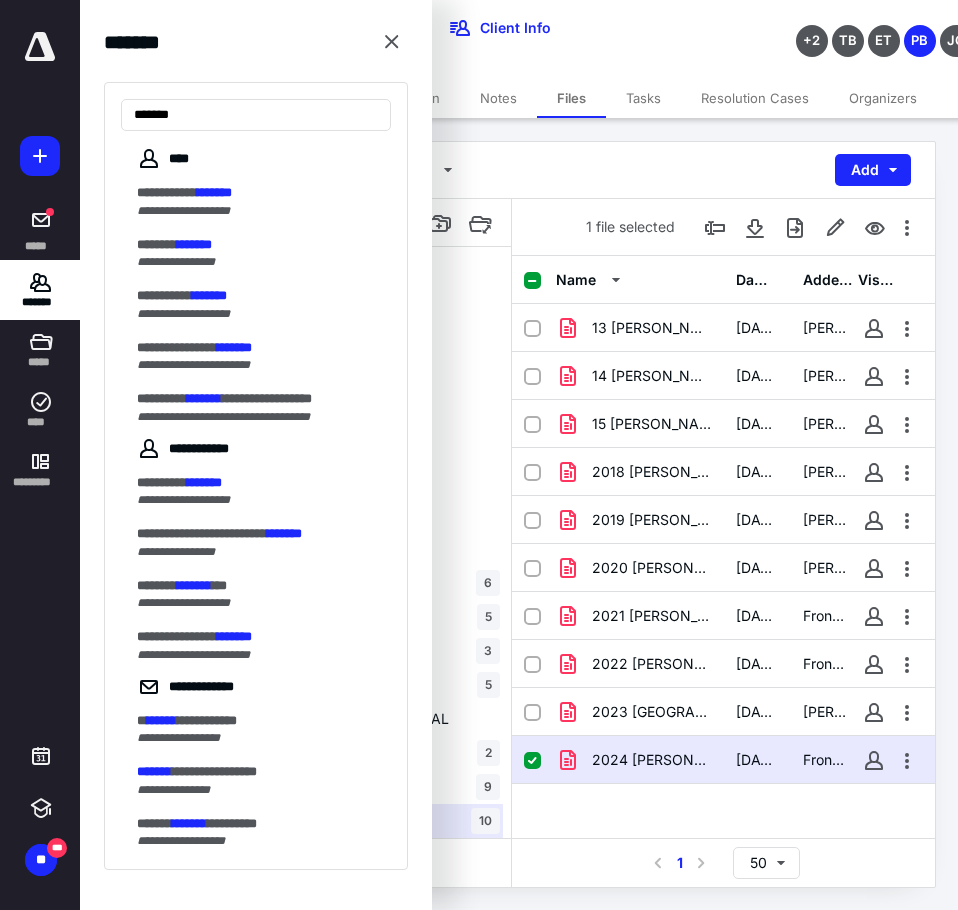 type on "*******" 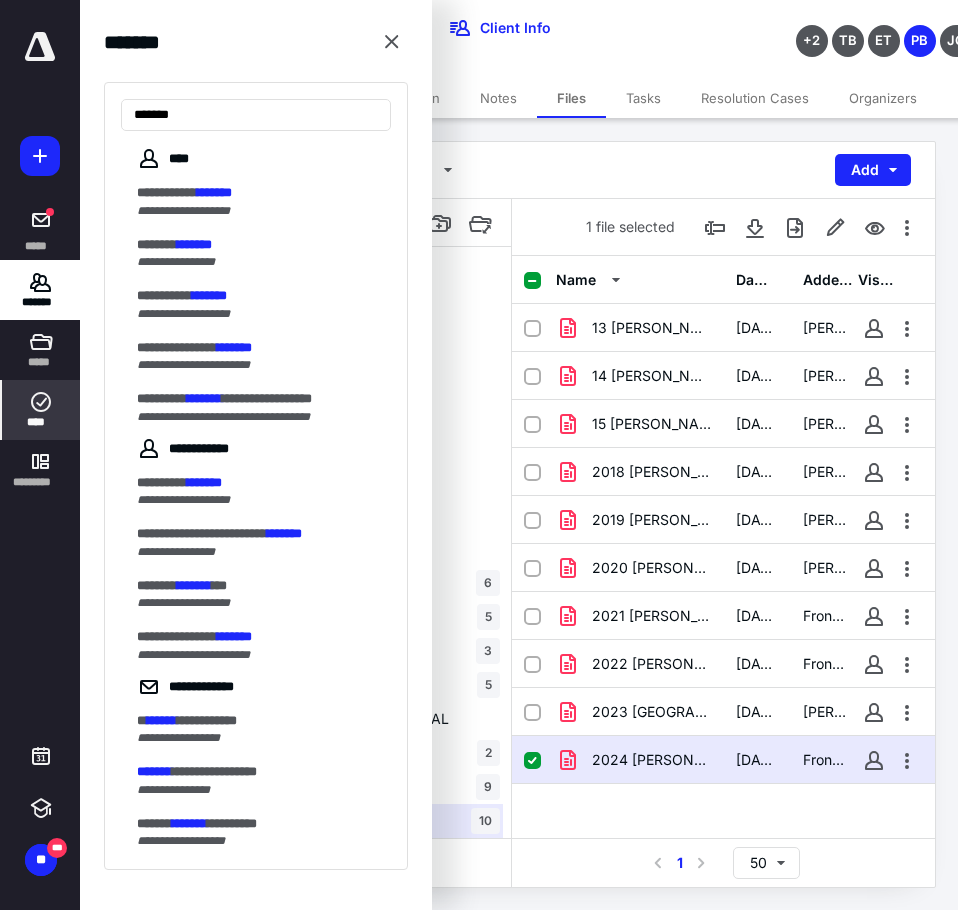 click on "****" at bounding box center [41, 410] 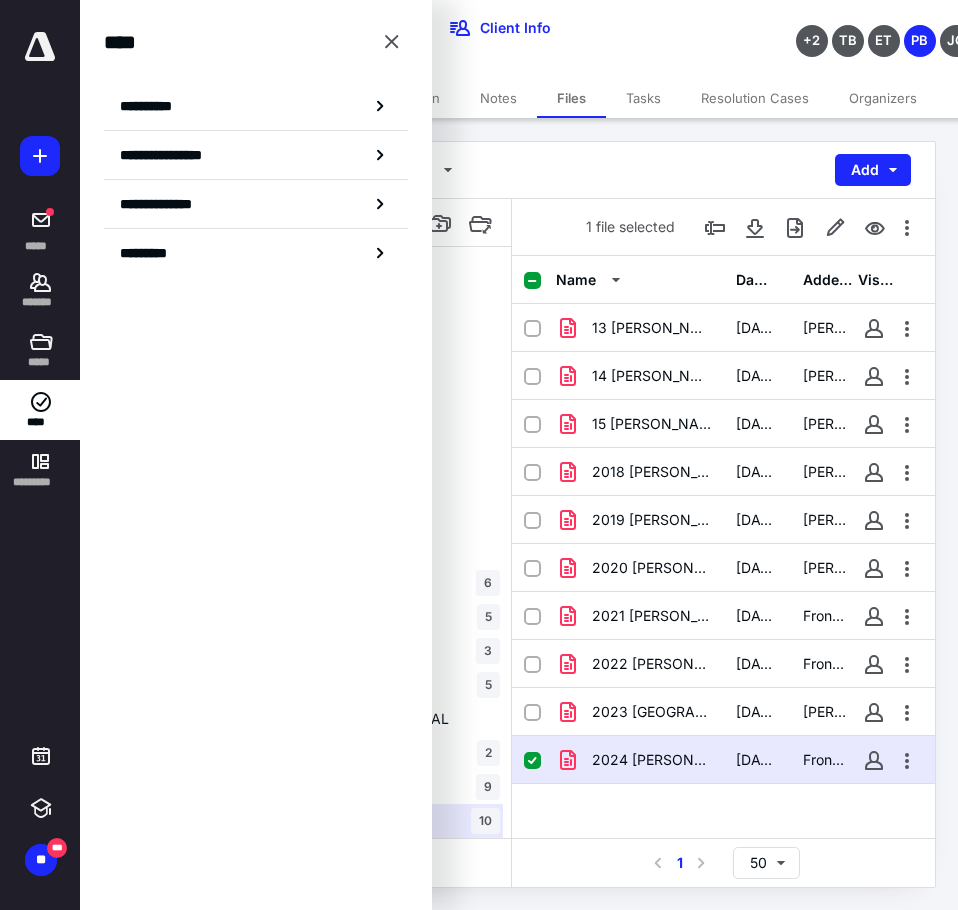 click at bounding box center (392, 42) 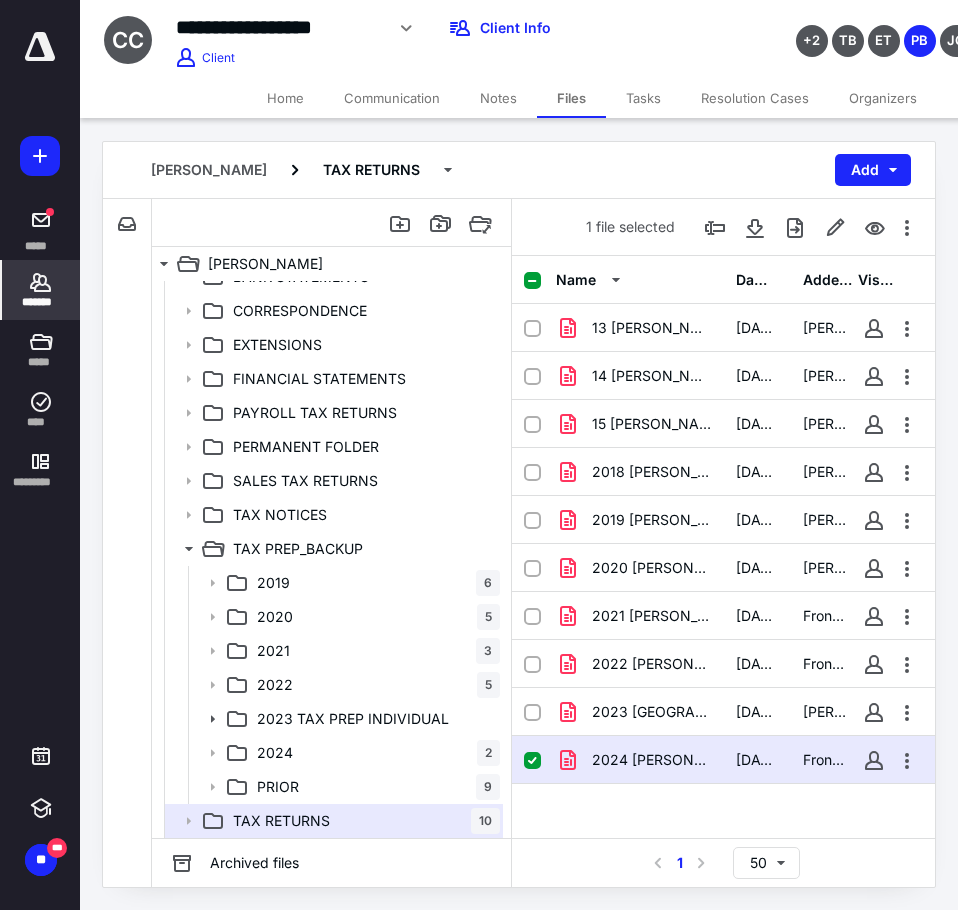 click on "*******" at bounding box center (41, 290) 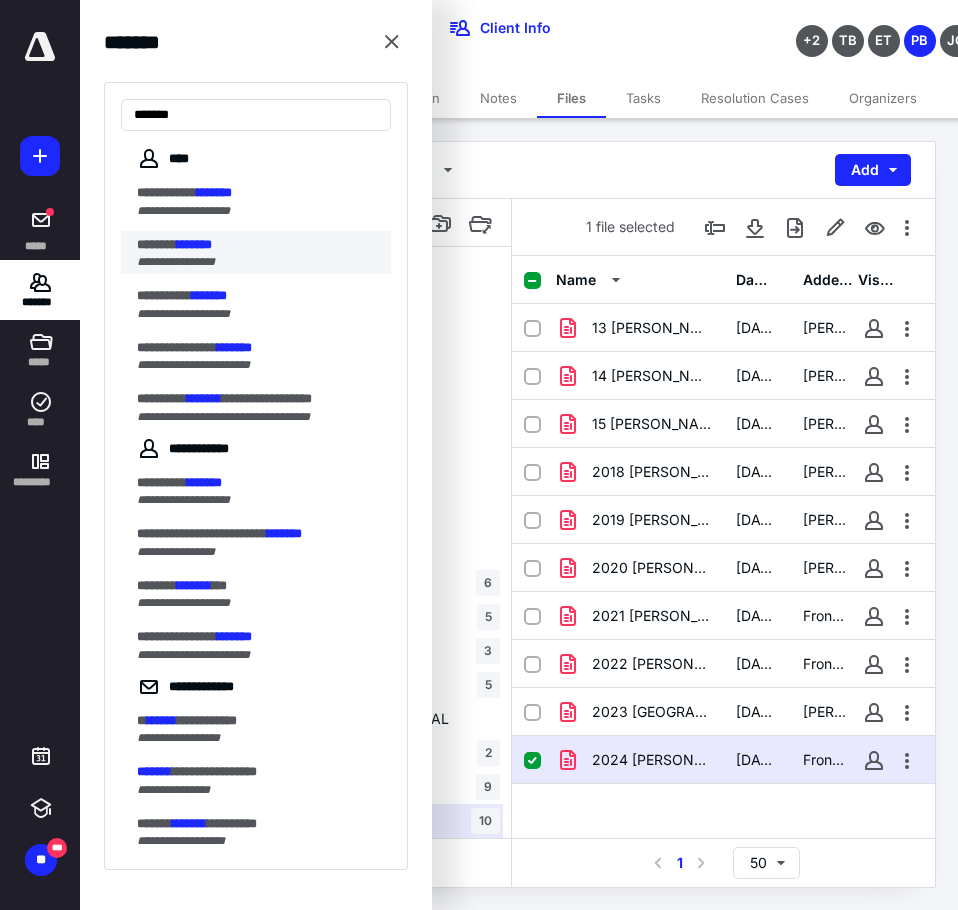 type on "*******" 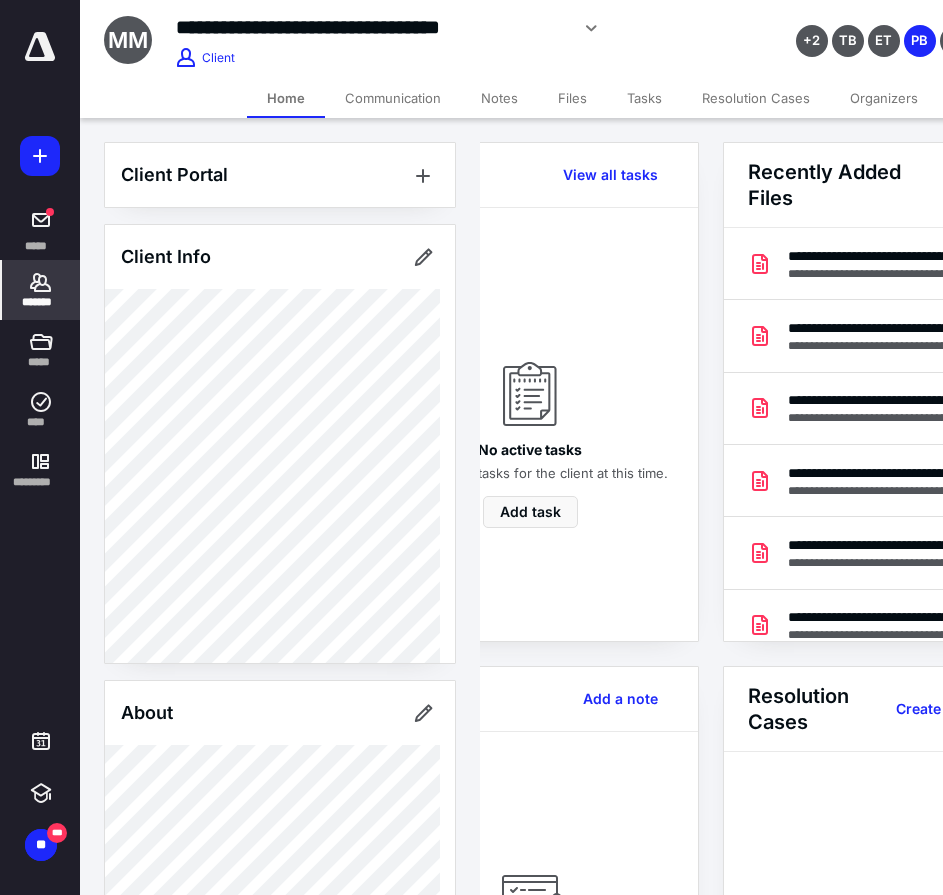 scroll, scrollTop: 0, scrollLeft: 239, axis: horizontal 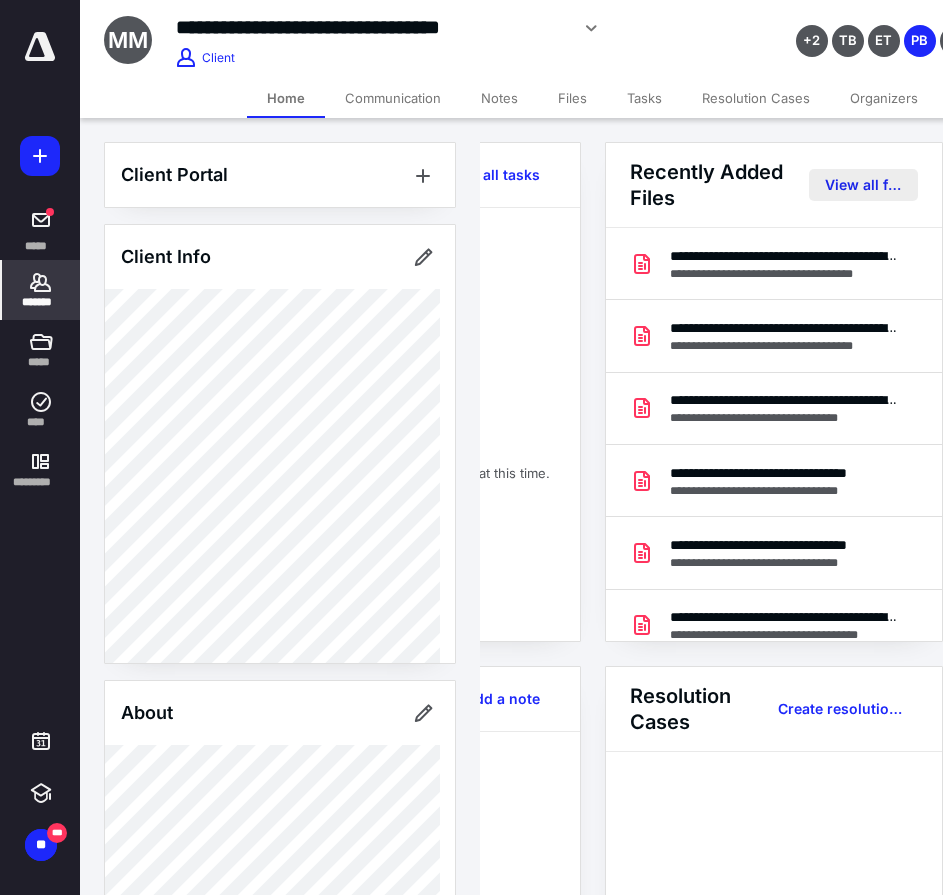 click on "View all files" at bounding box center [863, 185] 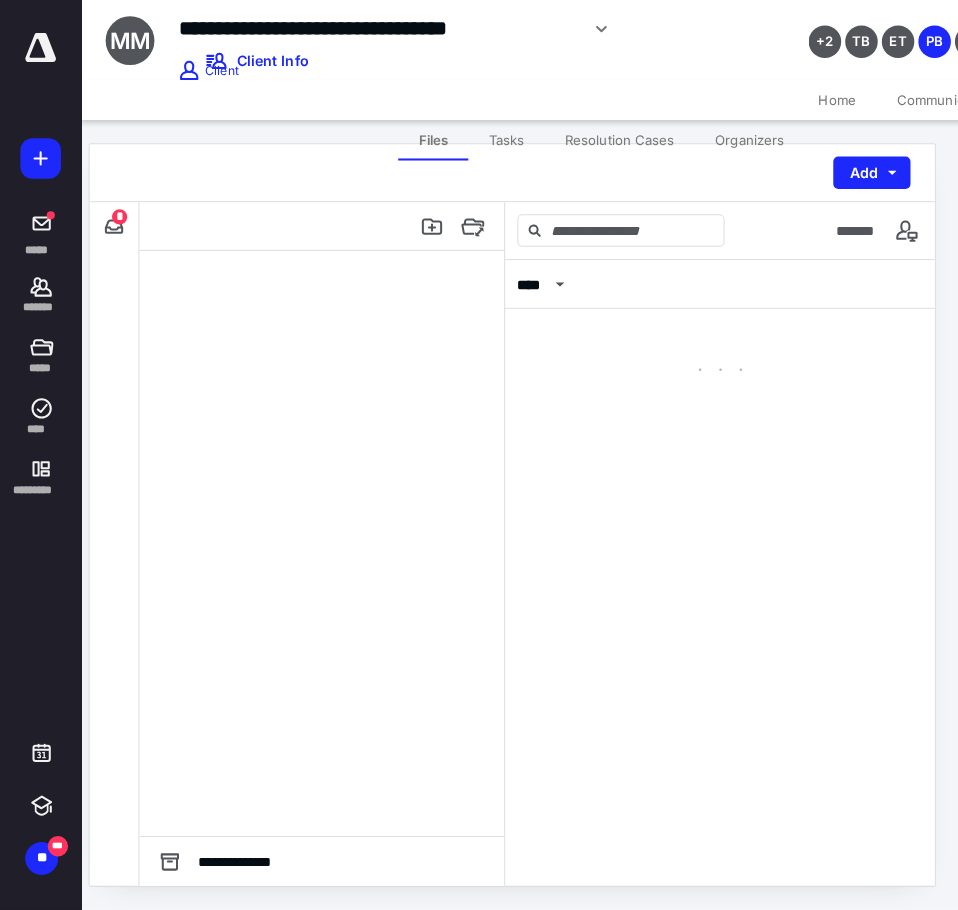 scroll, scrollTop: 0, scrollLeft: 0, axis: both 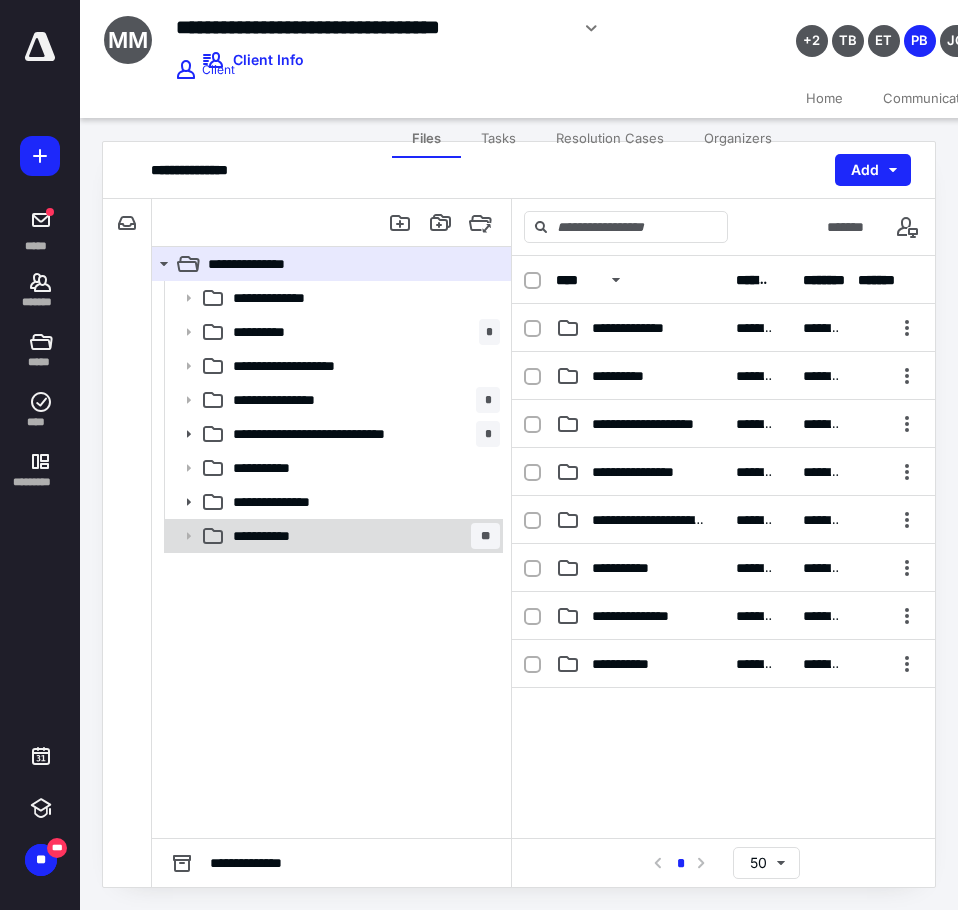 click on "**********" at bounding box center [362, 536] 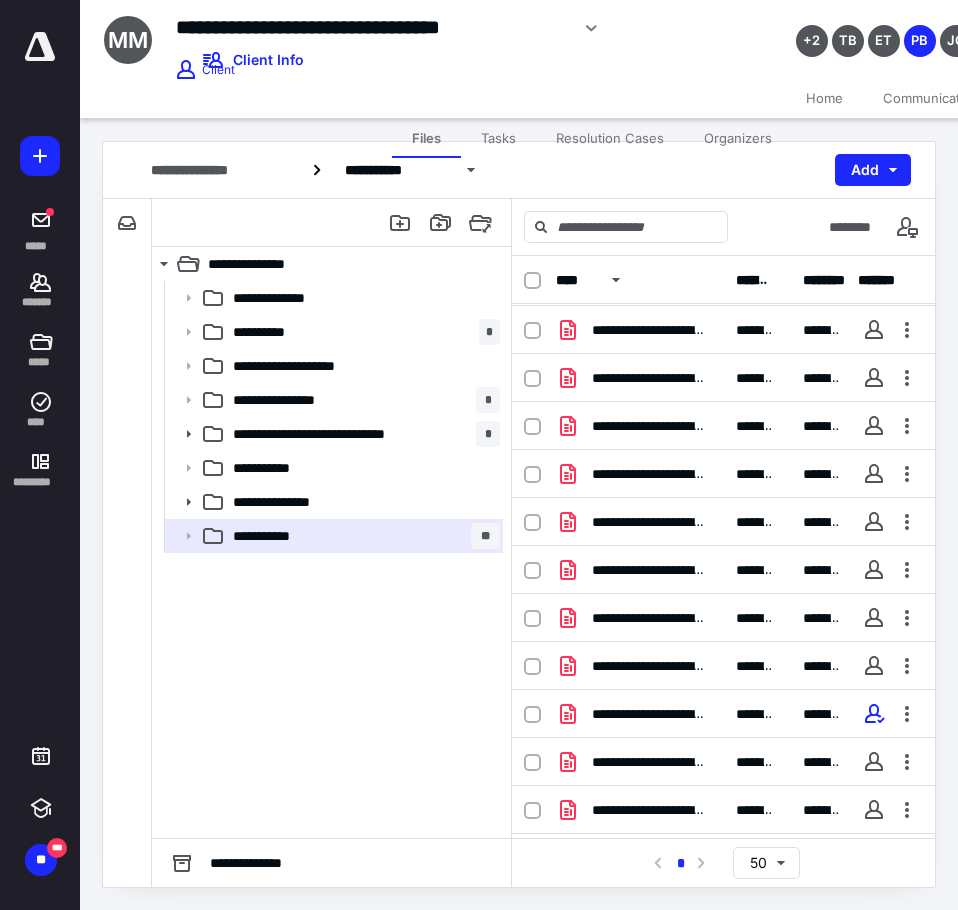 scroll, scrollTop: 234, scrollLeft: 0, axis: vertical 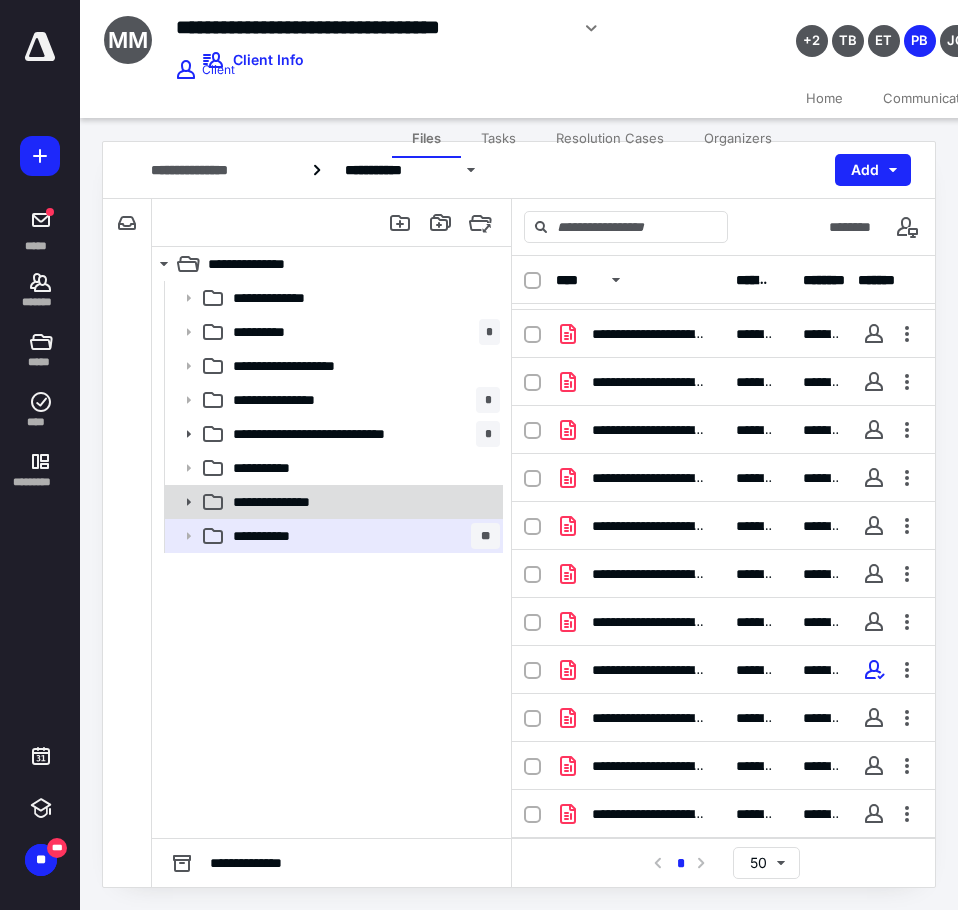 click 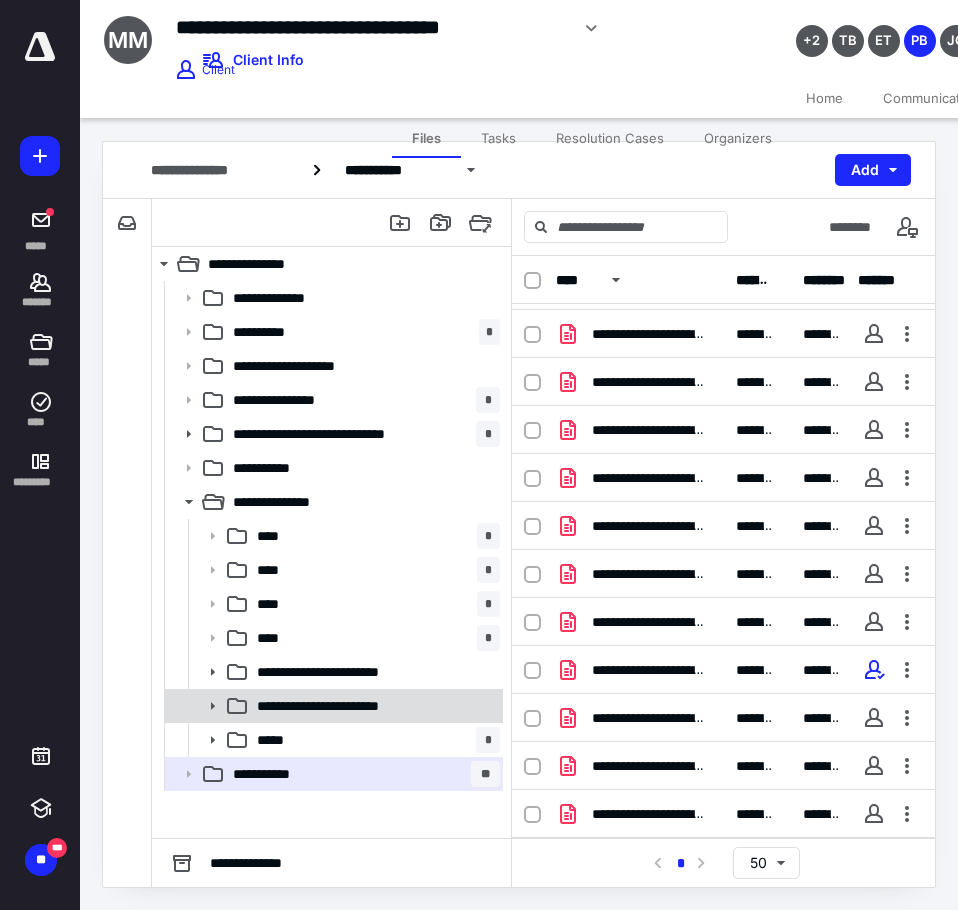 click 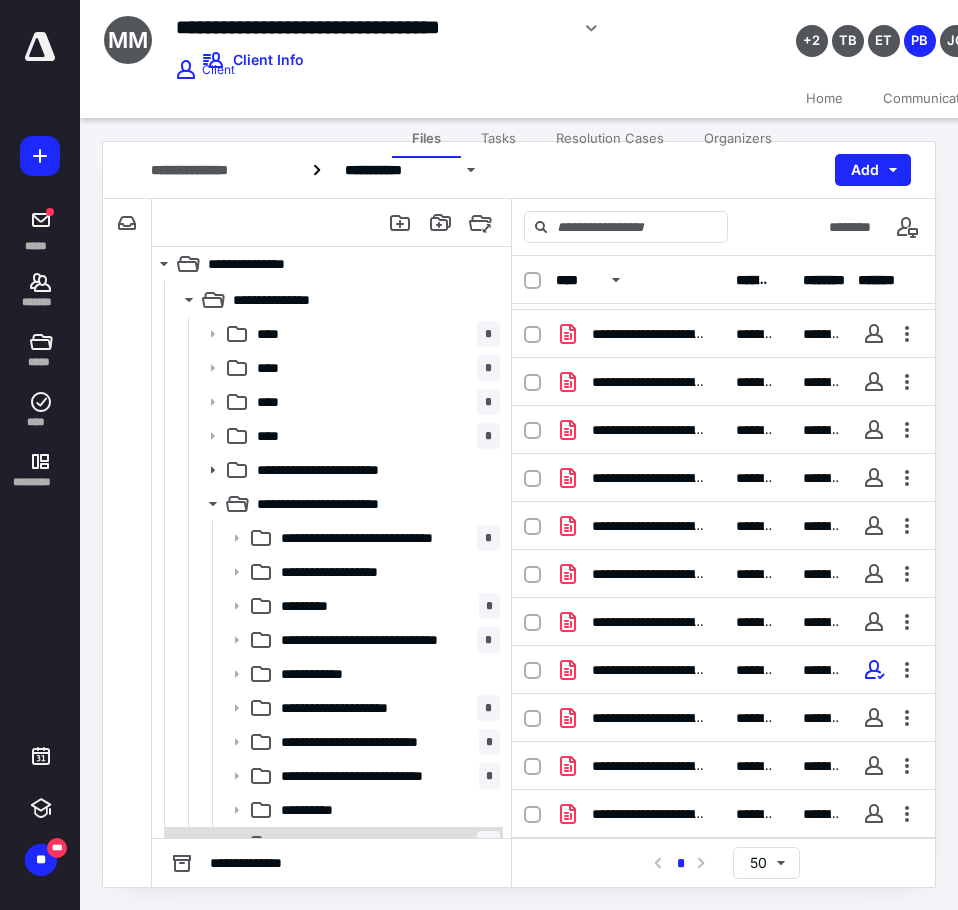scroll, scrollTop: 400, scrollLeft: 0, axis: vertical 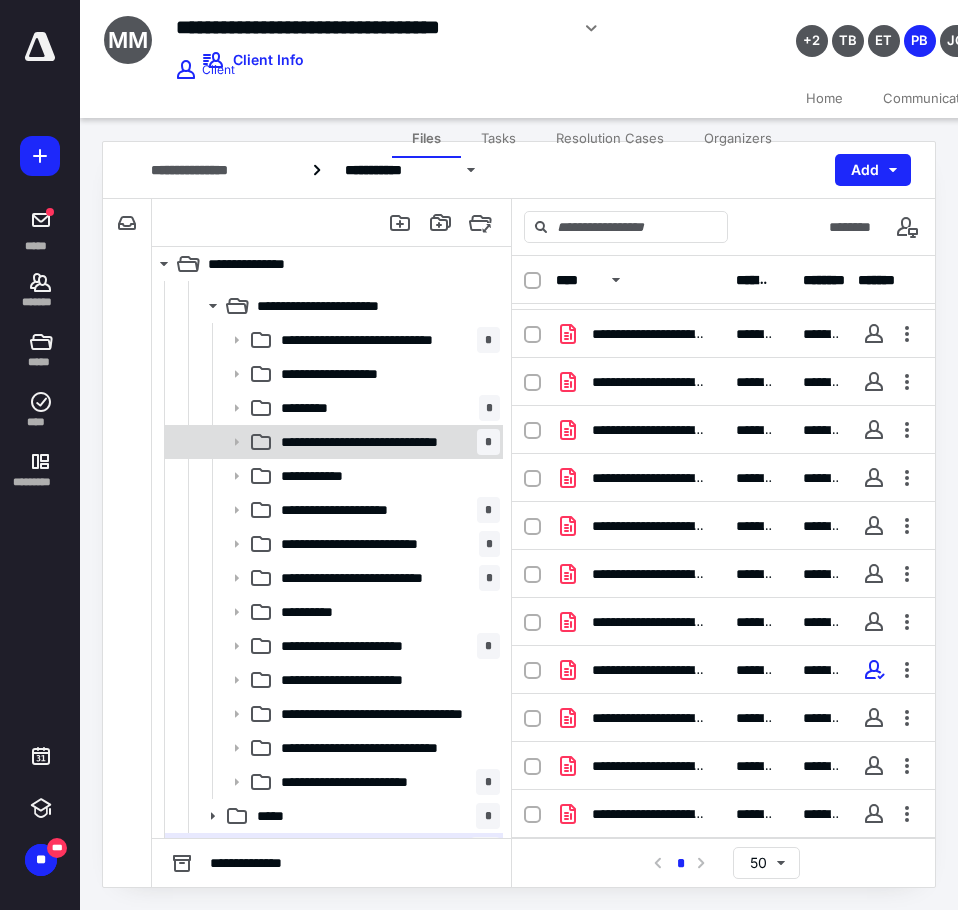 click on "**********" at bounding box center [373, 442] 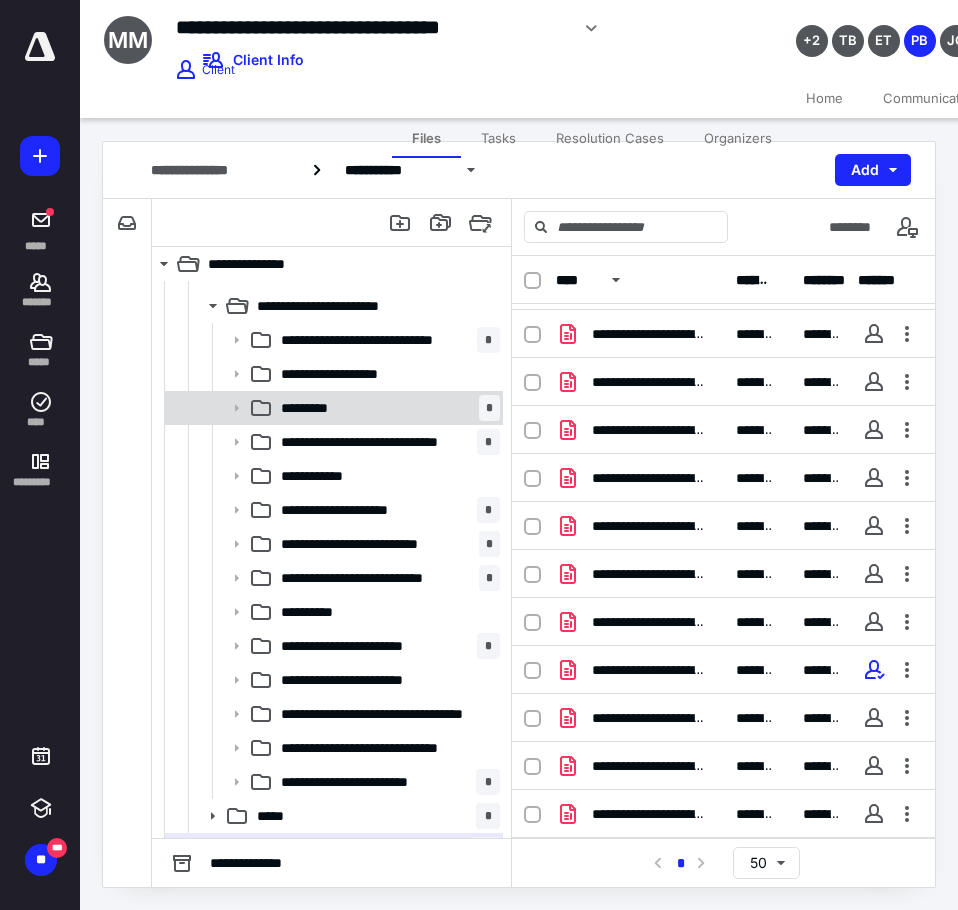scroll, scrollTop: 0, scrollLeft: 0, axis: both 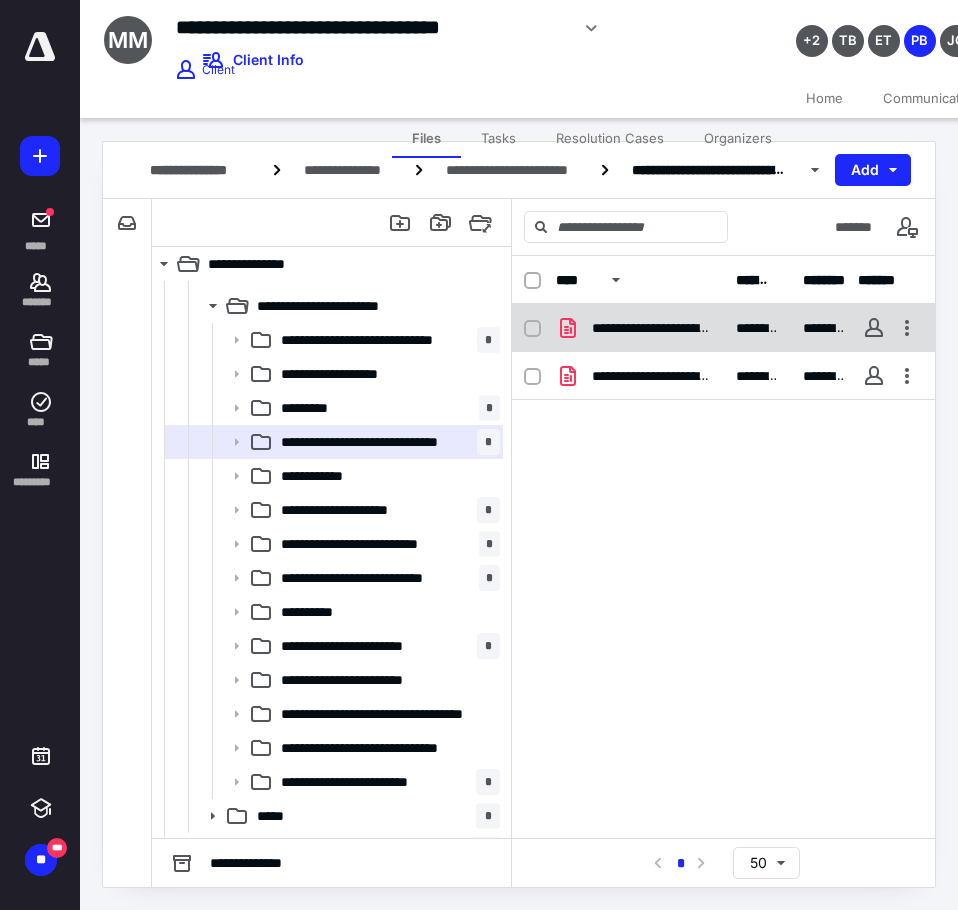 click on "**********" at bounding box center (640, 328) 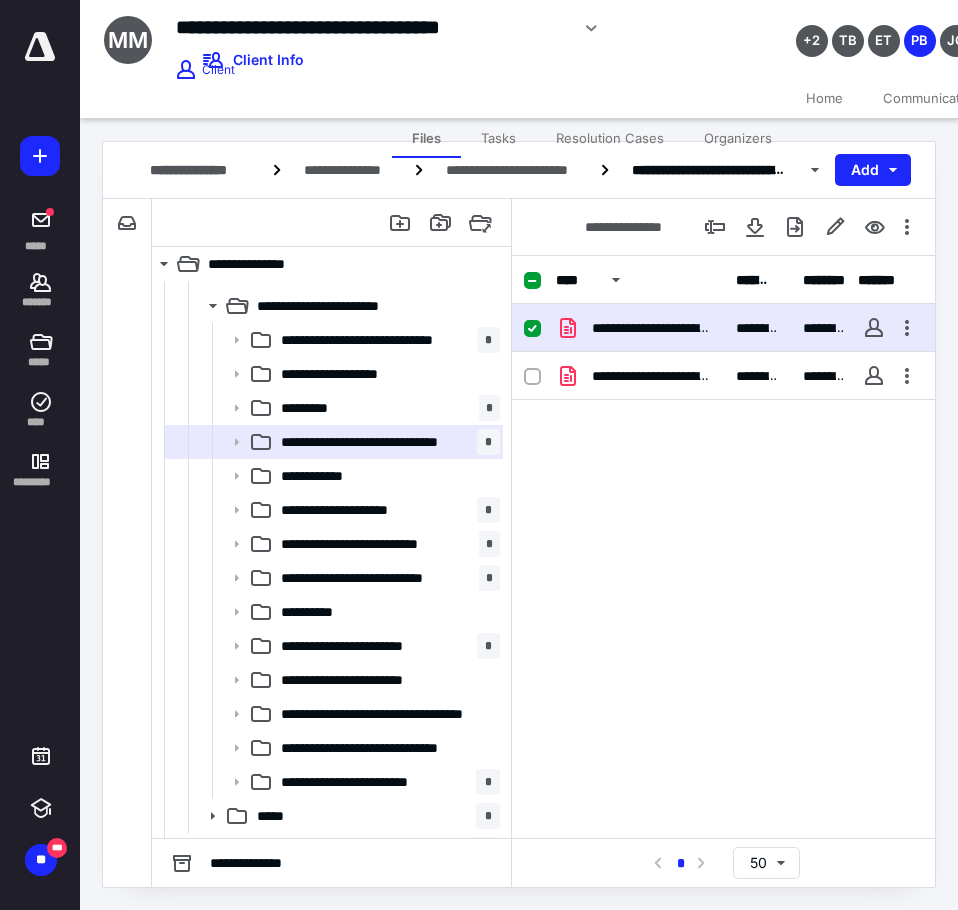 click on "**********" at bounding box center [640, 328] 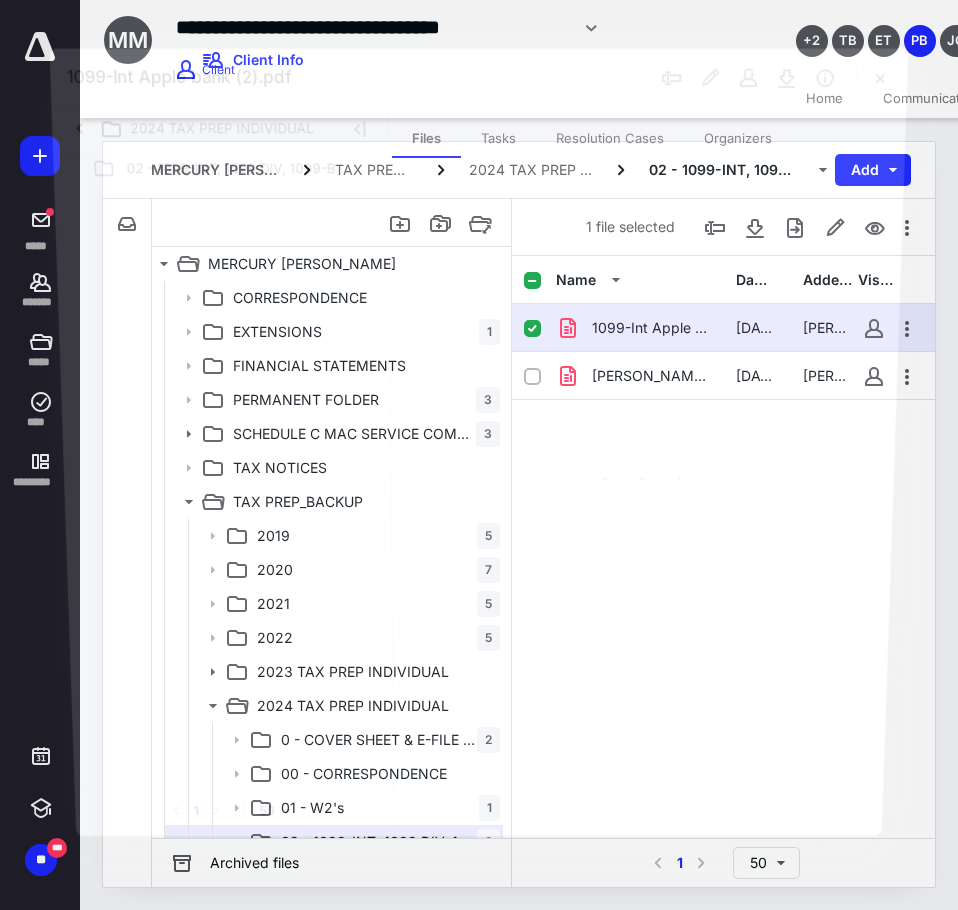 scroll, scrollTop: 400, scrollLeft: 0, axis: vertical 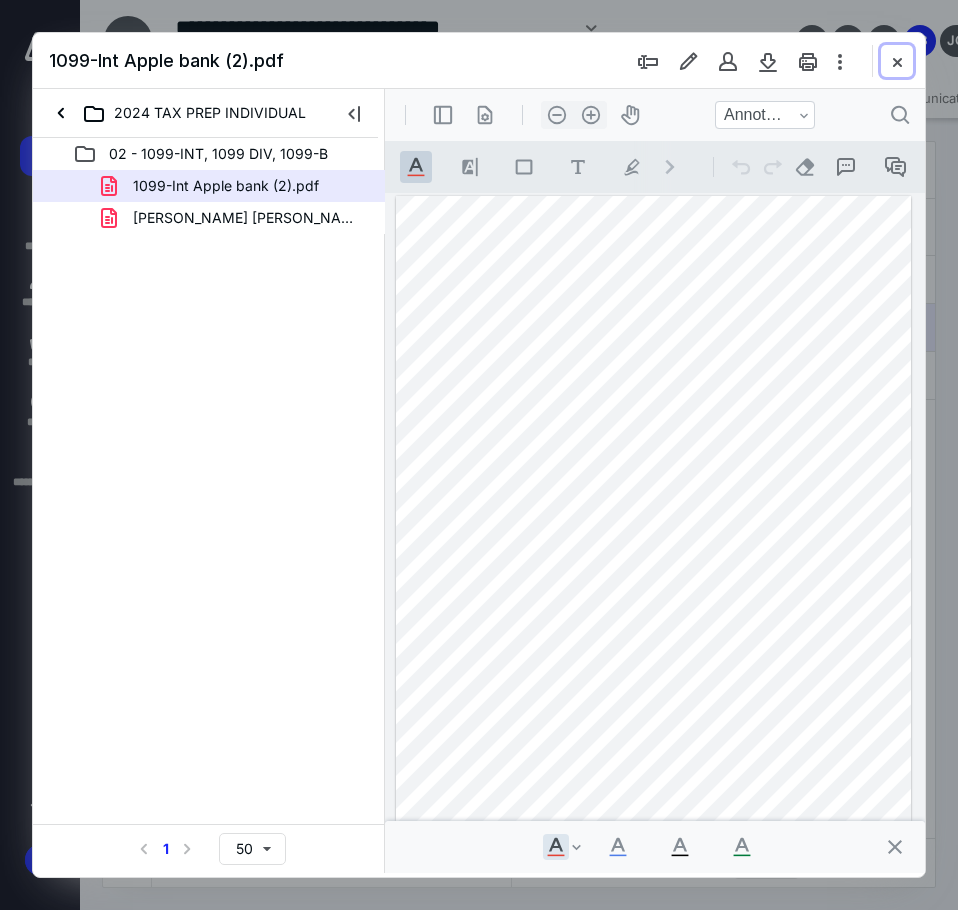drag, startPoint x: 888, startPoint y: 53, endPoint x: 856, endPoint y: 81, distance: 42.520584 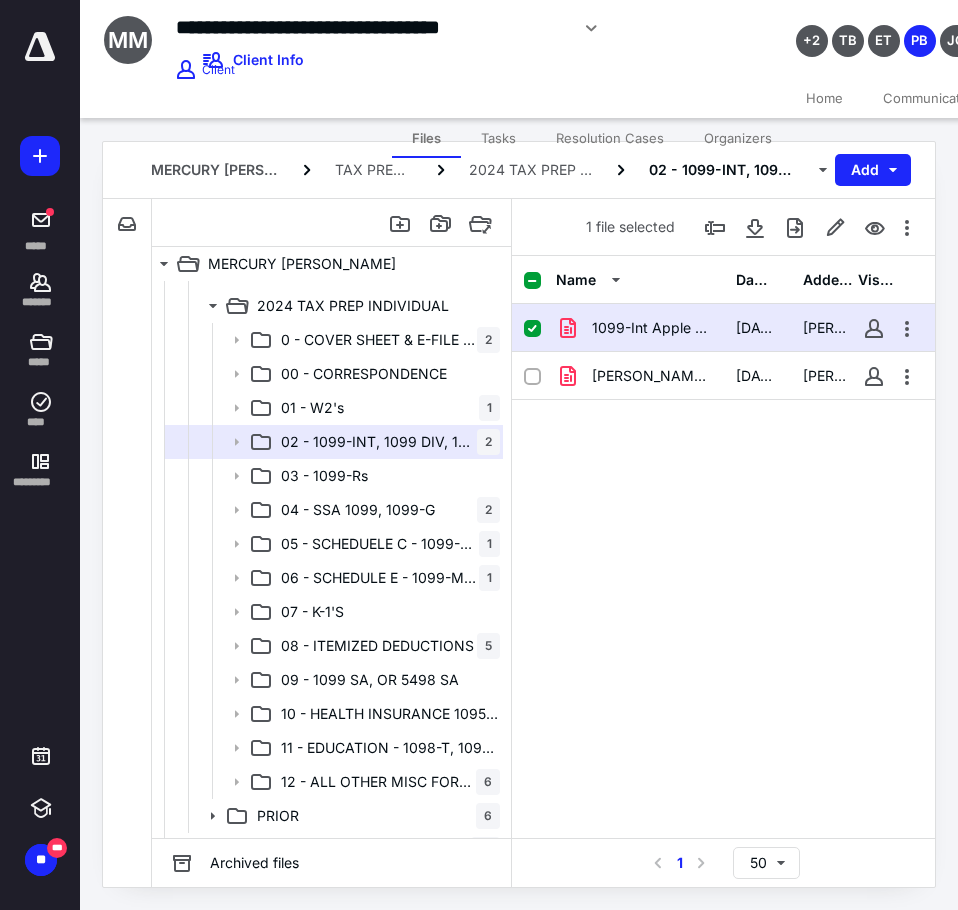 click 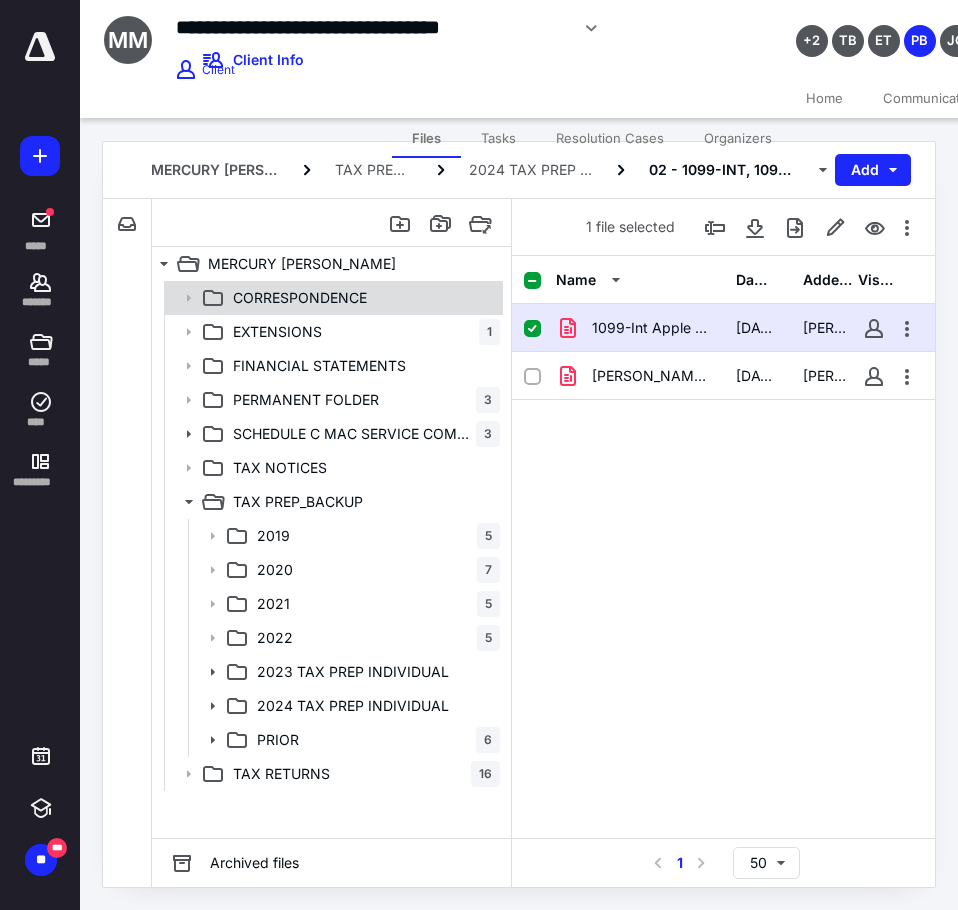 scroll, scrollTop: 0, scrollLeft: 0, axis: both 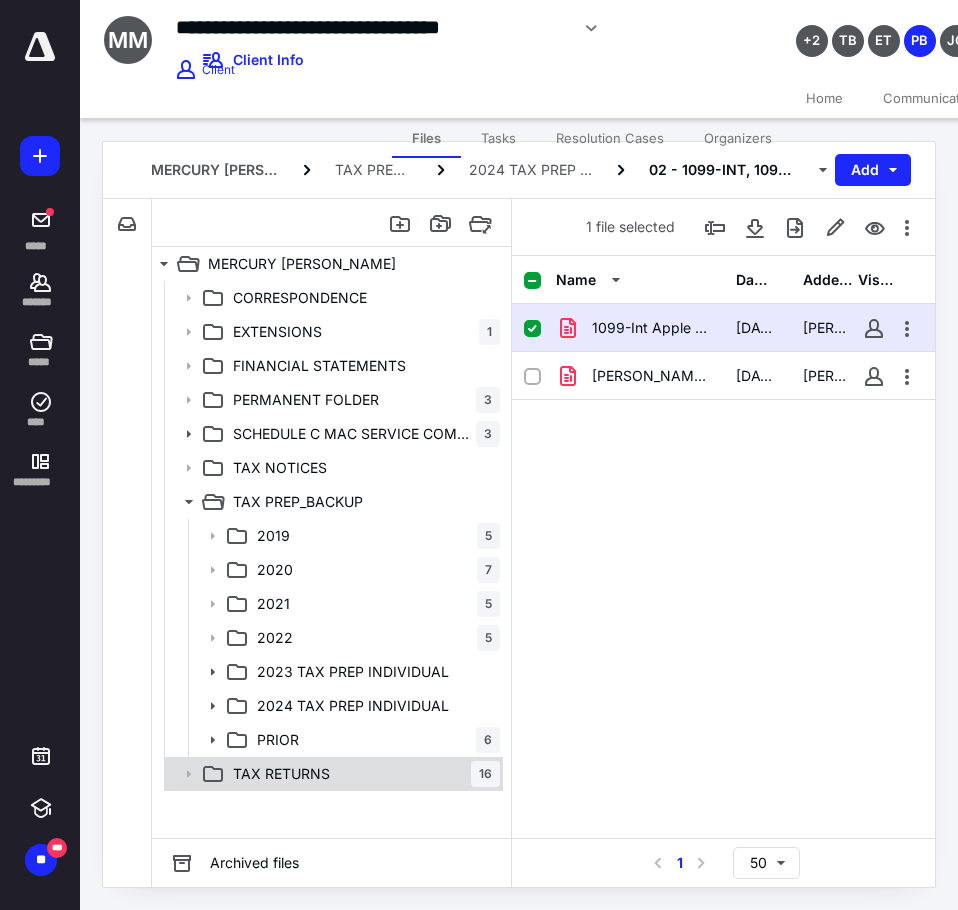drag, startPoint x: 208, startPoint y: 774, endPoint x: 240, endPoint y: 757, distance: 36.23534 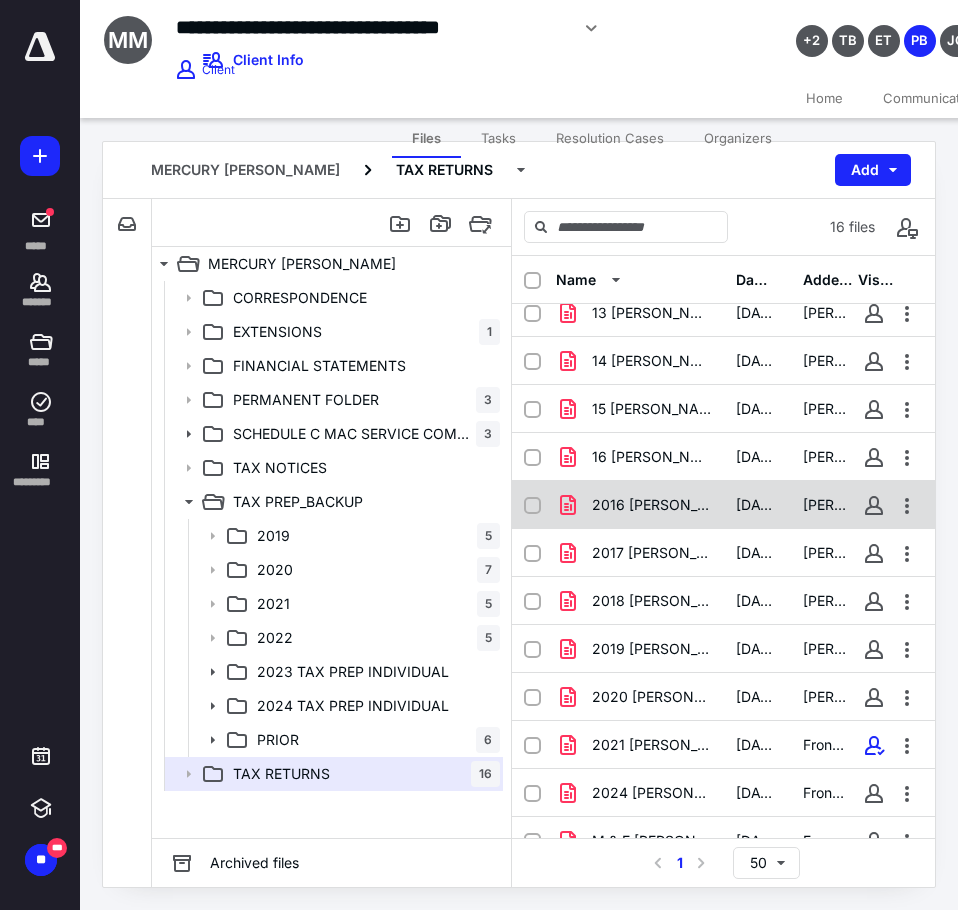 scroll, scrollTop: 234, scrollLeft: 0, axis: vertical 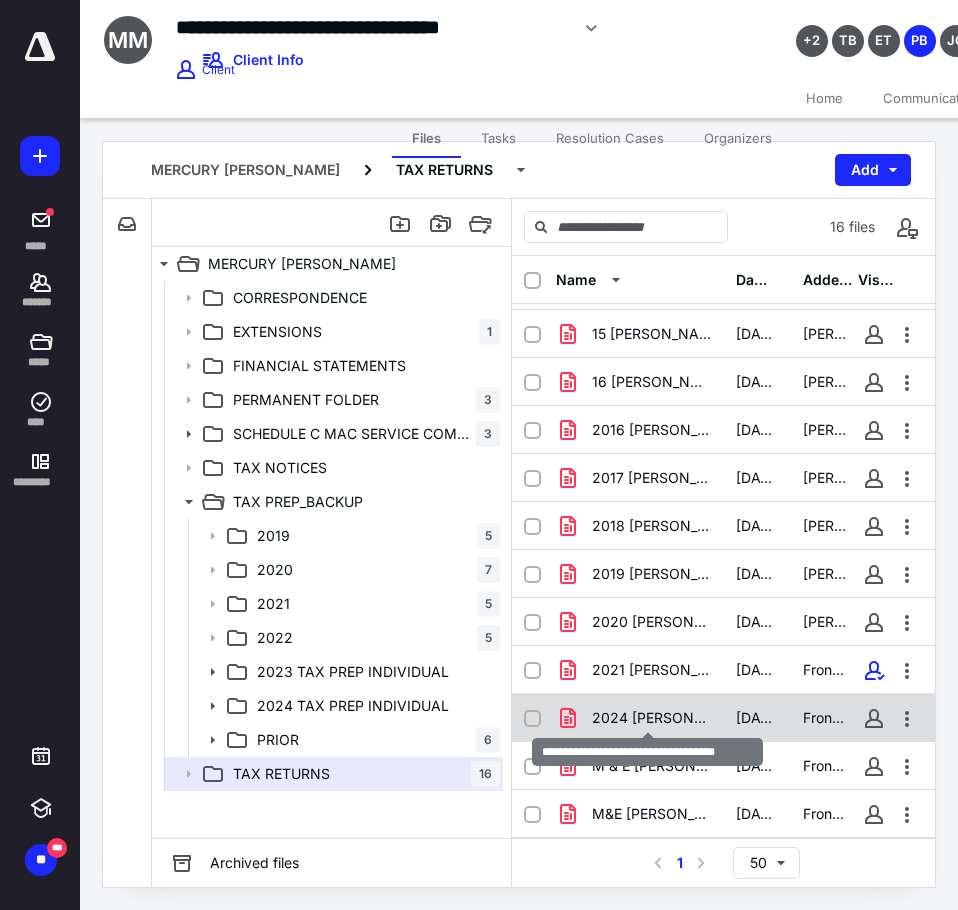 click on "2024 Caronia, Mercury & Erin TR.pdf" at bounding box center [652, 718] 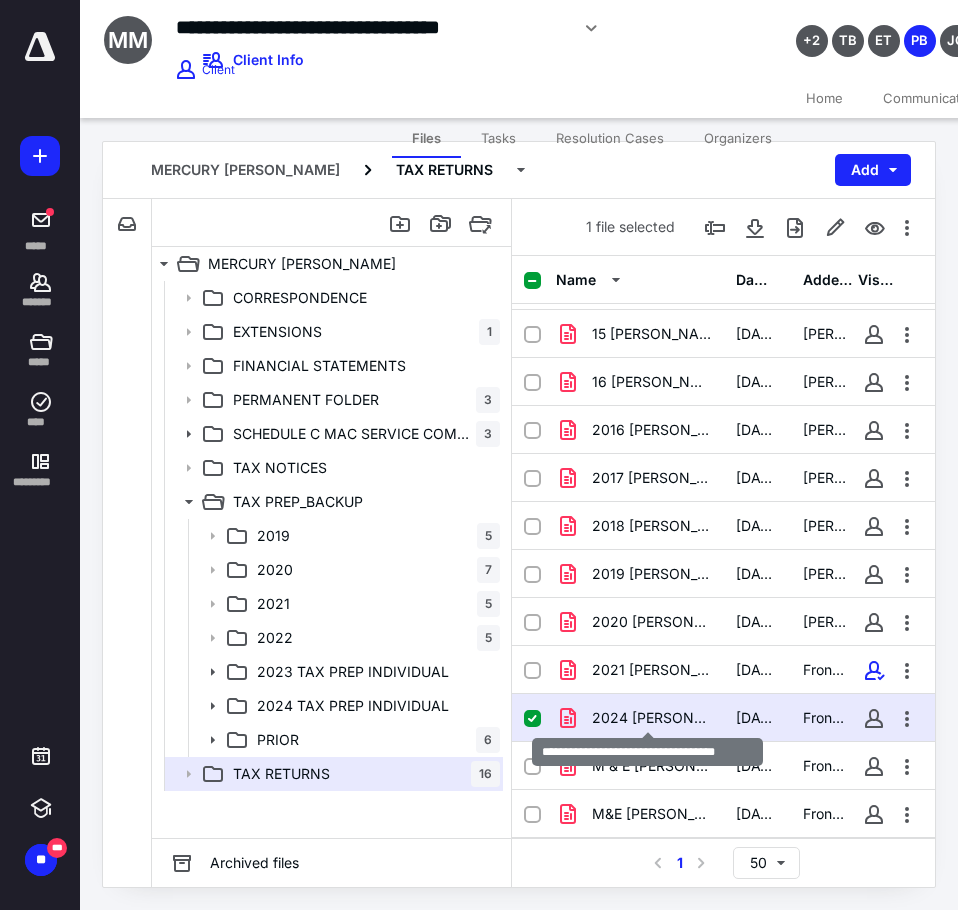 click at bounding box center (646, 466) 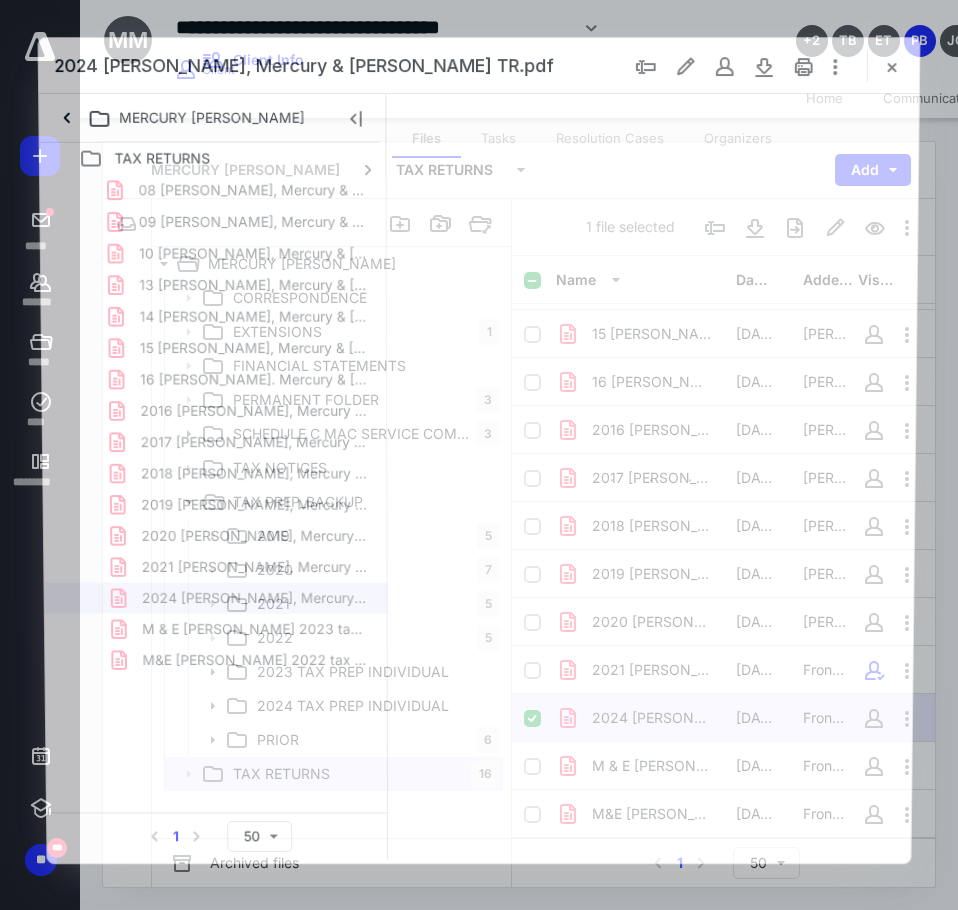scroll, scrollTop: 0, scrollLeft: 0, axis: both 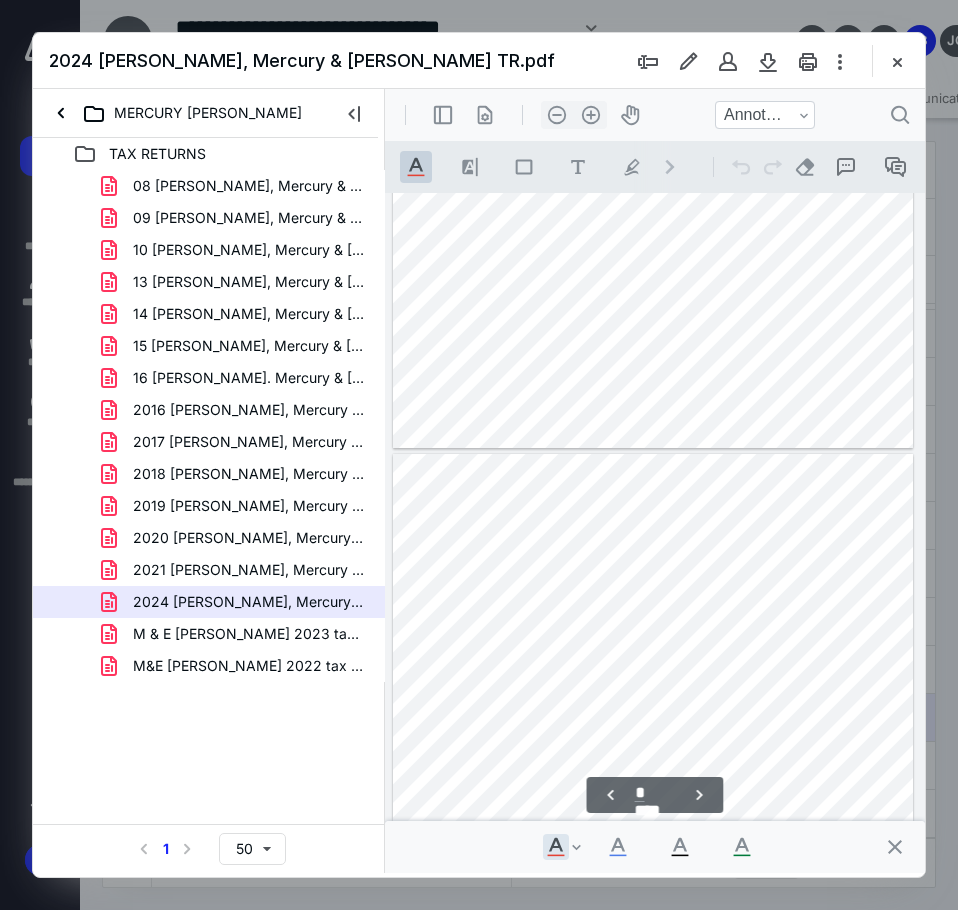 type on "*" 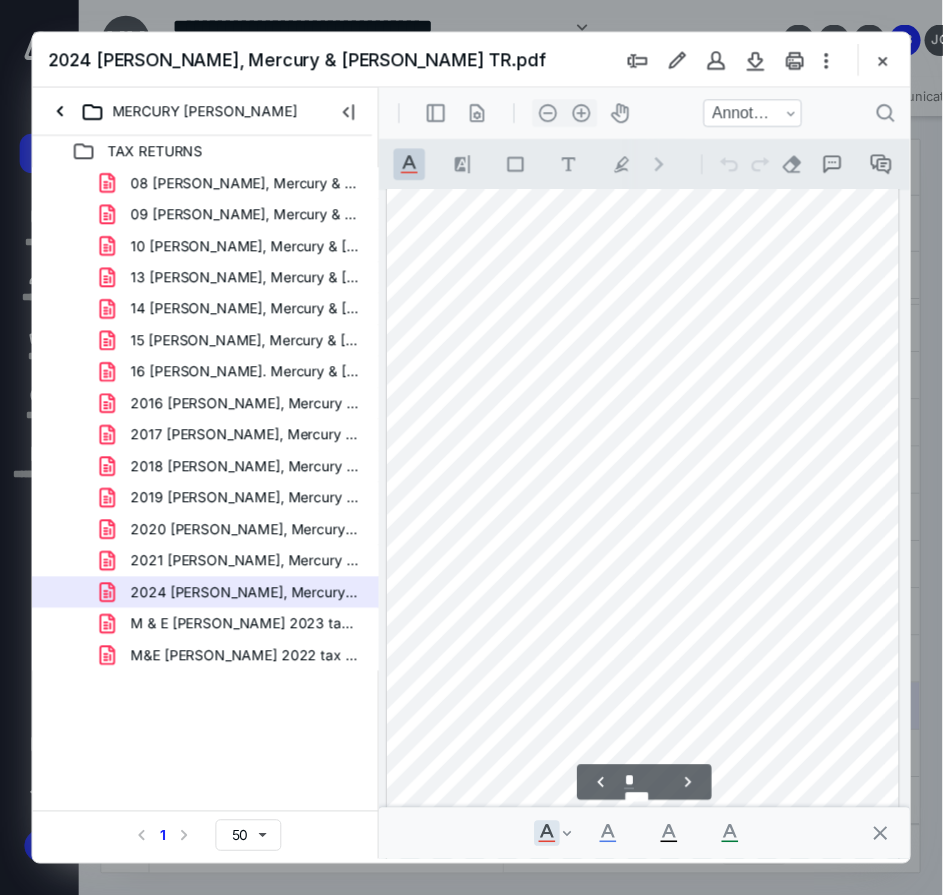 scroll, scrollTop: 3795, scrollLeft: 0, axis: vertical 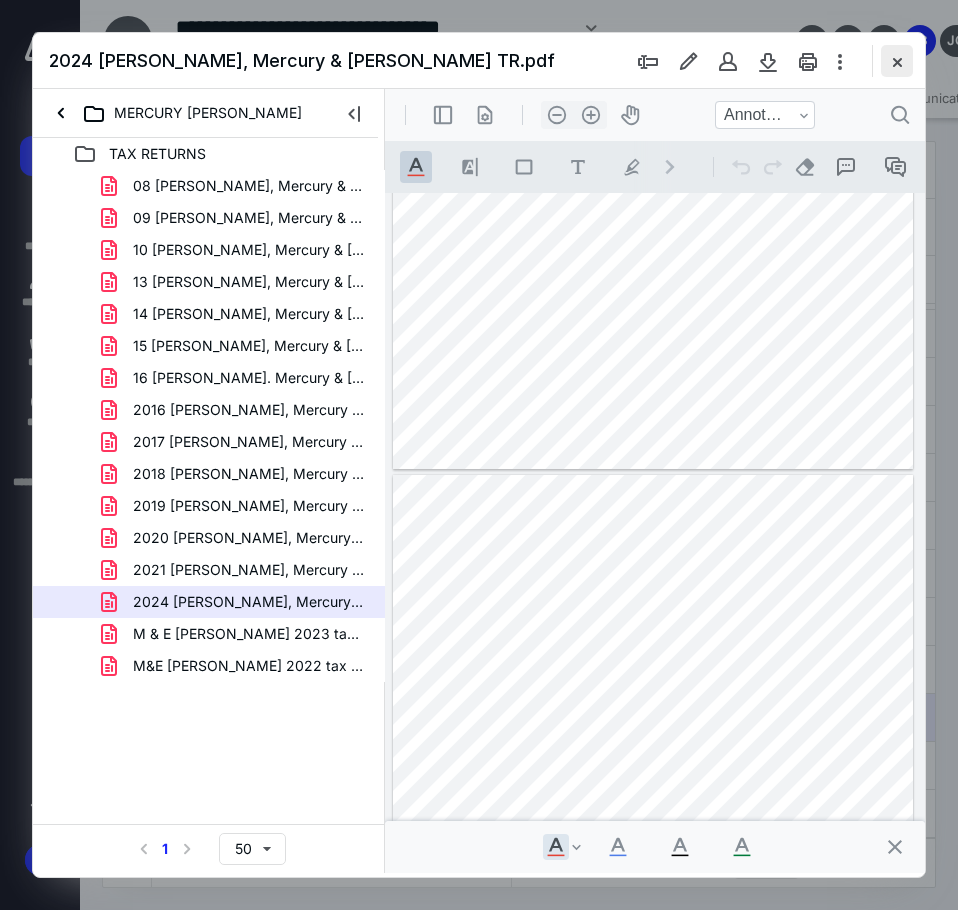 click at bounding box center (897, 61) 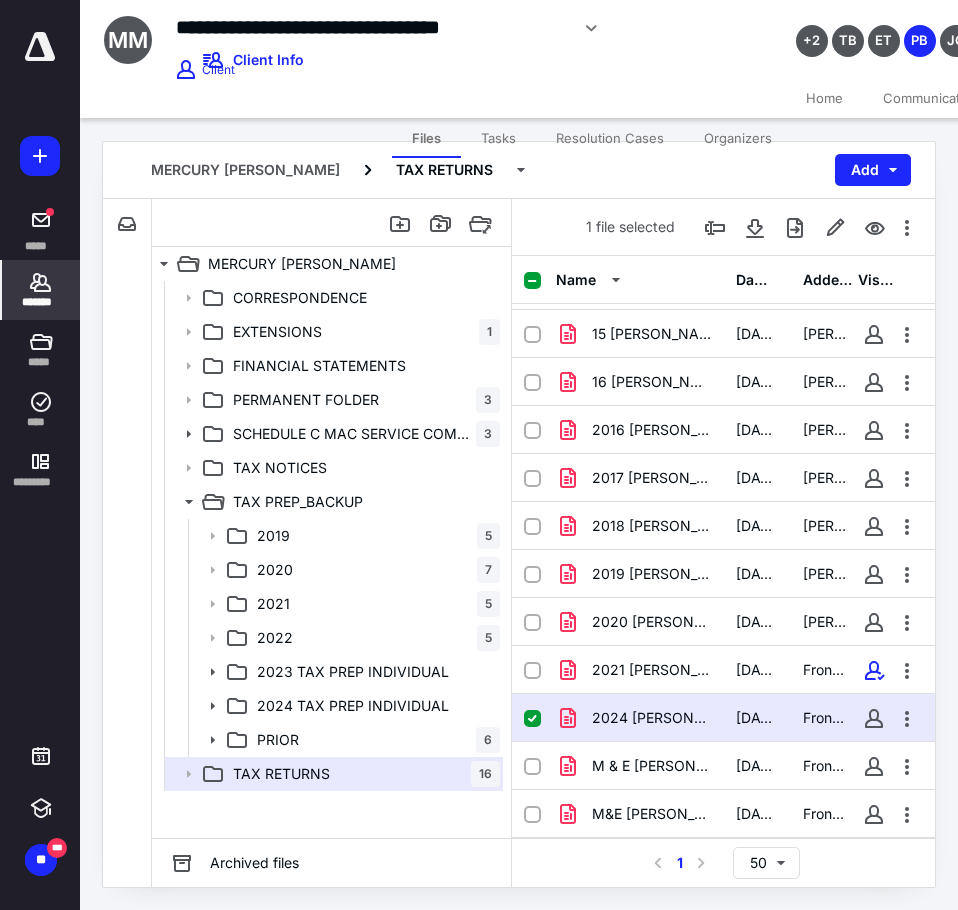click on "*******" at bounding box center (41, 302) 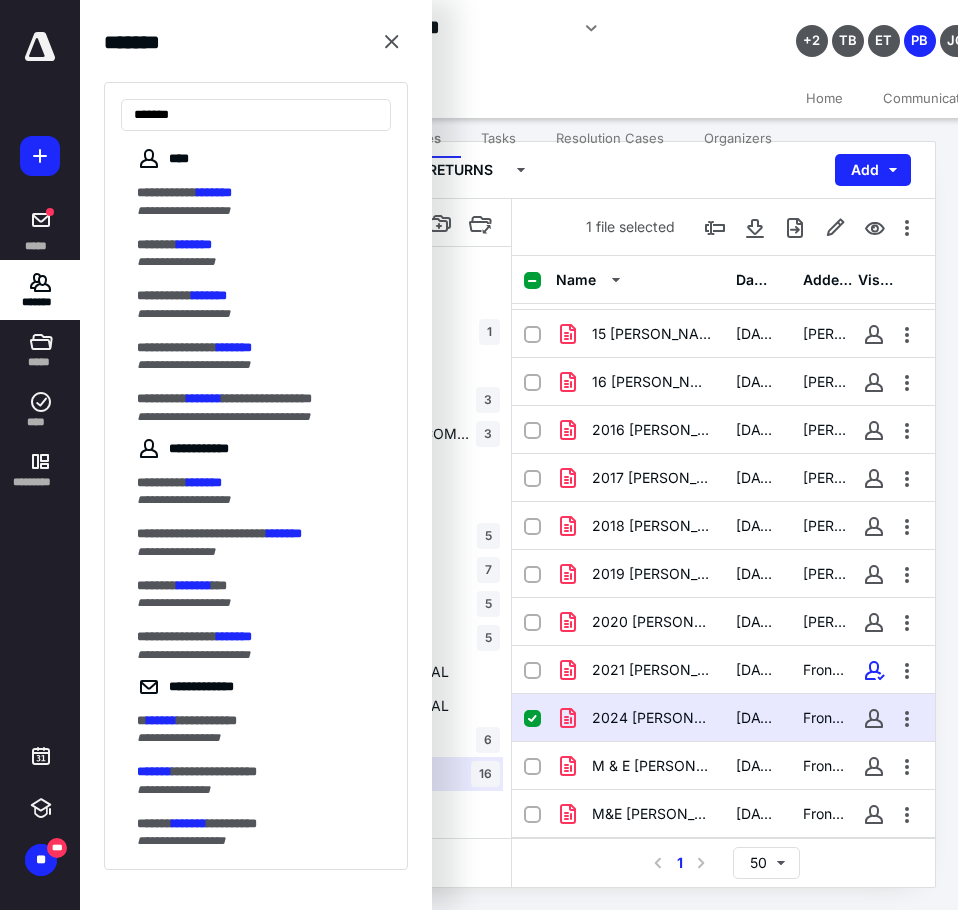 type on "*******" 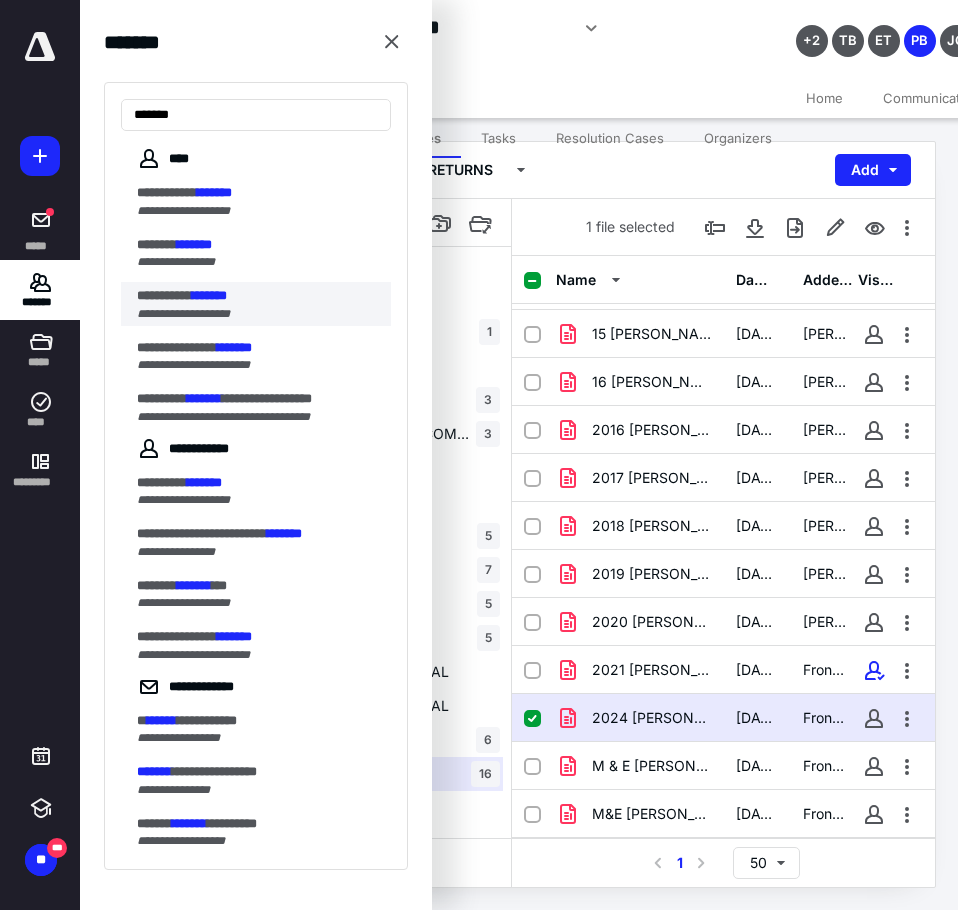 click on "**********" at bounding box center [164, 295] 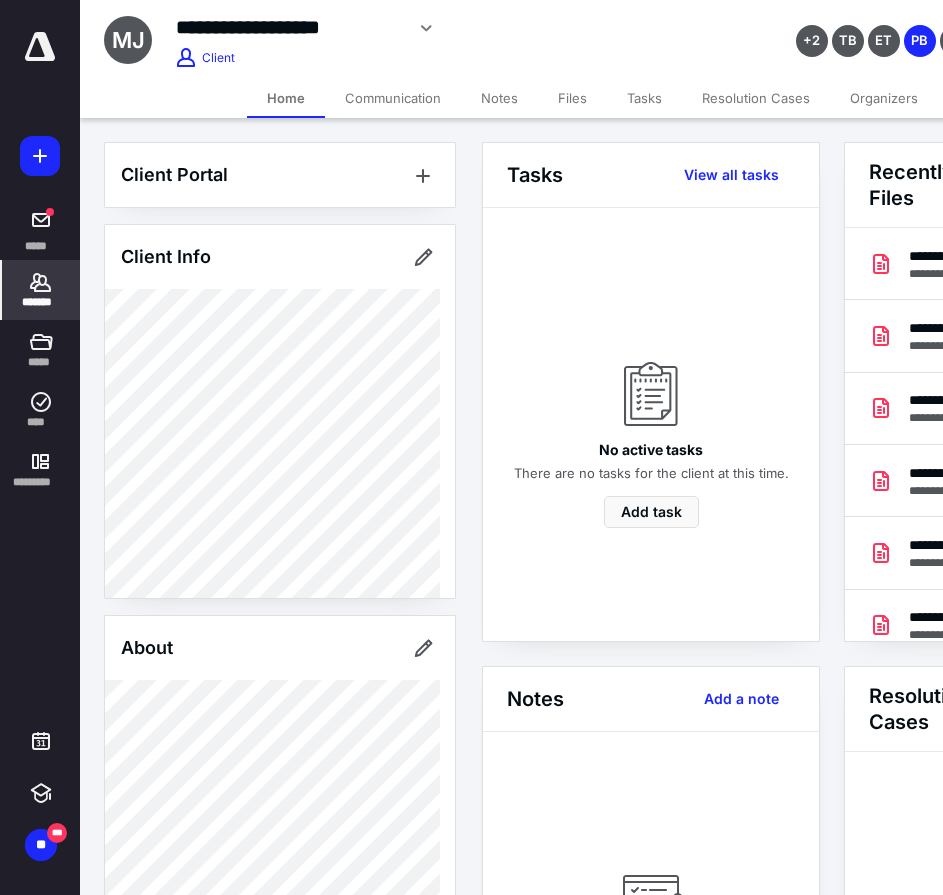 scroll, scrollTop: 0, scrollLeft: 239, axis: horizontal 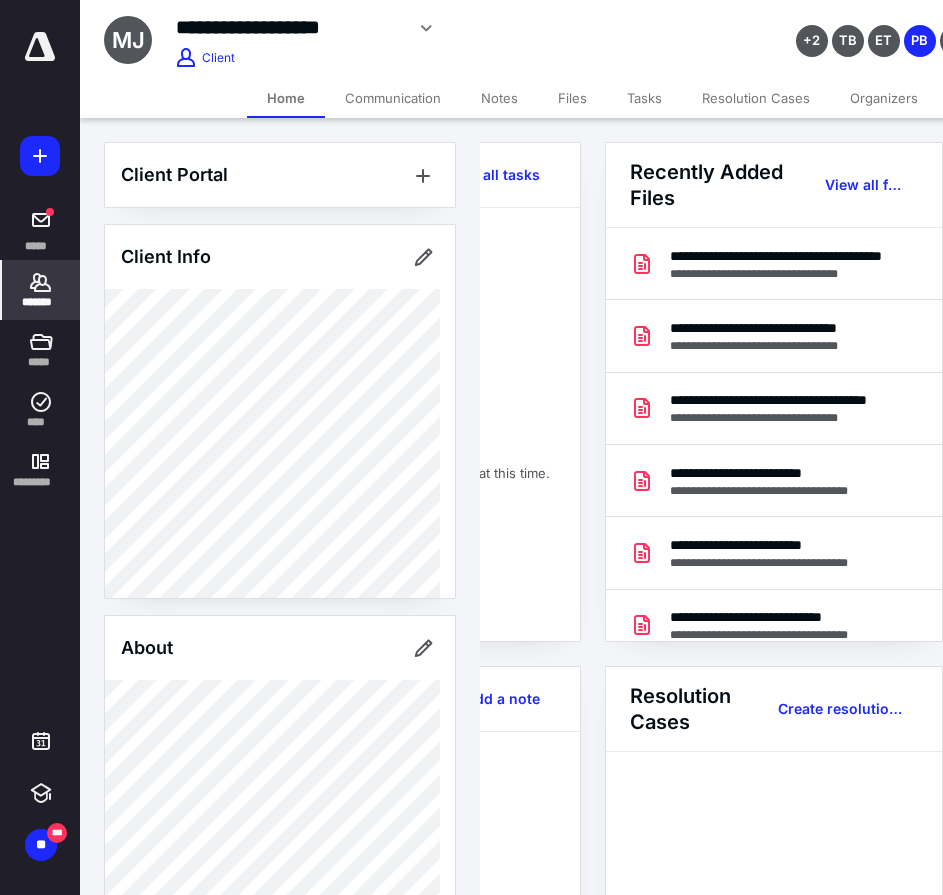 click on "Recently Added Files View all files" at bounding box center [774, 185] 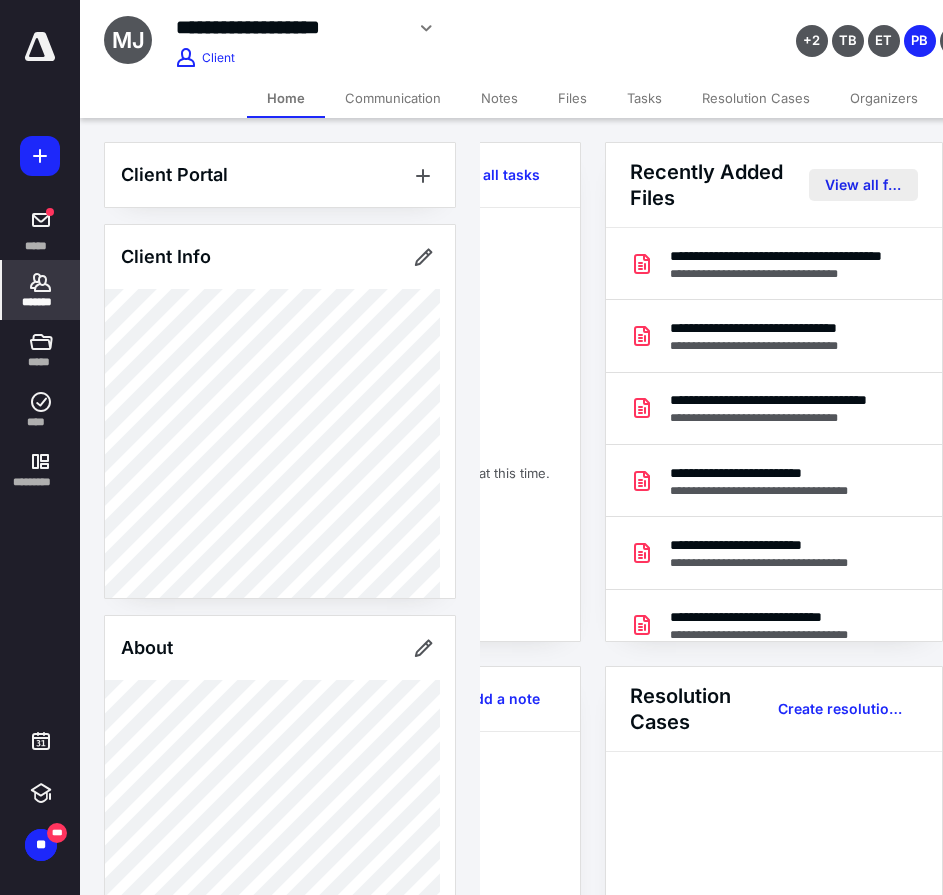 click on "View all files" at bounding box center [863, 185] 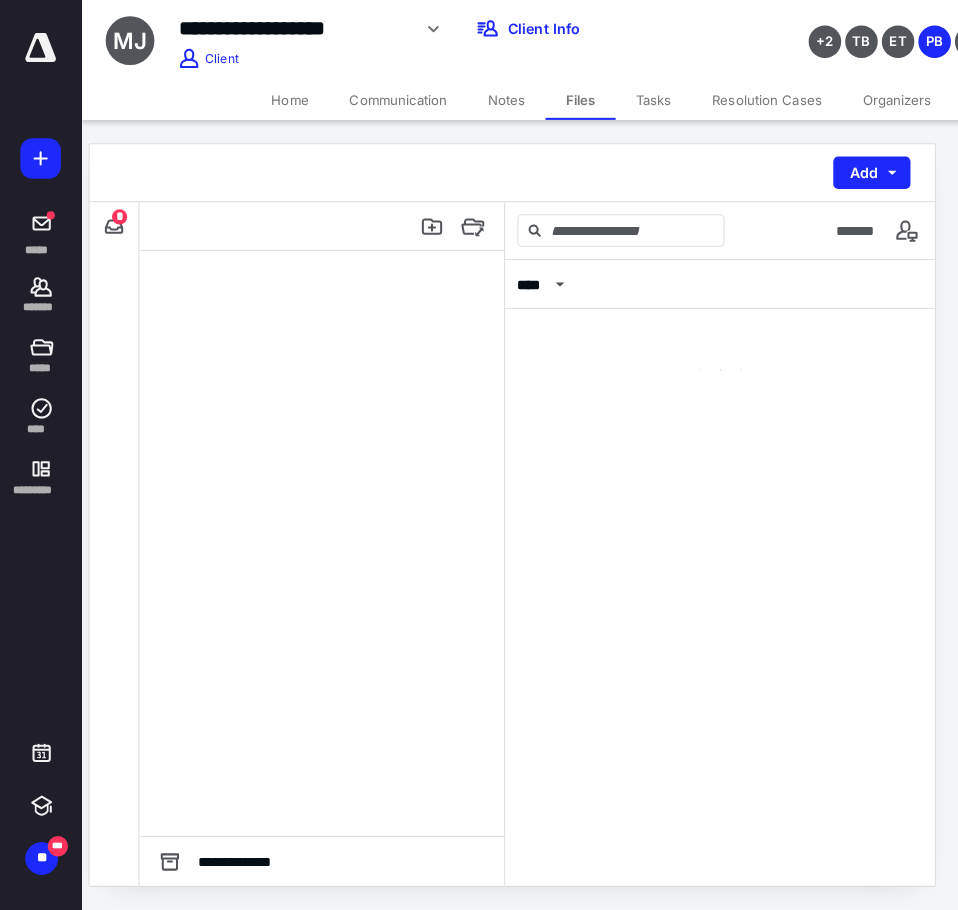 scroll, scrollTop: 0, scrollLeft: 0, axis: both 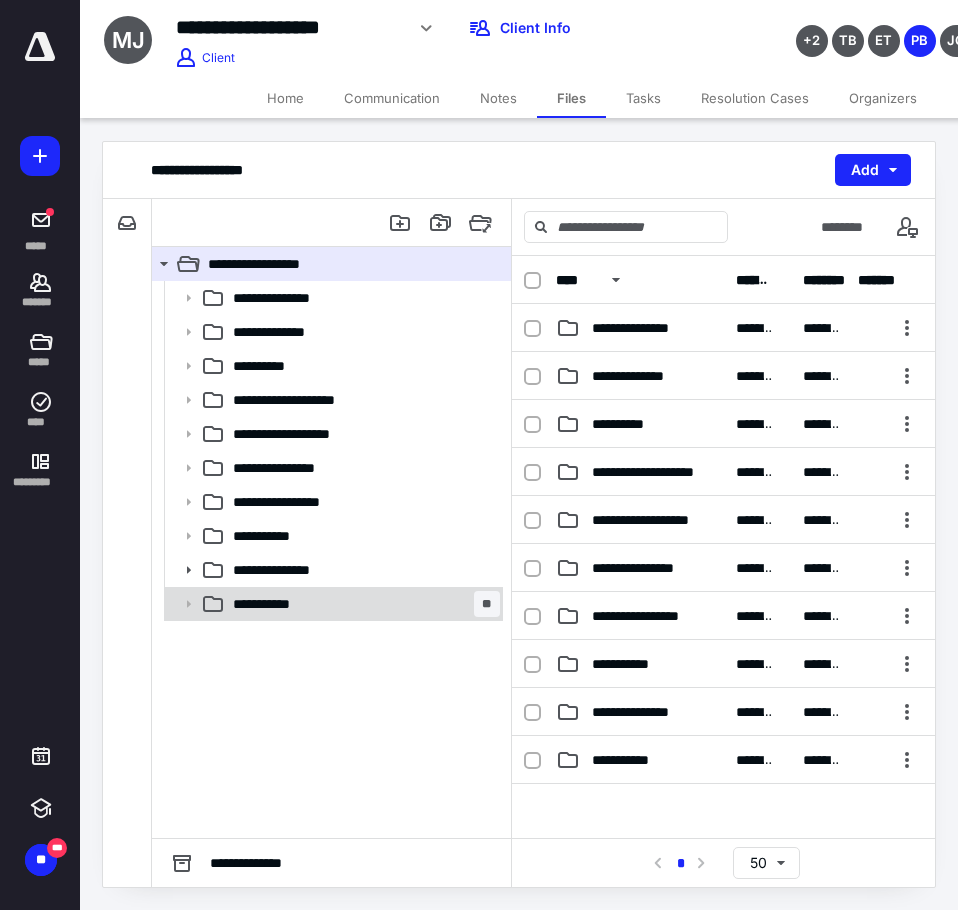click on "**********" at bounding box center (362, 604) 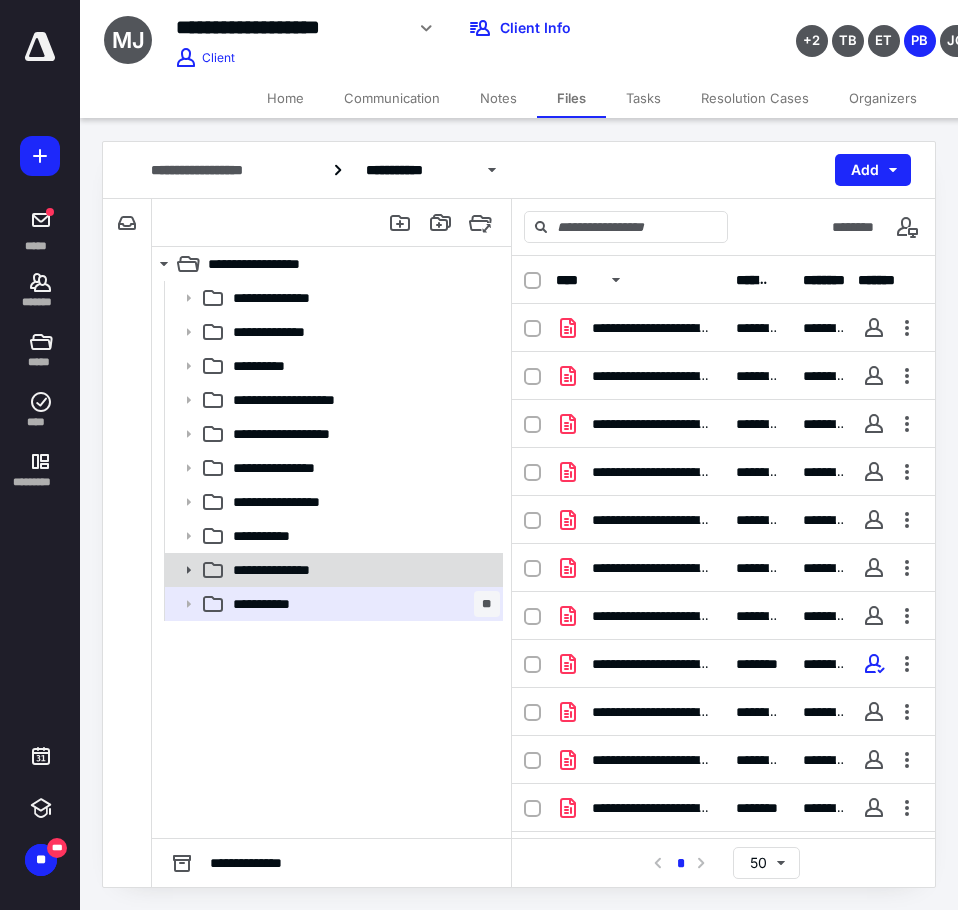 click 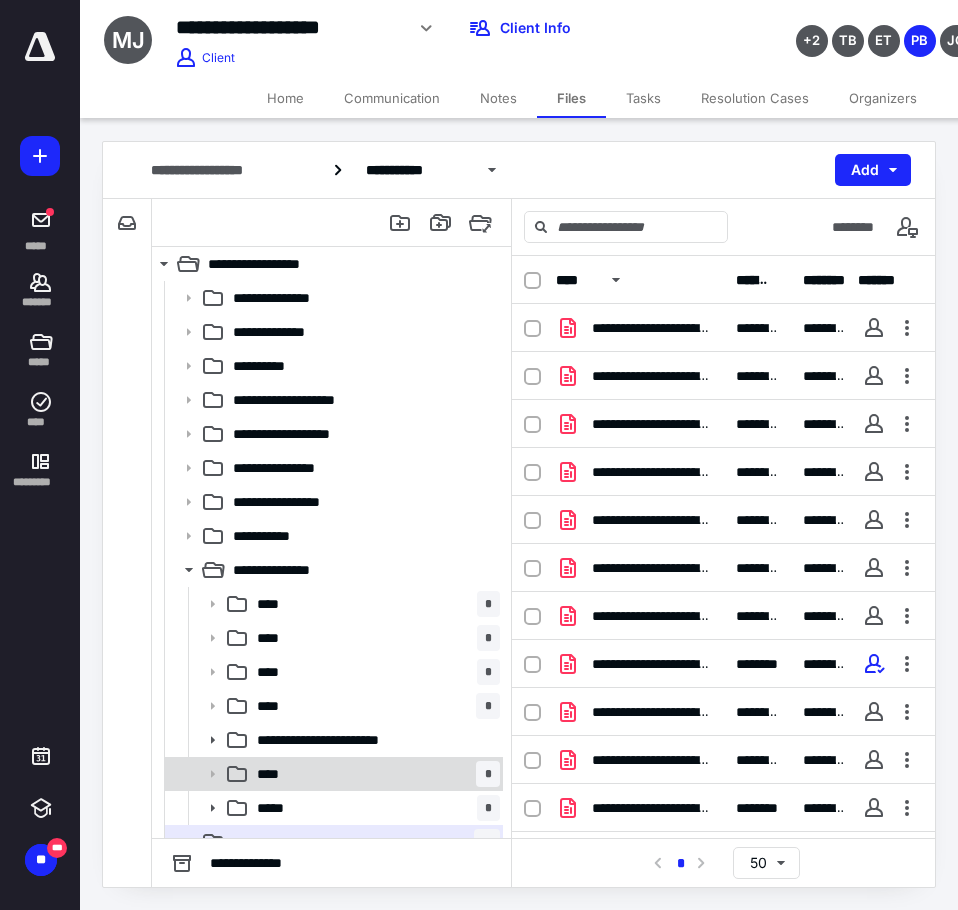 click 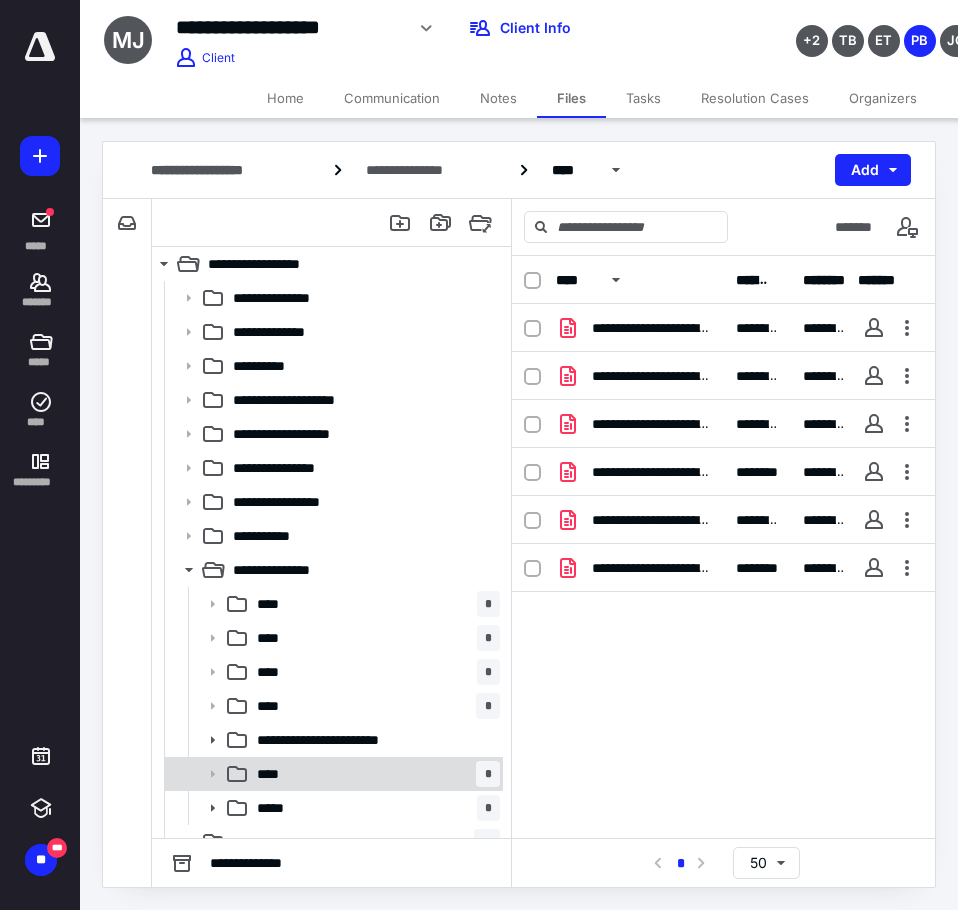 click 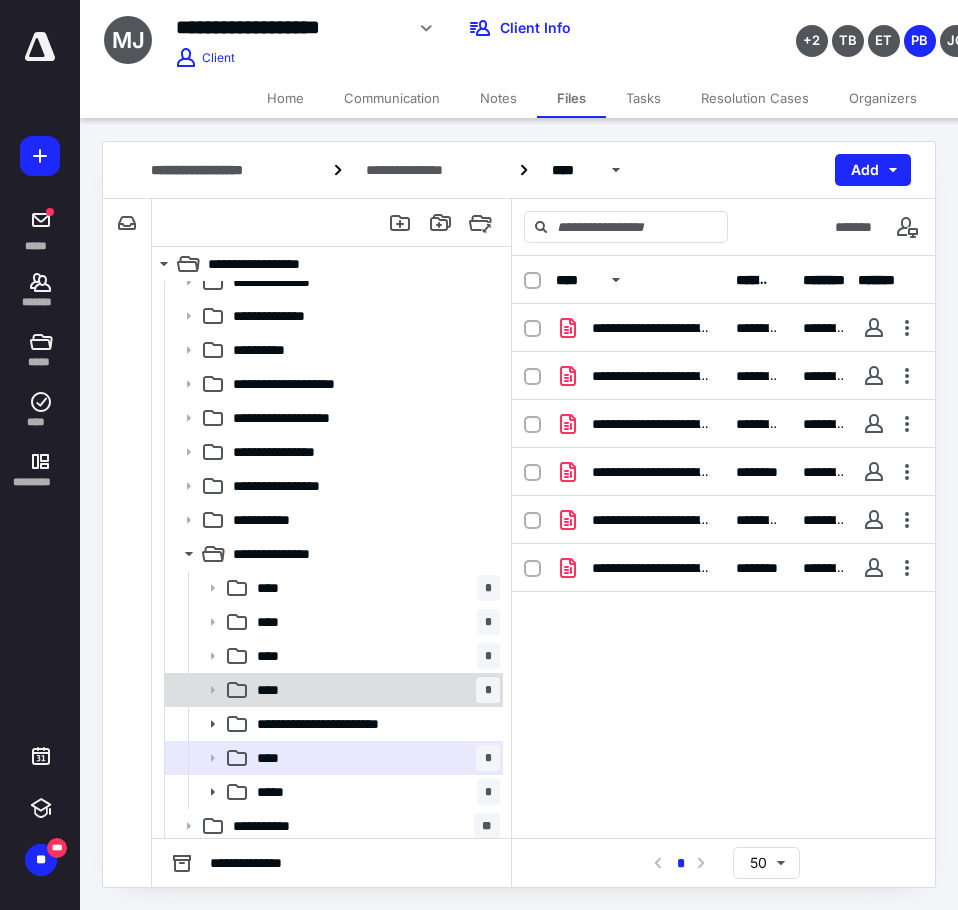 scroll, scrollTop: 21, scrollLeft: 0, axis: vertical 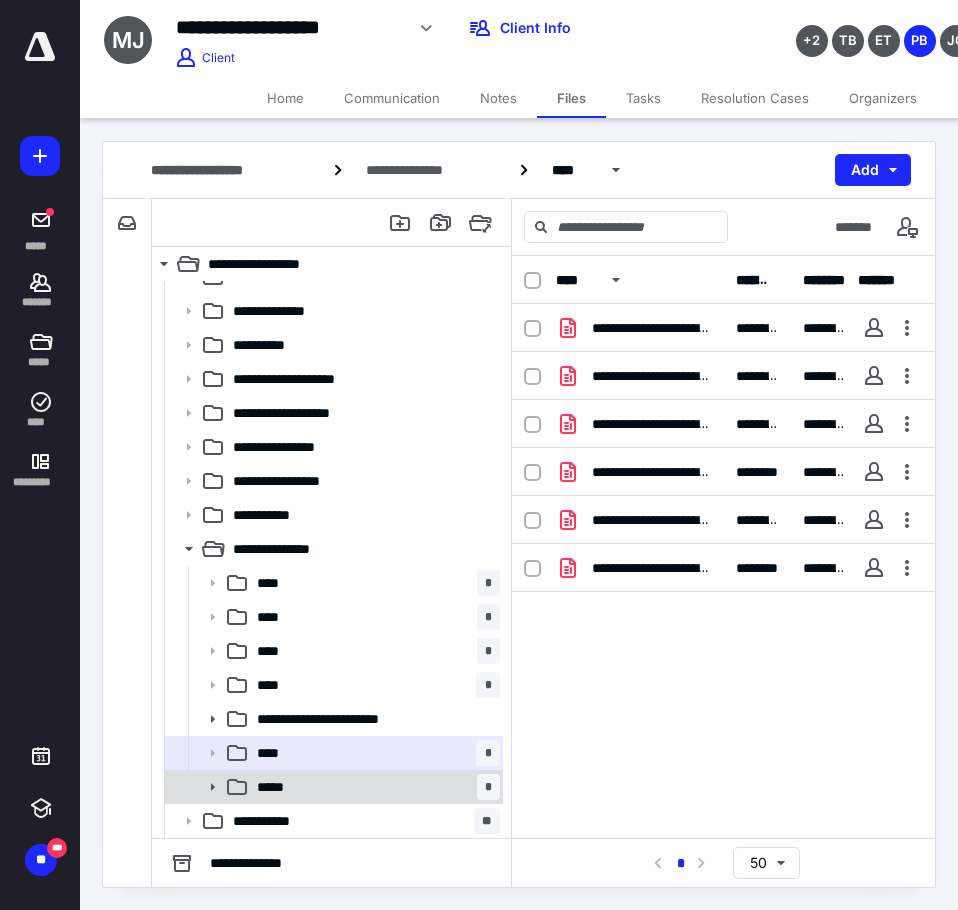 drag, startPoint x: 292, startPoint y: 815, endPoint x: 316, endPoint y: 791, distance: 33.941124 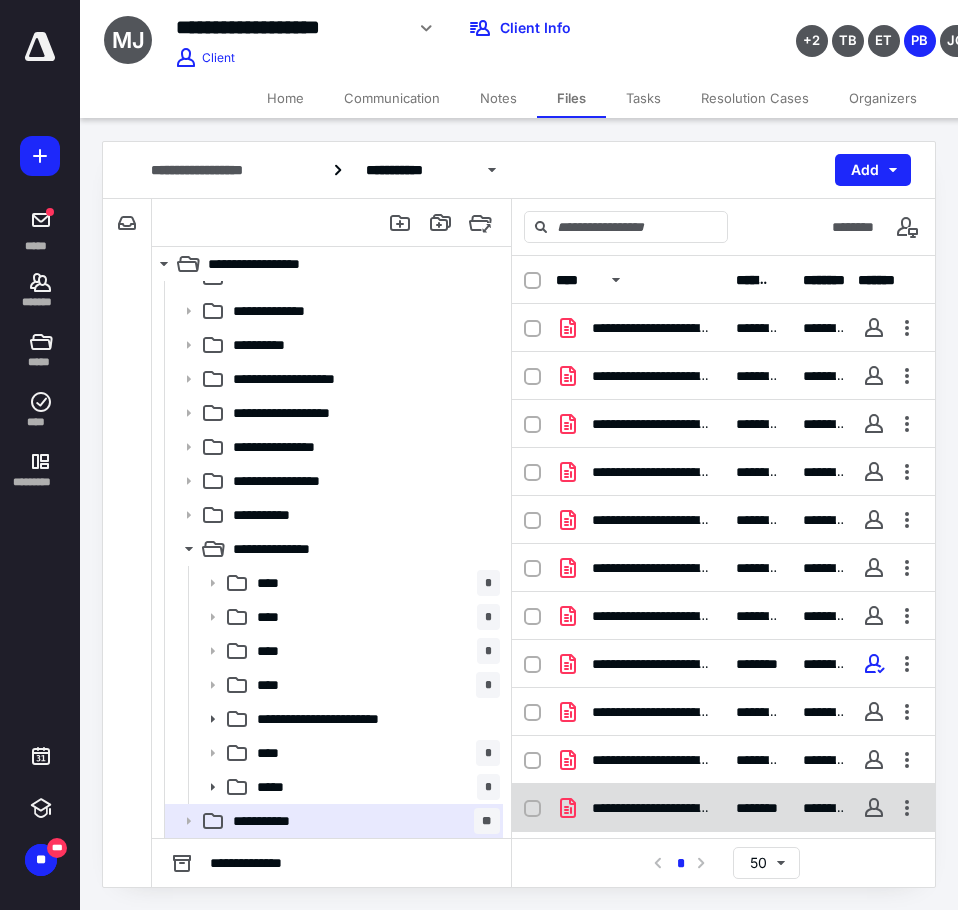 click on "**********" at bounding box center [652, 808] 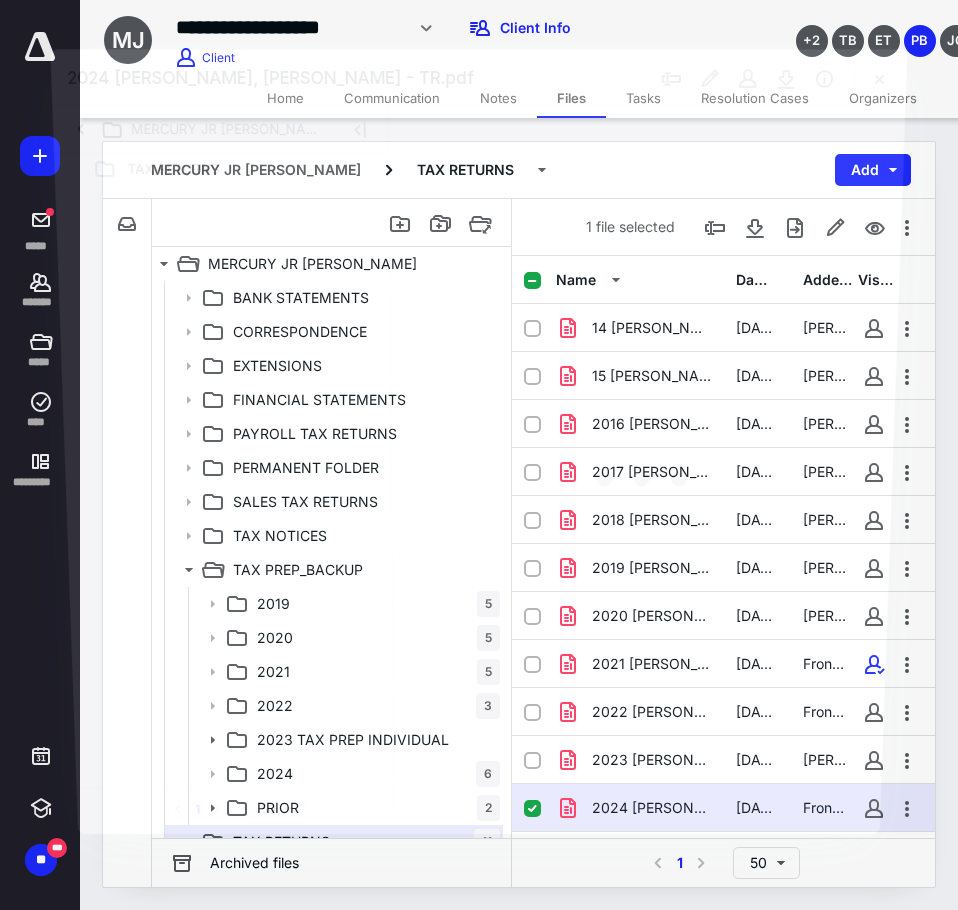 click at bounding box center (647, 468) 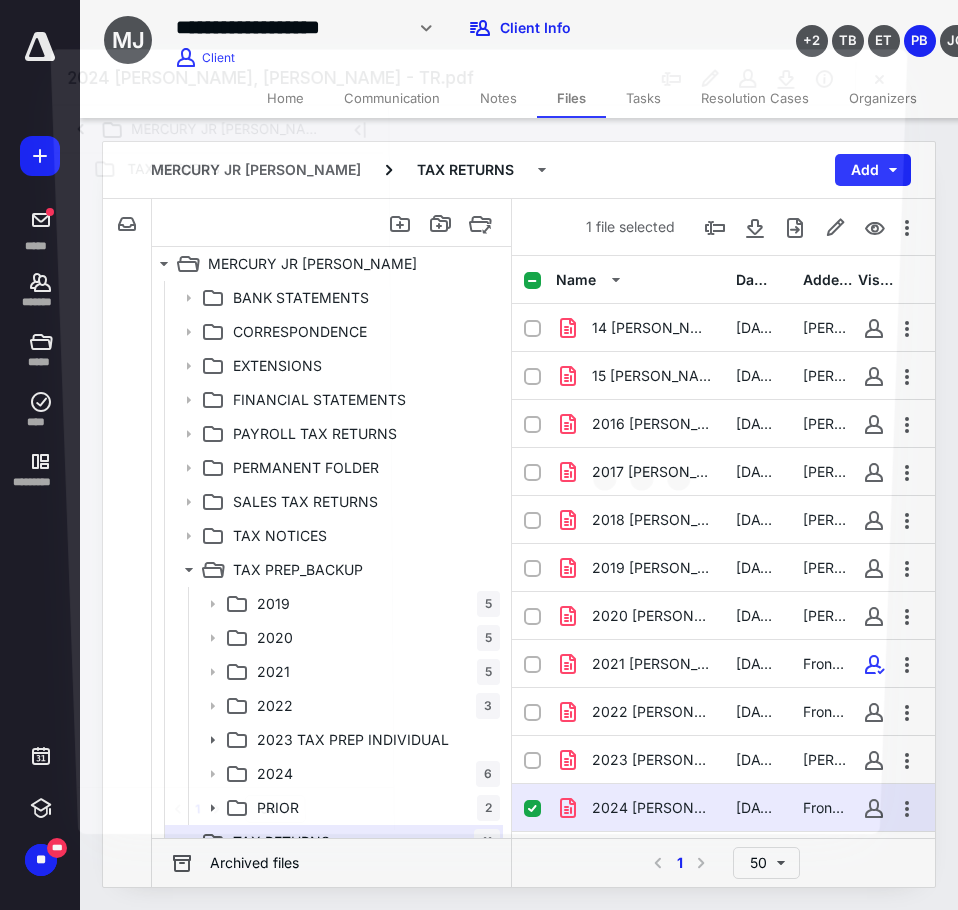 scroll, scrollTop: 21, scrollLeft: 0, axis: vertical 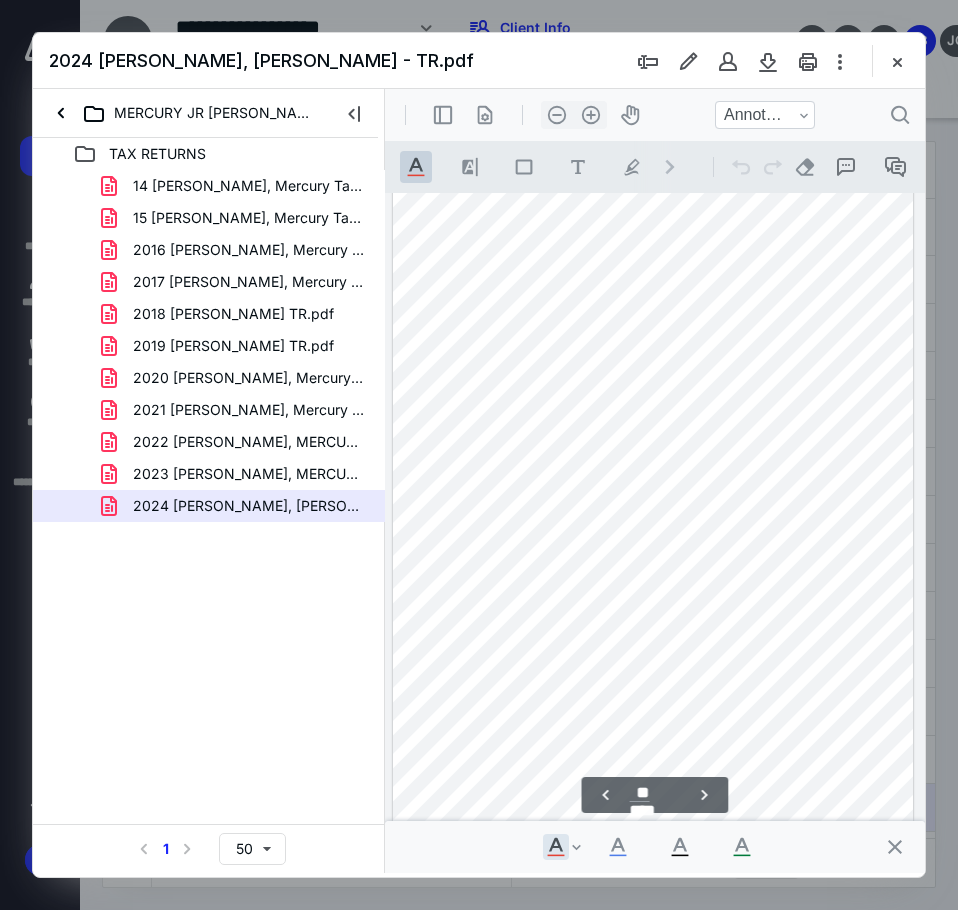 type on "**" 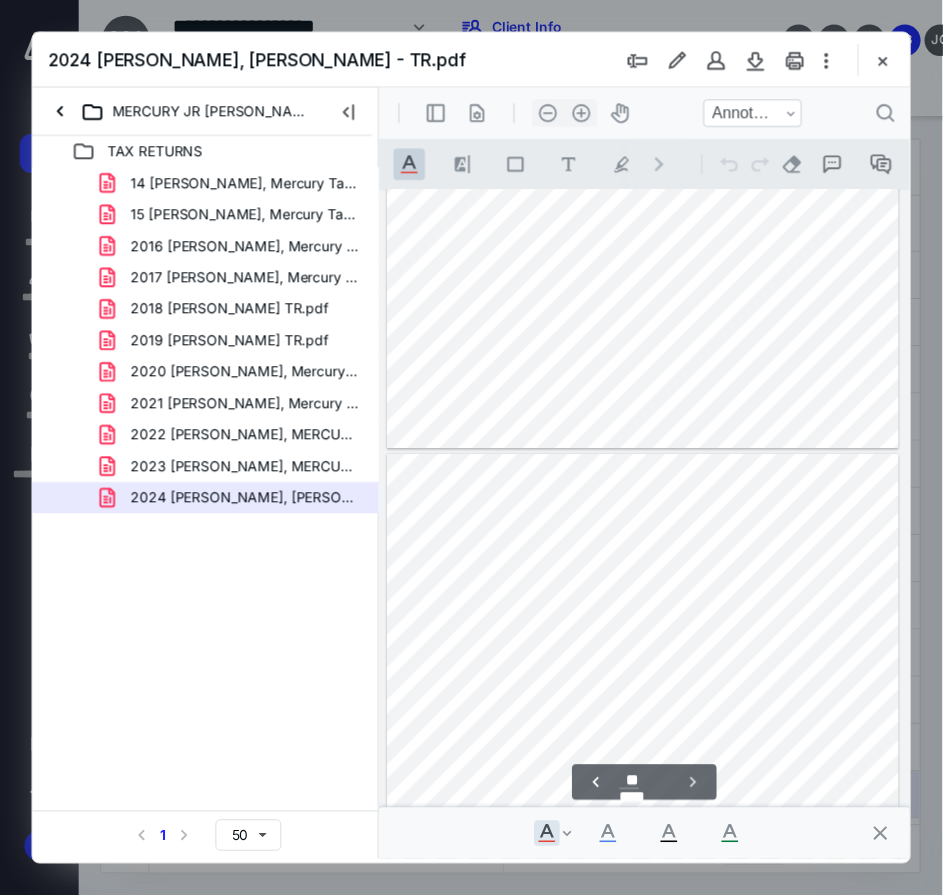 scroll, scrollTop: 10863, scrollLeft: 0, axis: vertical 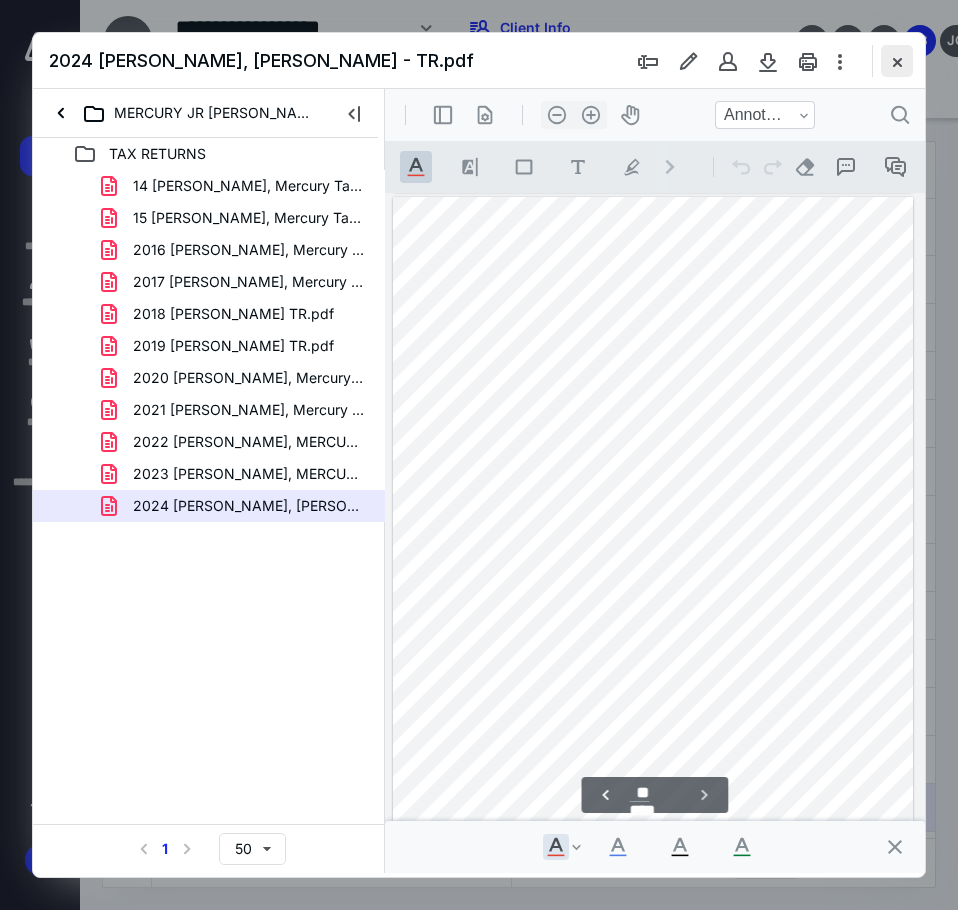click at bounding box center (897, 61) 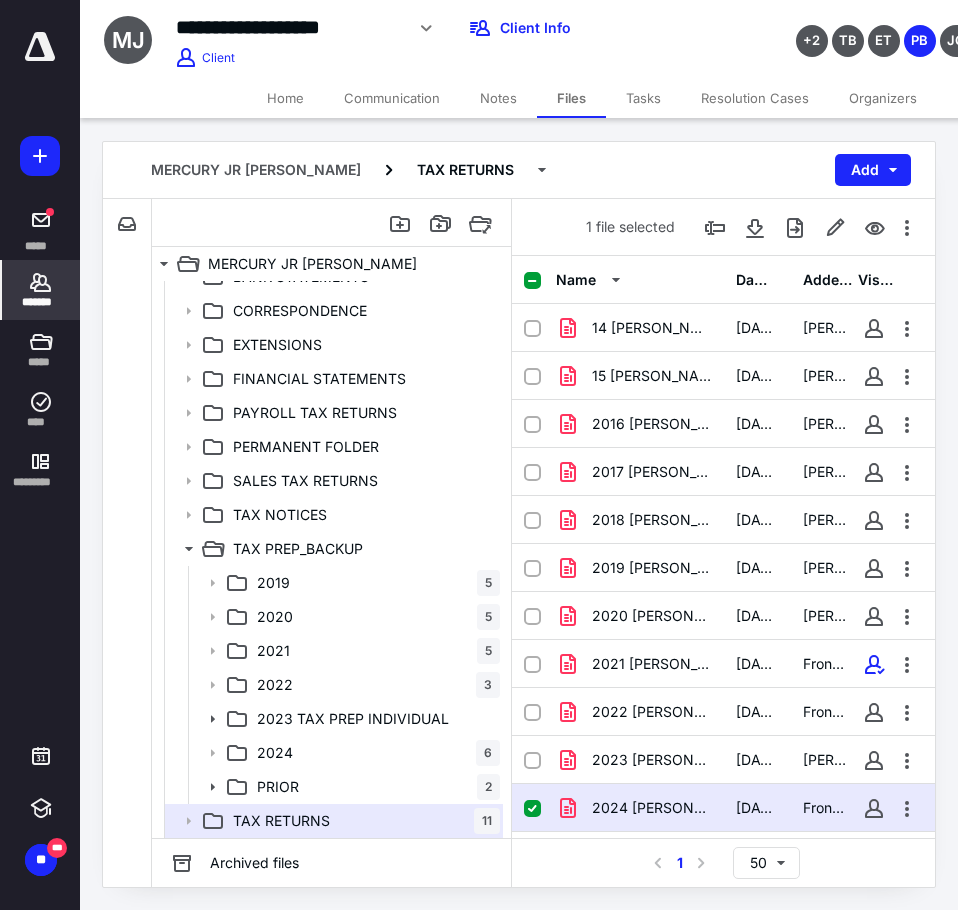 click on "*******" at bounding box center (41, 302) 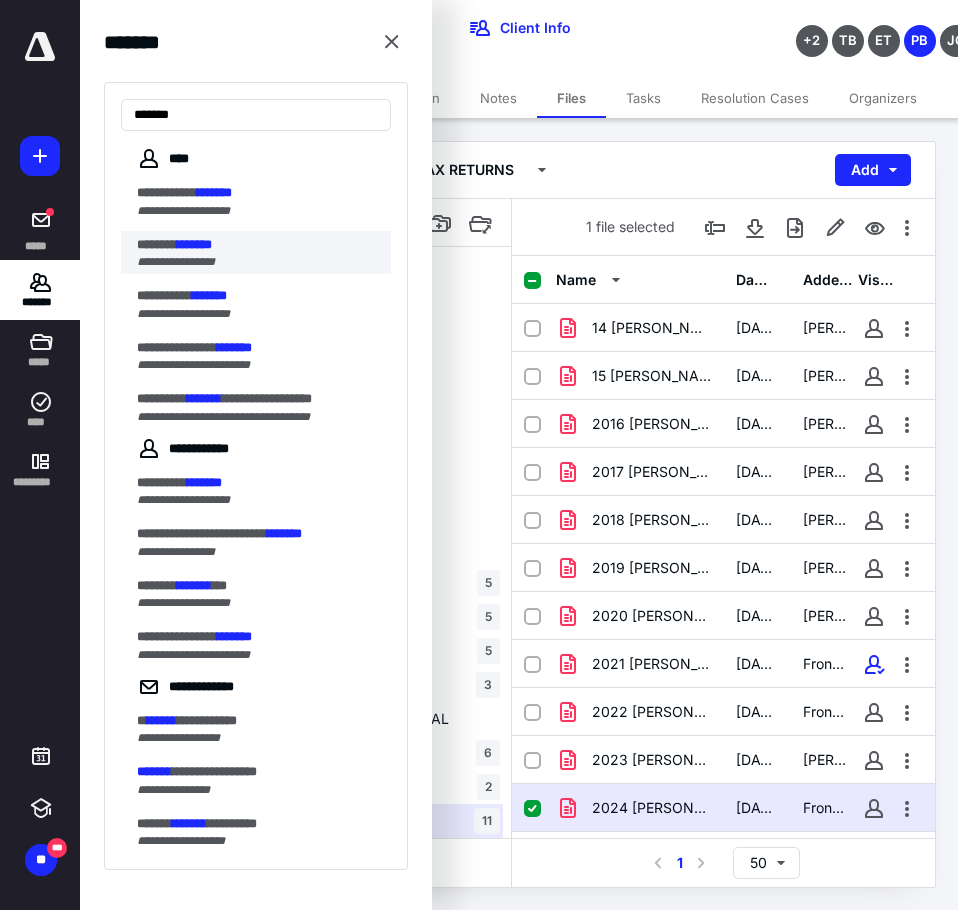 type on "*******" 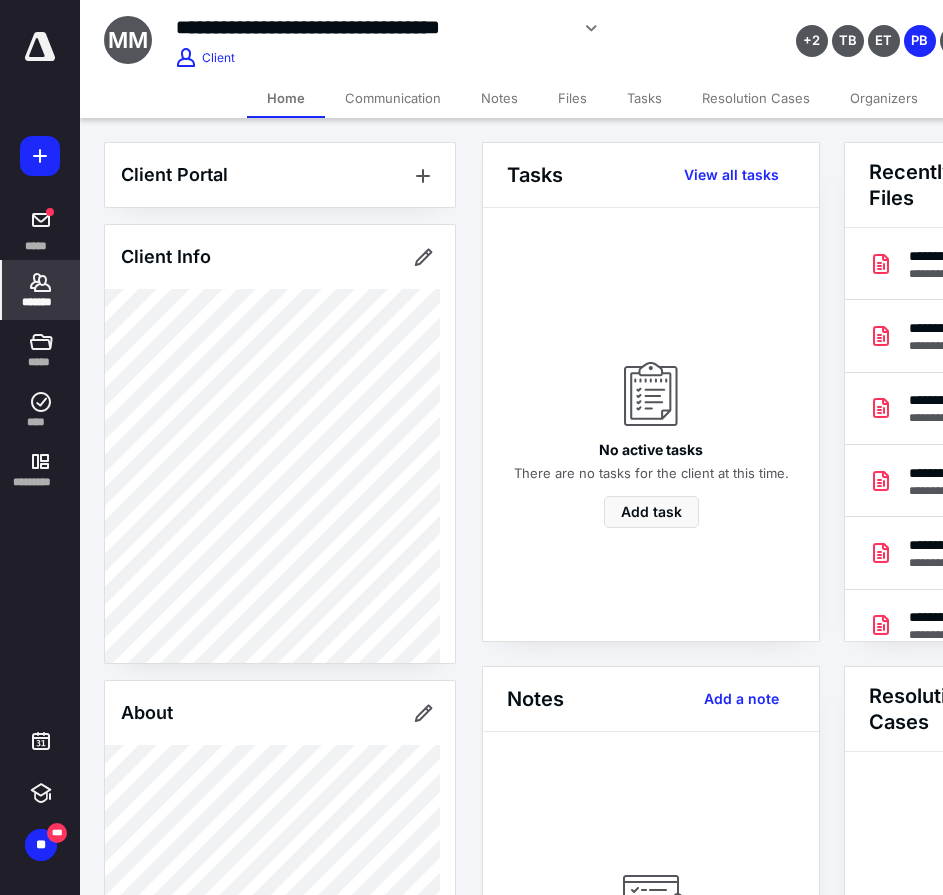 scroll, scrollTop: 0, scrollLeft: 239, axis: horizontal 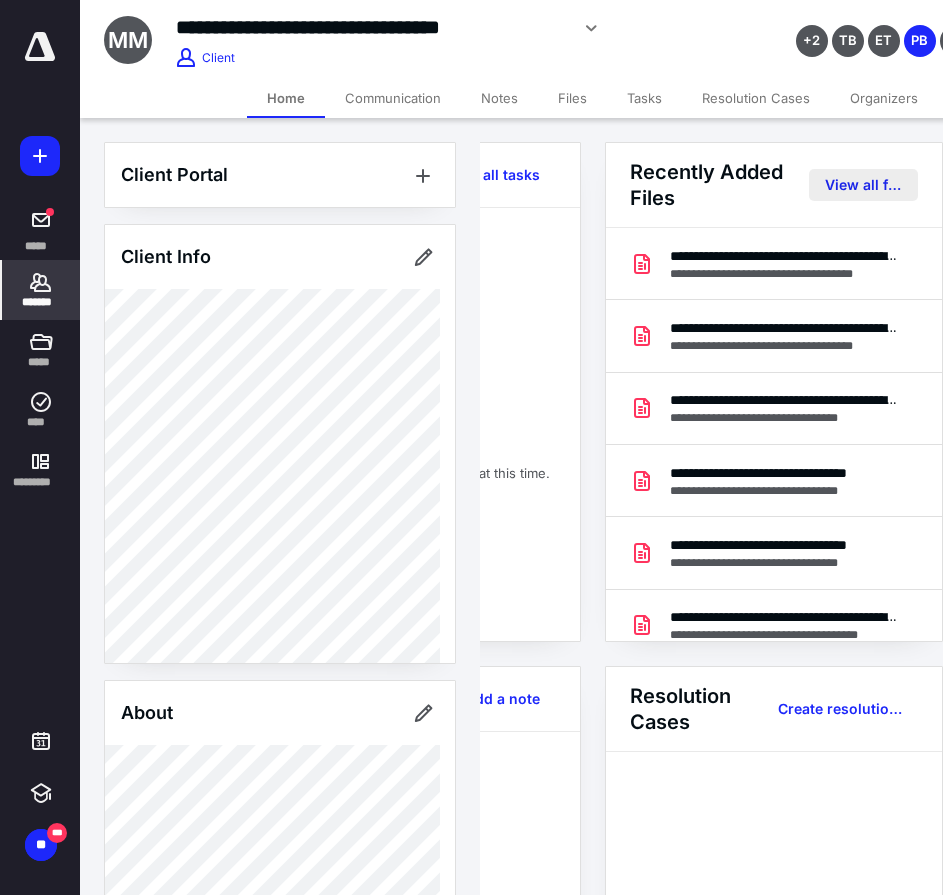 click on "View all files" at bounding box center (863, 185) 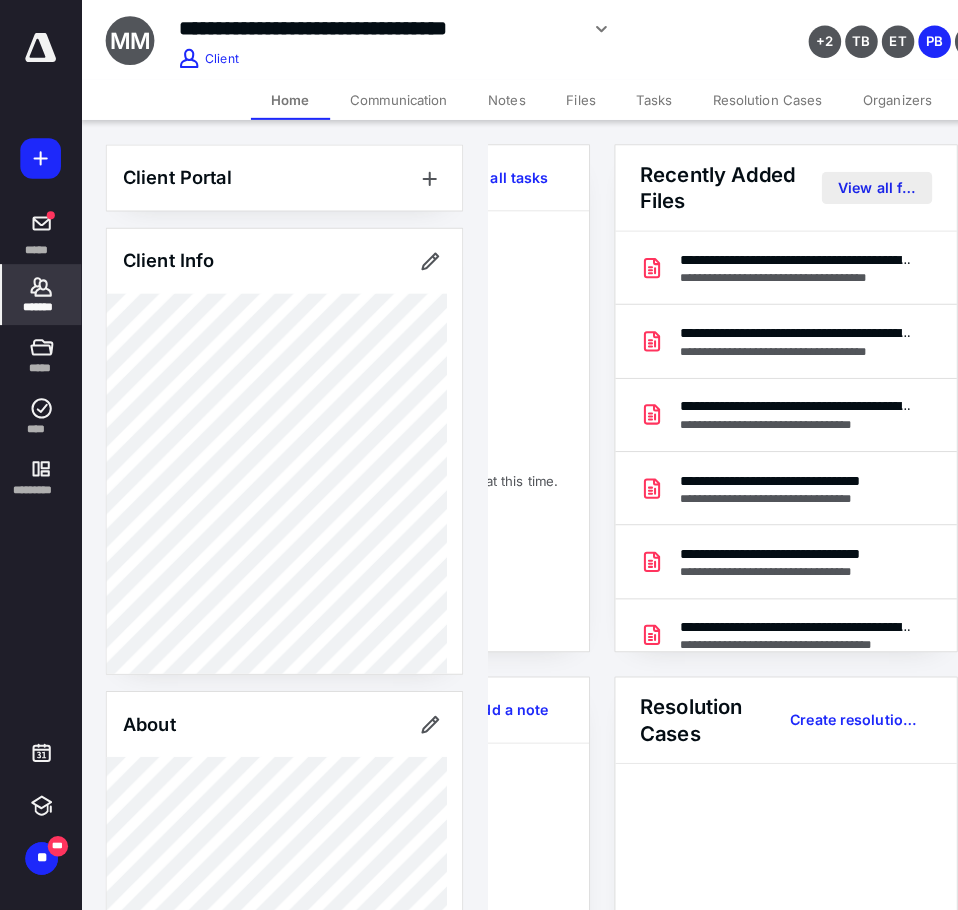scroll, scrollTop: 0, scrollLeft: 0, axis: both 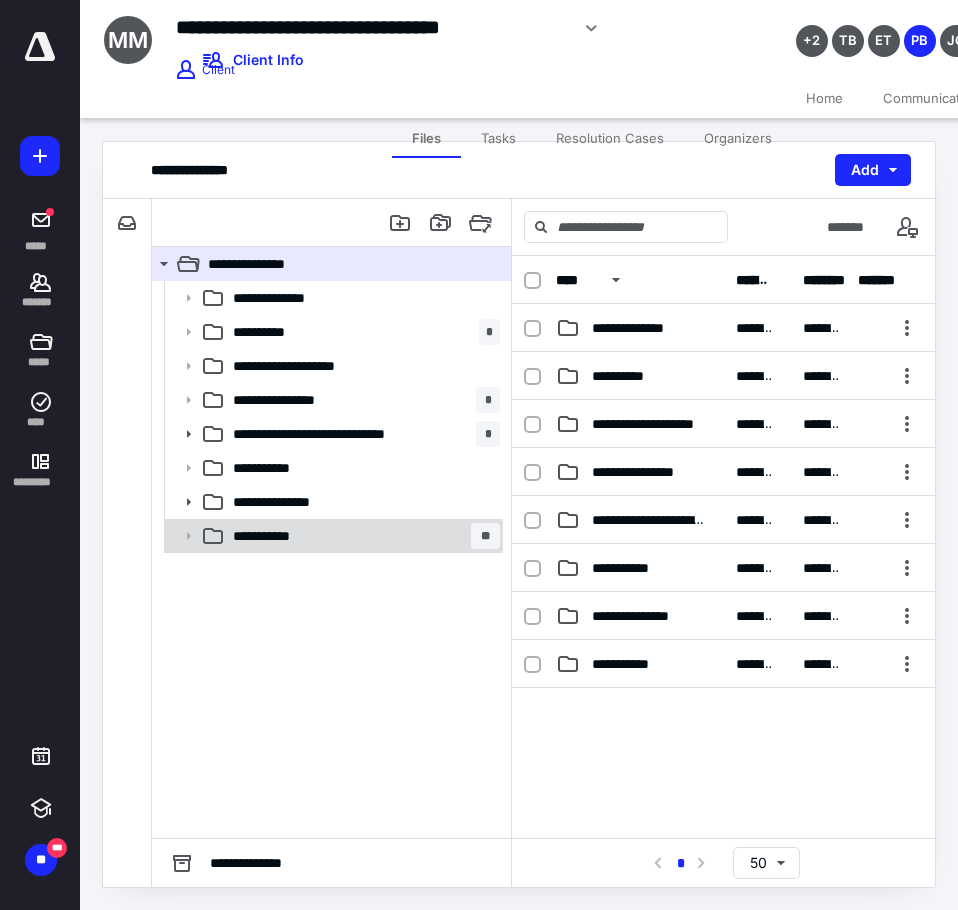 click 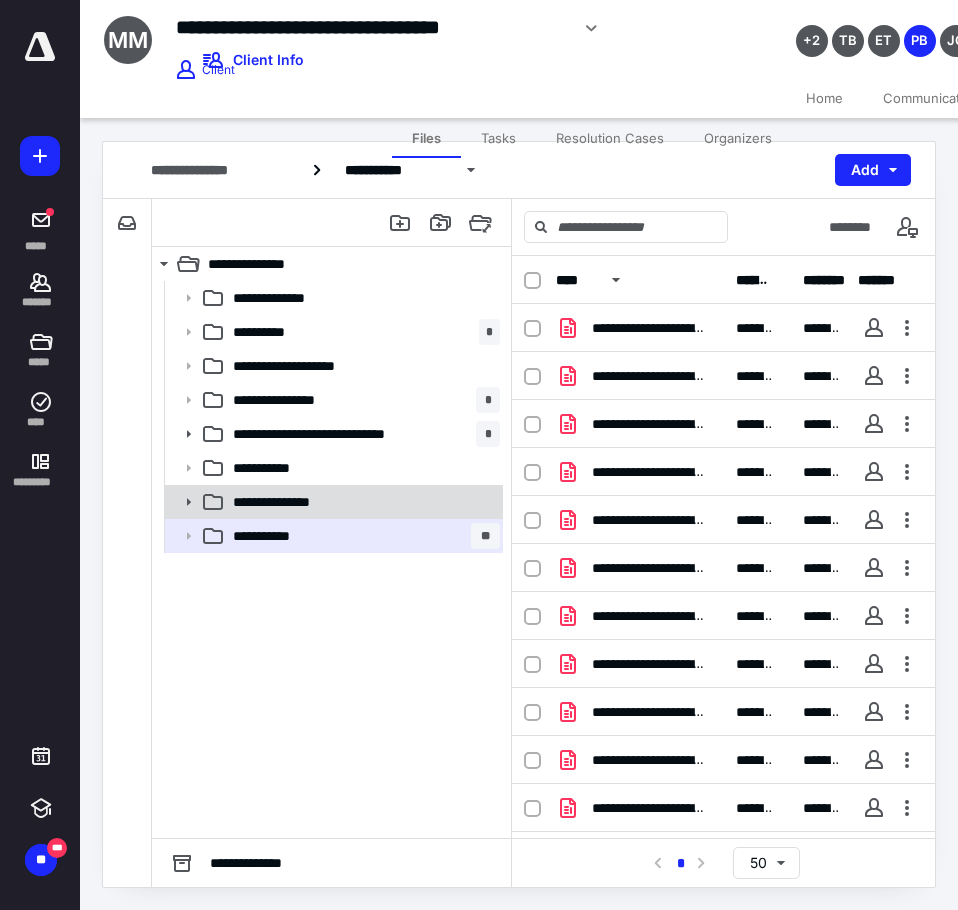click 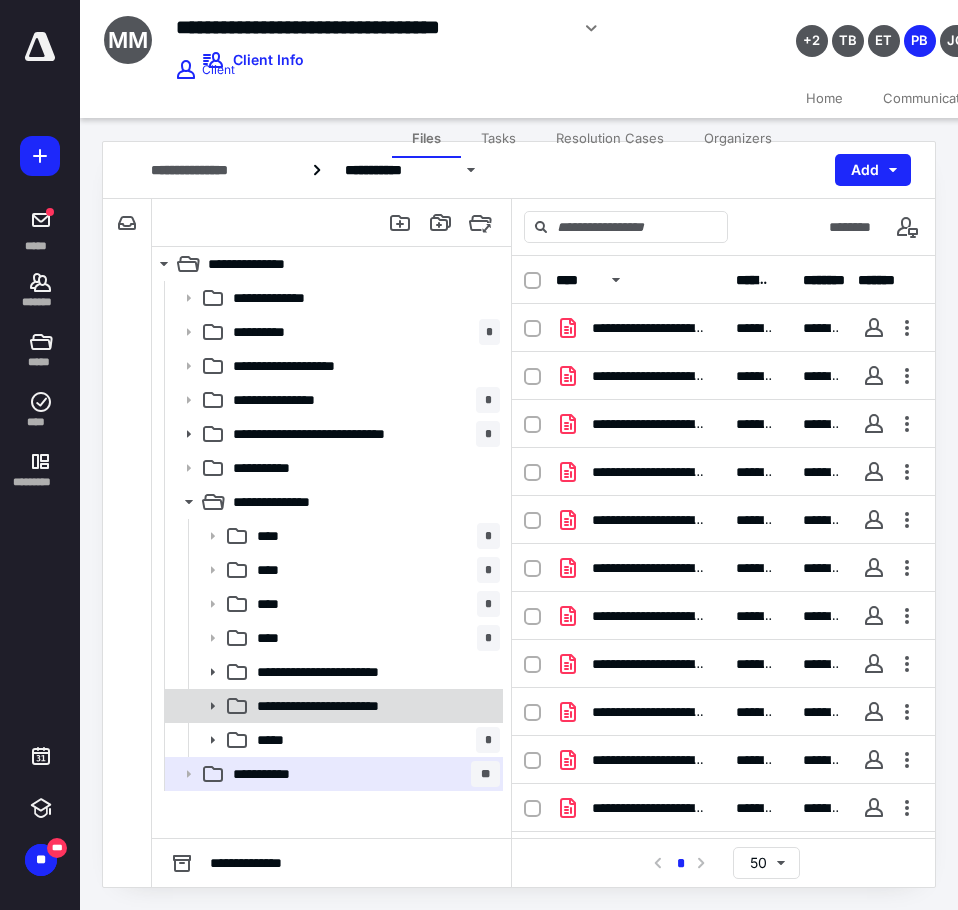 click 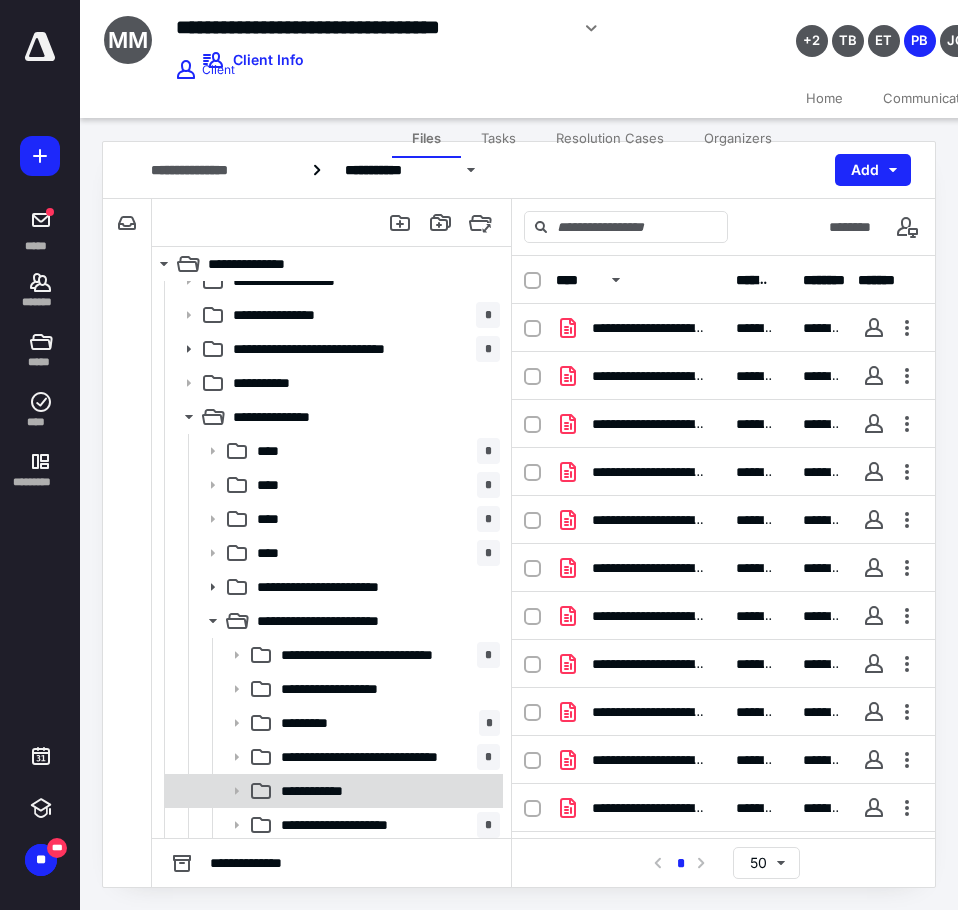 scroll, scrollTop: 200, scrollLeft: 0, axis: vertical 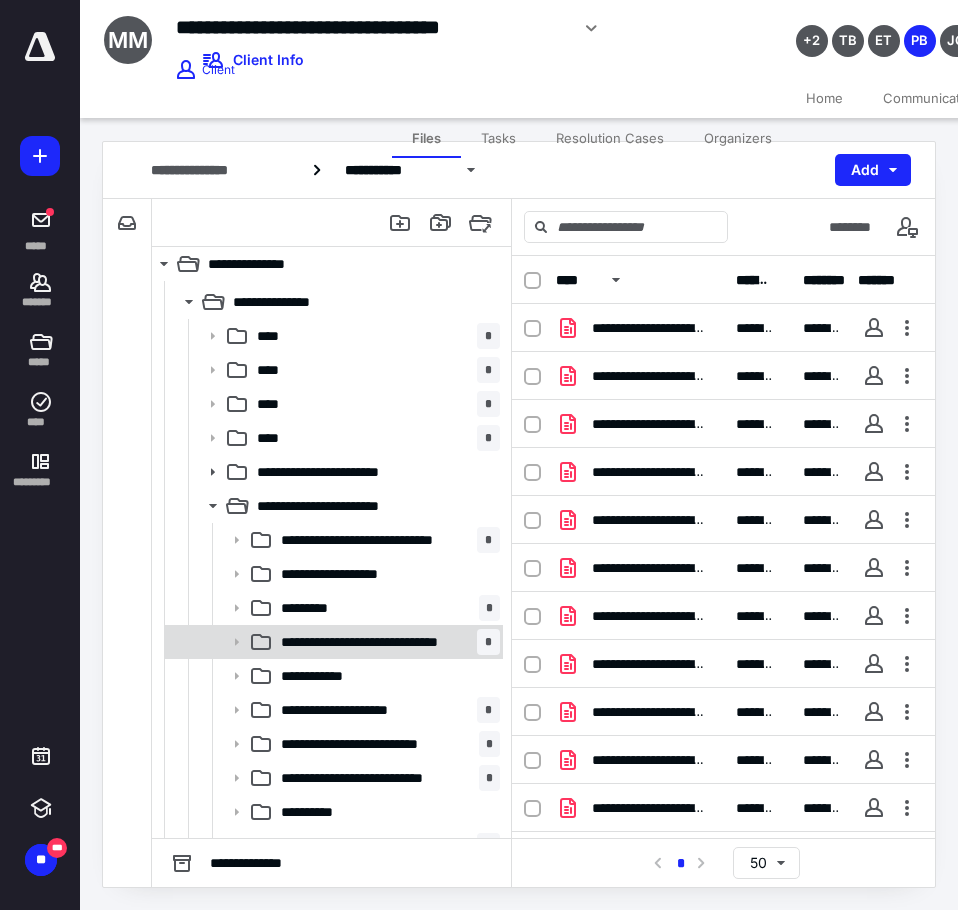 click on "**********" at bounding box center (373, 642) 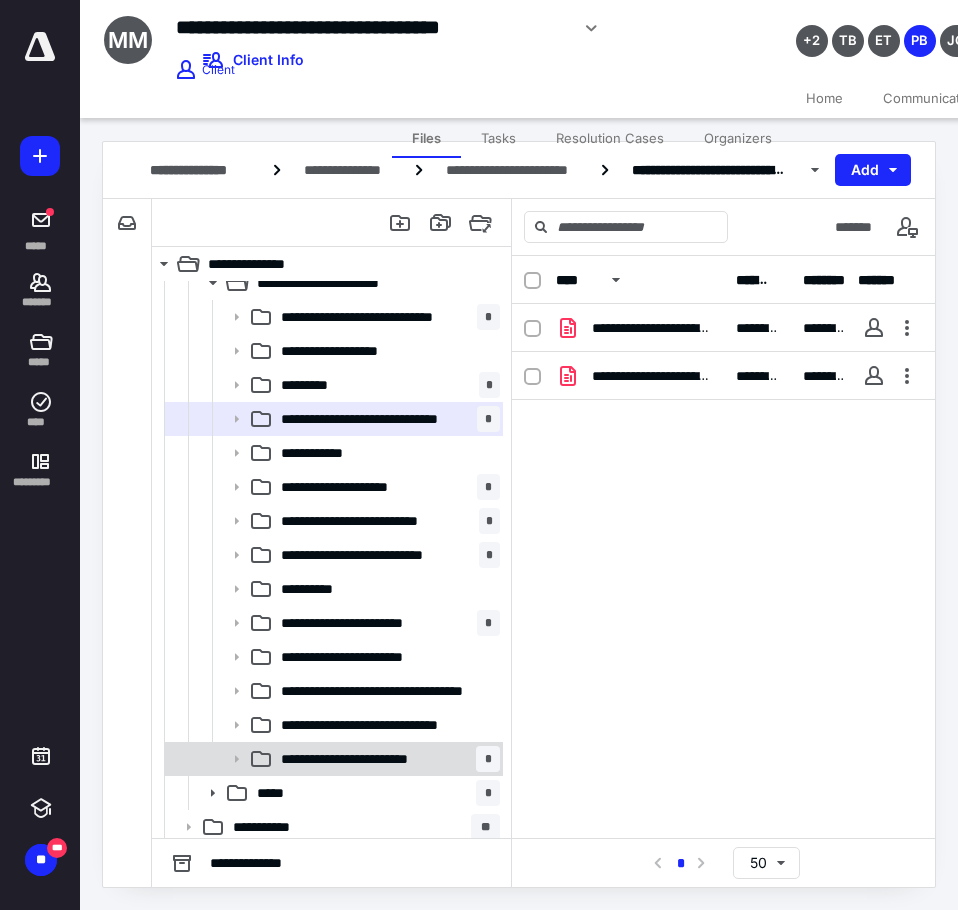 scroll, scrollTop: 429, scrollLeft: 0, axis: vertical 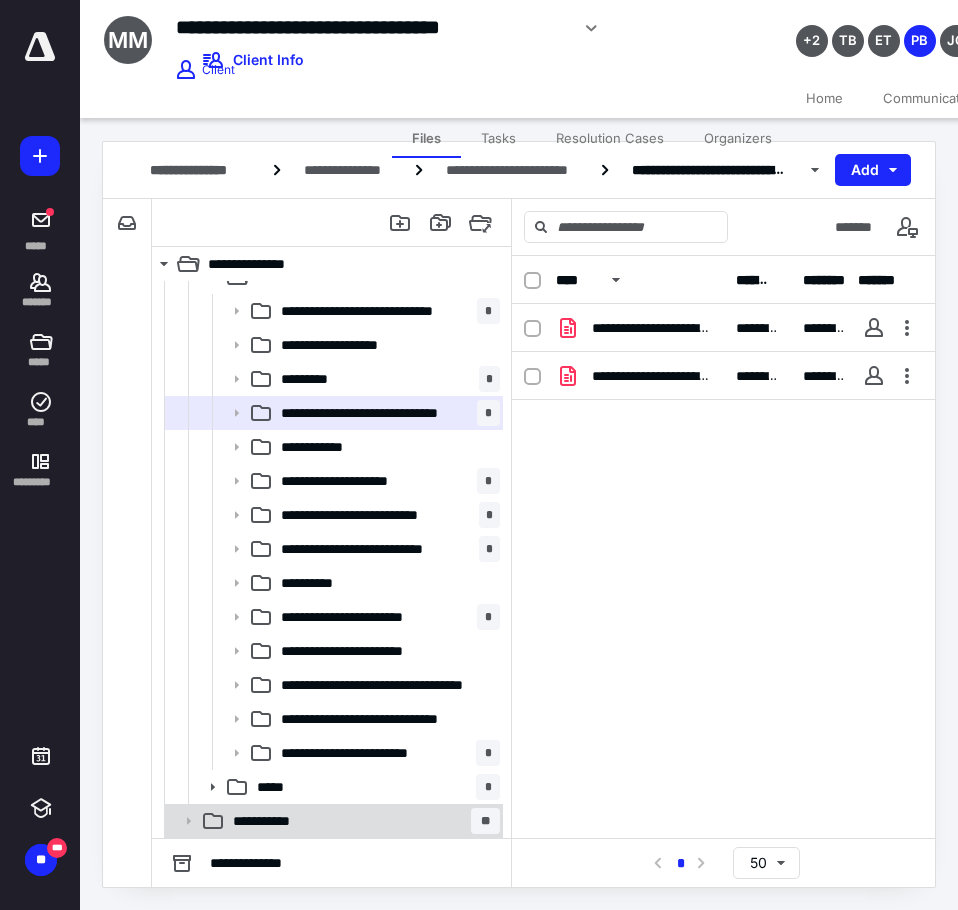 click on "**********" at bounding box center (281, 821) 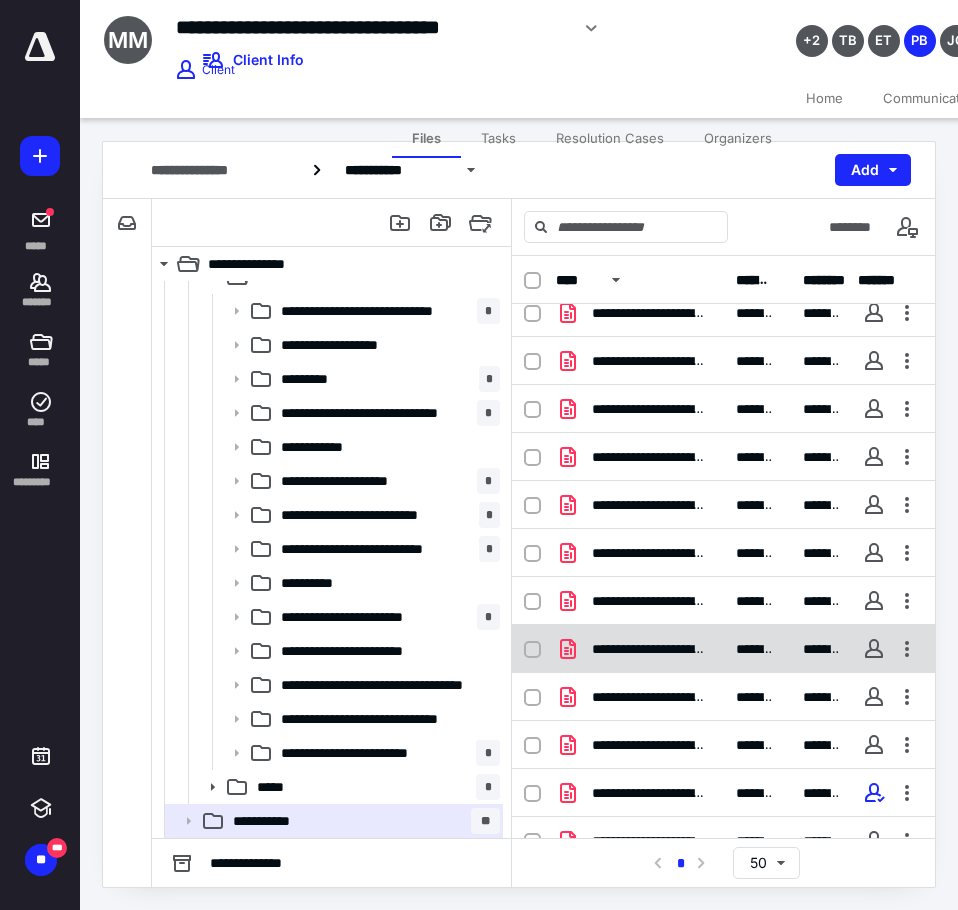 scroll, scrollTop: 234, scrollLeft: 0, axis: vertical 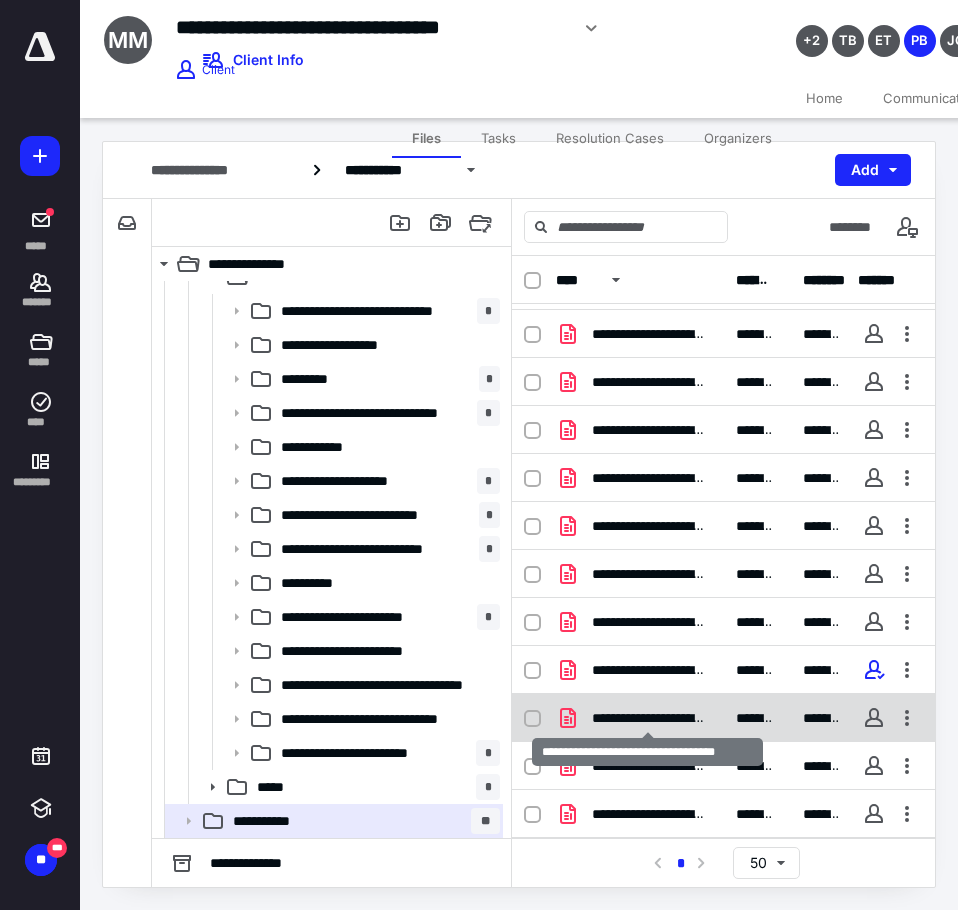 click on "**********" at bounding box center (648, 718) 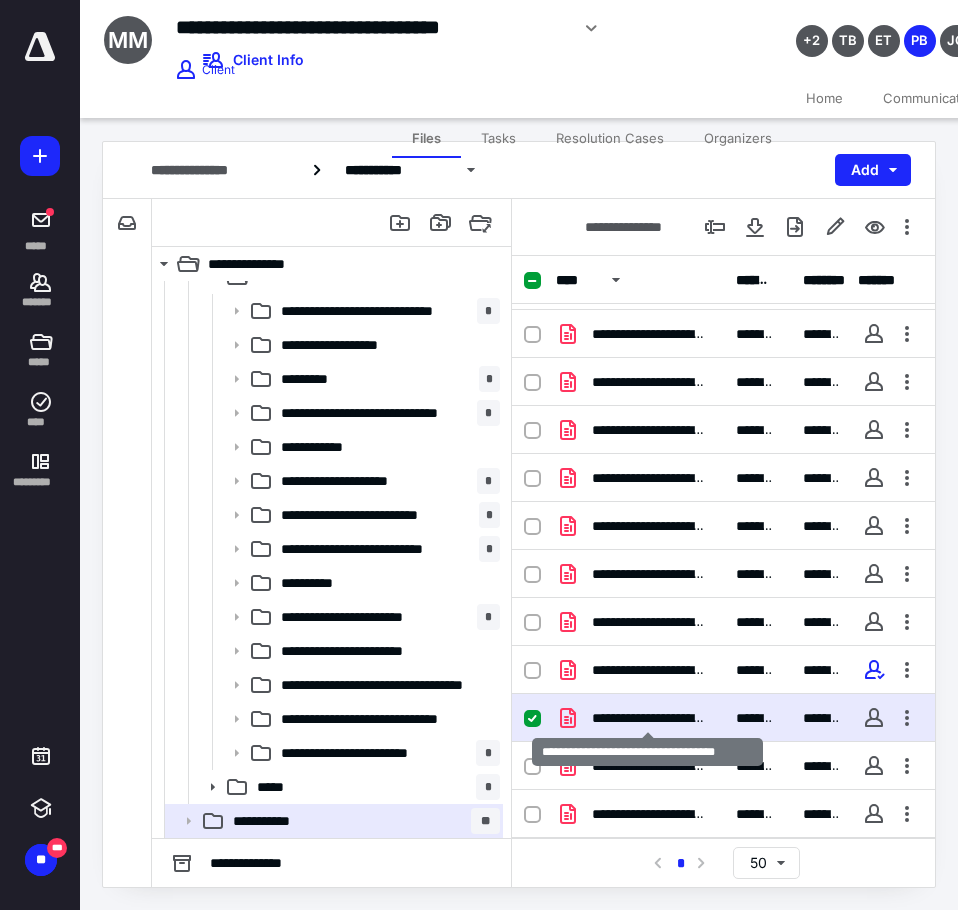 click on "**********" at bounding box center [648, 718] 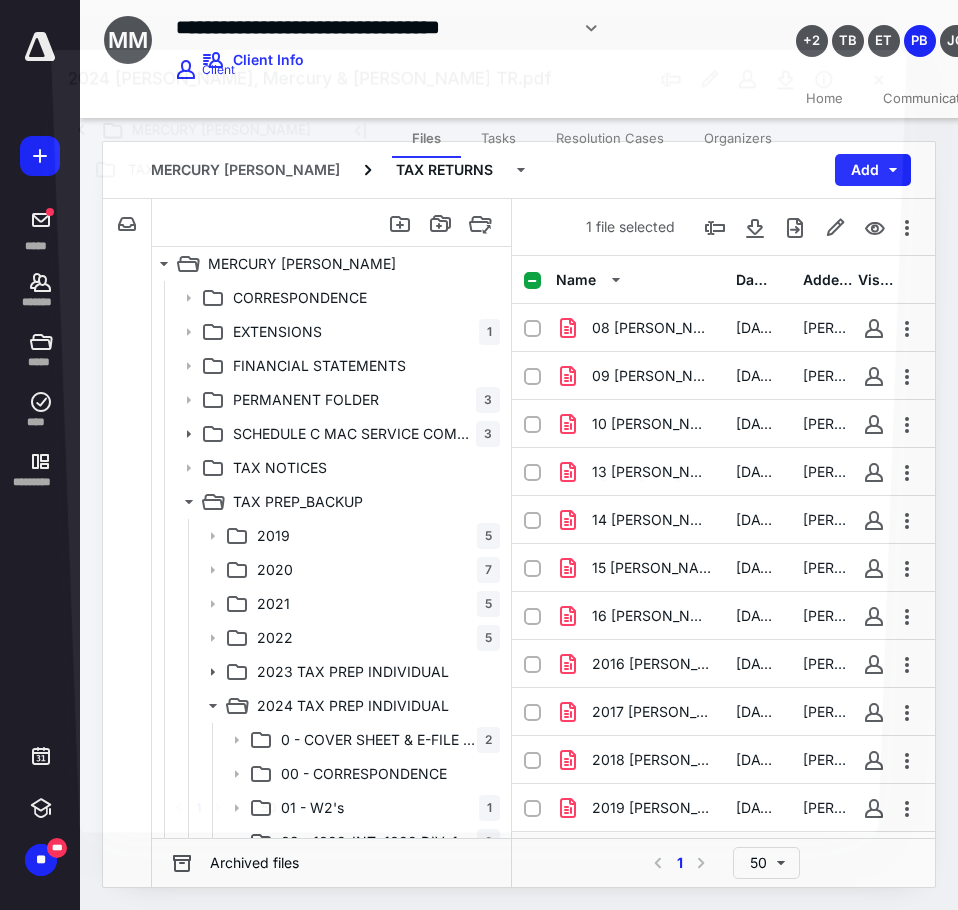 scroll, scrollTop: 429, scrollLeft: 0, axis: vertical 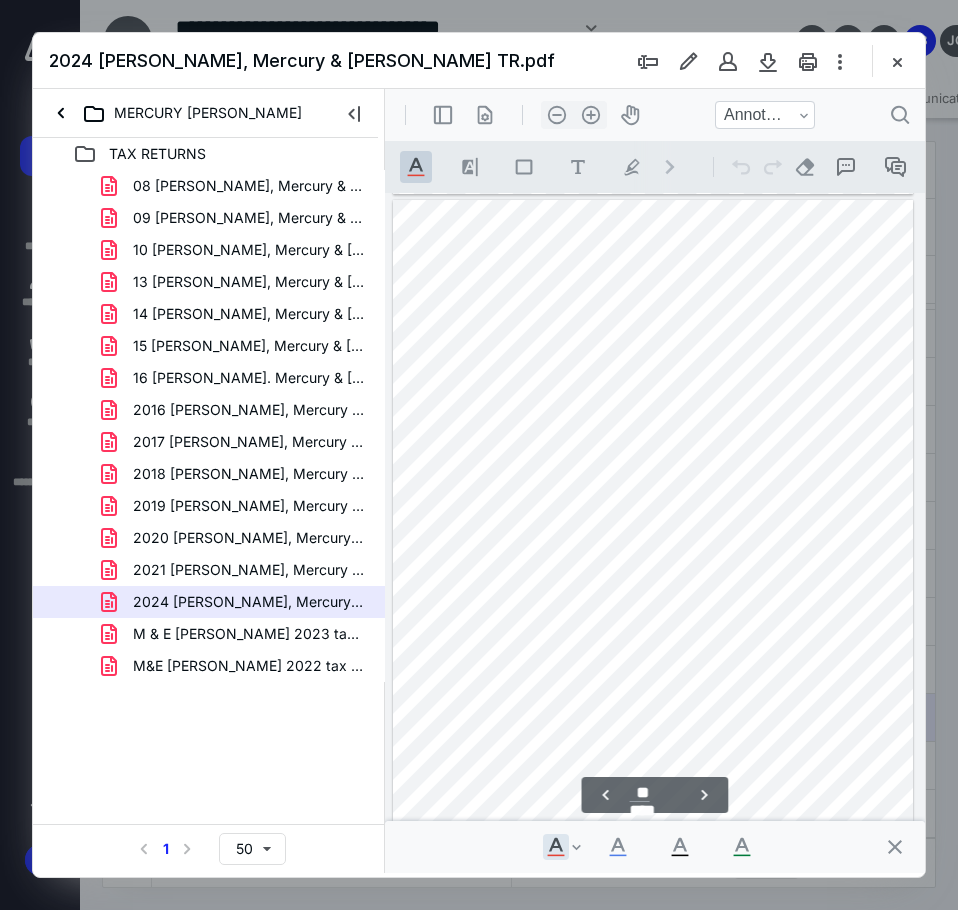type on "**" 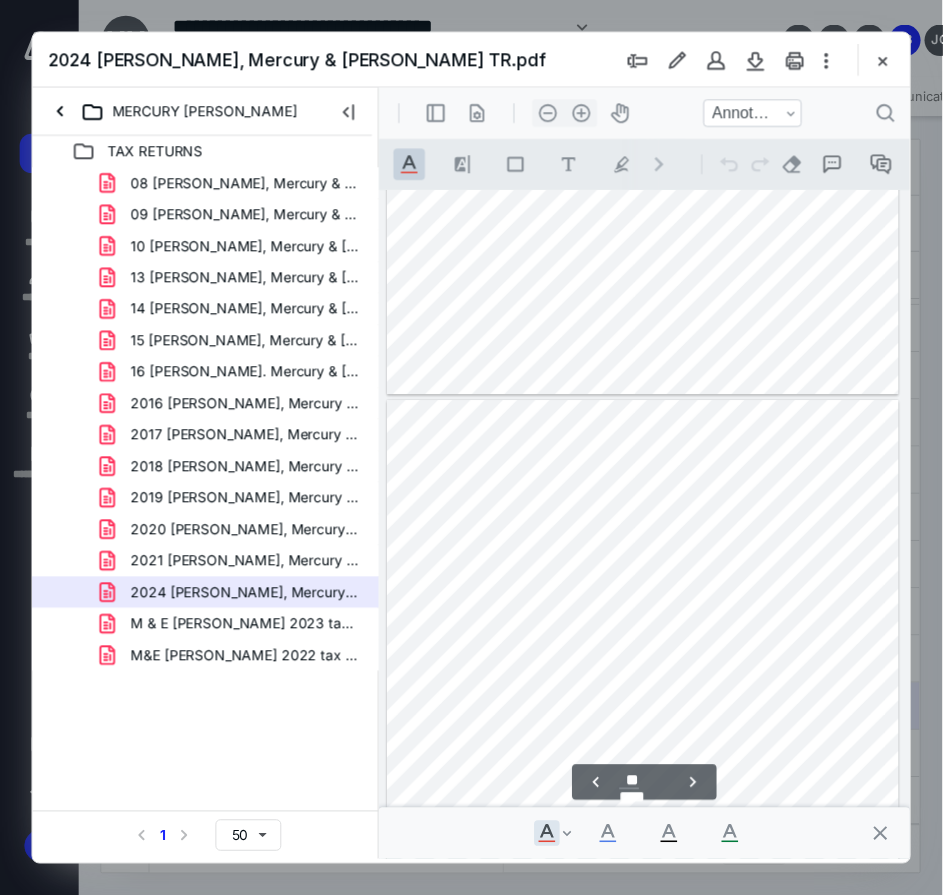 scroll, scrollTop: 6807, scrollLeft: 0, axis: vertical 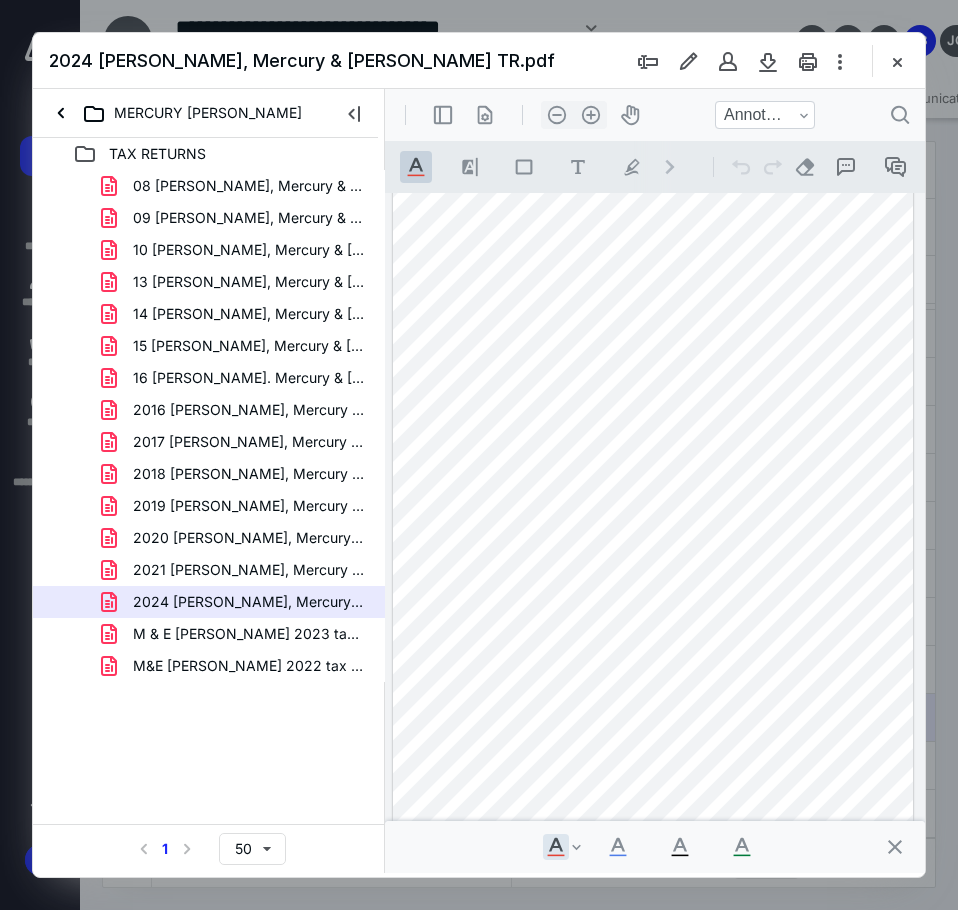 click on "2024 Caronia, Mercury & Erin TR.pdf MERCURY CARONIA TAX RETURNS 08 Caronia, Mercury & Erin  Tax Returns.pdf 09 Caronia, Mercury & Erin  Tax Returns.pdf 10 Caronia, Mercury & Erin  Tax Returns.pdf 13 Caronia, Mercury & Erin  Tax Returns.pdf 14 Caronia, Mercury & Erin  Tax Returns.pdf 15 Caronia, Mercury & Erin  Tax Returns.pdf 16 Caronia. Mercury & Erin  Federal Tax Return.pdf 2016 Caronia, Mercury & Erin TR.pdf 2017 Caronia, Mercury & Erin Federal TR.pdf 2018 Caronia, Mercury & Erin TR.pdf 2019 Caronia, Mercury & Erin TR.pdf 2020 Caronia, Mercury & Erin TR.pdf 2021 Caronia, Mercury  Tax Return.pdf 2024 Caronia, Mercury & Erin TR.pdf M & E Caronia 2023 tax return.pdf M&E Caronia 2022 tax return.pdf Select a page number for more results 1 50" at bounding box center (479, 455) 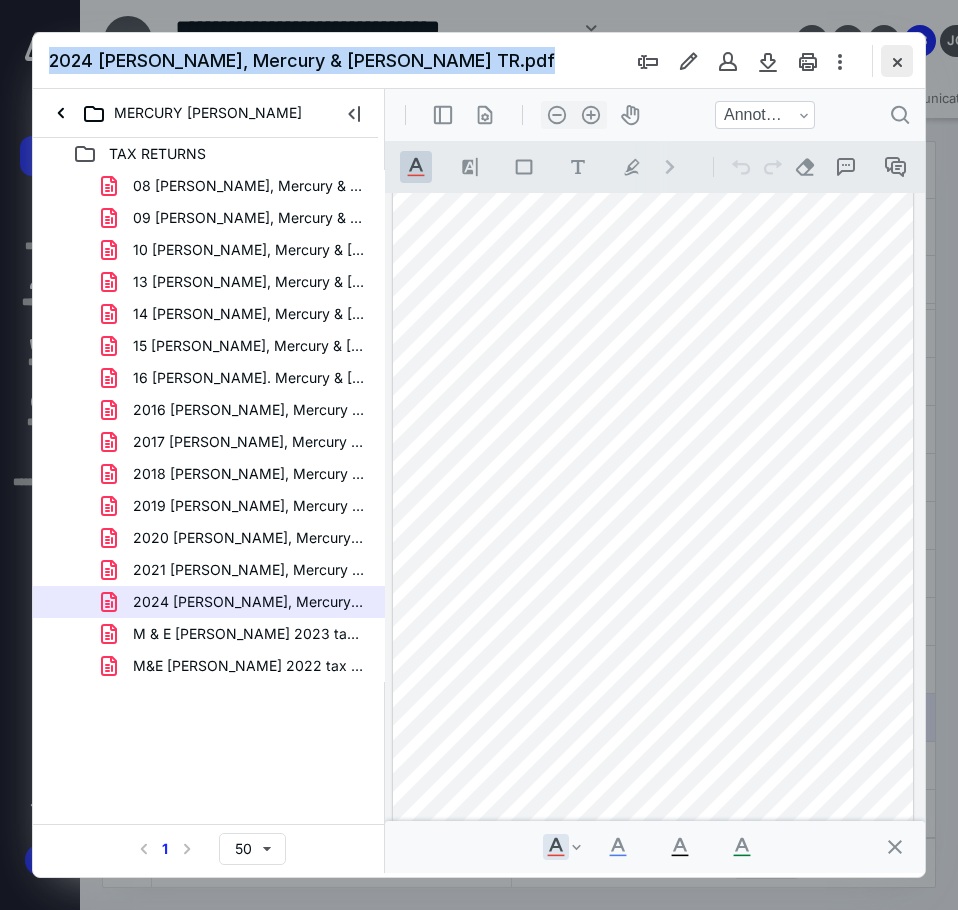 click at bounding box center [897, 61] 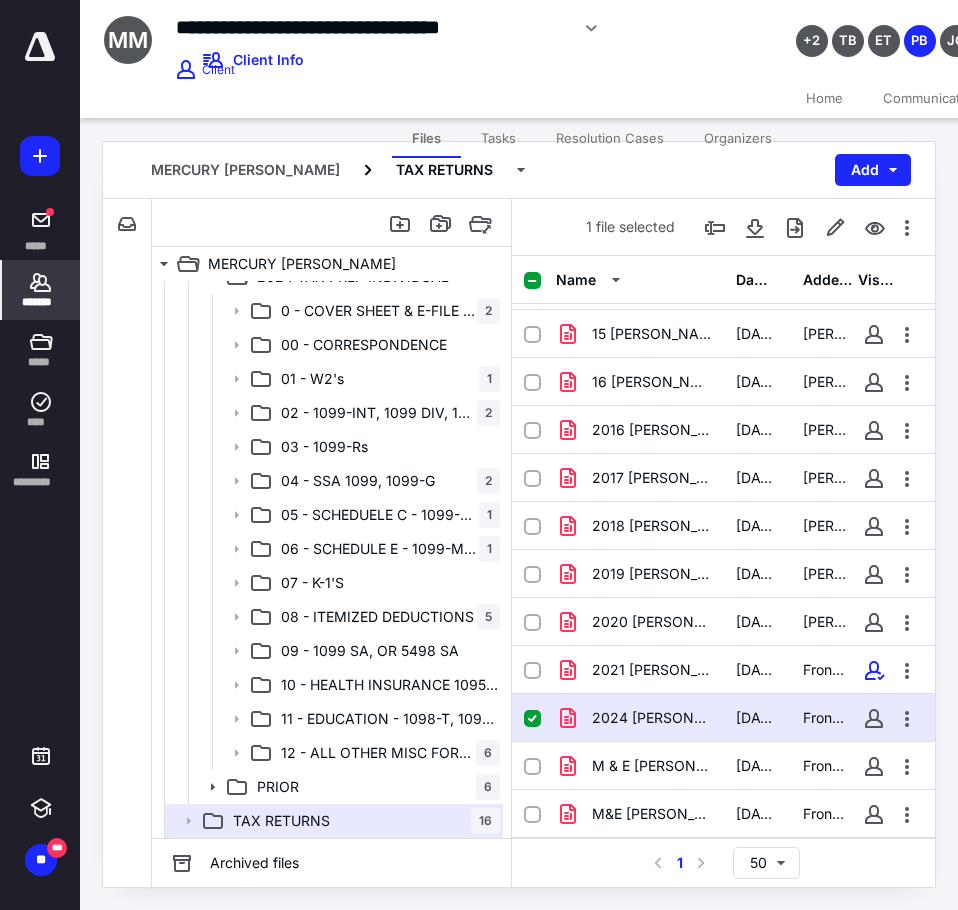 click on "*******" at bounding box center (41, 290) 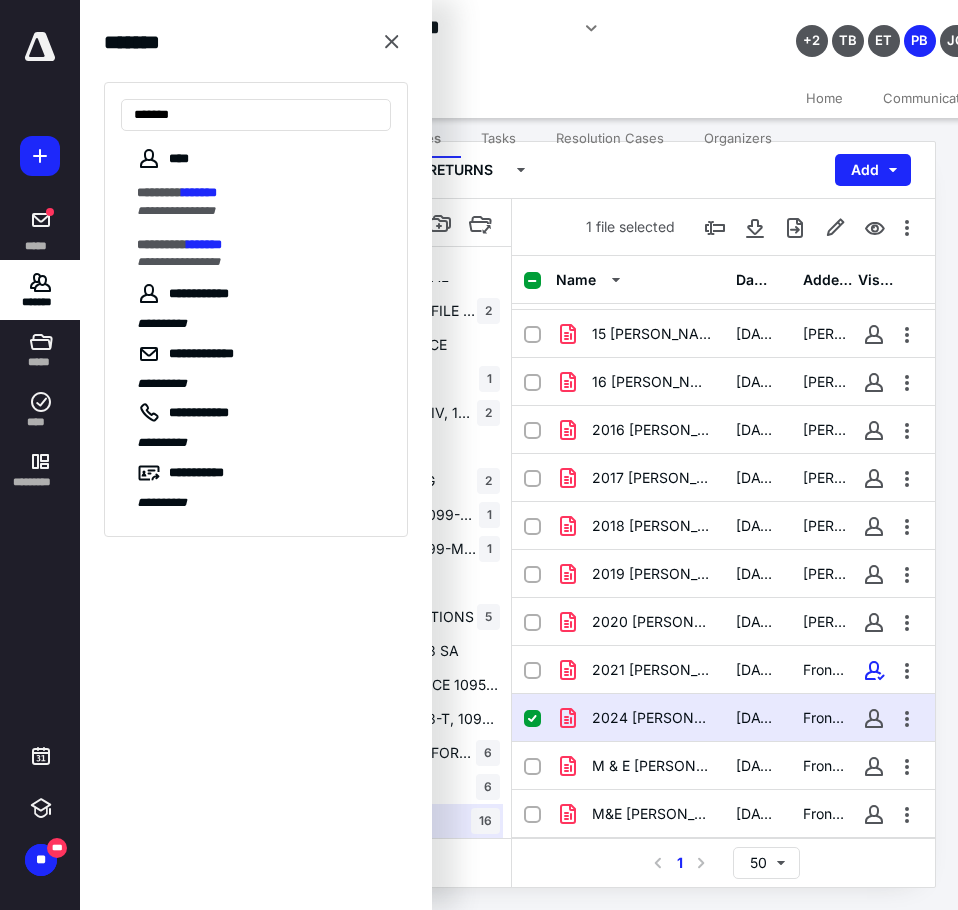 type on "*******" 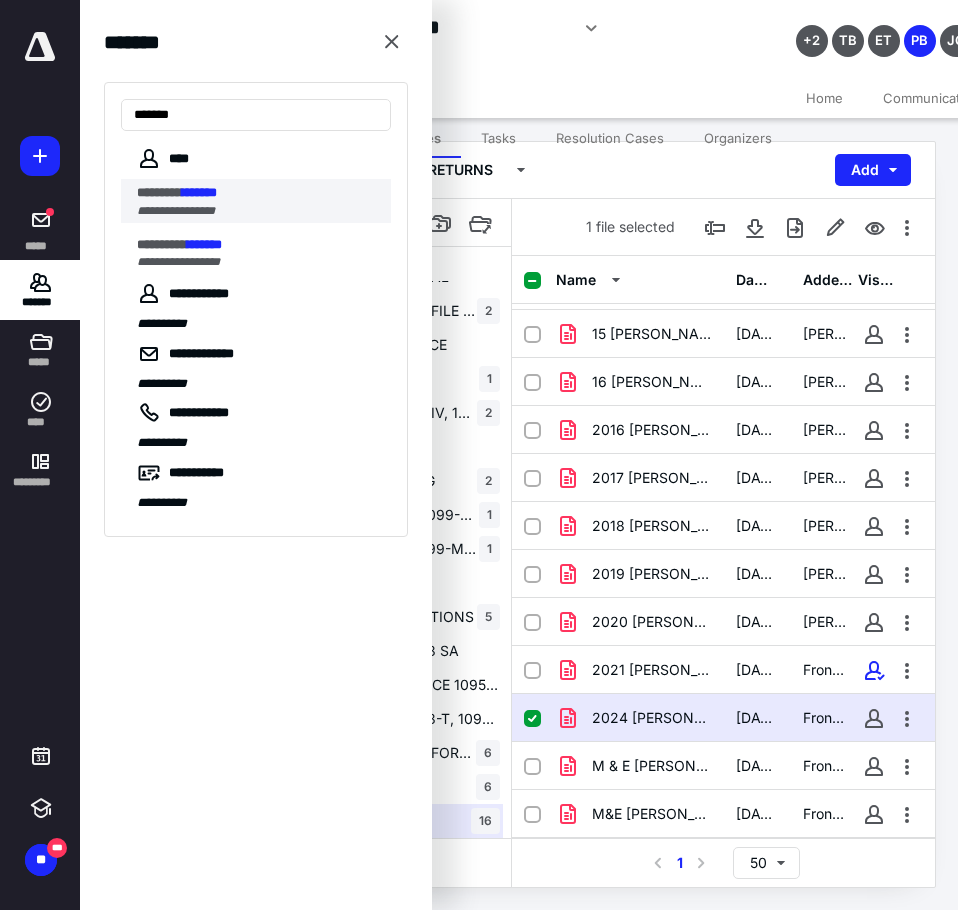 drag, startPoint x: 253, startPoint y: 193, endPoint x: 405, endPoint y: 185, distance: 152.21039 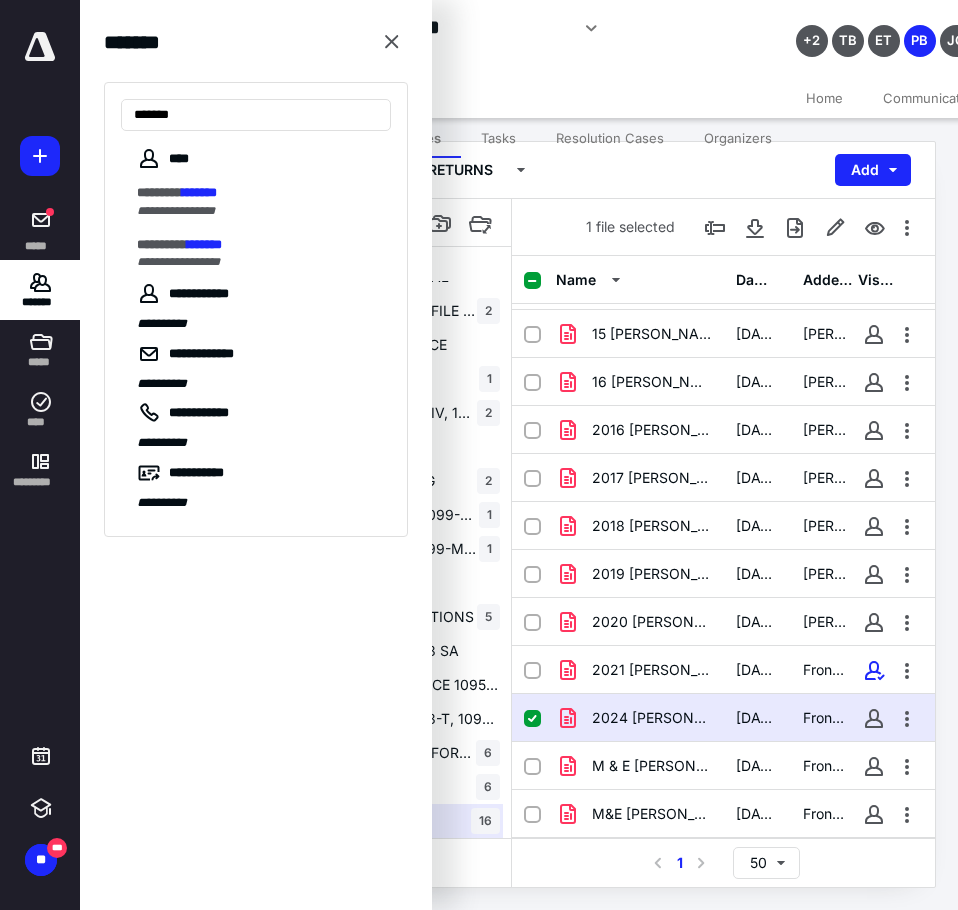 click on "*******" at bounding box center (199, 192) 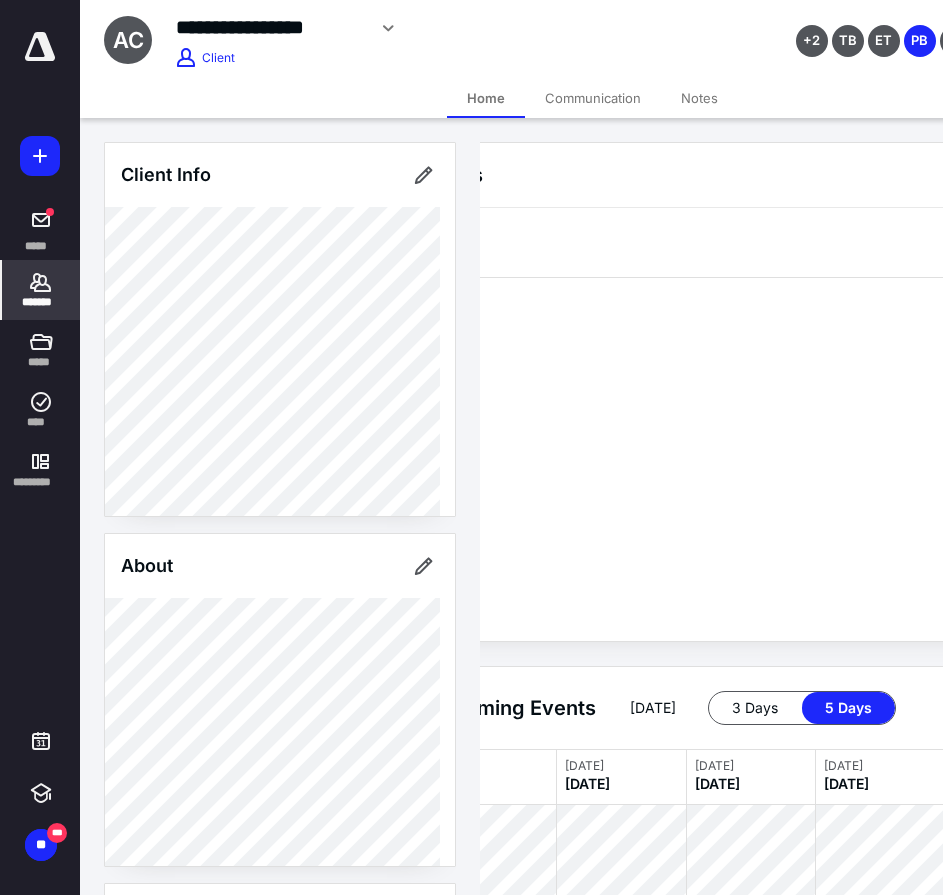 scroll, scrollTop: 0, scrollLeft: 0, axis: both 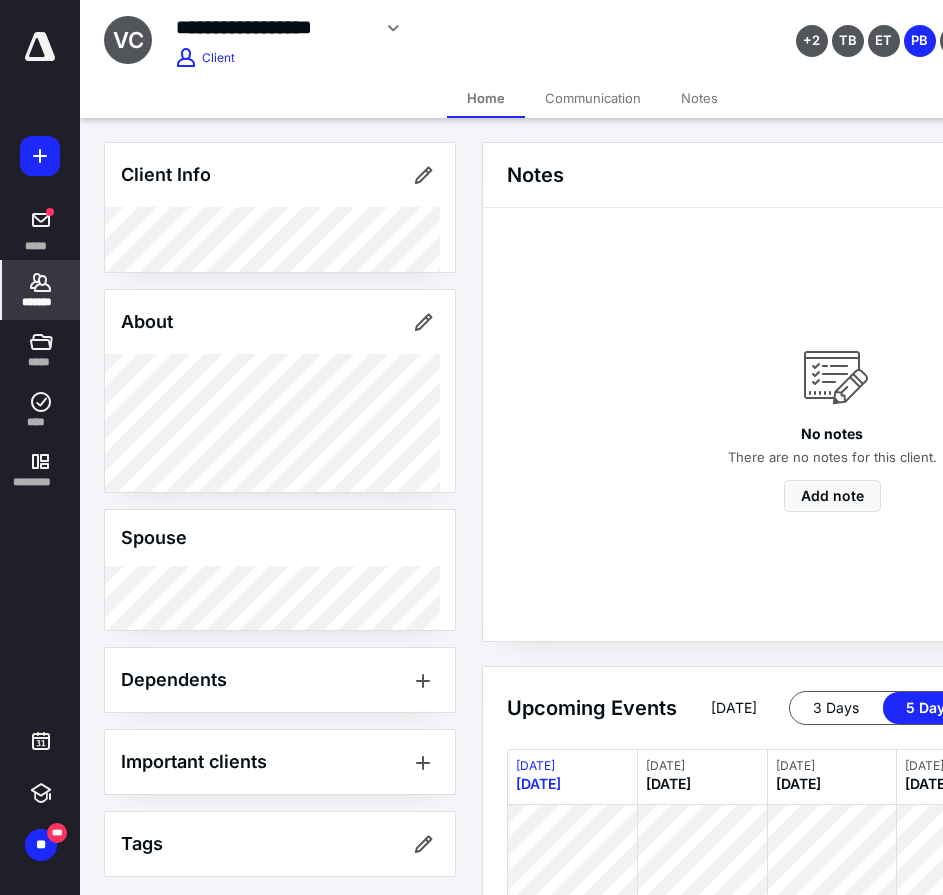drag, startPoint x: 199, startPoint y: 550, endPoint x: 202, endPoint y: 562, distance: 12.369317 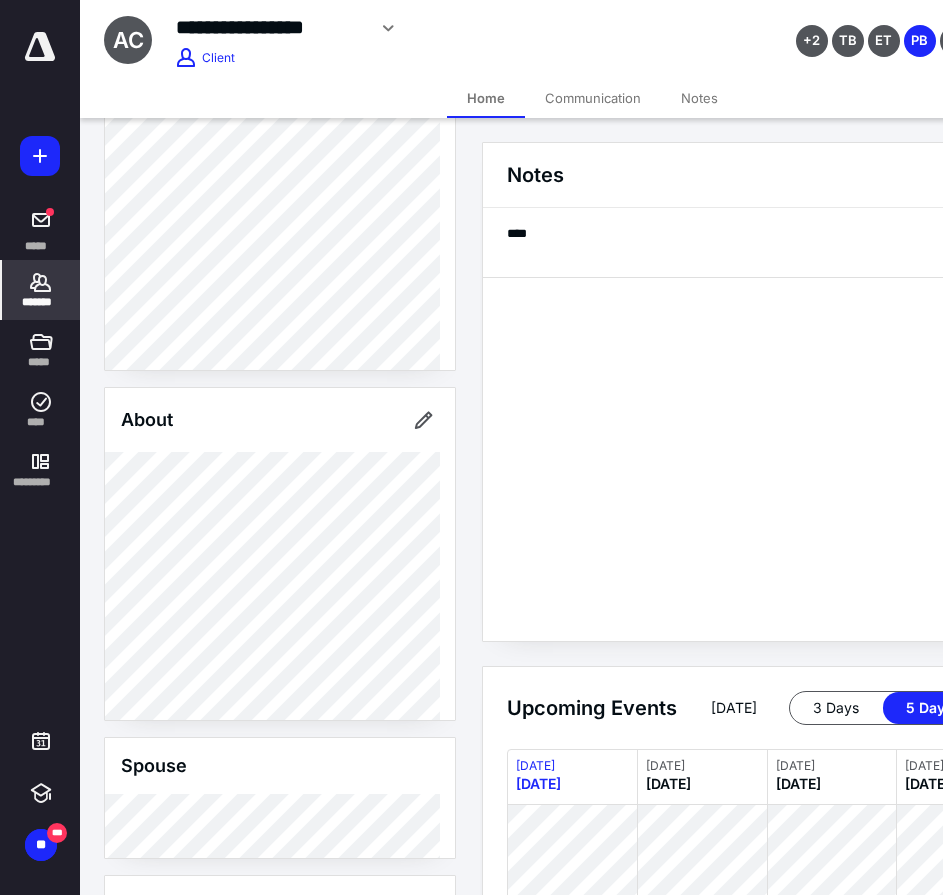 scroll, scrollTop: 0, scrollLeft: 0, axis: both 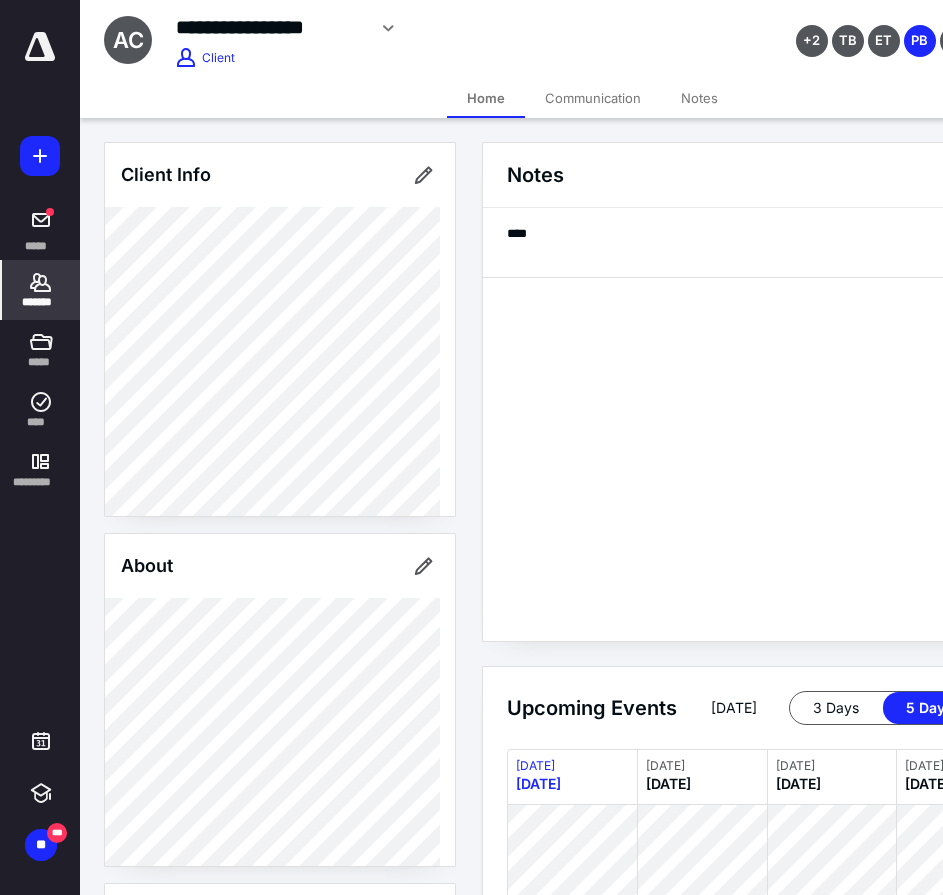 click on "*******" at bounding box center [41, 302] 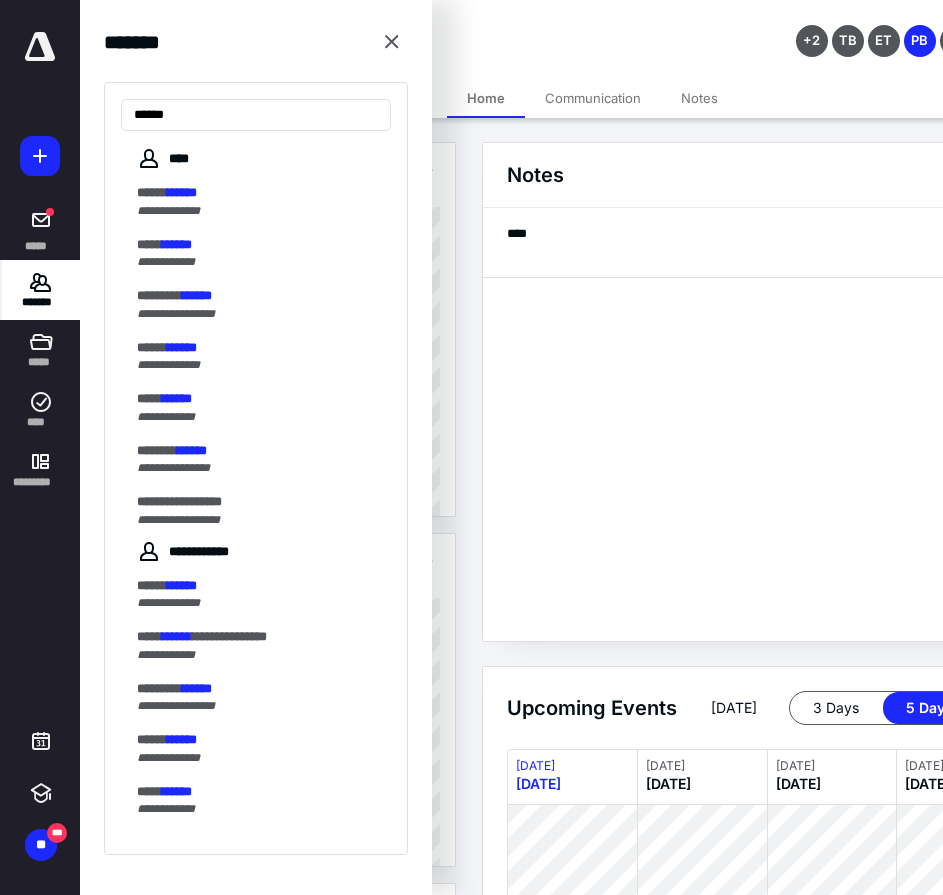 type on "******" 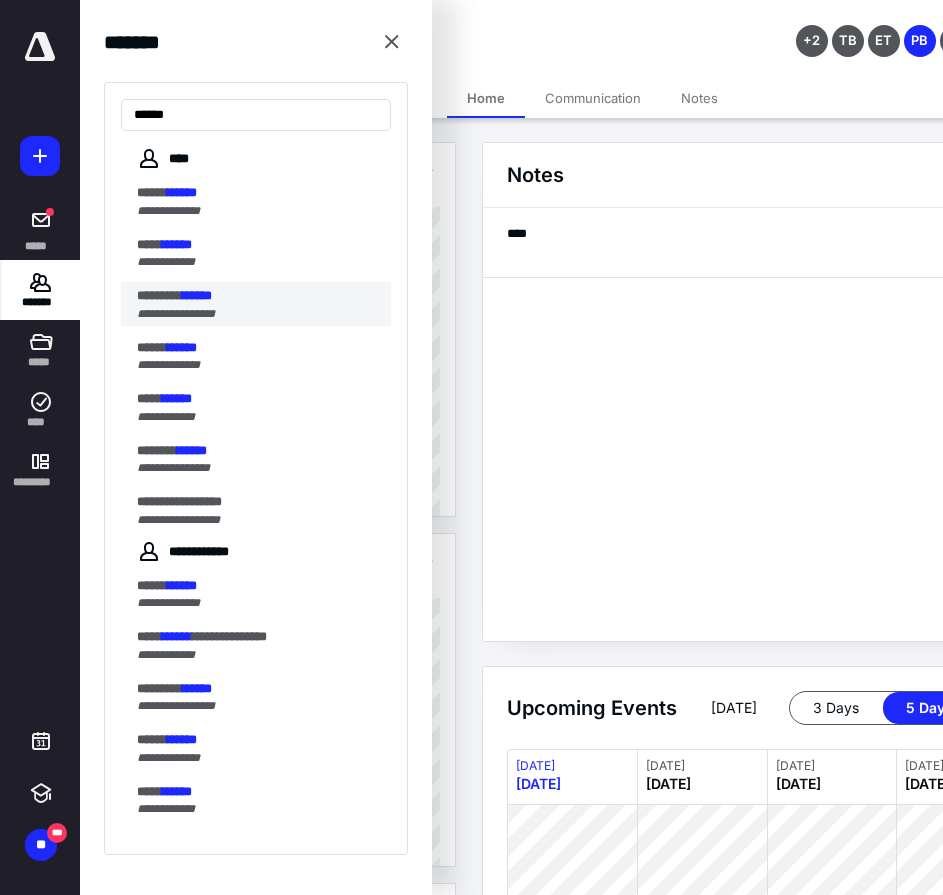 click on "********" at bounding box center [159, 295] 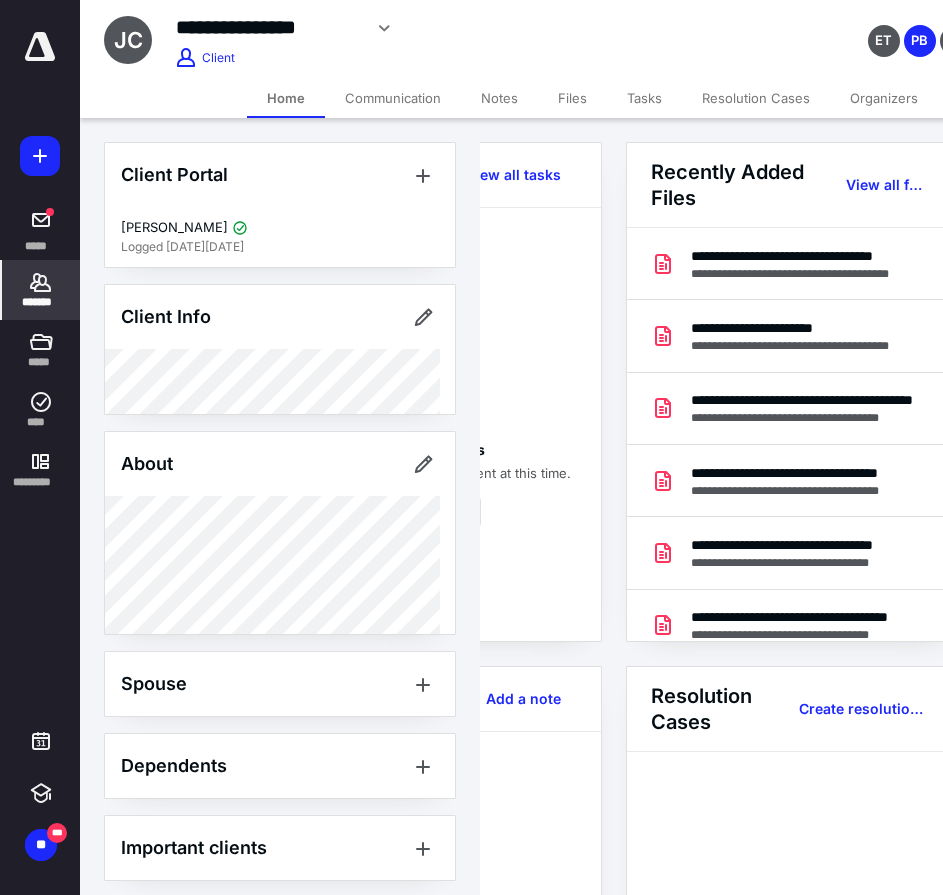 scroll, scrollTop: 0, scrollLeft: 239, axis: horizontal 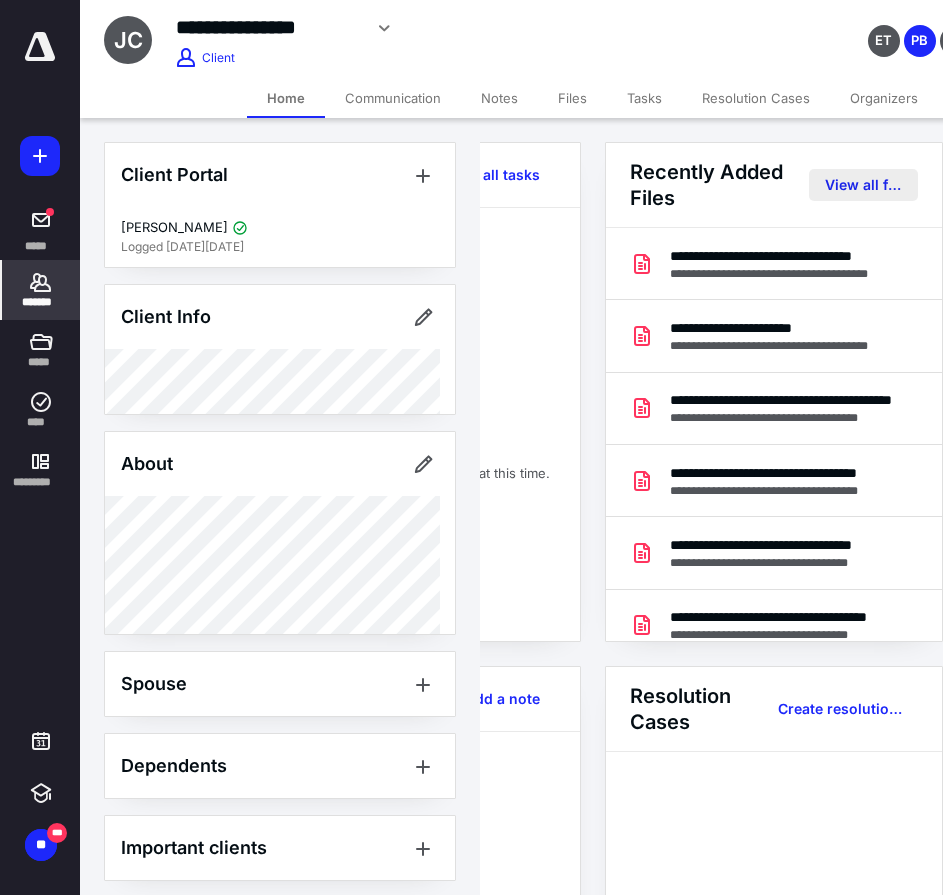 click on "View all files" at bounding box center (863, 185) 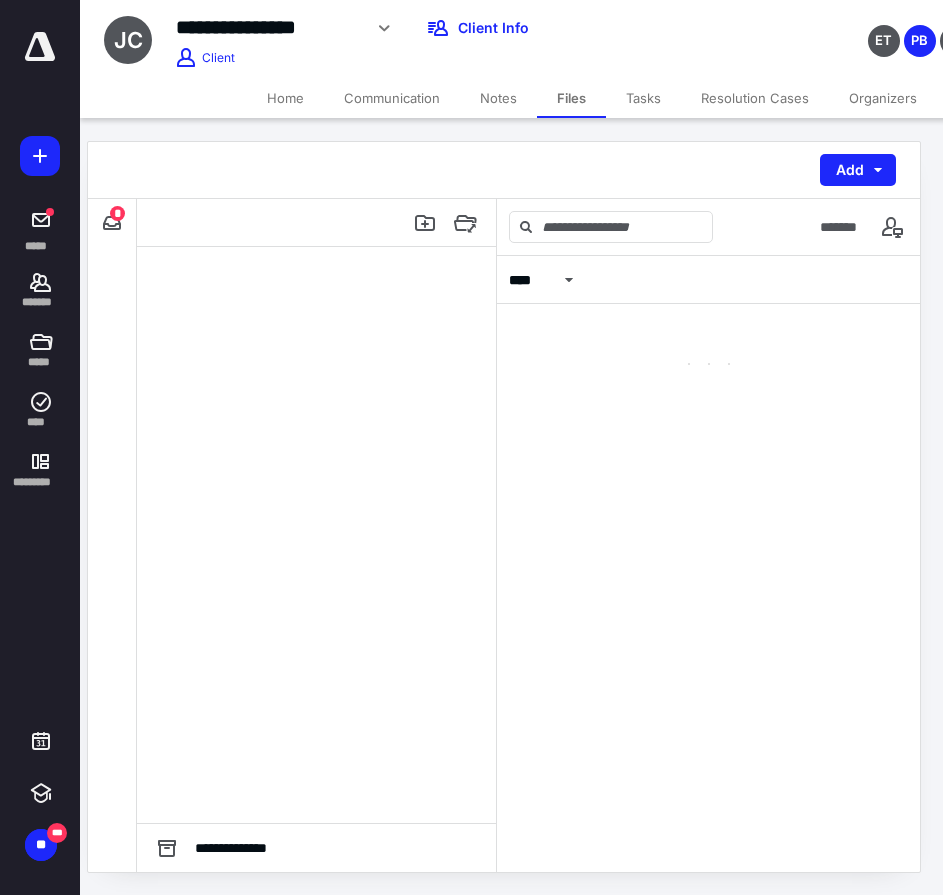 scroll, scrollTop: 0, scrollLeft: 0, axis: both 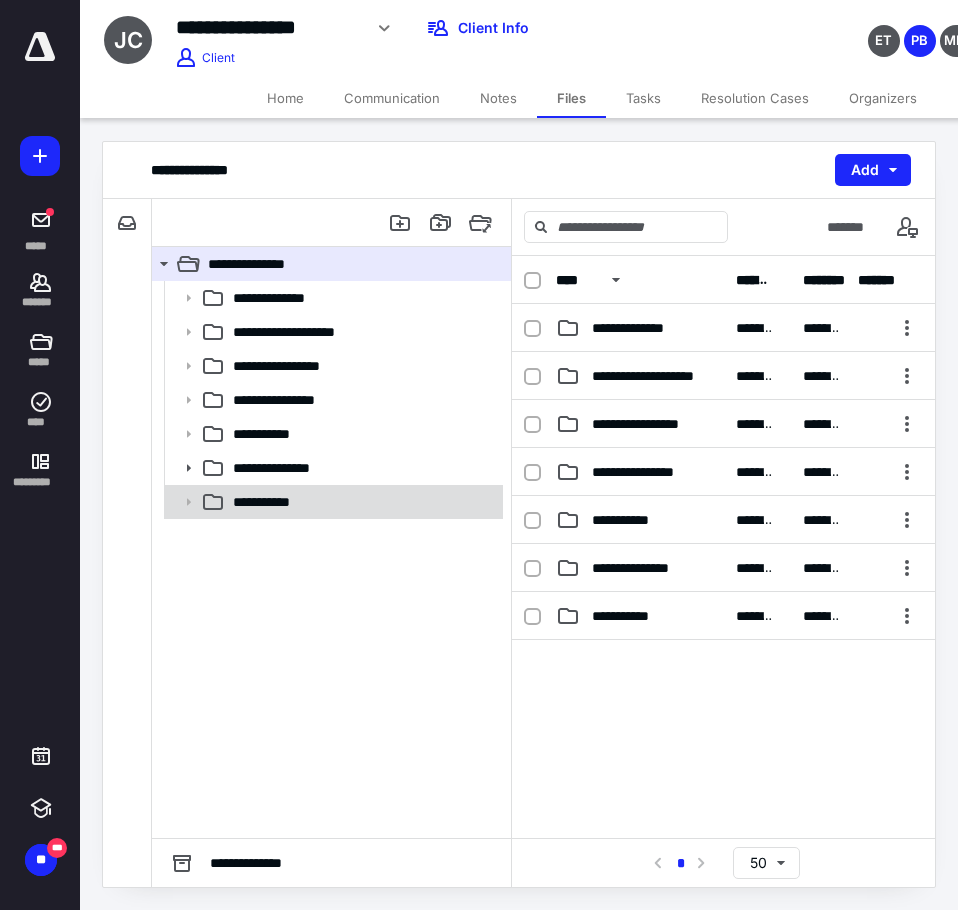click on "**********" at bounding box center [281, 502] 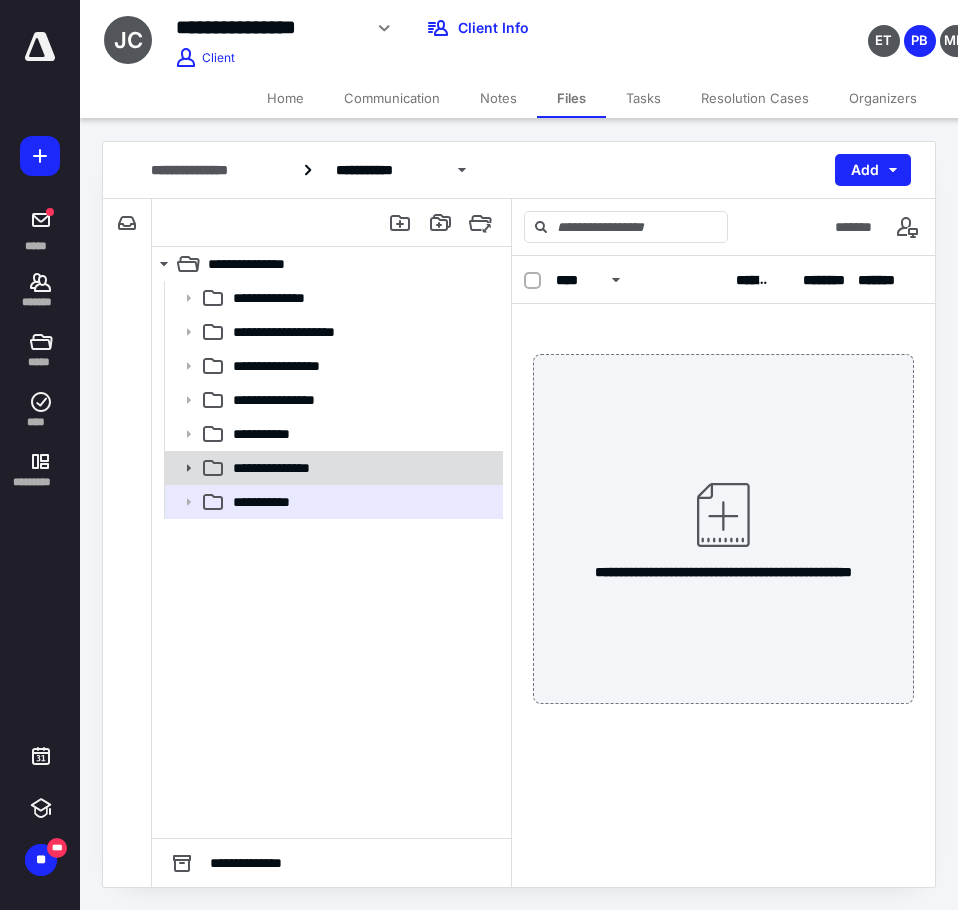click 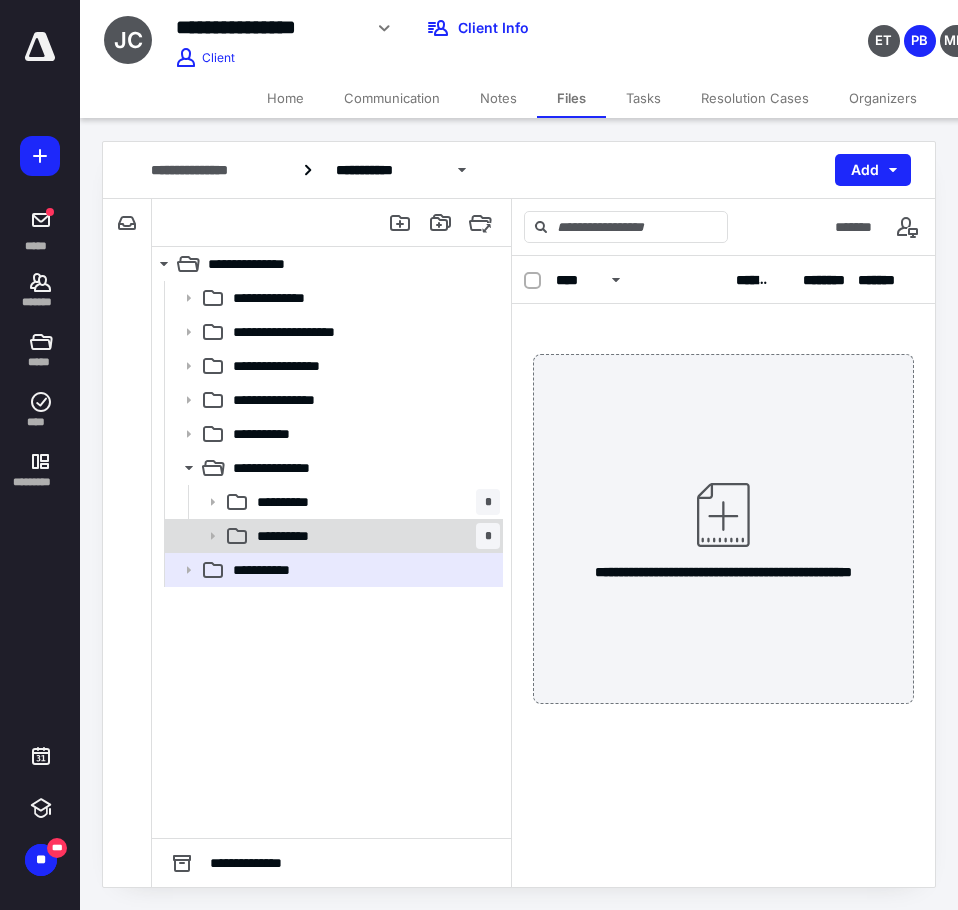 click 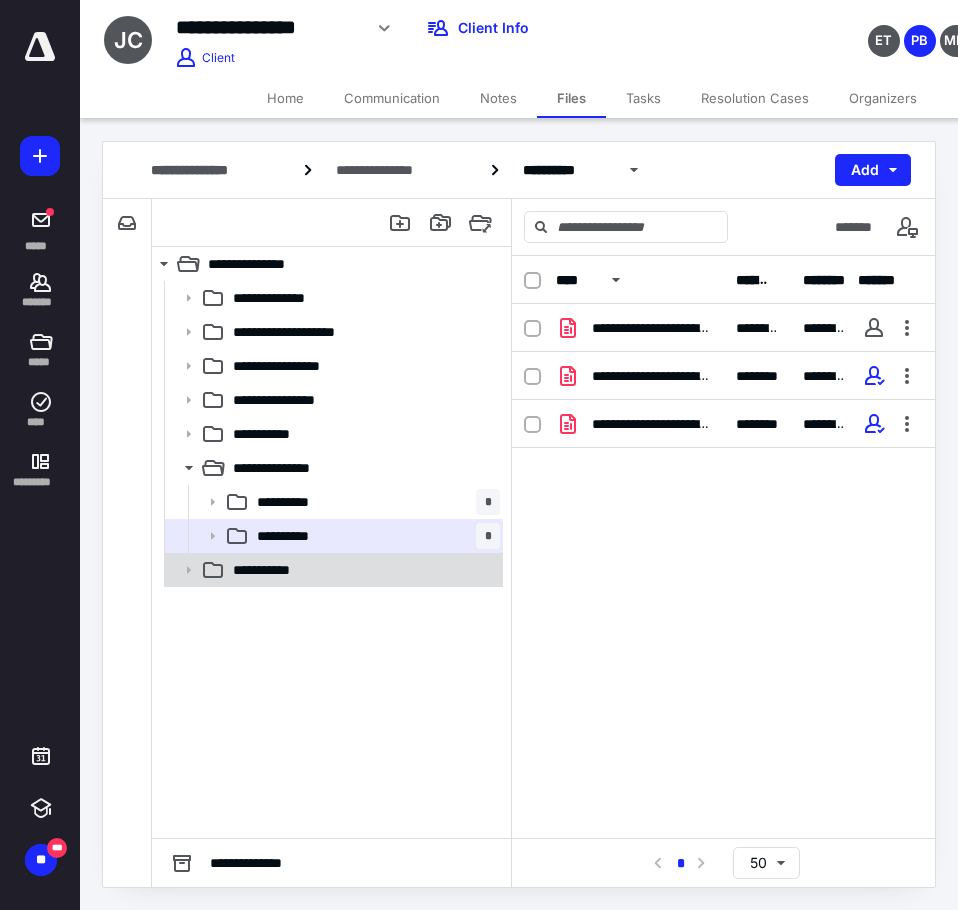 click on "**********" at bounding box center (281, 570) 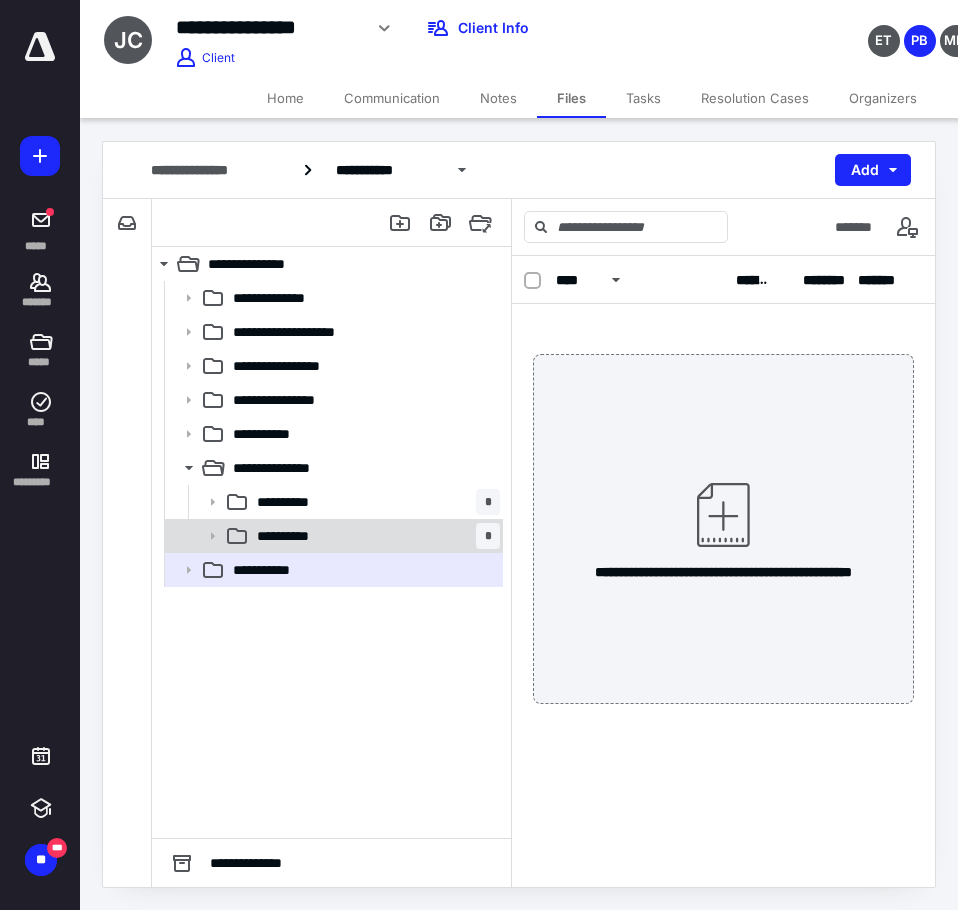 click on "**********" at bounding box center [332, 536] 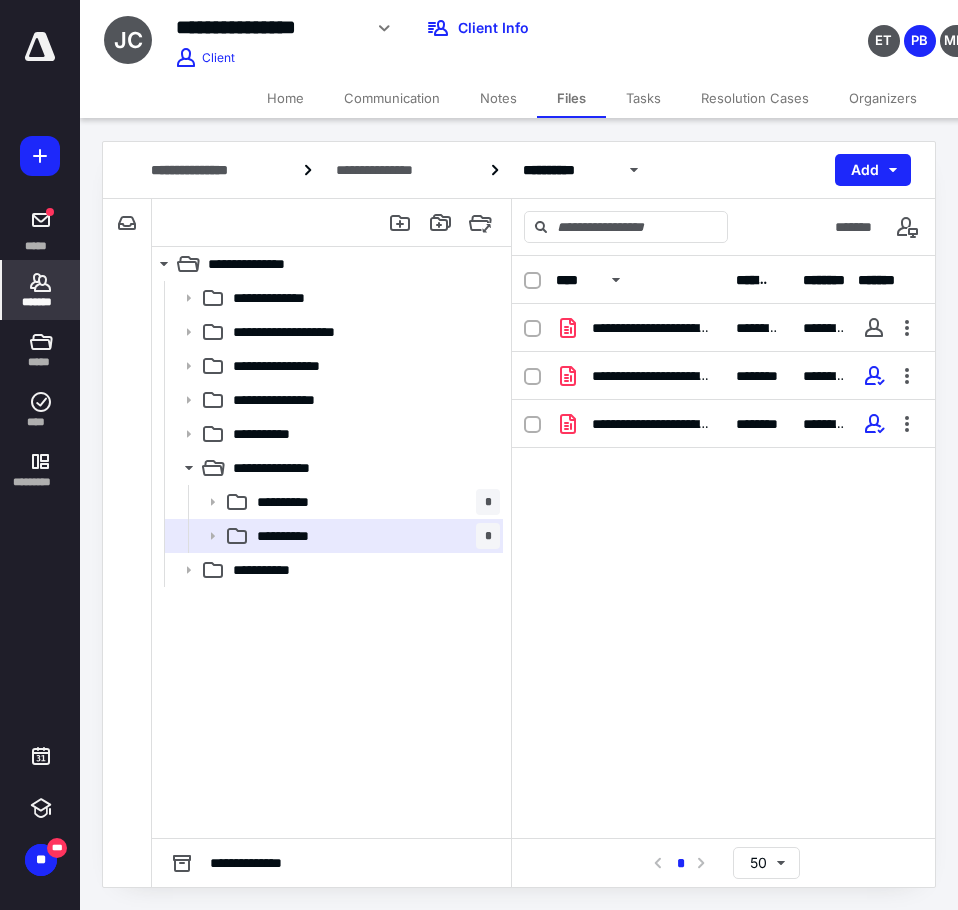 click 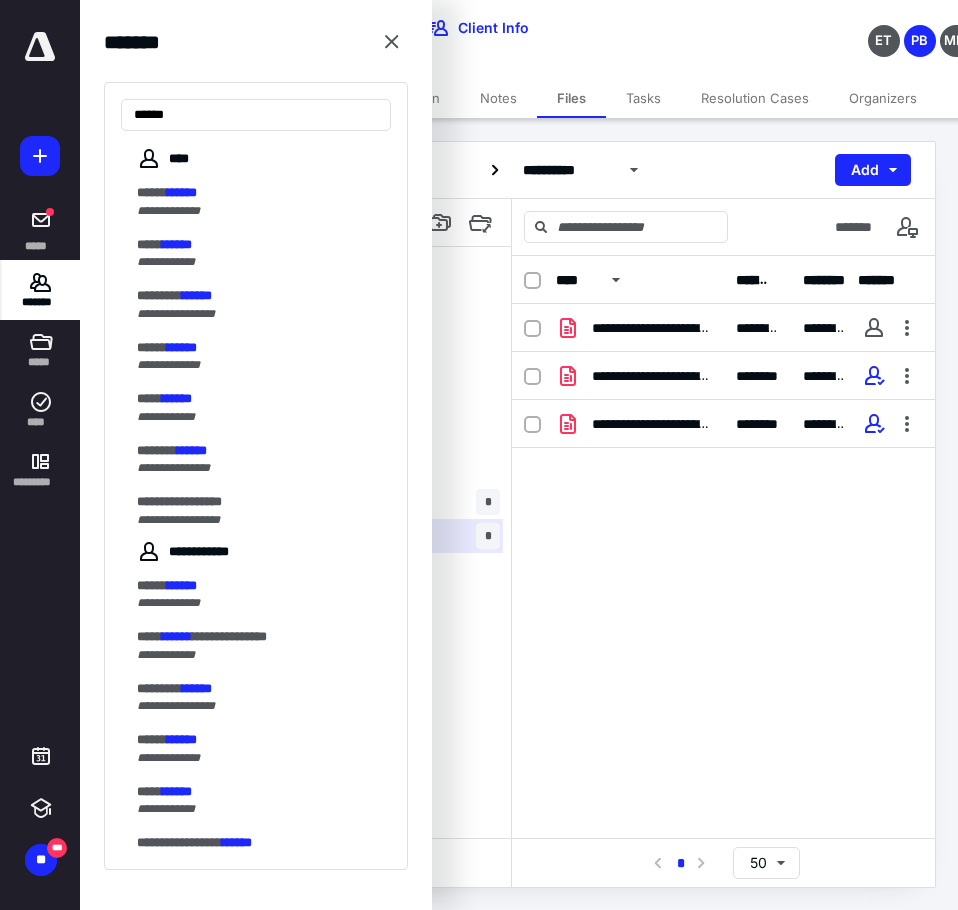 type on "******" 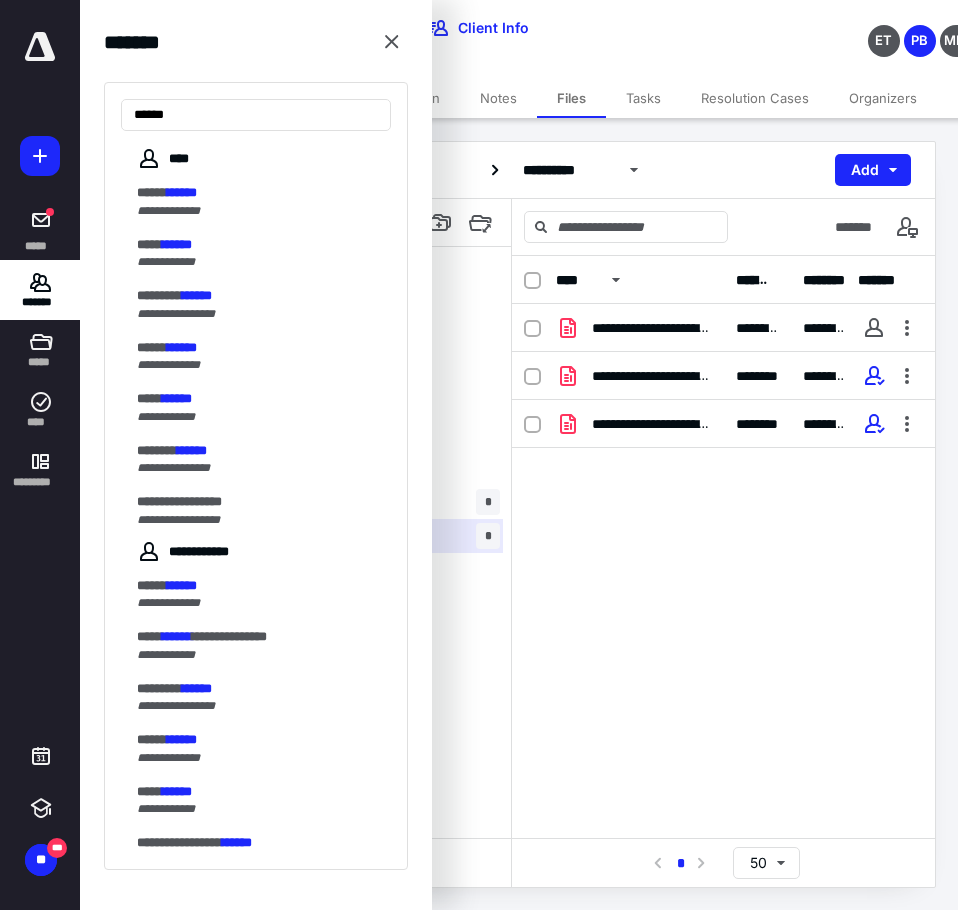 drag, startPoint x: 217, startPoint y: 342, endPoint x: 231, endPoint y: 341, distance: 14.035668 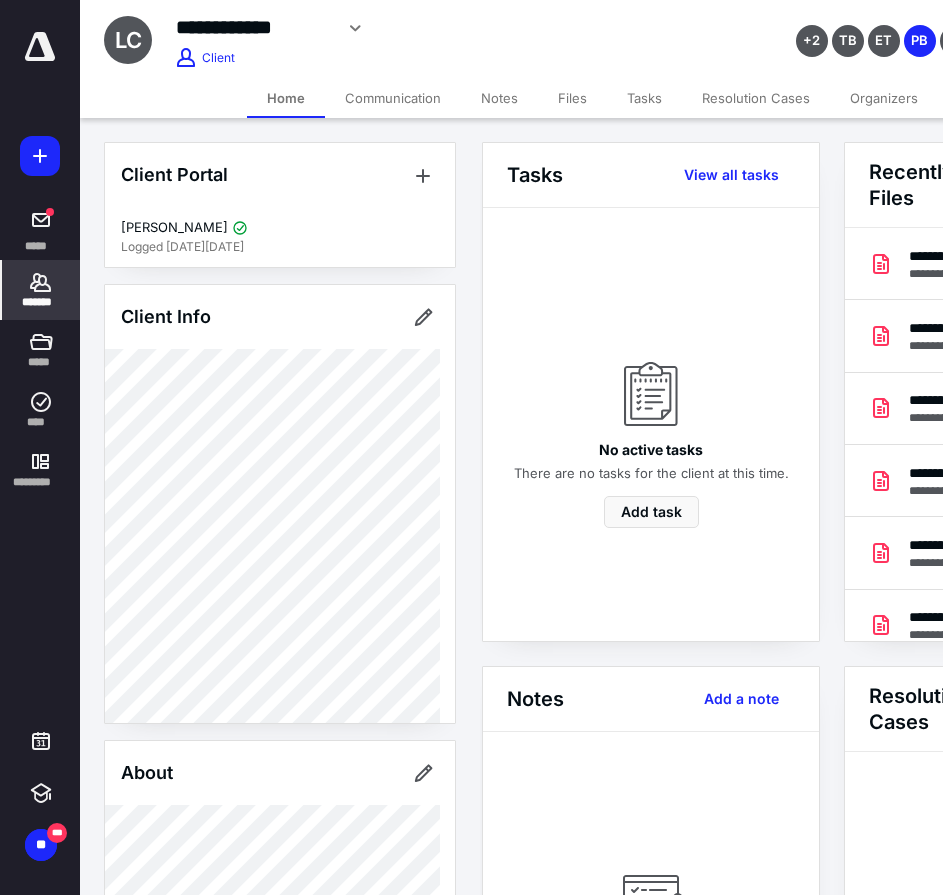 scroll, scrollTop: 0, scrollLeft: 239, axis: horizontal 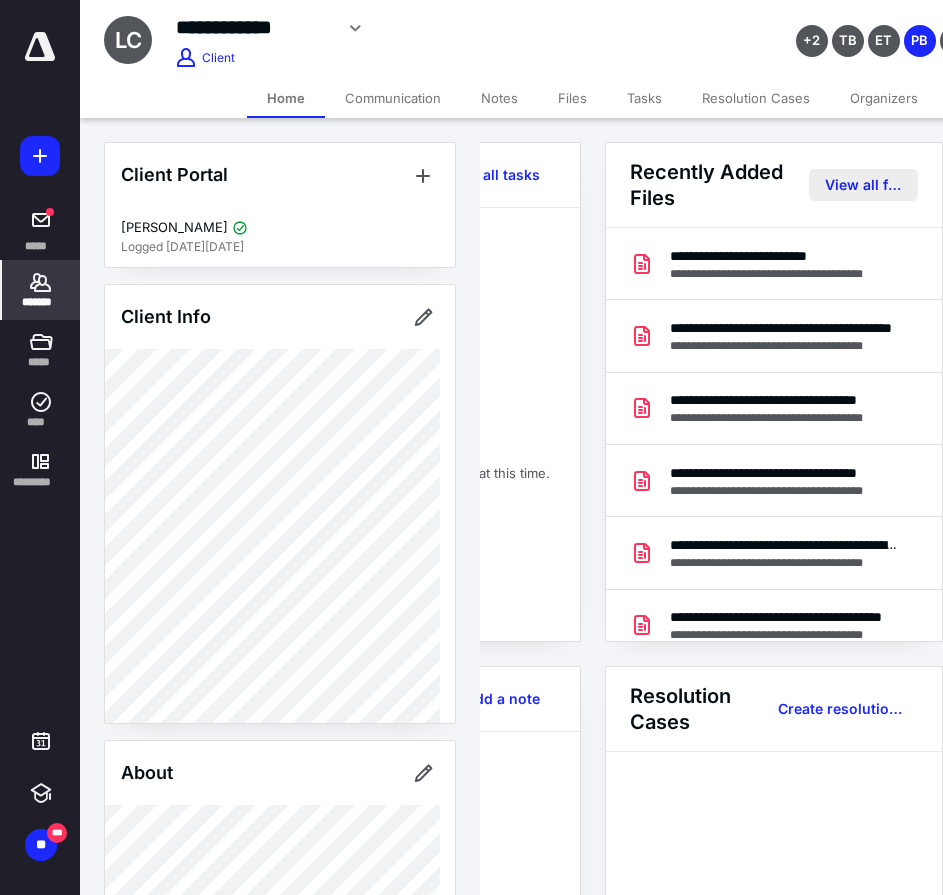 click on "View all files" at bounding box center (863, 185) 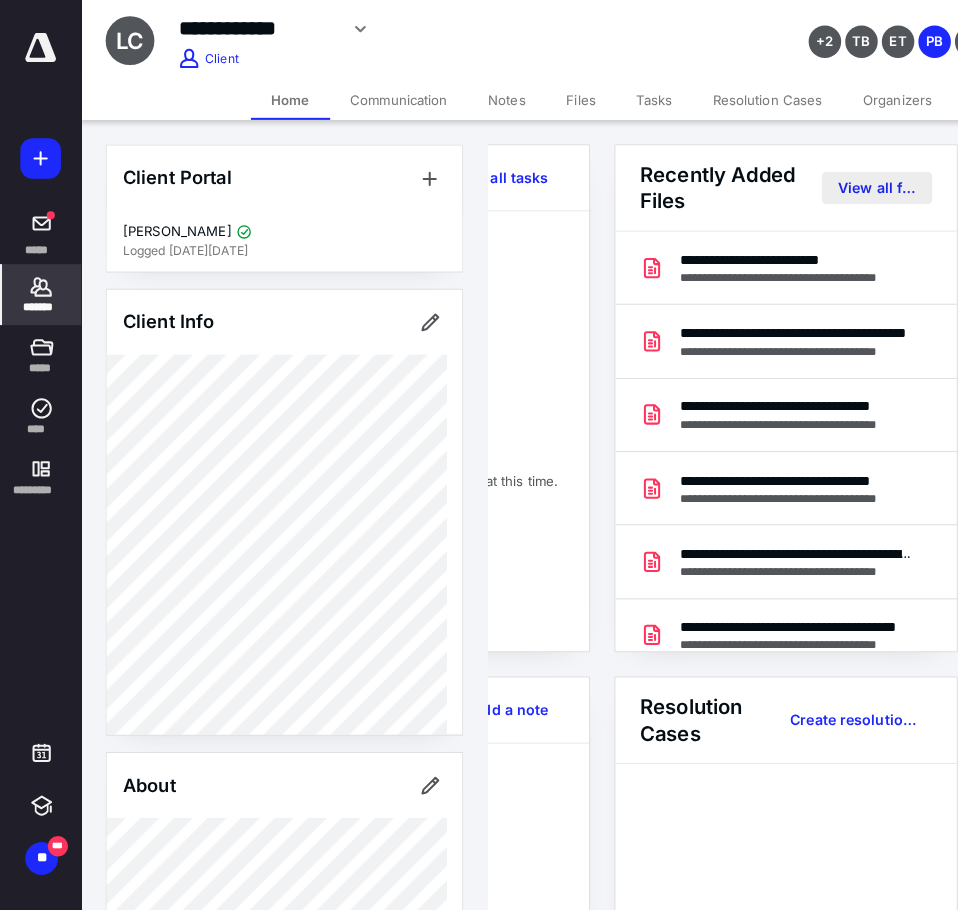 scroll, scrollTop: 0, scrollLeft: 0, axis: both 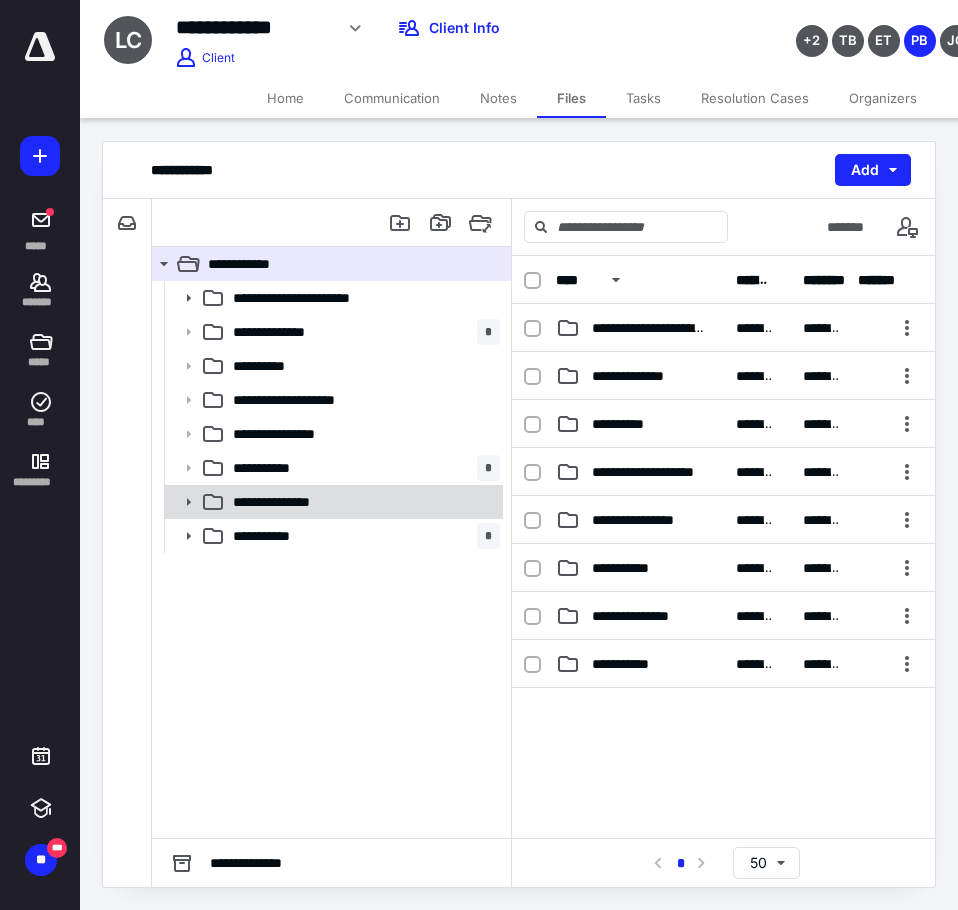 click 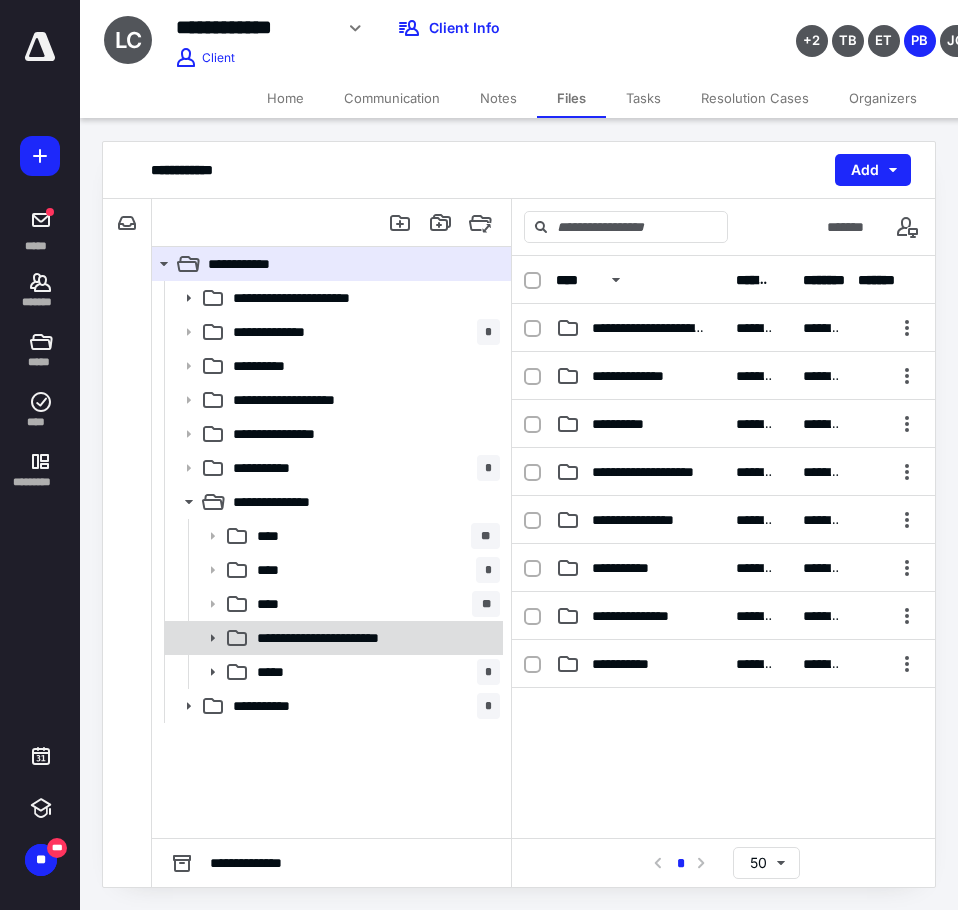 click 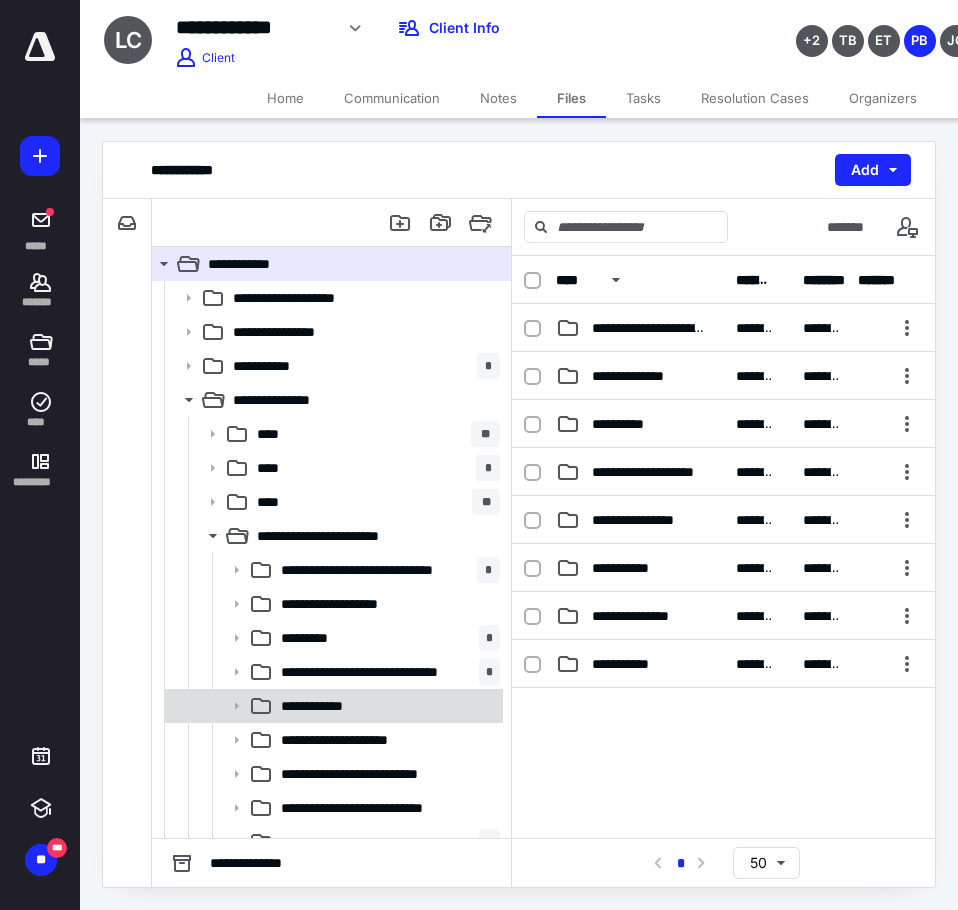 scroll, scrollTop: 200, scrollLeft: 0, axis: vertical 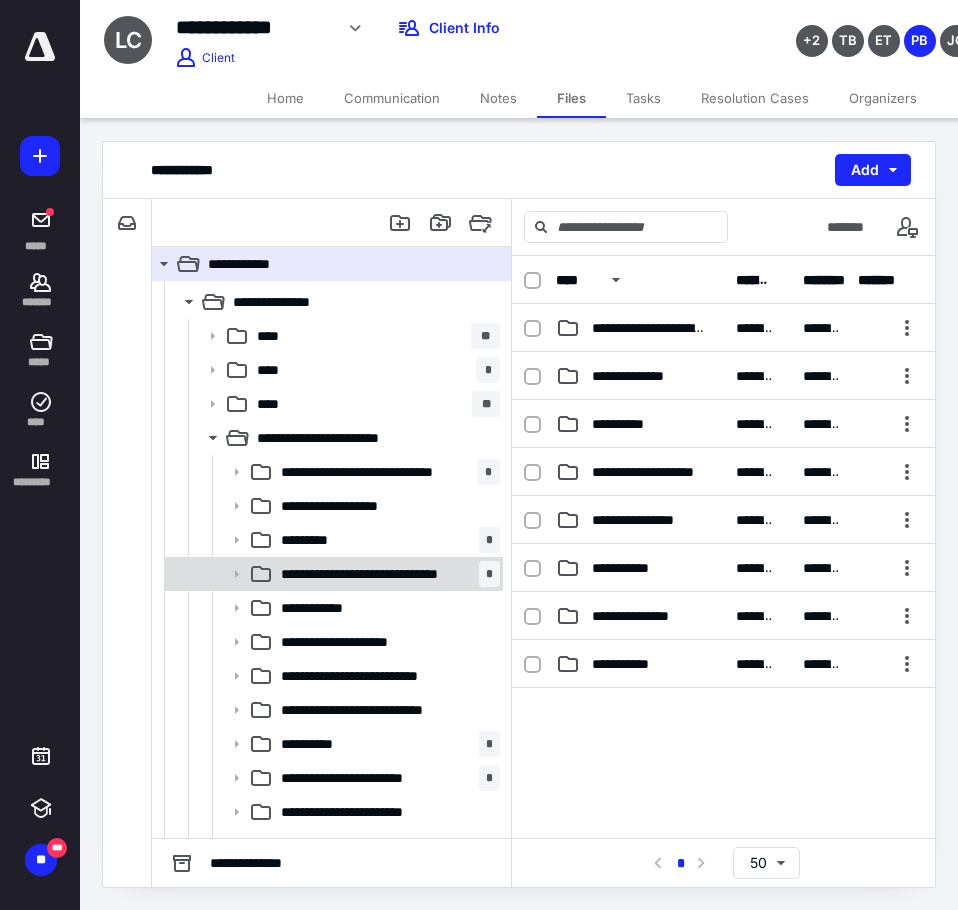 click on "**********" at bounding box center (374, 574) 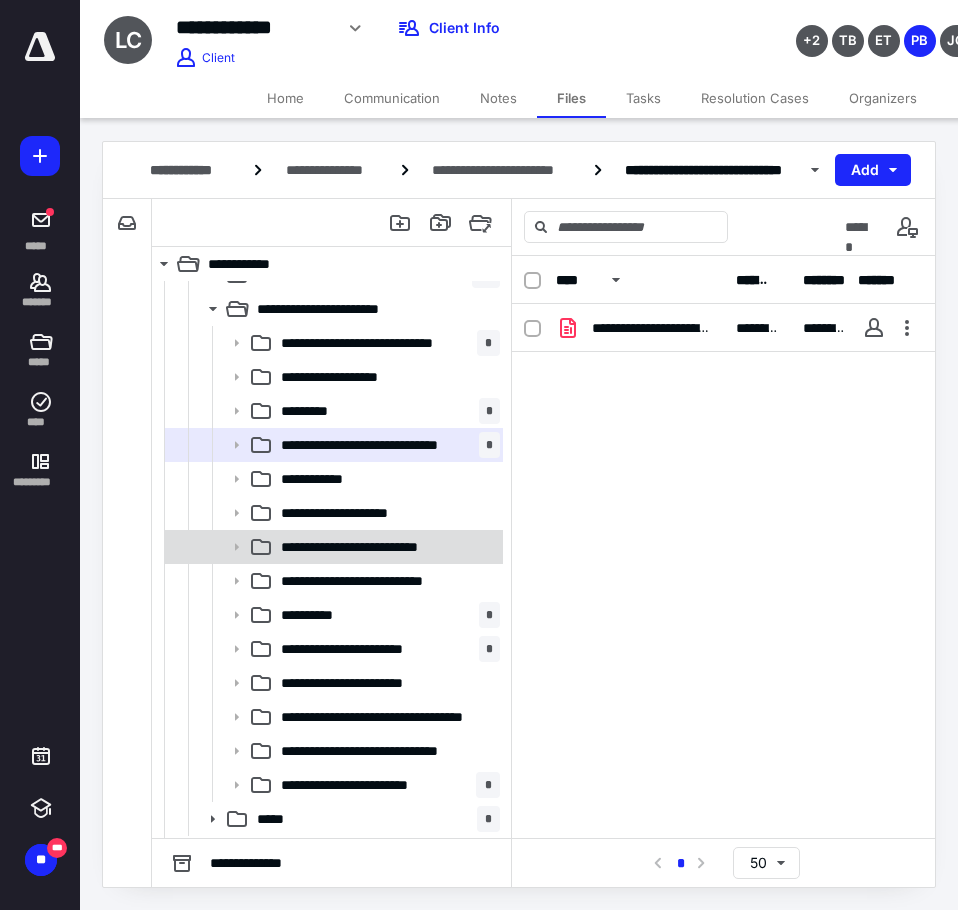 scroll, scrollTop: 361, scrollLeft: 0, axis: vertical 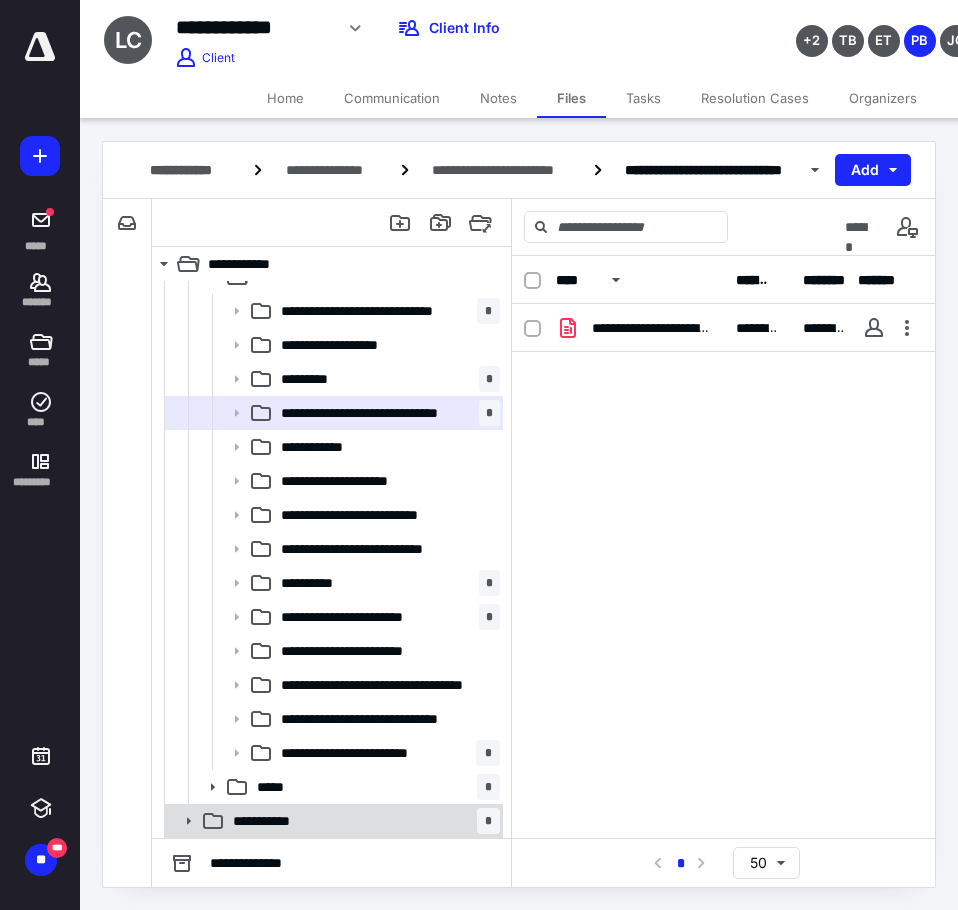 click 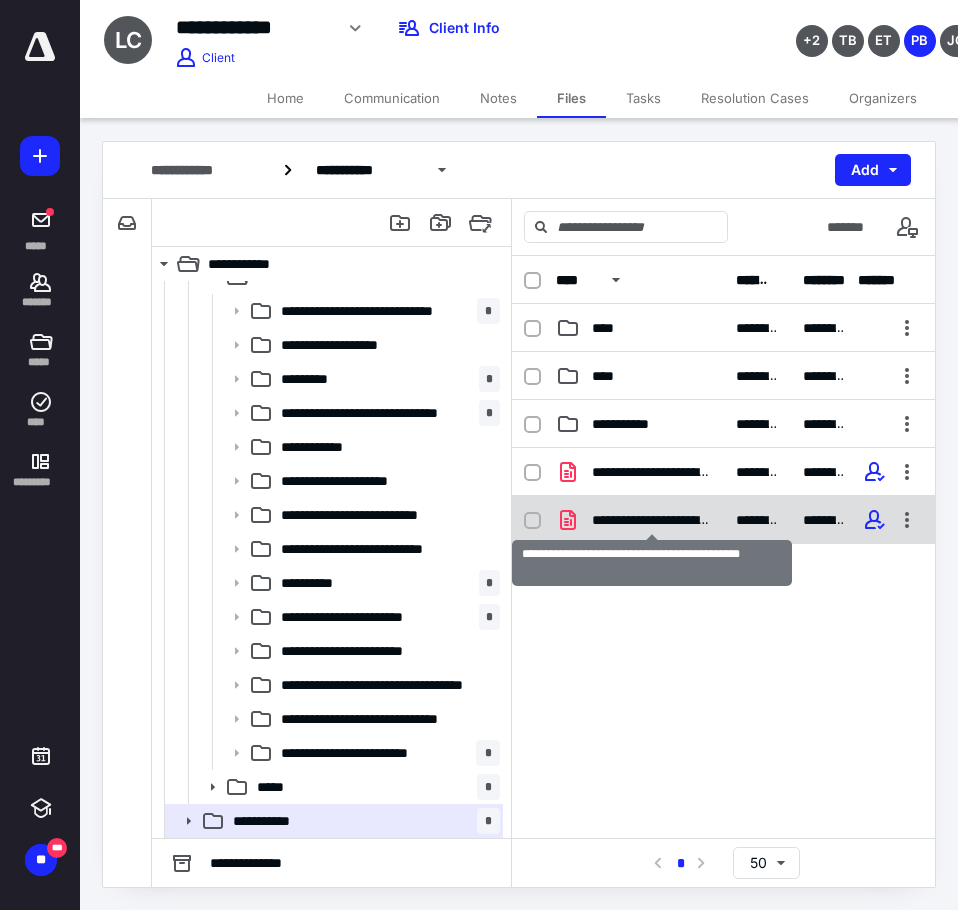 click on "**********" at bounding box center [652, 520] 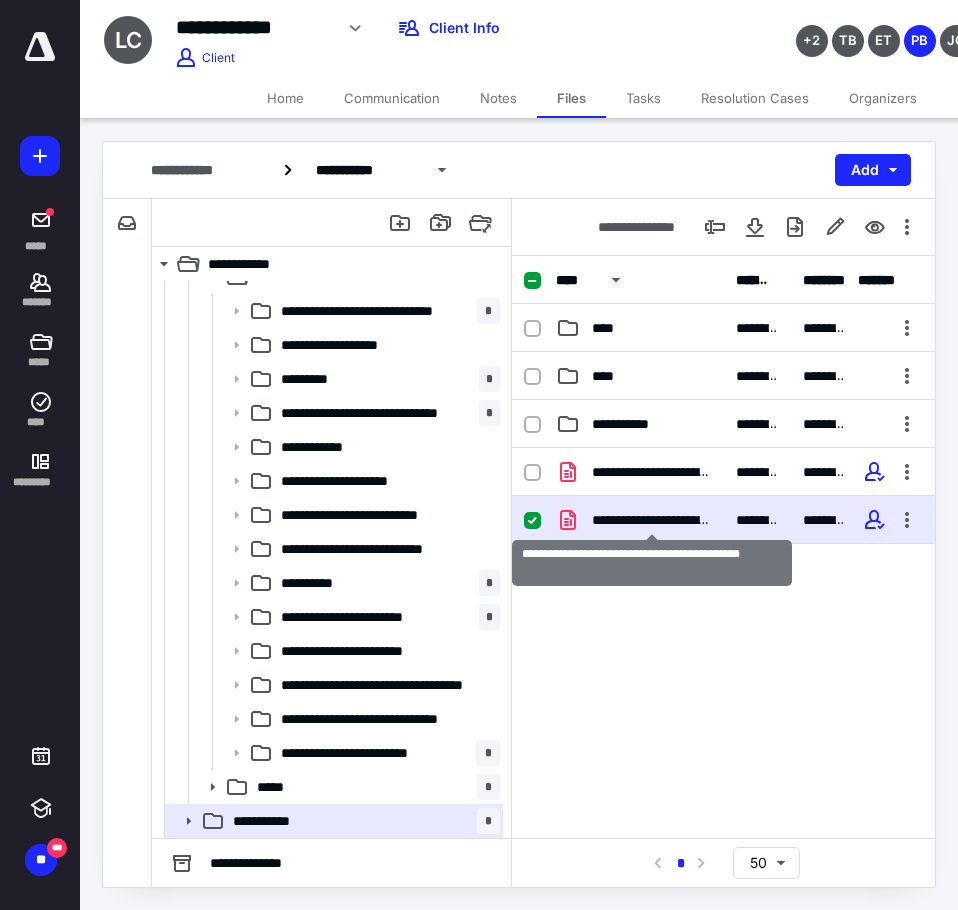 click on "**********" at bounding box center [652, 520] 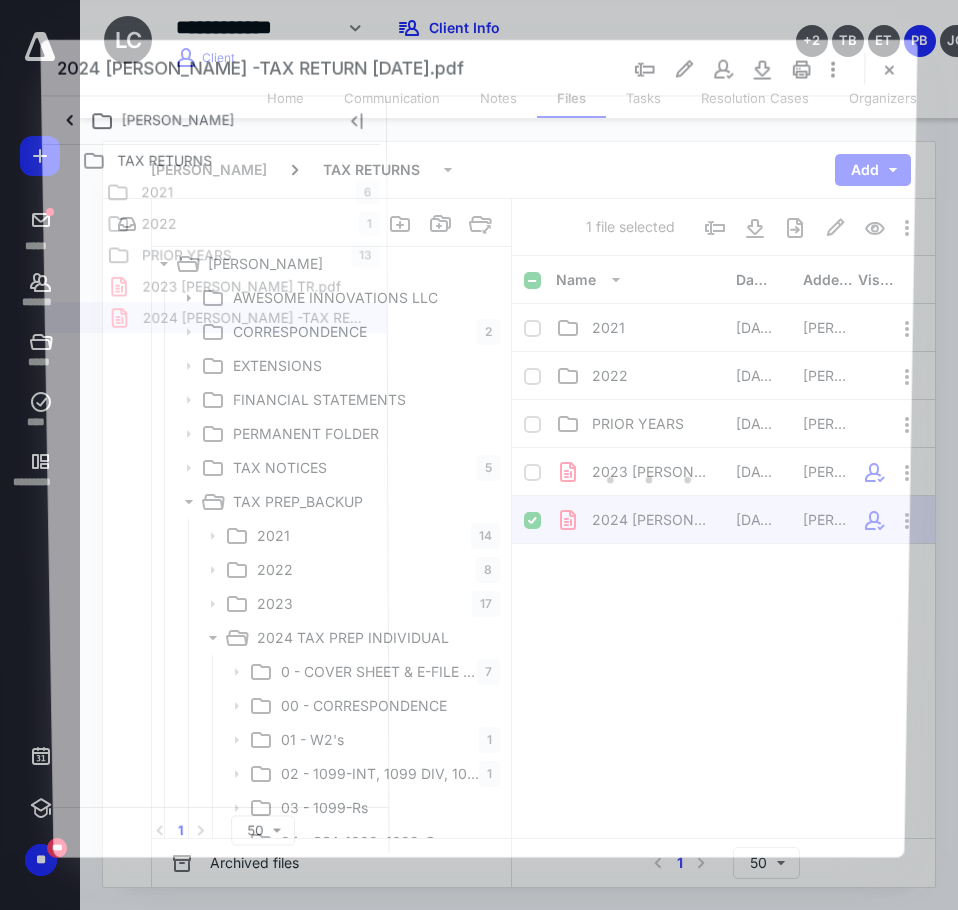 scroll, scrollTop: 361, scrollLeft: 0, axis: vertical 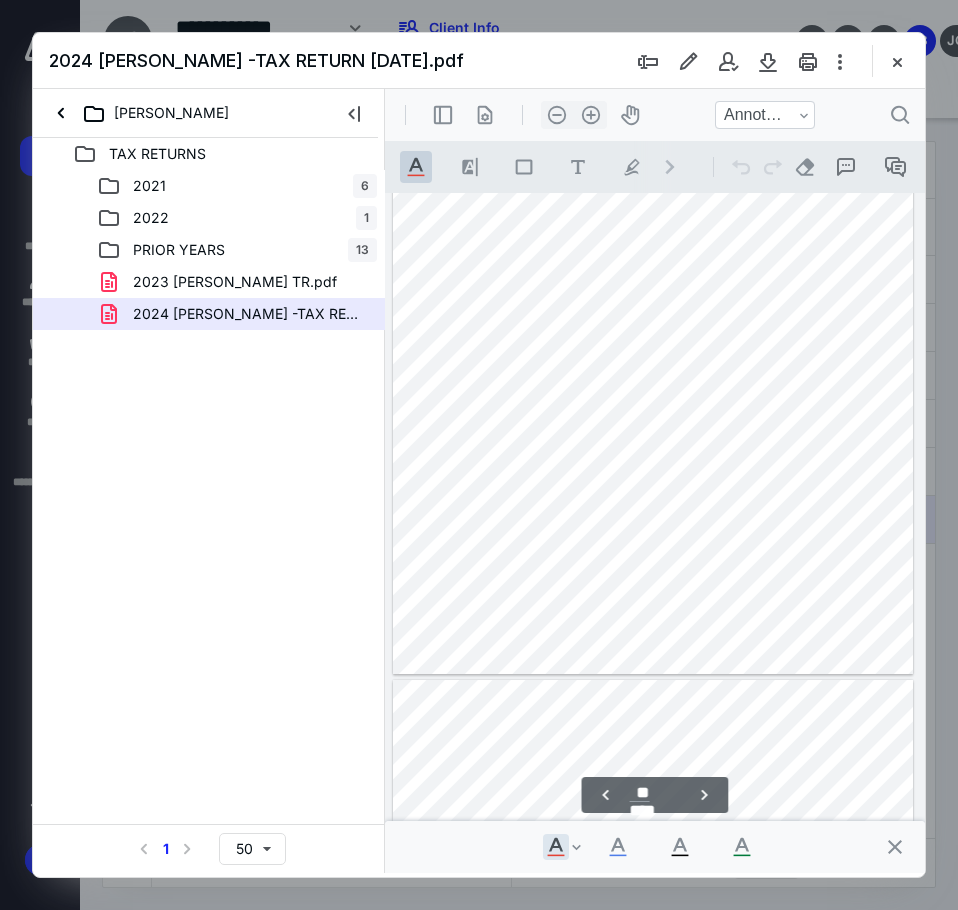 type on "**" 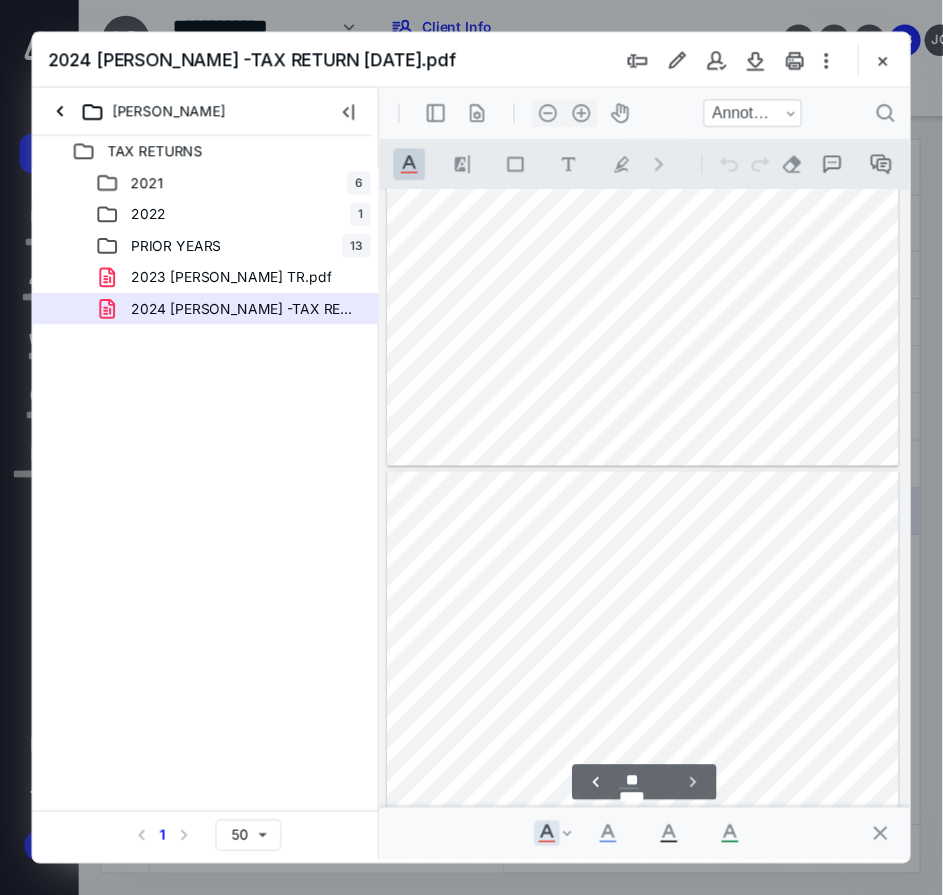 scroll, scrollTop: 19690, scrollLeft: 0, axis: vertical 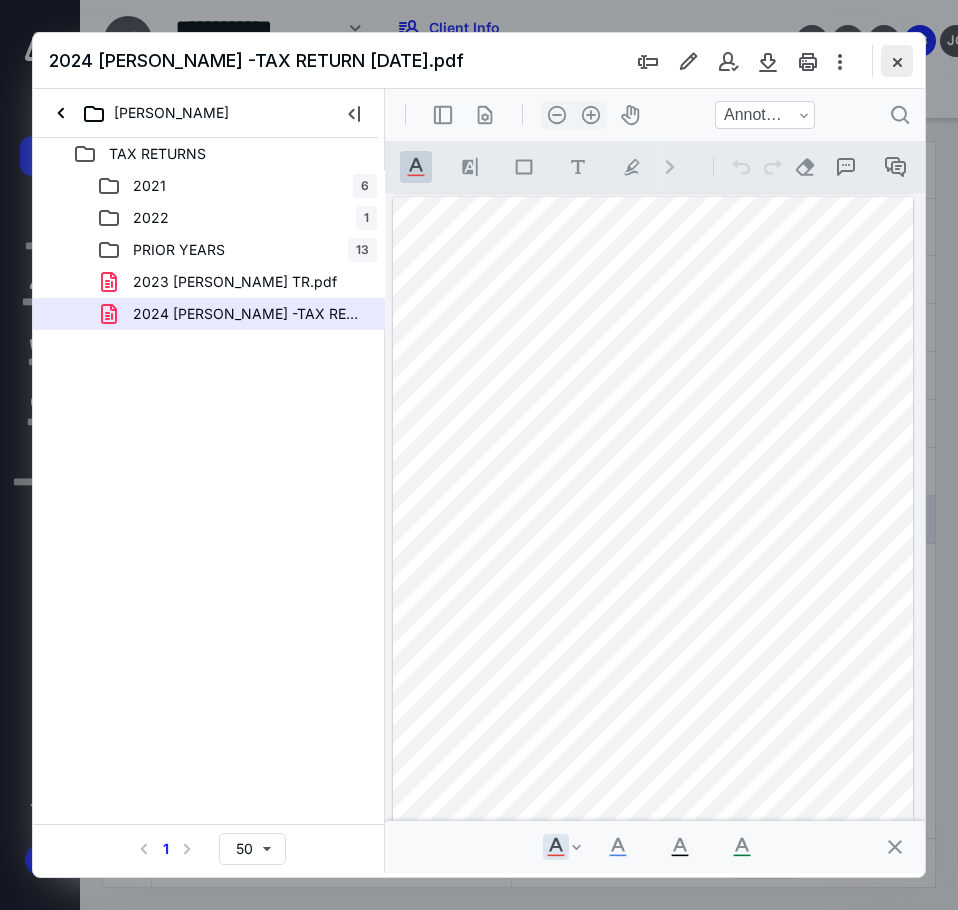 click at bounding box center [897, 61] 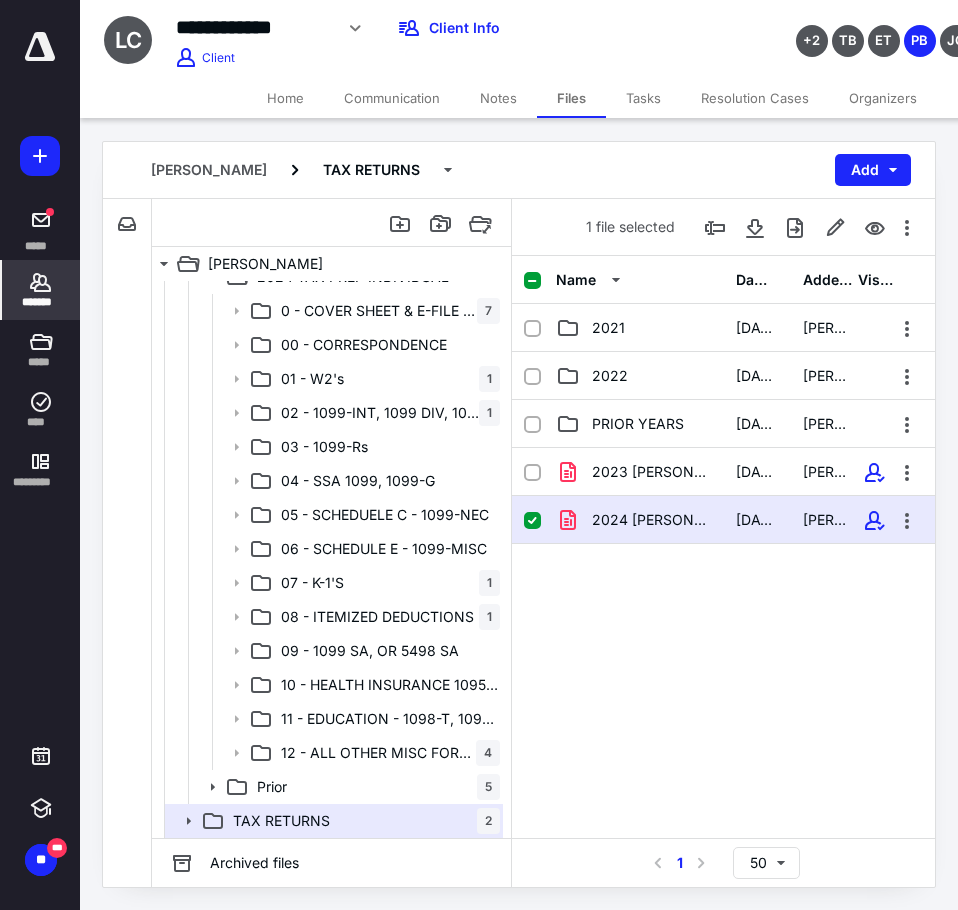 click 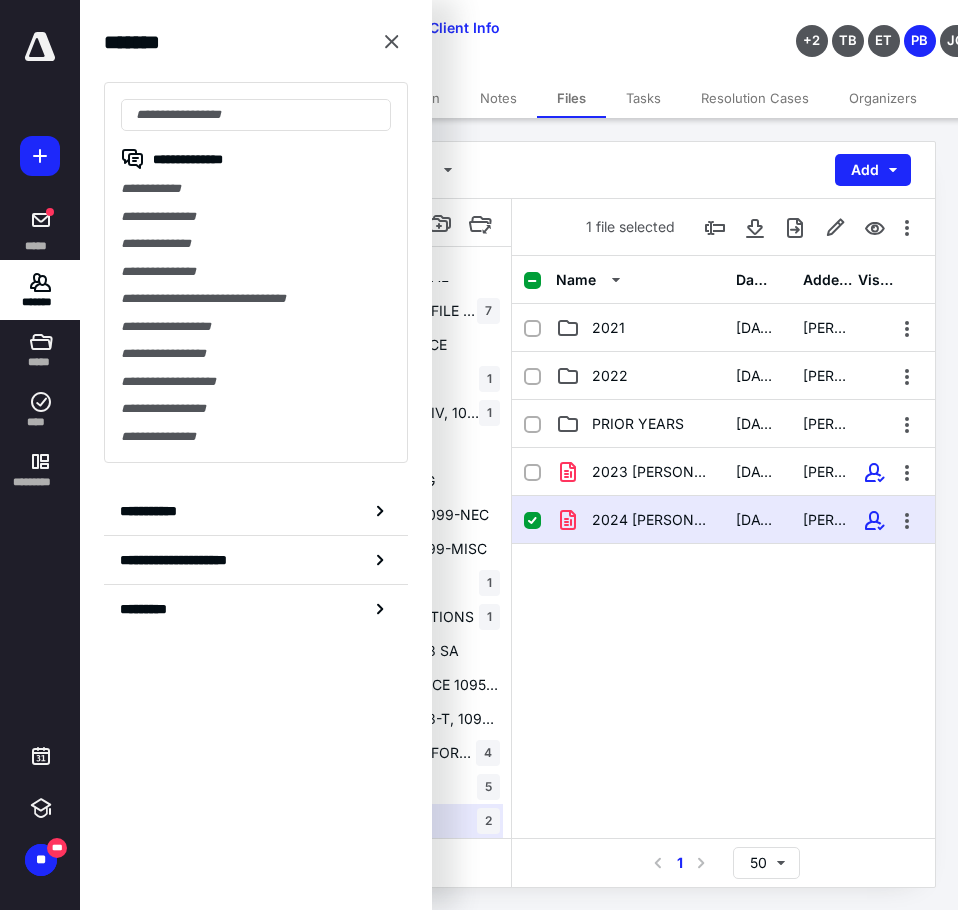 click on "**********" at bounding box center [256, 272] 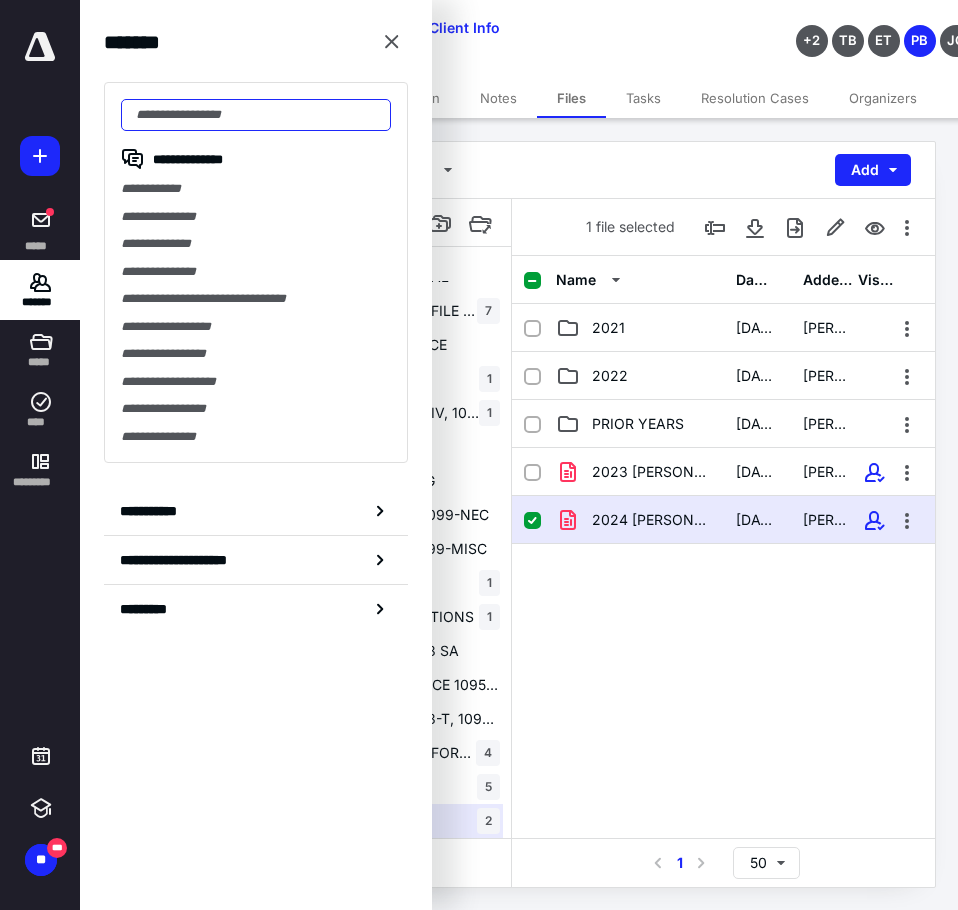 click at bounding box center [256, 115] 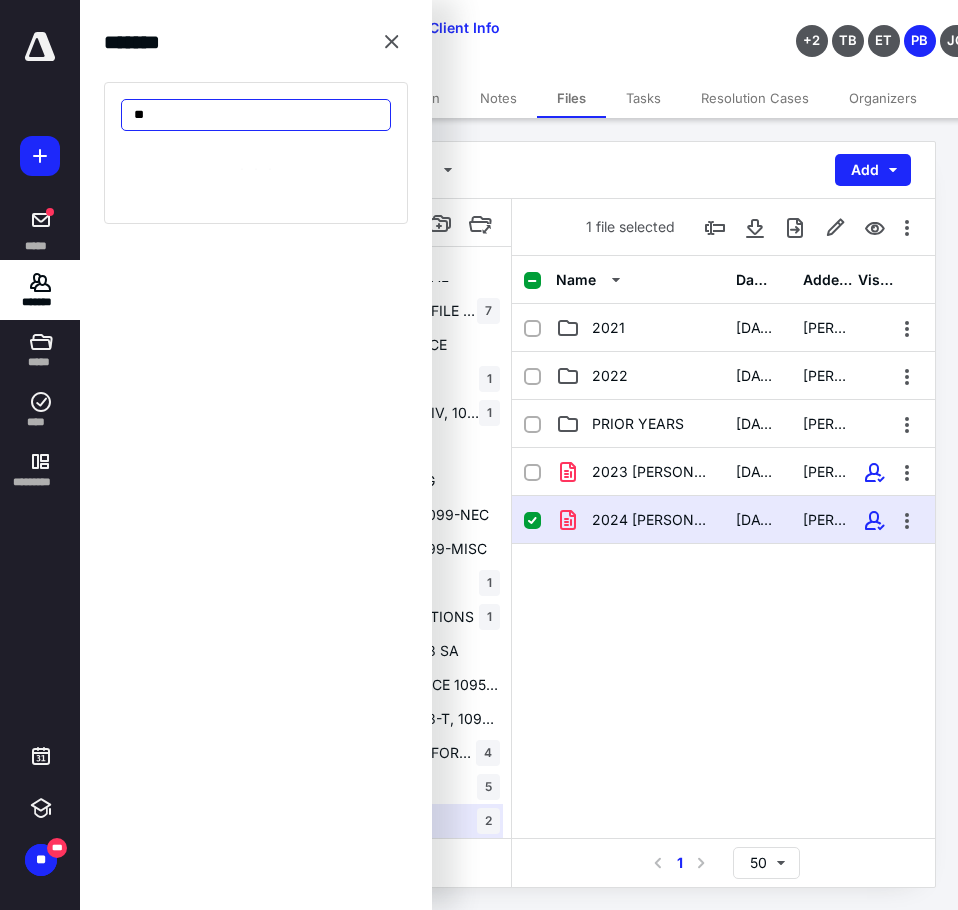 type on "*" 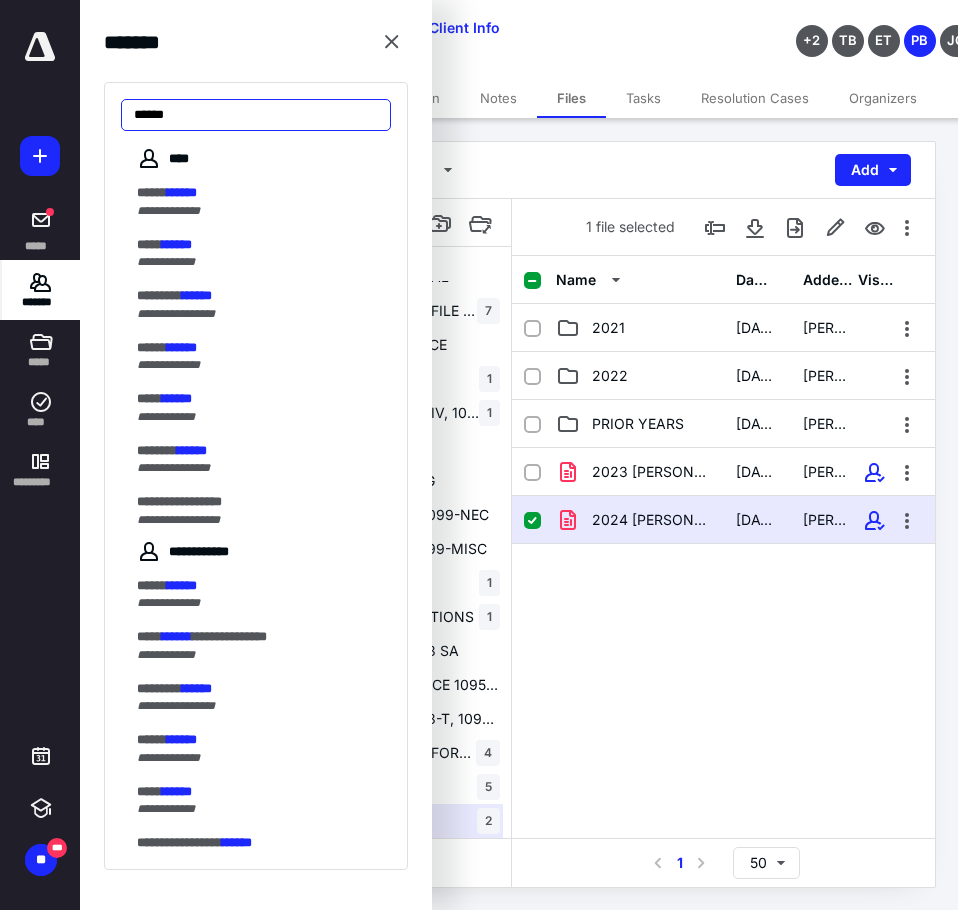 type on "******" 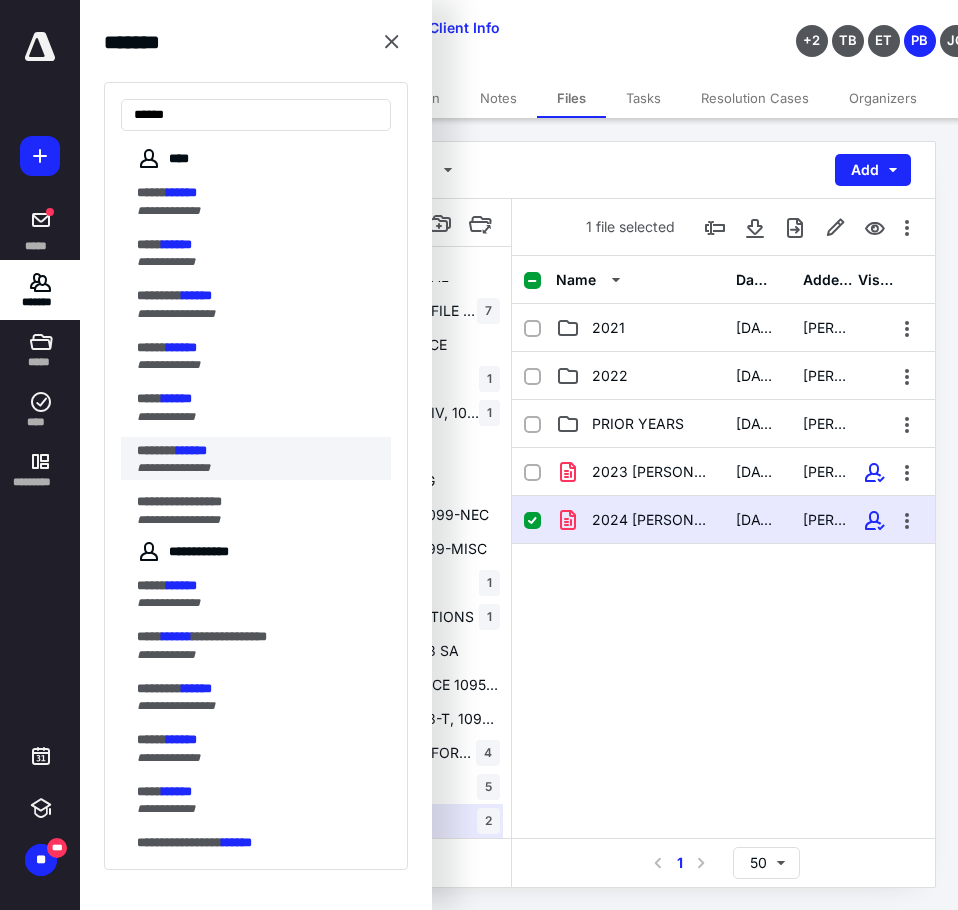 click on "******" at bounding box center (192, 450) 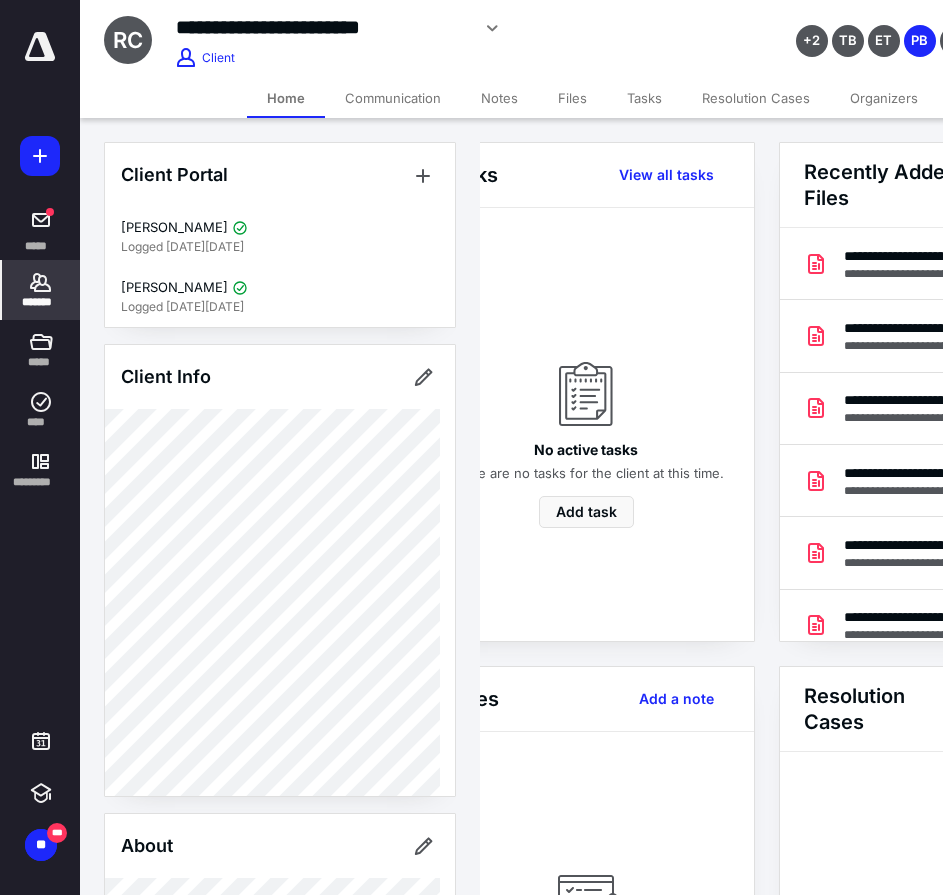 scroll, scrollTop: 0, scrollLeft: 239, axis: horizontal 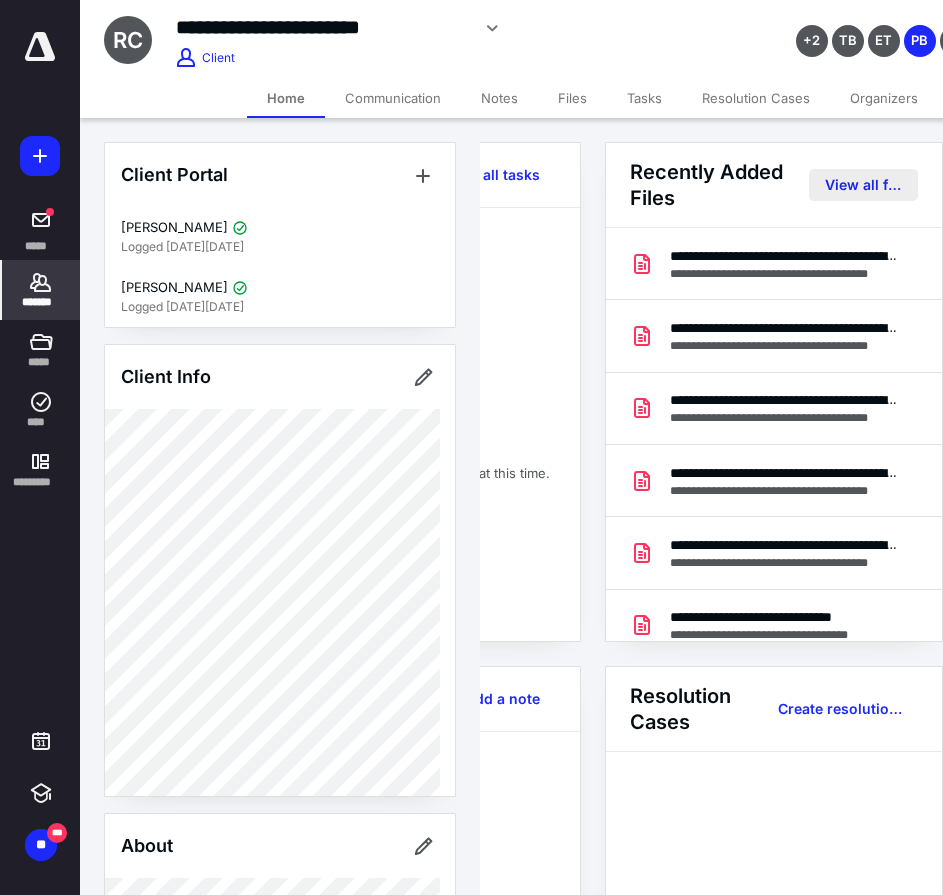 click on "View all files" at bounding box center [863, 185] 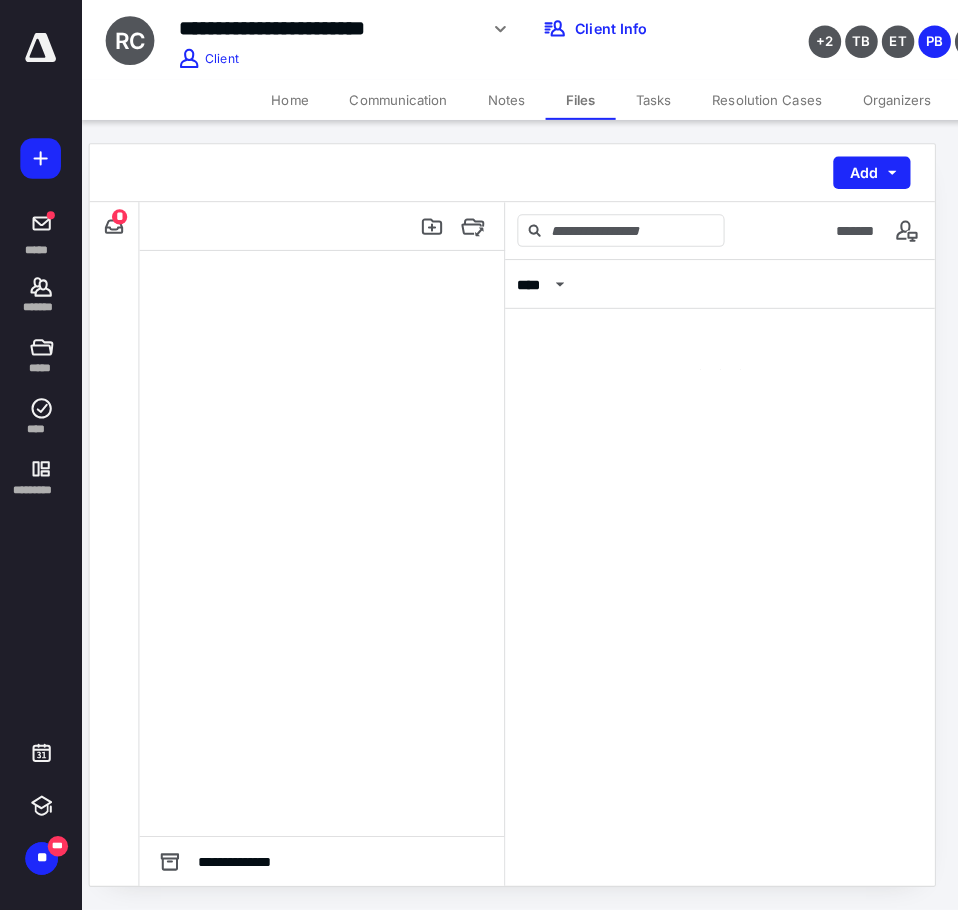 scroll, scrollTop: 0, scrollLeft: 0, axis: both 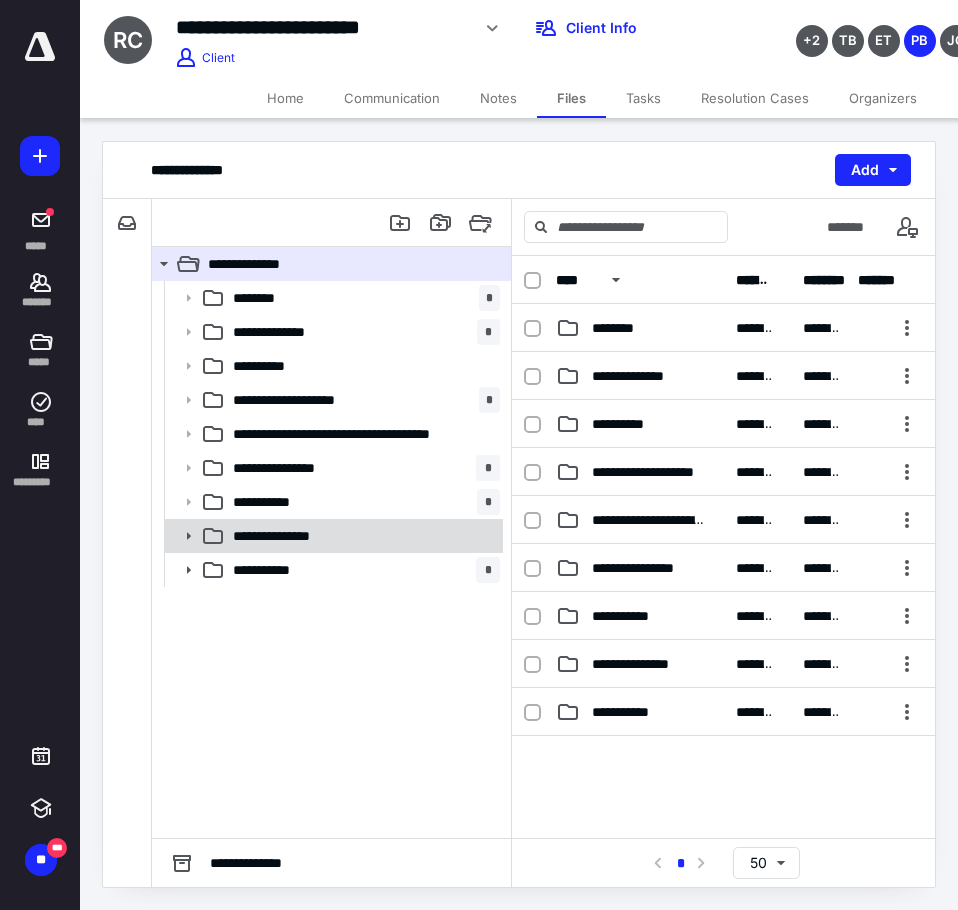 click 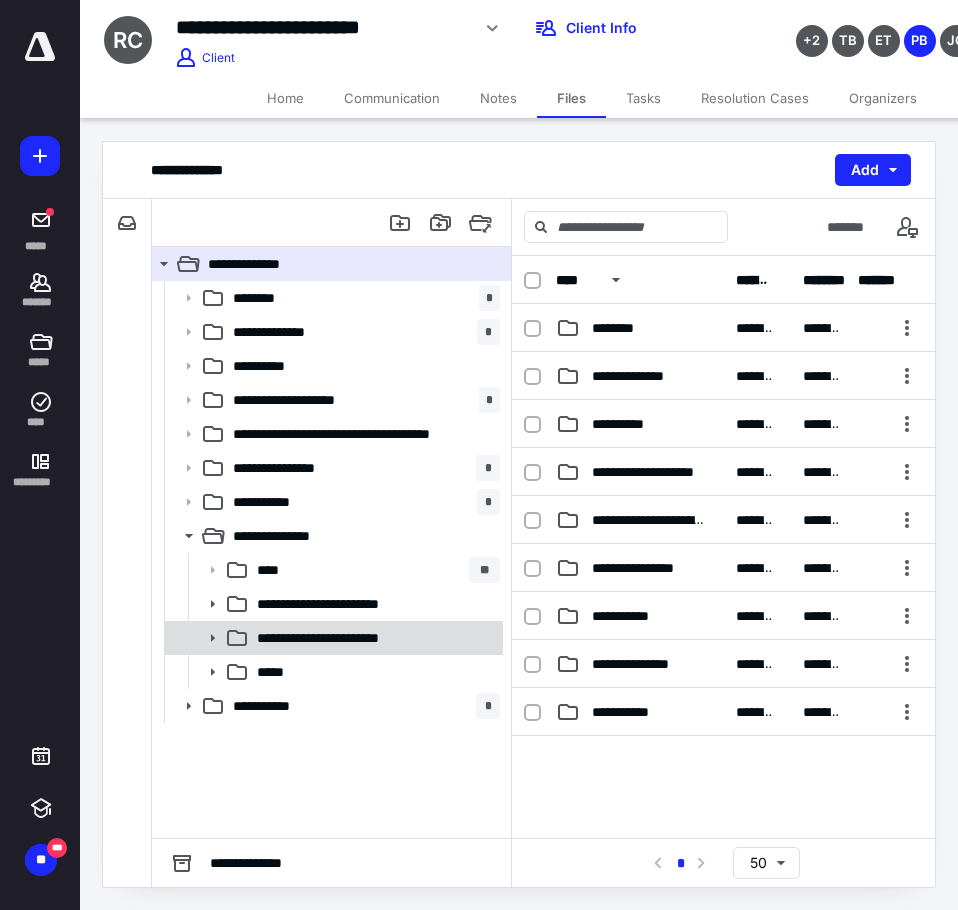click 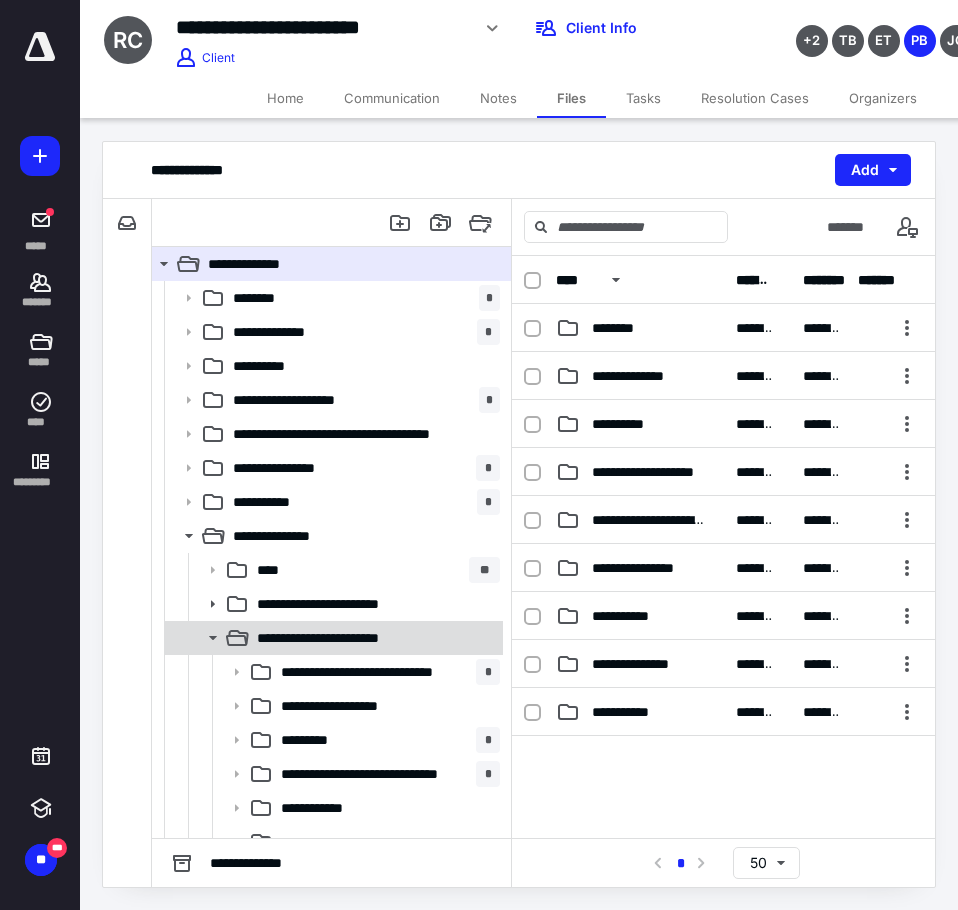 click 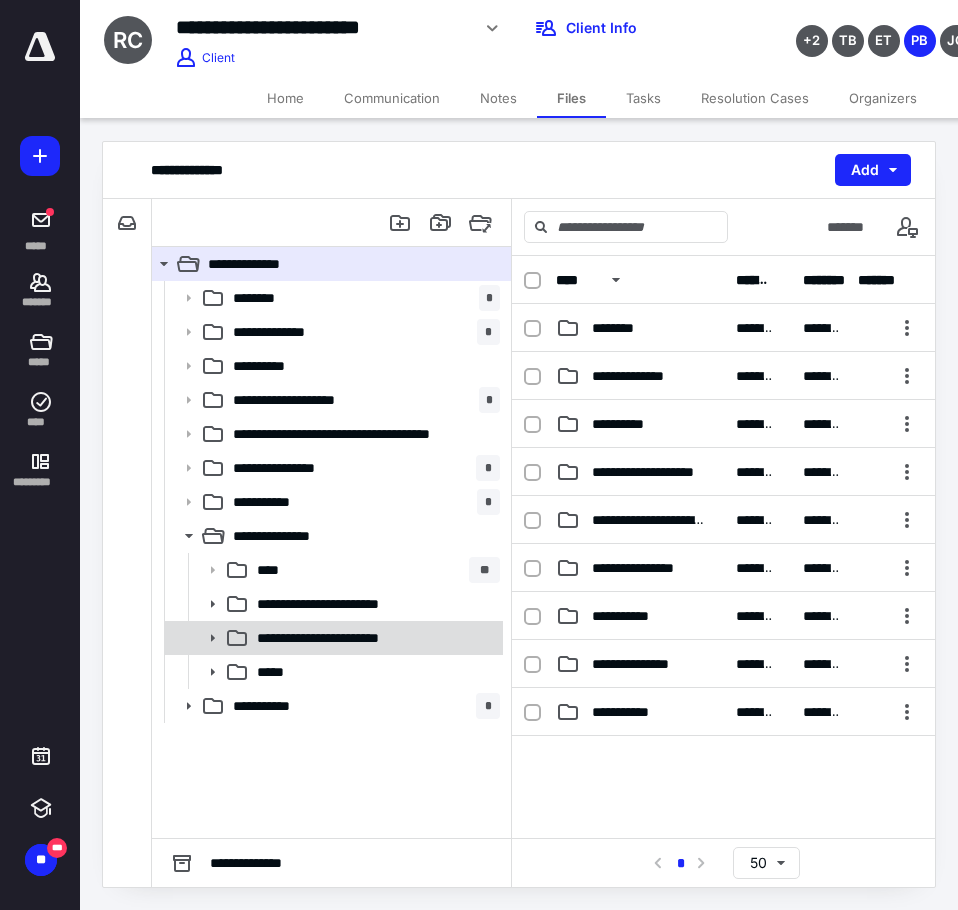 click 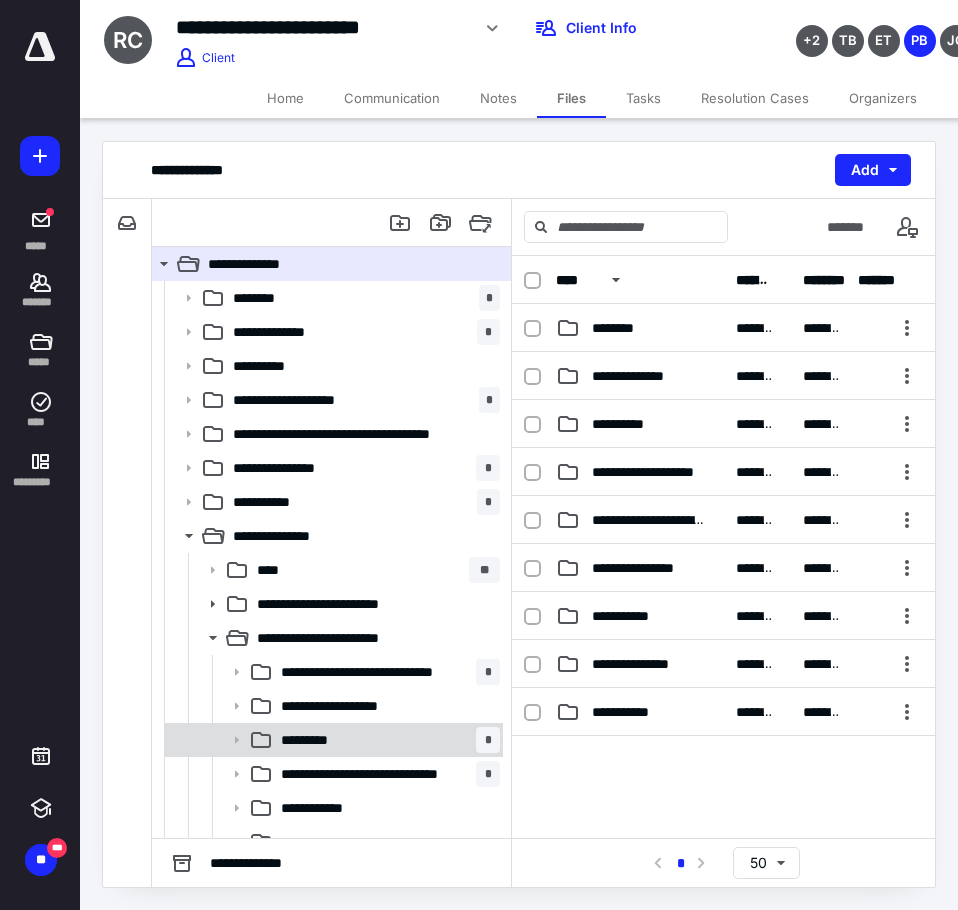 click on "********* *" at bounding box center (386, 740) 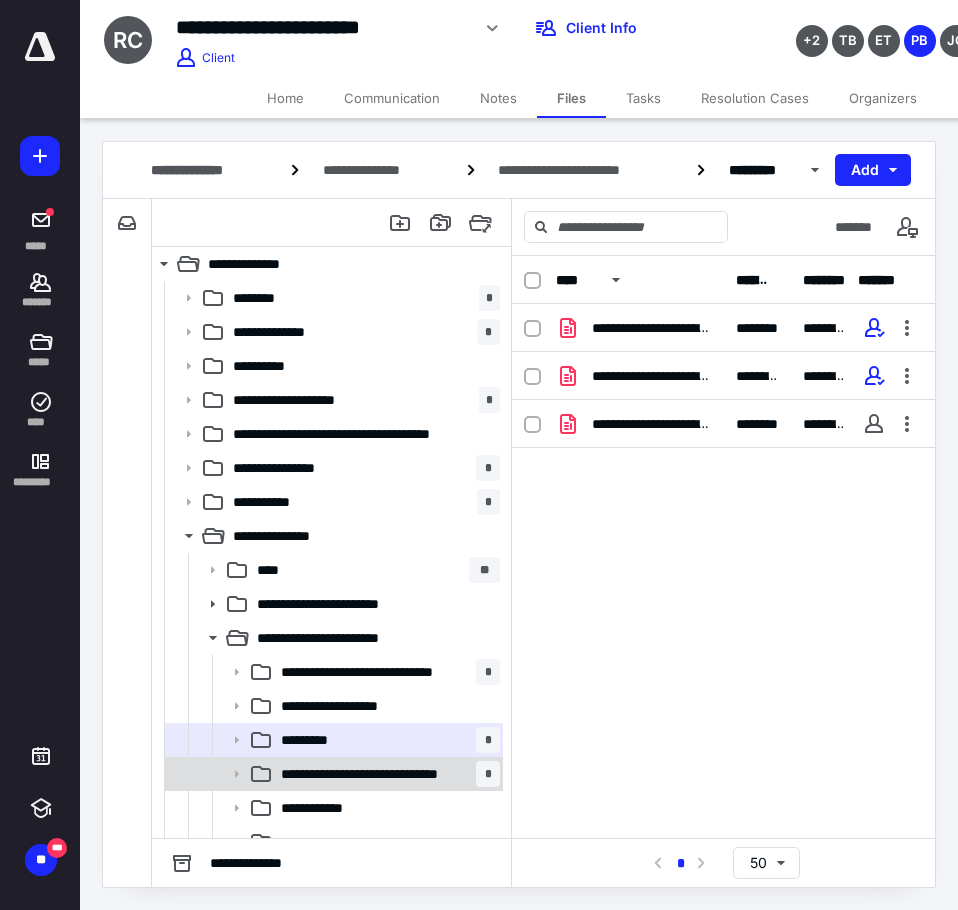 click on "**********" at bounding box center (372, 774) 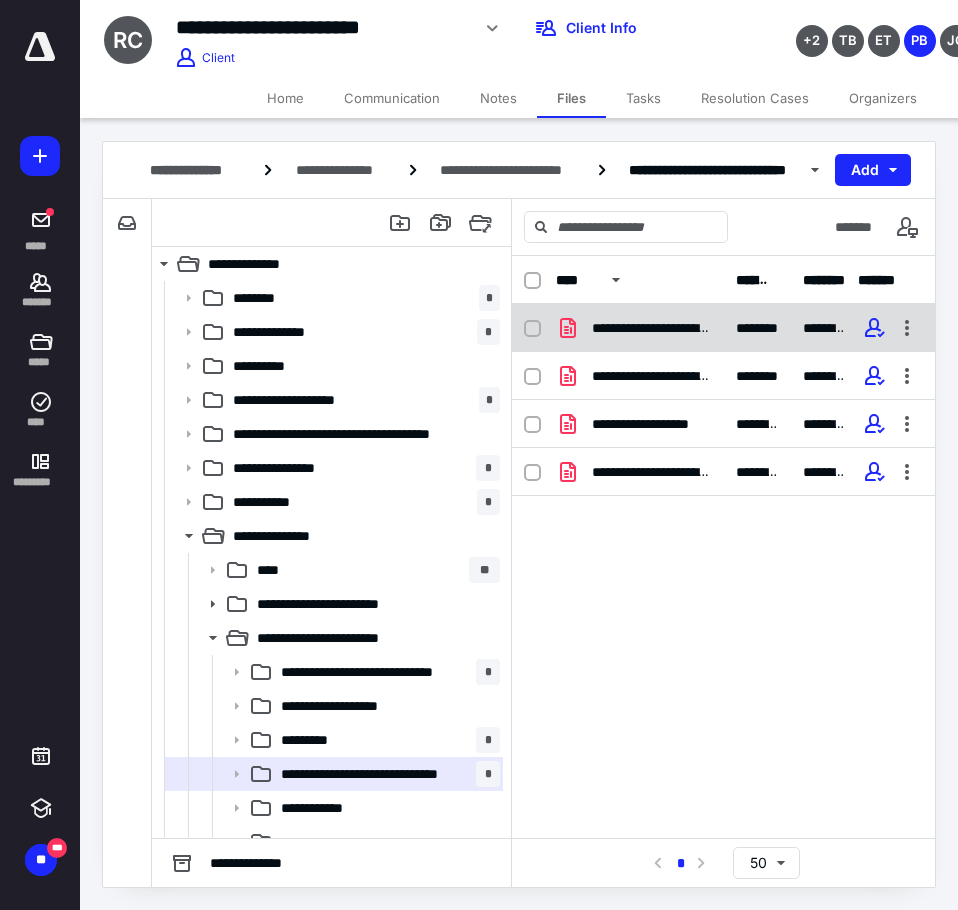 click on "**********" at bounding box center [640, 328] 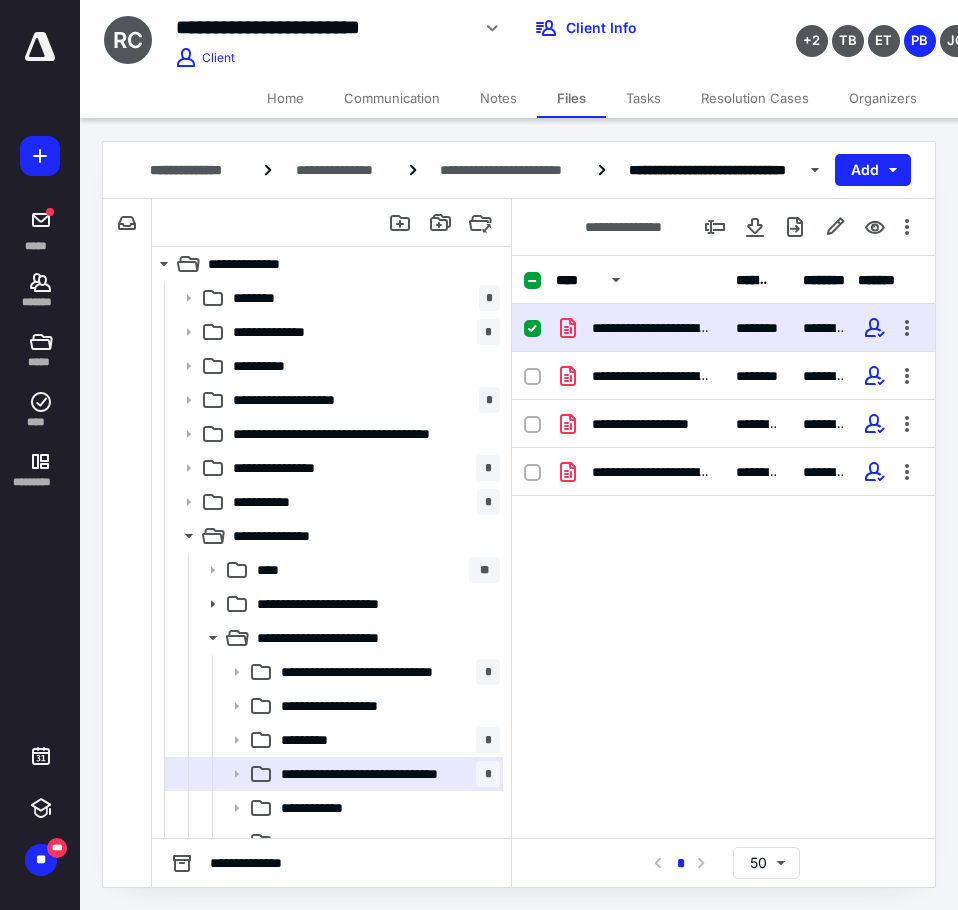 click on "**********" at bounding box center (640, 328) 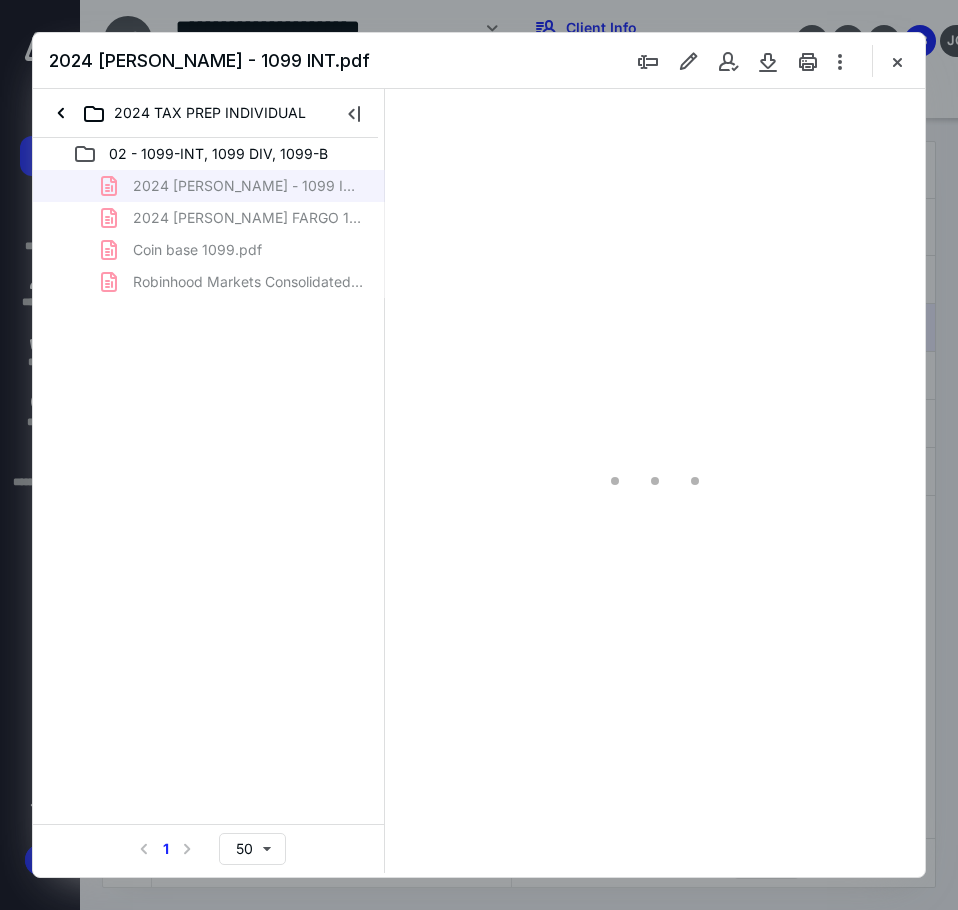 scroll, scrollTop: 0, scrollLeft: 0, axis: both 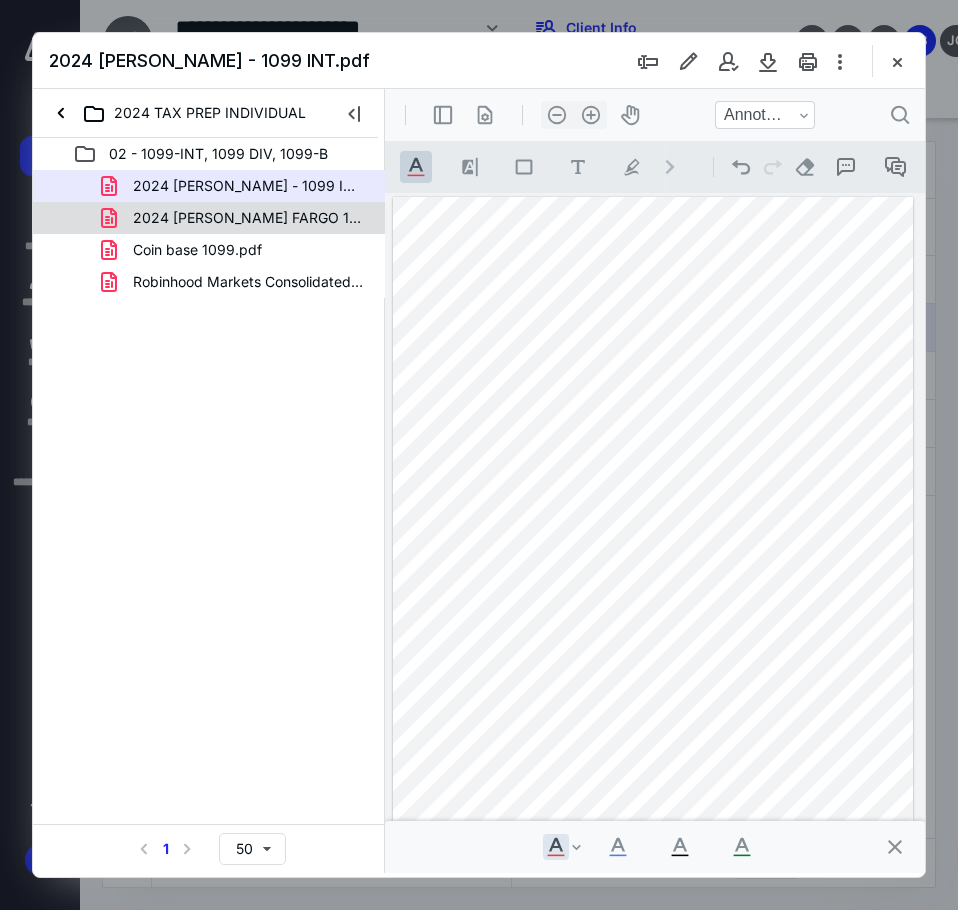 click on "2024 R. CASTRO - WELLS FARGO 1099 DIV.pdf" at bounding box center (249, 218) 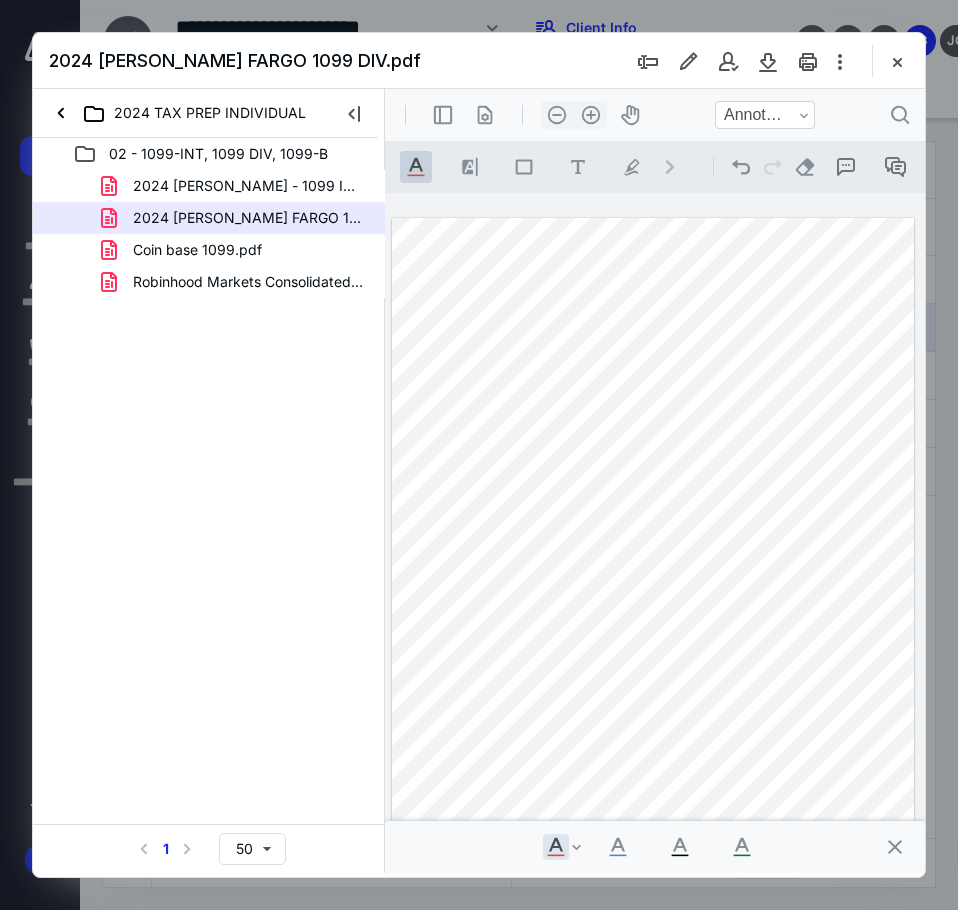 click on "Coin base  1099.pdf" at bounding box center [197, 250] 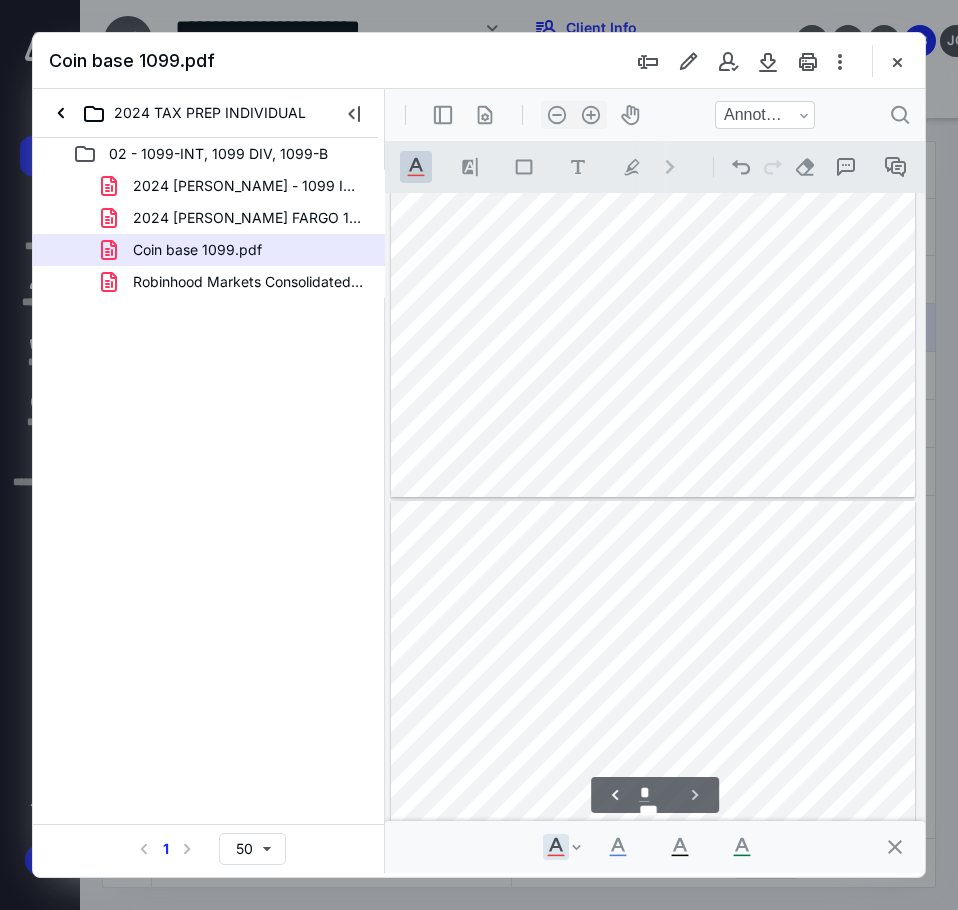 scroll, scrollTop: 252, scrollLeft: 0, axis: vertical 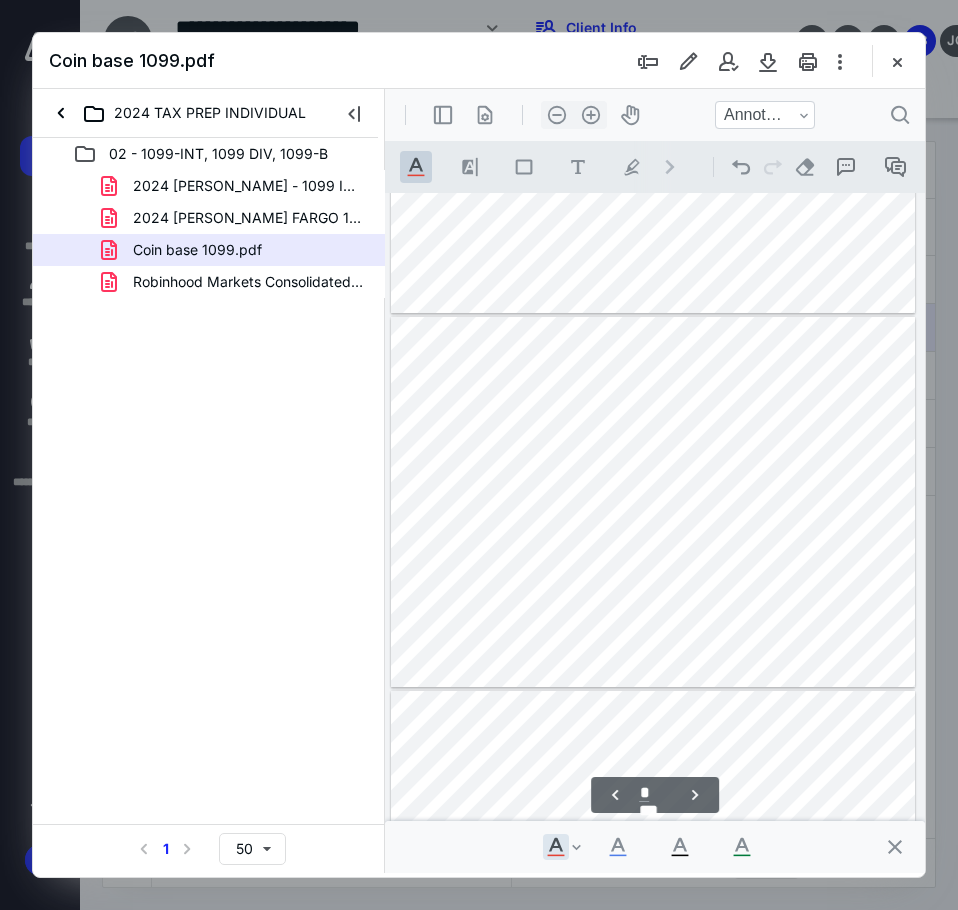 type on "*" 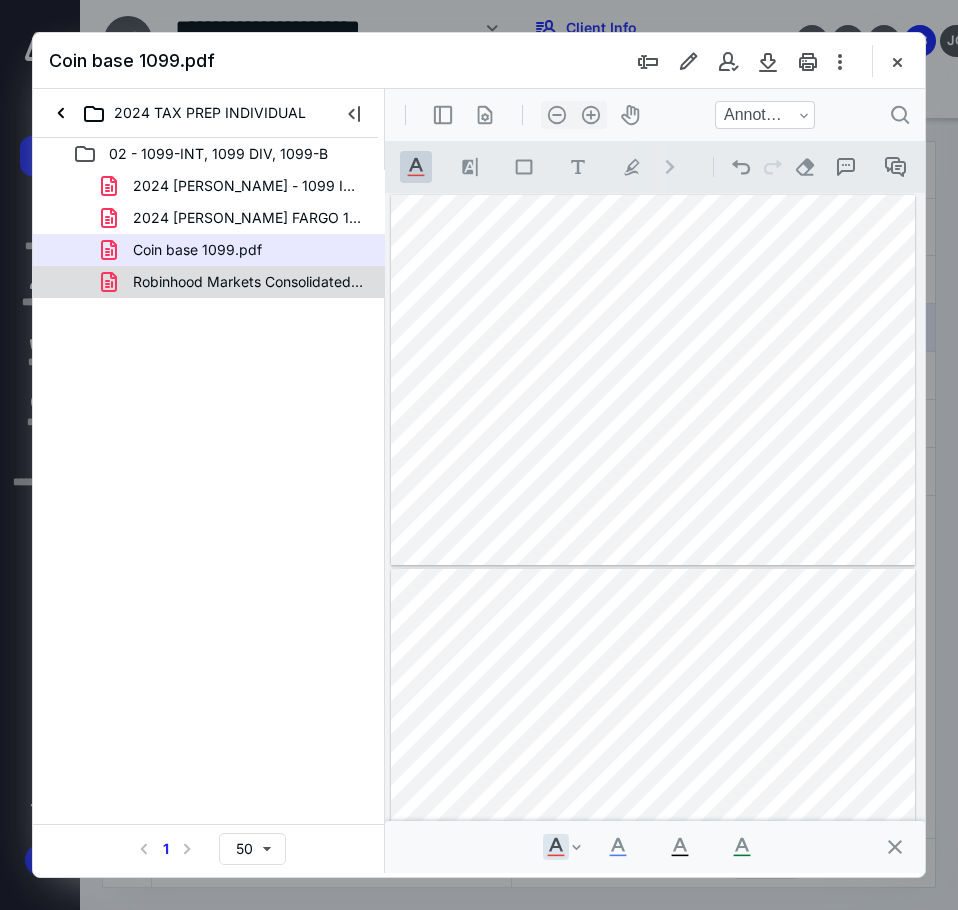 click on "Robinhood Markets Consolidated Form 1099.pdf" at bounding box center [249, 282] 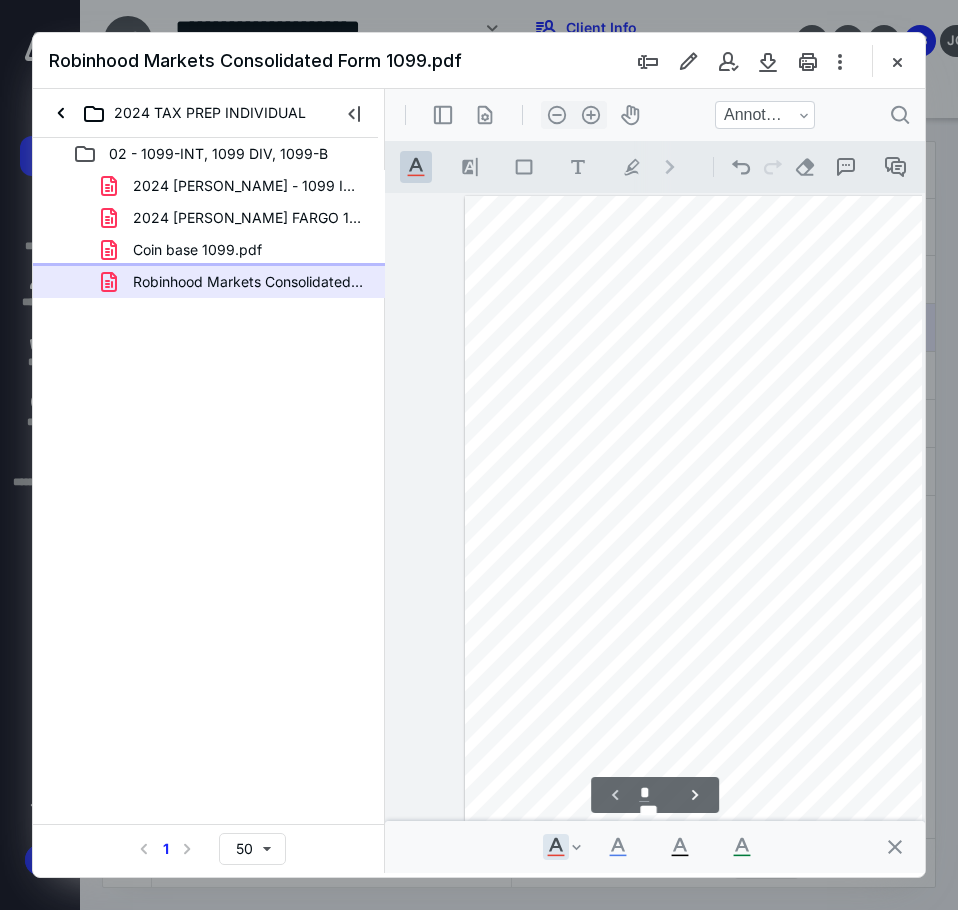 scroll, scrollTop: 107, scrollLeft: 74, axis: both 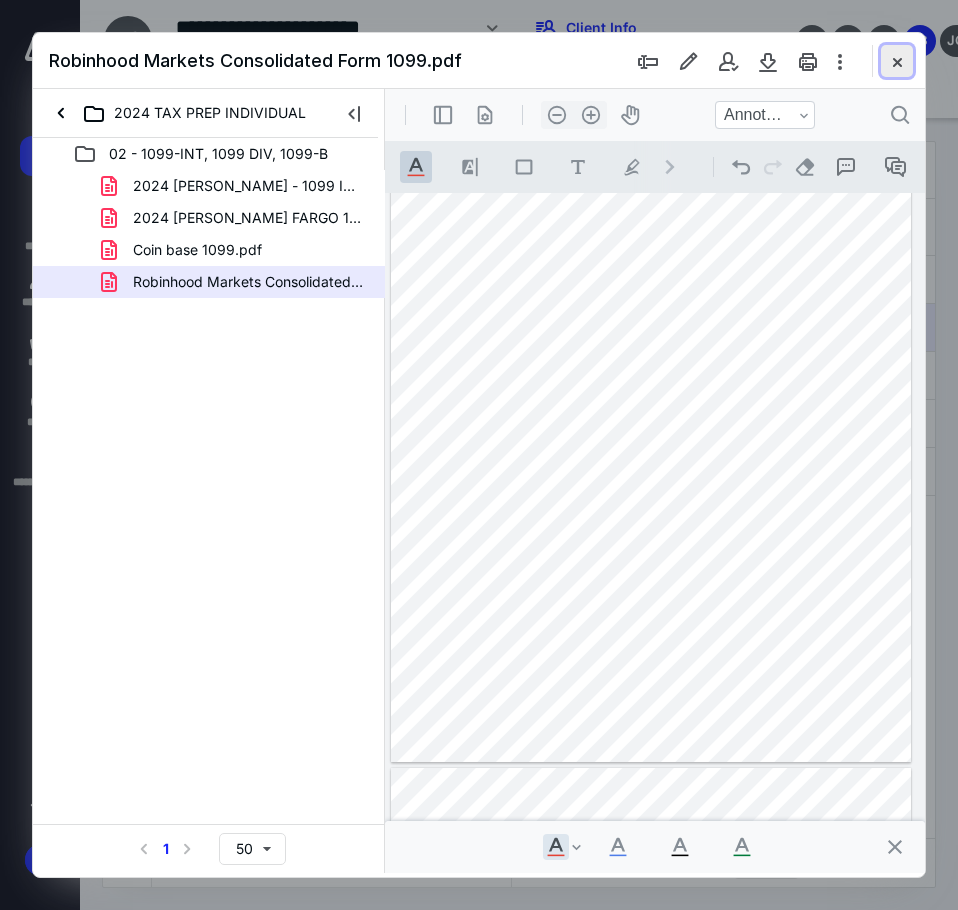 click at bounding box center [897, 61] 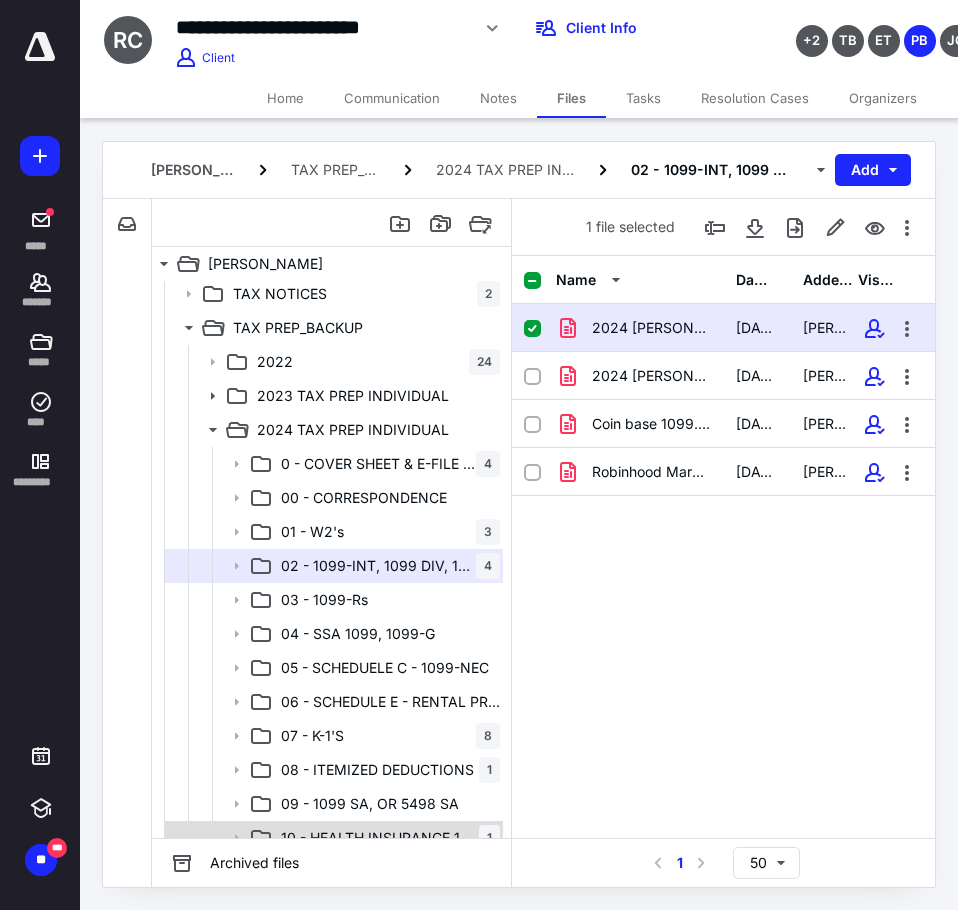 scroll, scrollTop: 361, scrollLeft: 0, axis: vertical 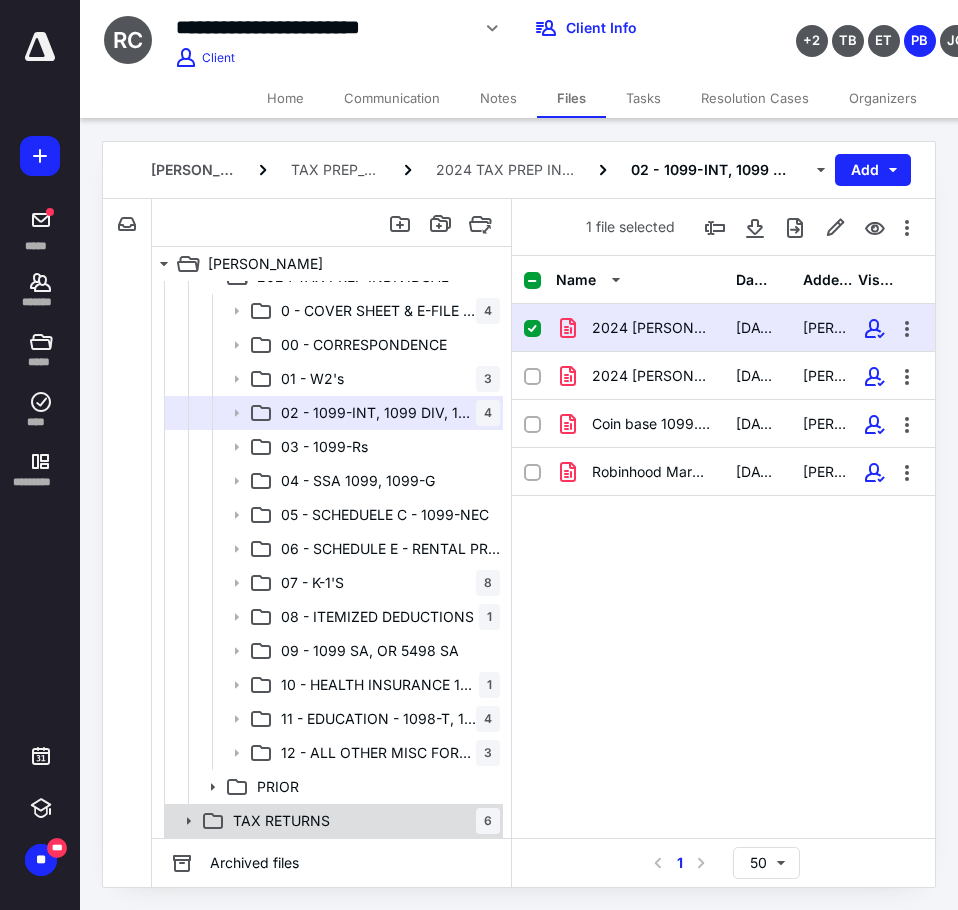 click on "TAX RETURNS" at bounding box center [281, 821] 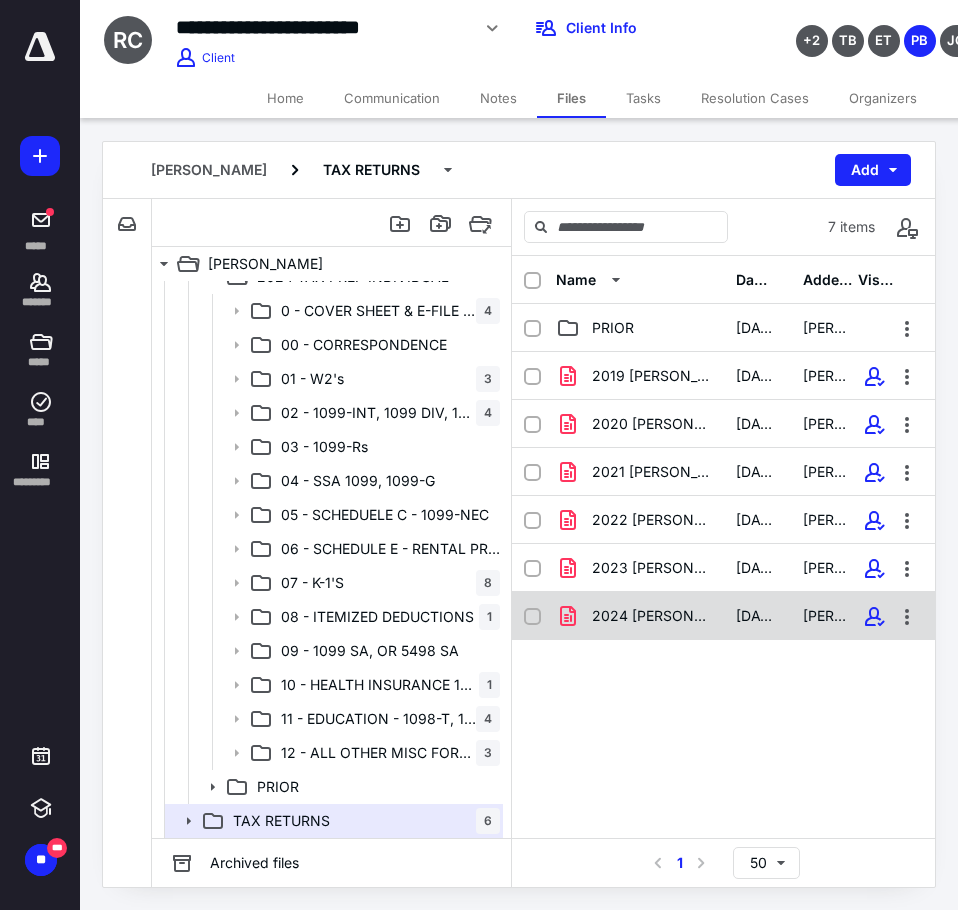 click on "2024 CASTRO, RICHARD & MARA - TAX RETURN 4.8.25.pdf" at bounding box center [652, 616] 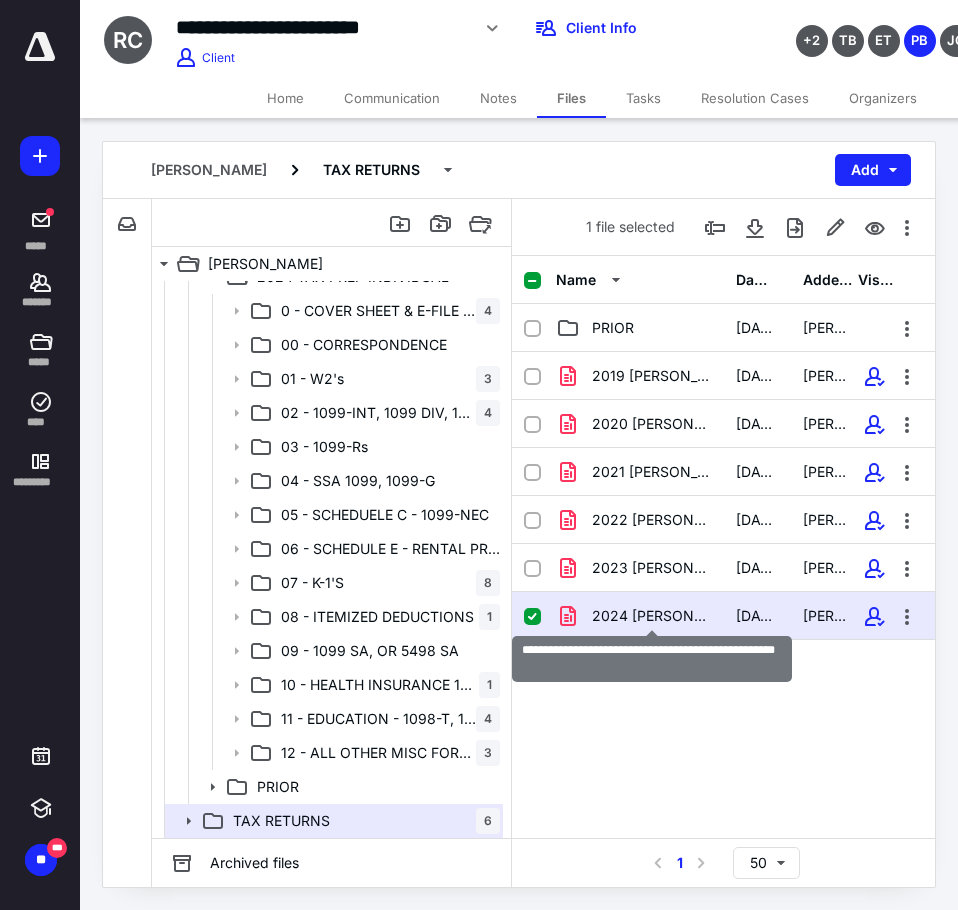 click on "2024 CASTRO, RICHARD & MARA - TAX RETURN 4.8.25.pdf" at bounding box center [652, 616] 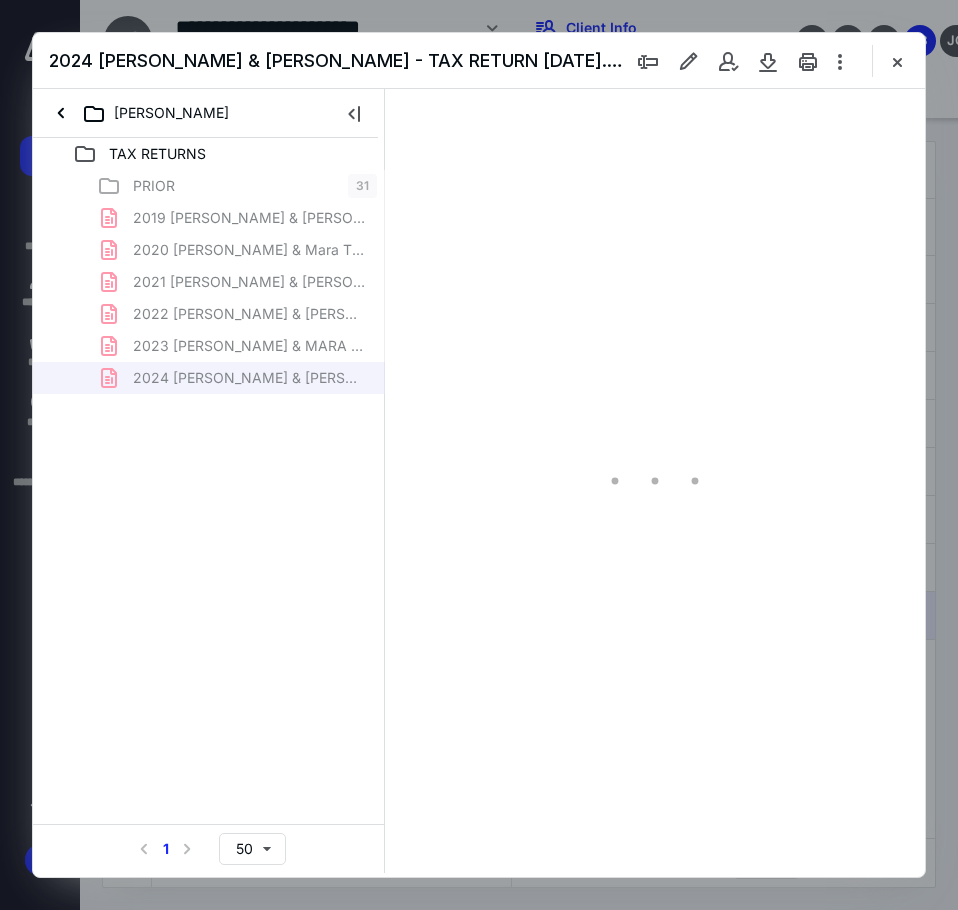 scroll, scrollTop: 0, scrollLeft: 0, axis: both 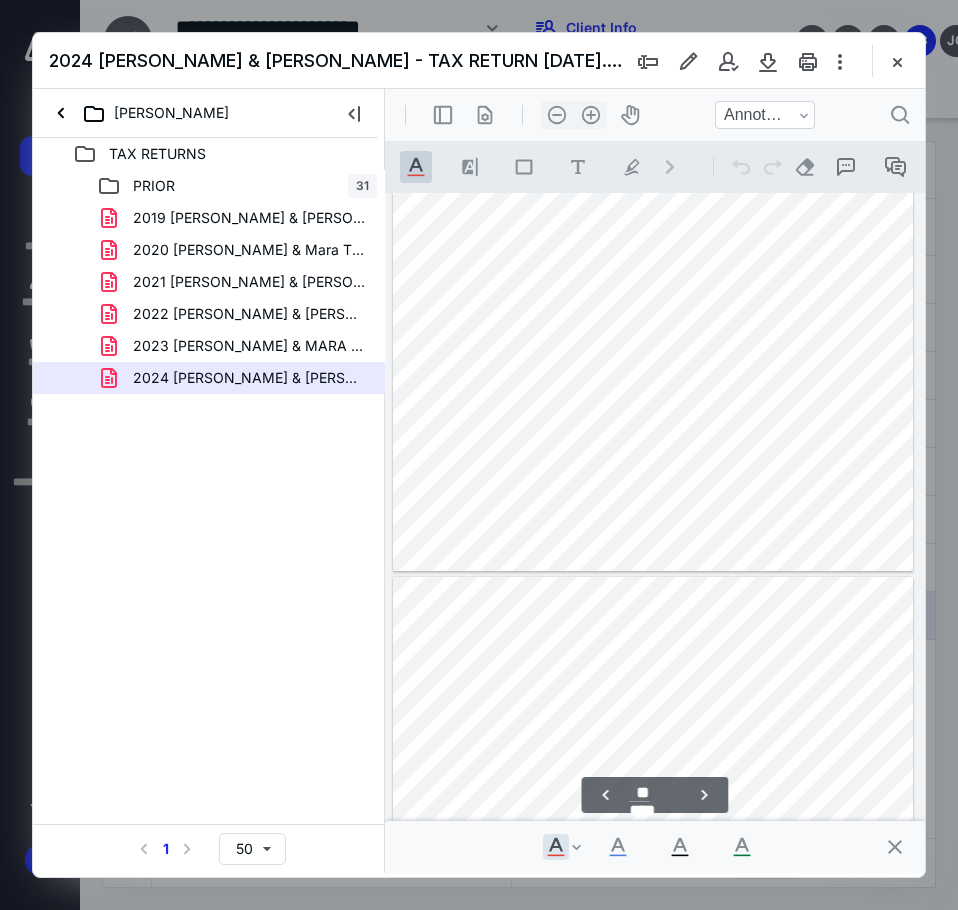 type on "**" 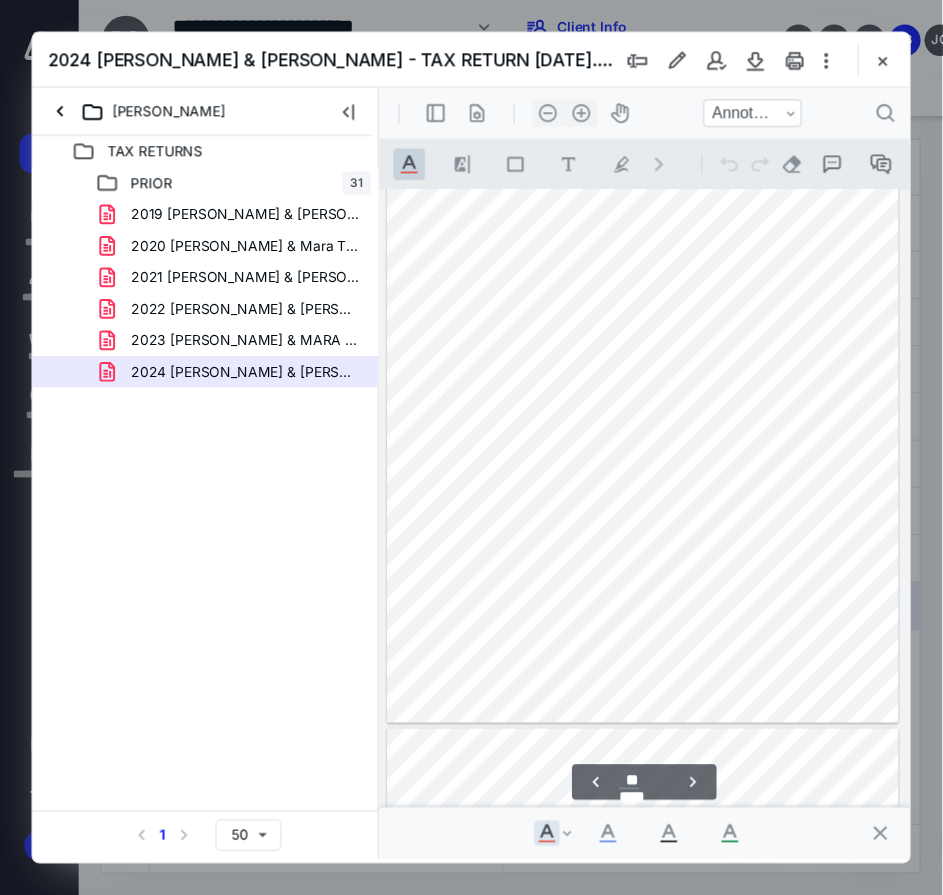 scroll, scrollTop: 25933, scrollLeft: 0, axis: vertical 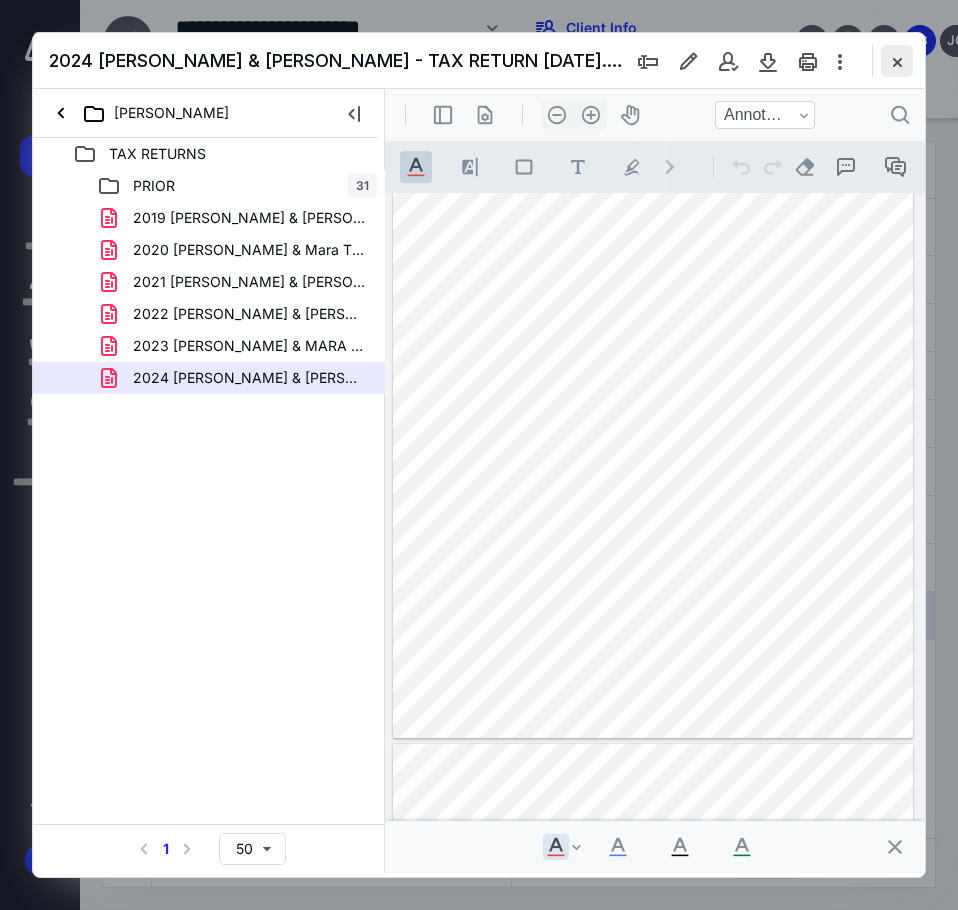 click at bounding box center (897, 61) 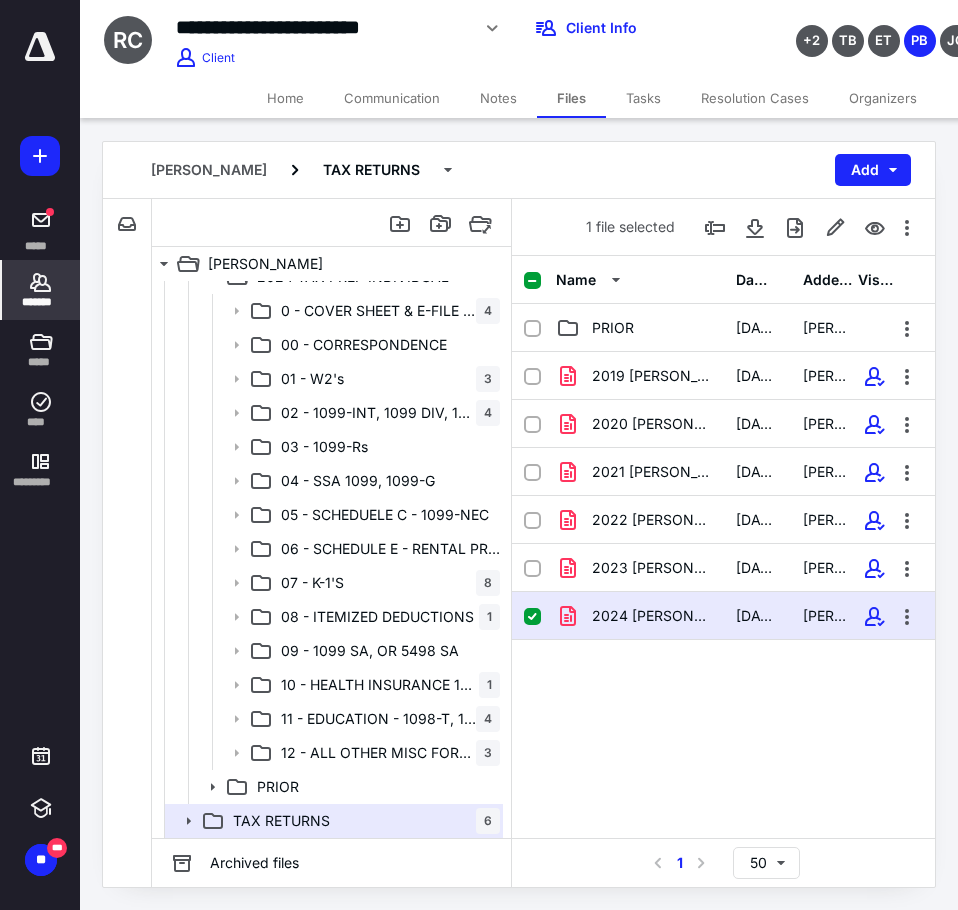 click on "*******" at bounding box center (41, 302) 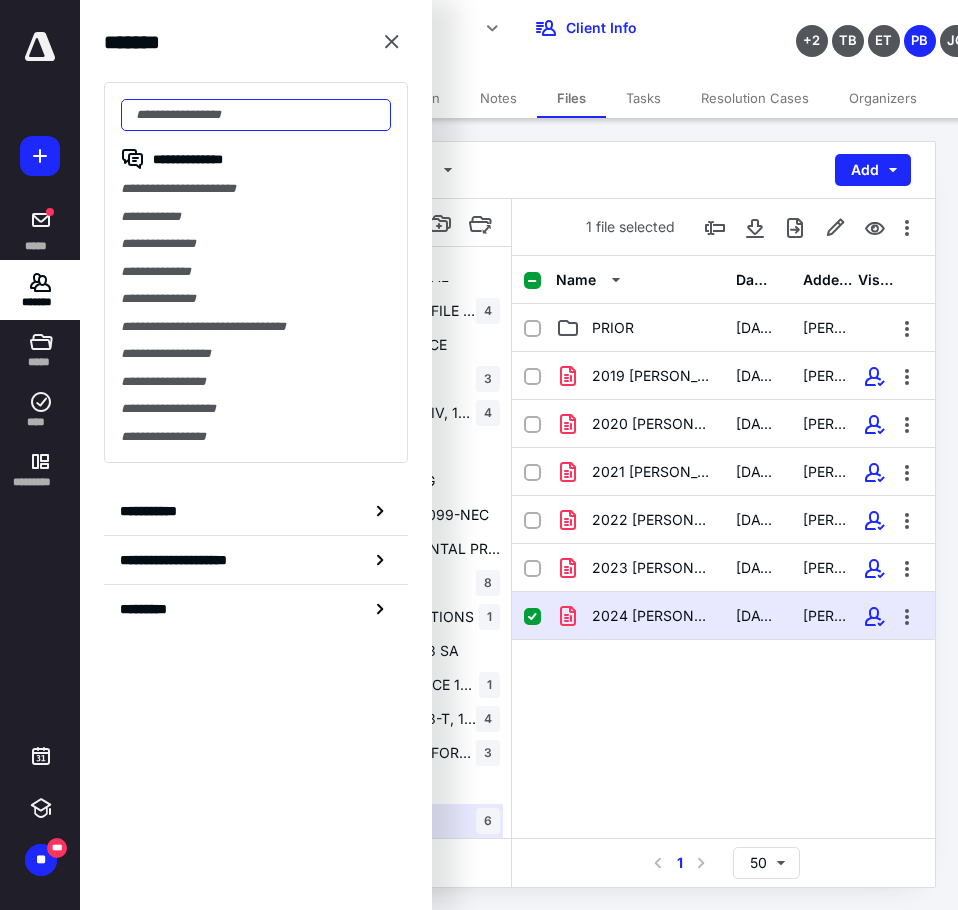 click at bounding box center [256, 115] 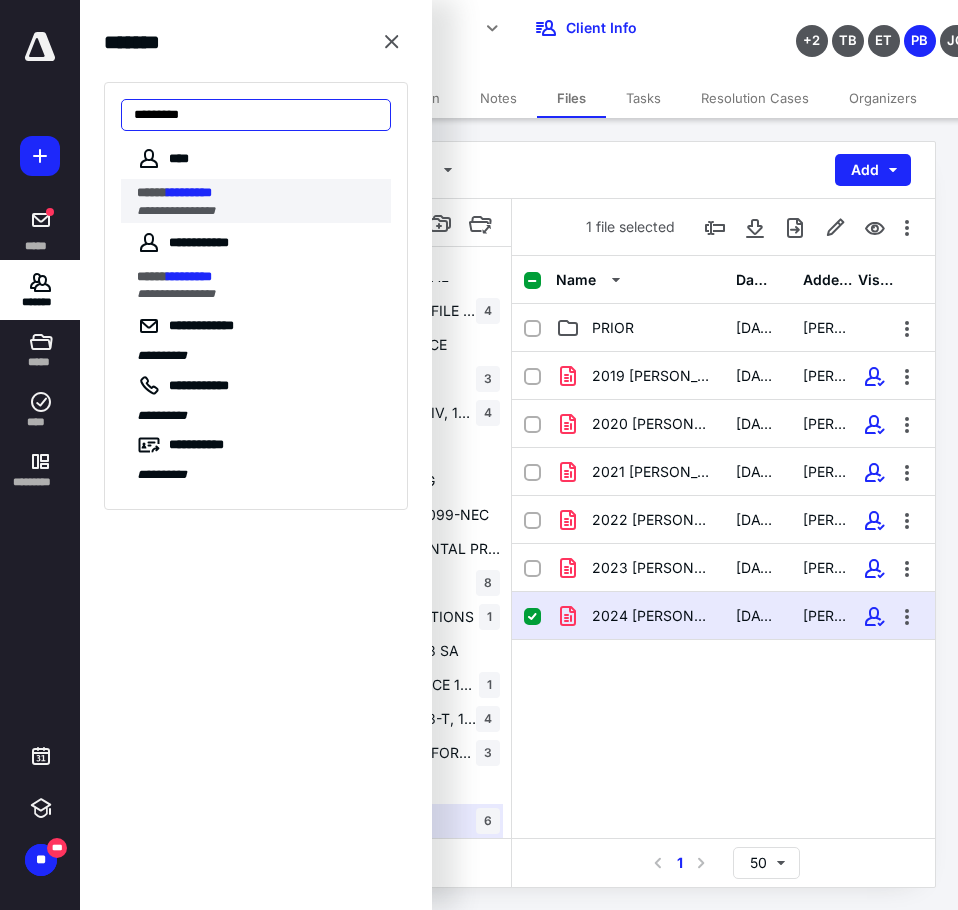 type on "*********" 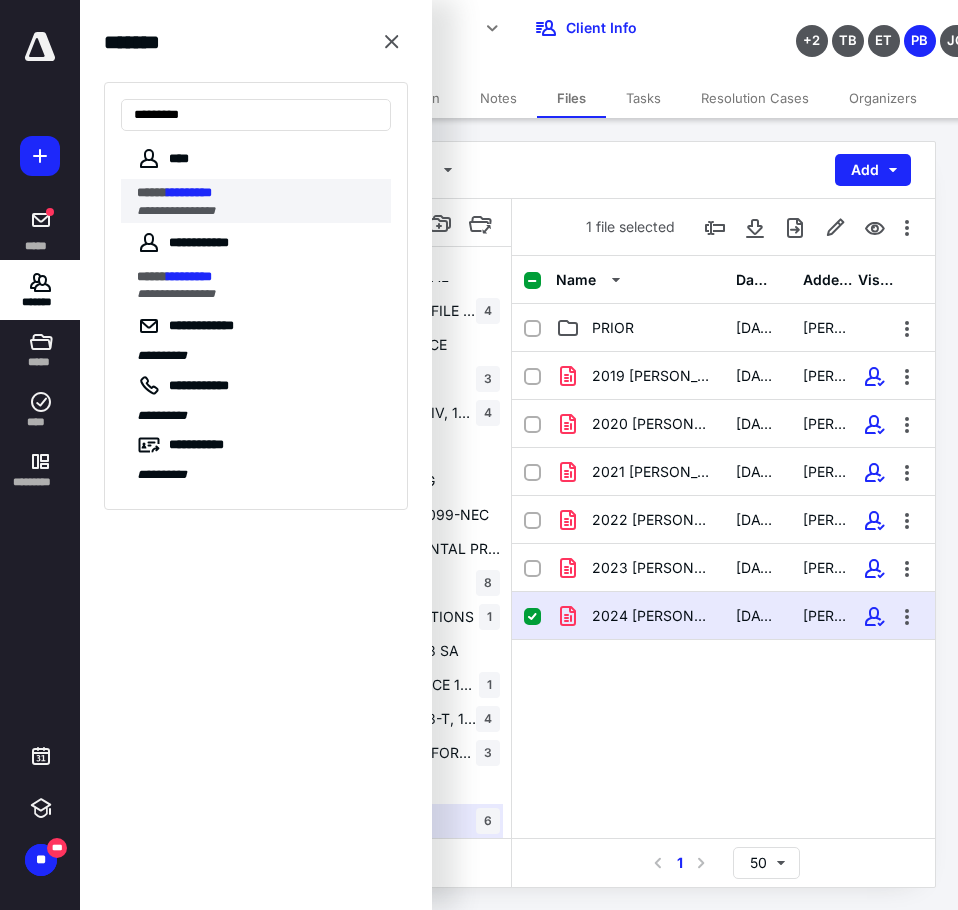 click on "***** *********" at bounding box center [258, 193] 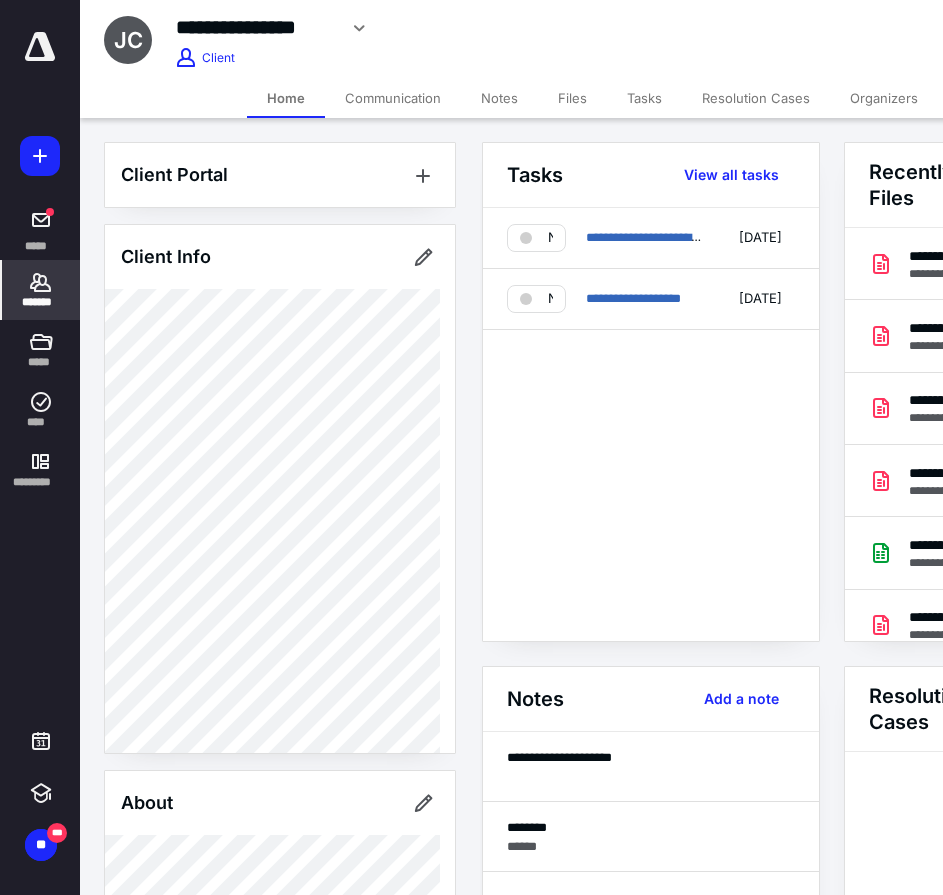 scroll, scrollTop: 0, scrollLeft: 239, axis: horizontal 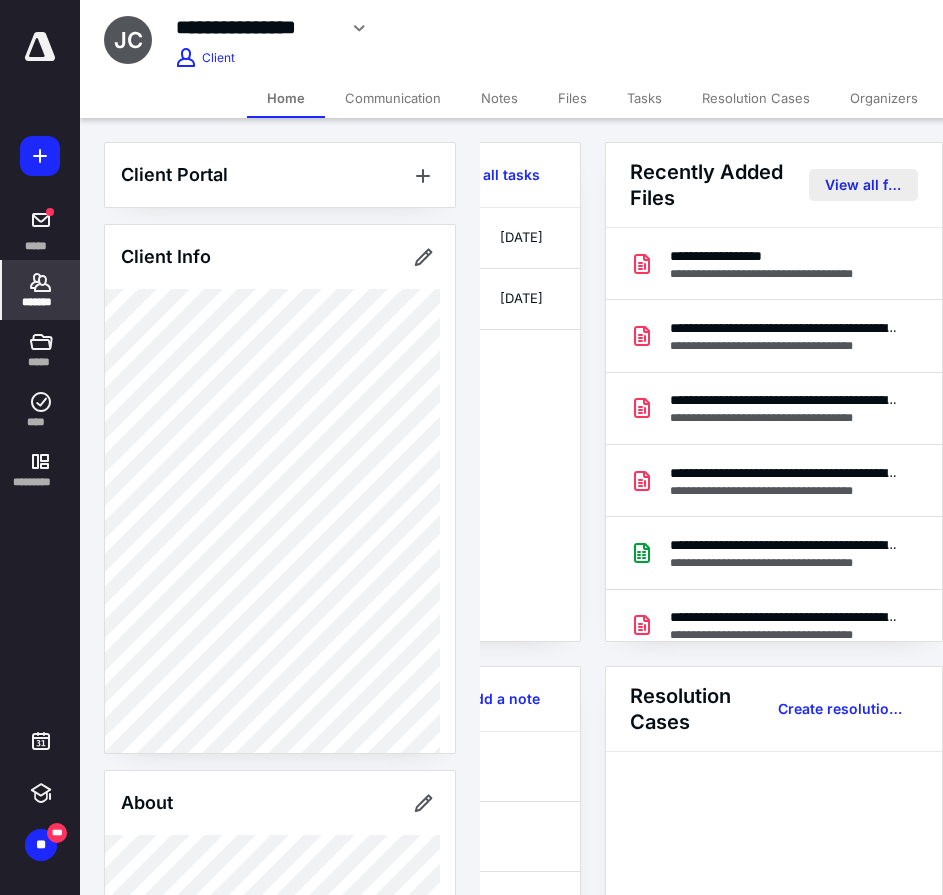 click on "View all files" at bounding box center [863, 185] 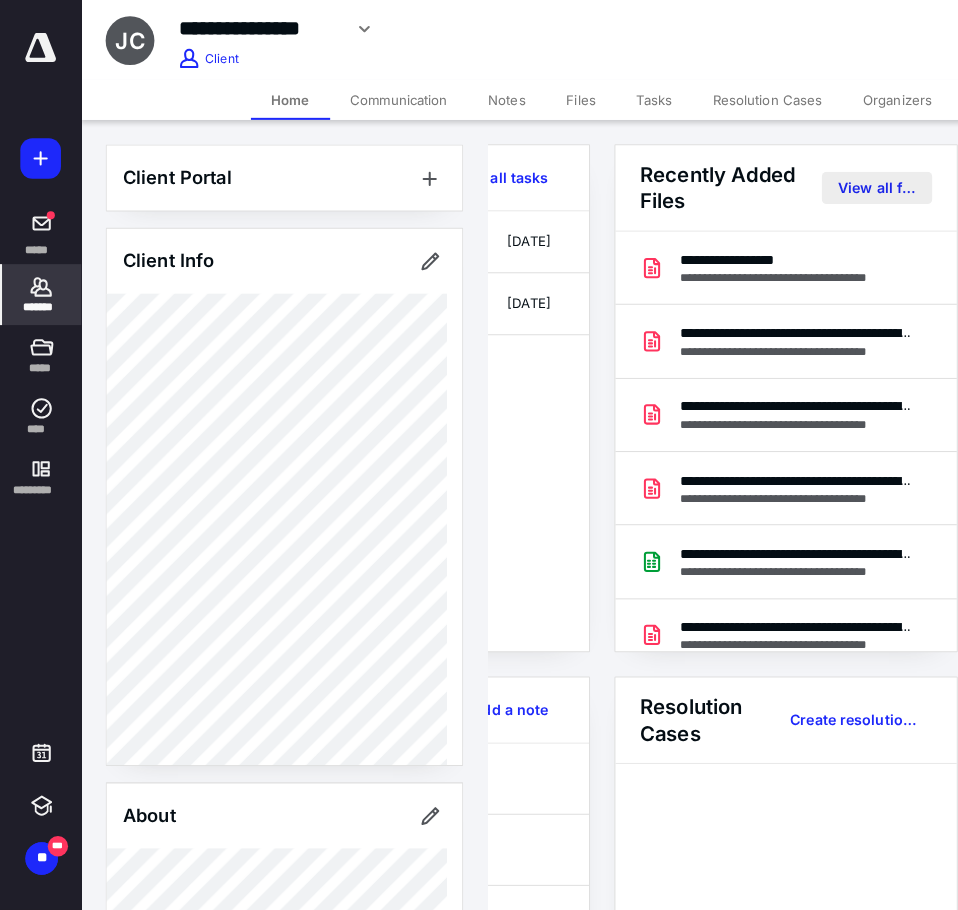 scroll, scrollTop: 0, scrollLeft: 0, axis: both 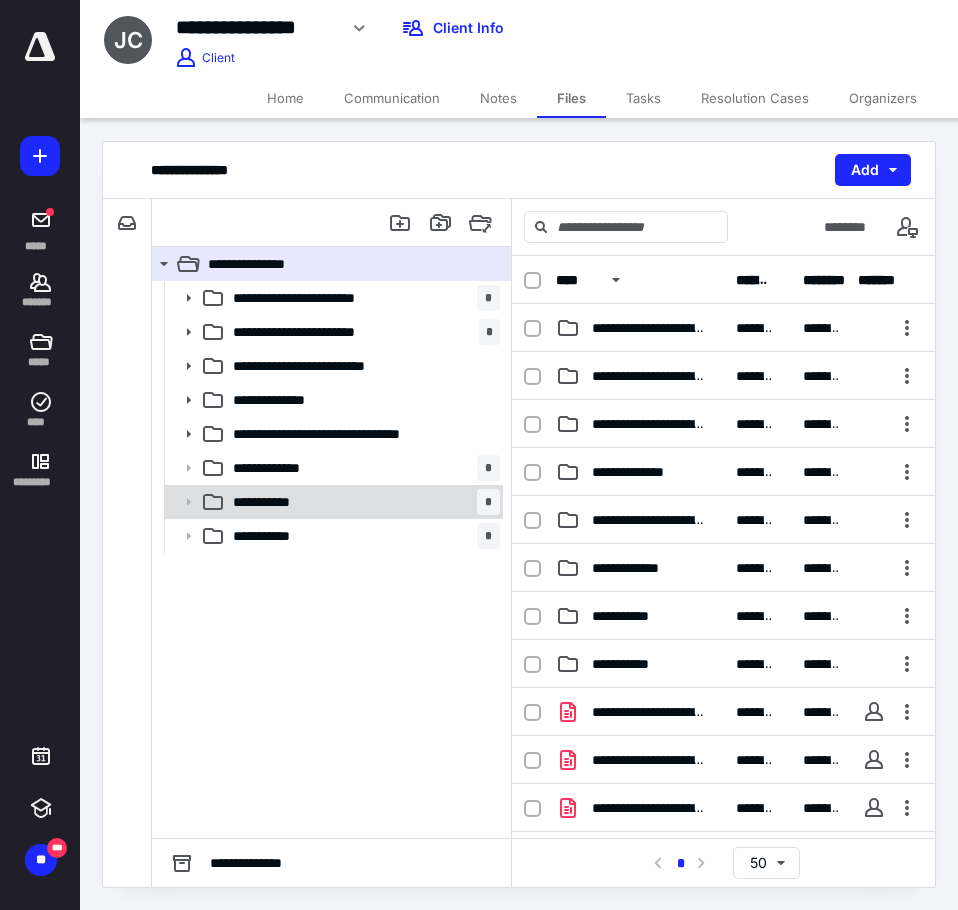 click 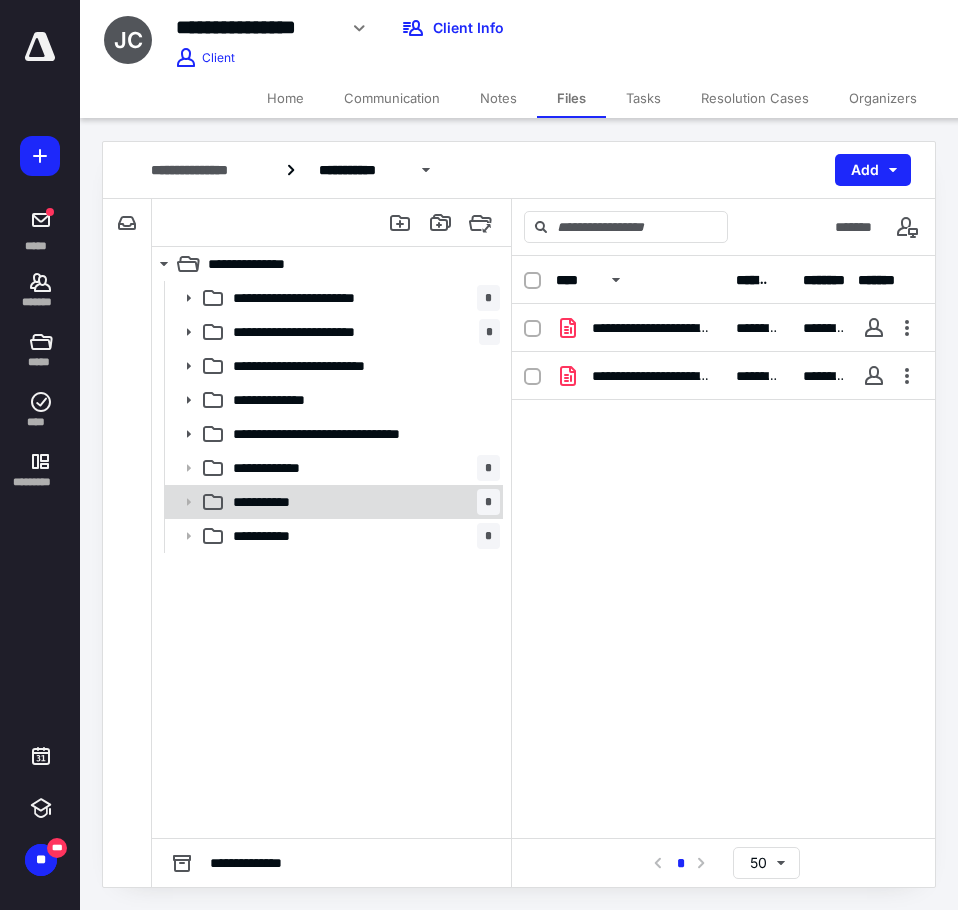 click at bounding box center (182, 502) 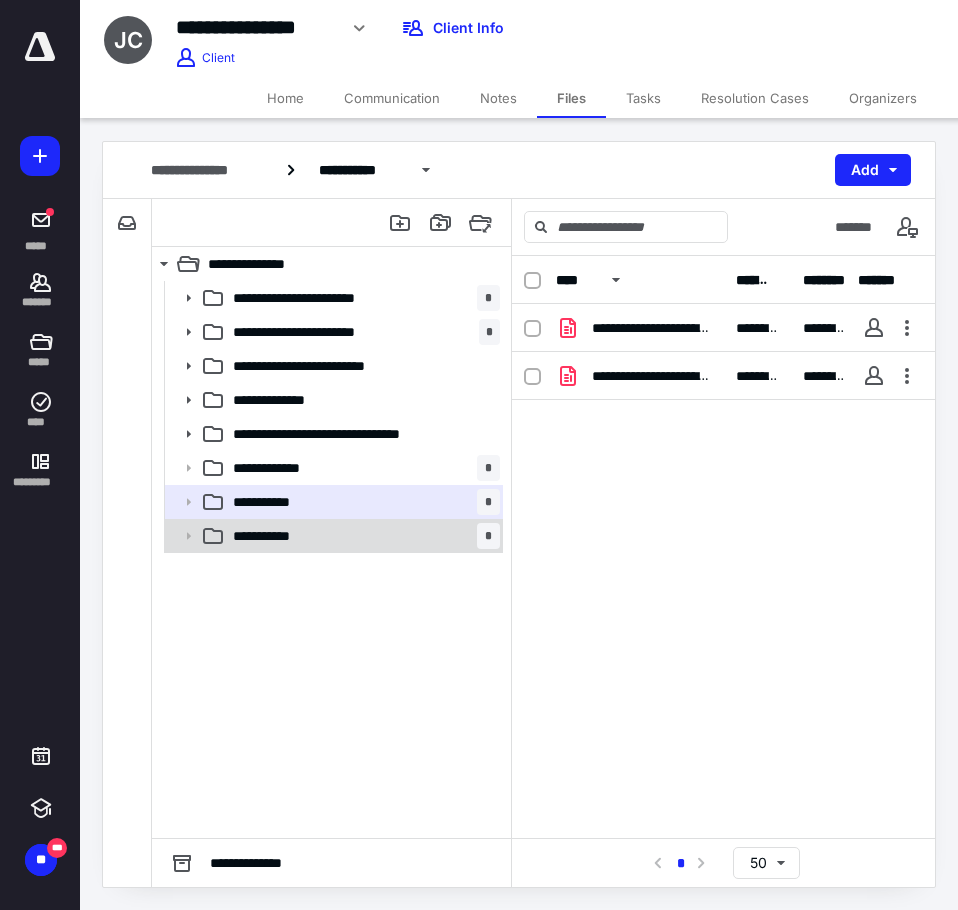 click 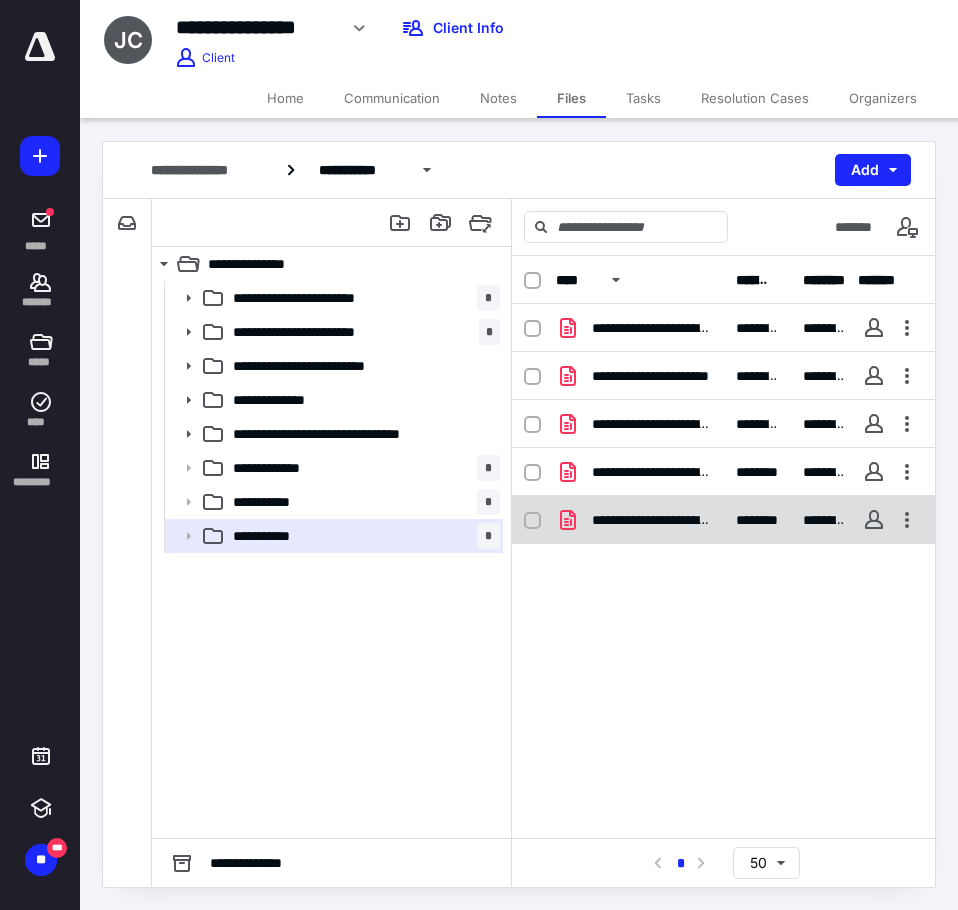click on "**********" at bounding box center [652, 520] 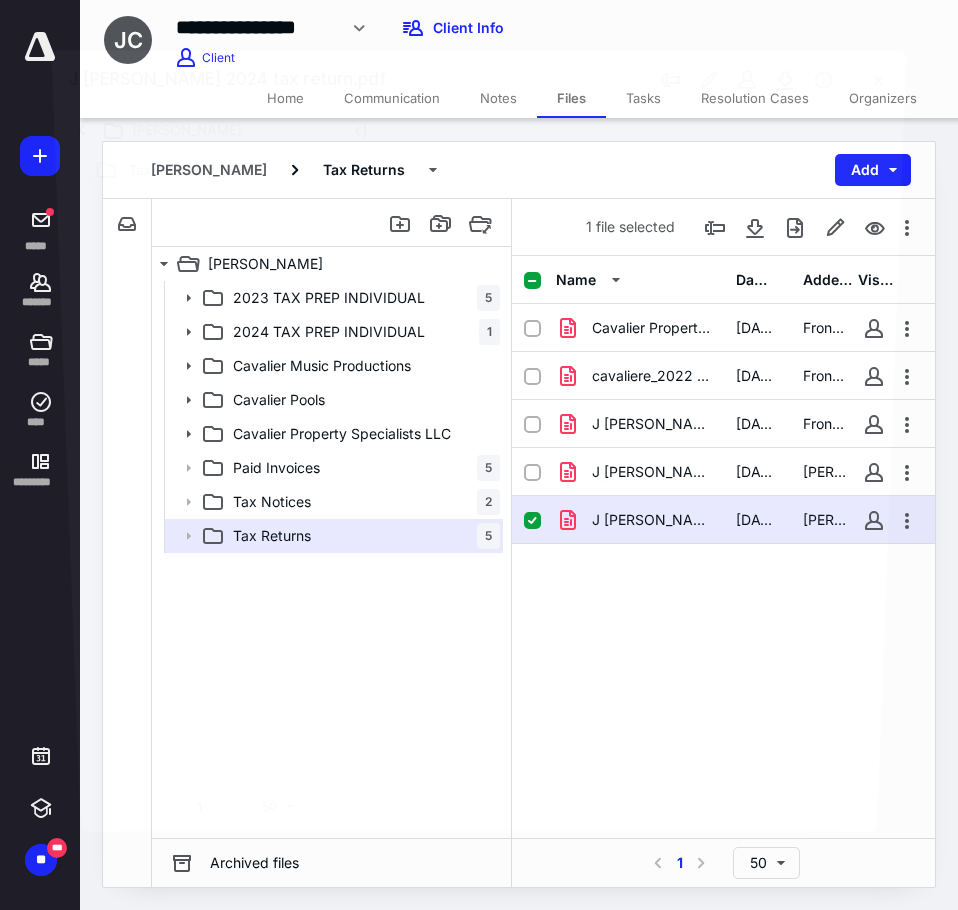 click 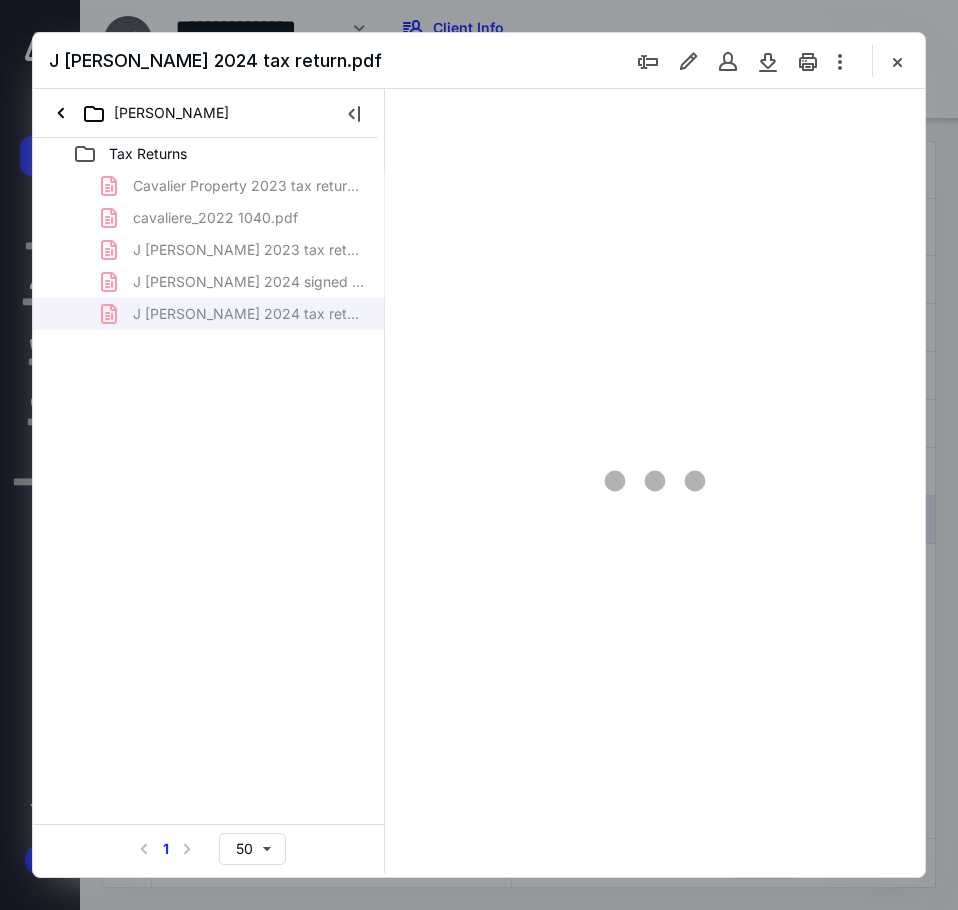 scroll, scrollTop: 0, scrollLeft: 0, axis: both 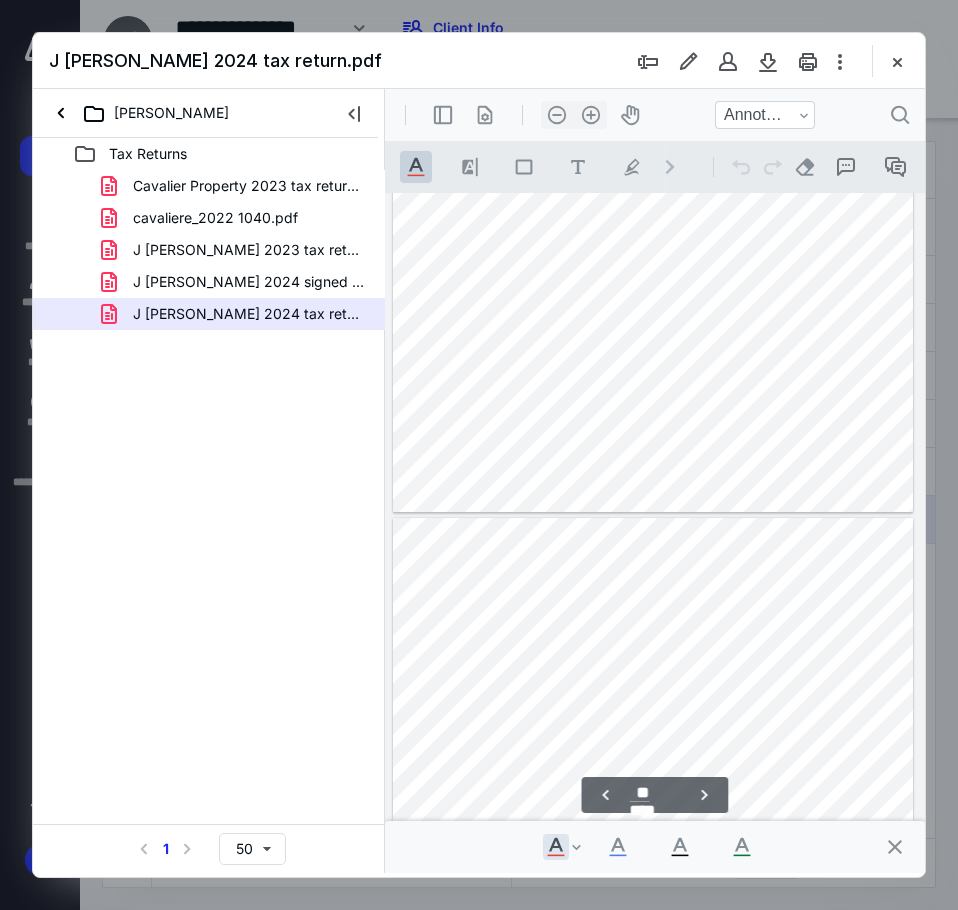 type on "**" 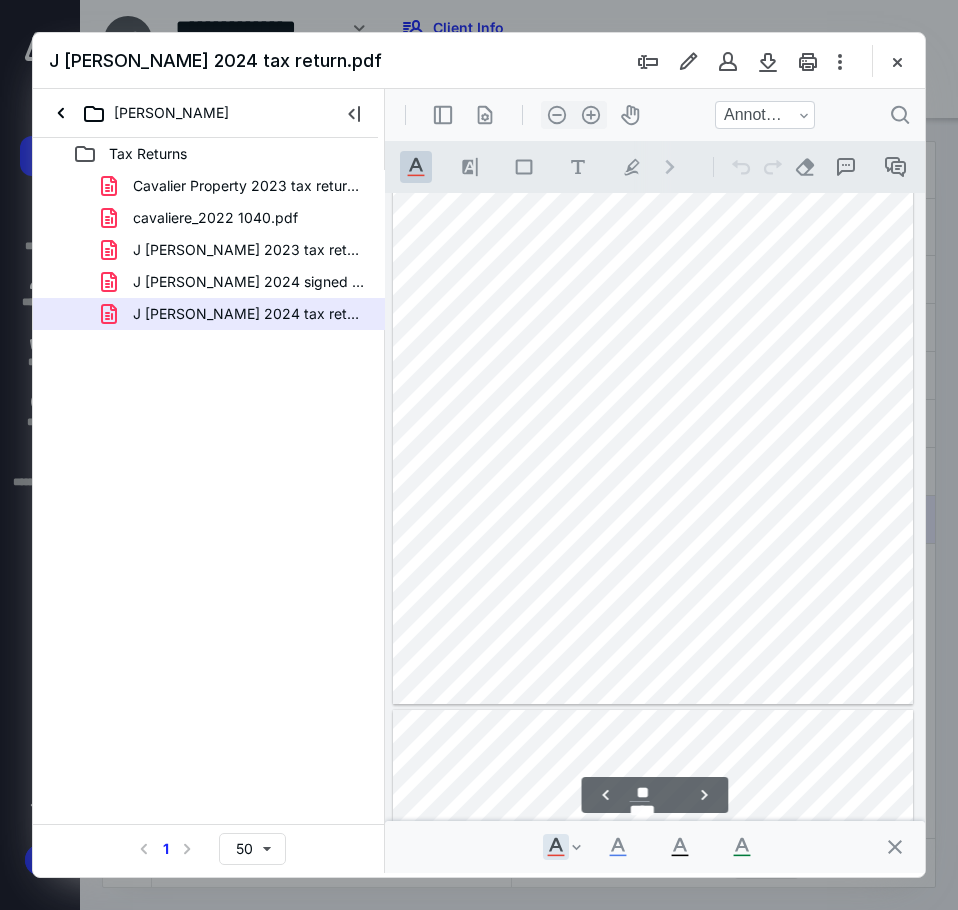 scroll, scrollTop: 25907, scrollLeft: 0, axis: vertical 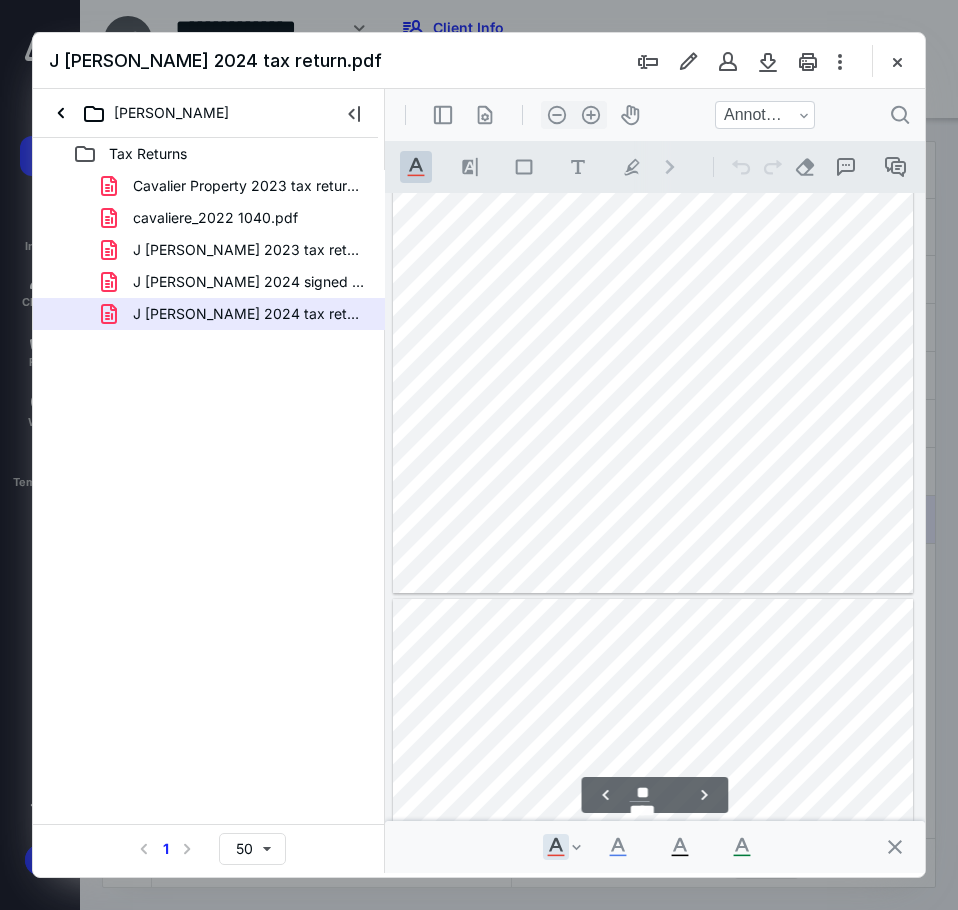 type on "**" 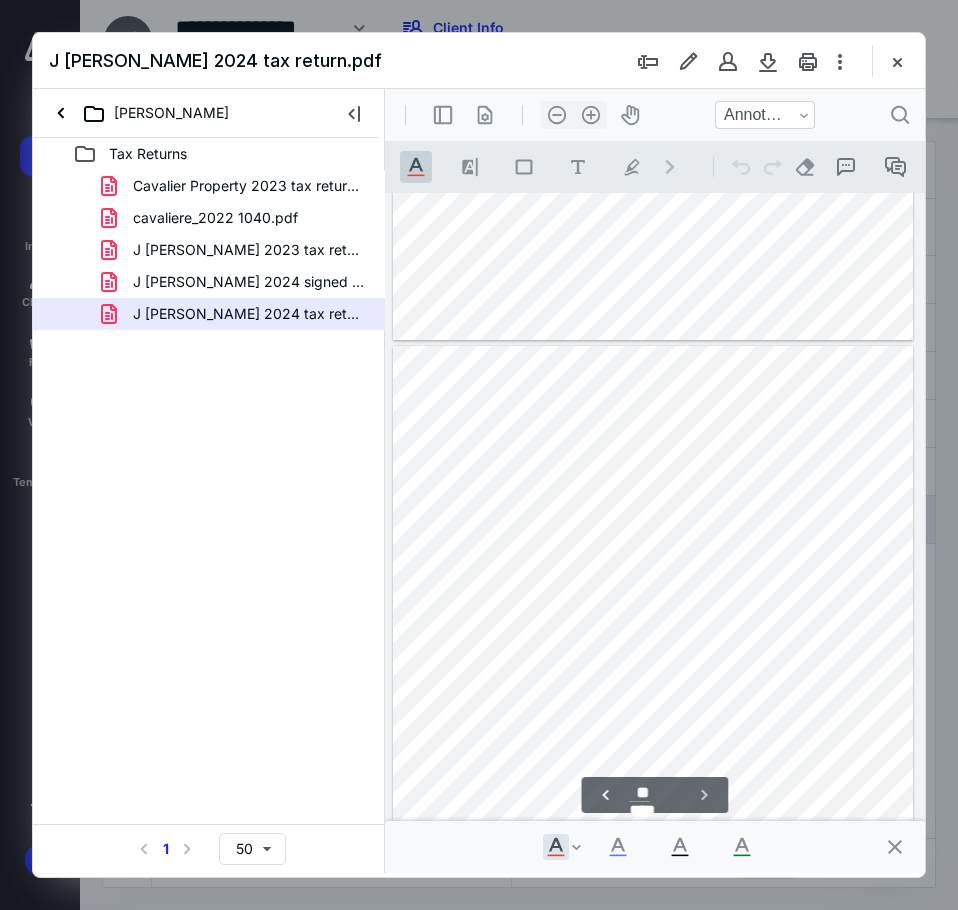 scroll, scrollTop: 38702, scrollLeft: 0, axis: vertical 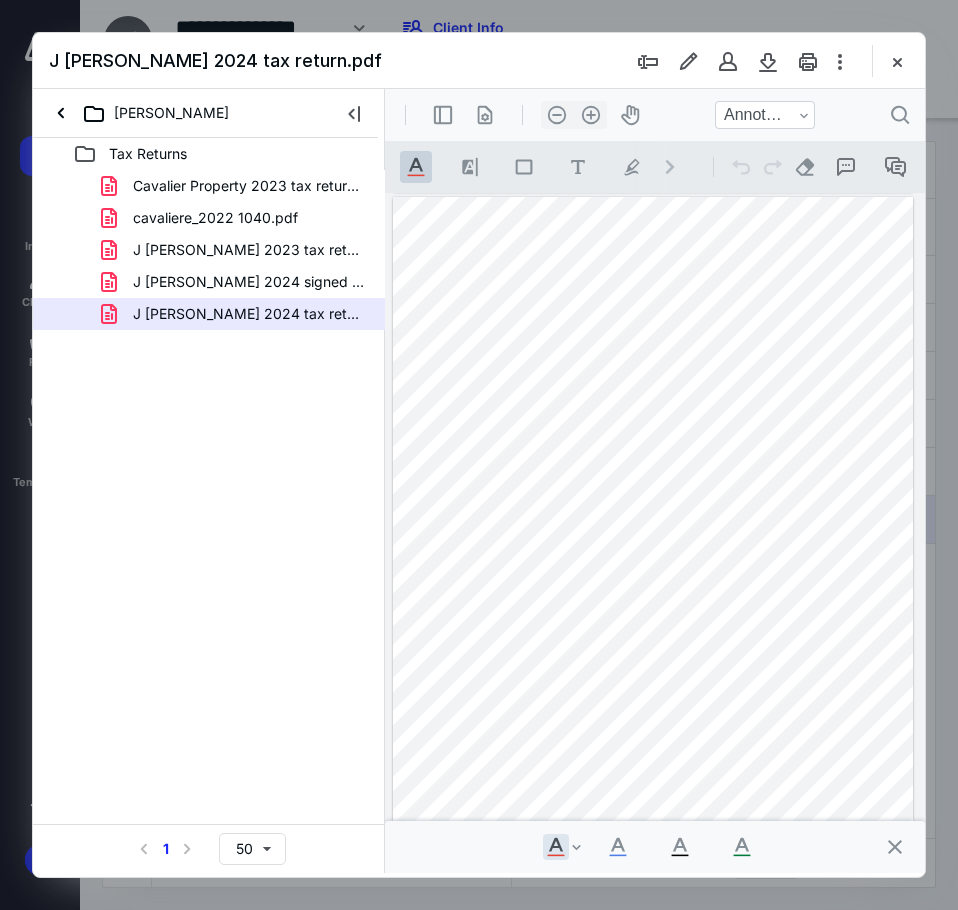 drag, startPoint x: 893, startPoint y: 66, endPoint x: 907, endPoint y: 69, distance: 14.3178215 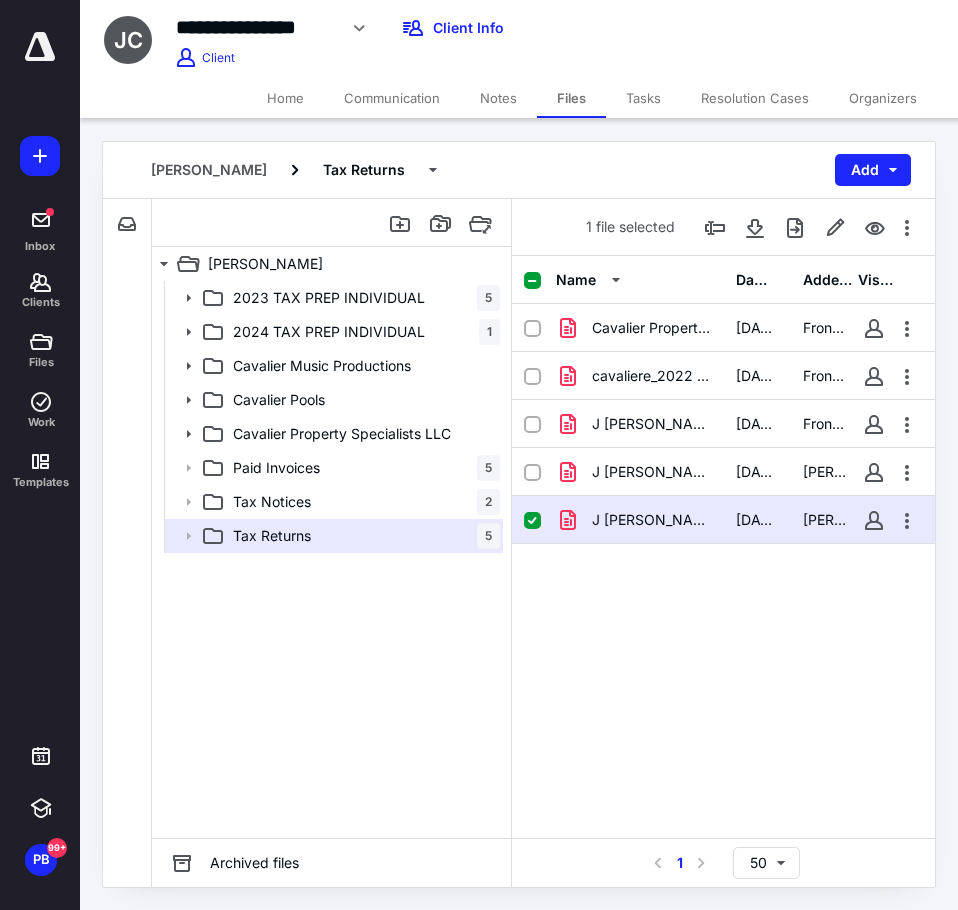click on "J [PERSON_NAME] 2024 tax return.pdf [DATE] [PERSON_NAME]" at bounding box center (723, 520) 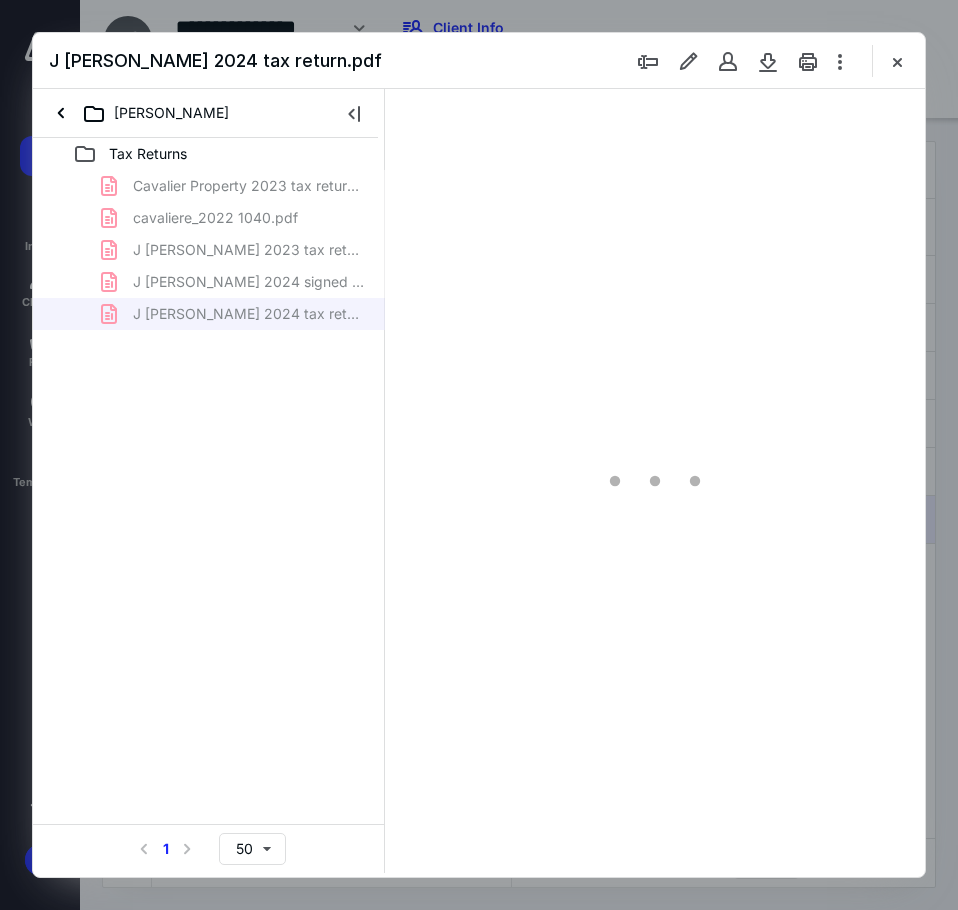 scroll, scrollTop: 0, scrollLeft: 0, axis: both 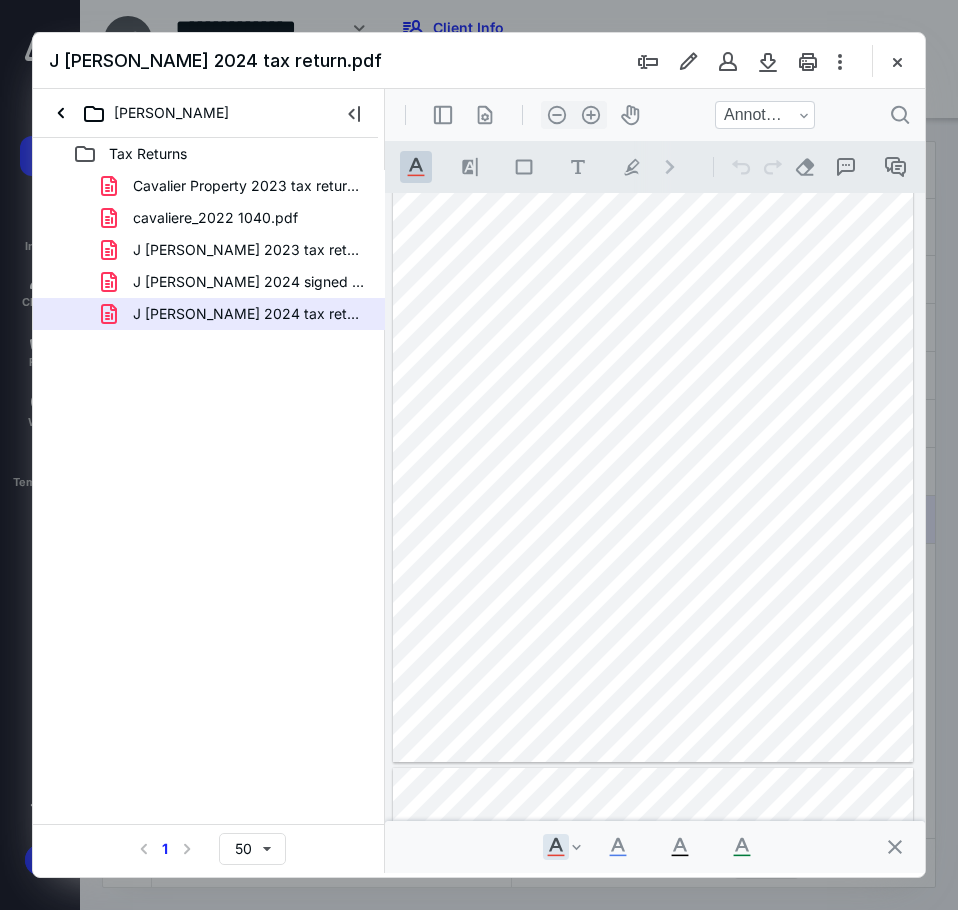 click on "J [PERSON_NAME] 2024 tax return.pdf" at bounding box center (479, 61) 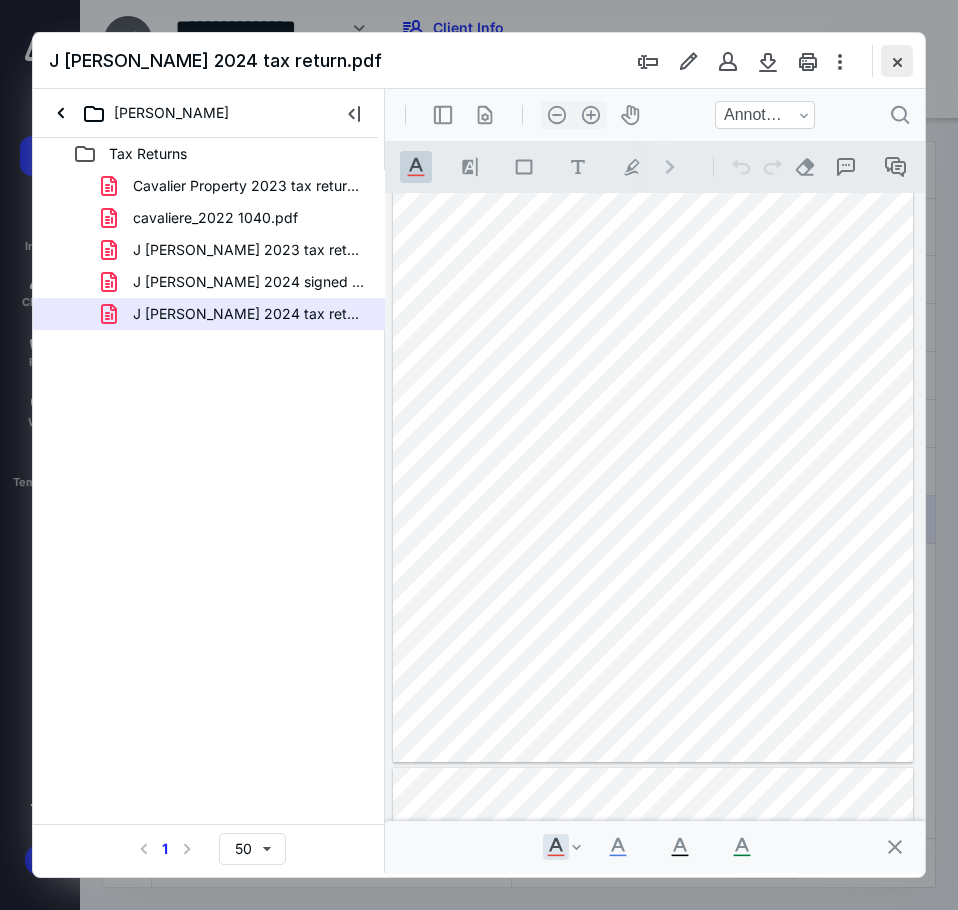 click at bounding box center (897, 61) 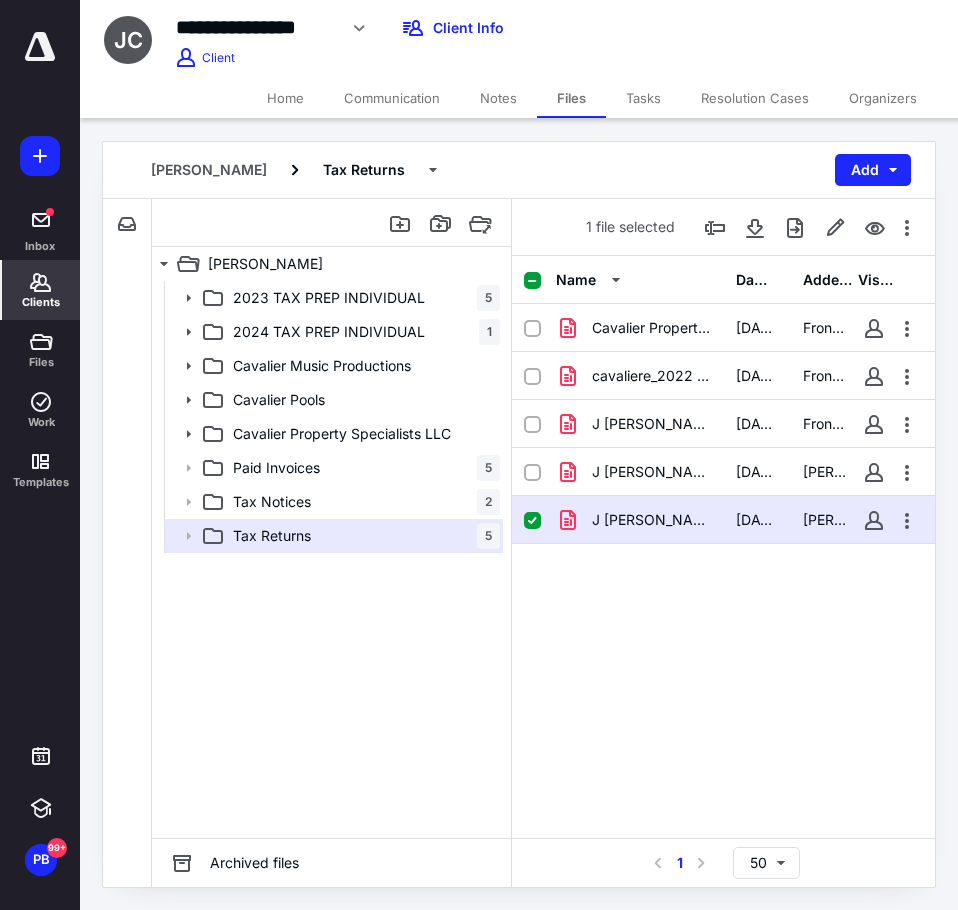click on "Clients" at bounding box center [41, 290] 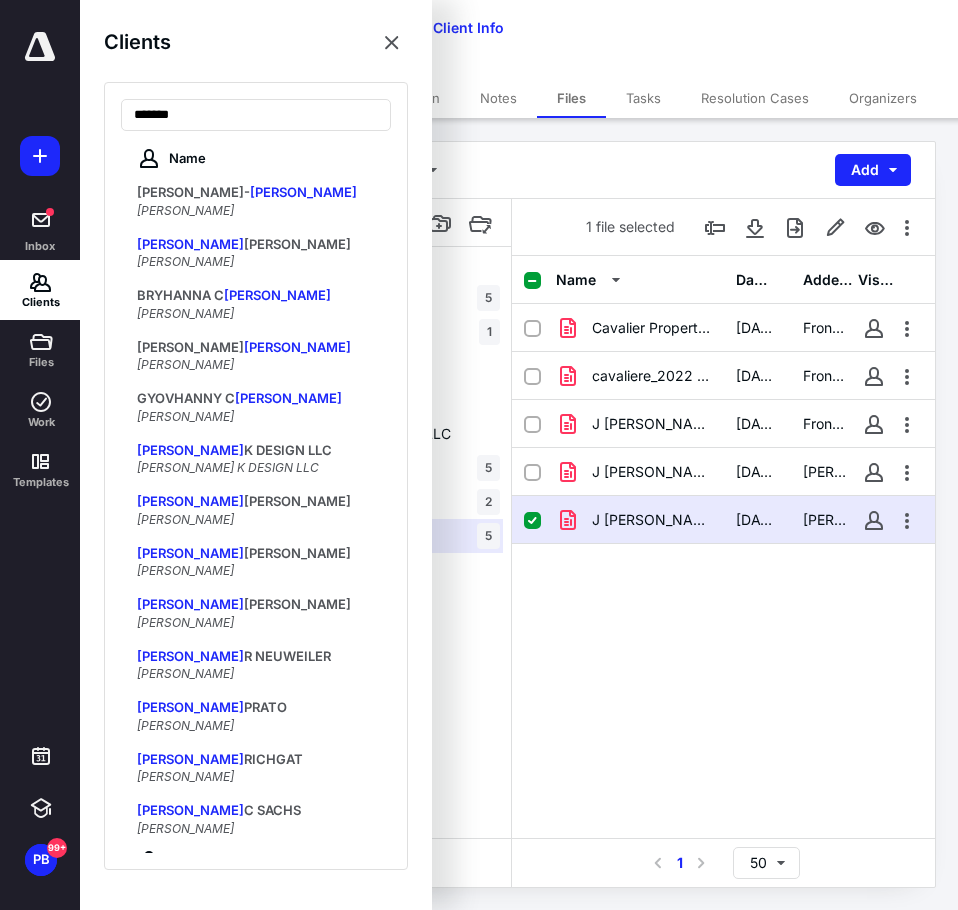 type on "*******" 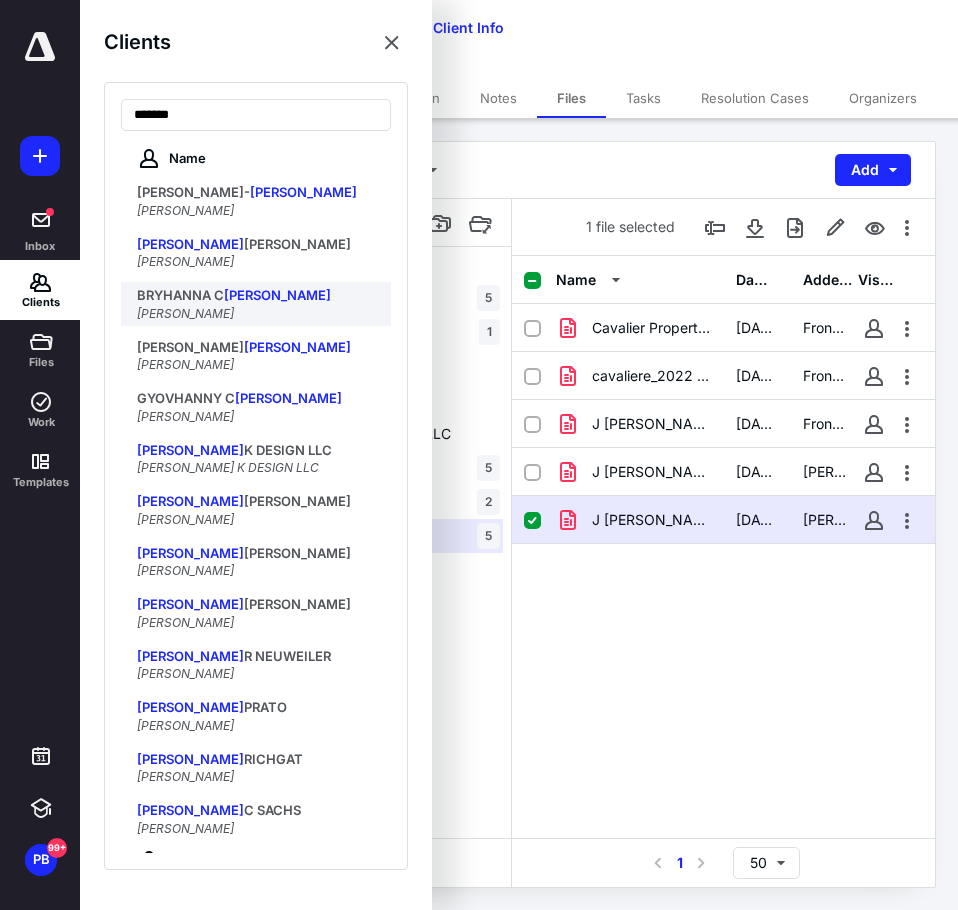 click on "[PERSON_NAME]" at bounding box center (258, 296) 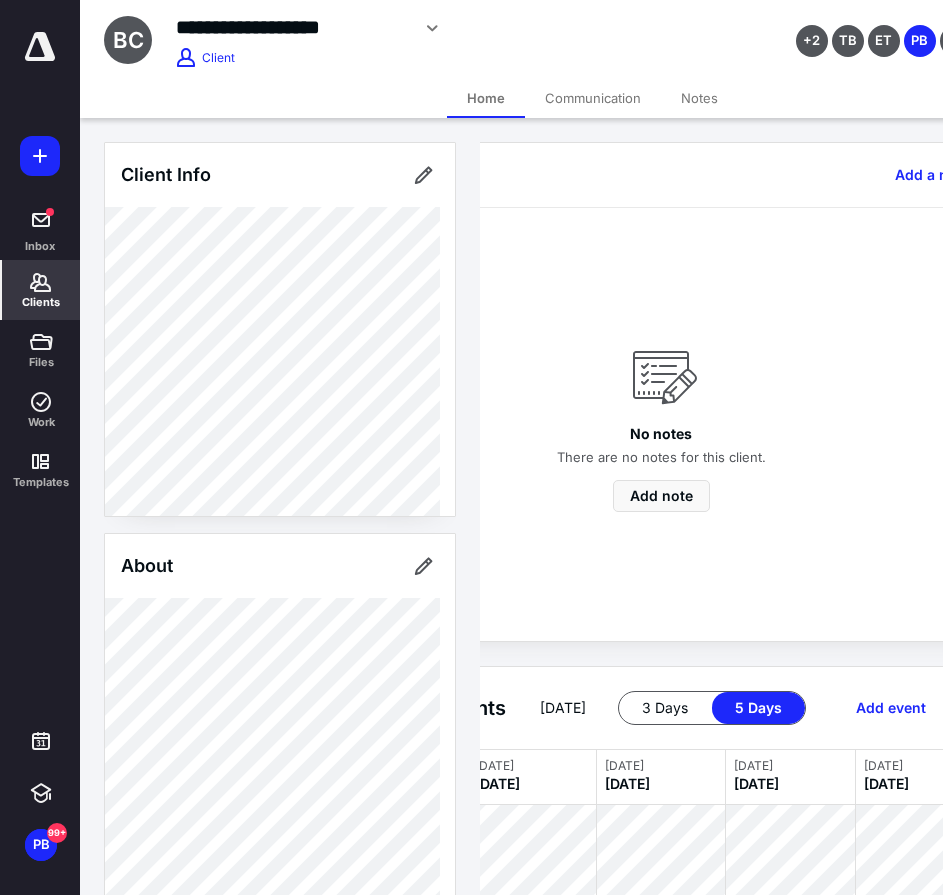 scroll, scrollTop: 0, scrollLeft: 239, axis: horizontal 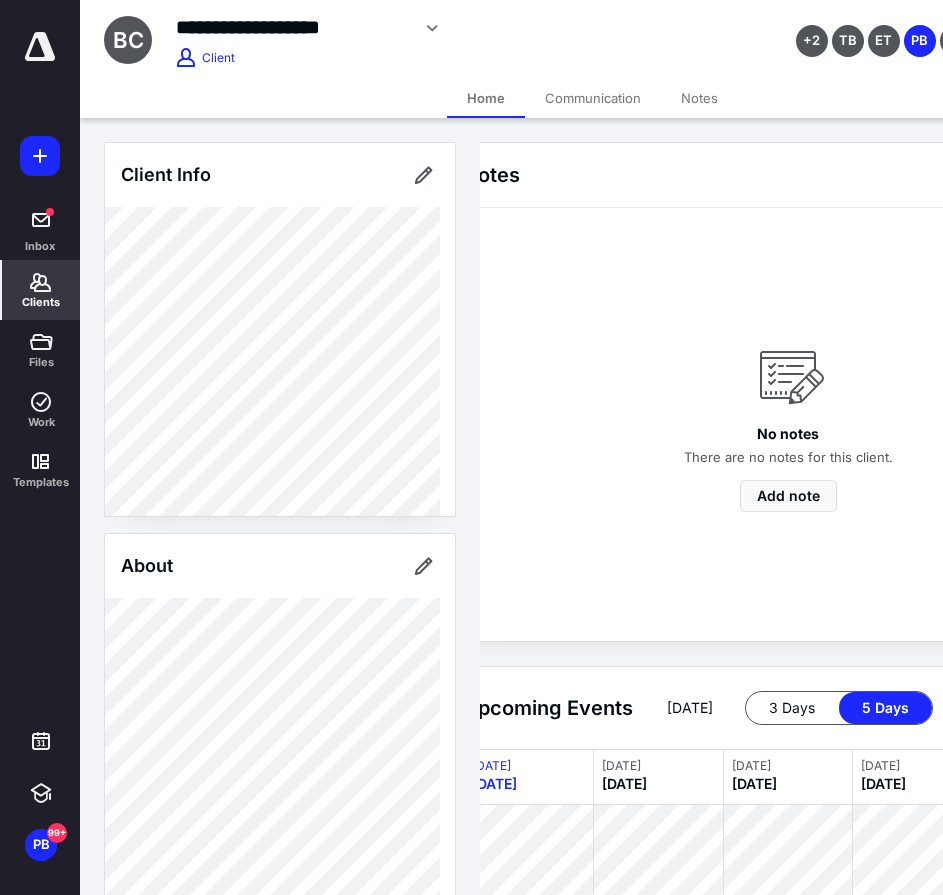 click 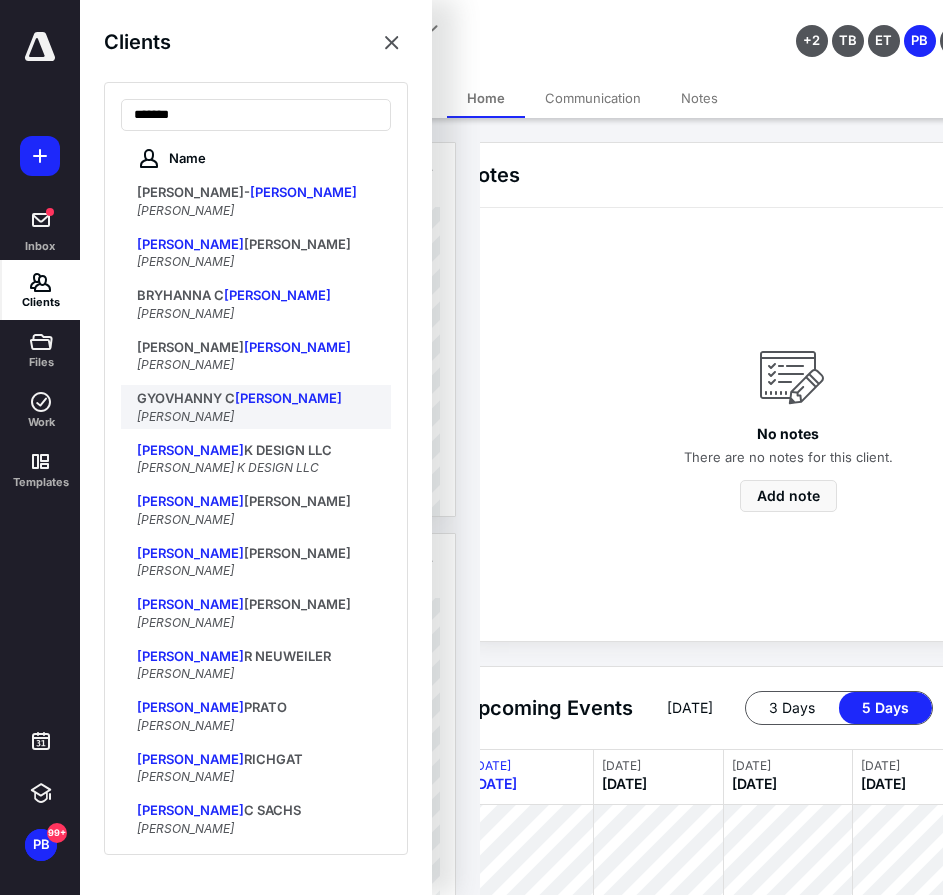 type on "*******" 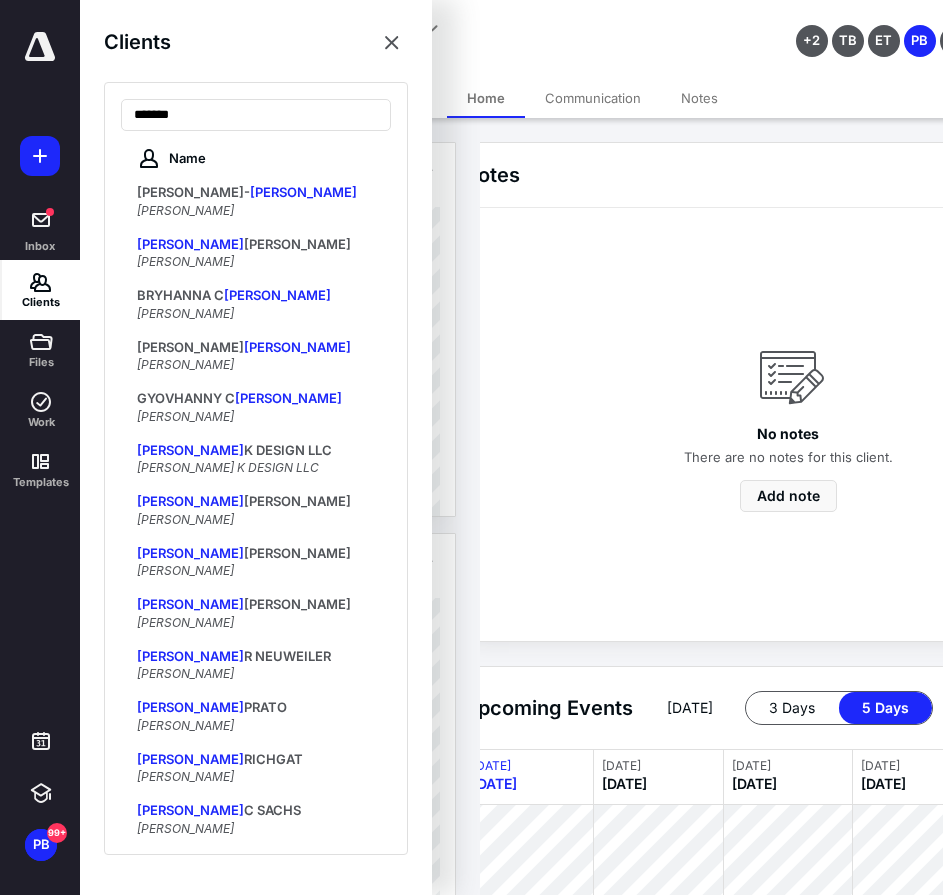 click on "GYOVHANNY C  [PERSON_NAME] GYOVHANNY C [PERSON_NAME]" at bounding box center (264, 407) 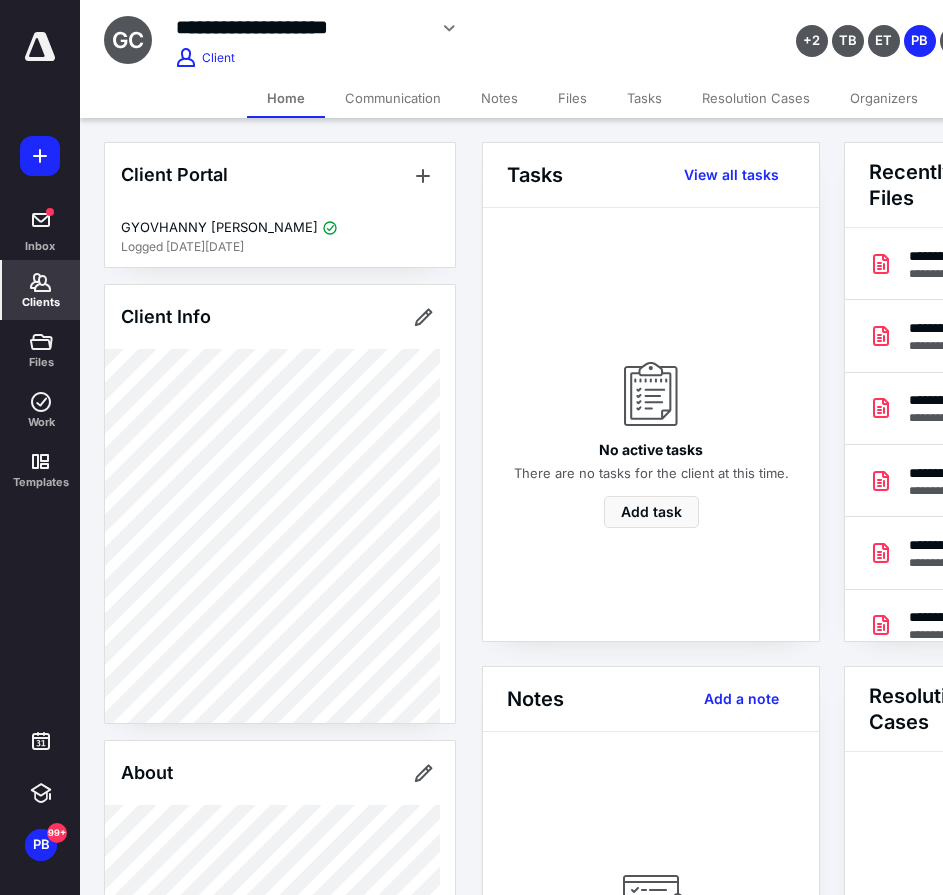 scroll, scrollTop: 0, scrollLeft: 239, axis: horizontal 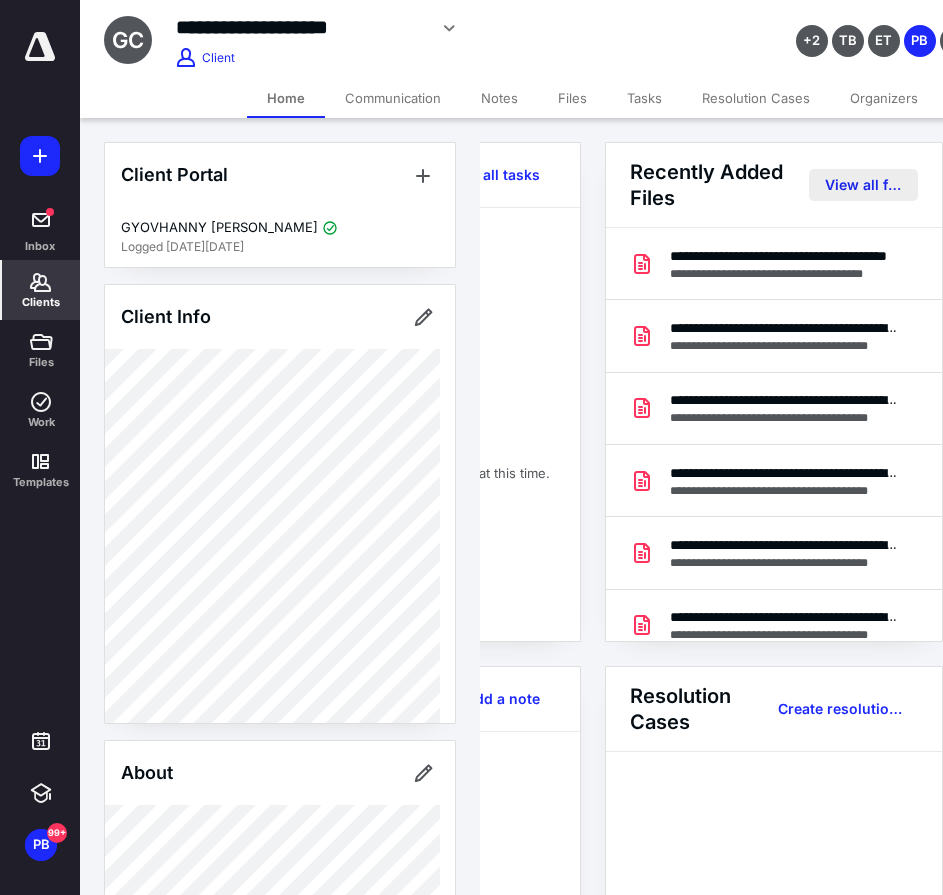 click on "View all files" at bounding box center [863, 185] 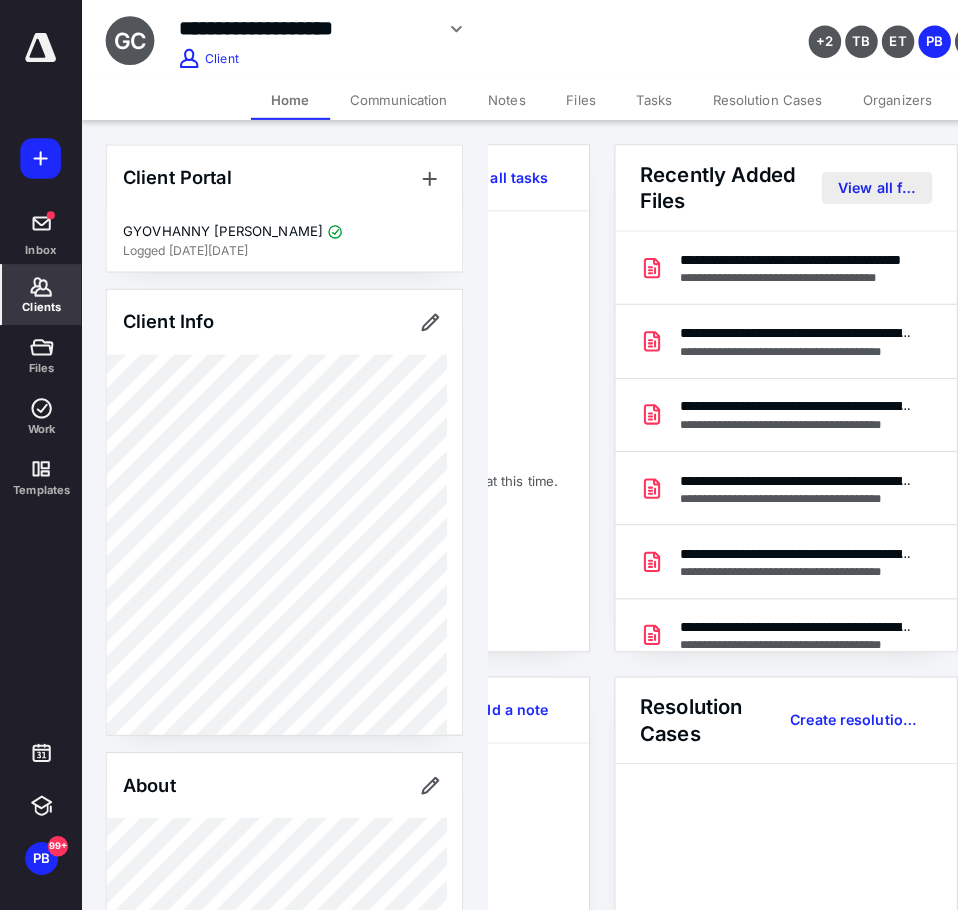 scroll, scrollTop: 0, scrollLeft: 0, axis: both 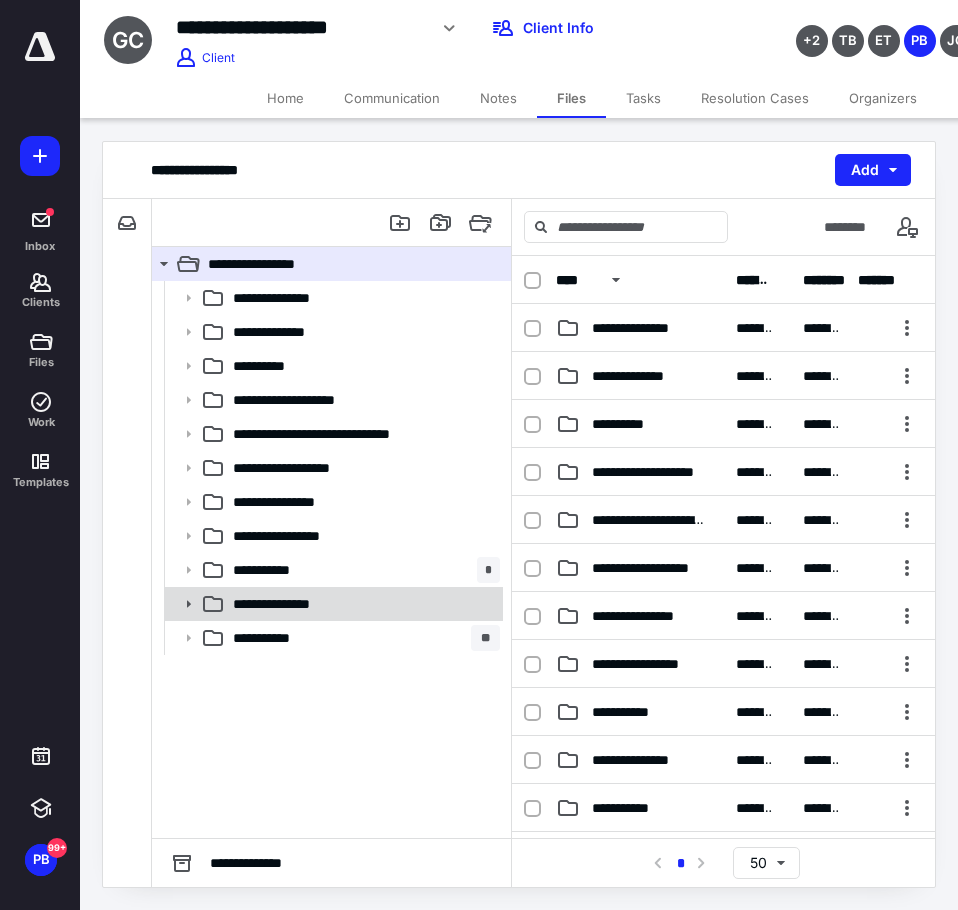 click 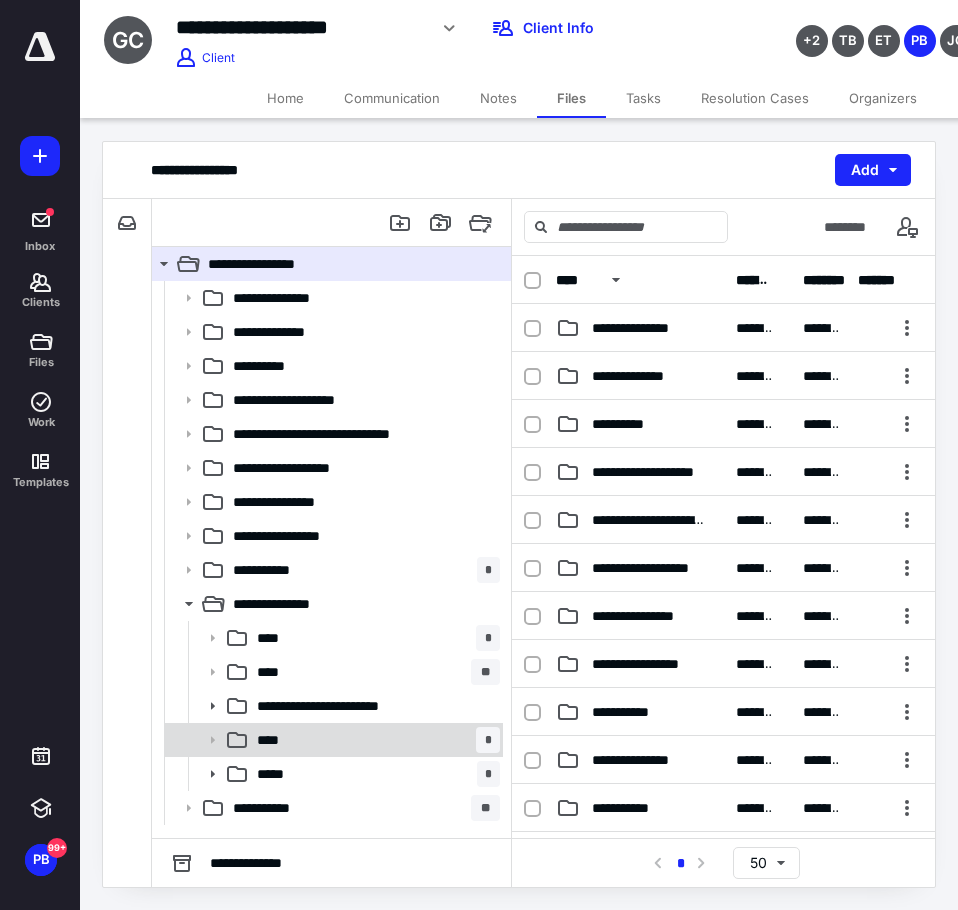 click 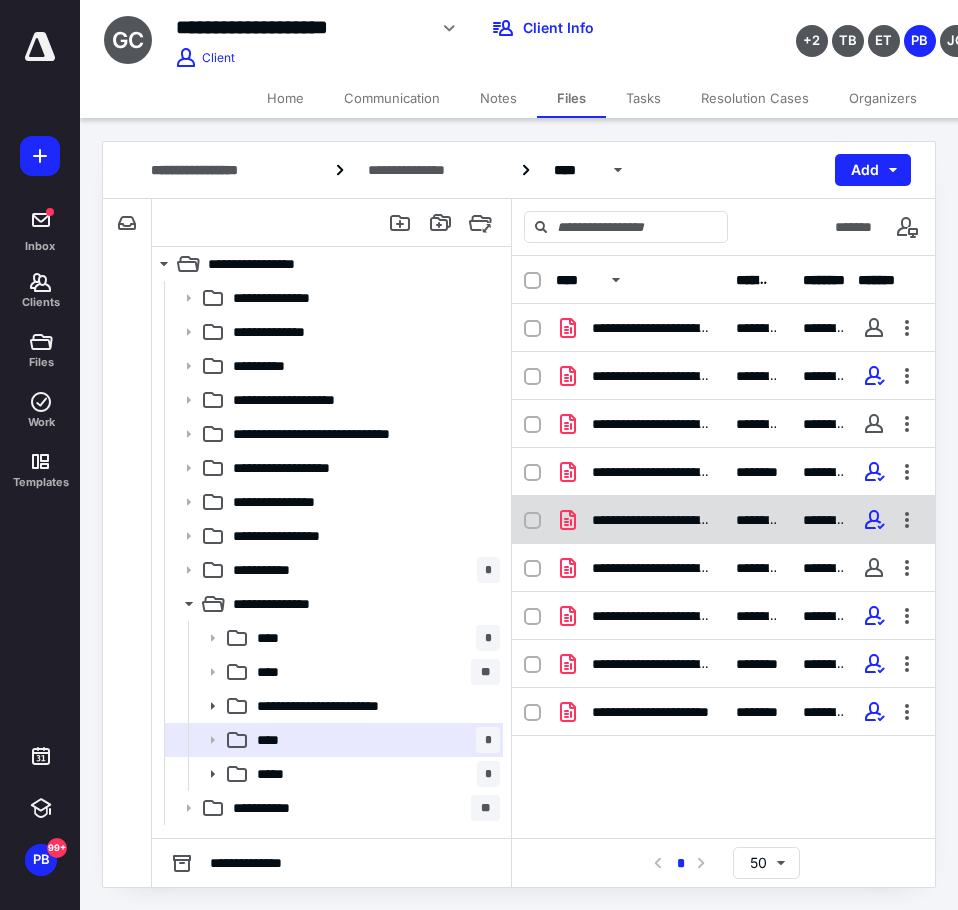 click on "**********" at bounding box center [652, 520] 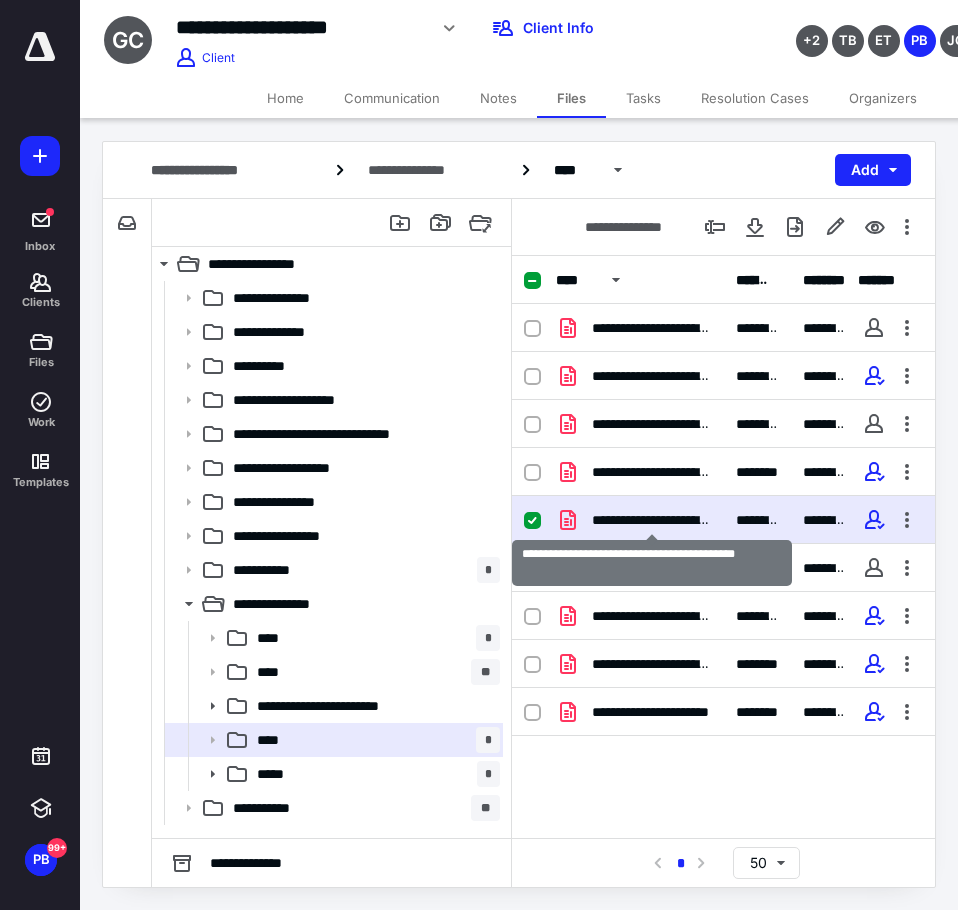 click on "**********" at bounding box center [652, 520] 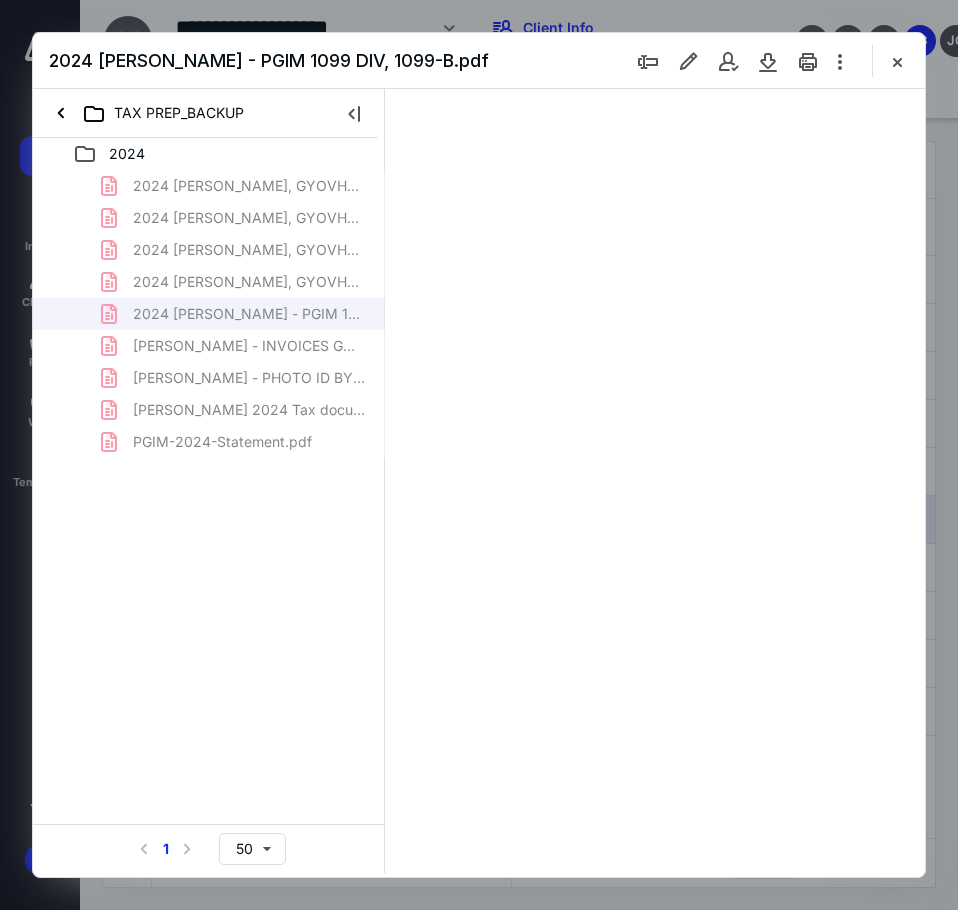 scroll, scrollTop: 0, scrollLeft: 0, axis: both 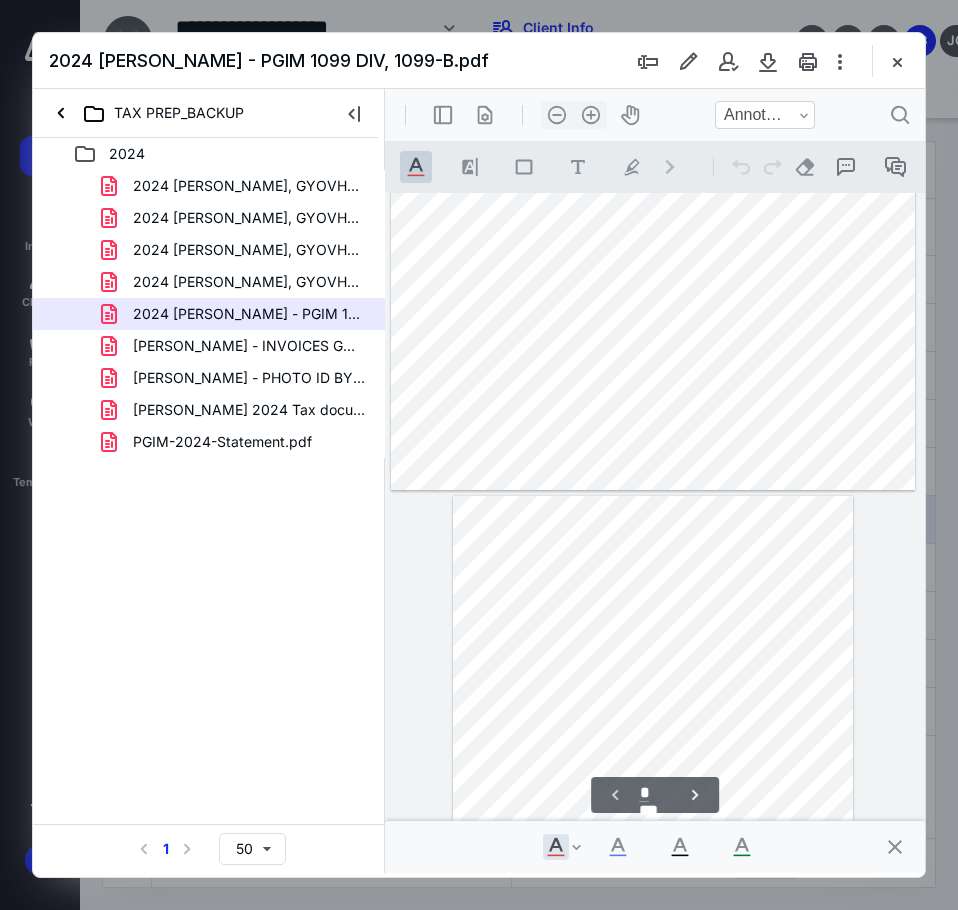 click at bounding box center [897, 61] 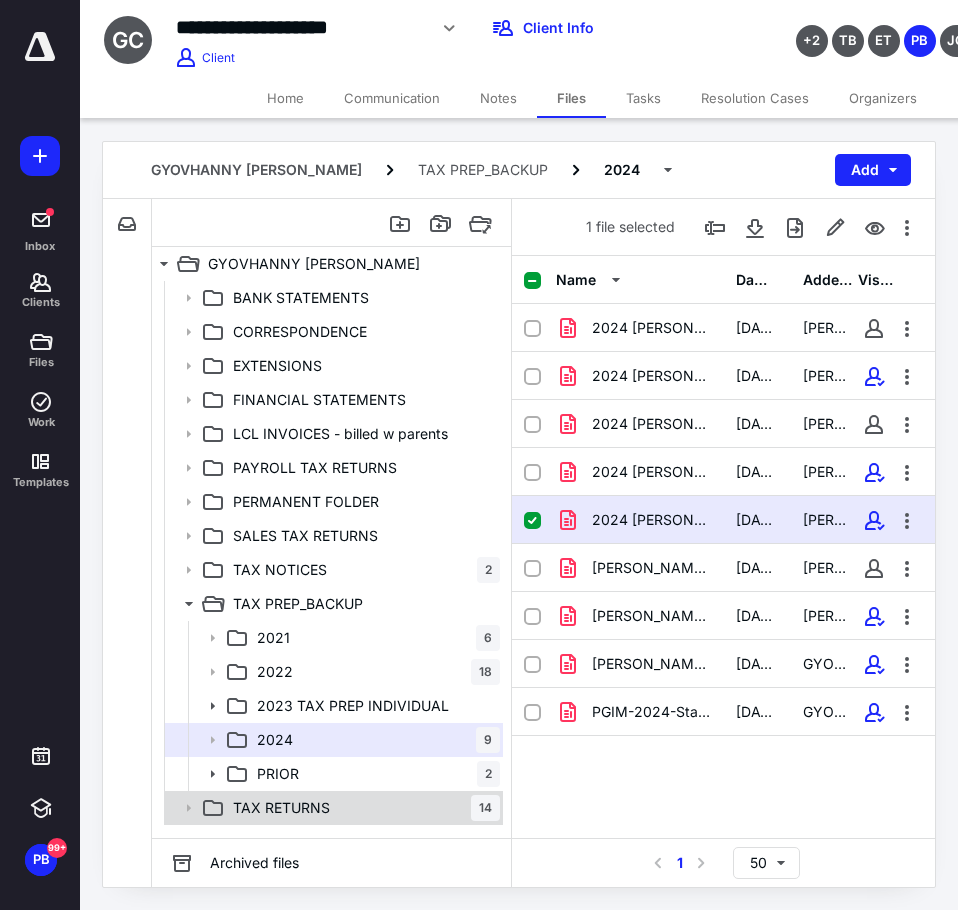 click on "TAX RETURNS 14" at bounding box center (362, 808) 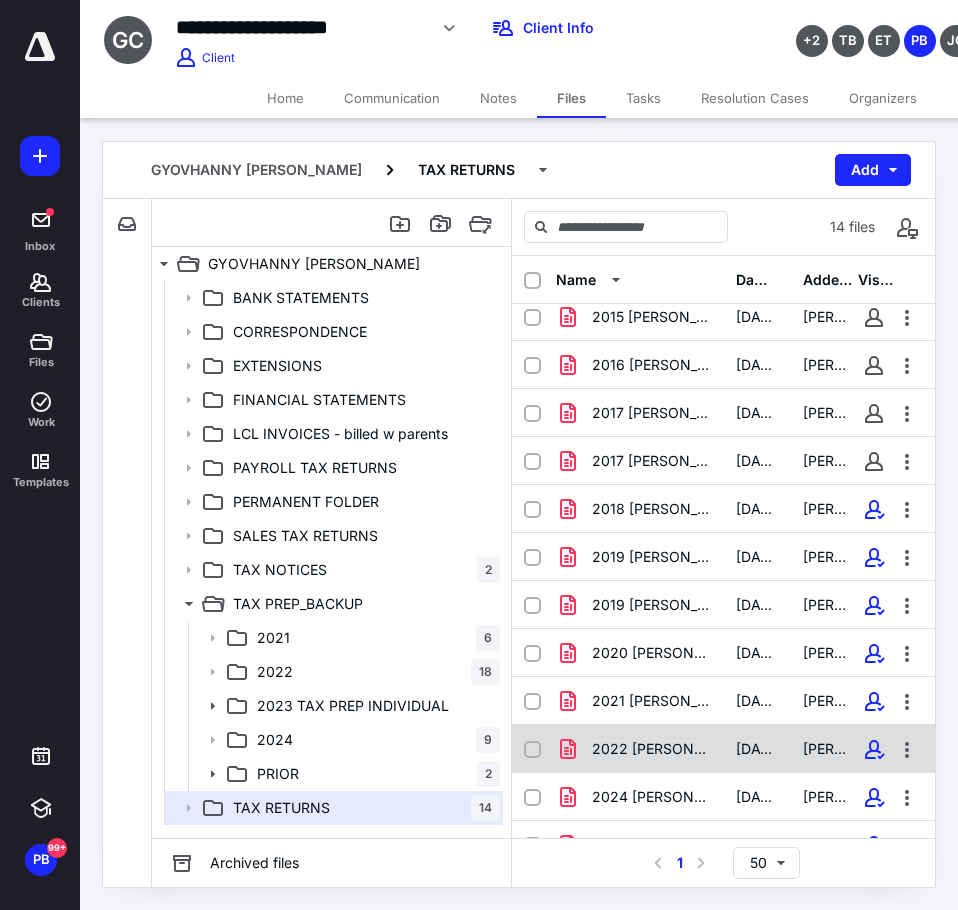 scroll, scrollTop: 138, scrollLeft: 0, axis: vertical 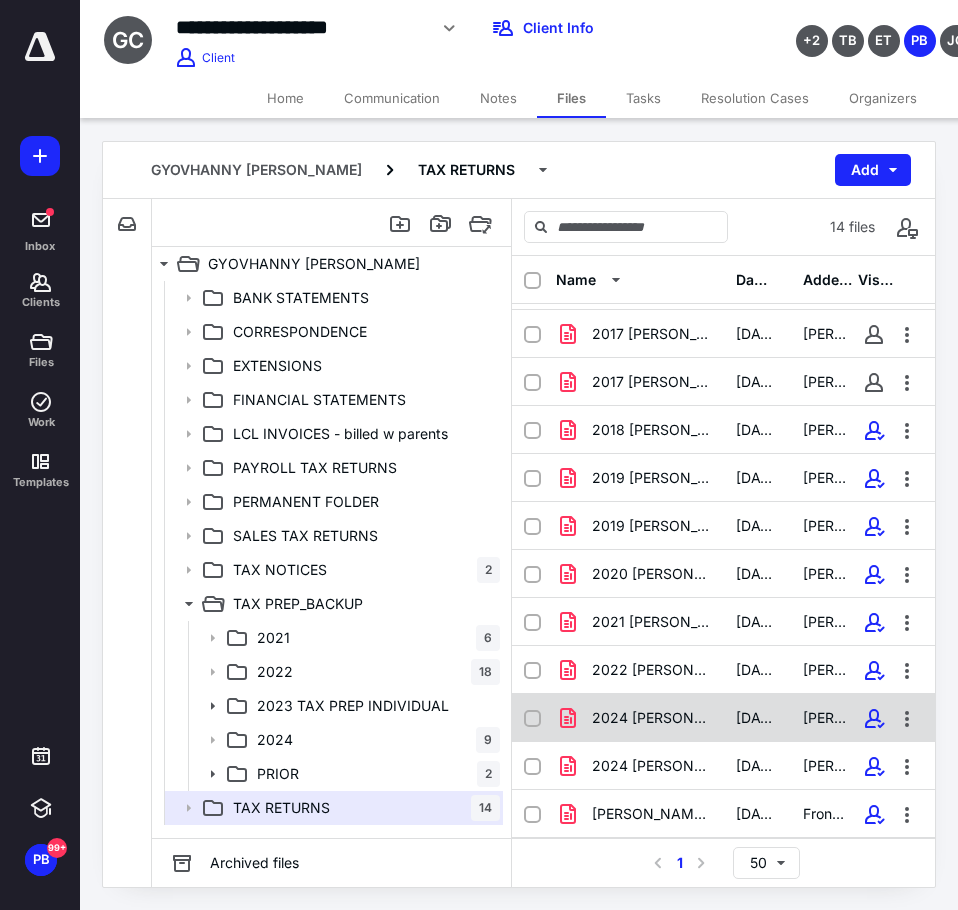 click on "2024 [PERSON_NAME], GYOVHANNY - AMENDED TAX RETURN [DATE].pdf" at bounding box center [652, 718] 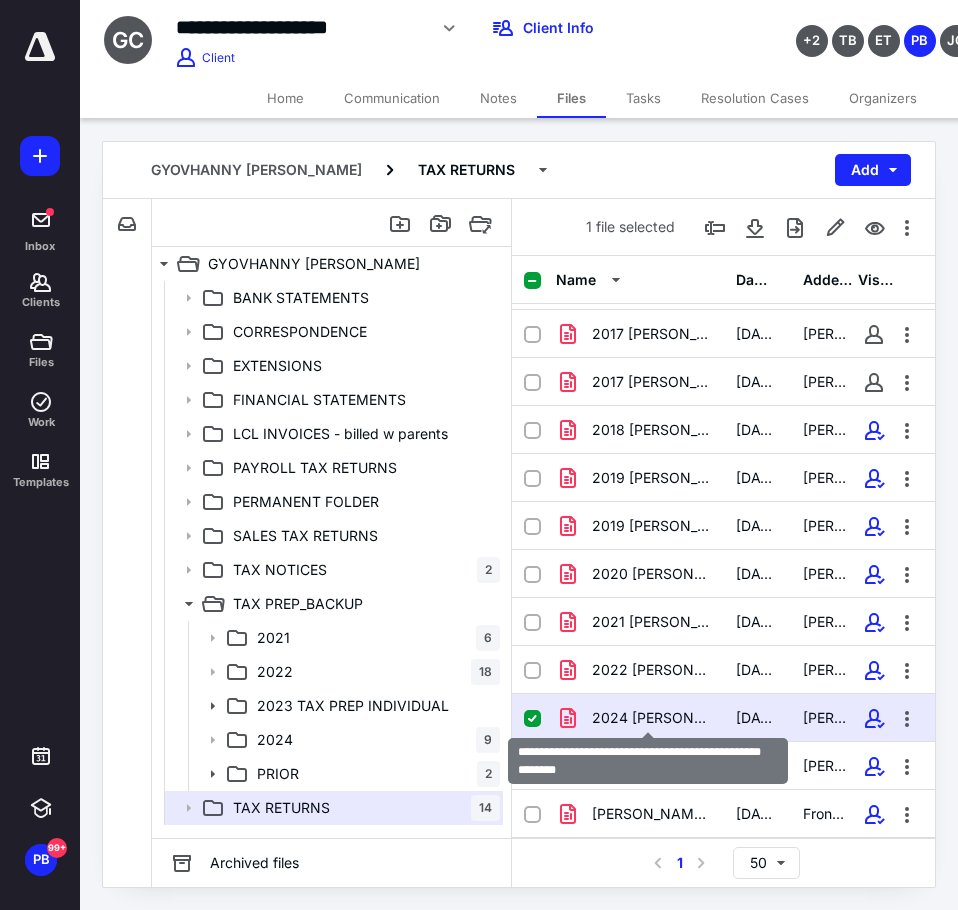click on "2024 [PERSON_NAME], GYOVHANNY - AMENDED TAX RETURN [DATE].pdf" at bounding box center (652, 718) 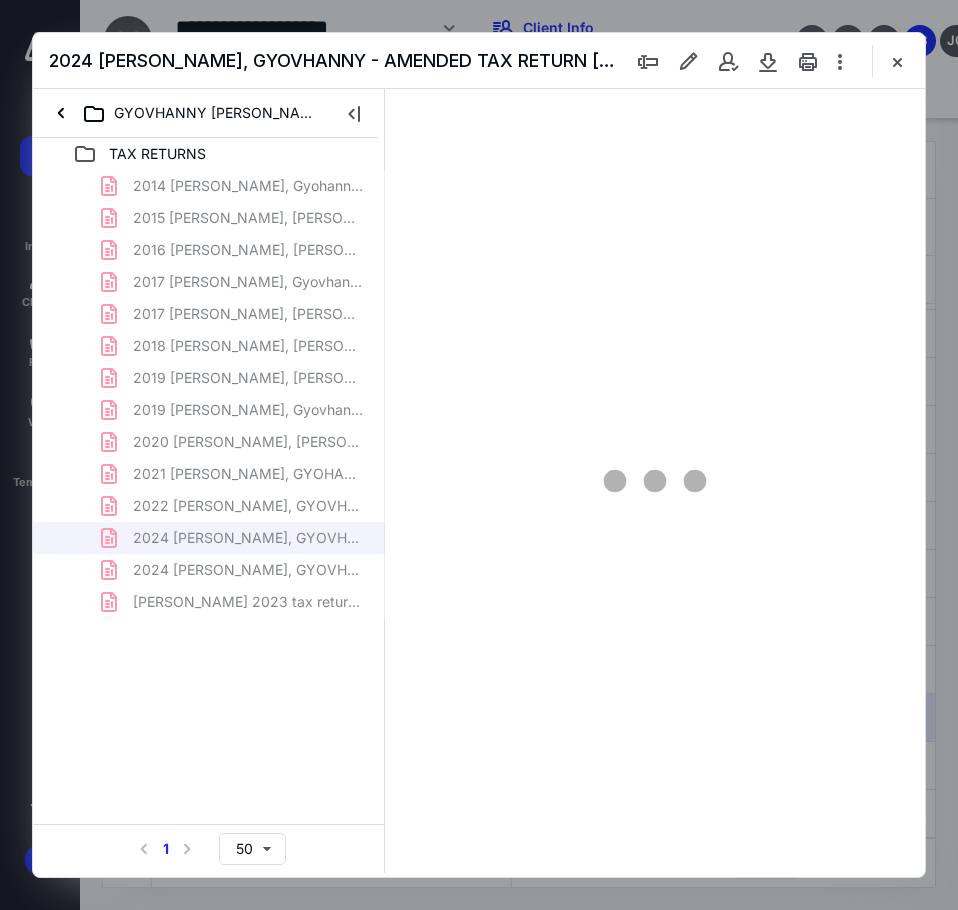 scroll, scrollTop: 0, scrollLeft: 0, axis: both 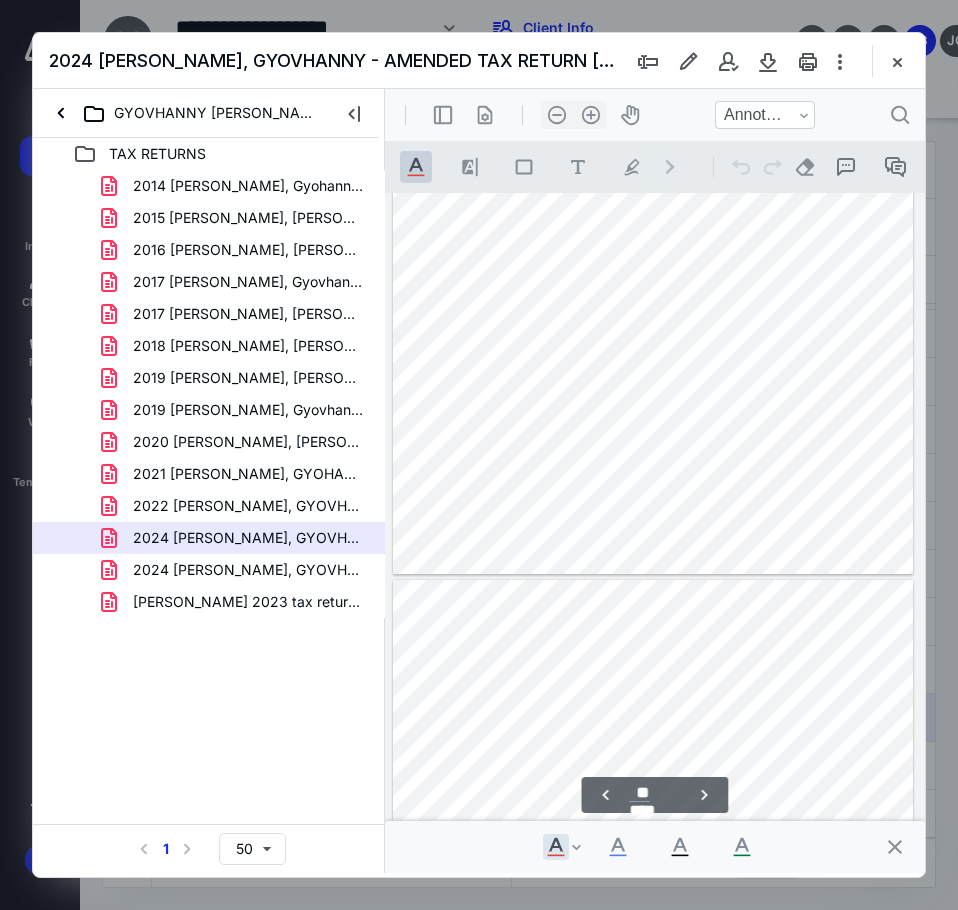 type on "**" 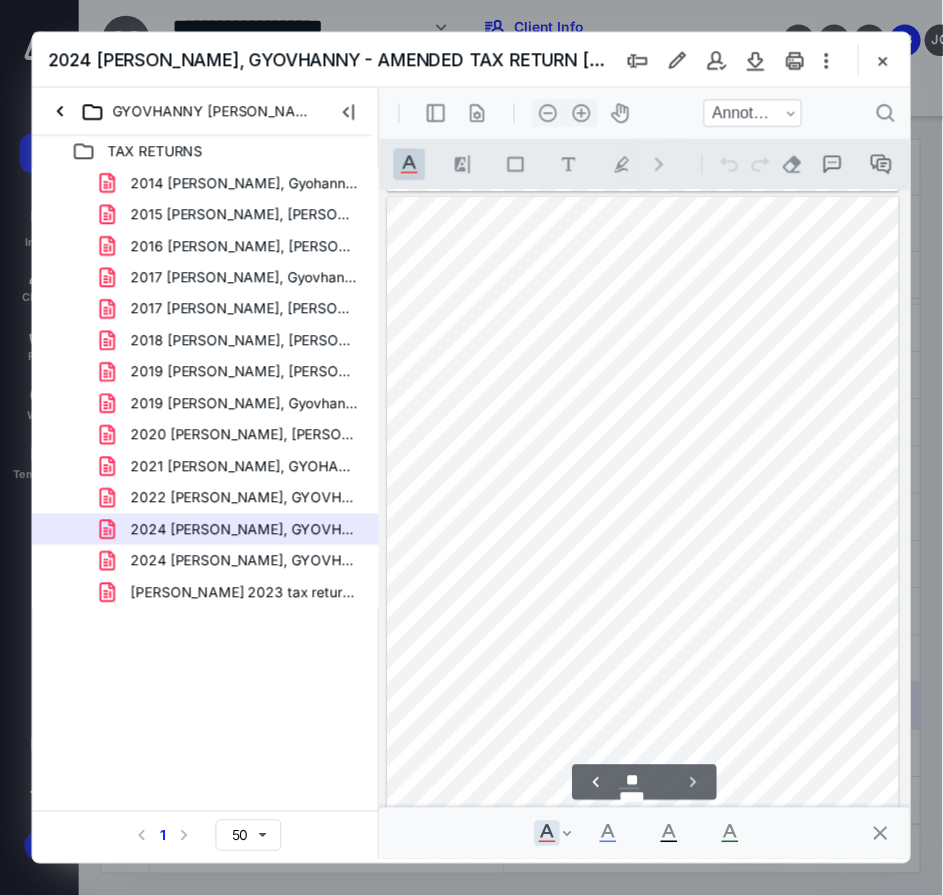 scroll, scrollTop: 14258, scrollLeft: 0, axis: vertical 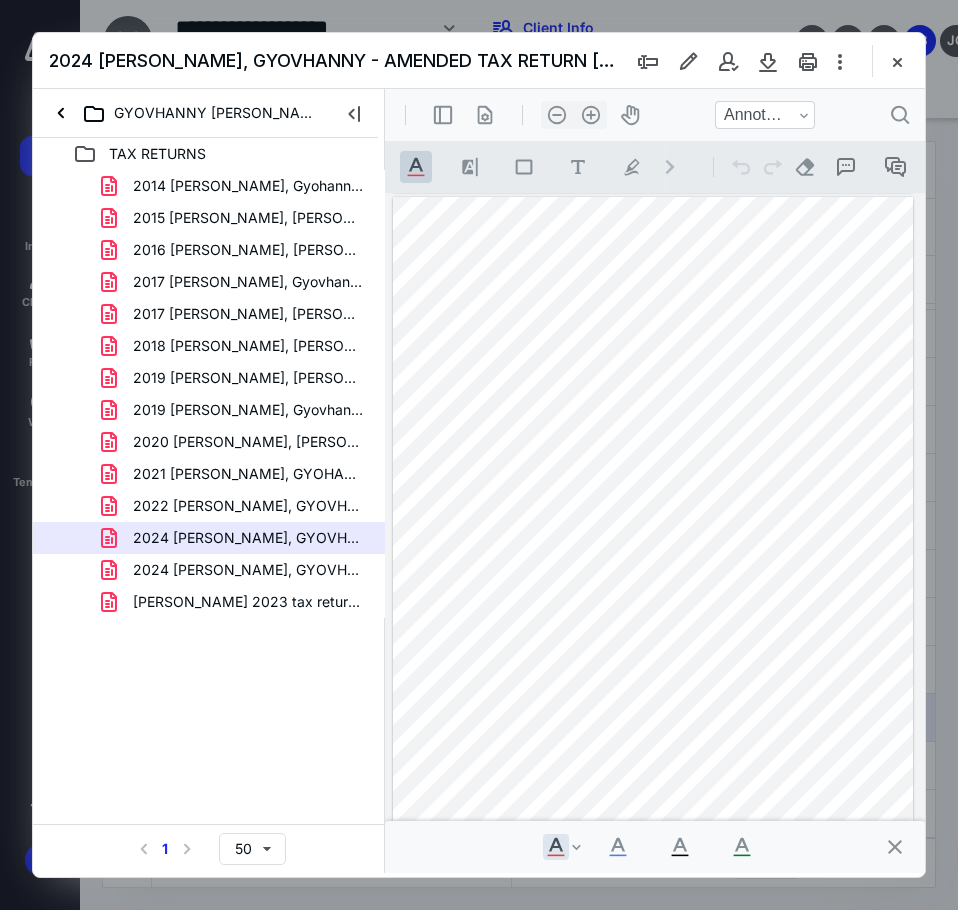 click at bounding box center [897, 61] 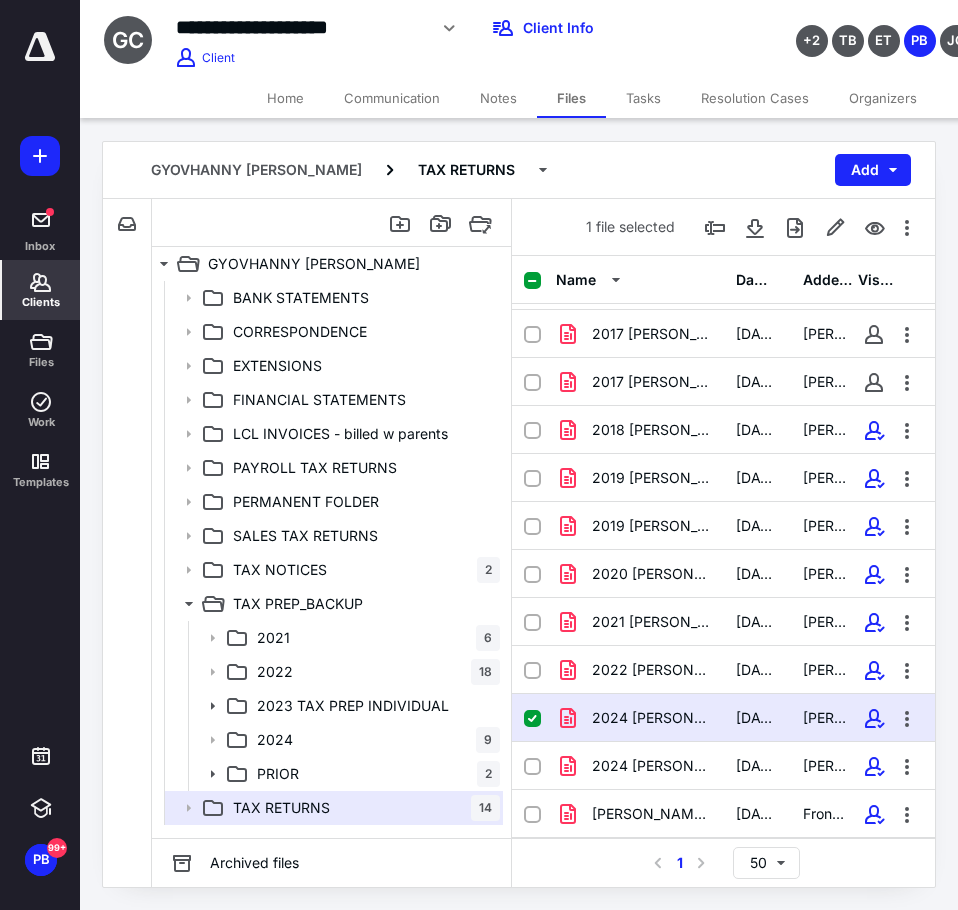 click 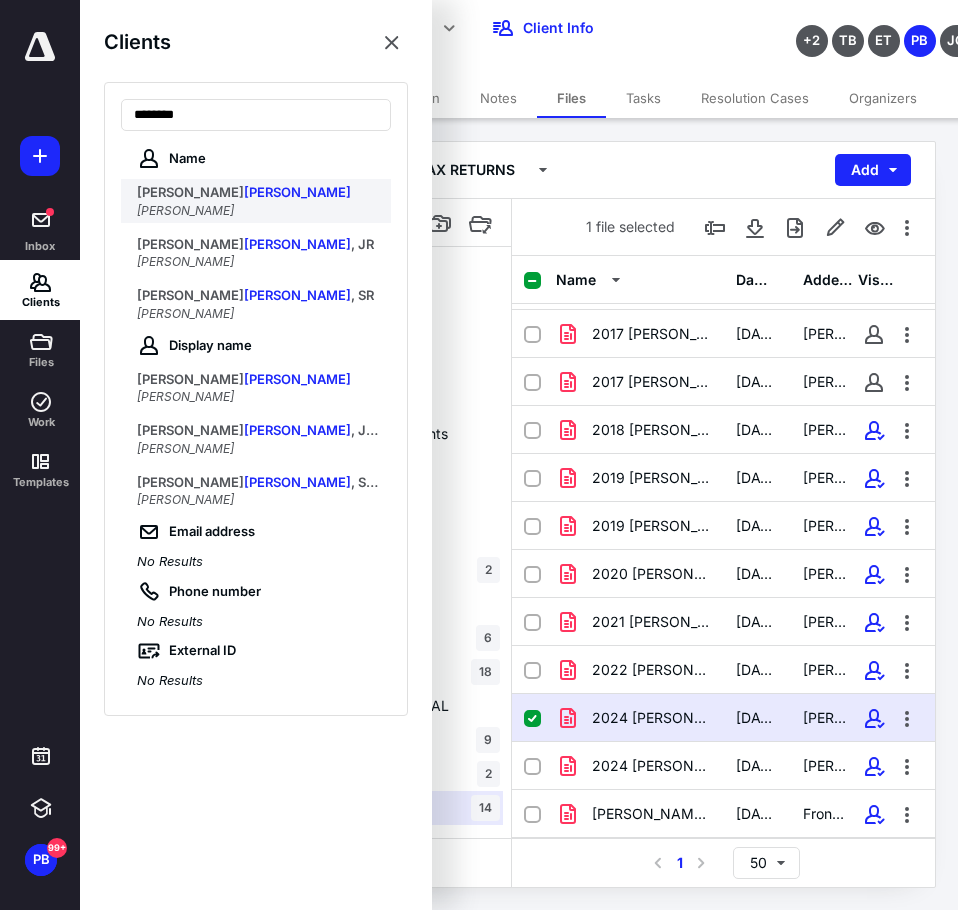 type on "********" 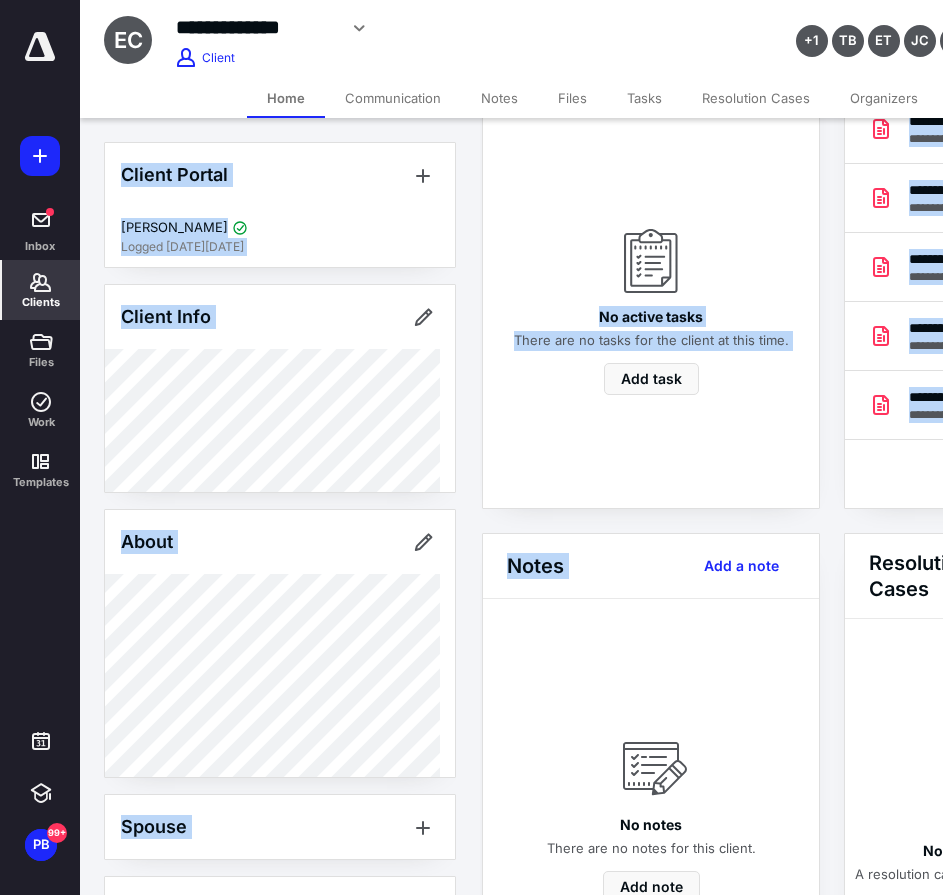drag, startPoint x: 532, startPoint y: 890, endPoint x: 441, endPoint y: 958, distance: 113.600174 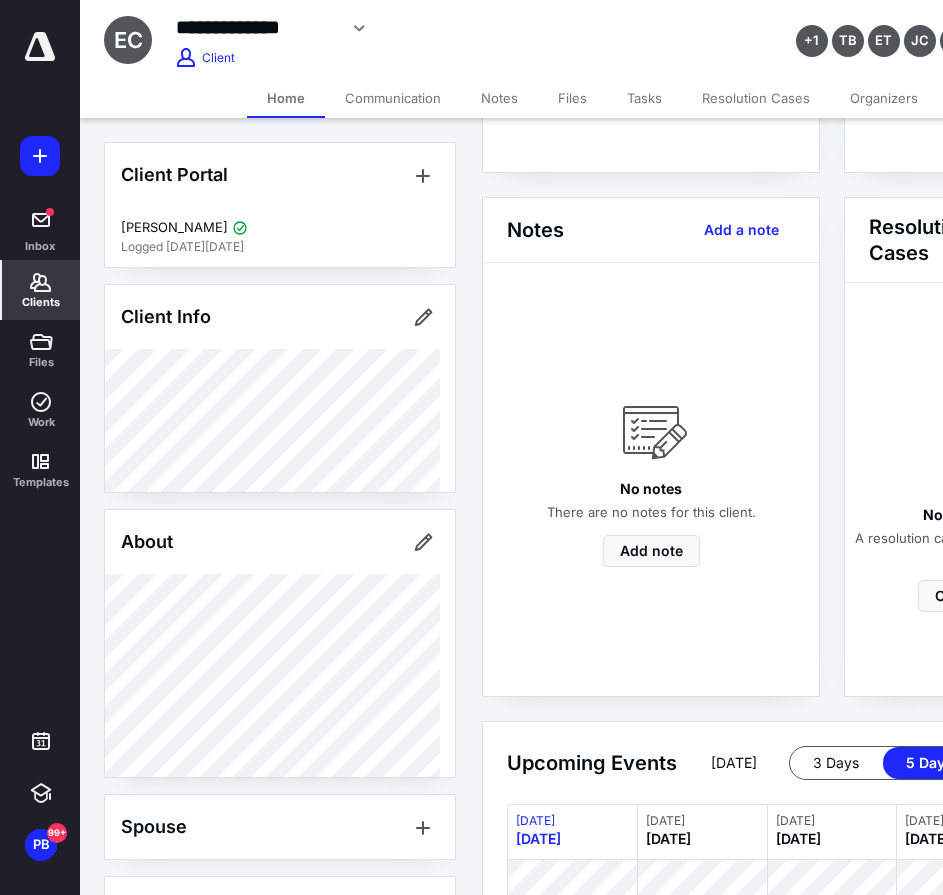 drag, startPoint x: 626, startPoint y: 624, endPoint x: 636, endPoint y: 621, distance: 10.440307 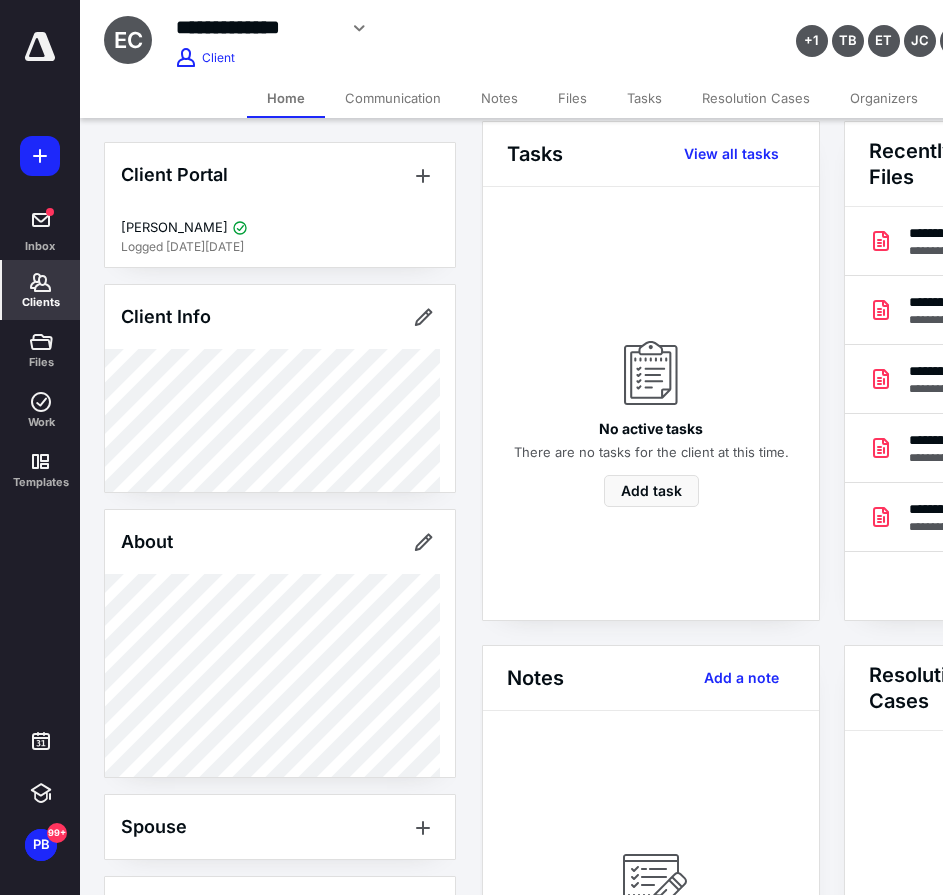 scroll, scrollTop: 0, scrollLeft: 0, axis: both 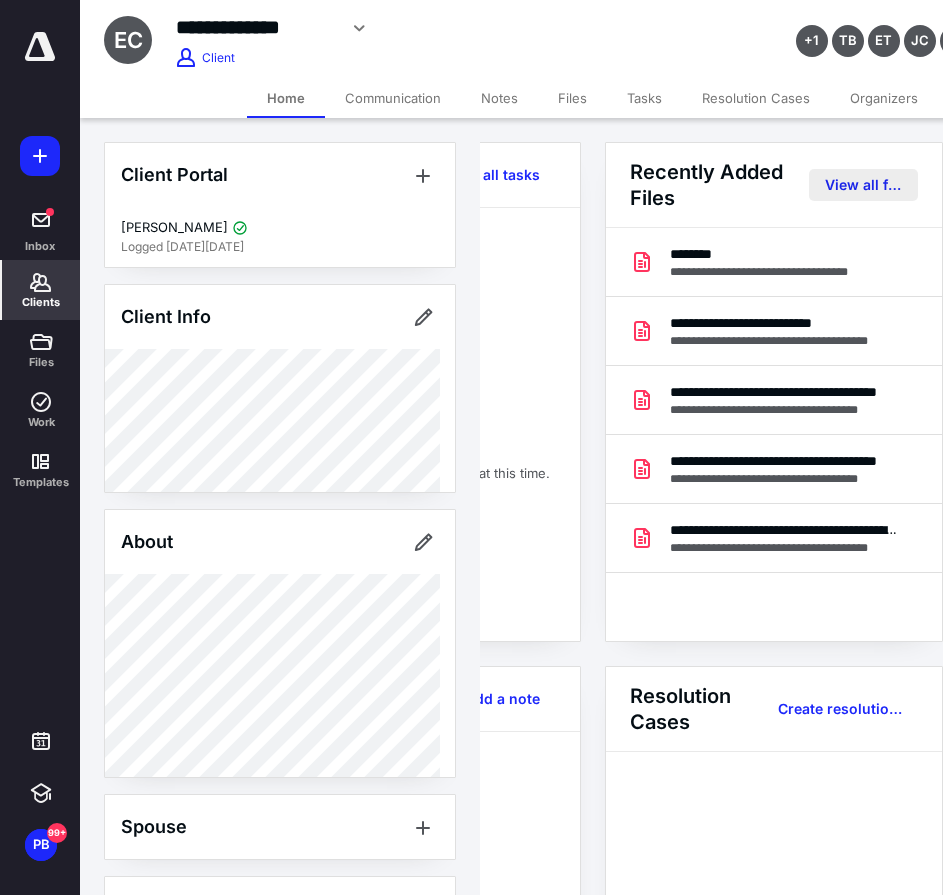 click on "View all files" at bounding box center [863, 185] 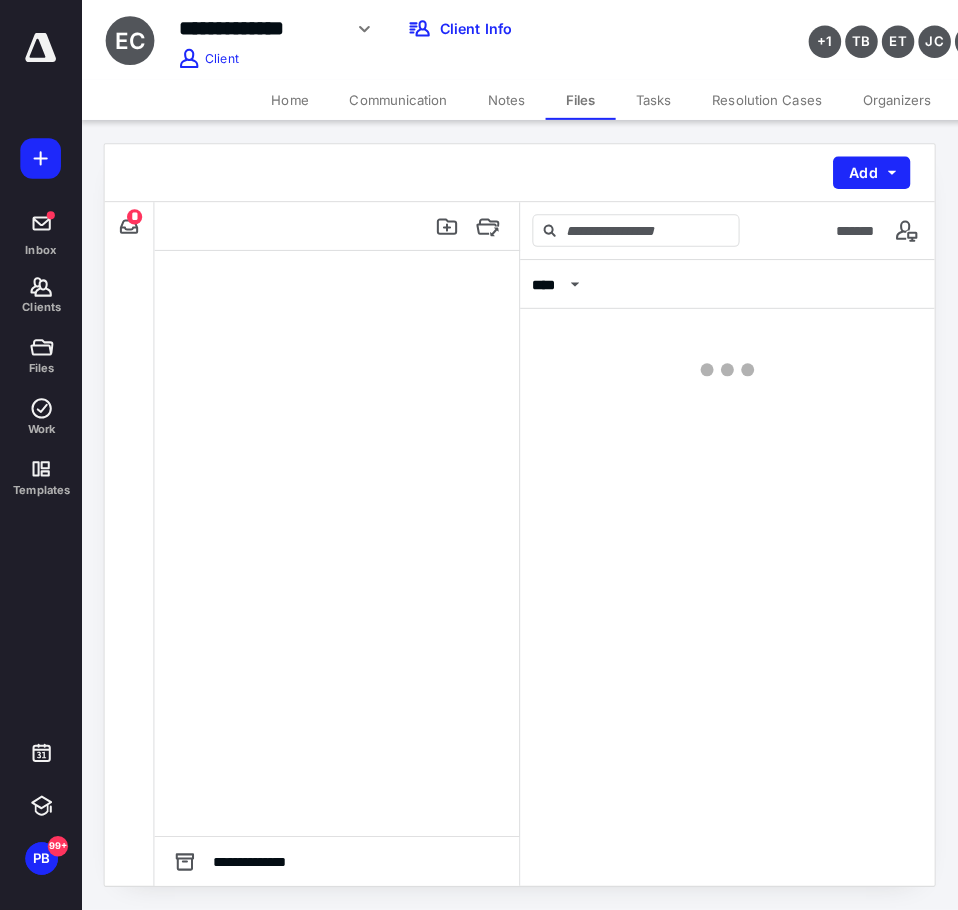 scroll, scrollTop: 0, scrollLeft: 0, axis: both 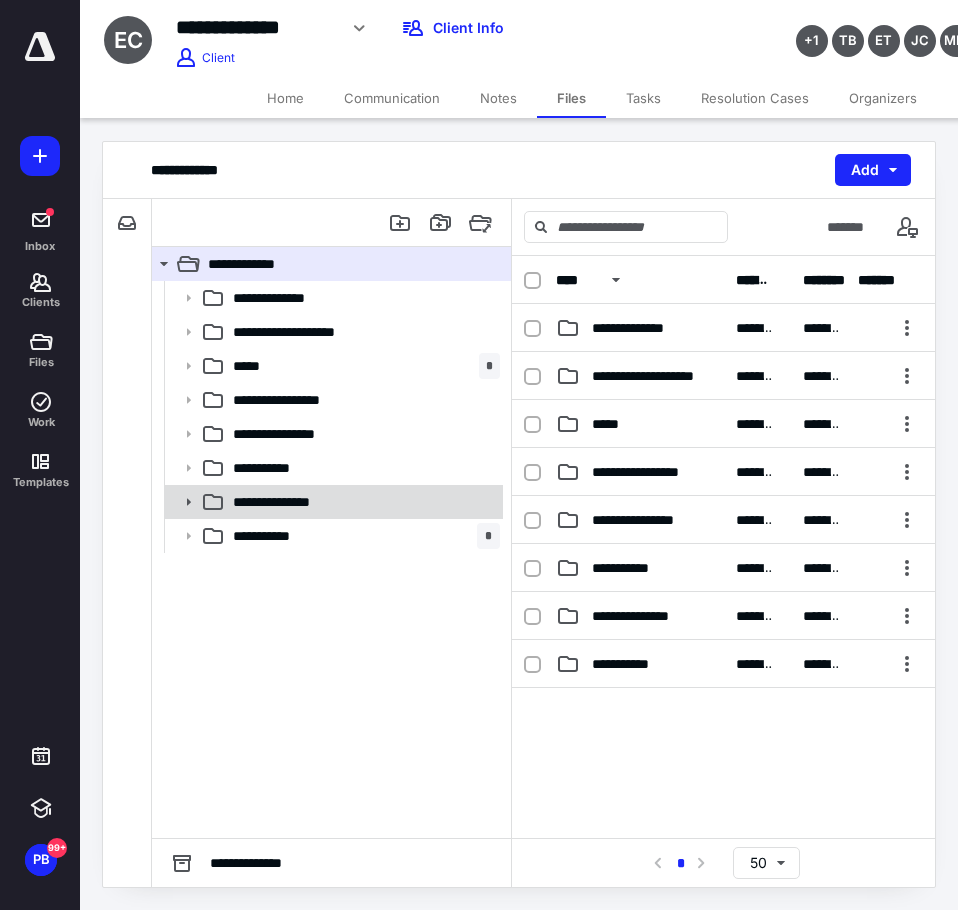 click 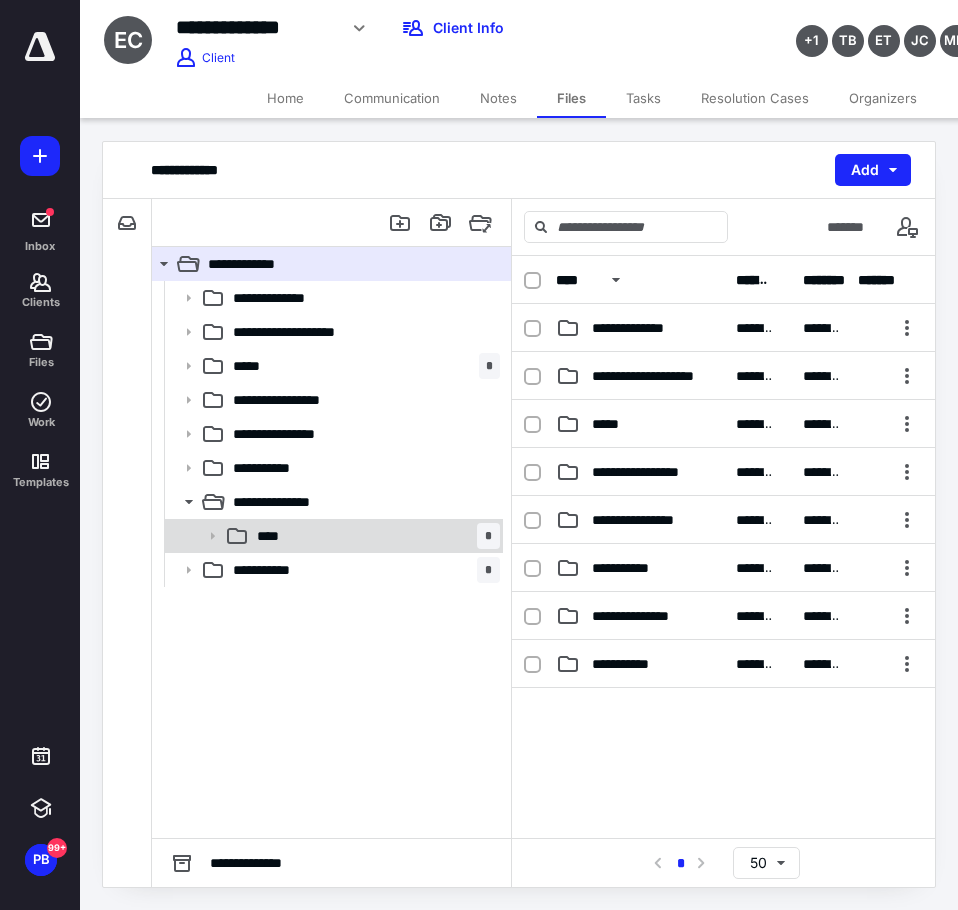 click 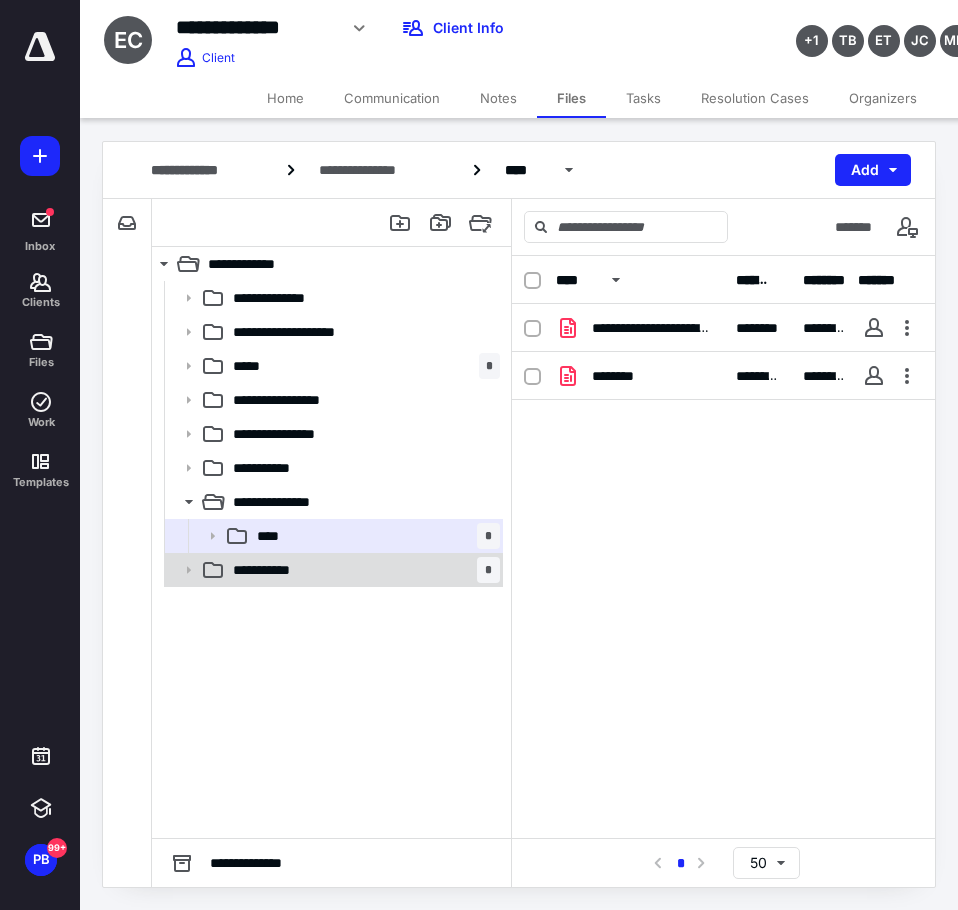 click on "**********" at bounding box center [362, 570] 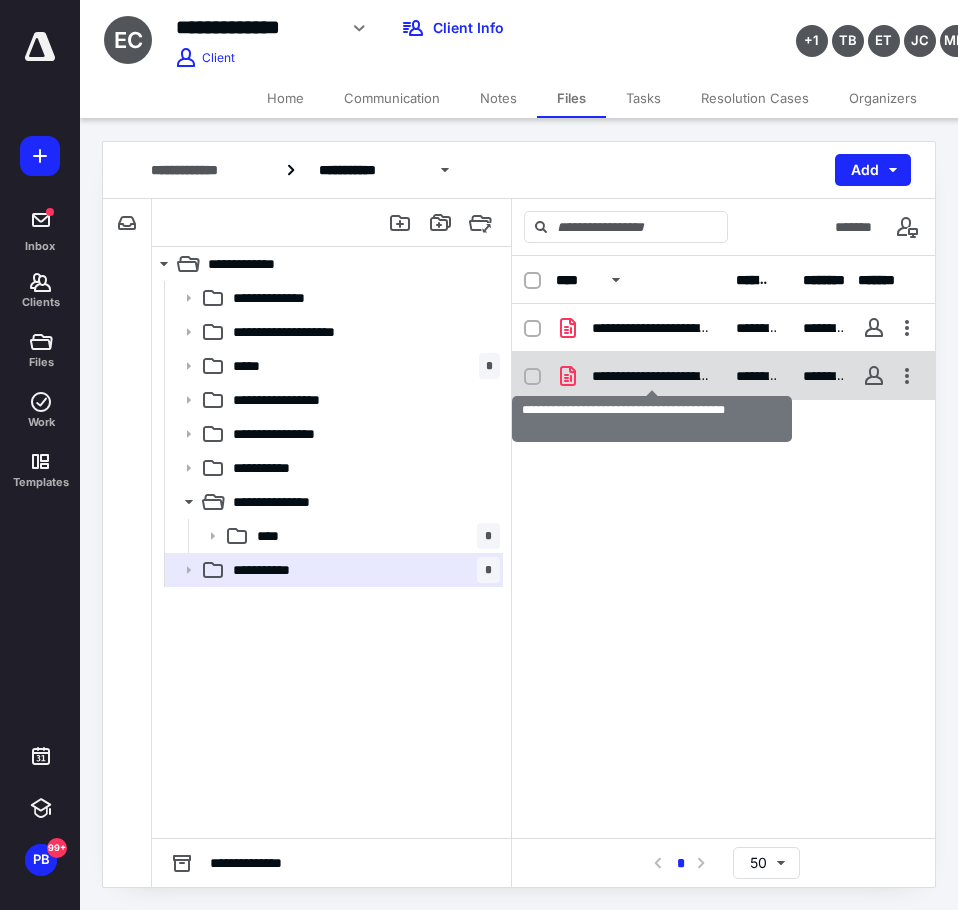 click on "**********" at bounding box center (652, 376) 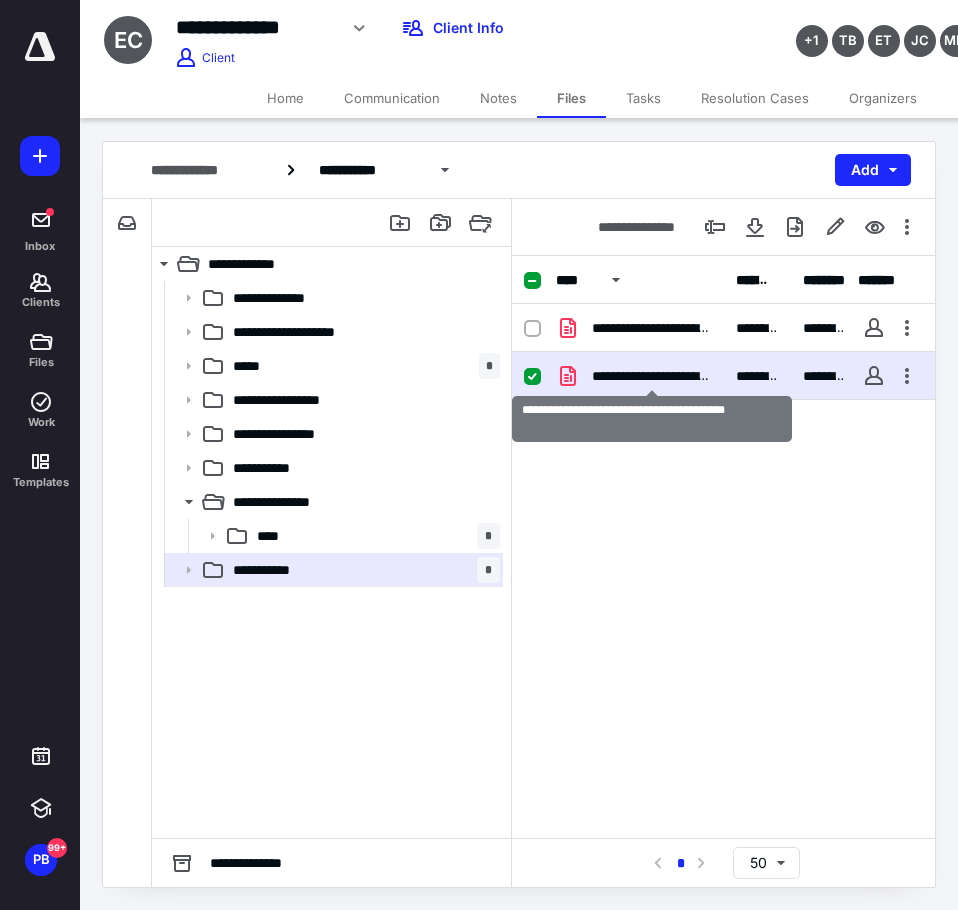 click on "**********" at bounding box center [652, 376] 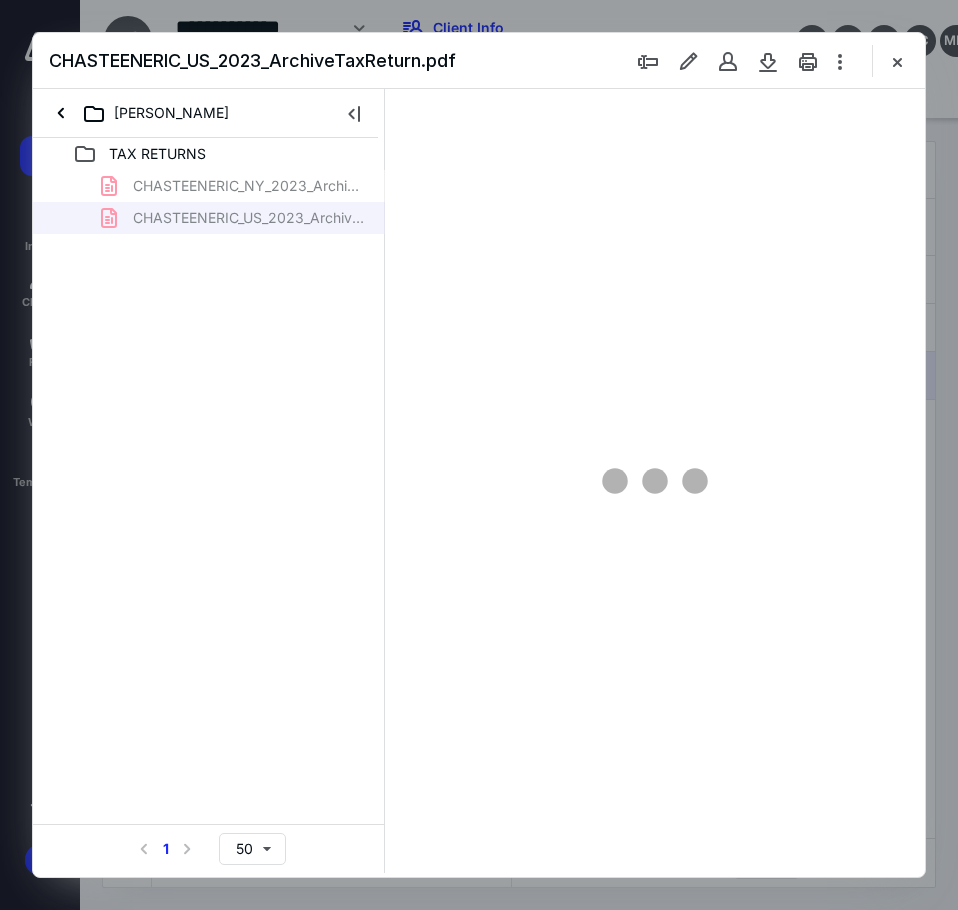 scroll, scrollTop: 0, scrollLeft: 0, axis: both 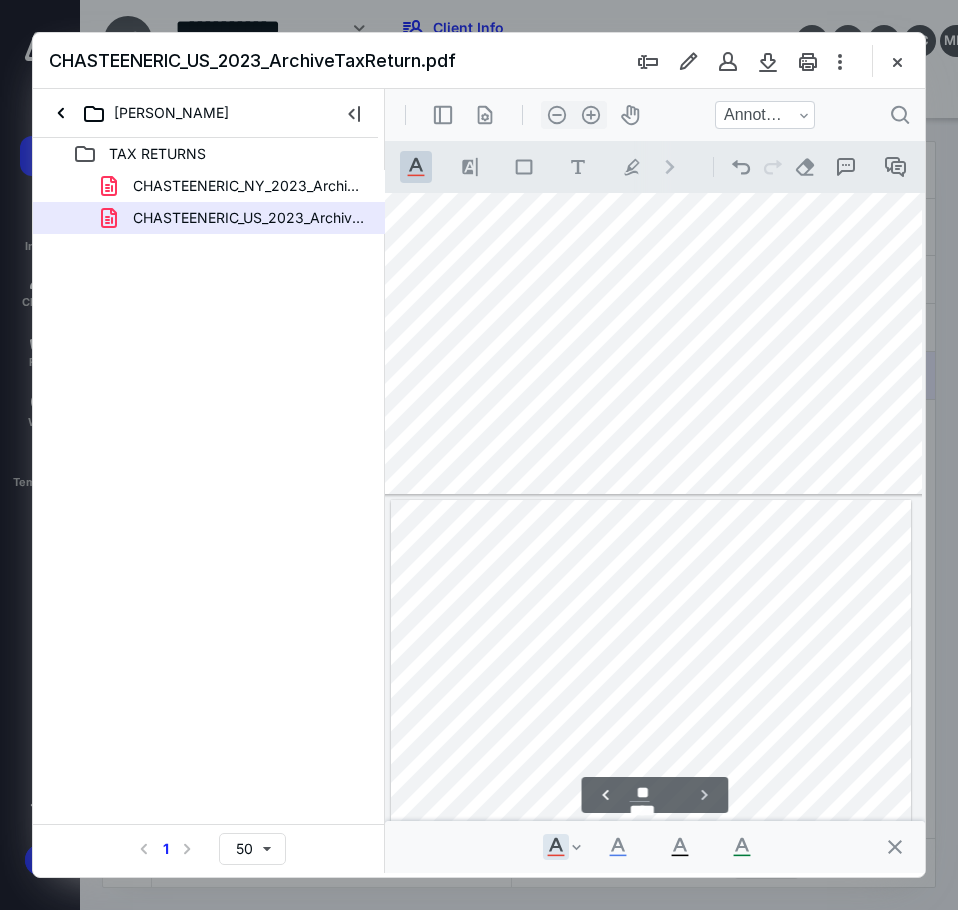 type on "**" 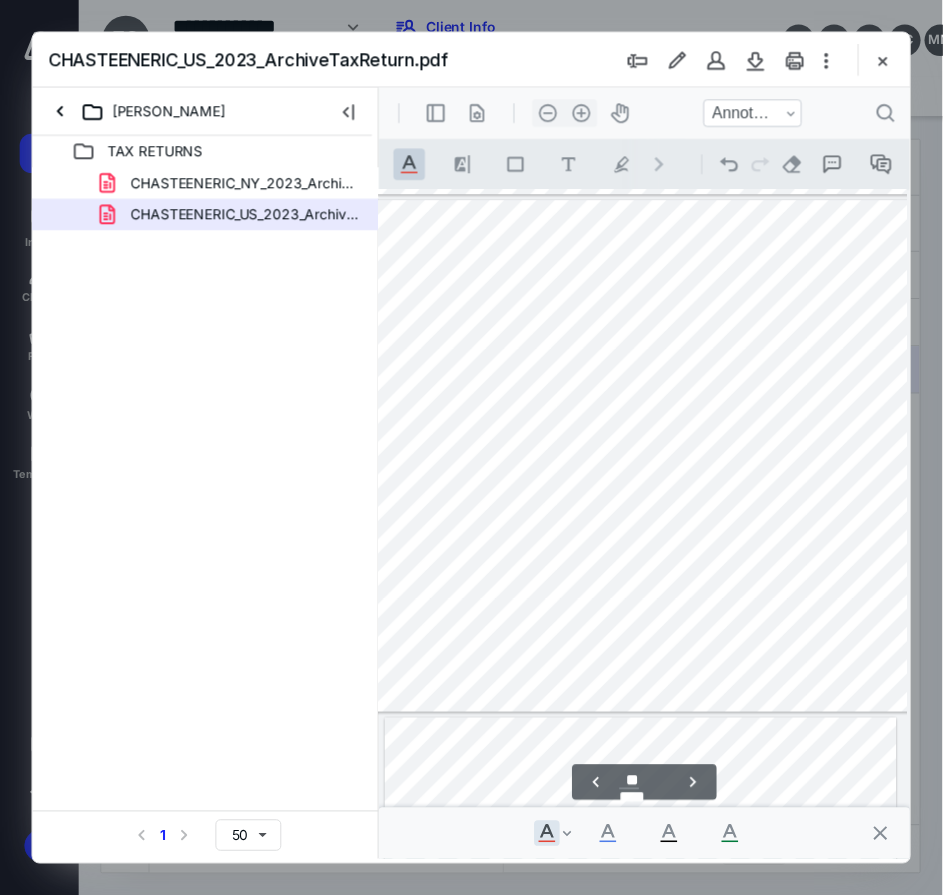 scroll, scrollTop: 18385, scrollLeft: 74, axis: both 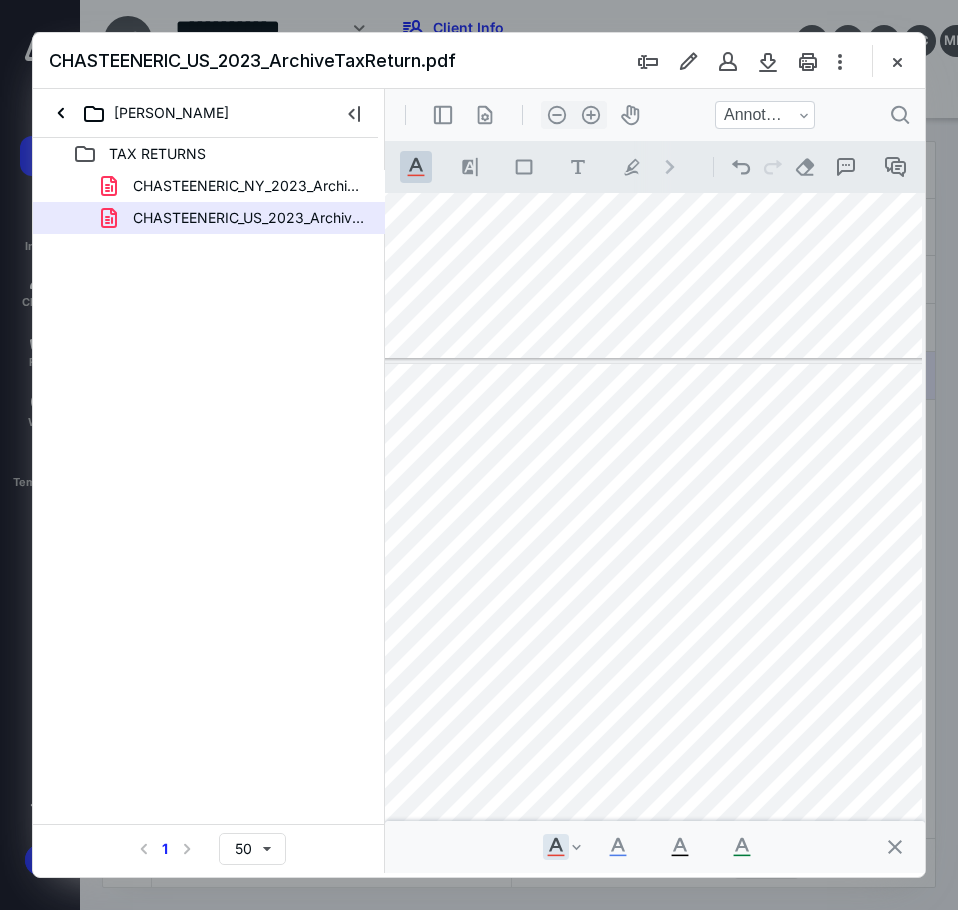 drag, startPoint x: 45, startPoint y: 497, endPoint x: 35, endPoint y: 499, distance: 10.198039 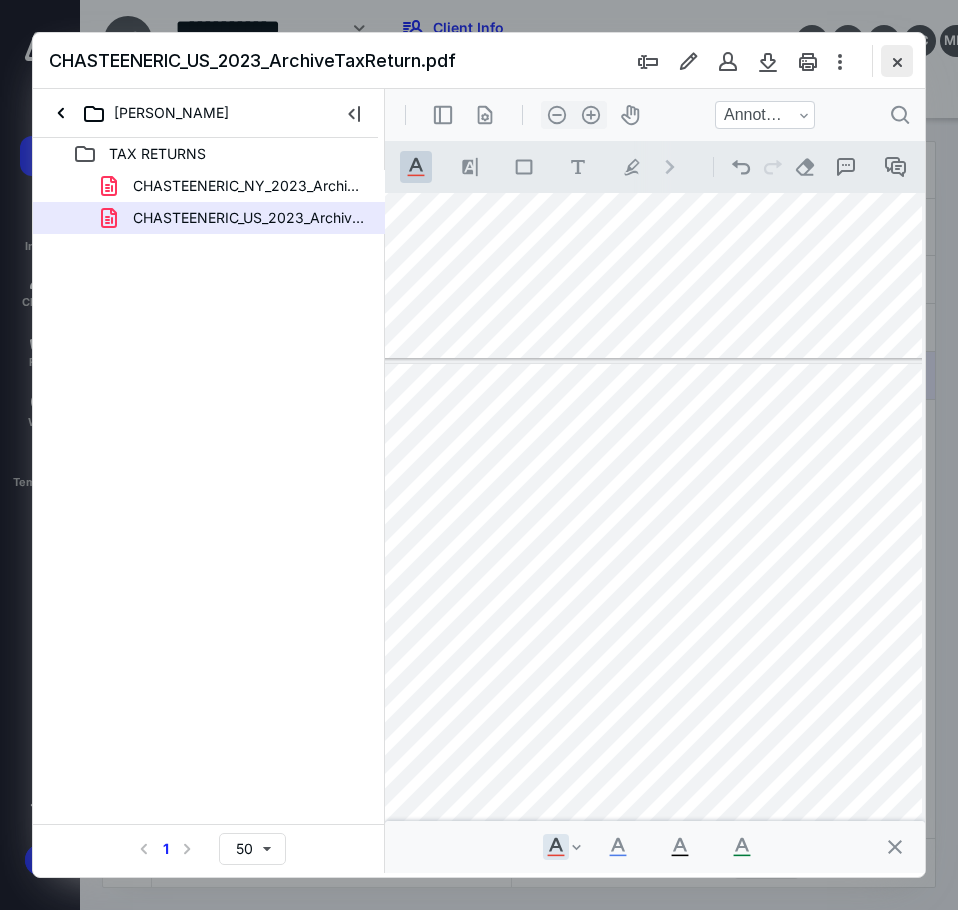 click at bounding box center (897, 61) 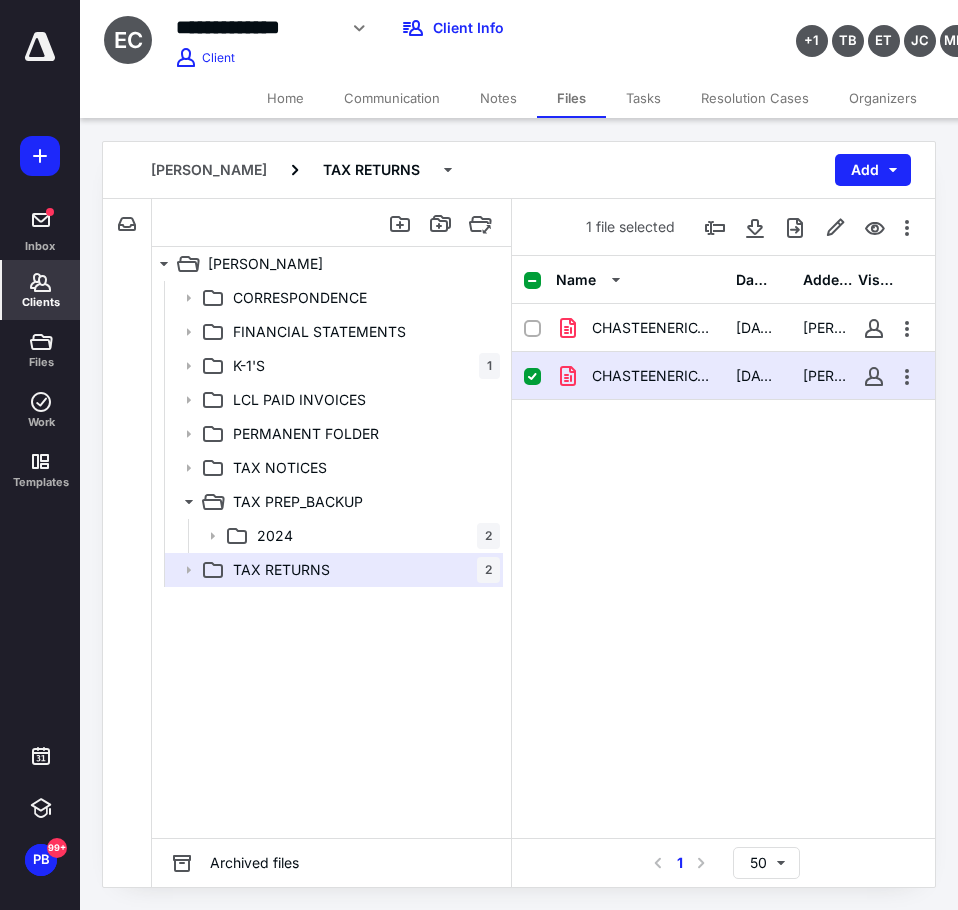 click on "Clients" at bounding box center (41, 290) 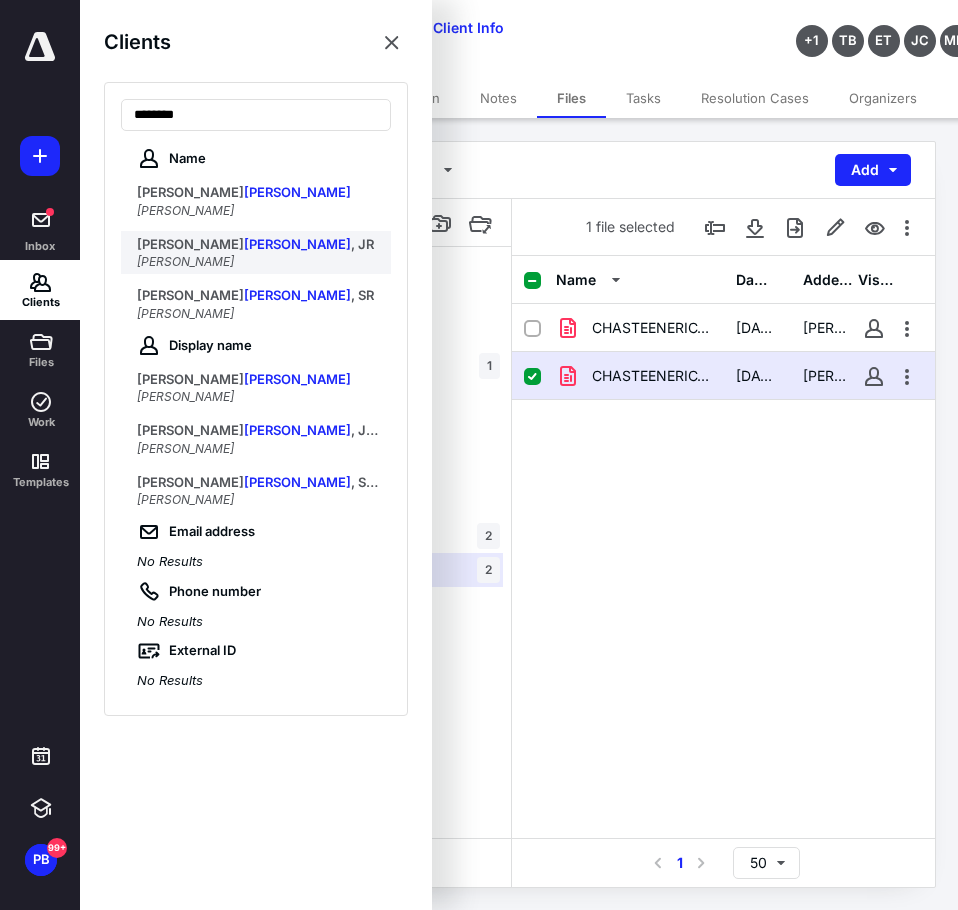 type on "********" 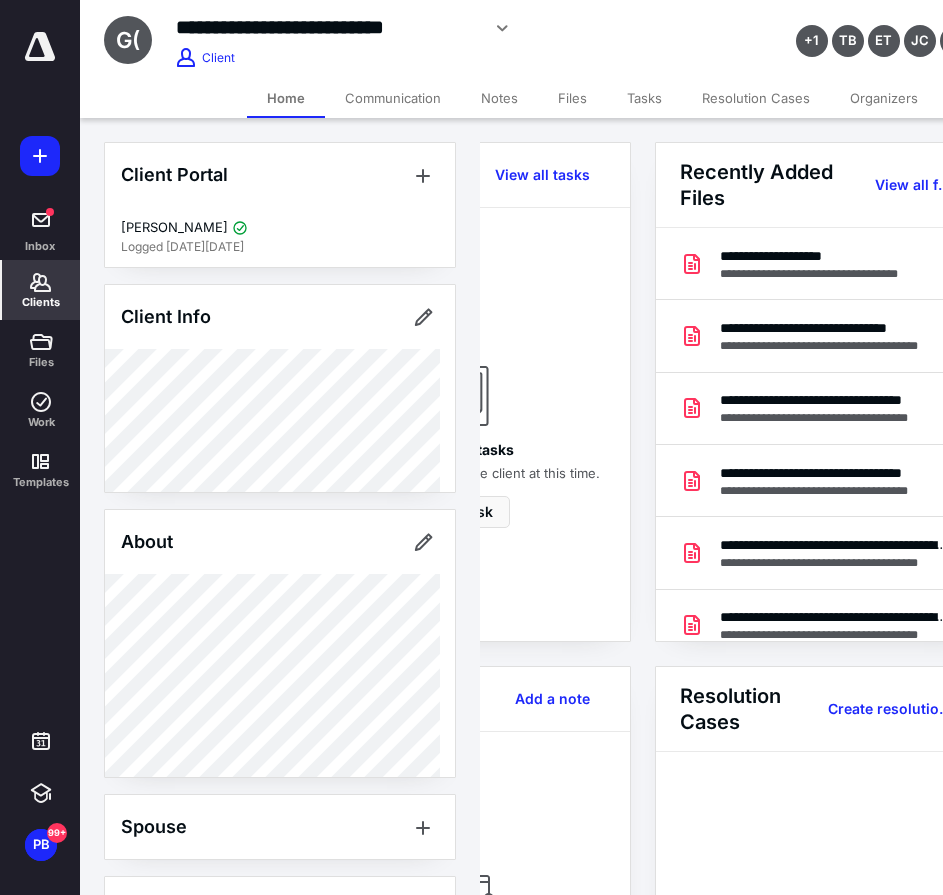 scroll, scrollTop: 0, scrollLeft: 239, axis: horizontal 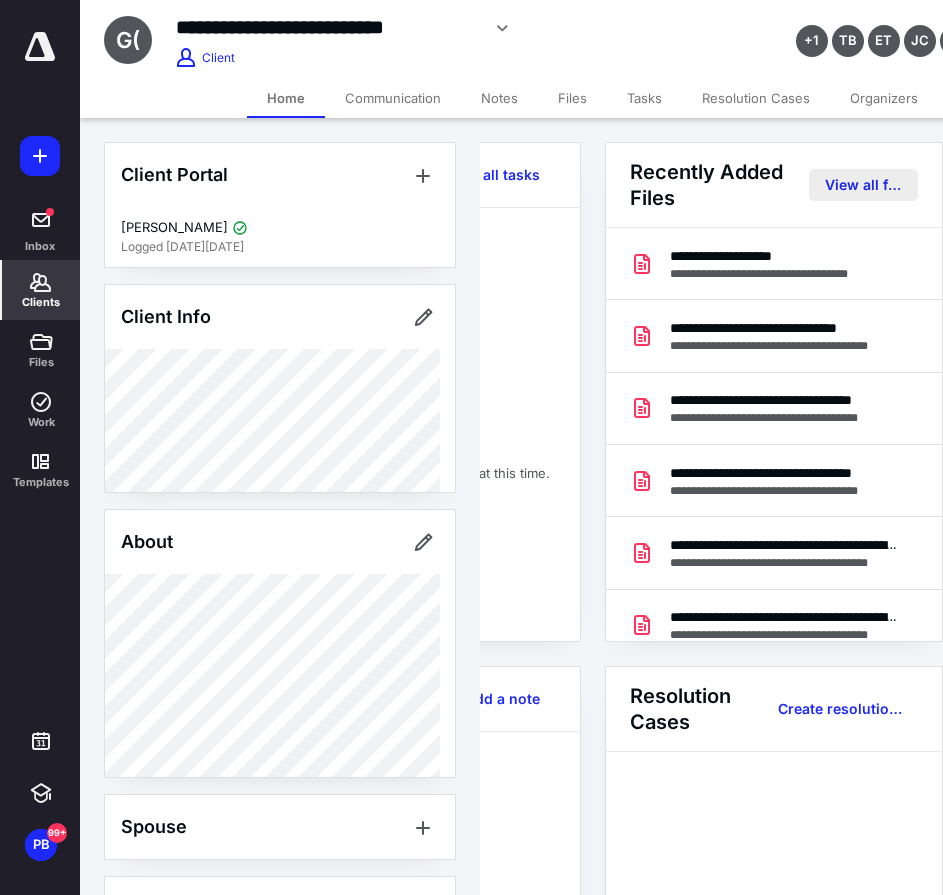 click on "View all files" at bounding box center (863, 185) 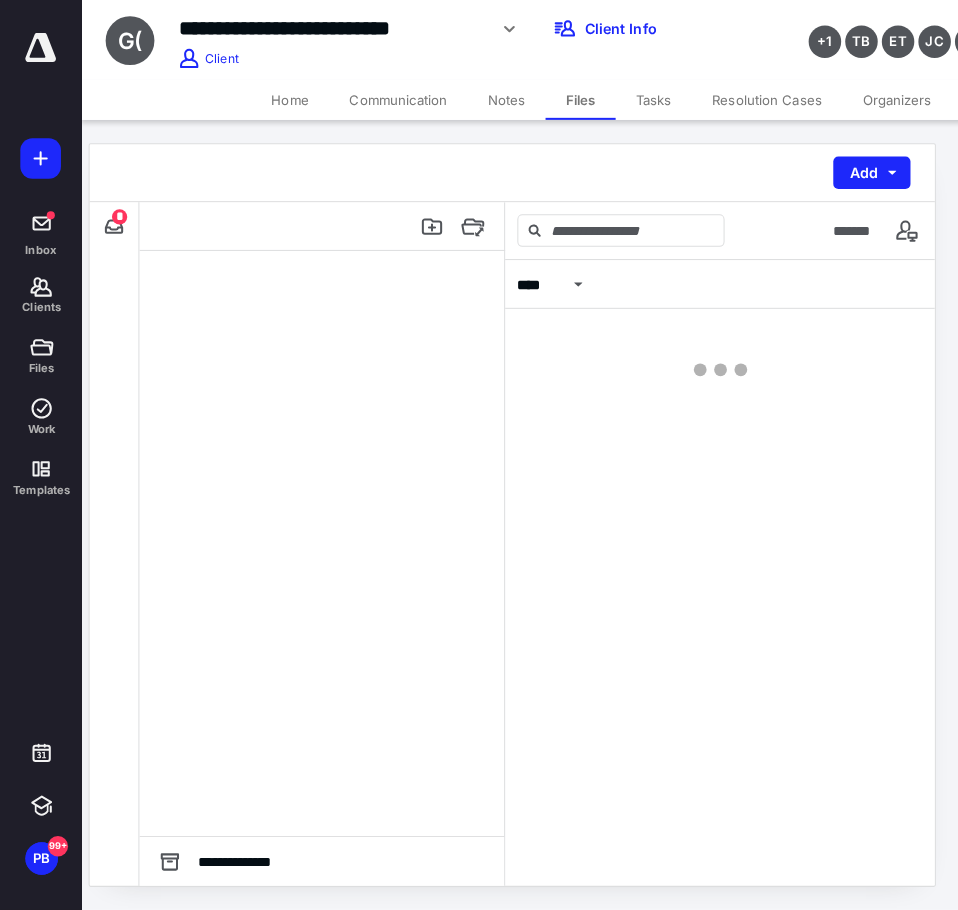scroll, scrollTop: 0, scrollLeft: 0, axis: both 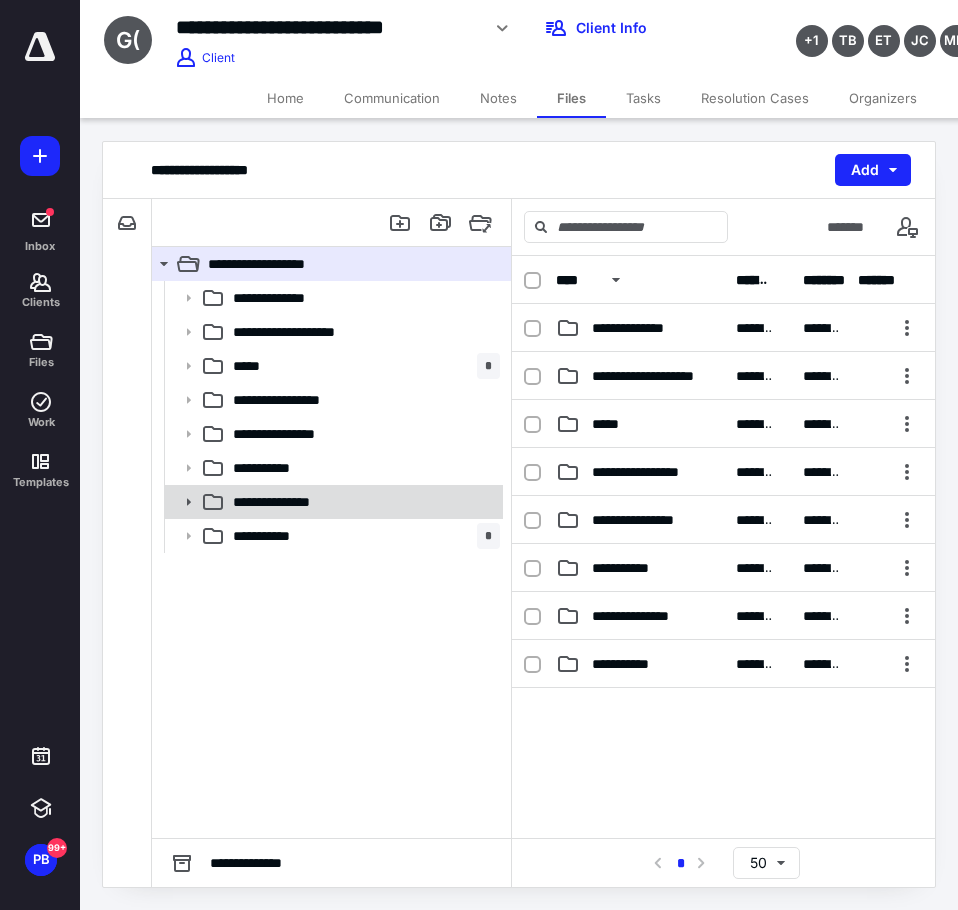 click 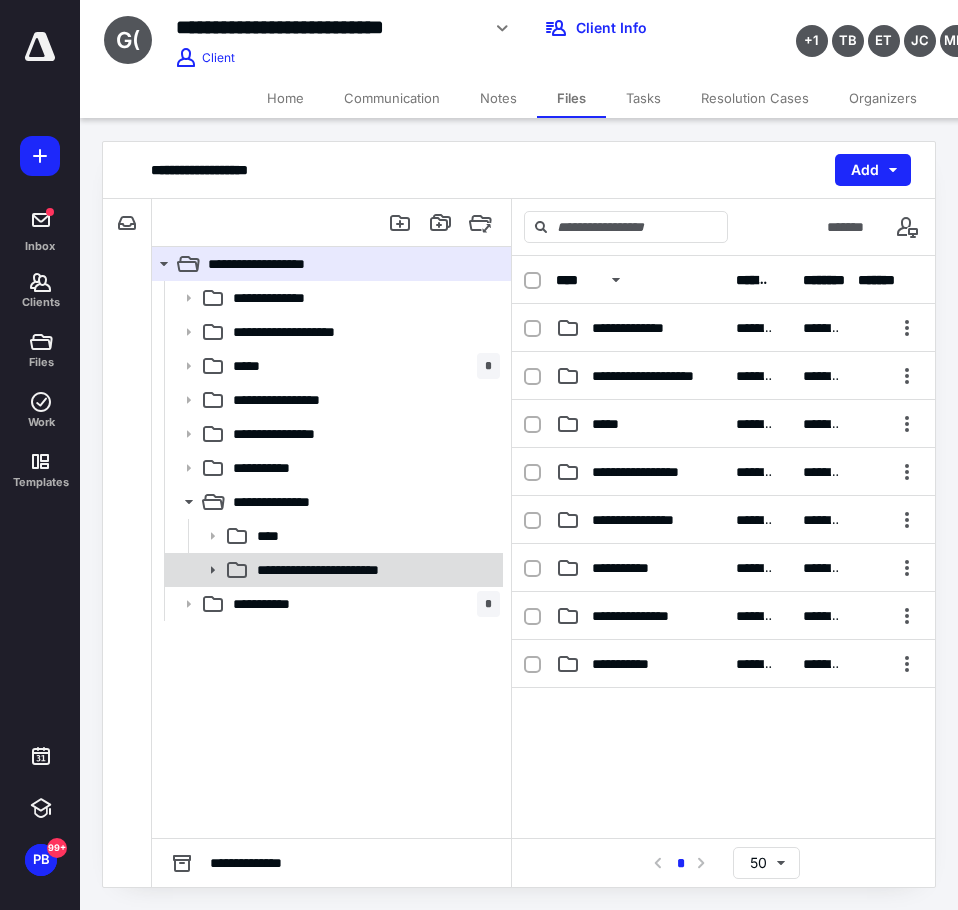 click 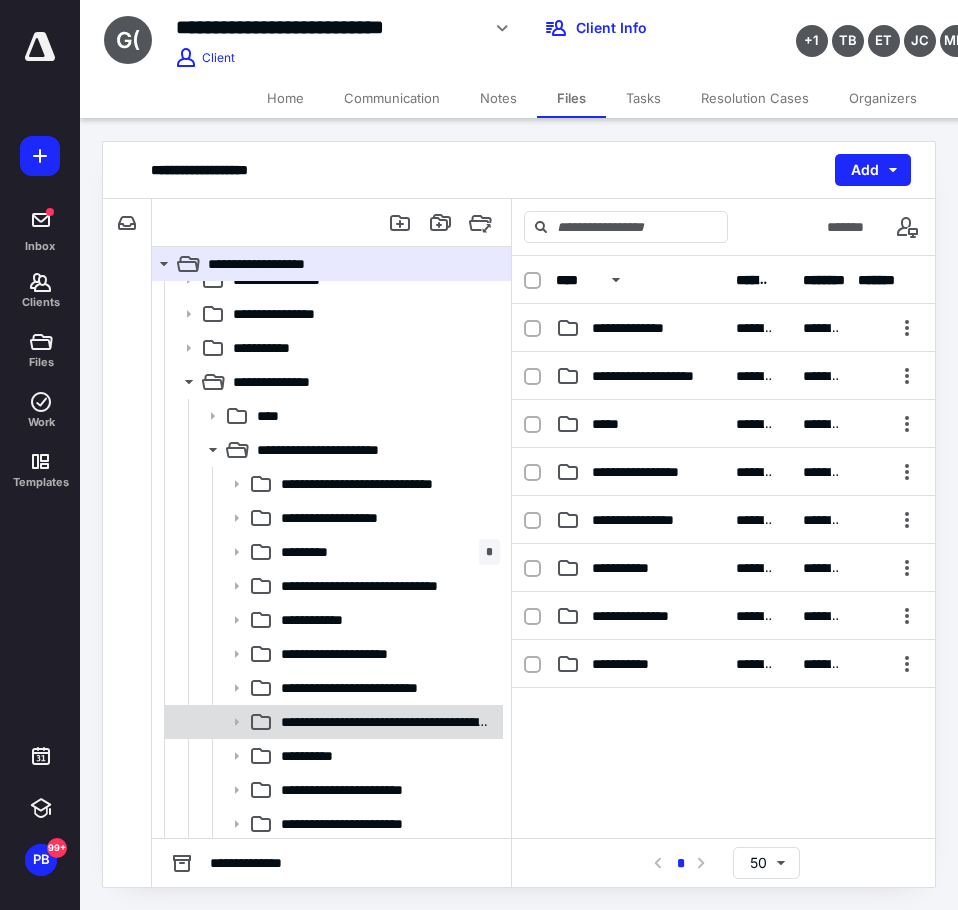 scroll, scrollTop: 259, scrollLeft: 0, axis: vertical 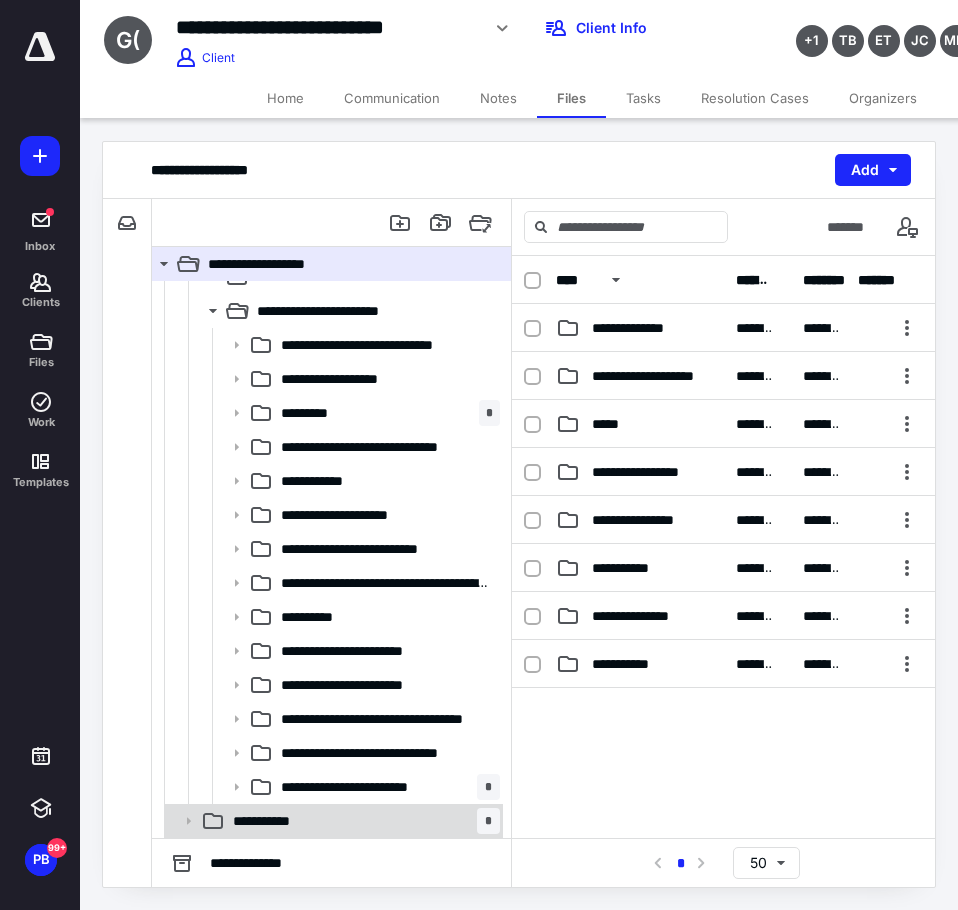 click on "**********" at bounding box center (281, 821) 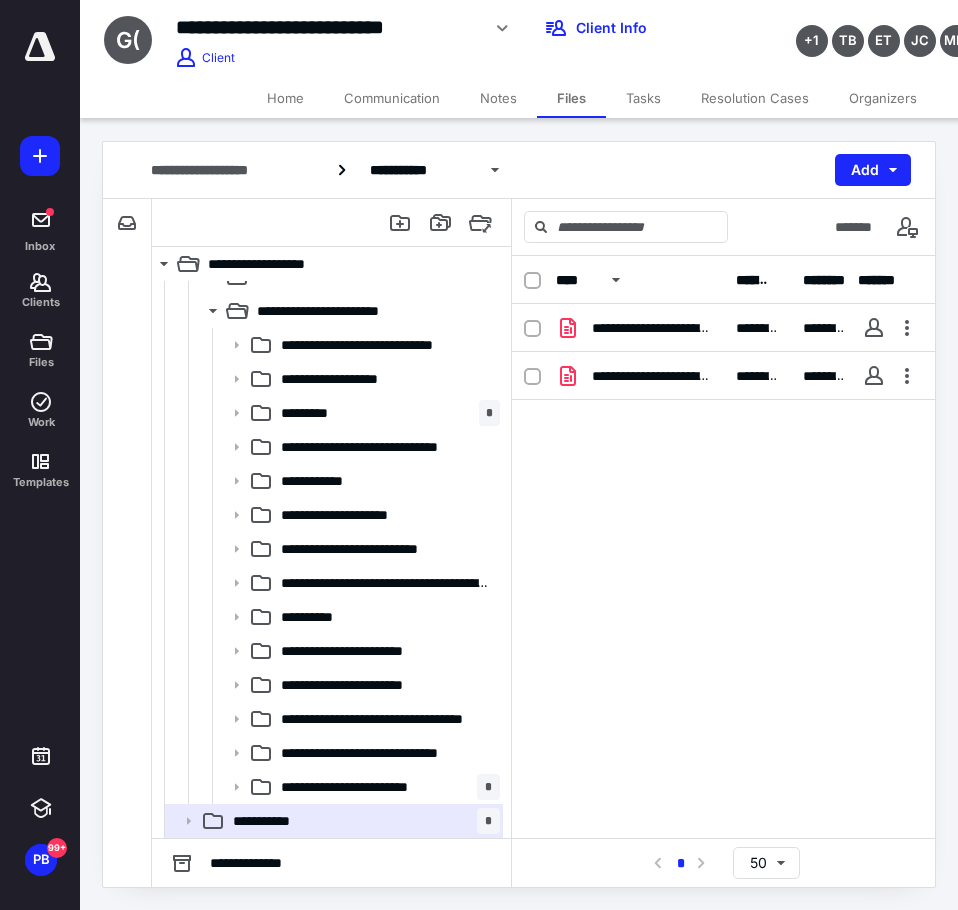 click on "**********" at bounding box center [652, 376] 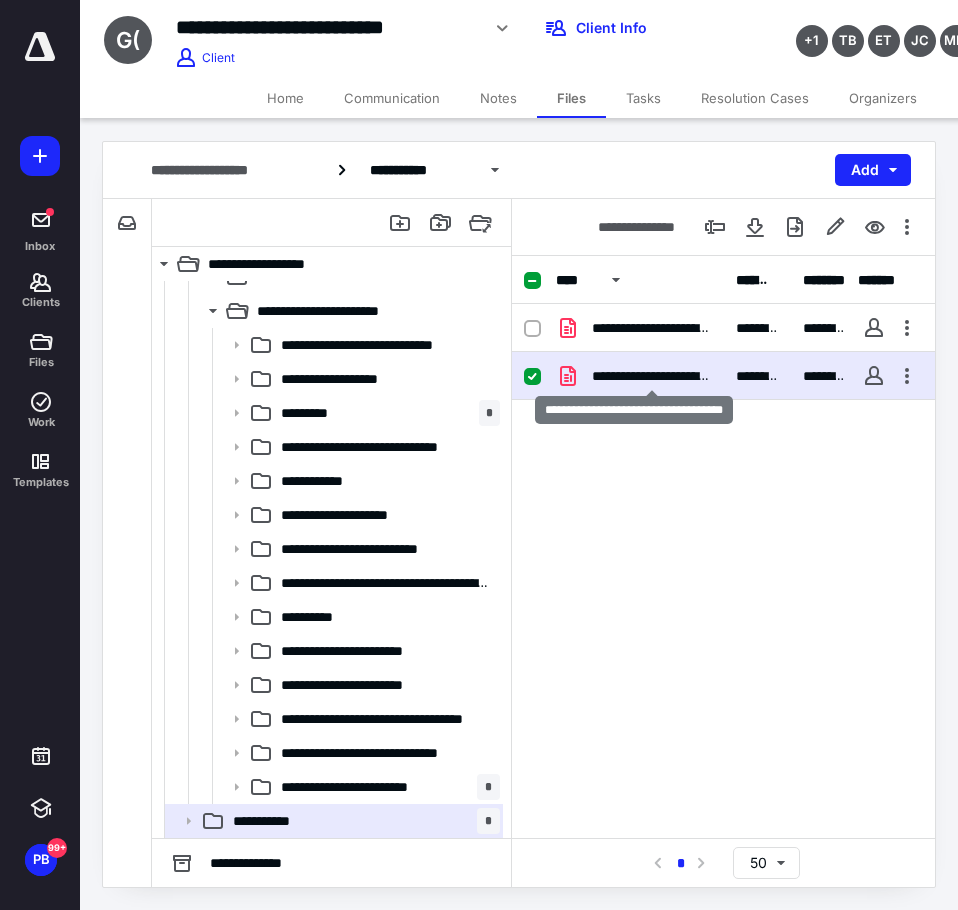 click on "**********" at bounding box center (652, 376) 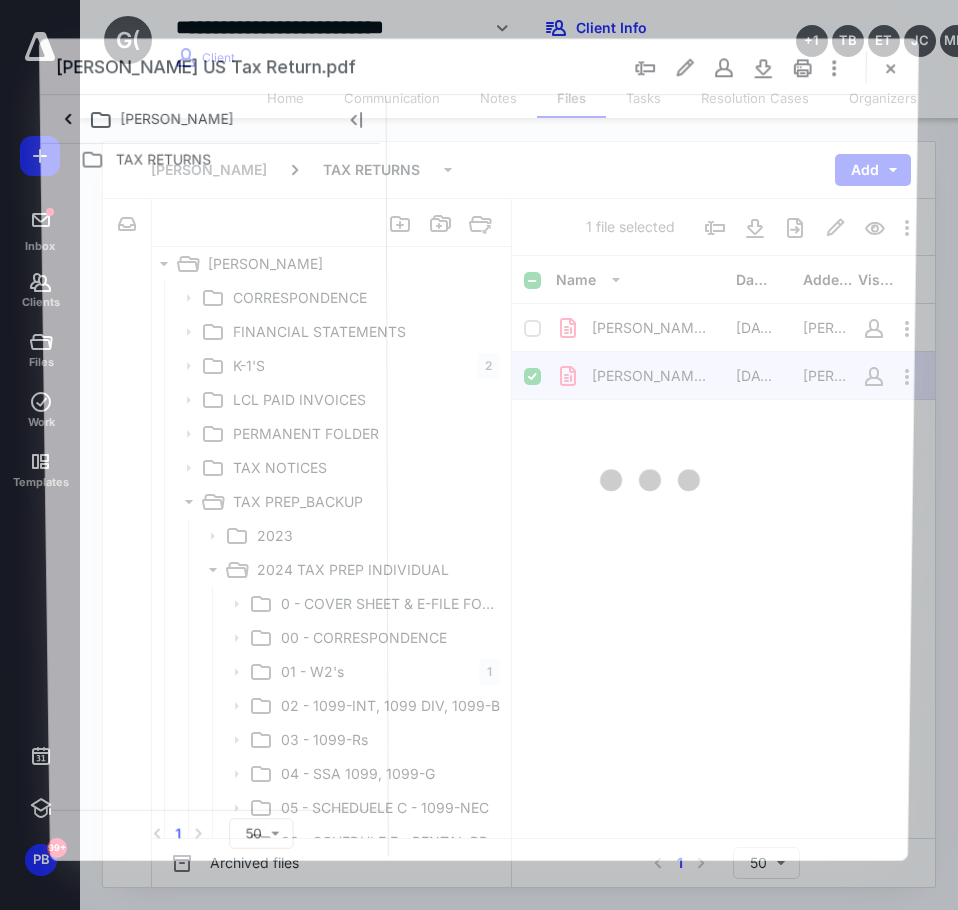 scroll, scrollTop: 259, scrollLeft: 0, axis: vertical 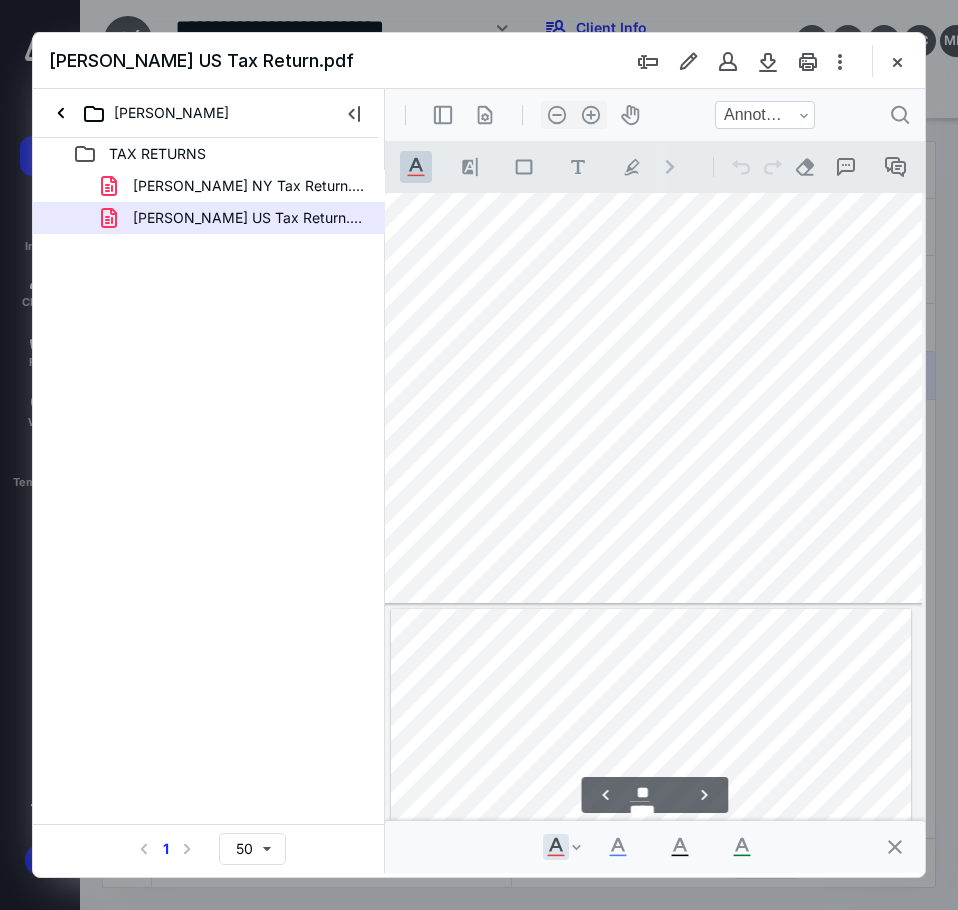 type on "**" 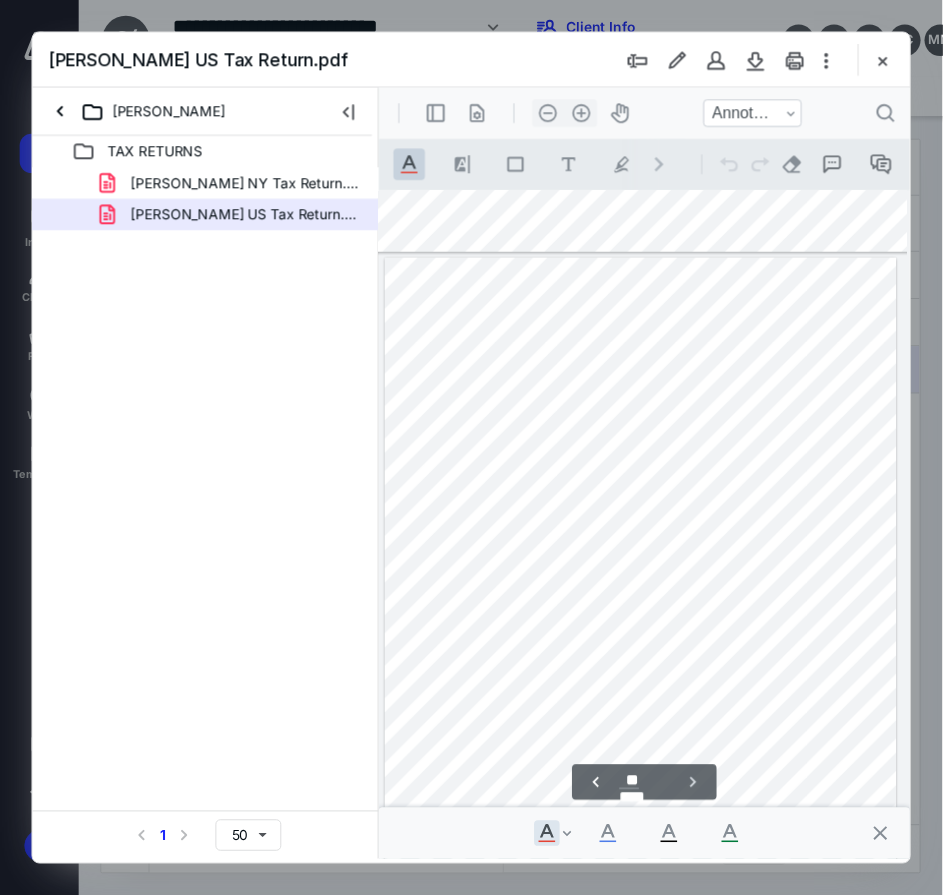 scroll, scrollTop: 48196, scrollLeft: 74, axis: both 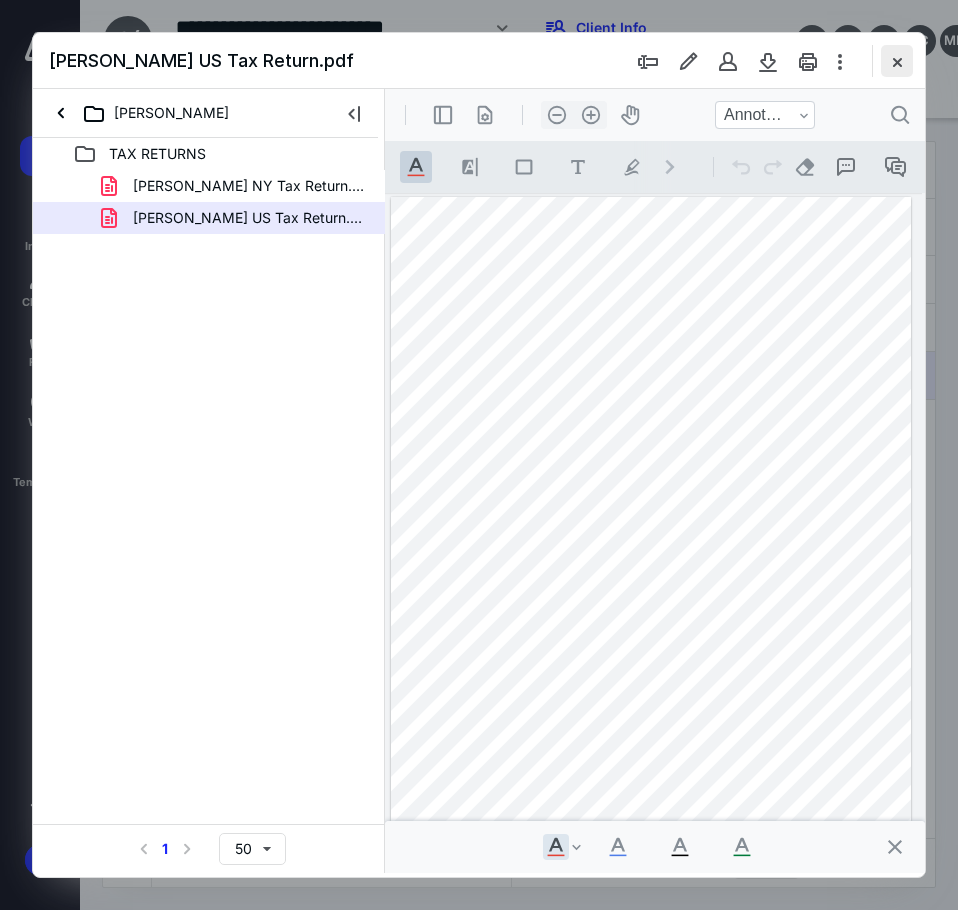 click at bounding box center [897, 61] 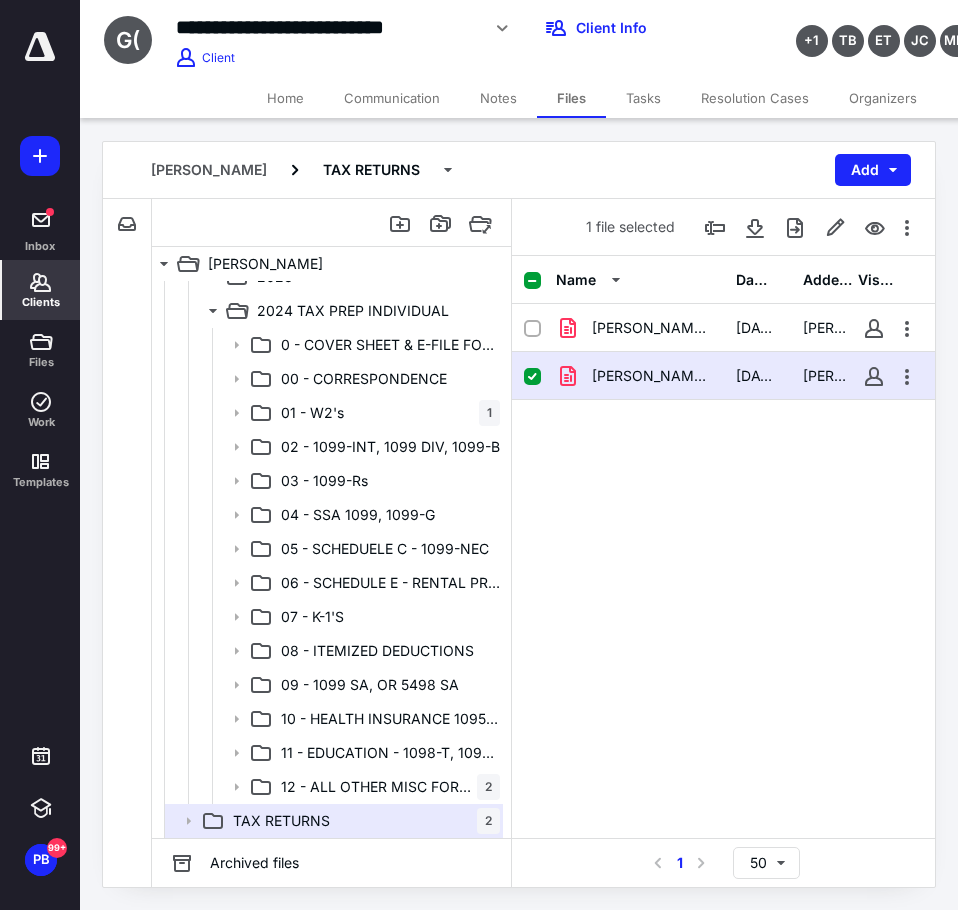 click 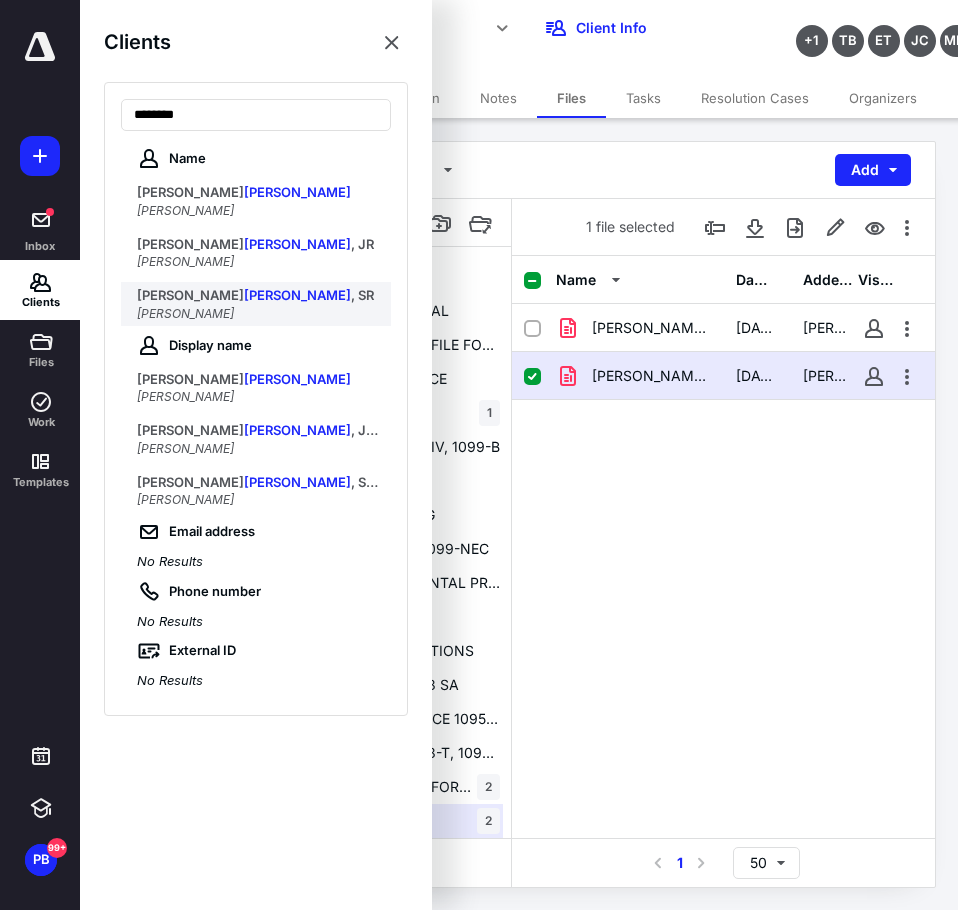 type on "********" 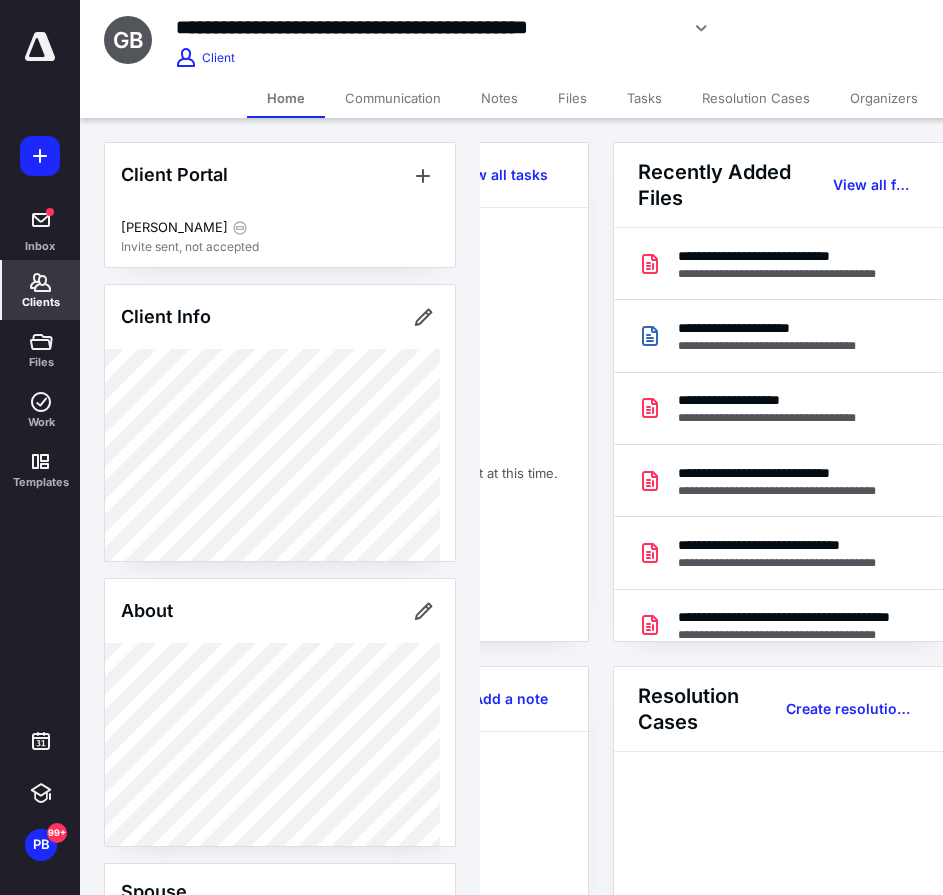 scroll, scrollTop: 0, scrollLeft: 239, axis: horizontal 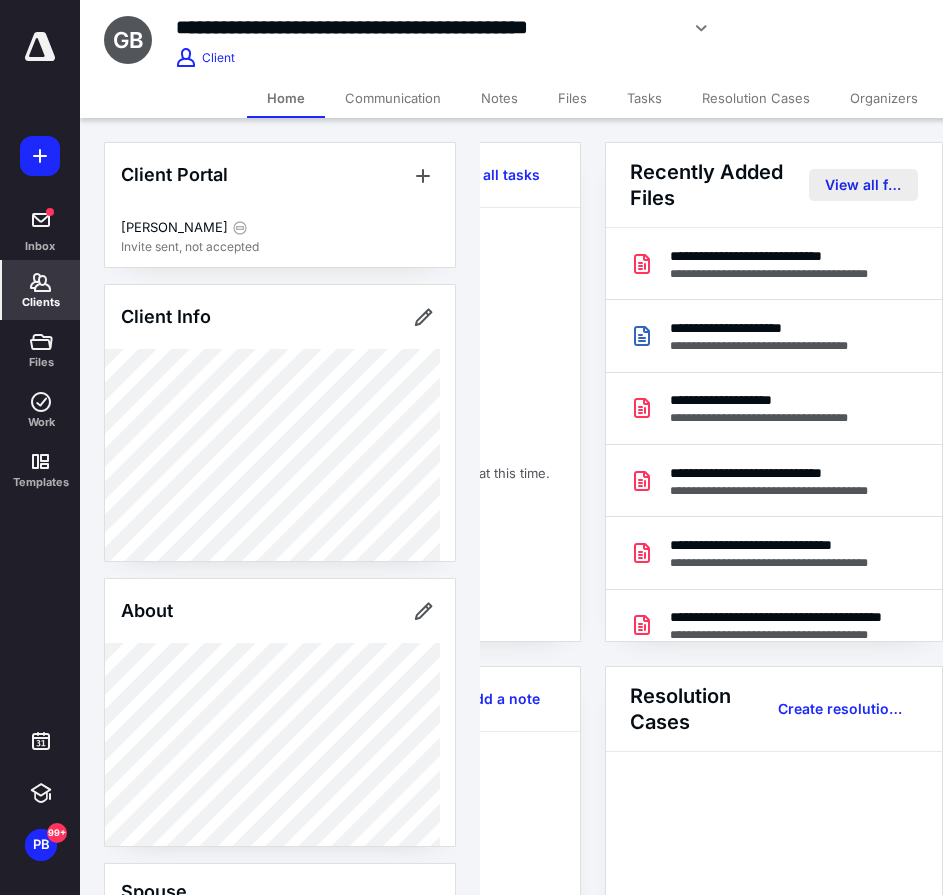 click on "View all files" at bounding box center (863, 185) 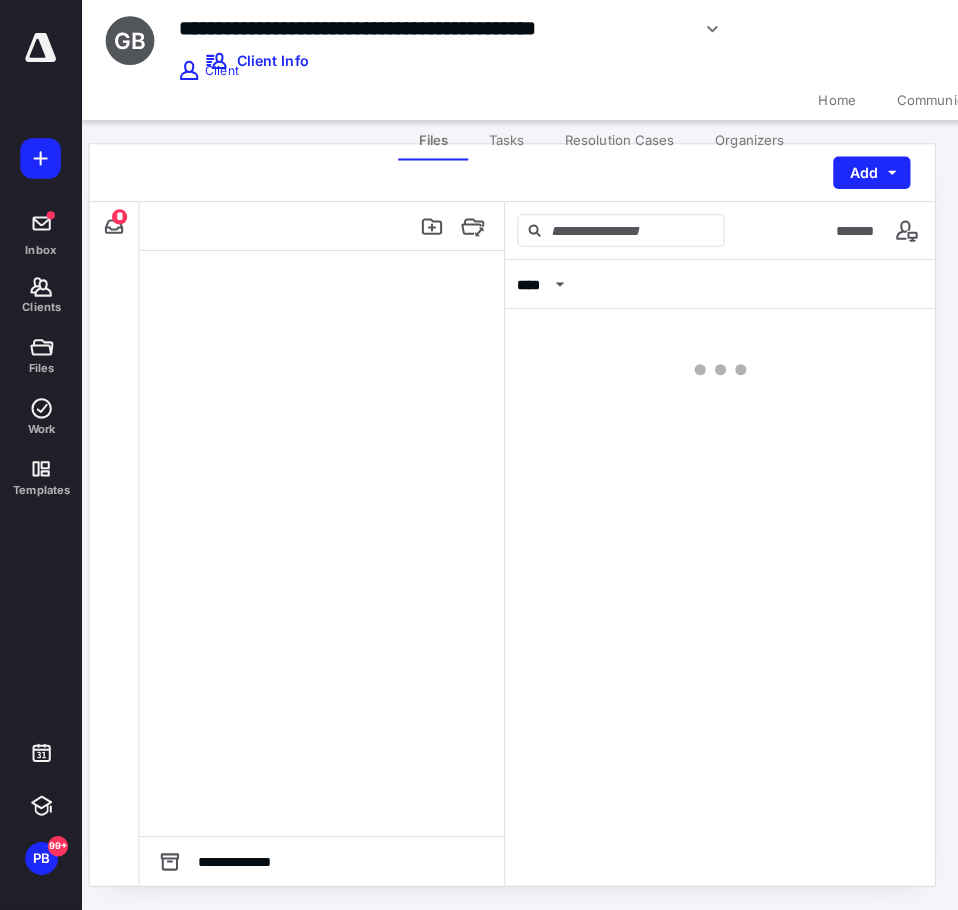 scroll, scrollTop: 0, scrollLeft: 0, axis: both 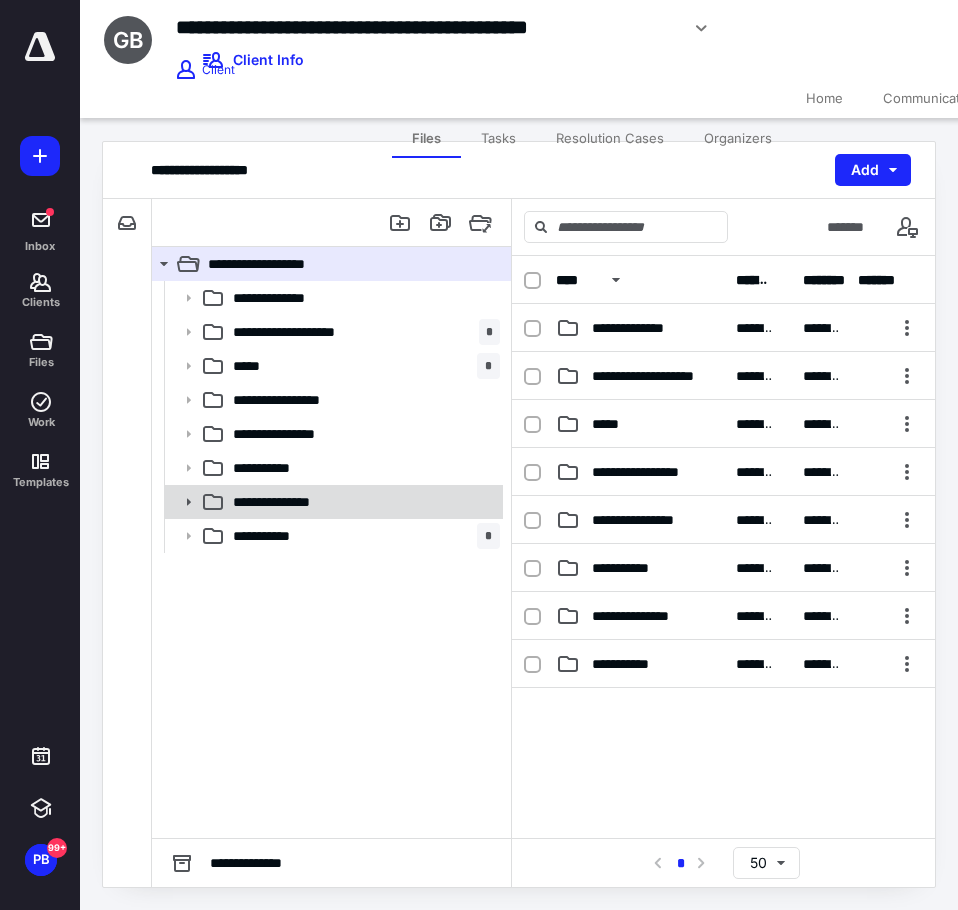 click 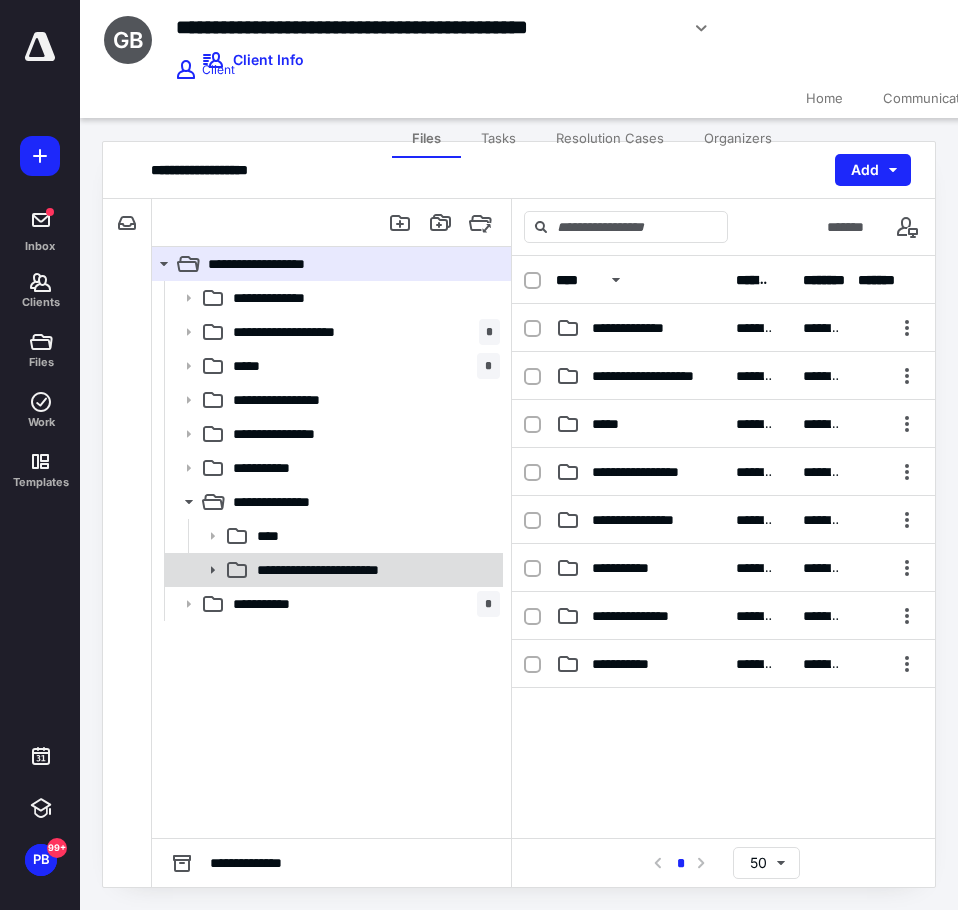click on "**********" at bounding box center (332, 570) 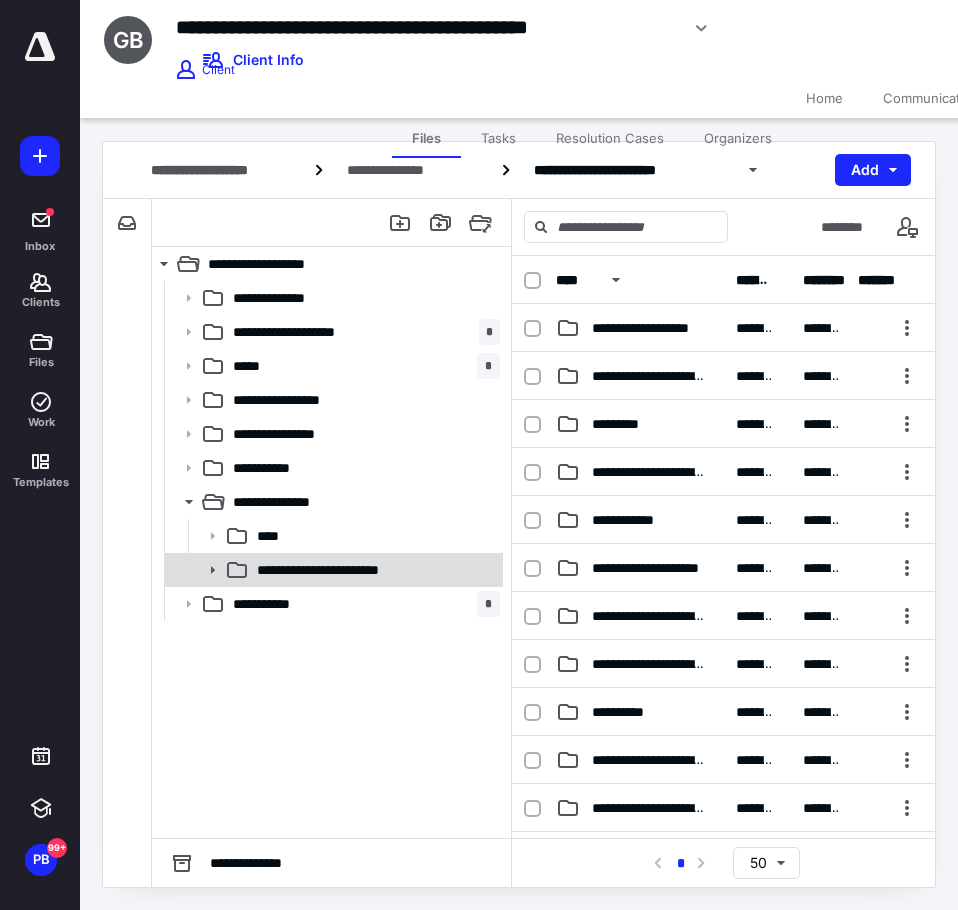 click 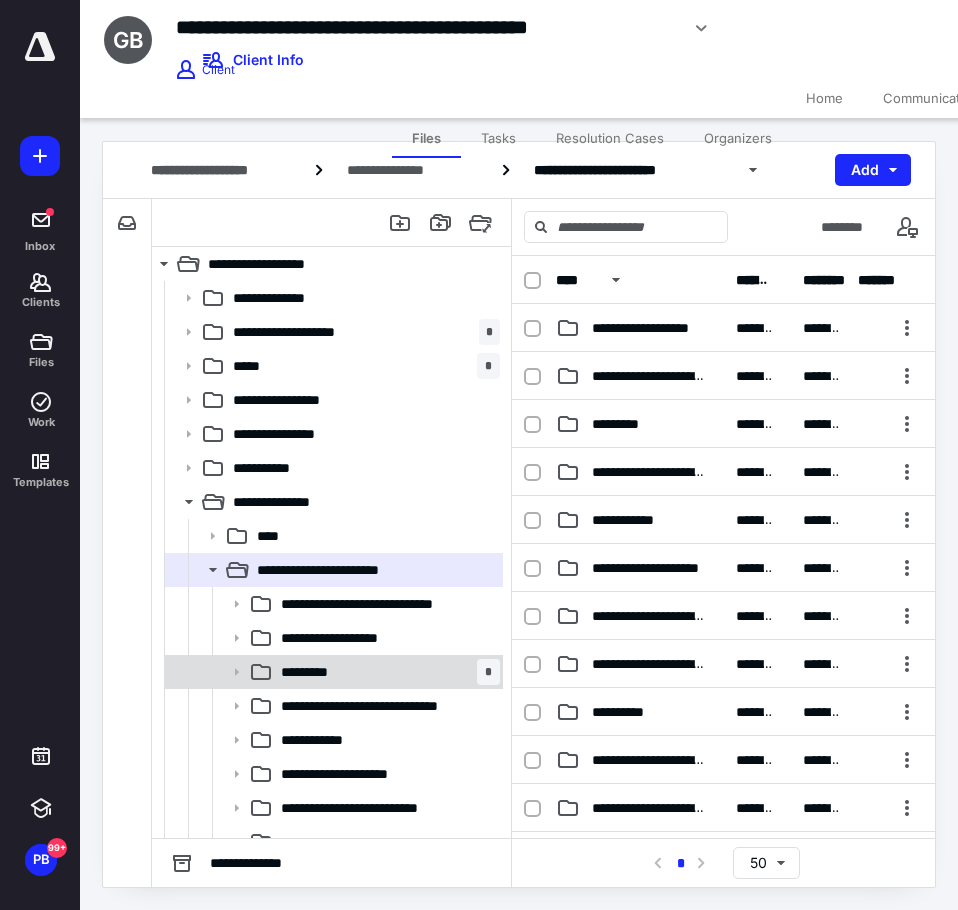 click on "********* *" at bounding box center [386, 672] 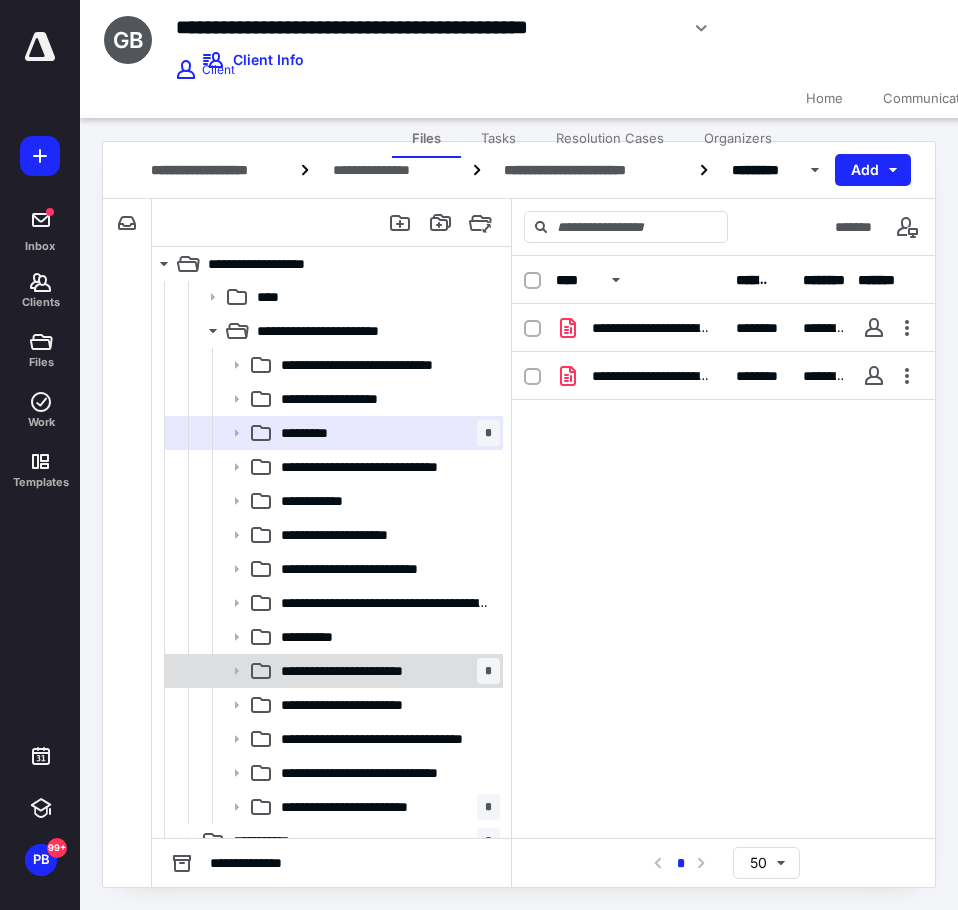 scroll, scrollTop: 259, scrollLeft: 0, axis: vertical 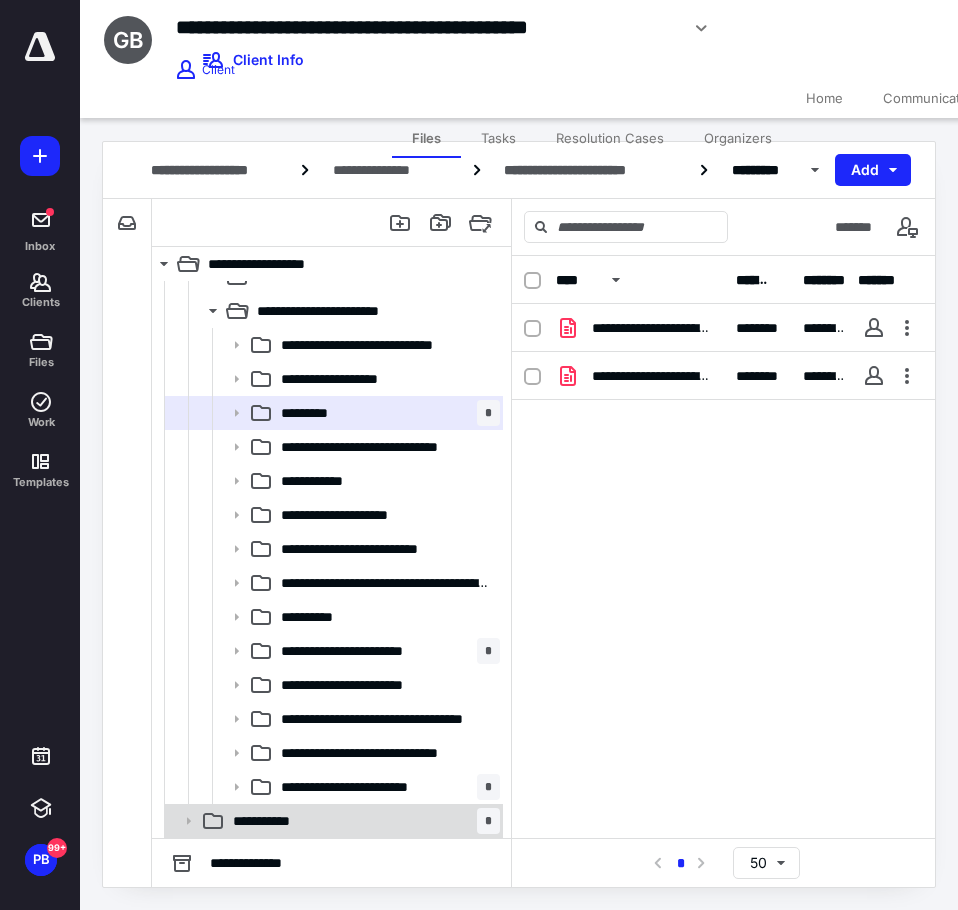 click 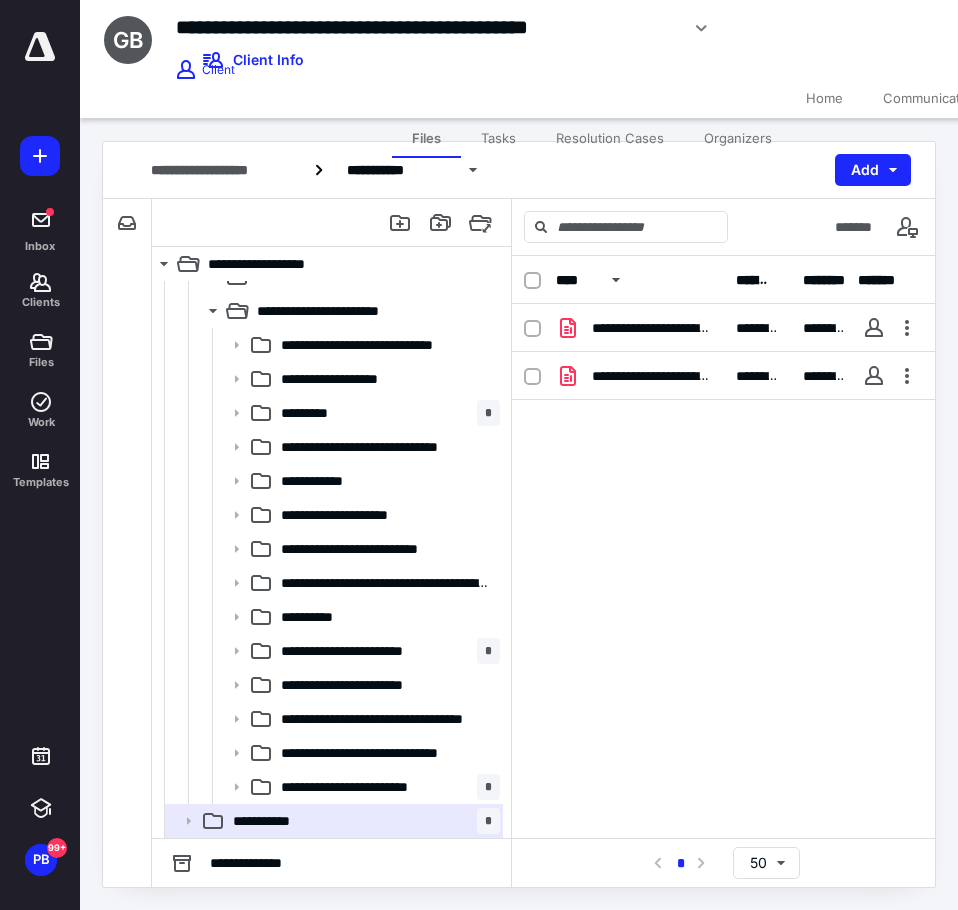 click on "**********" at bounding box center [652, 376] 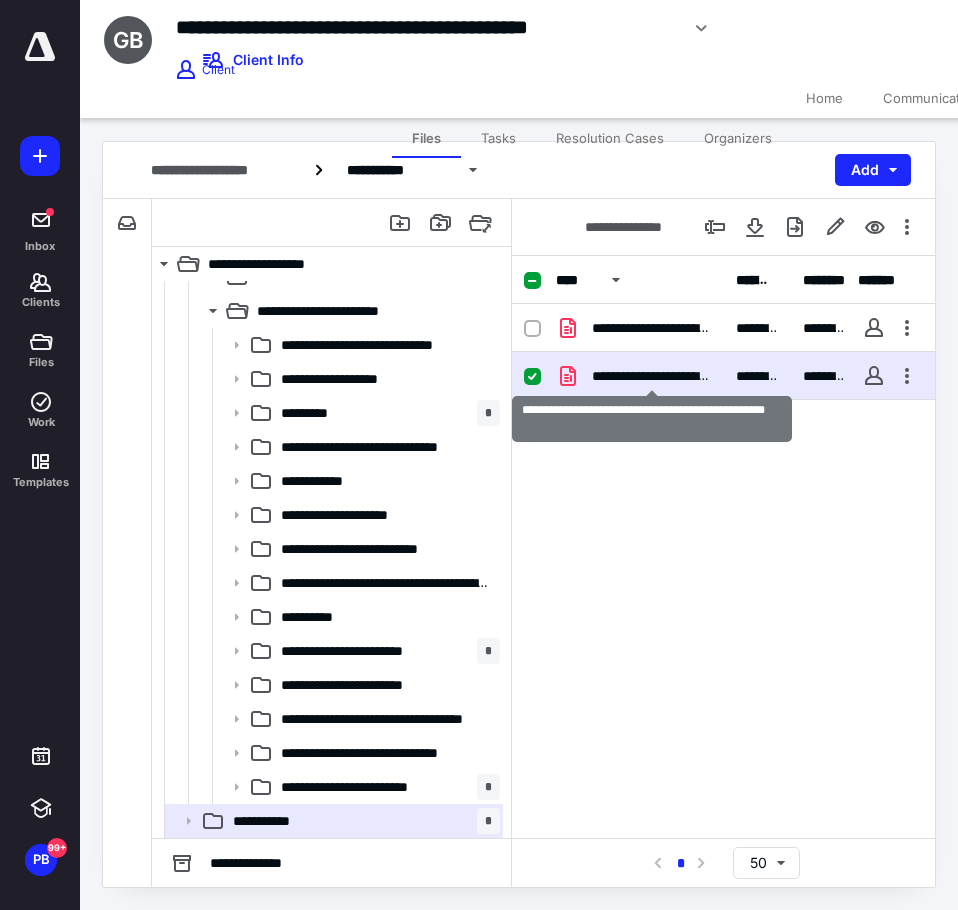 click on "**********" at bounding box center [652, 376] 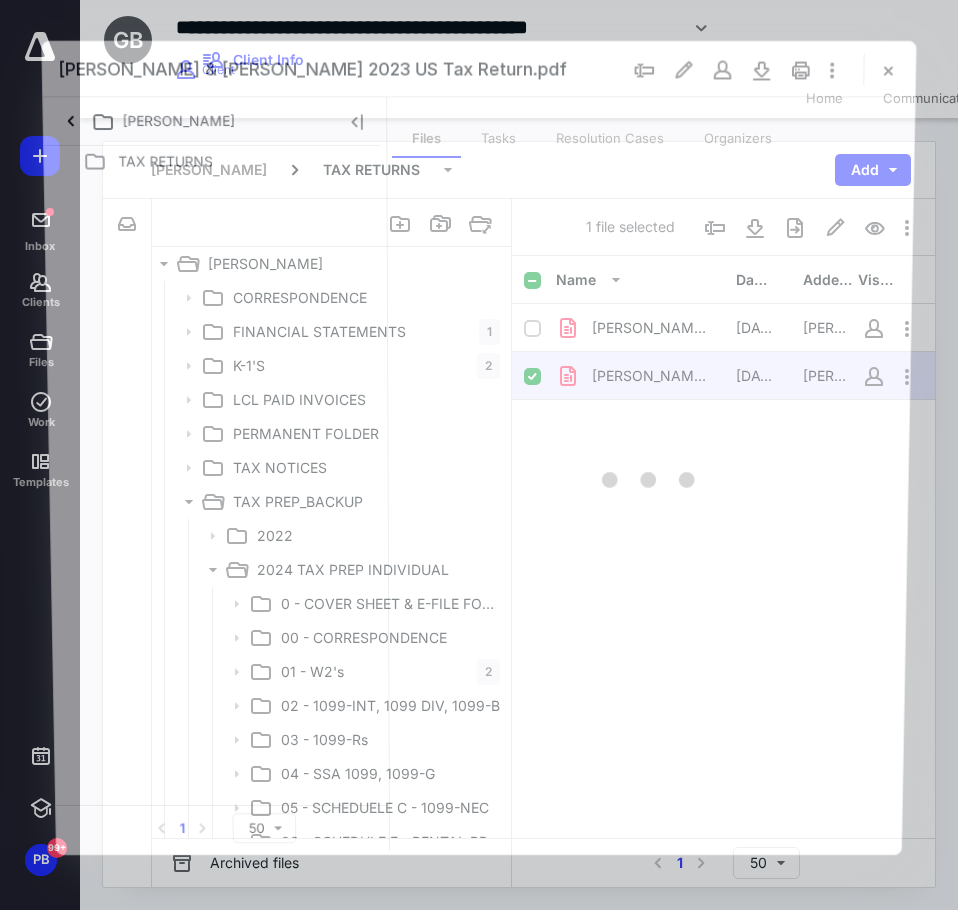 scroll, scrollTop: 259, scrollLeft: 0, axis: vertical 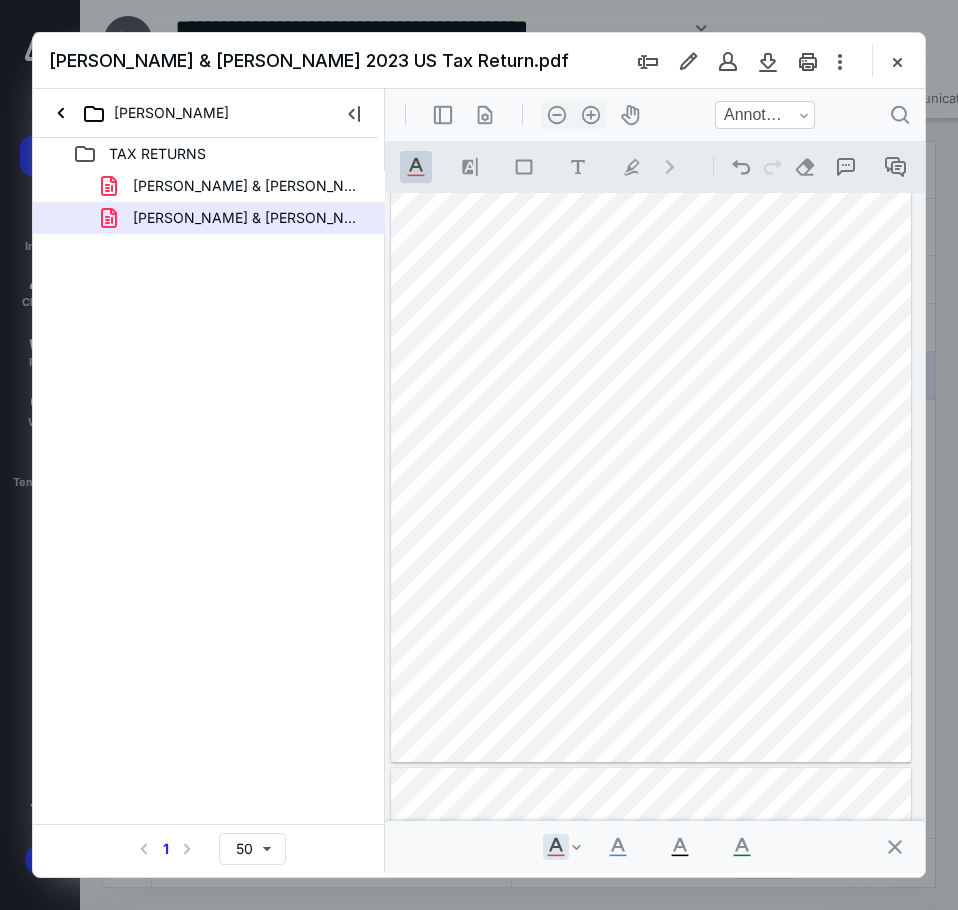 click at bounding box center (897, 61) 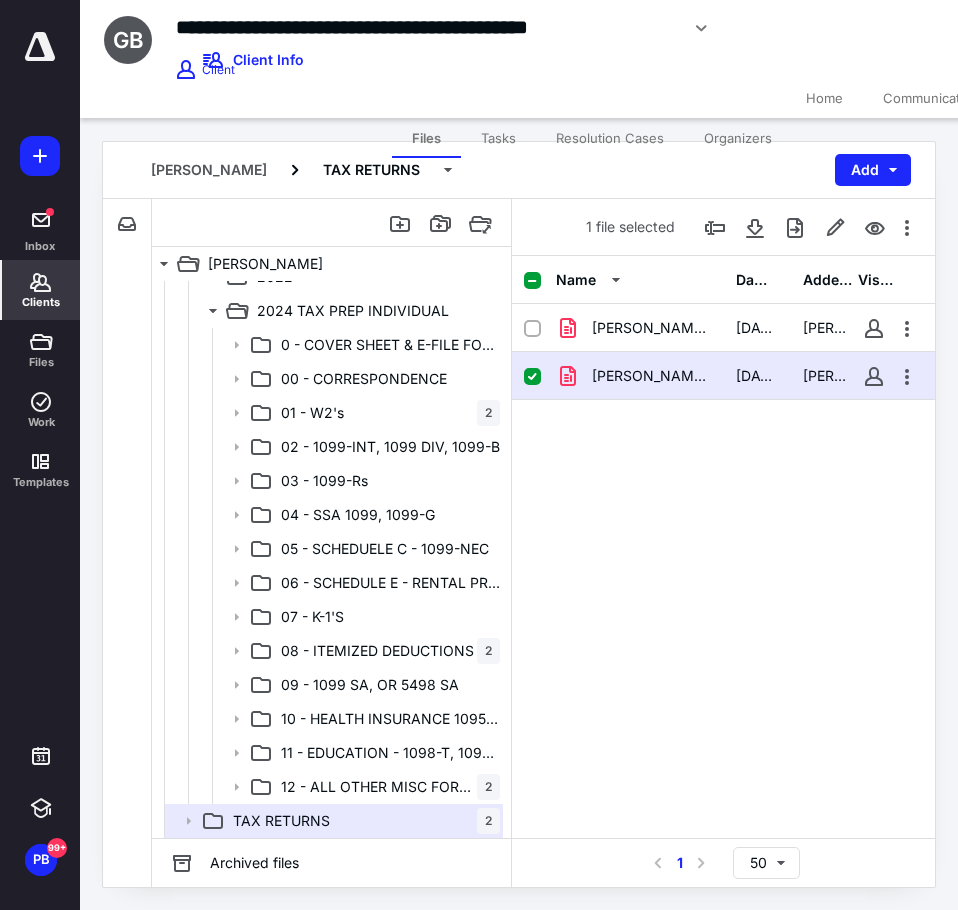 click 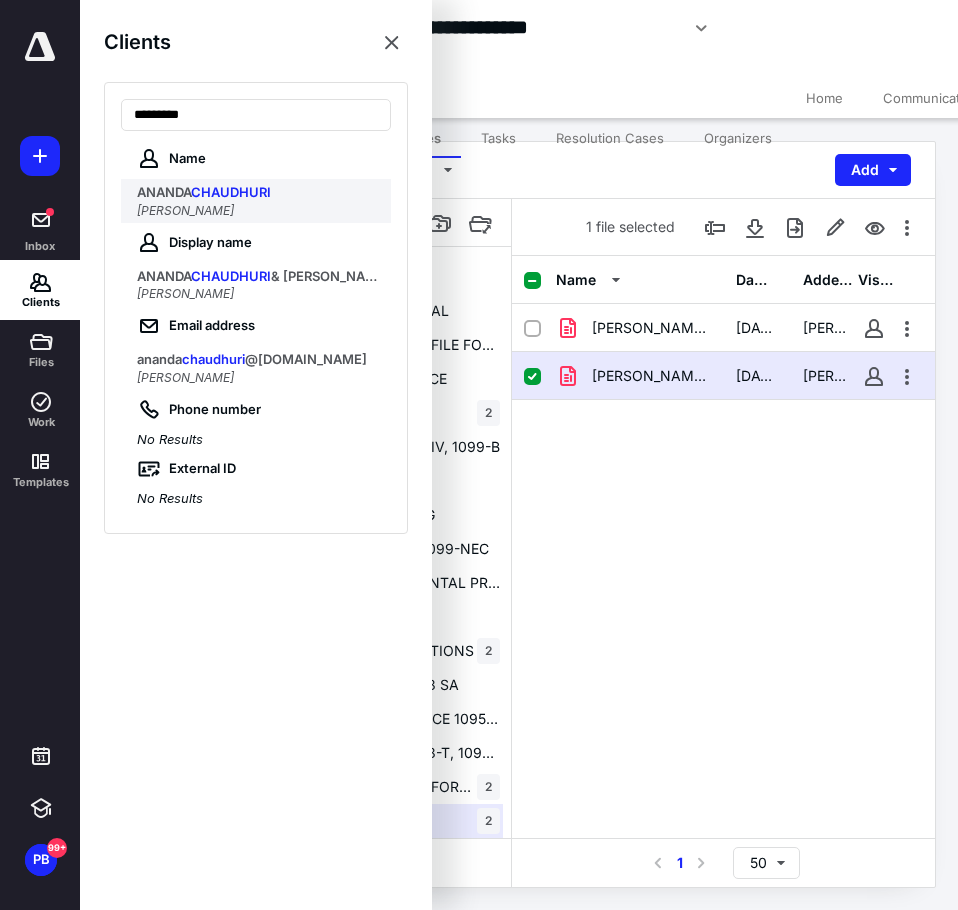 type on "*********" 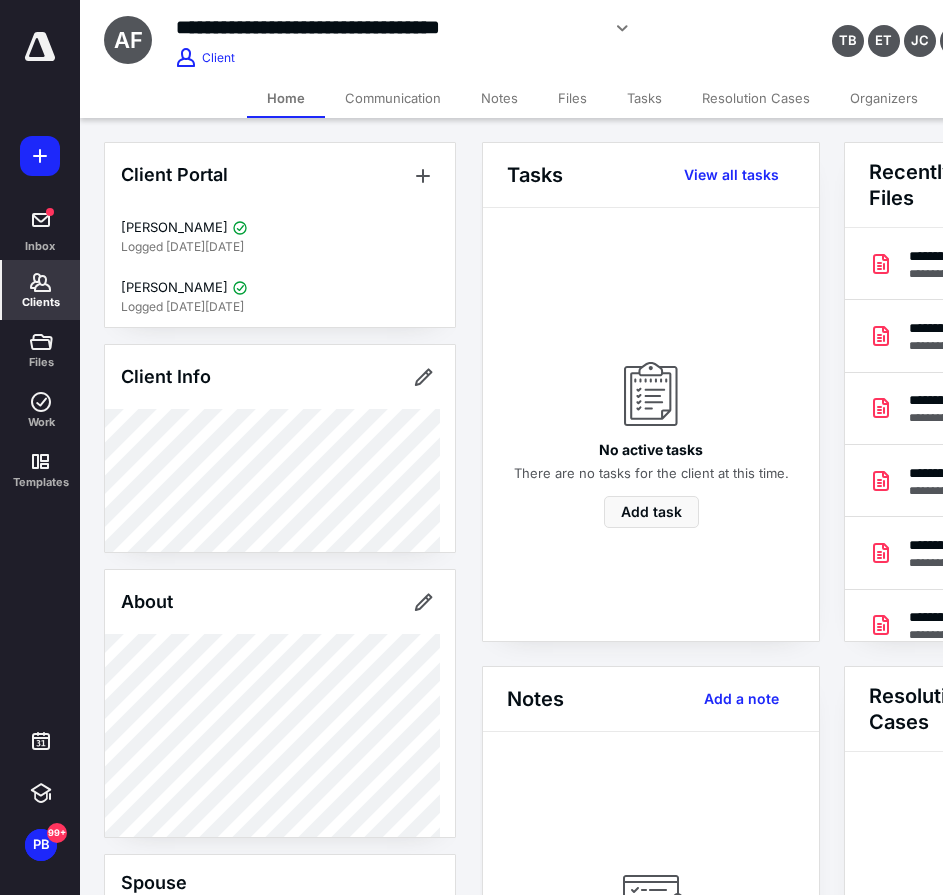 scroll, scrollTop: 0, scrollLeft: 239, axis: horizontal 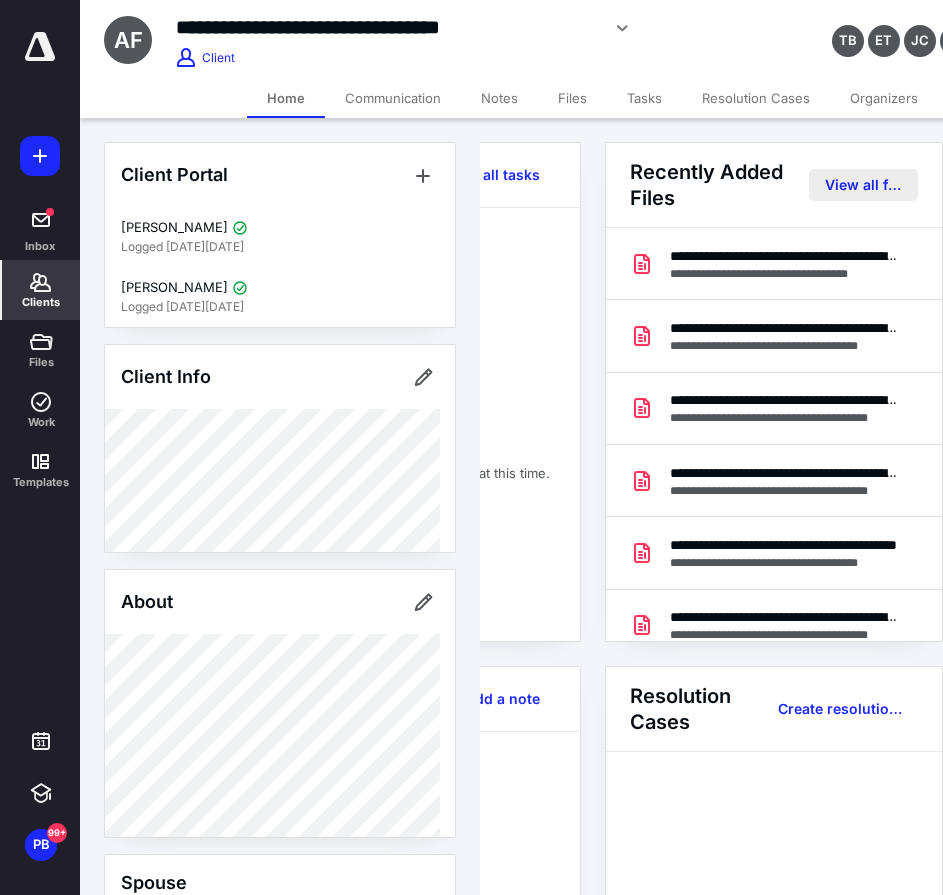 click on "View all files" at bounding box center [863, 185] 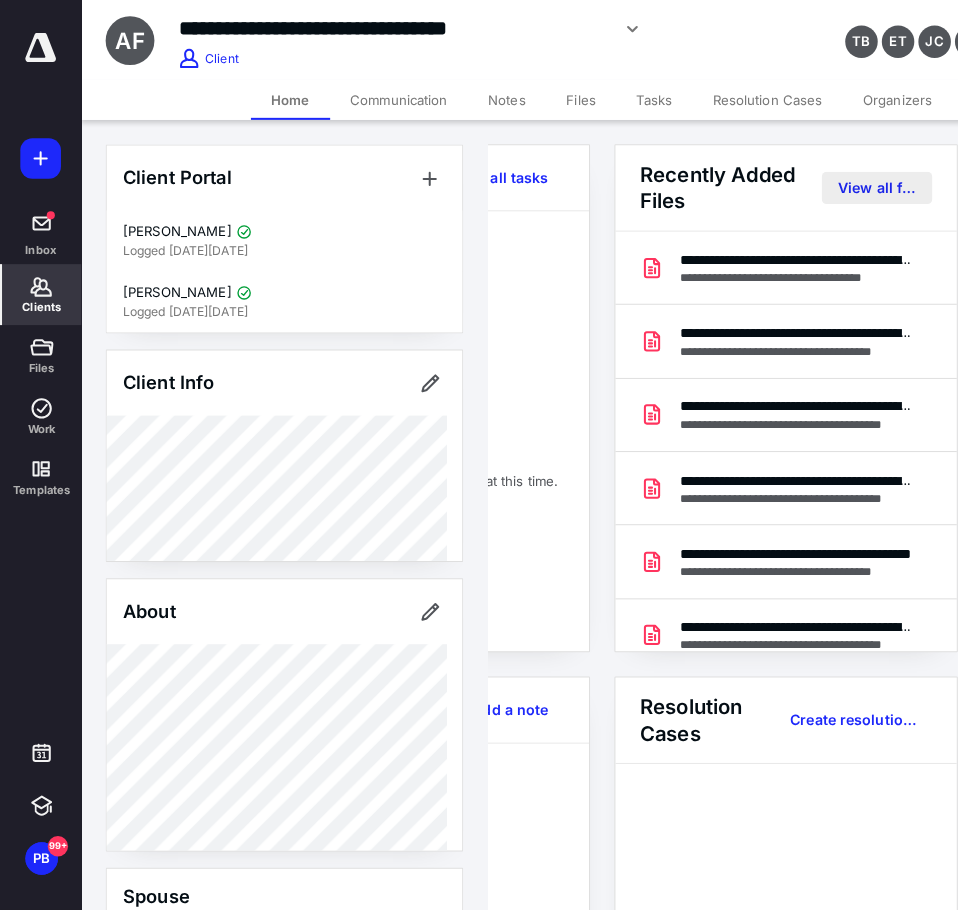 scroll, scrollTop: 0, scrollLeft: 0, axis: both 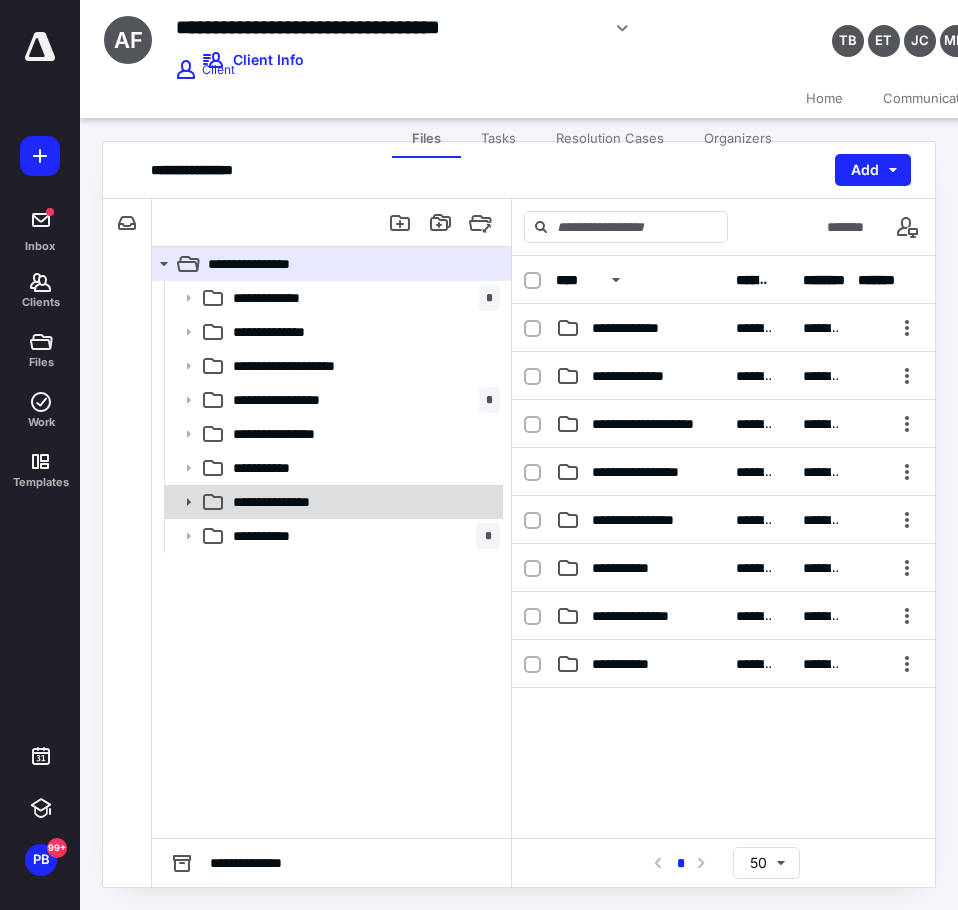 click 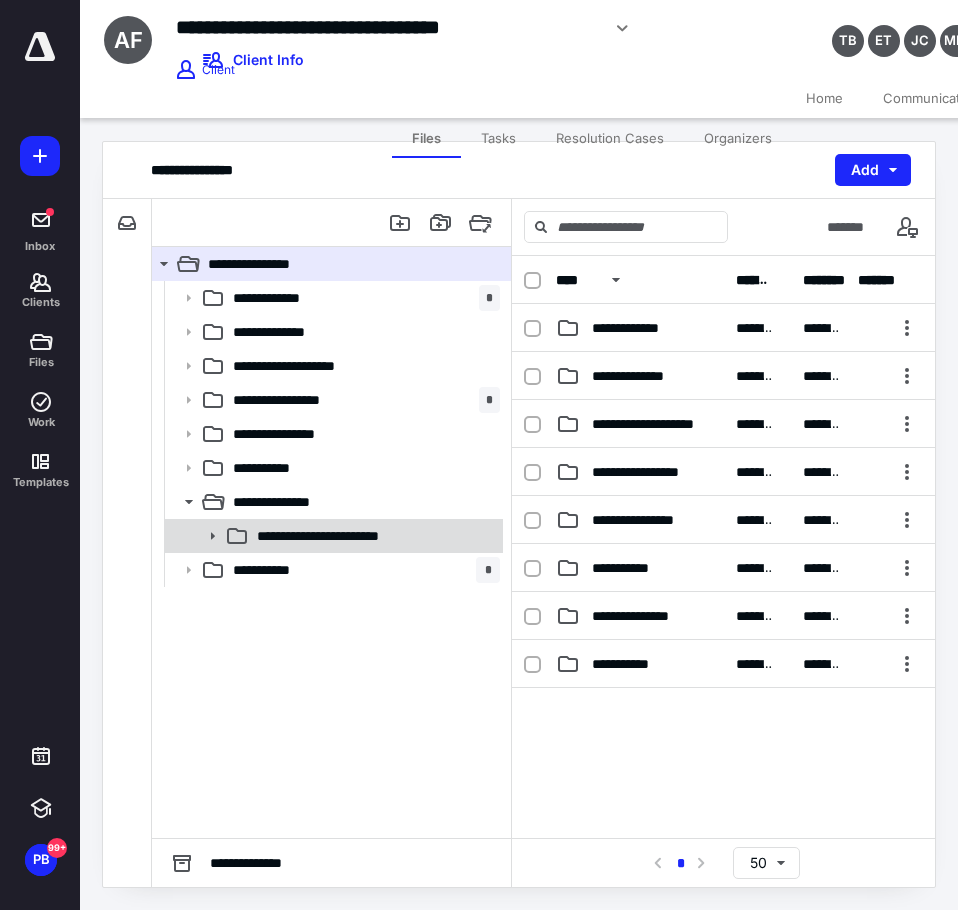click 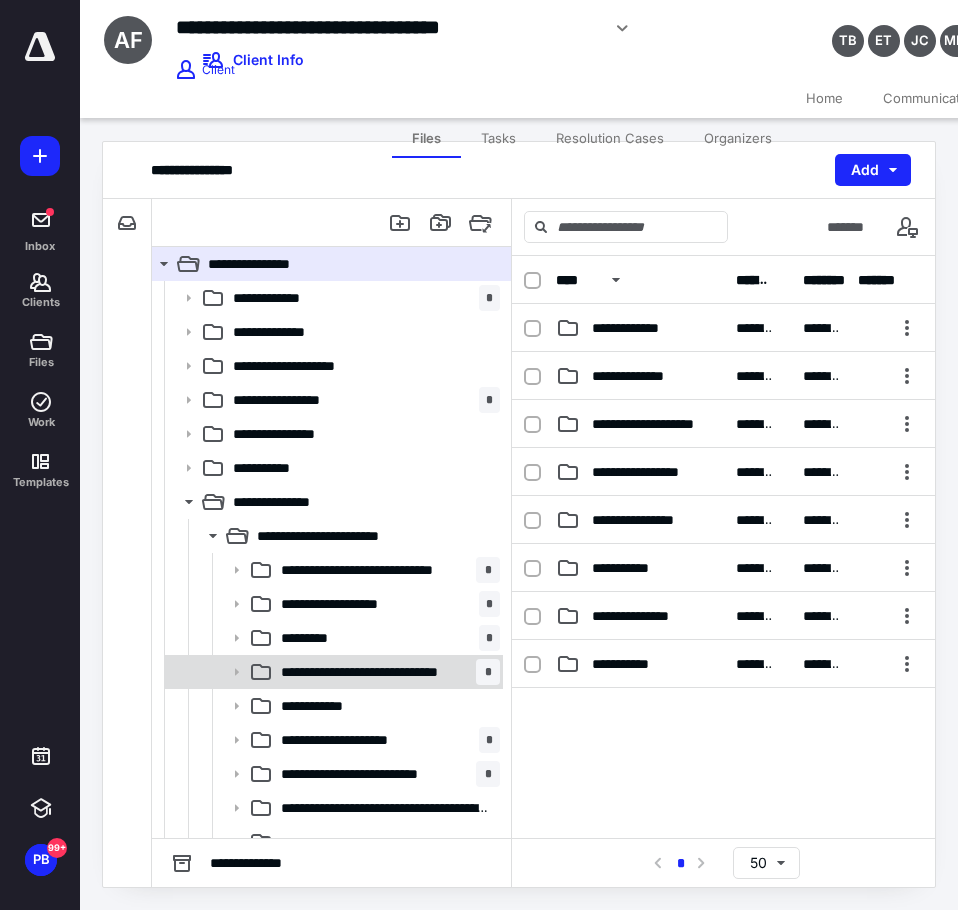 click on "**********" at bounding box center [372, 672] 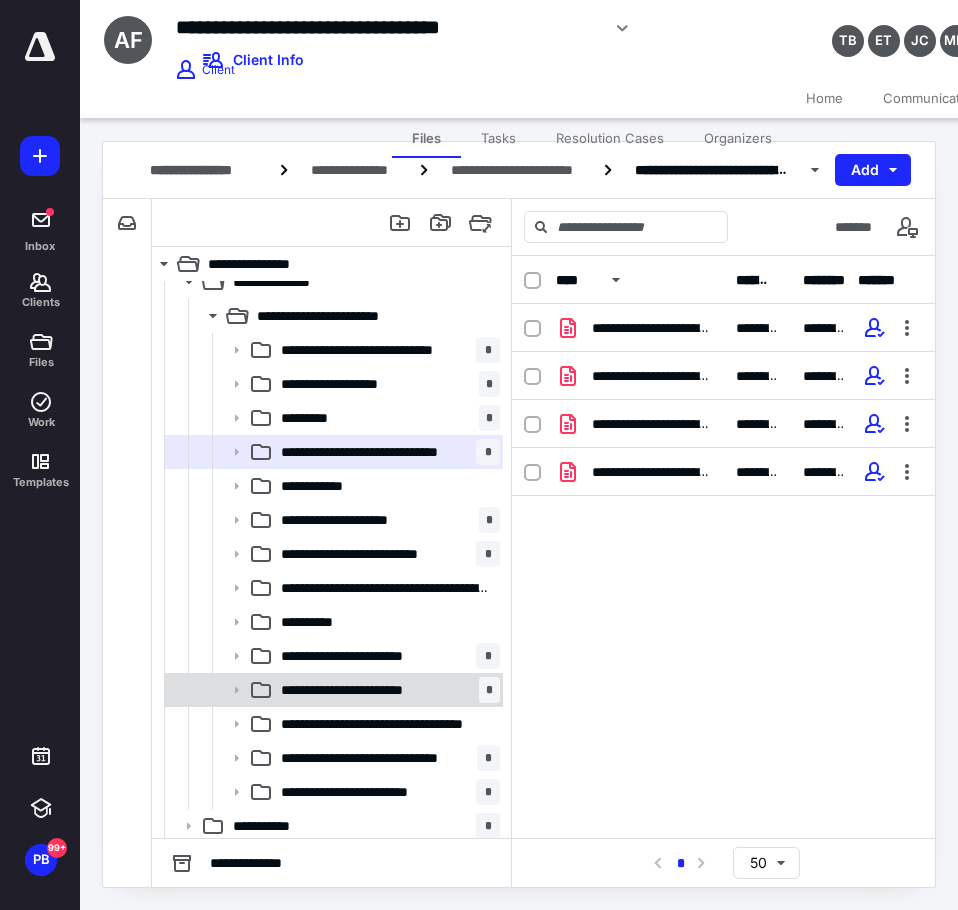 scroll, scrollTop: 225, scrollLeft: 0, axis: vertical 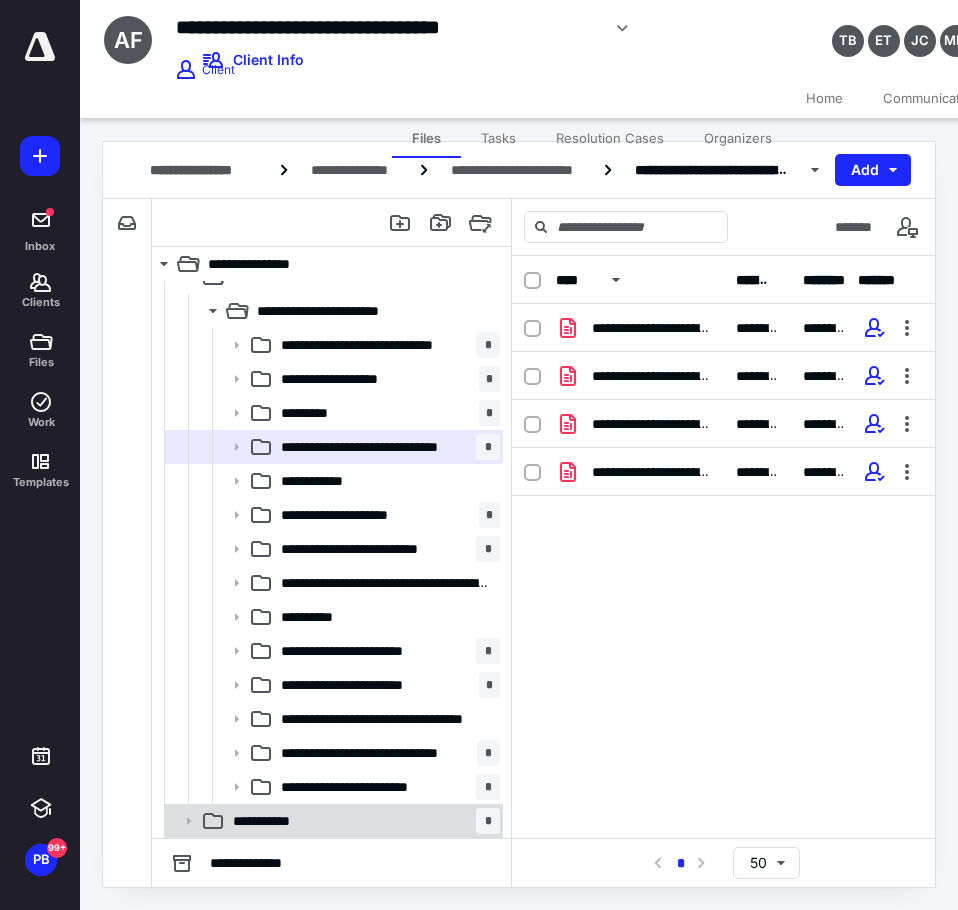 click on "**********" at bounding box center [362, 821] 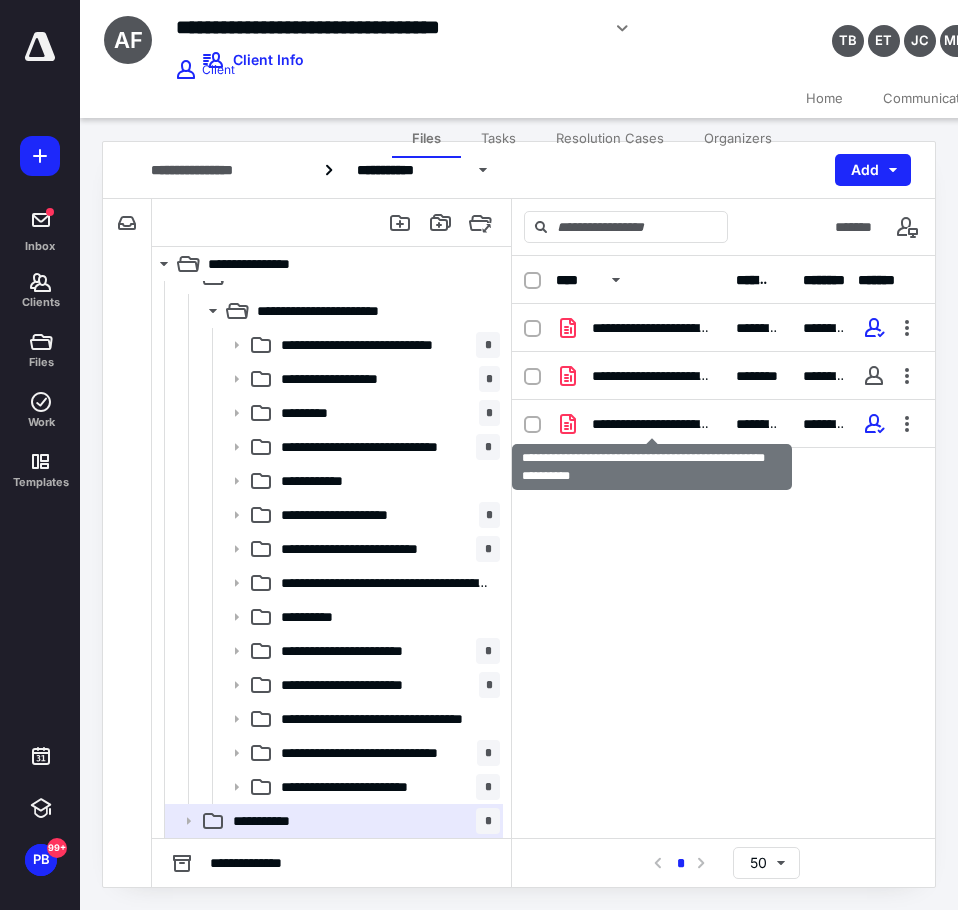 click on "**********" at bounding box center [652, 424] 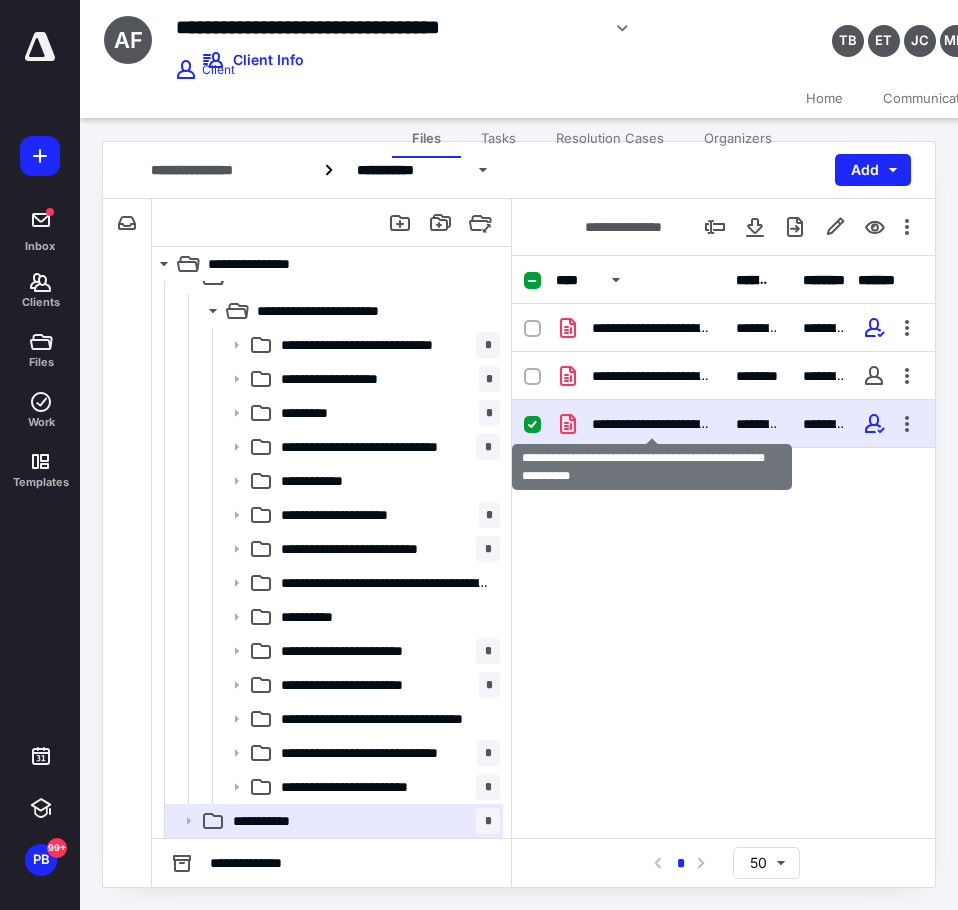 click on "**********" at bounding box center [652, 424] 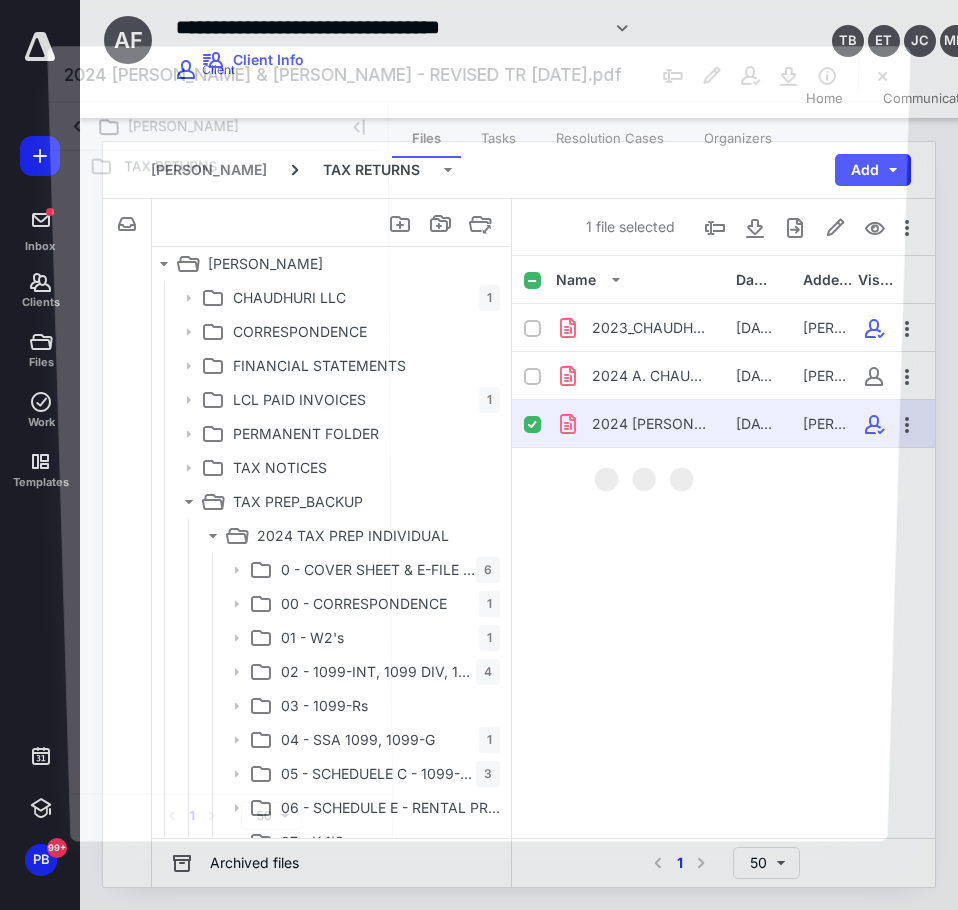scroll, scrollTop: 225, scrollLeft: 0, axis: vertical 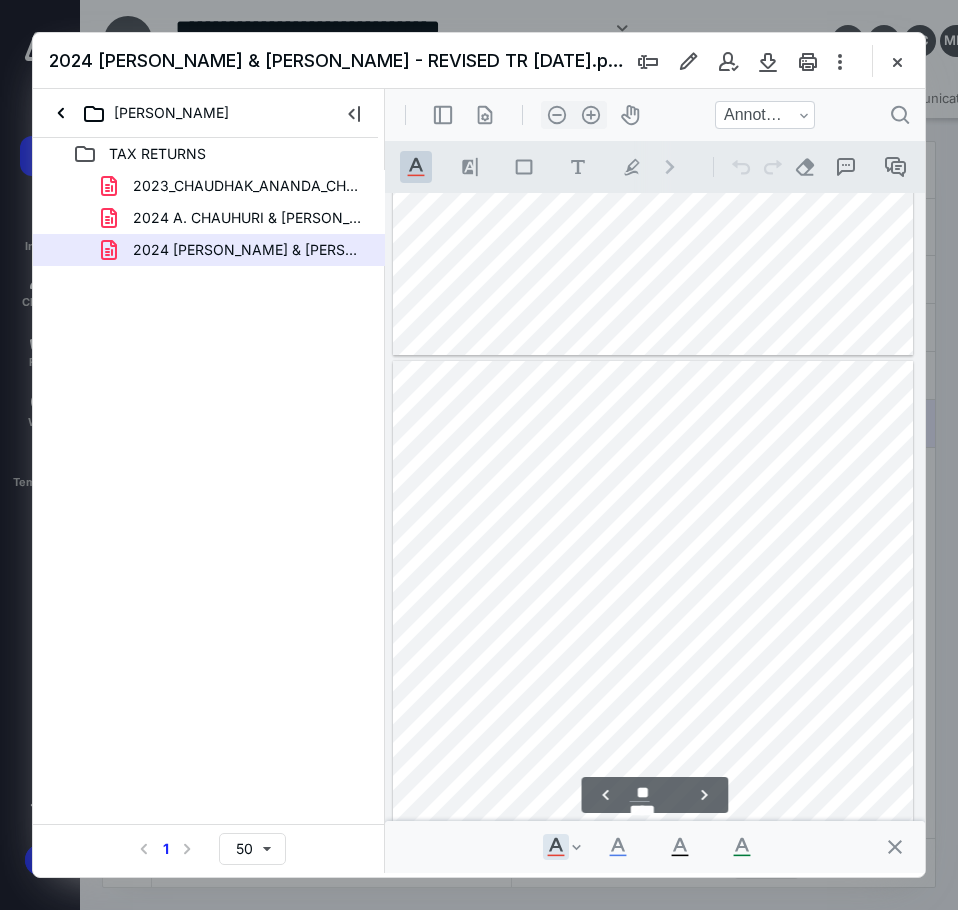 type on "**" 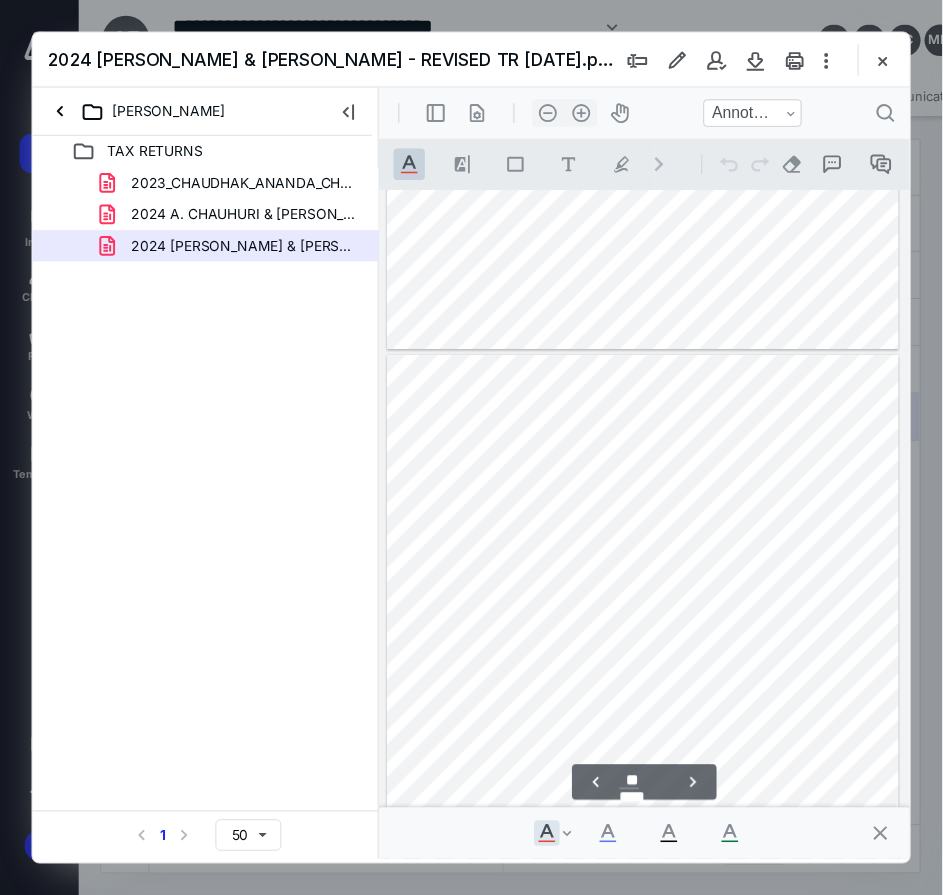 scroll, scrollTop: 24780, scrollLeft: 0, axis: vertical 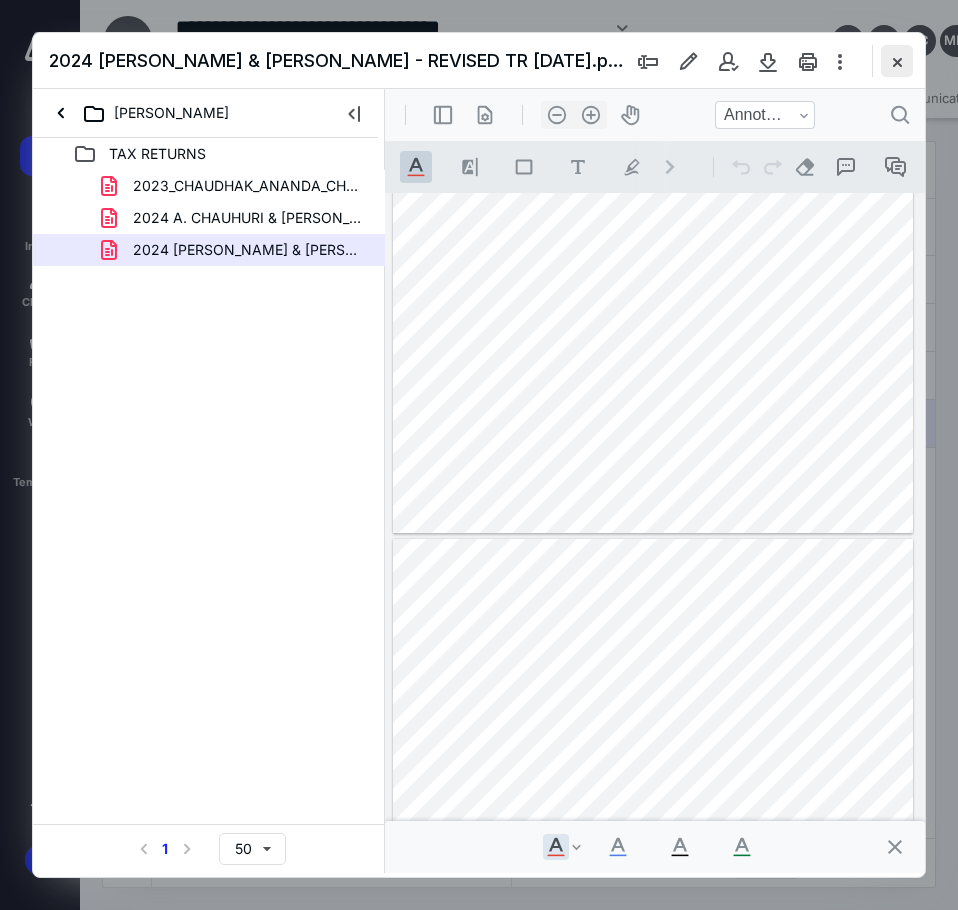 click at bounding box center (897, 61) 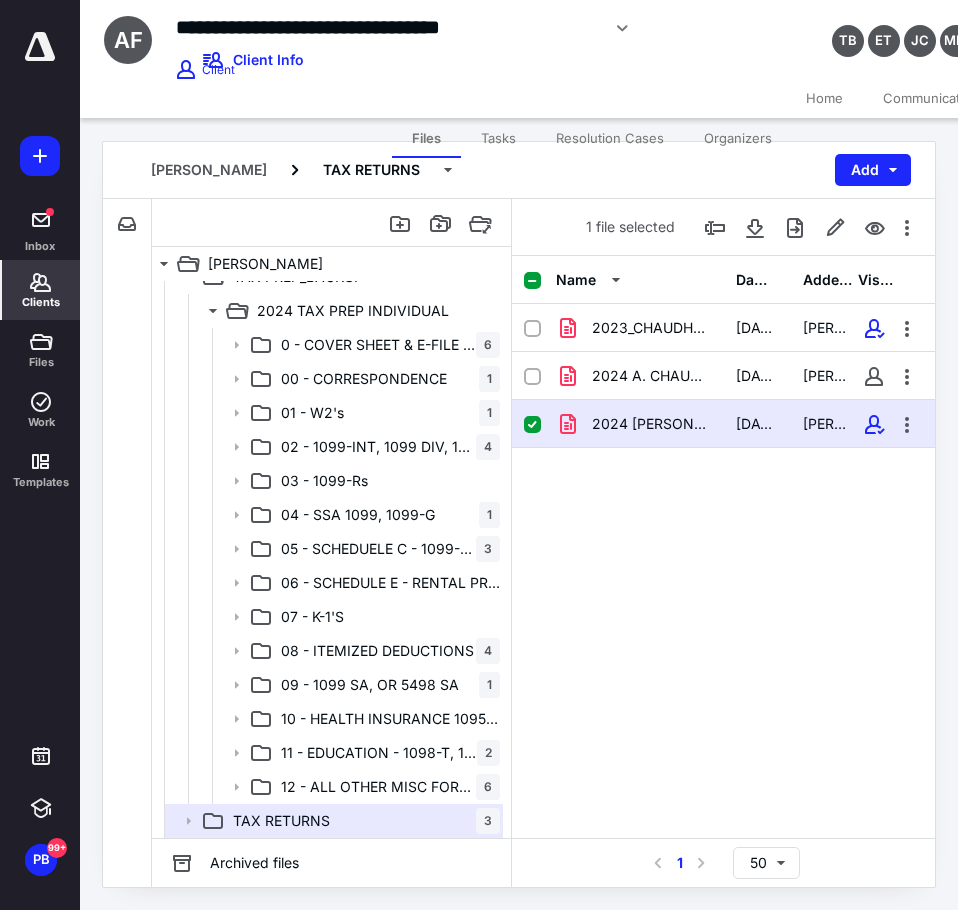 click on "Clients" at bounding box center [41, 302] 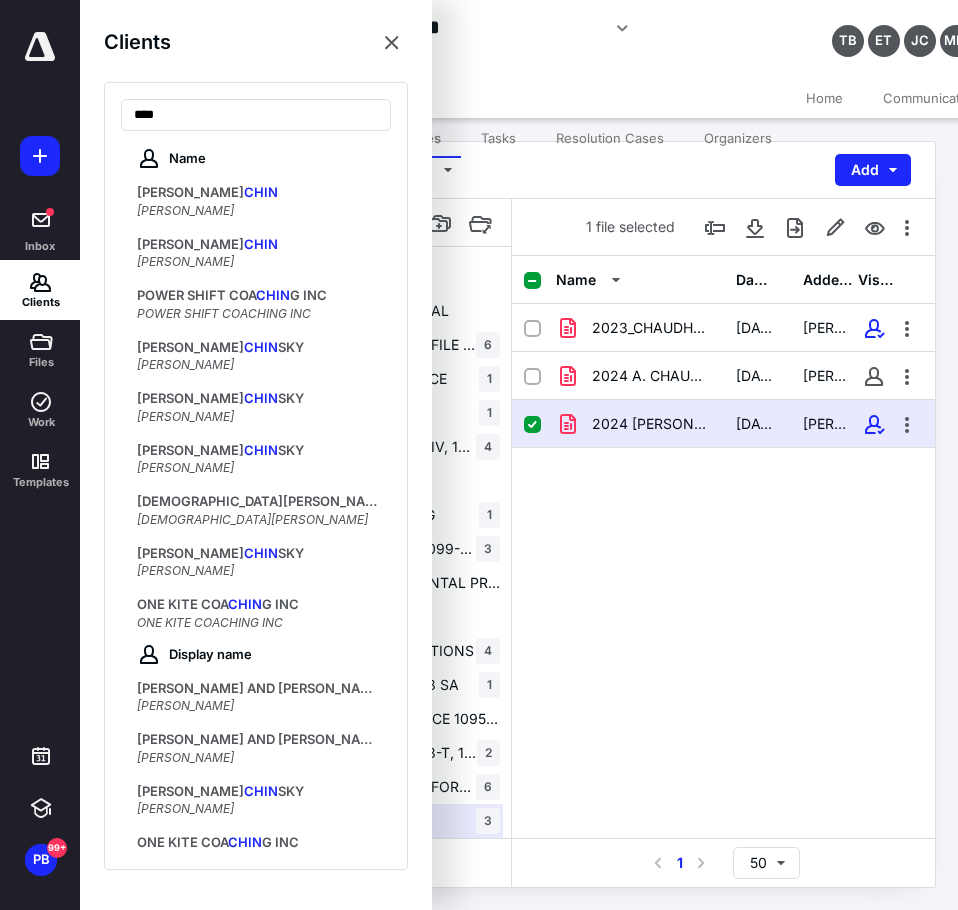 type on "****" 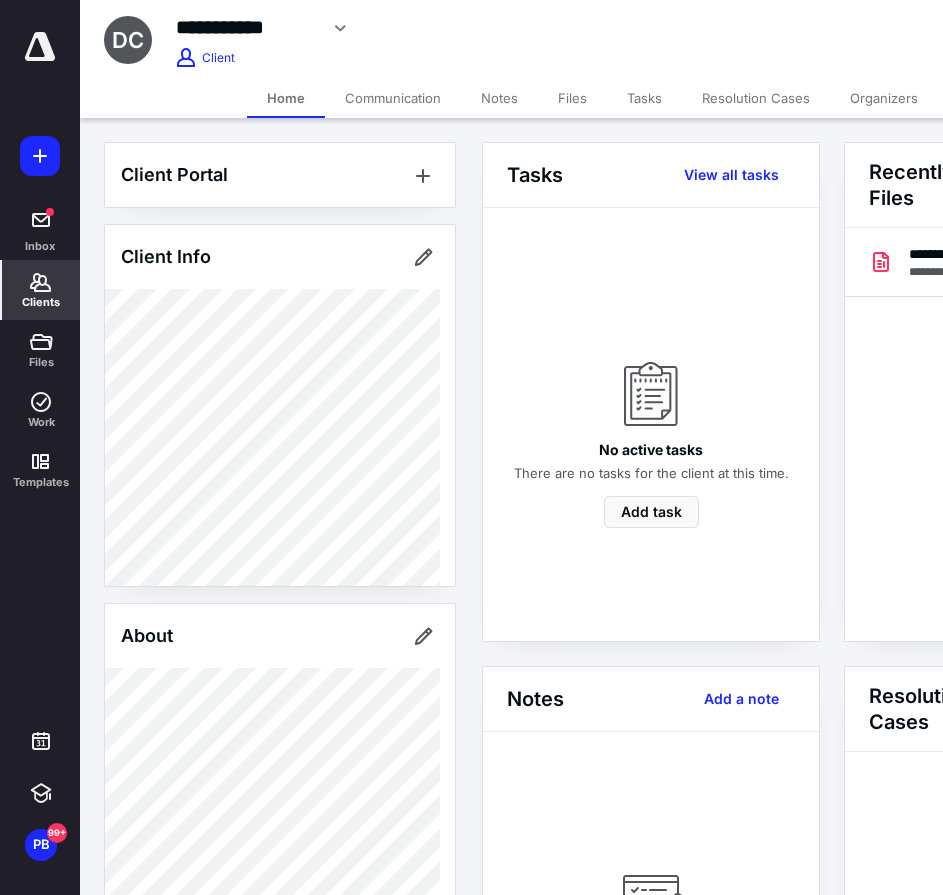 scroll, scrollTop: 0, scrollLeft: 239, axis: horizontal 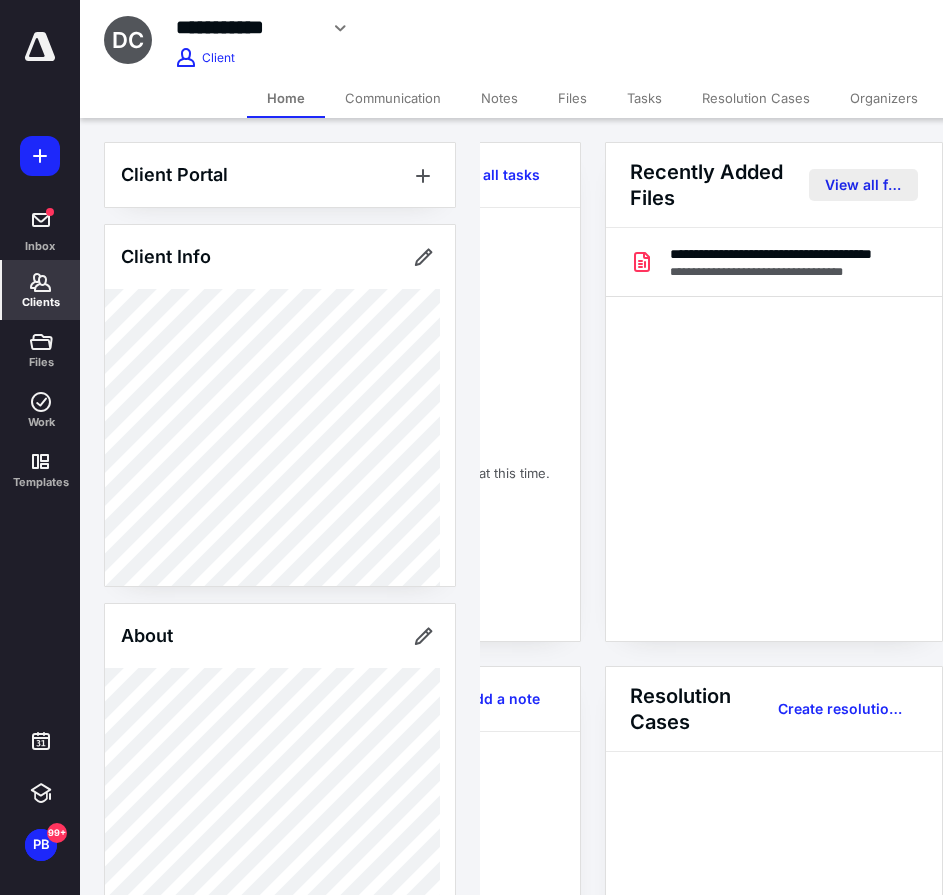 click on "View all files" at bounding box center (863, 185) 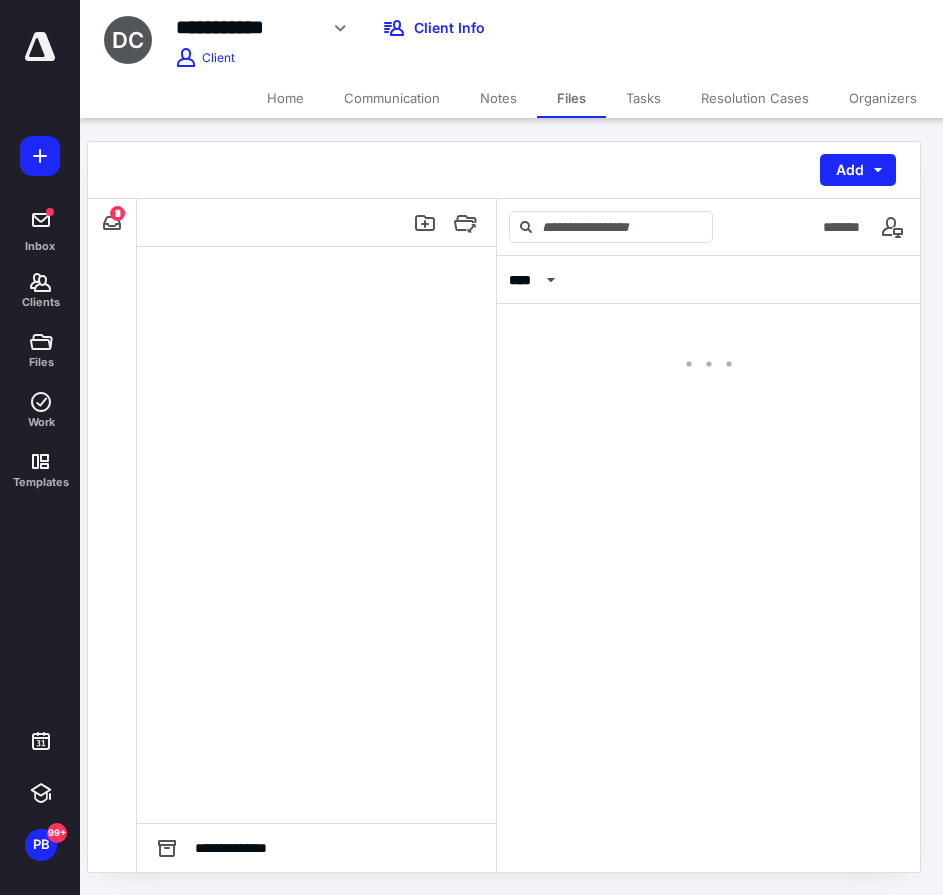 scroll, scrollTop: 0, scrollLeft: 0, axis: both 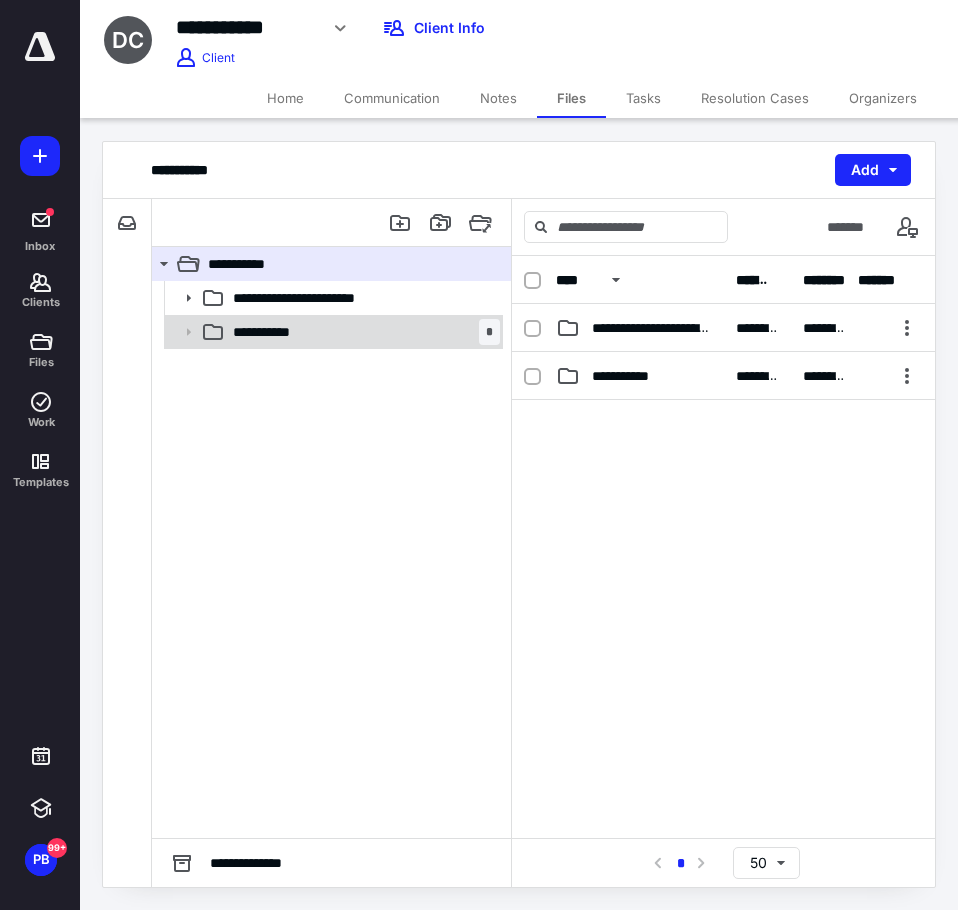 click on "**********" at bounding box center [281, 332] 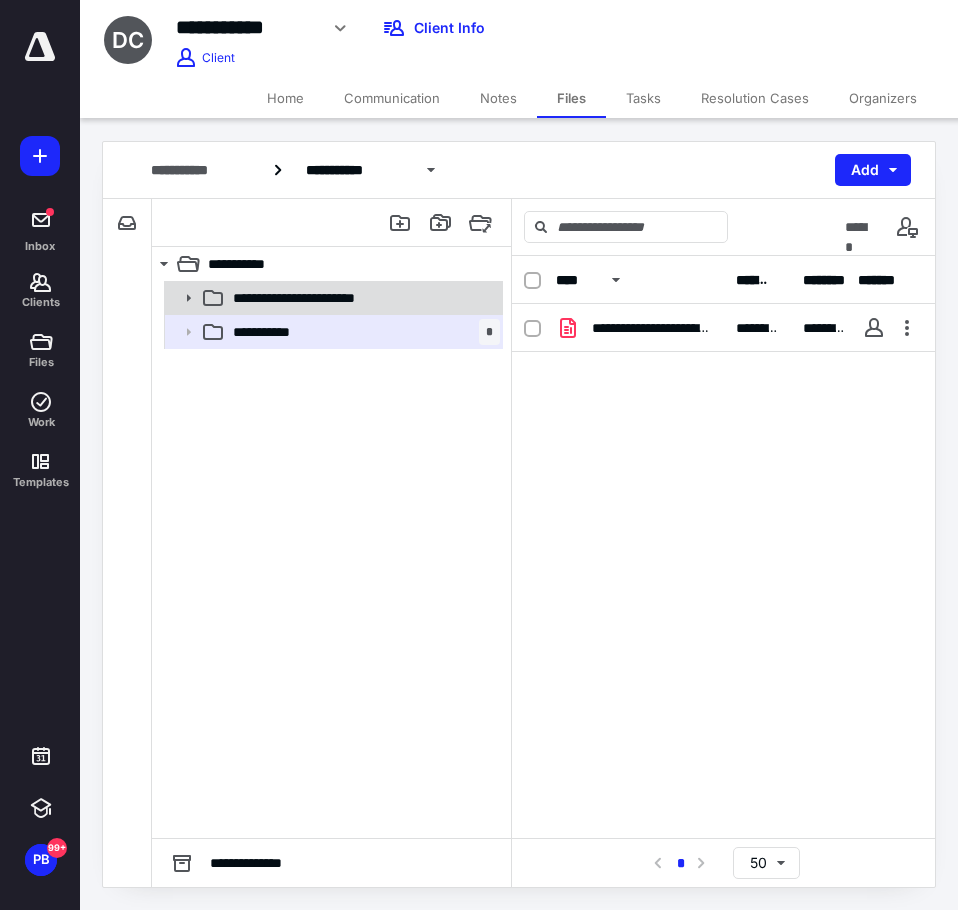 click on "**********" at bounding box center (362, 298) 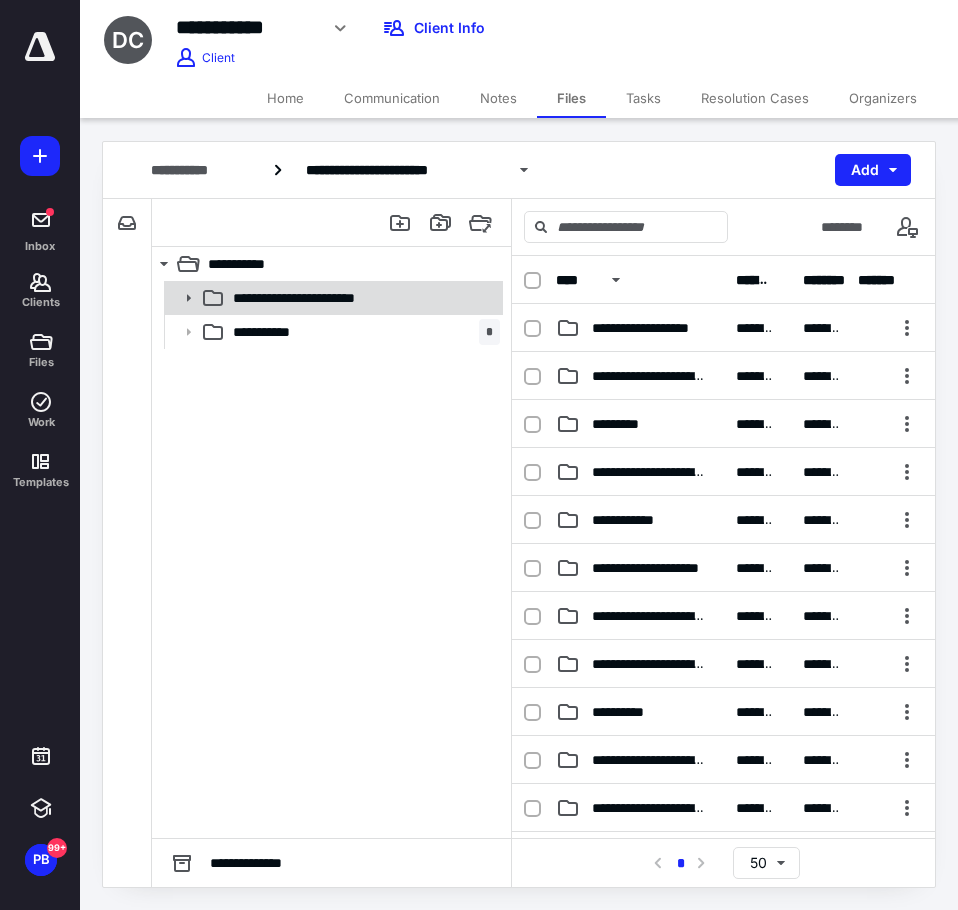 click 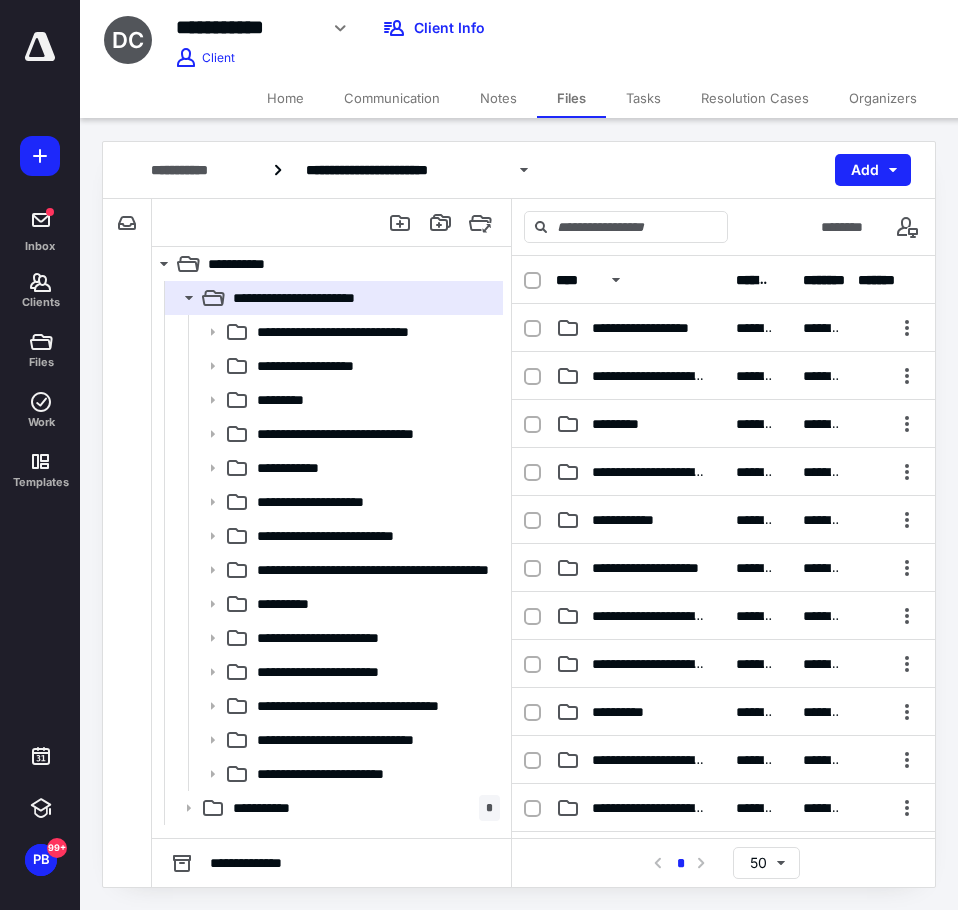 click on "Home" at bounding box center (285, 98) 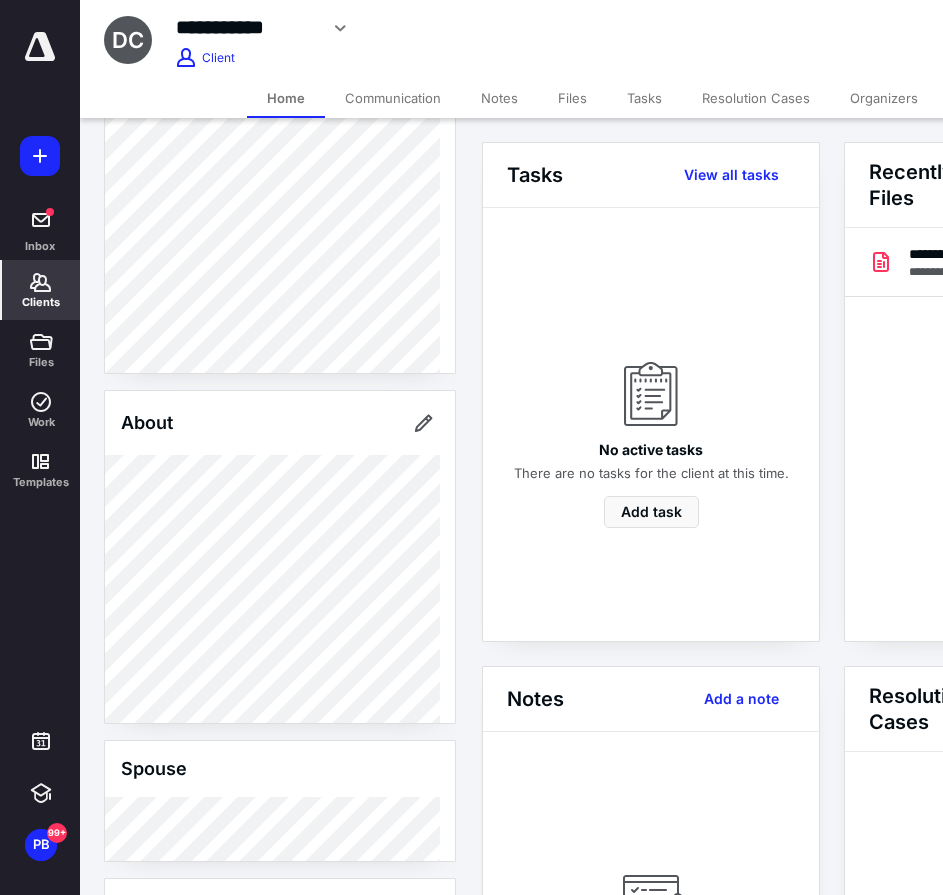 scroll, scrollTop: 511, scrollLeft: 0, axis: vertical 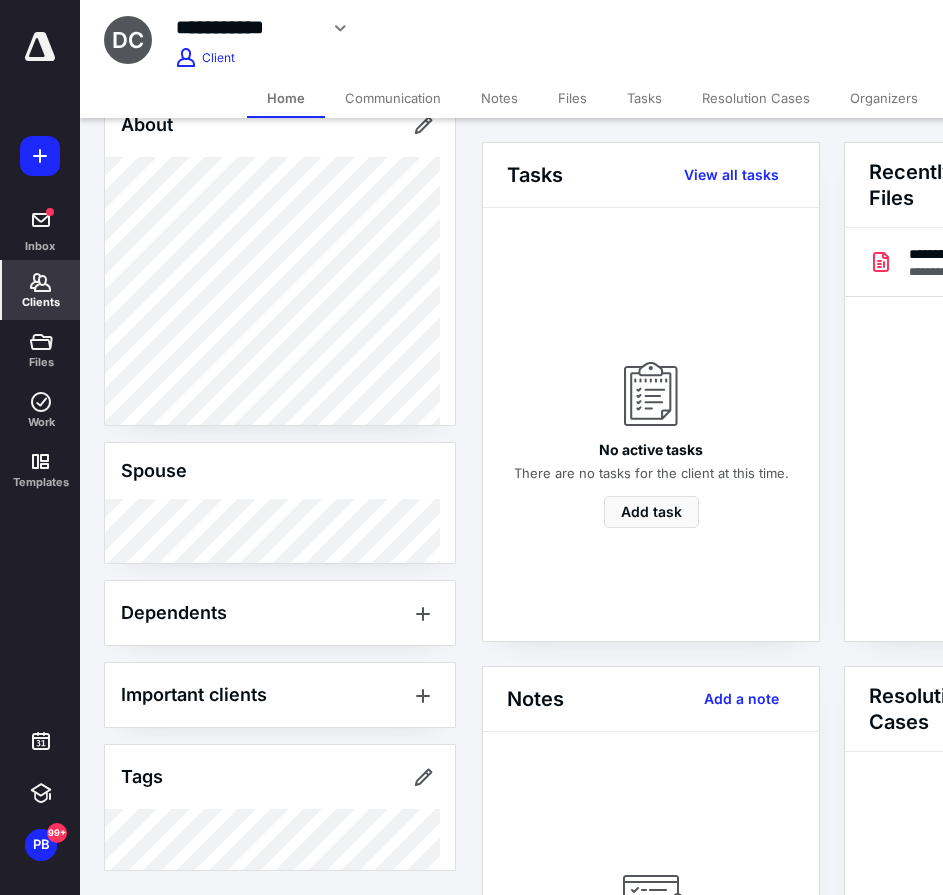 click on "Client Portal Client Info About Spouse Dependents Important clients Tags Manage all tags" at bounding box center [280, 251] 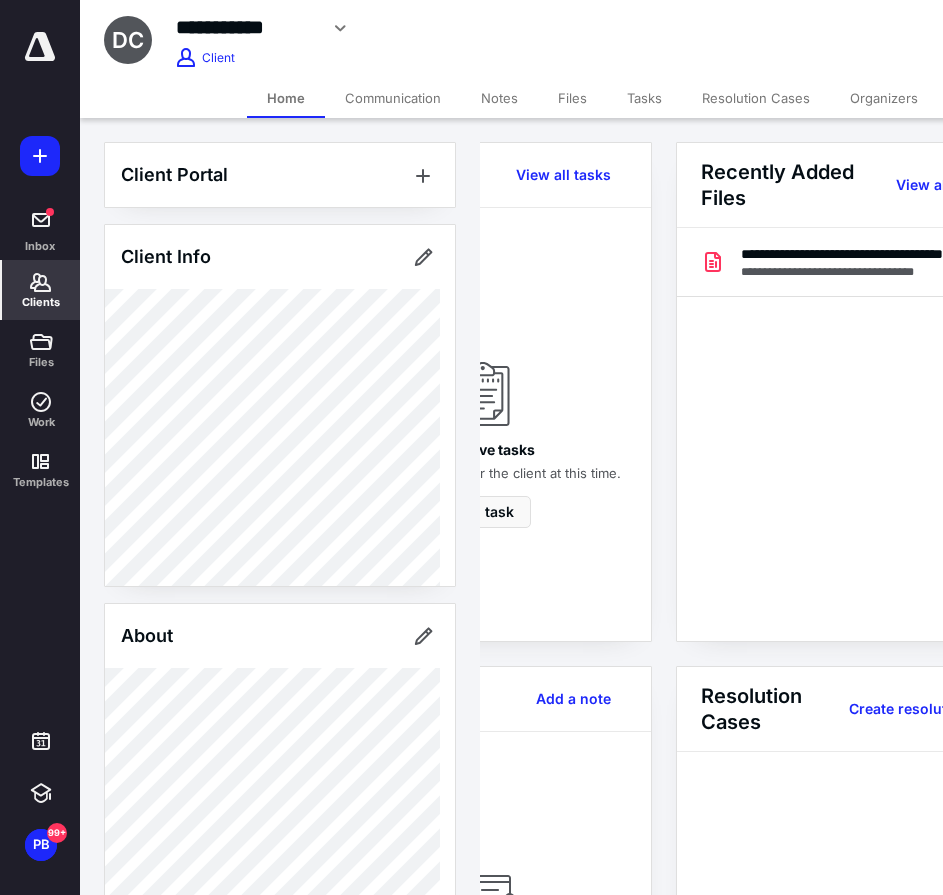 scroll, scrollTop: 0, scrollLeft: 239, axis: horizontal 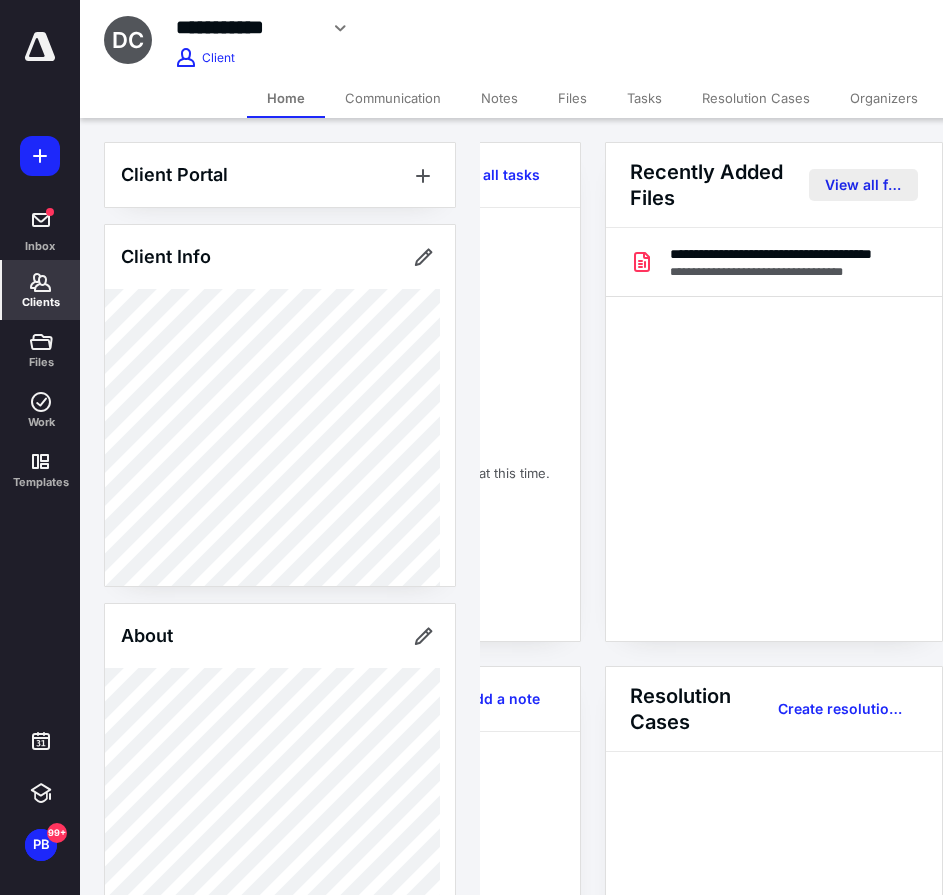 click on "View all files" at bounding box center [863, 185] 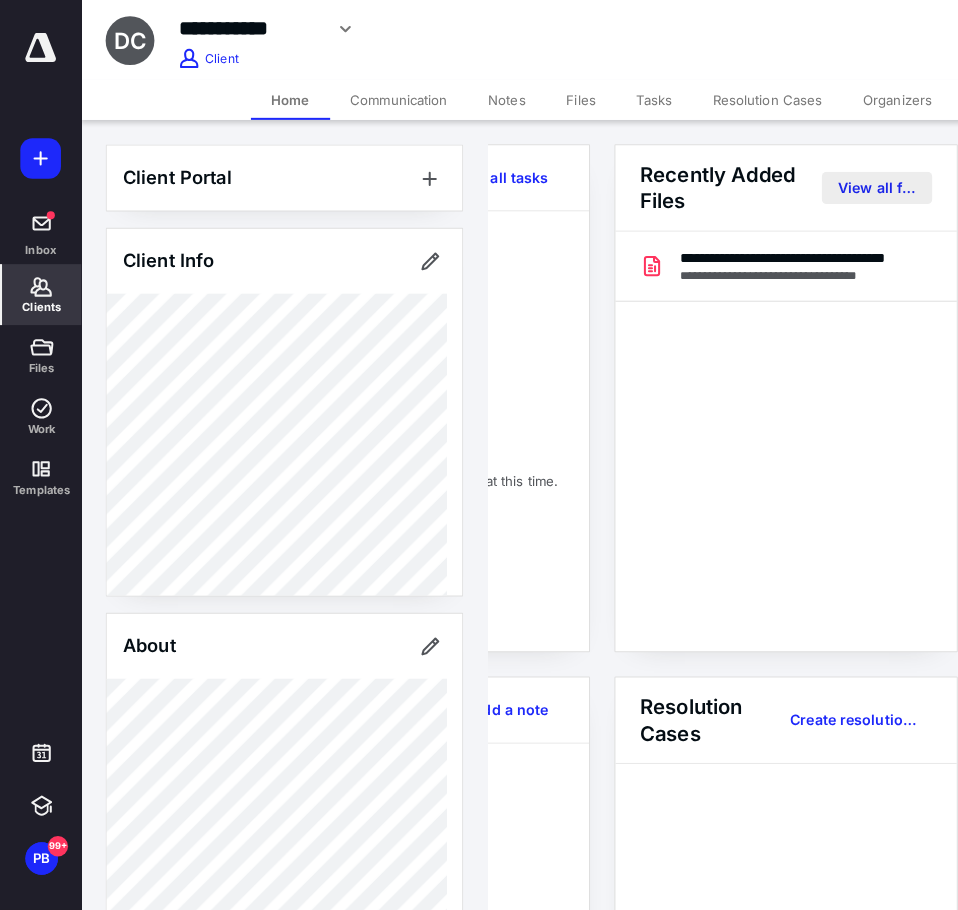 scroll, scrollTop: 0, scrollLeft: 0, axis: both 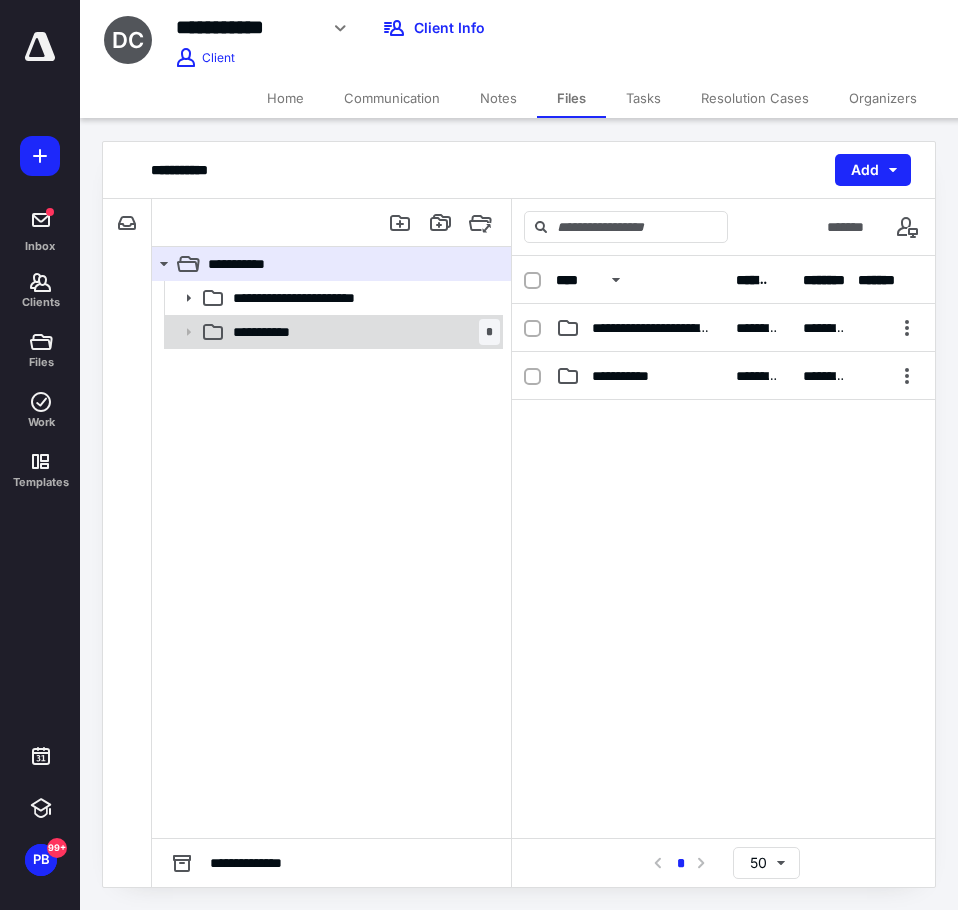 click on "**********" at bounding box center [281, 332] 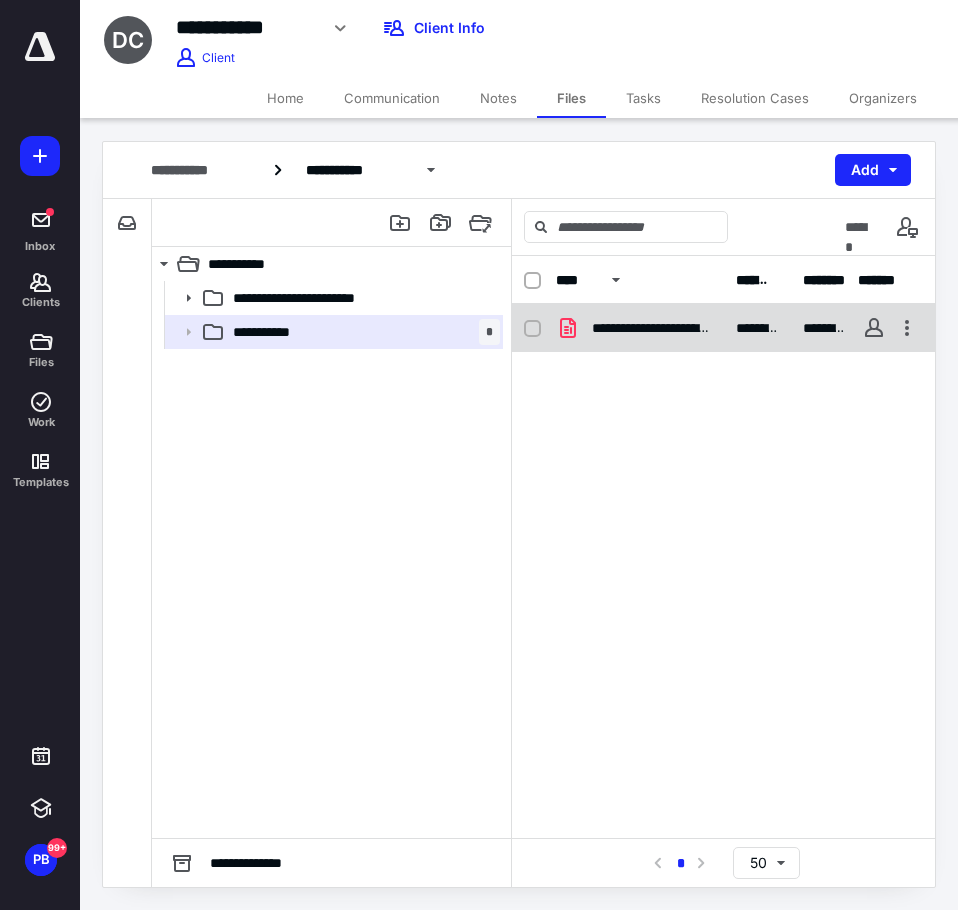 click on "**********" at bounding box center (652, 328) 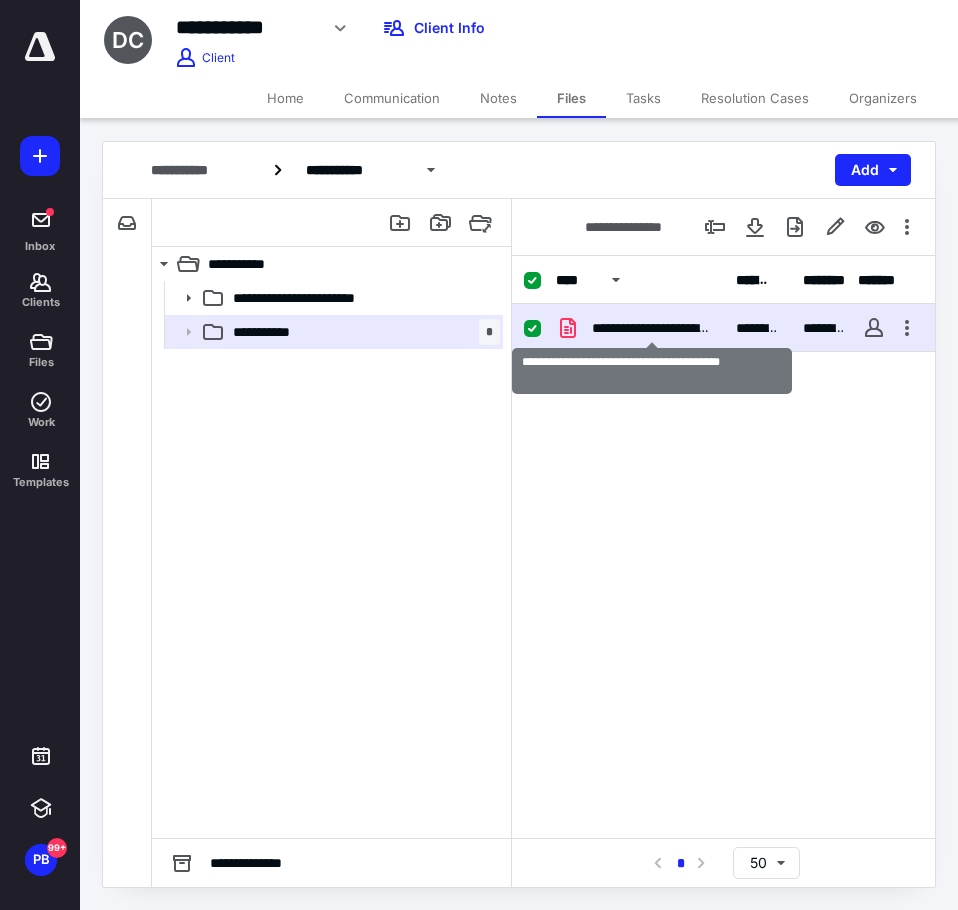 click on "**********" at bounding box center [652, 328] 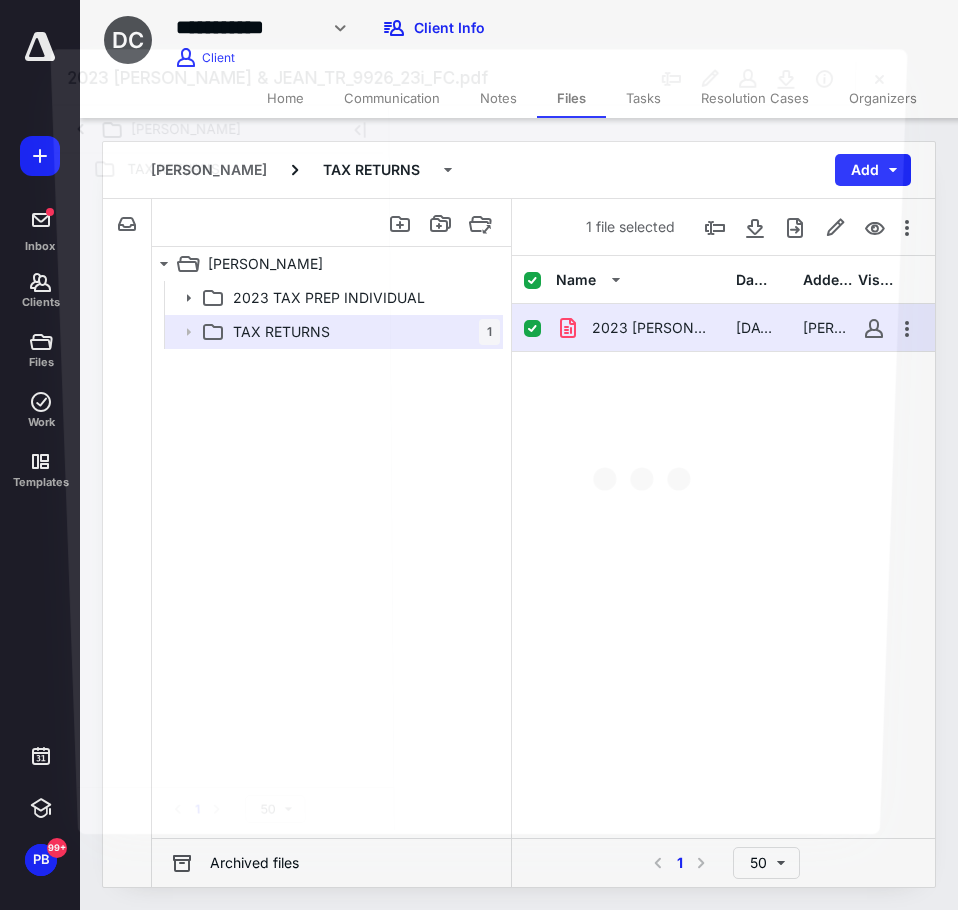 click at bounding box center (647, 468) 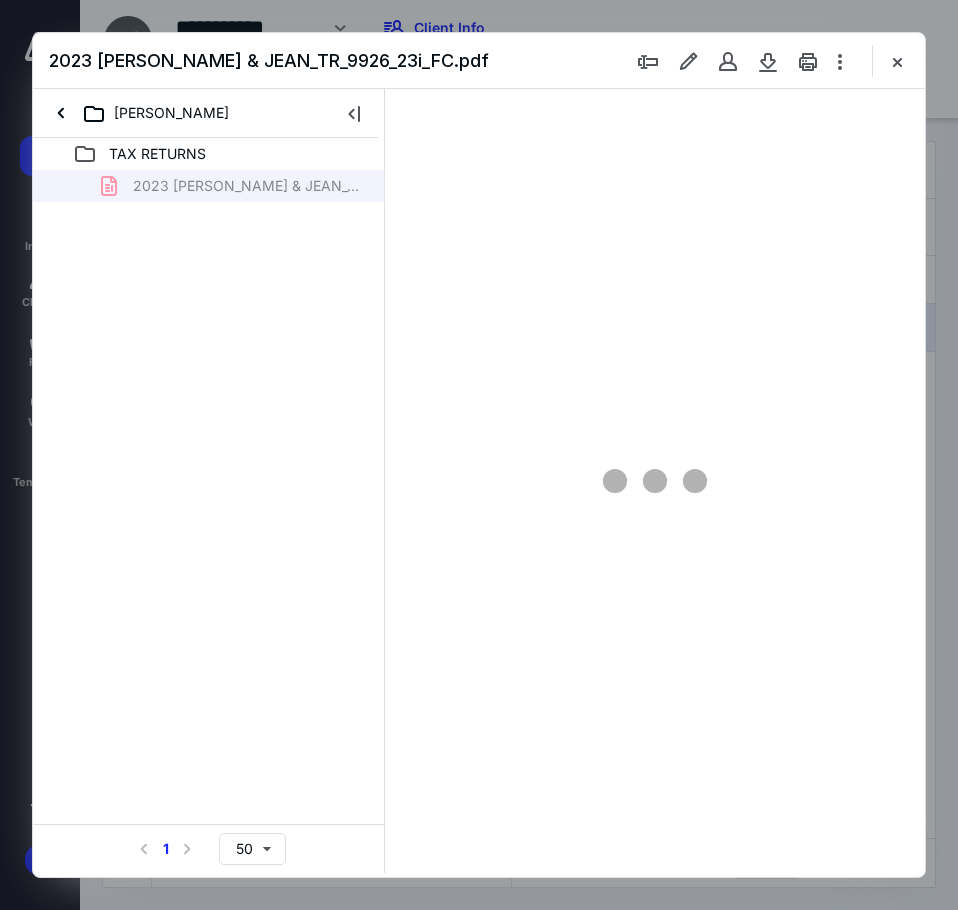 scroll, scrollTop: 0, scrollLeft: 0, axis: both 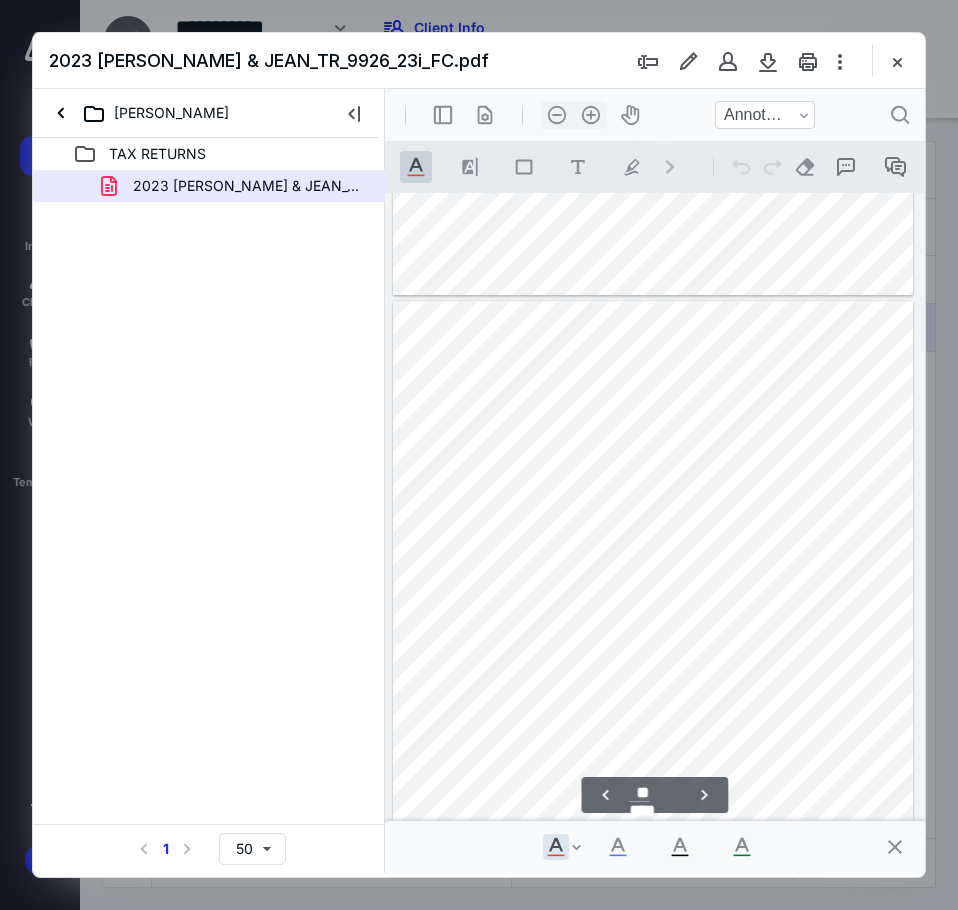 type on "**" 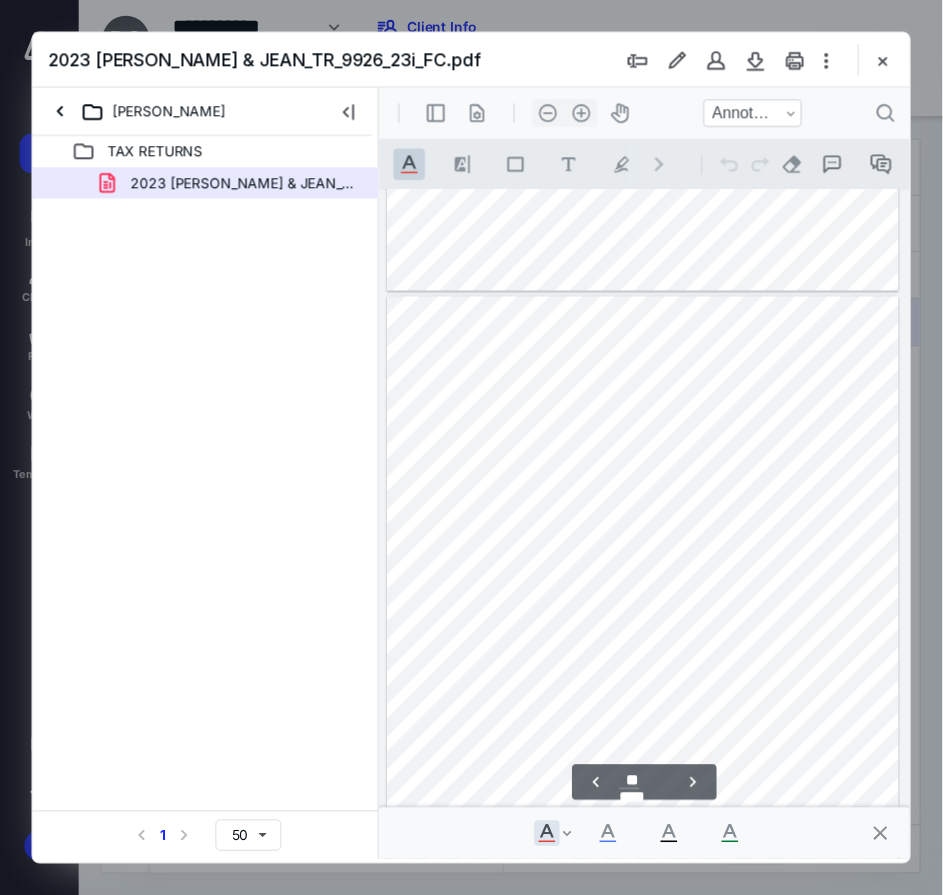 scroll, scrollTop: 22743, scrollLeft: 0, axis: vertical 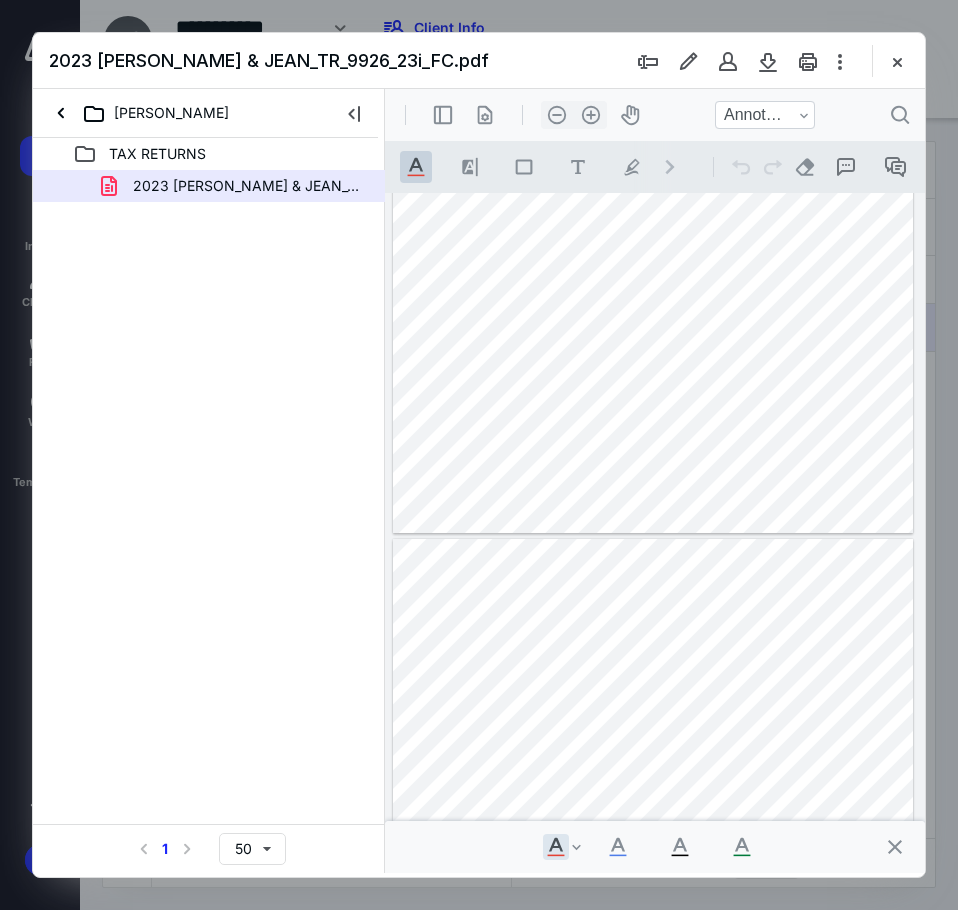 click at bounding box center [897, 61] 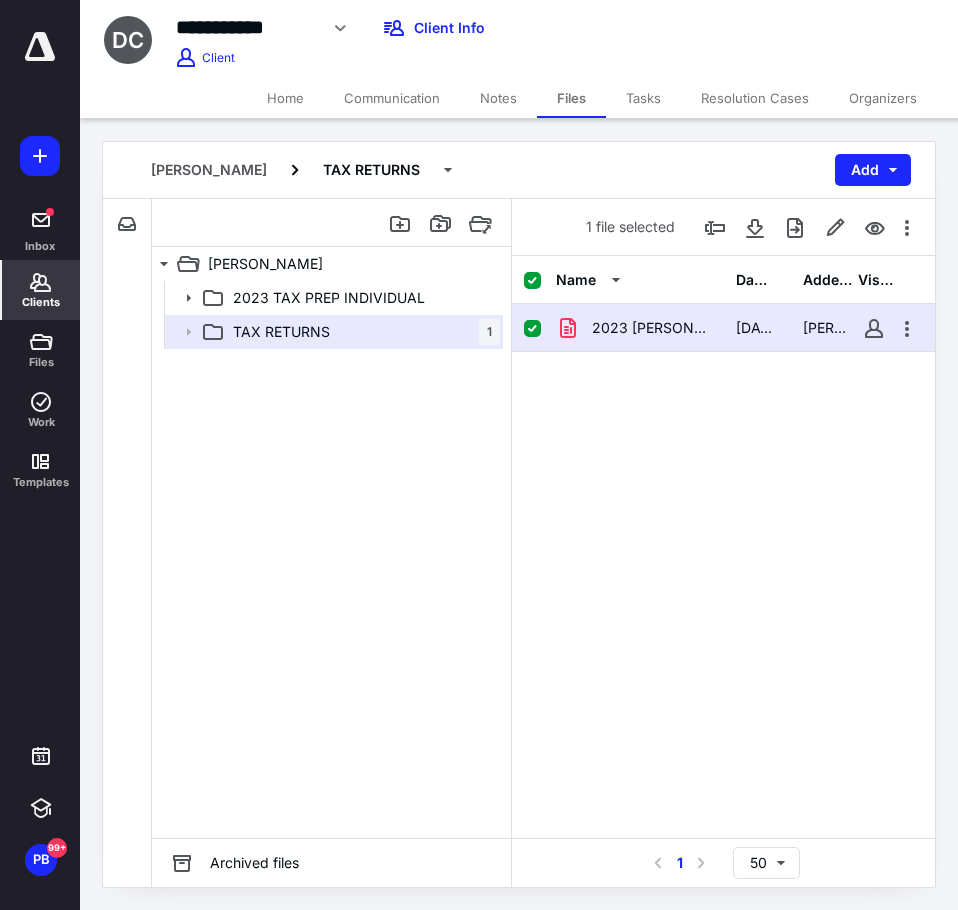 click on "Clients" at bounding box center [41, 302] 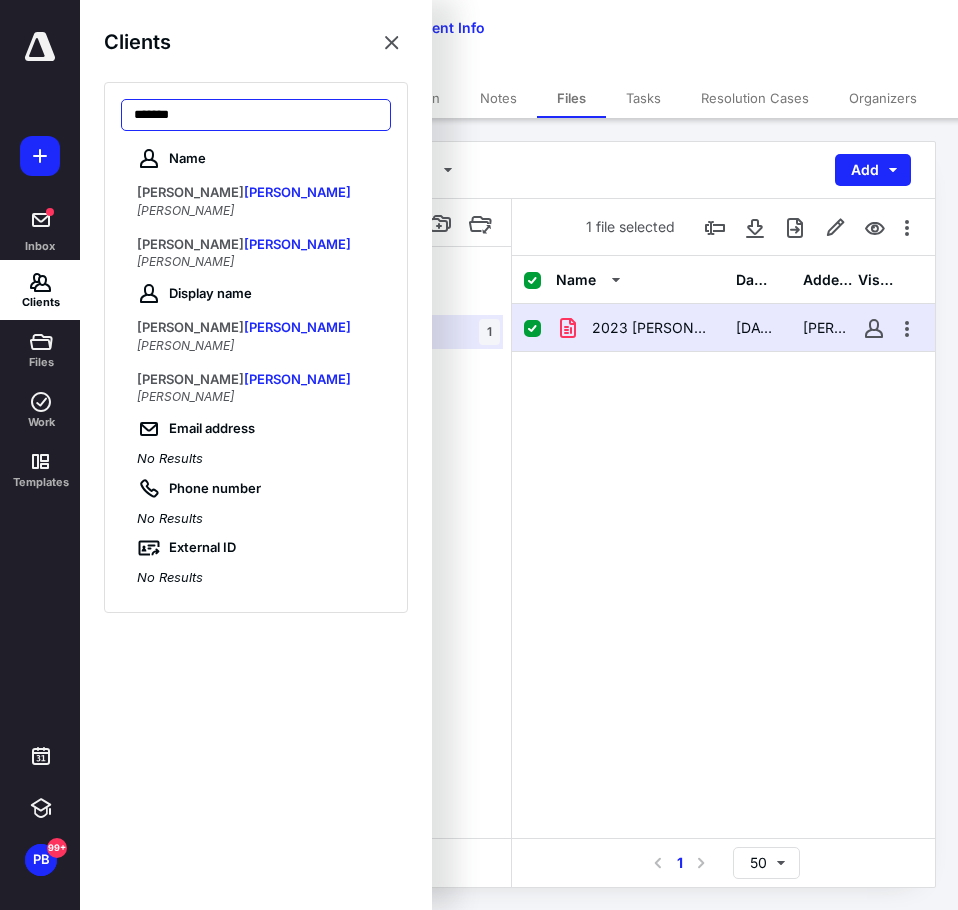click on "*******" at bounding box center (256, 115) 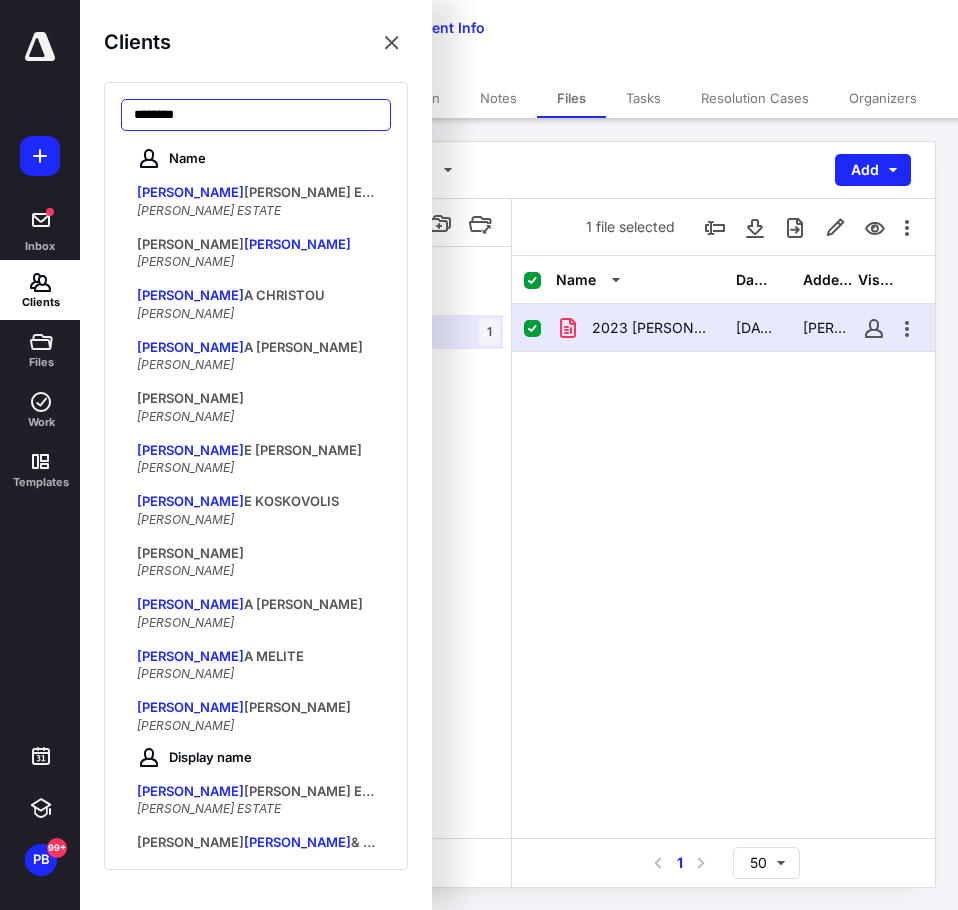 type on "********" 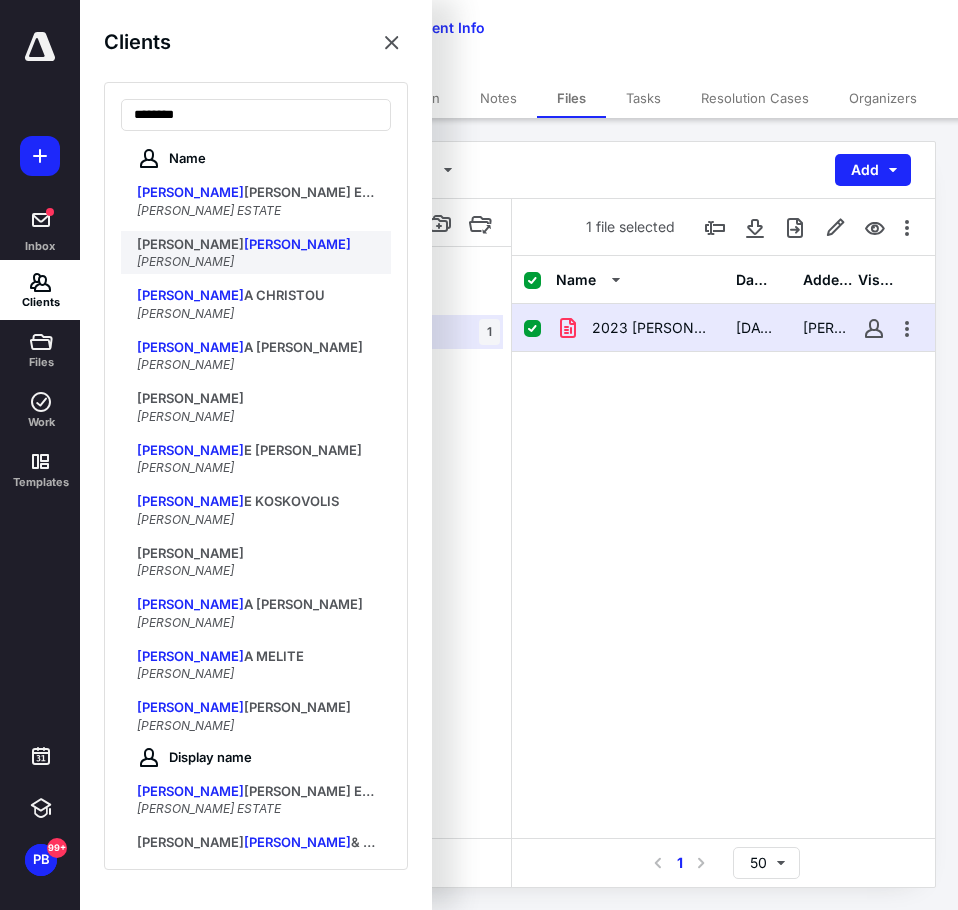 click on "[PERSON_NAME]" at bounding box center [185, 261] 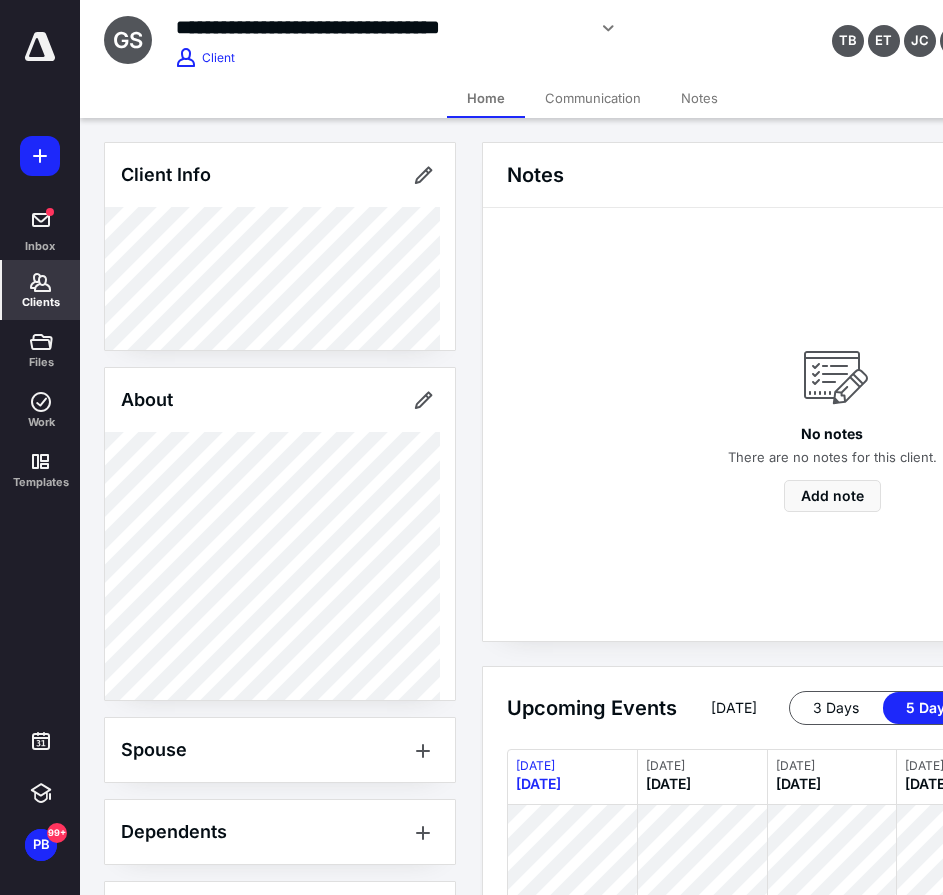 scroll, scrollTop: 0, scrollLeft: 239, axis: horizontal 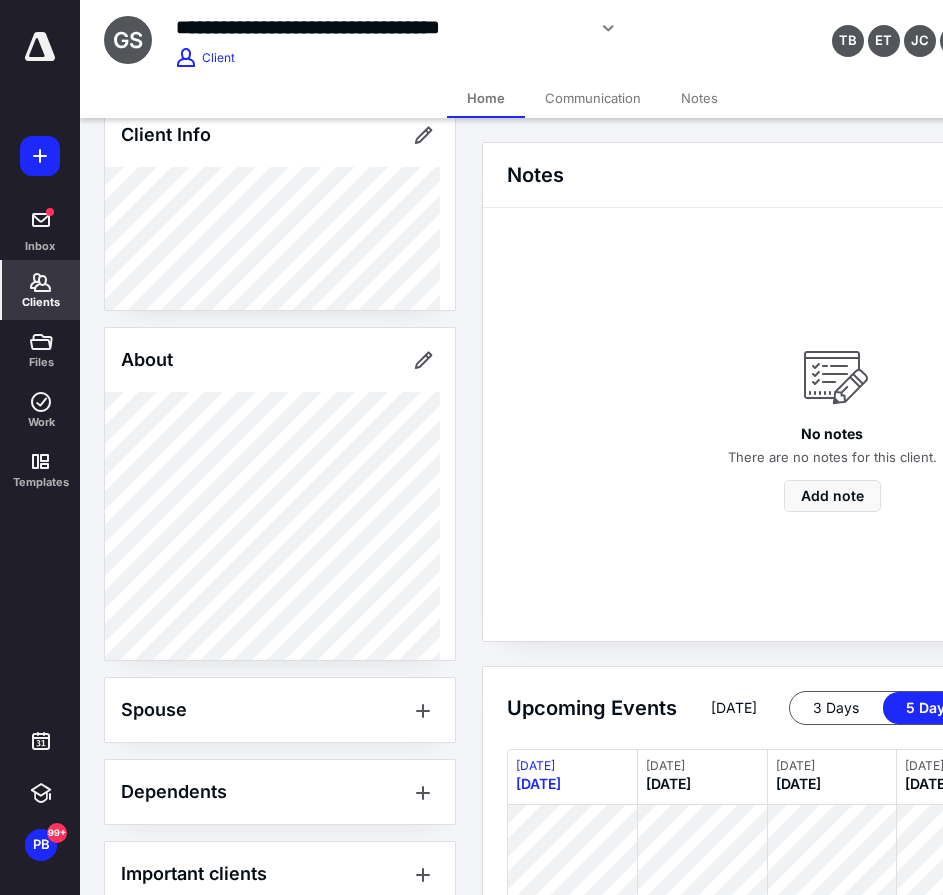 click on "Clients" at bounding box center (41, 290) 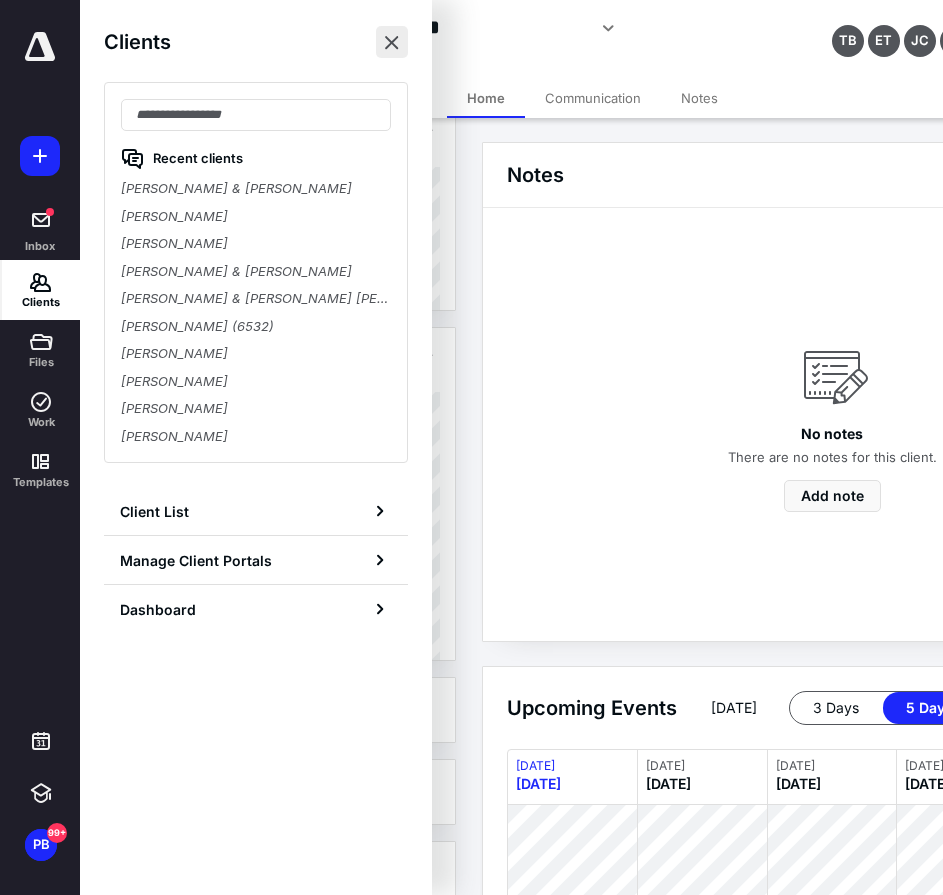 click at bounding box center (392, 42) 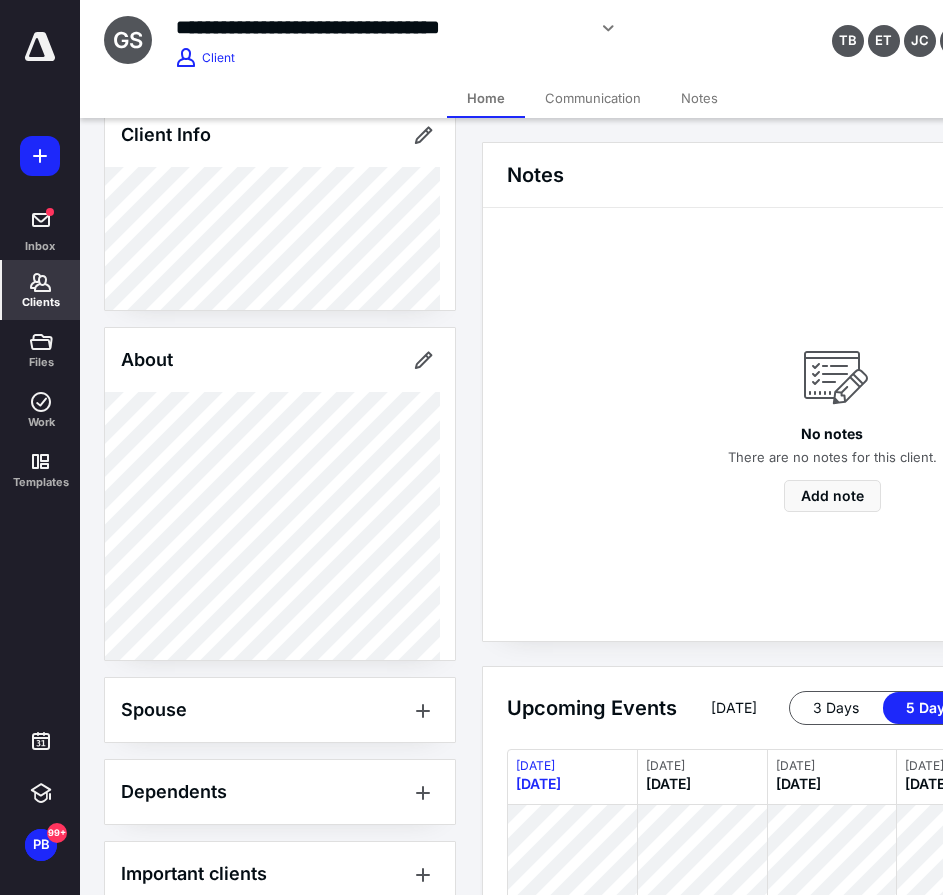 click on "Clients" at bounding box center (41, 302) 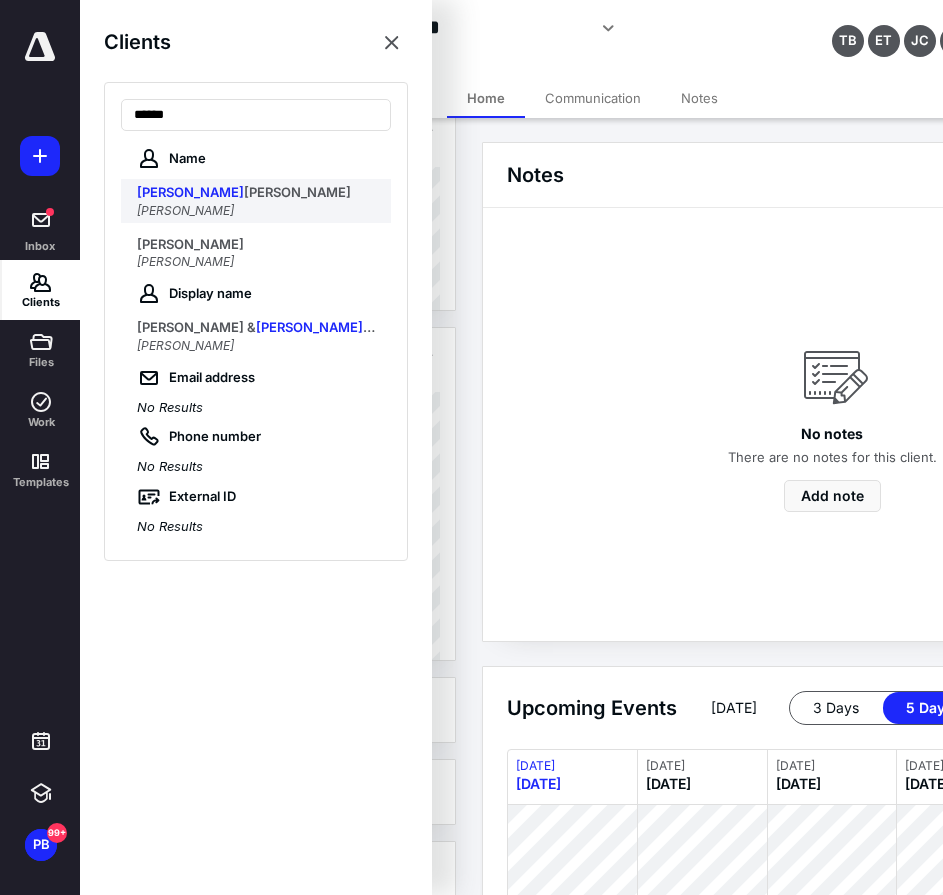 type on "******" 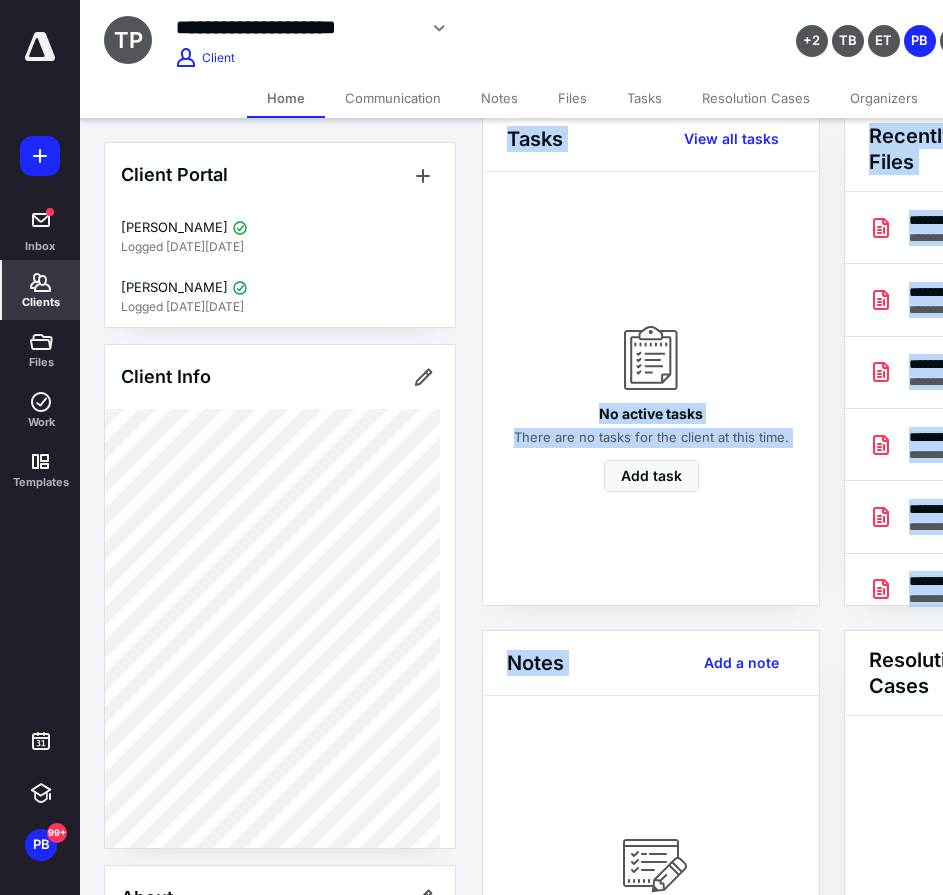 drag, startPoint x: 325, startPoint y: 891, endPoint x: 513, endPoint y: 874, distance: 188.76706 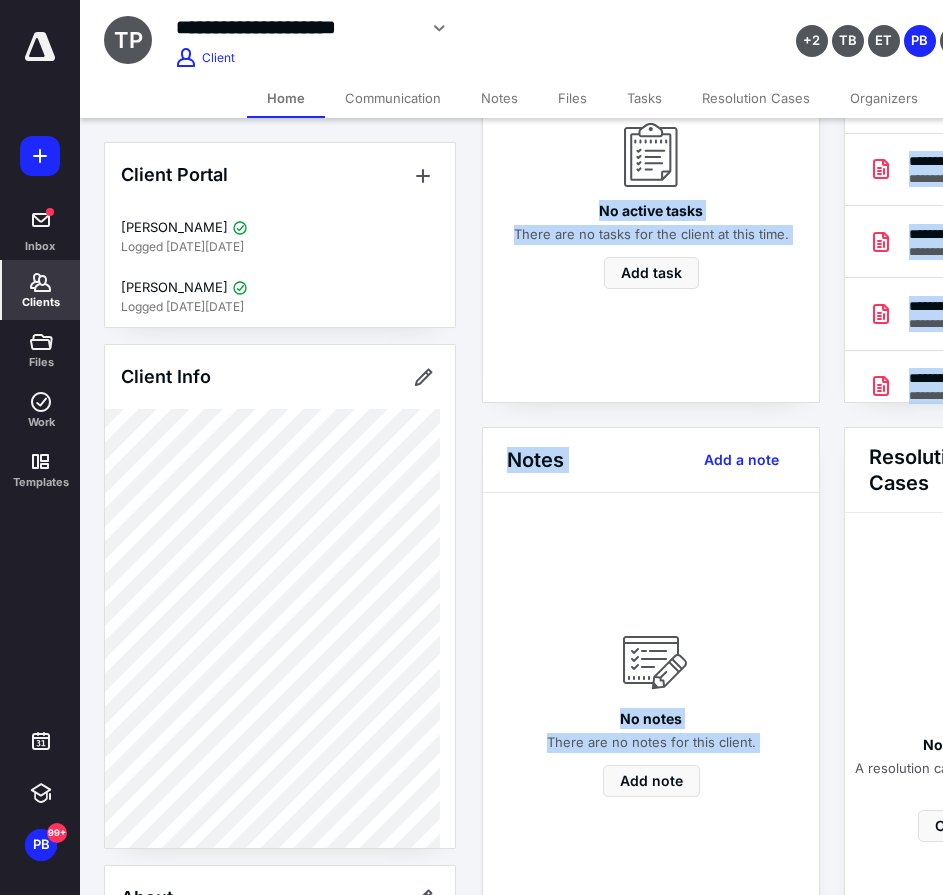 drag, startPoint x: 456, startPoint y: 892, endPoint x: 664, endPoint y: 878, distance: 208.47063 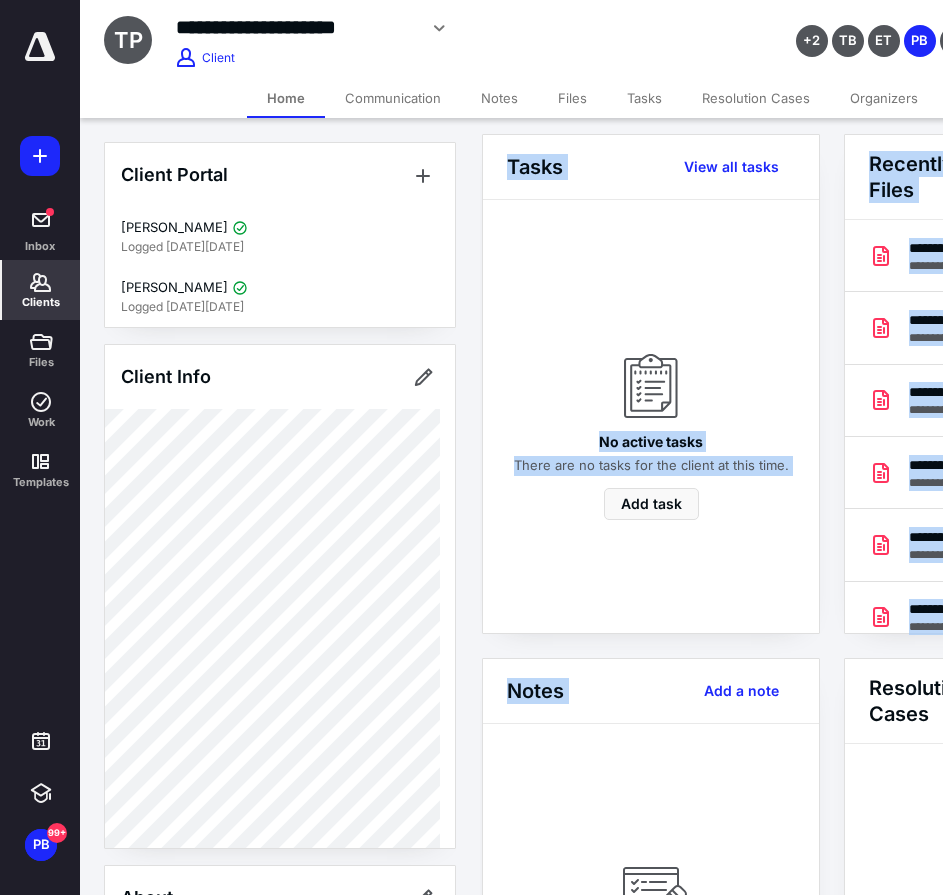 scroll, scrollTop: 0, scrollLeft: 0, axis: both 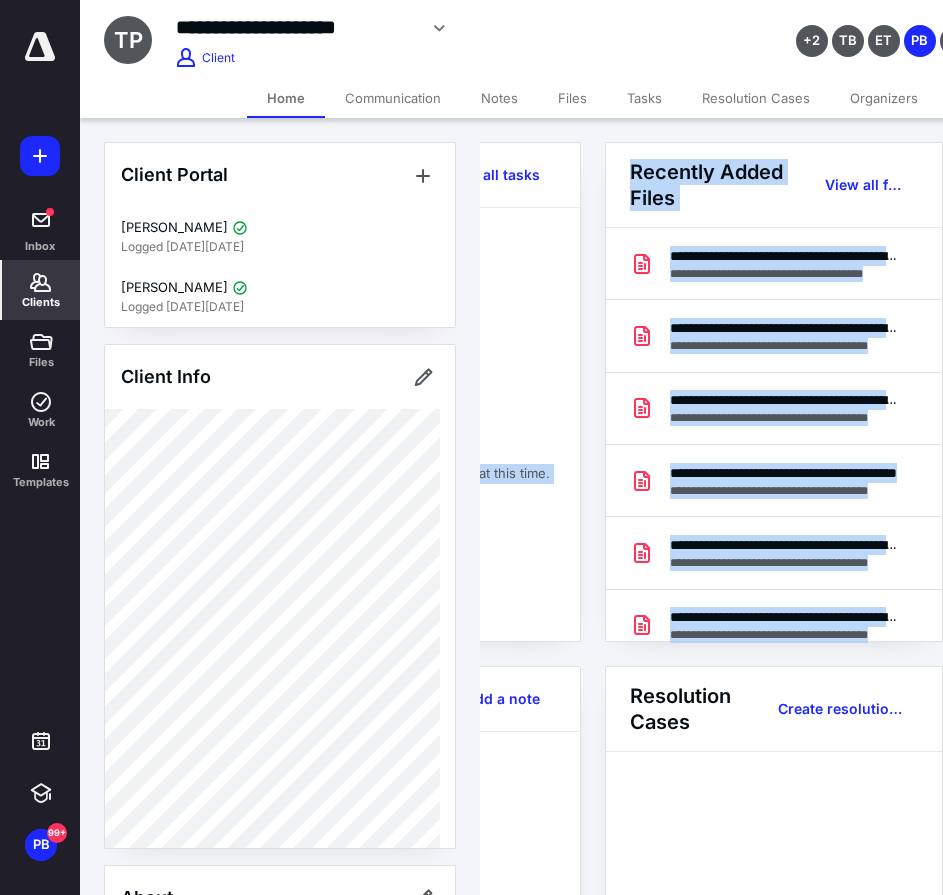 click on "Recently Added Files View all files" at bounding box center (774, 185) 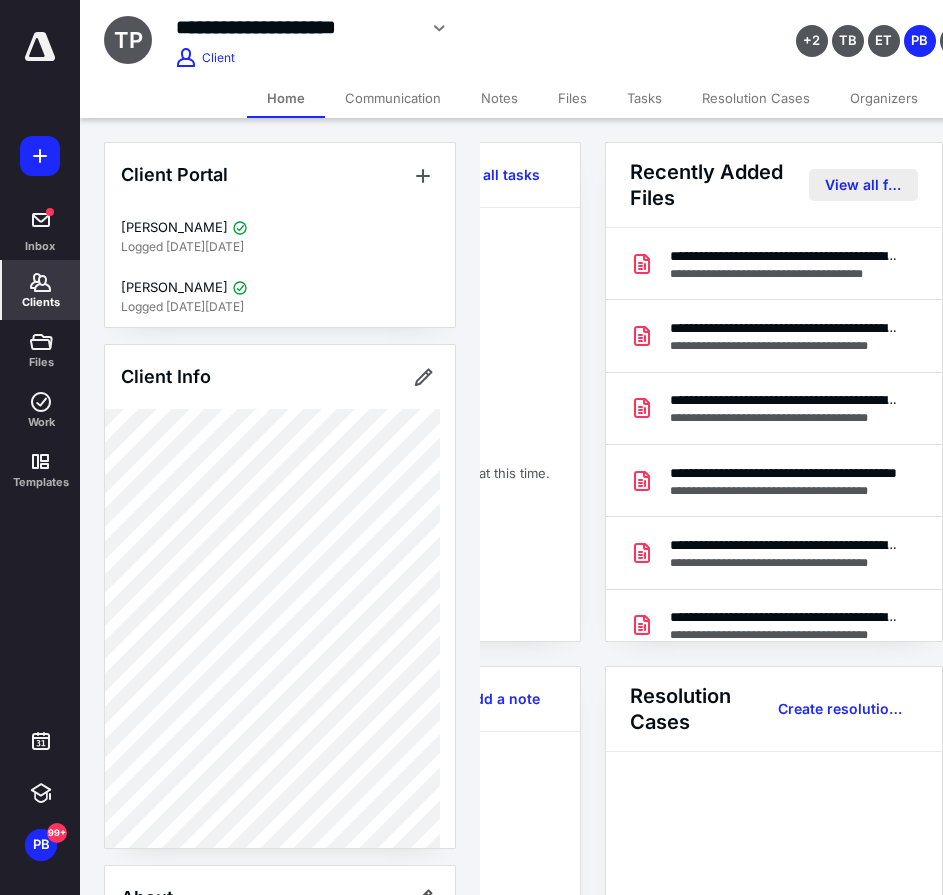 click on "View all files" at bounding box center (863, 185) 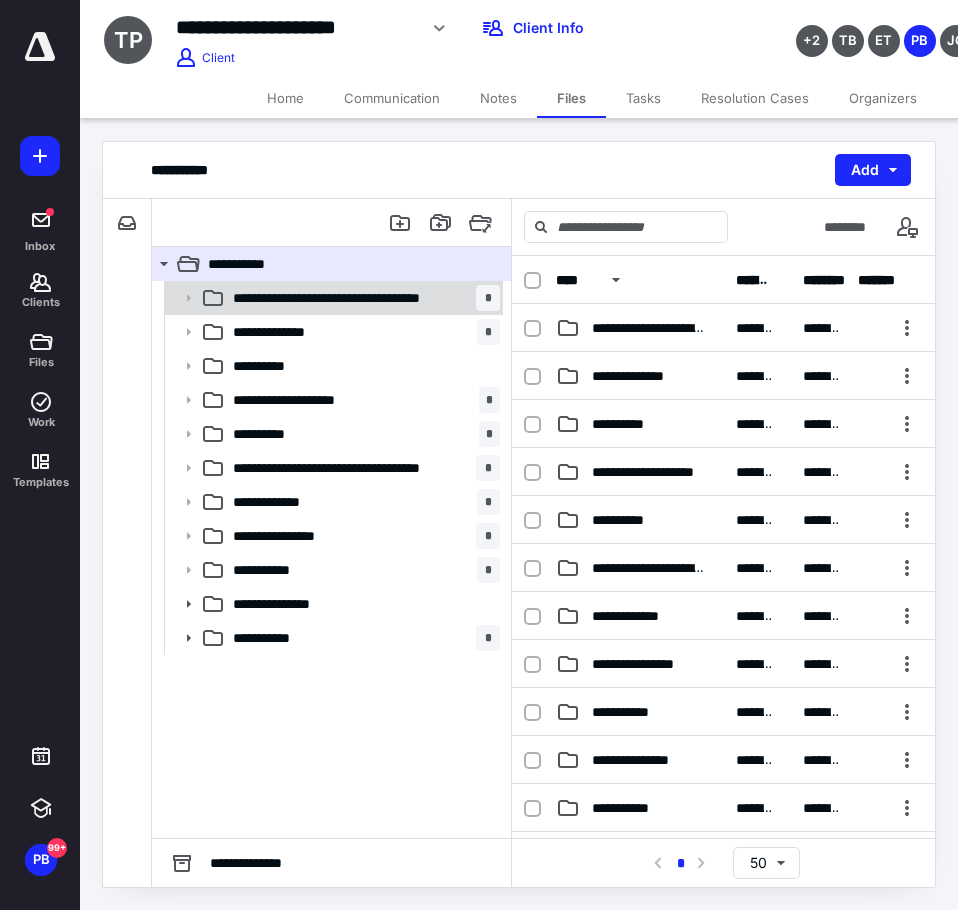 click 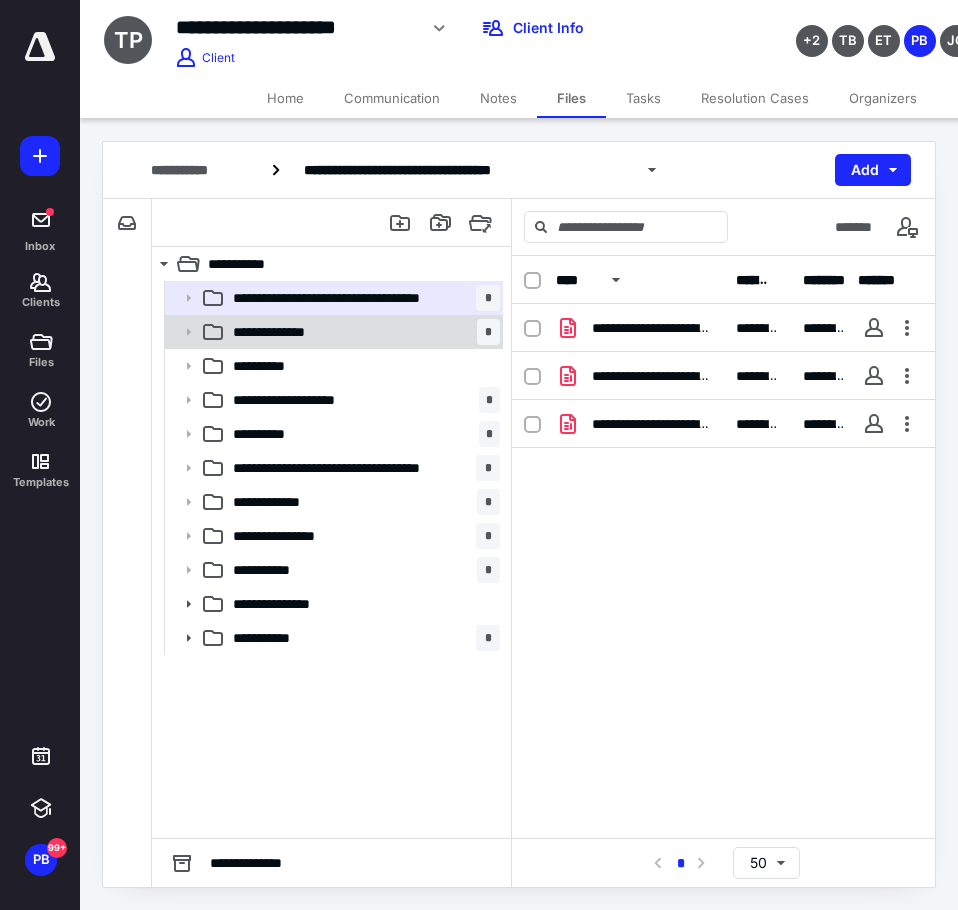 click 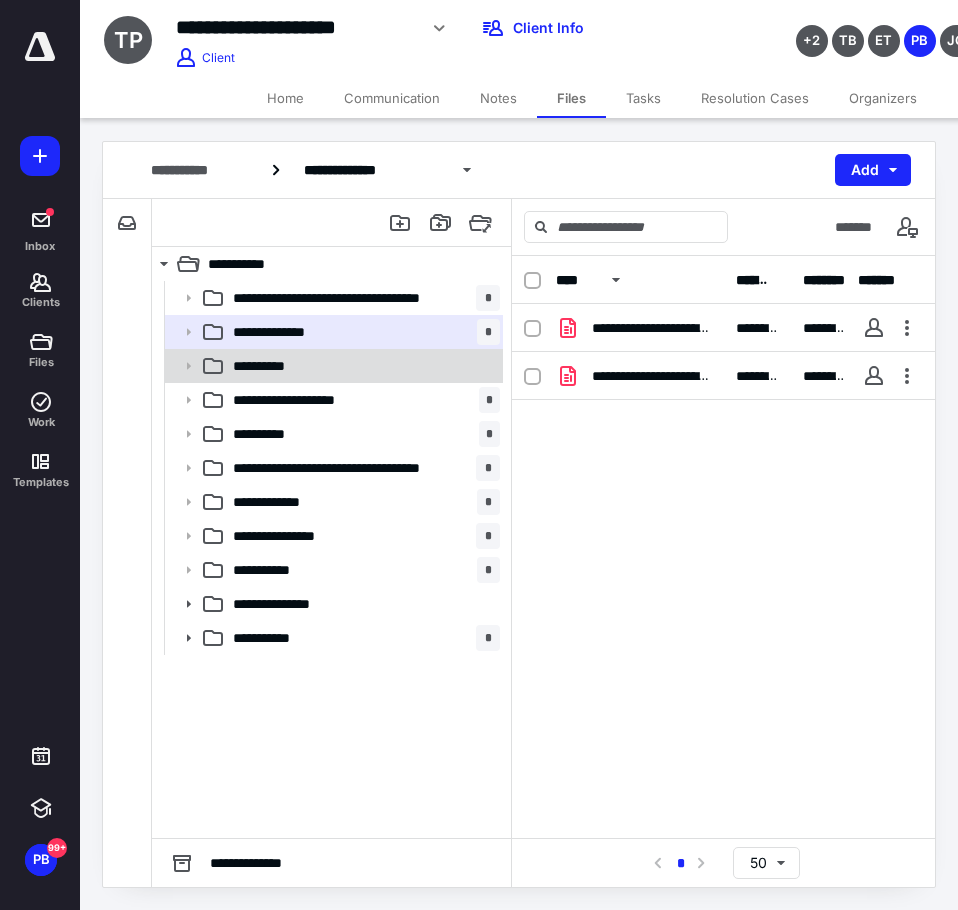 click 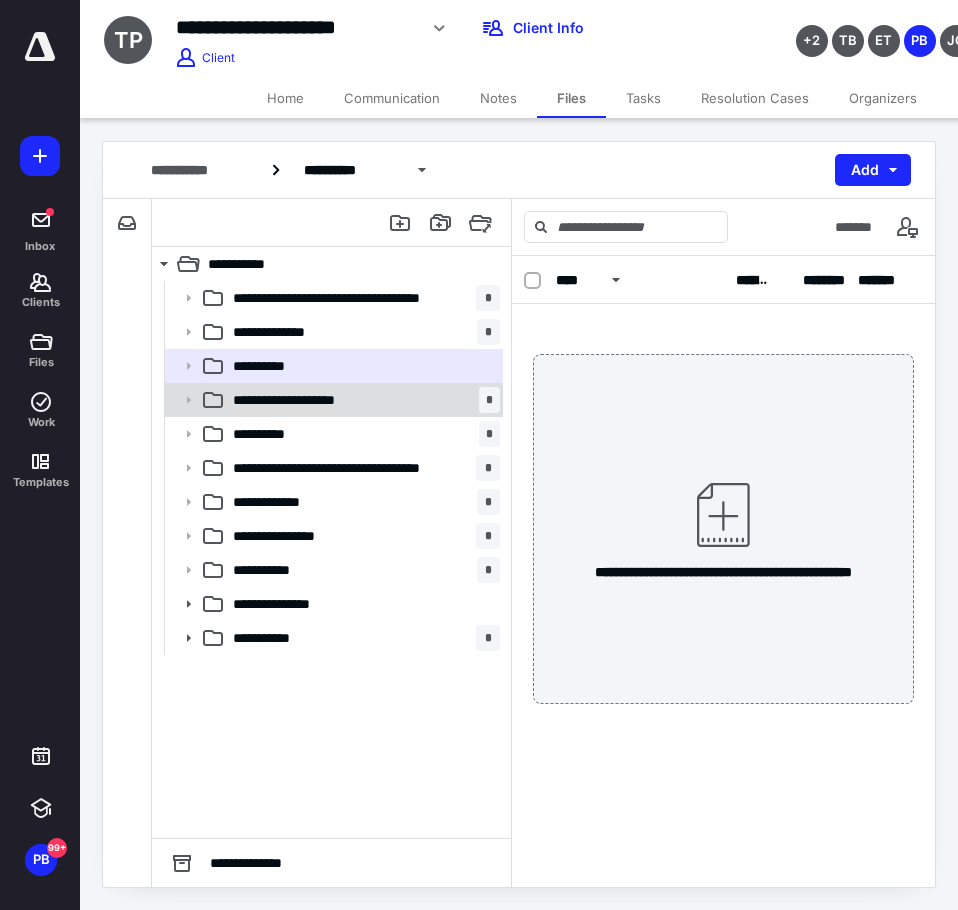 click on "**********" at bounding box center (332, 400) 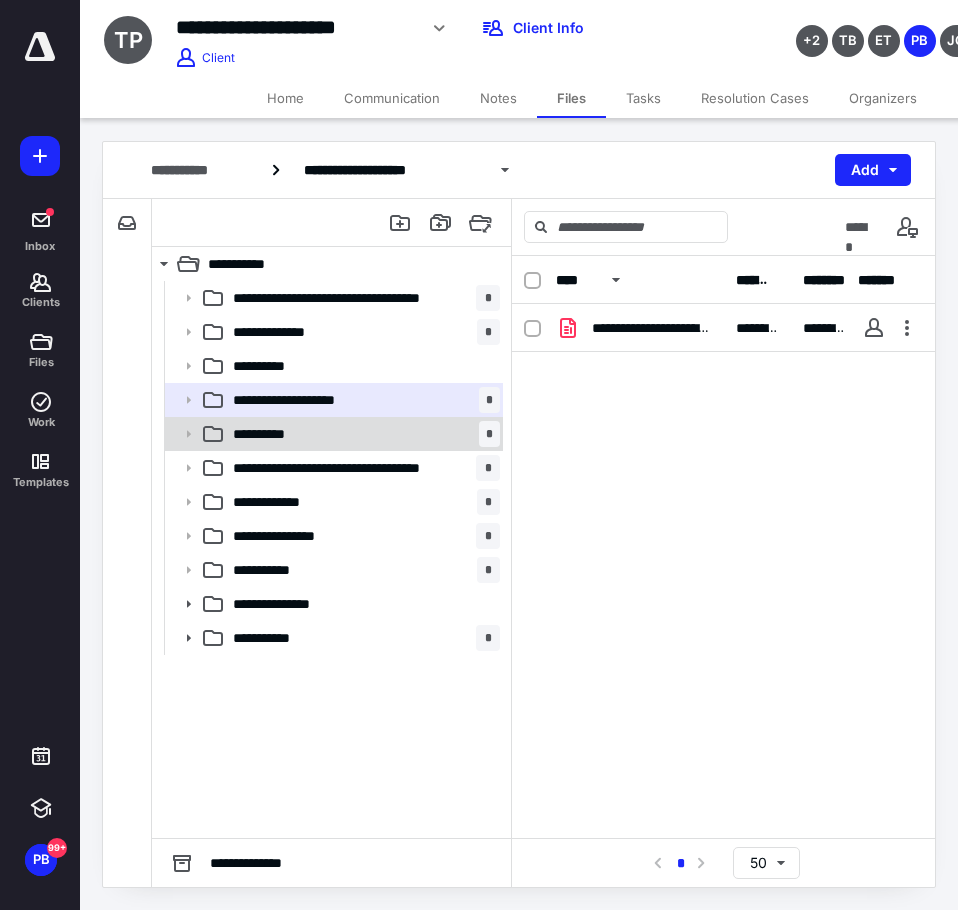 click 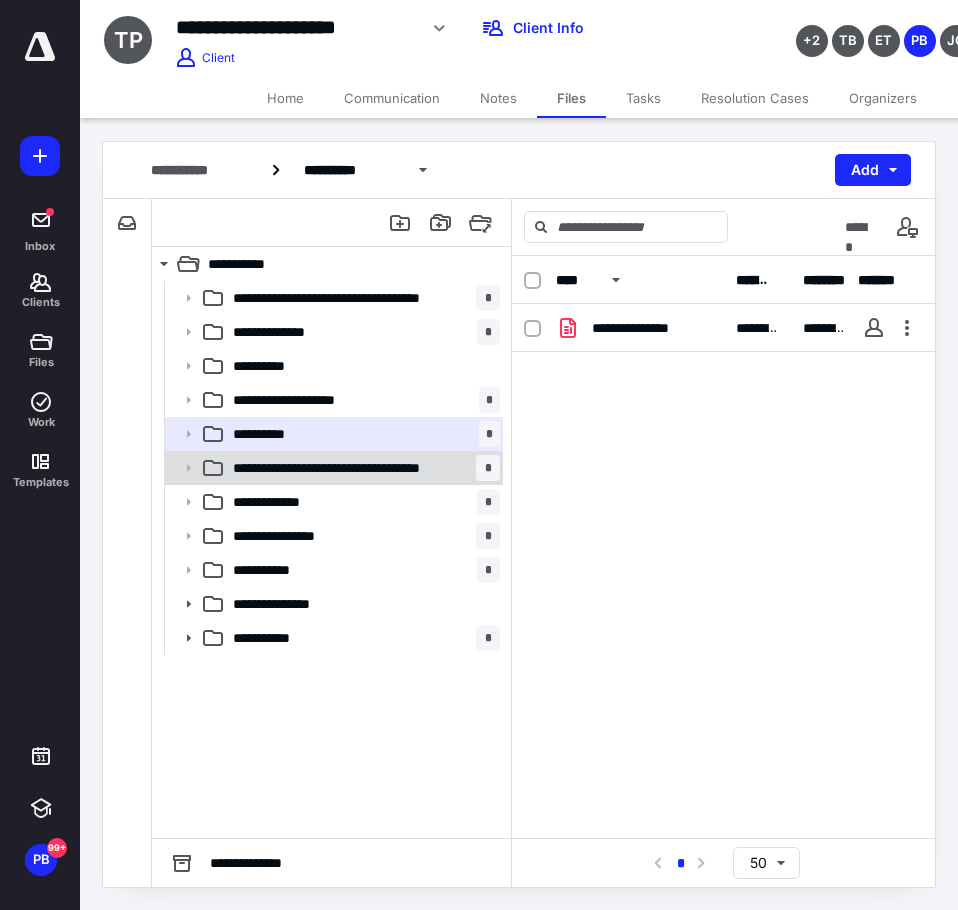 click 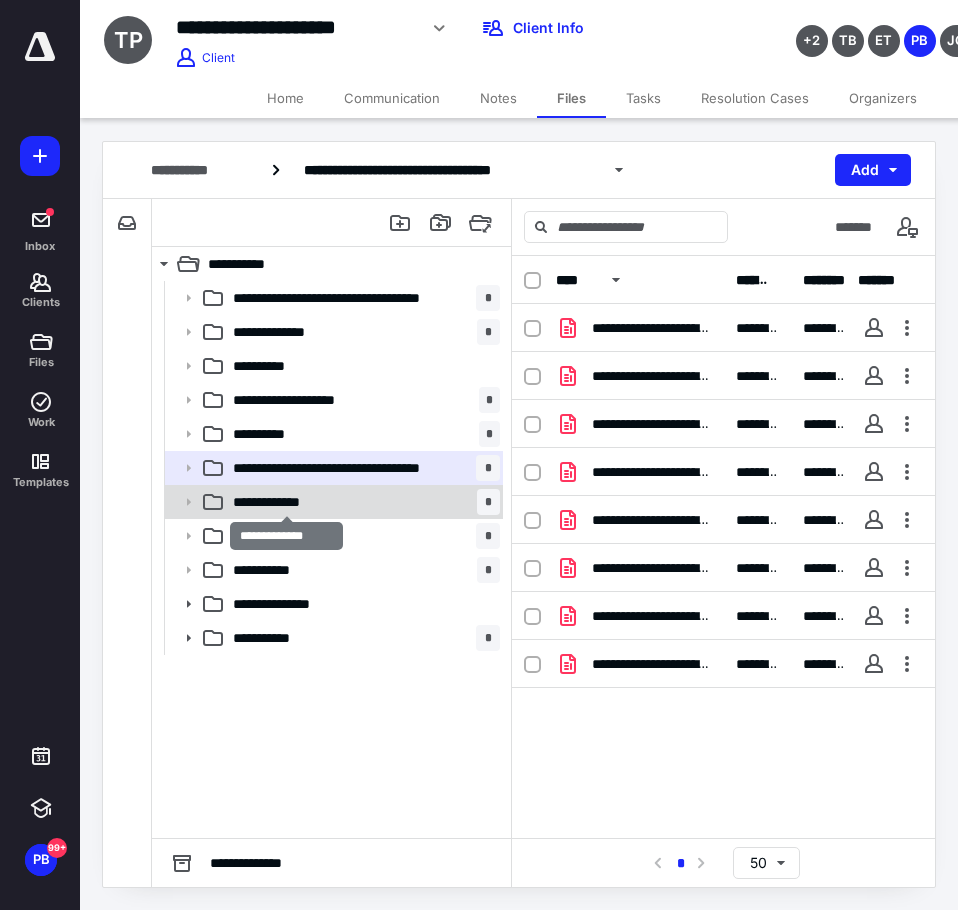 click on "**********" at bounding box center (287, 502) 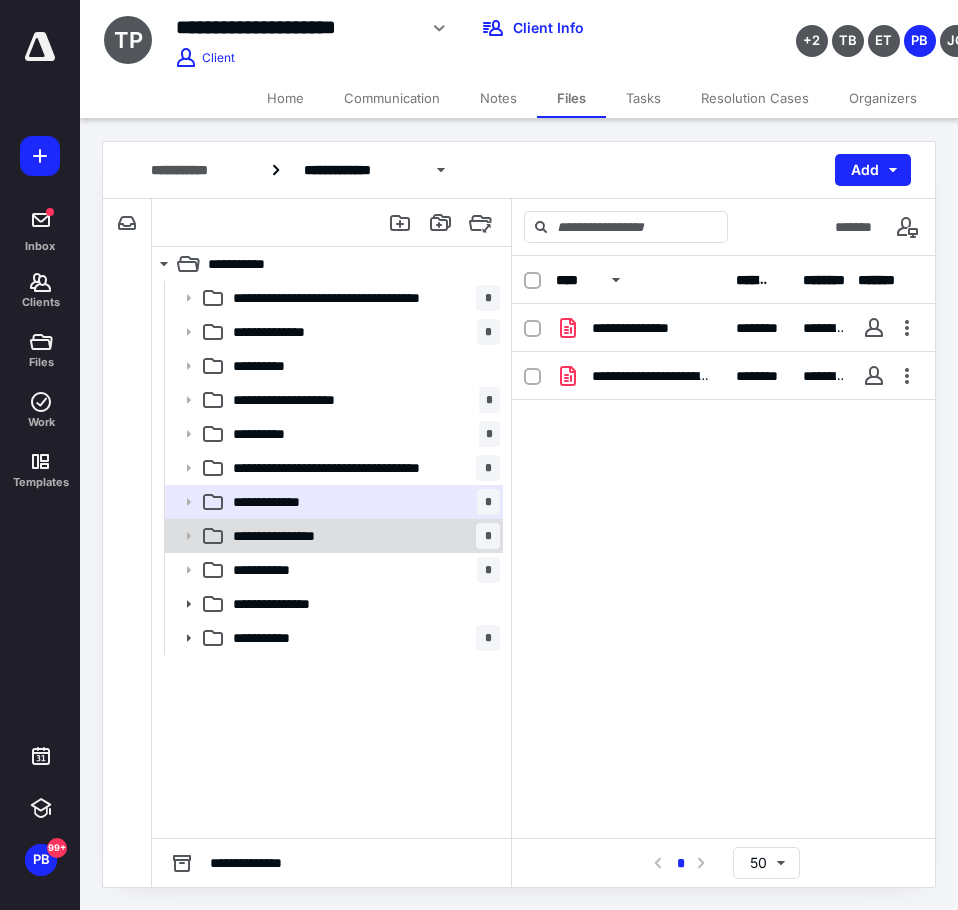 click on "**********" at bounding box center [362, 536] 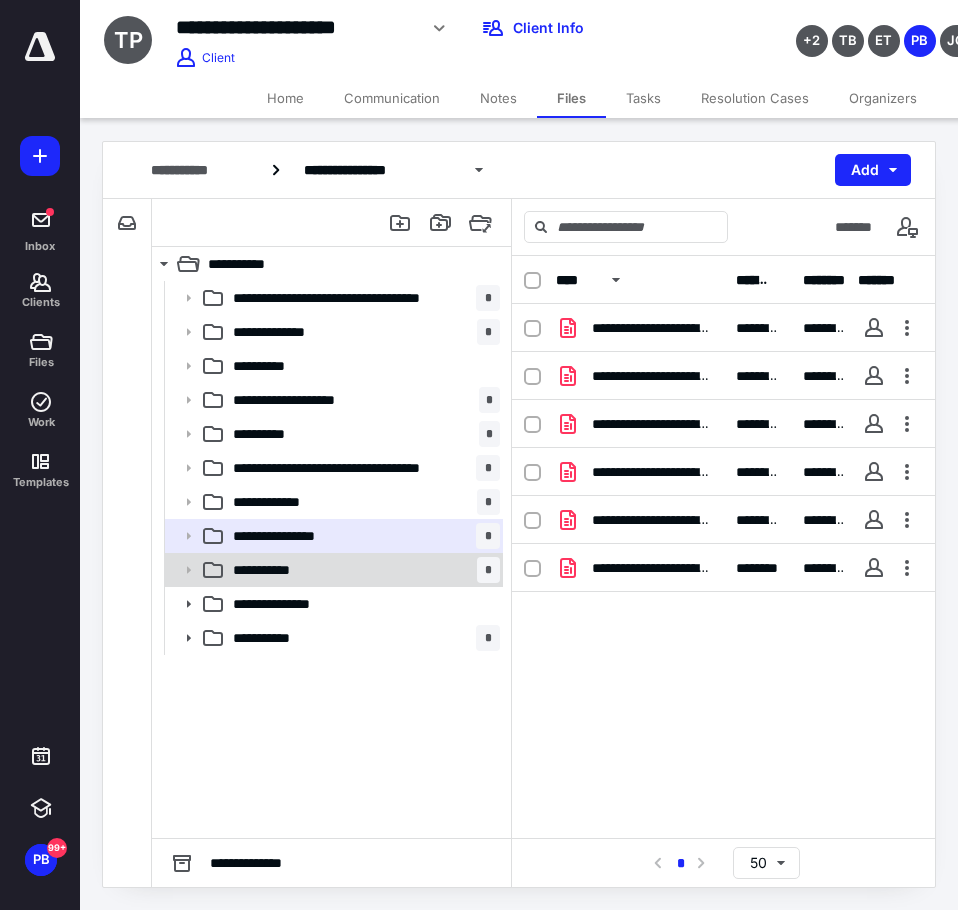 click on "**********" at bounding box center [362, 570] 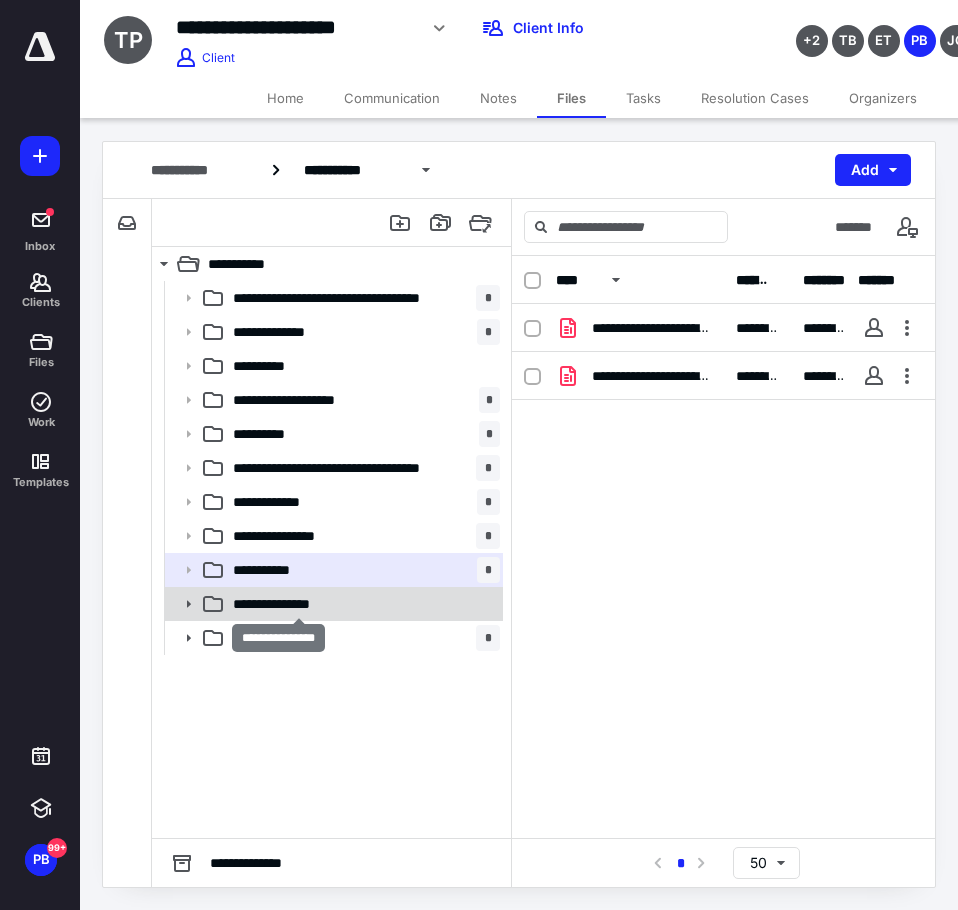 click on "**********" at bounding box center (298, 604) 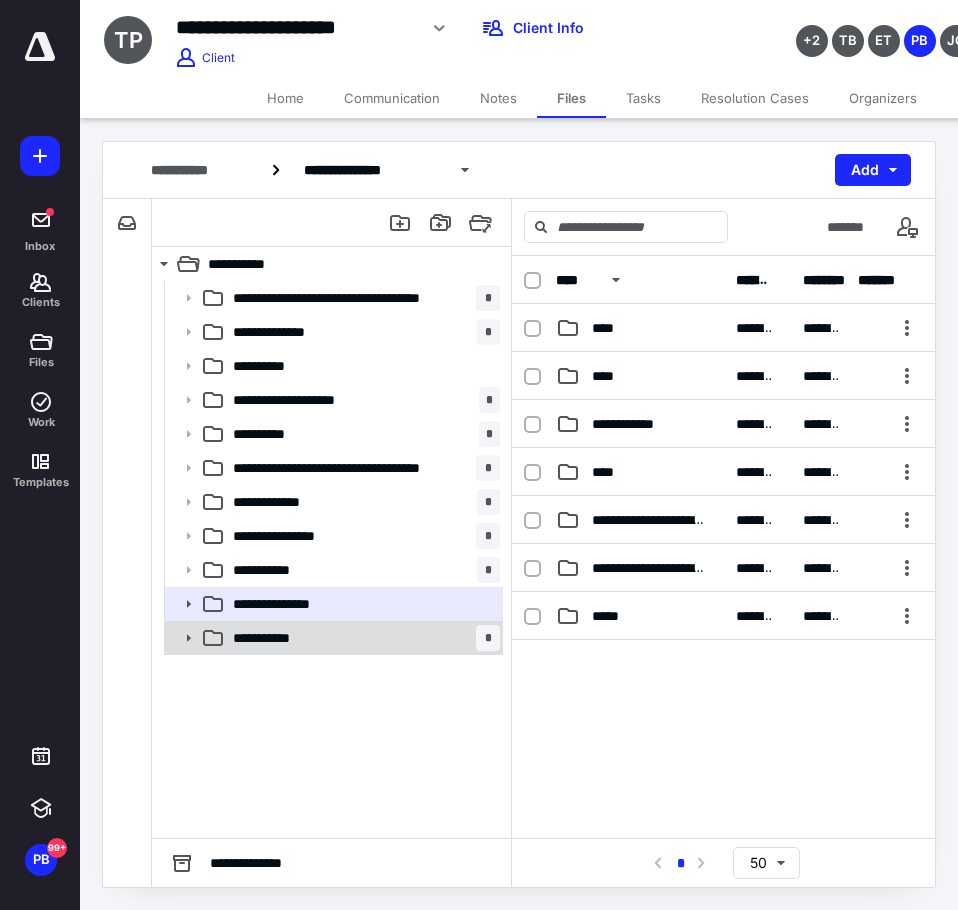 click on "**********" at bounding box center [281, 638] 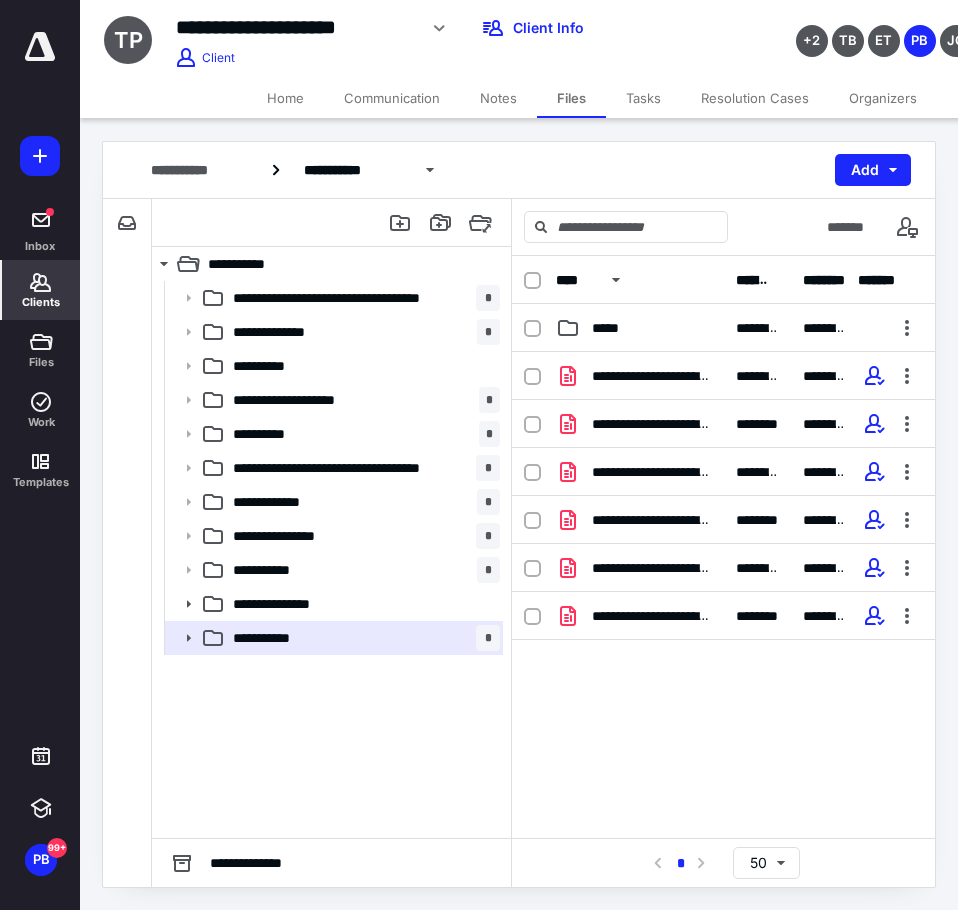 click on "Clients" at bounding box center (41, 290) 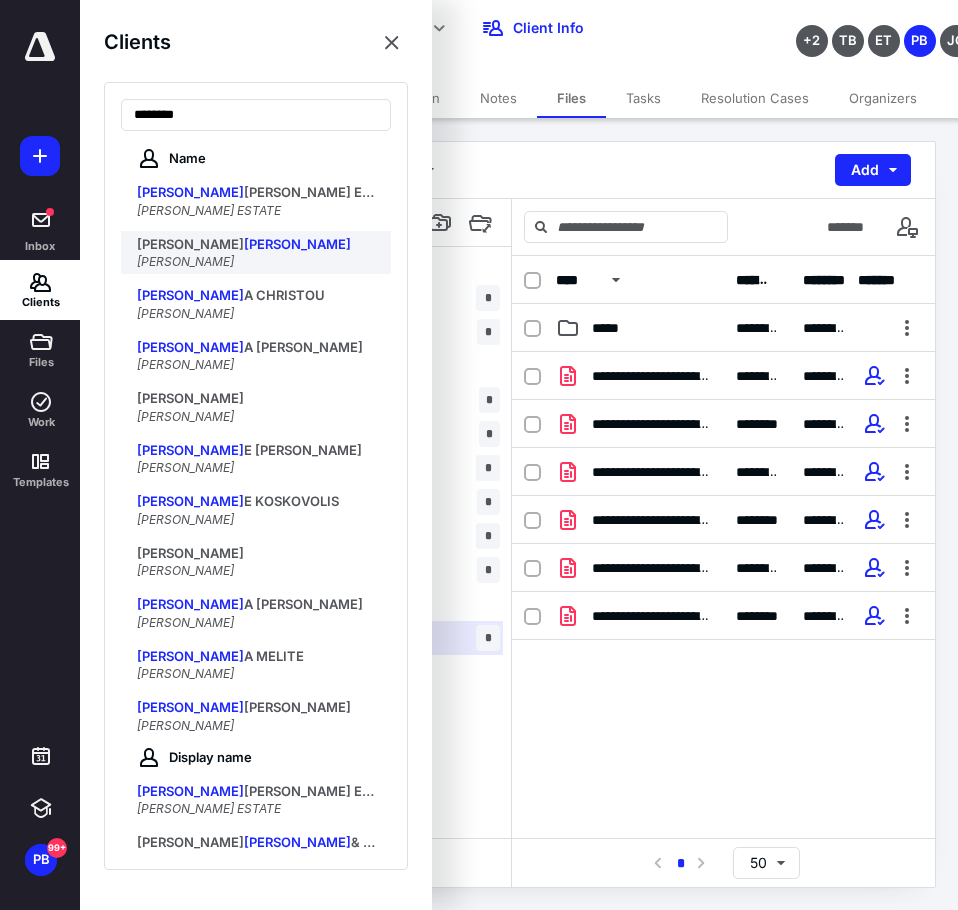 type on "********" 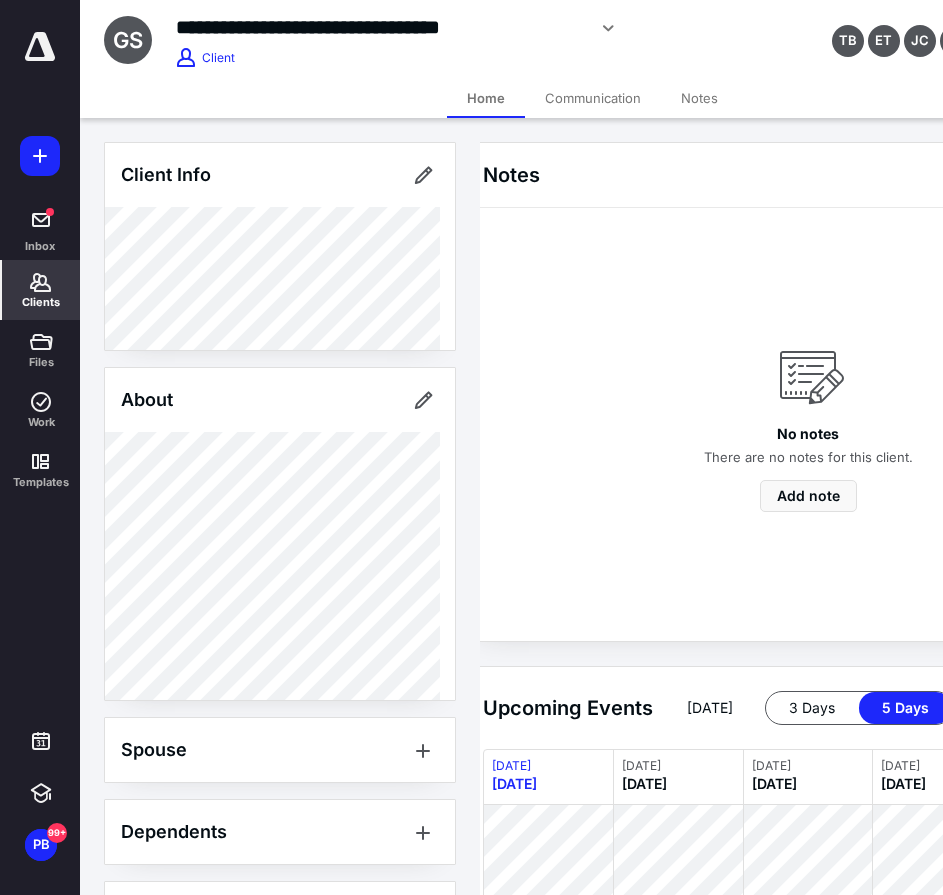 scroll, scrollTop: 0, scrollLeft: 0, axis: both 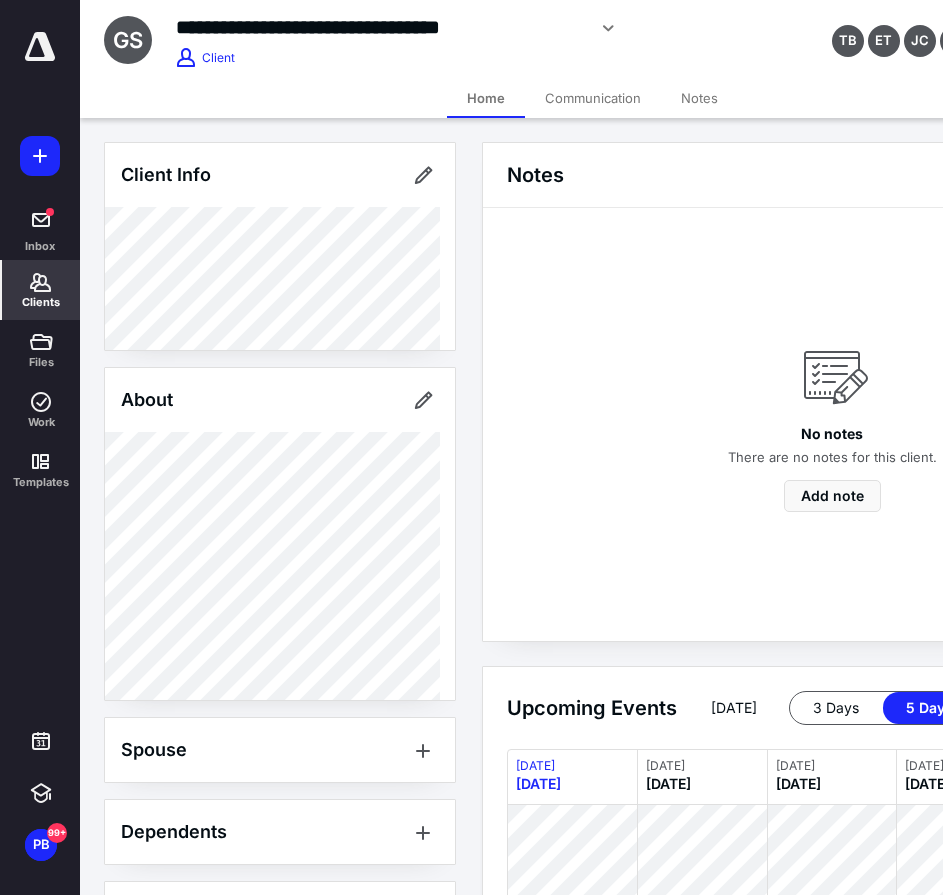 click 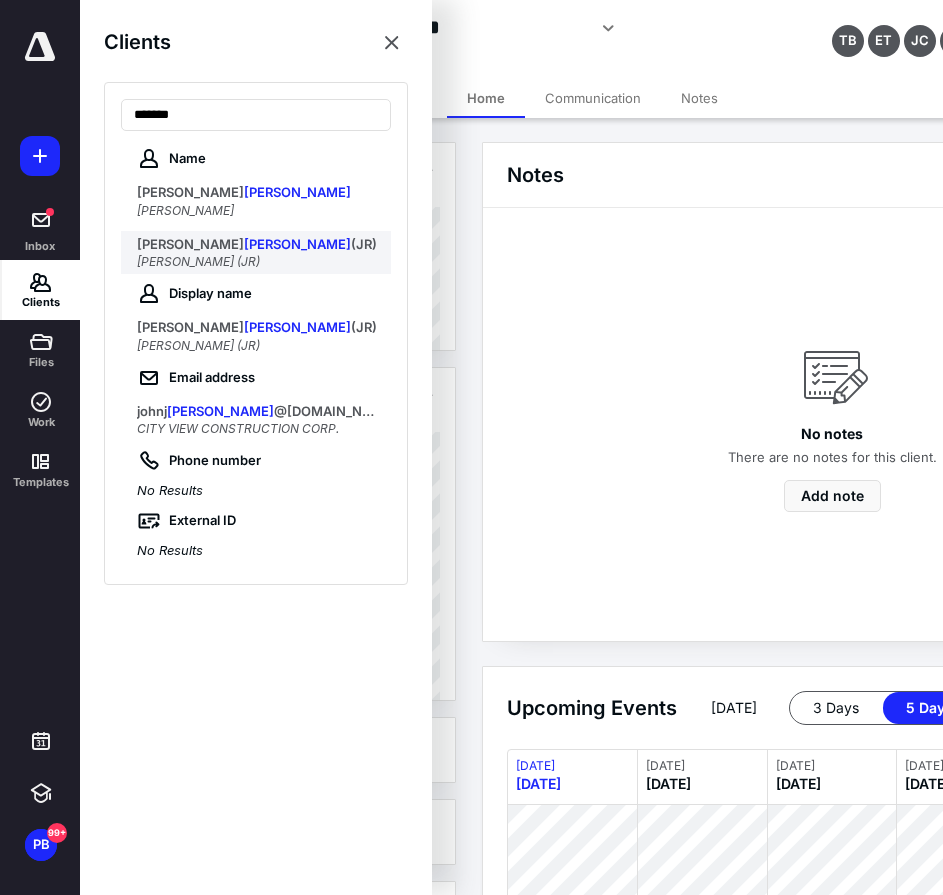 type on "*******" 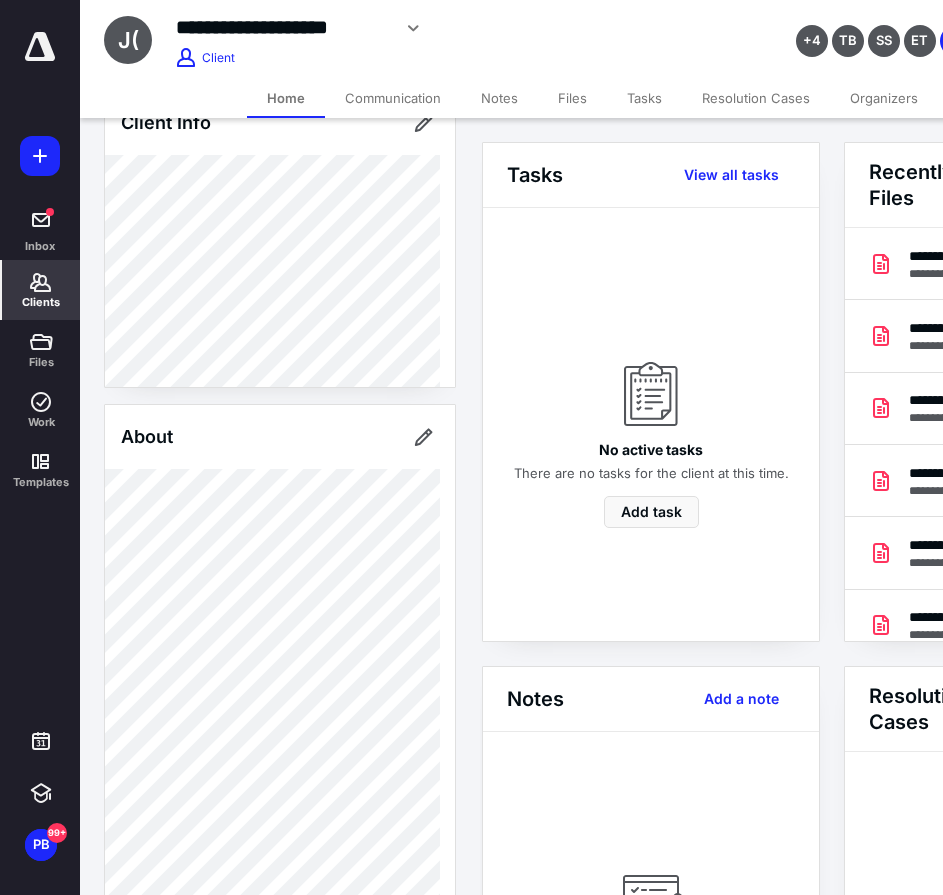 click on "Client Portal QIAN (SUNNY) REN Logged [DATE][DATE] Client Info About Spouse Dependents Important clients Tags Manage all tags" at bounding box center [280, 635] 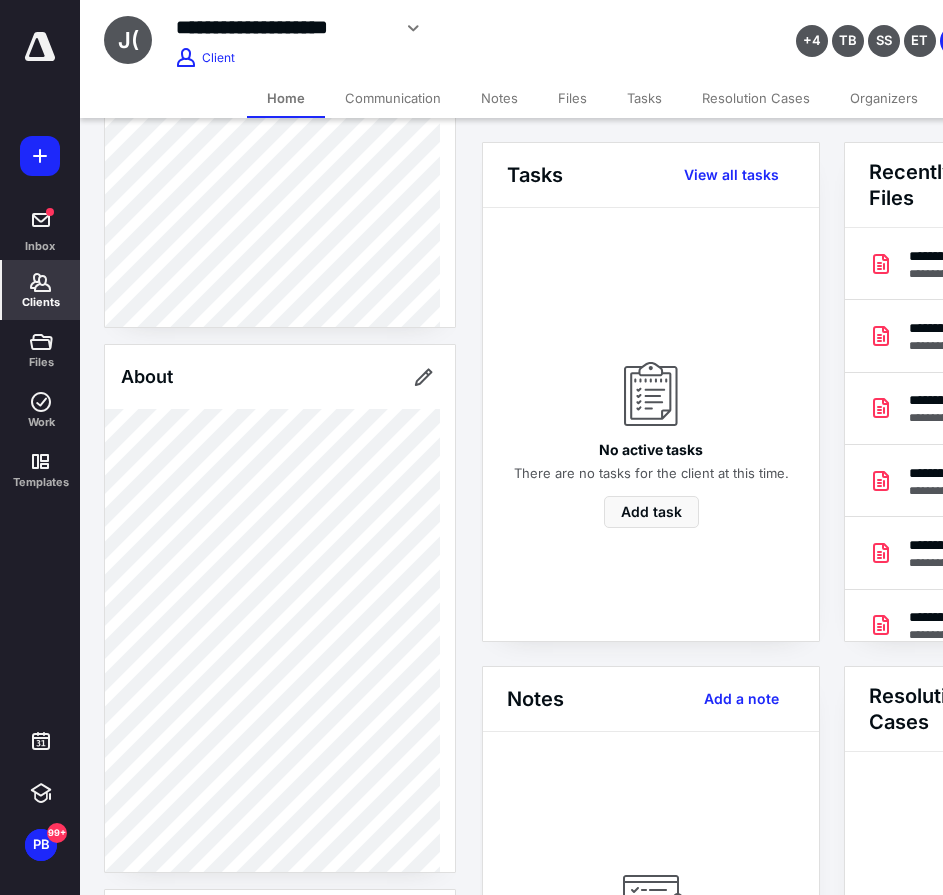 click on "No notes There are no notes for this client. Add note" at bounding box center [651, 948] 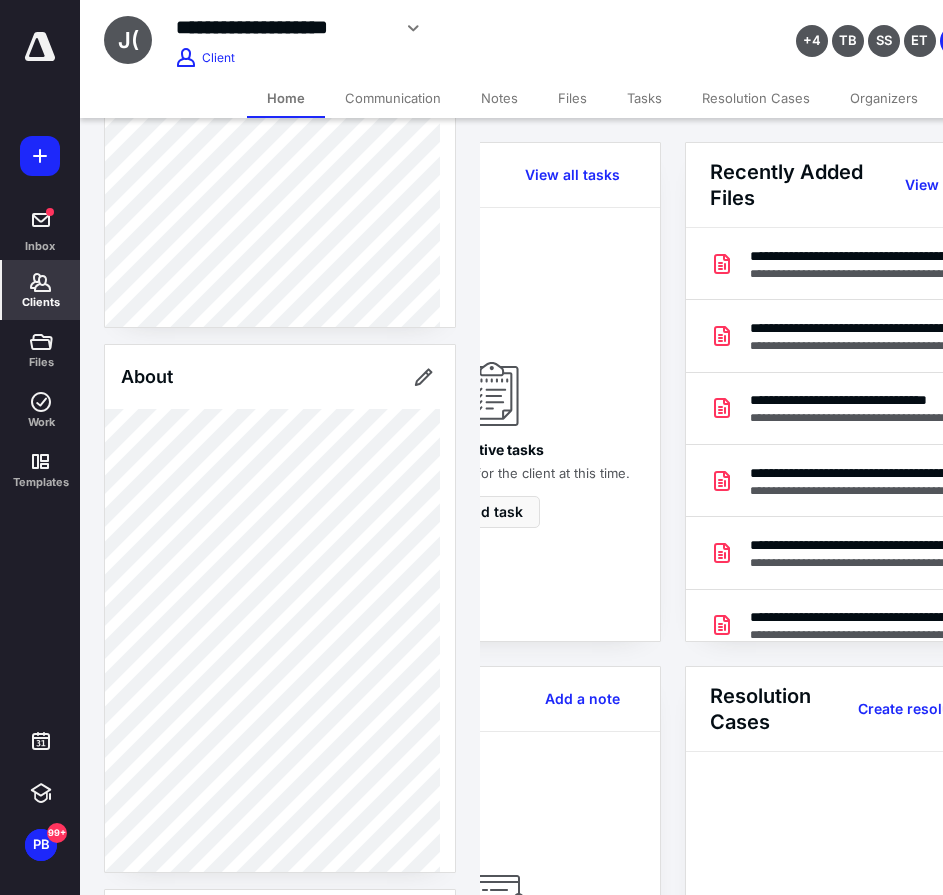 scroll, scrollTop: 0, scrollLeft: 239, axis: horizontal 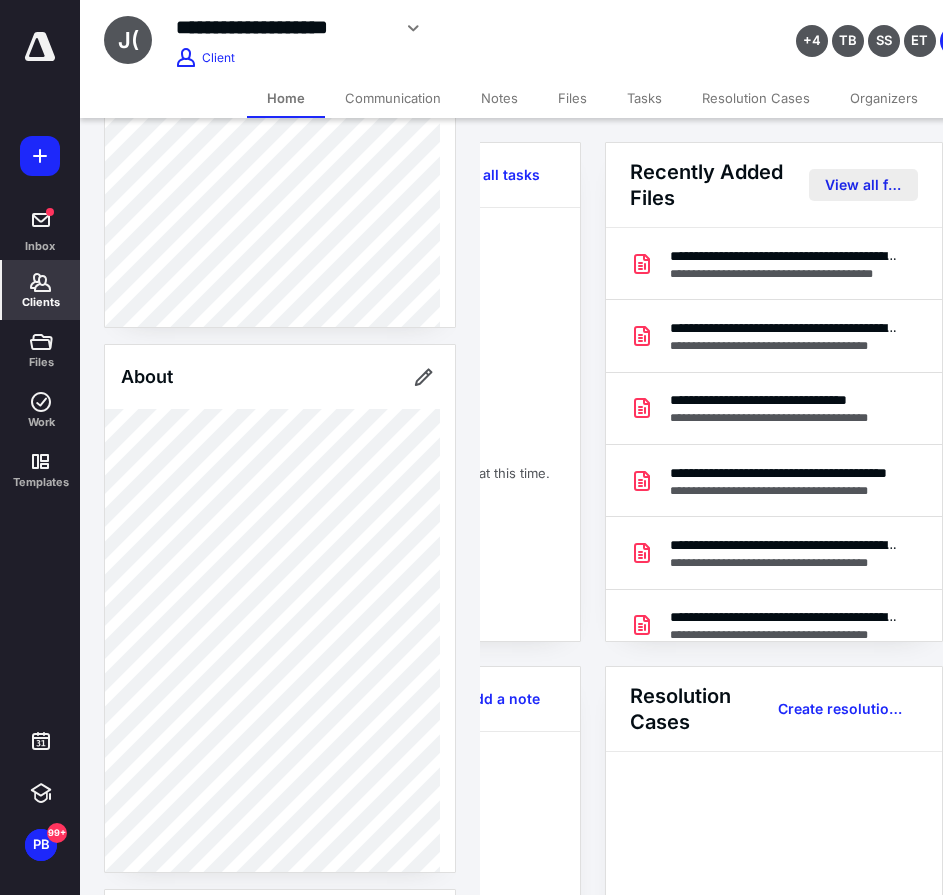 click on "View all files" at bounding box center [863, 185] 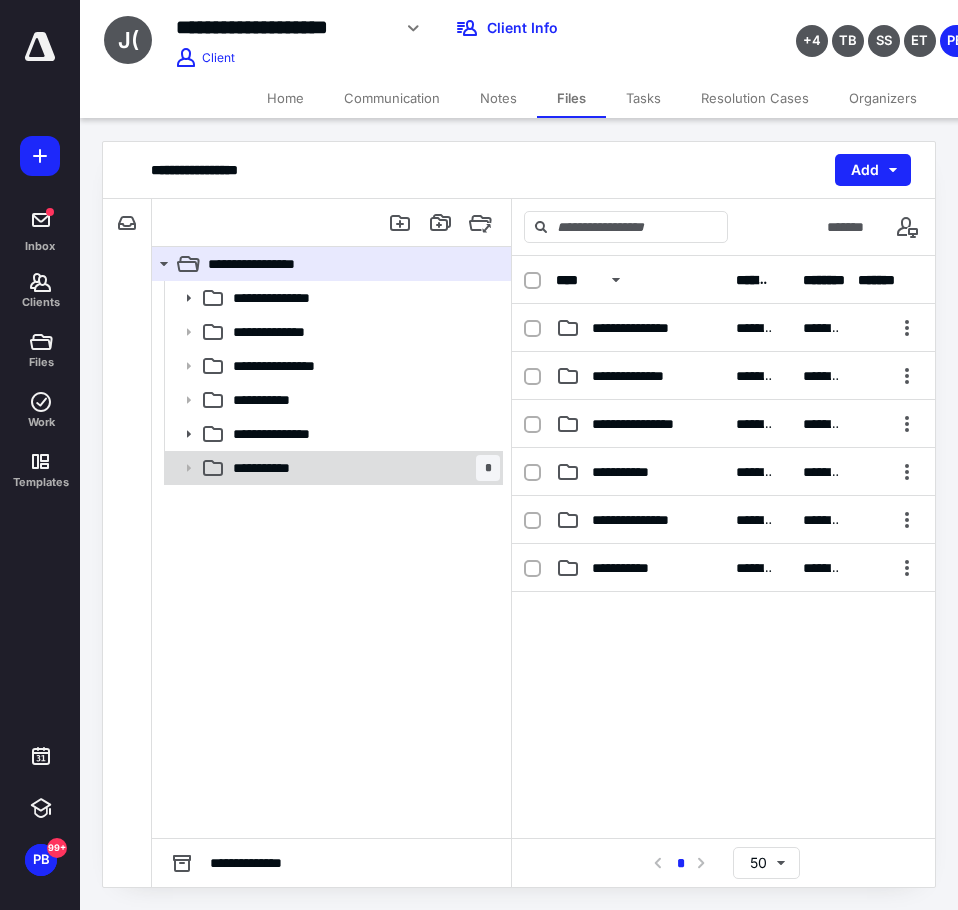 click 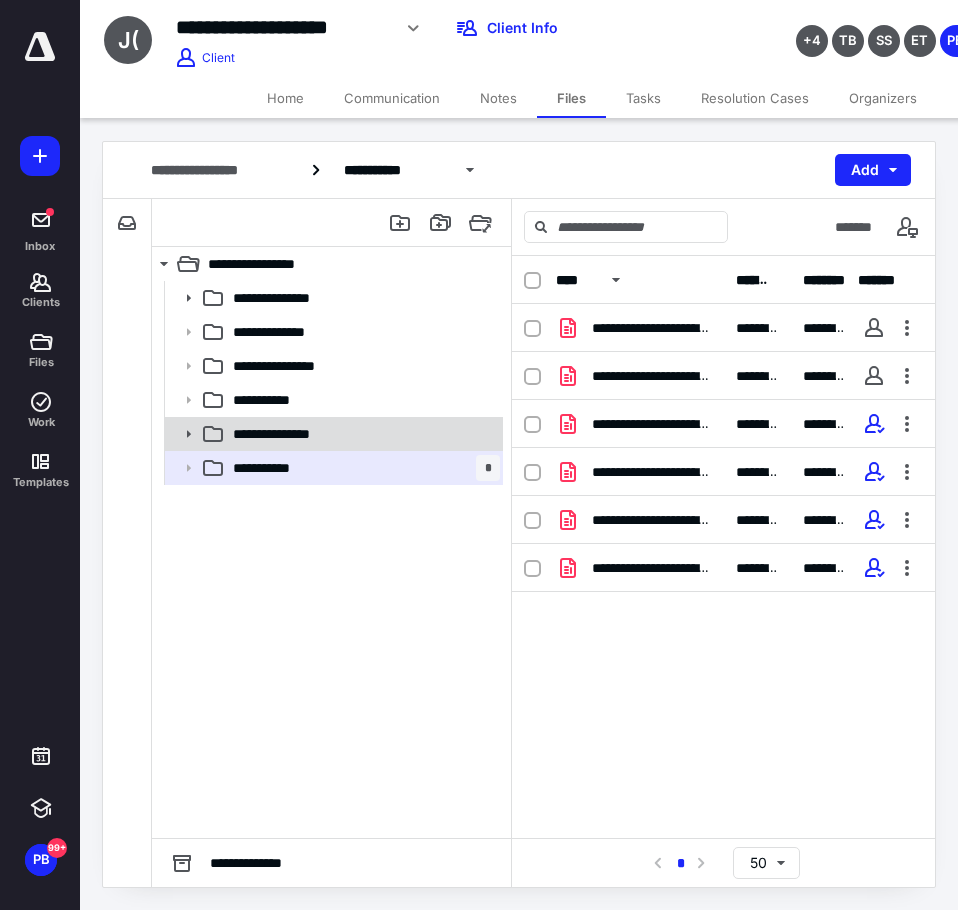 click 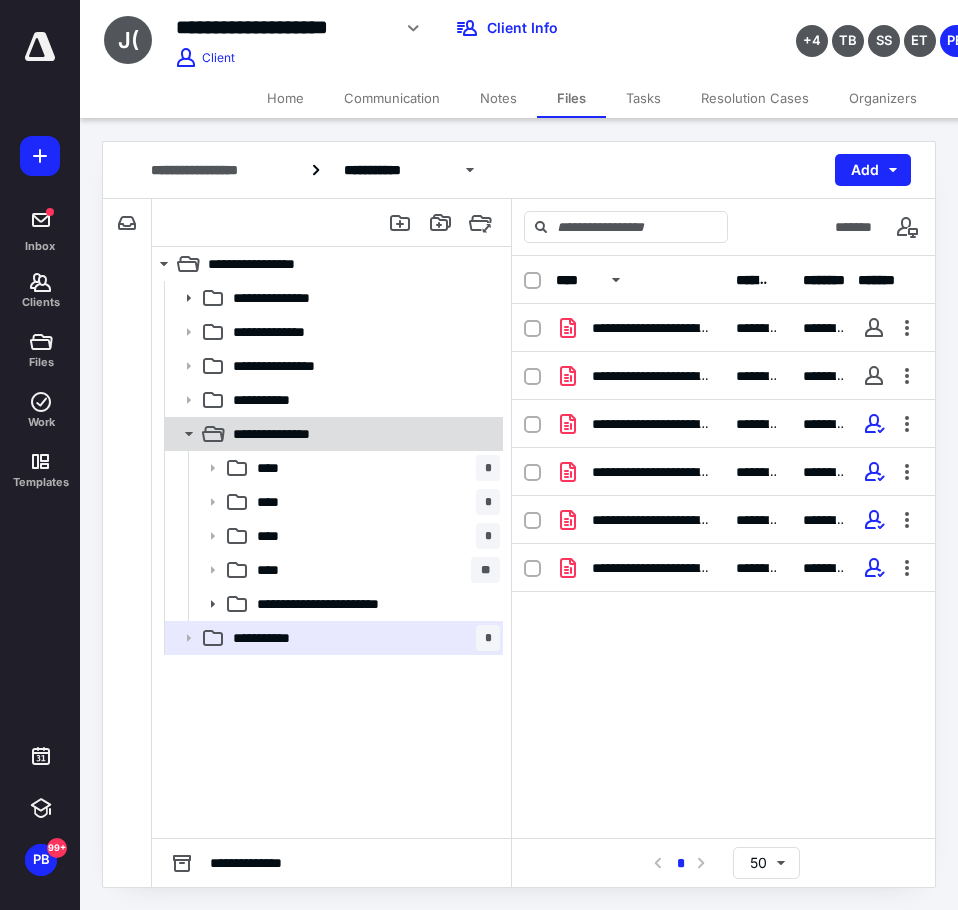 click 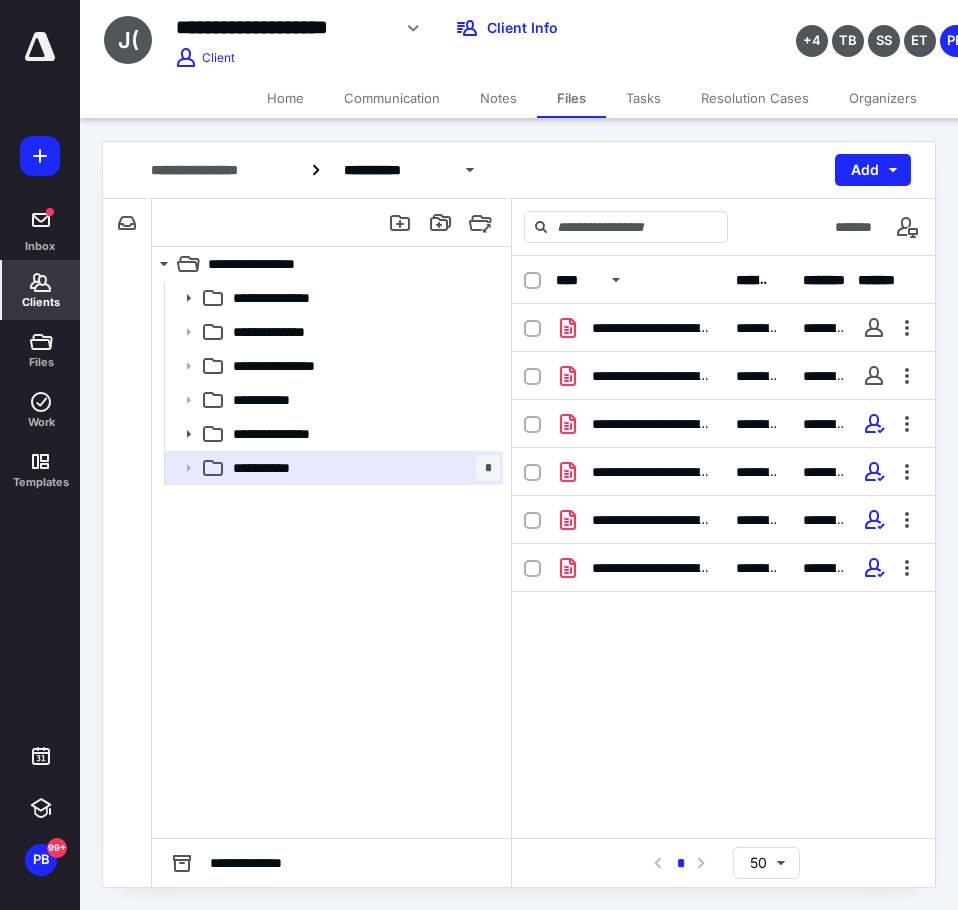 click 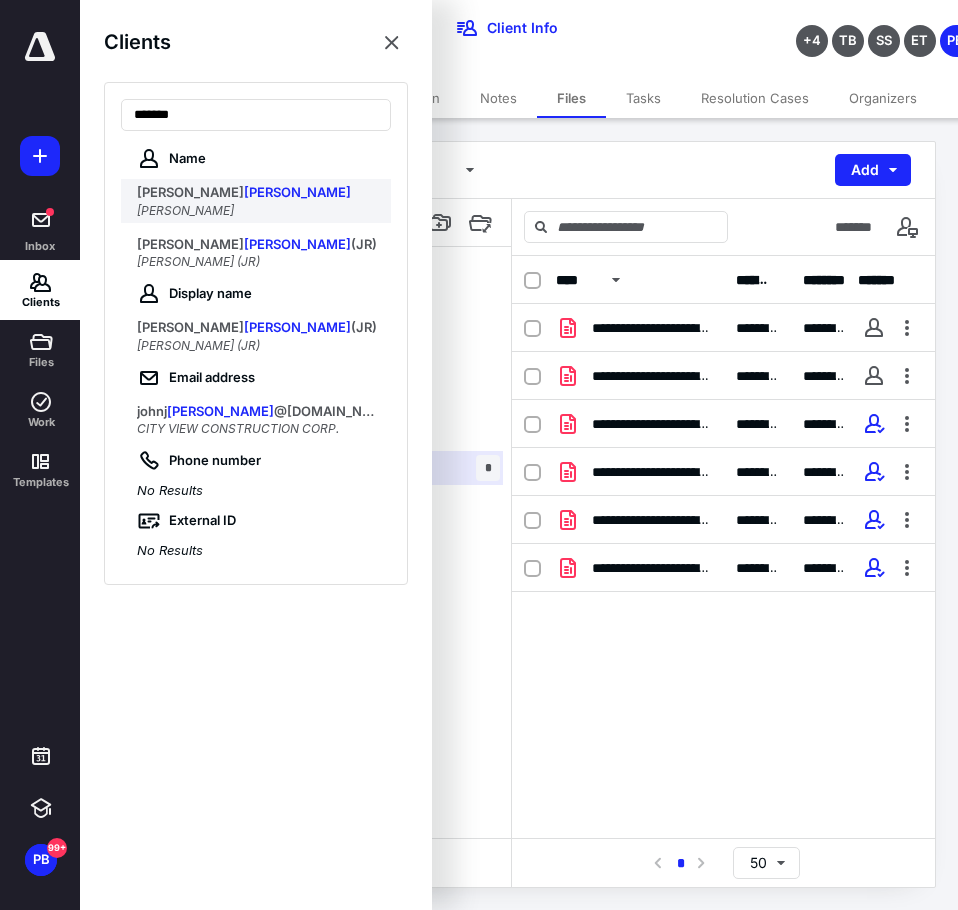 type on "*******" 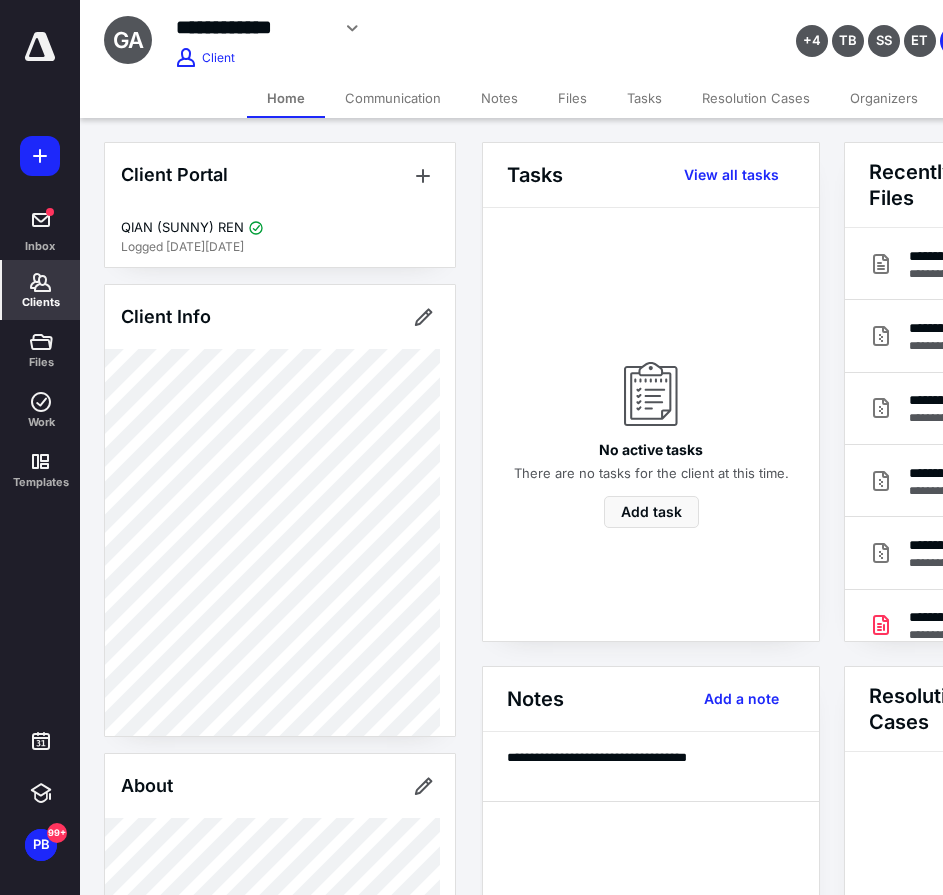 scroll, scrollTop: 0, scrollLeft: 239, axis: horizontal 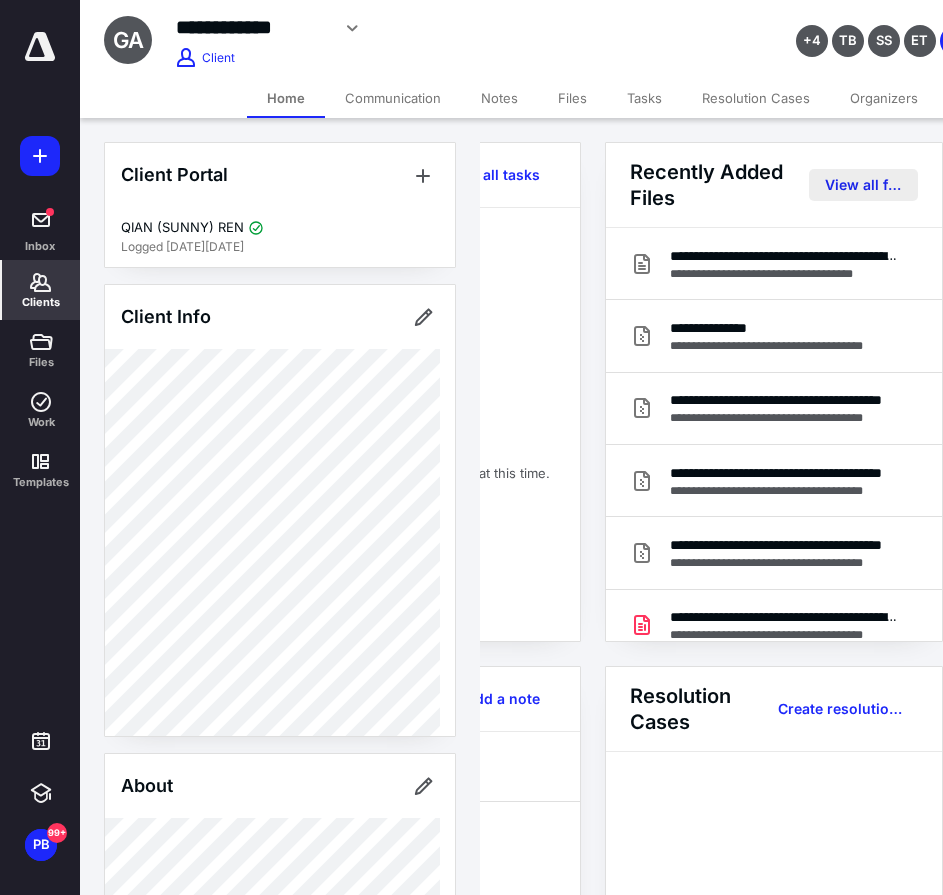 click on "View all files" at bounding box center (863, 185) 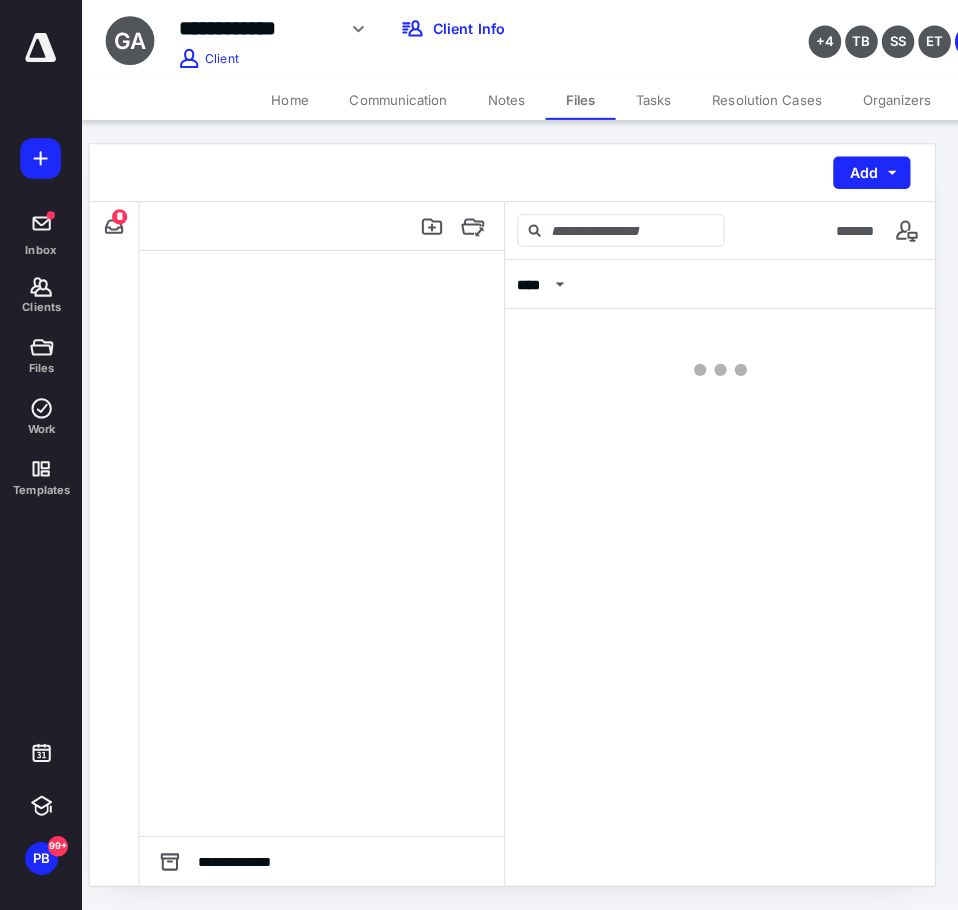 scroll, scrollTop: 0, scrollLeft: 0, axis: both 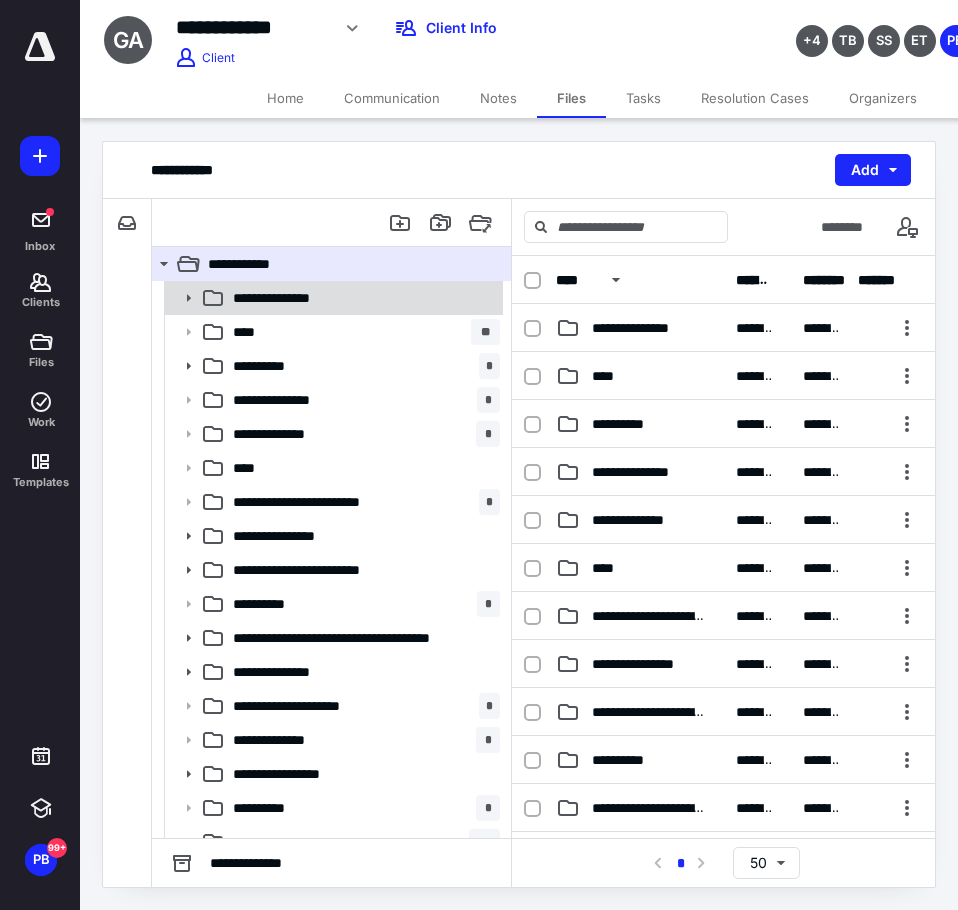 click on "**********" at bounding box center (362, 298) 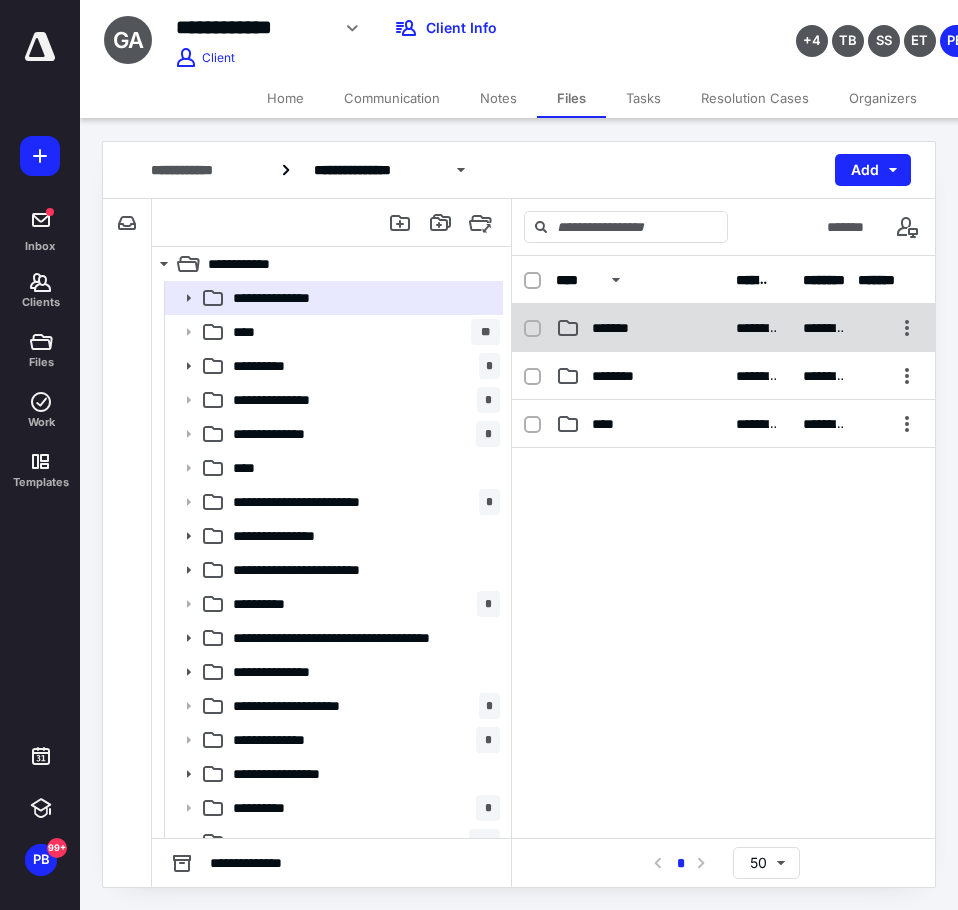 click on "*******" at bounding box center [627, 328] 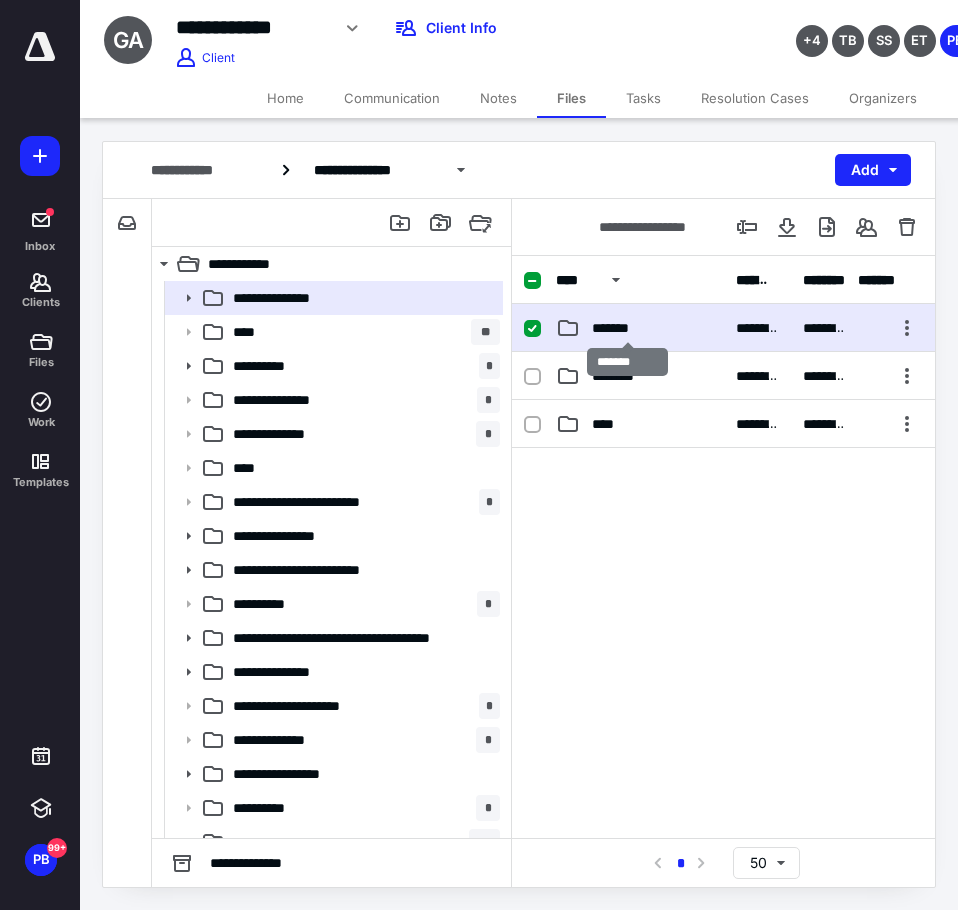 click on "*******" at bounding box center (627, 328) 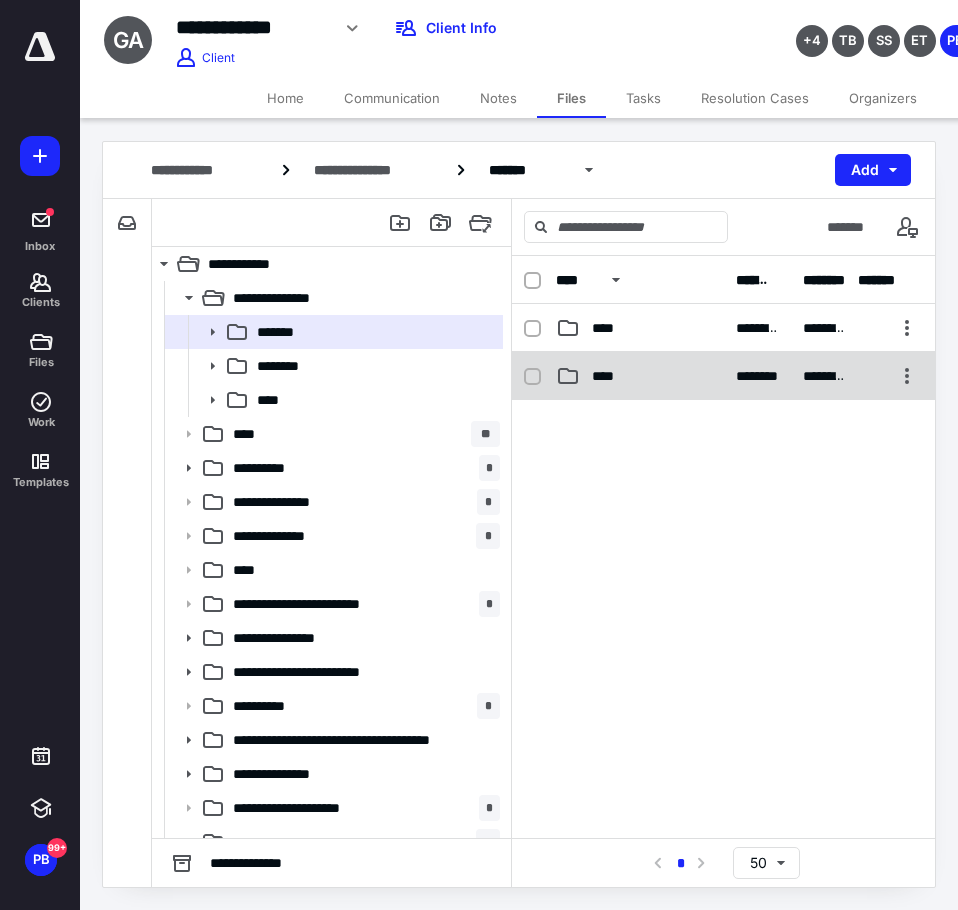 click on "****" at bounding box center [609, 376] 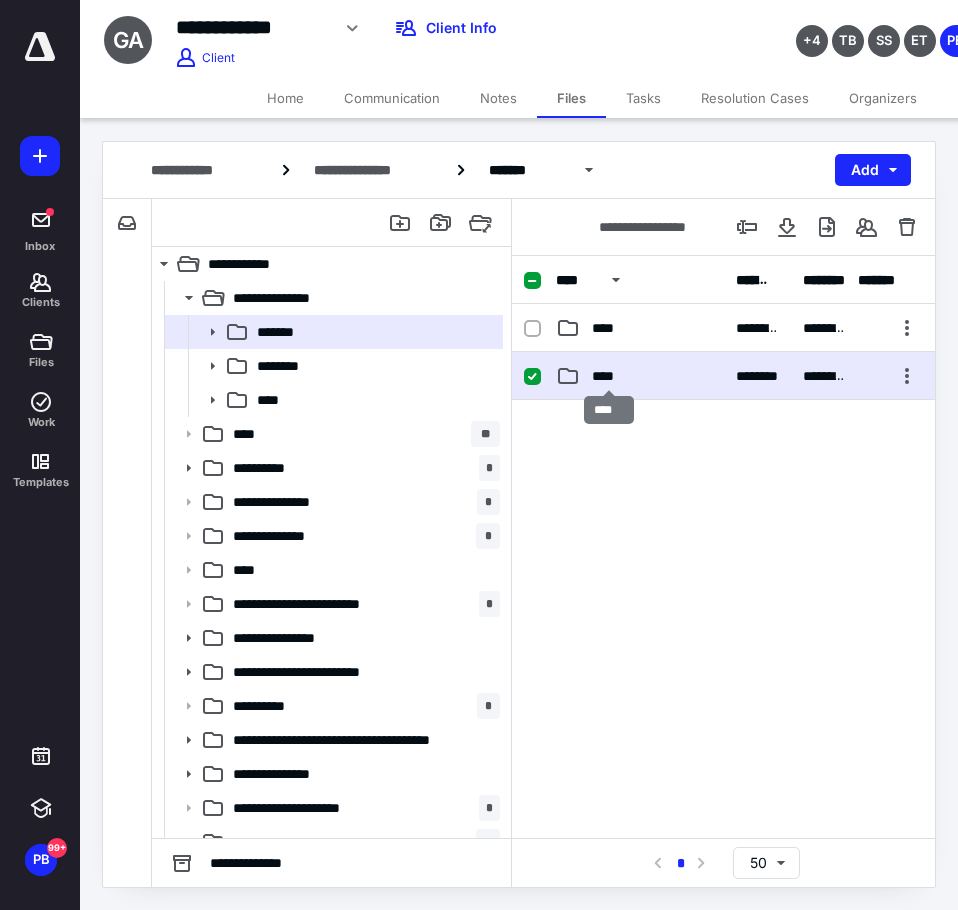 click on "****" at bounding box center (609, 376) 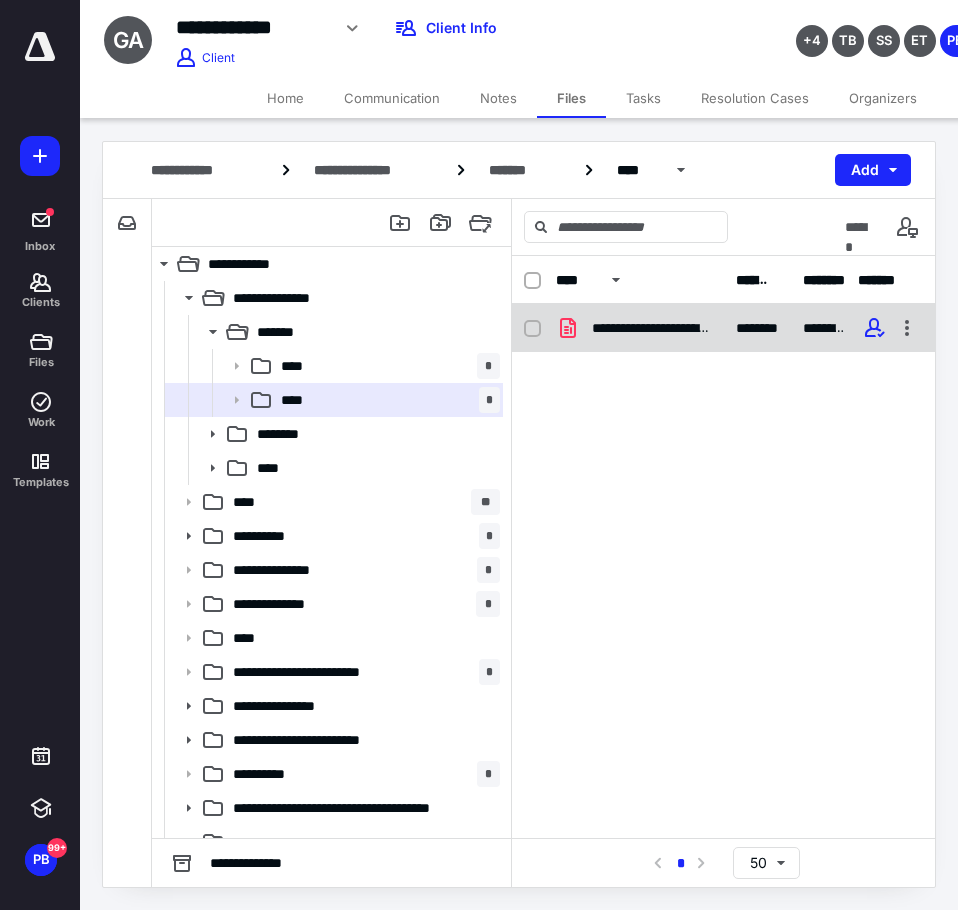 click on "**********" at bounding box center [640, 328] 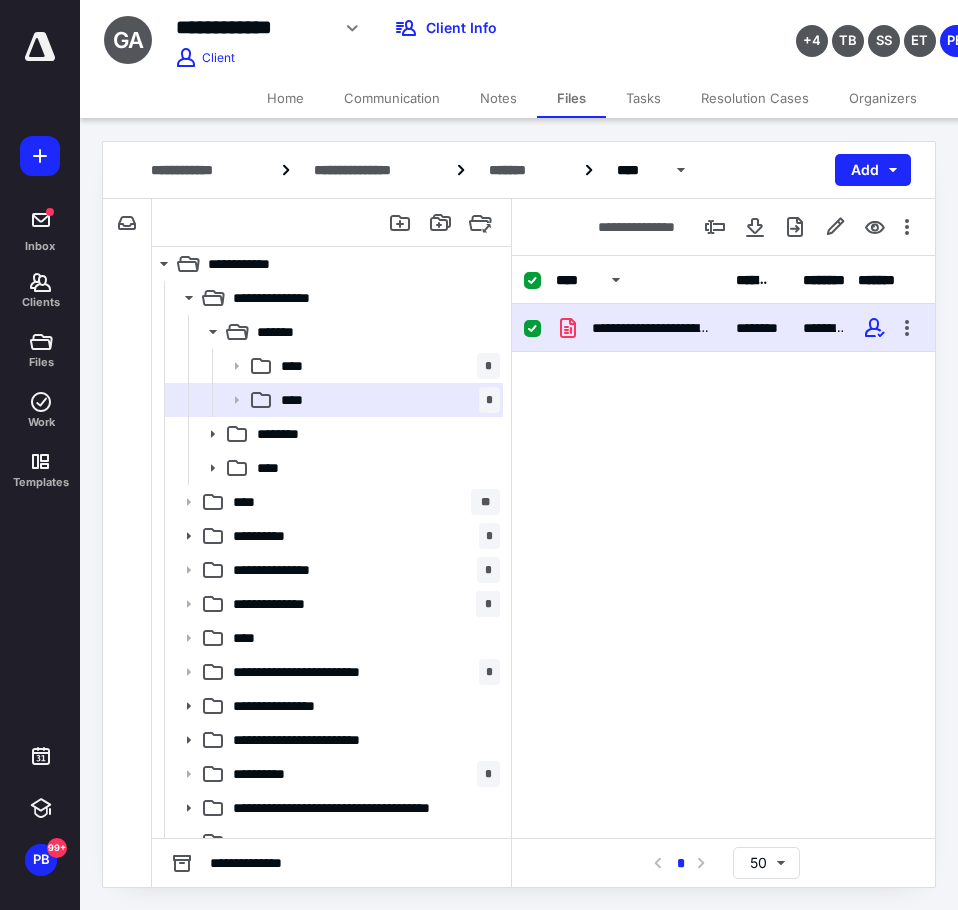 click on "**********" at bounding box center (640, 328) 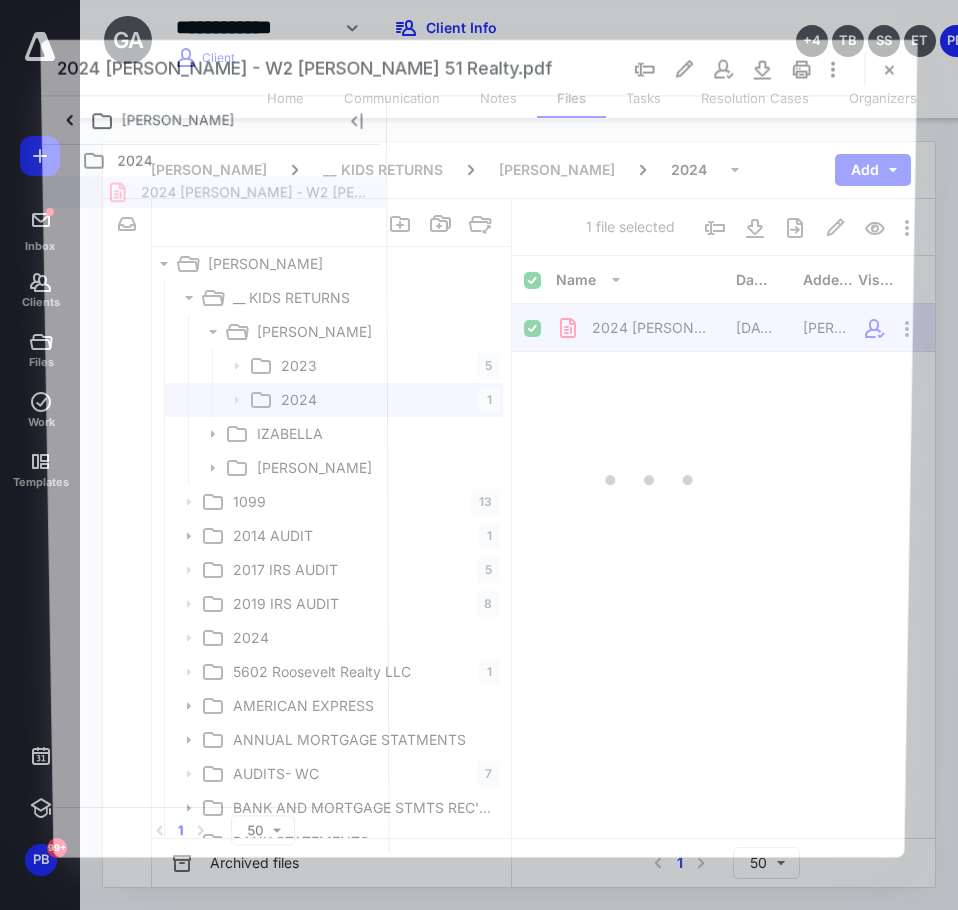 scroll, scrollTop: 0, scrollLeft: 0, axis: both 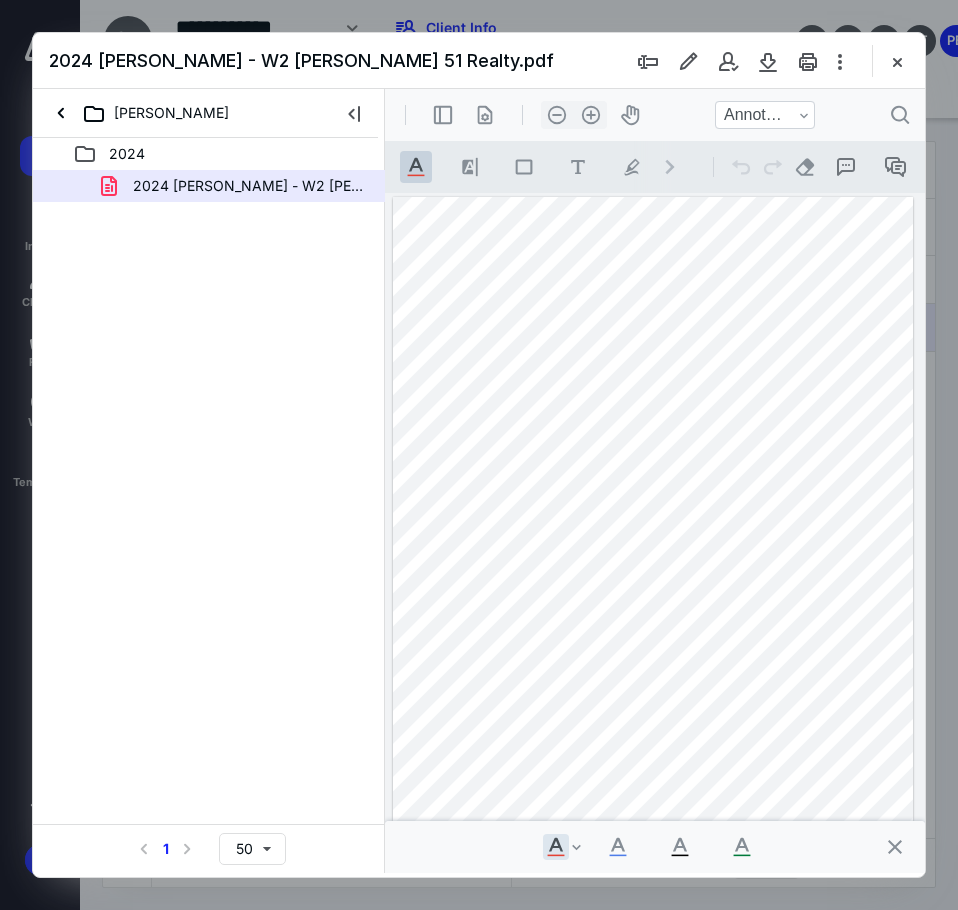 click at bounding box center (653, 533) 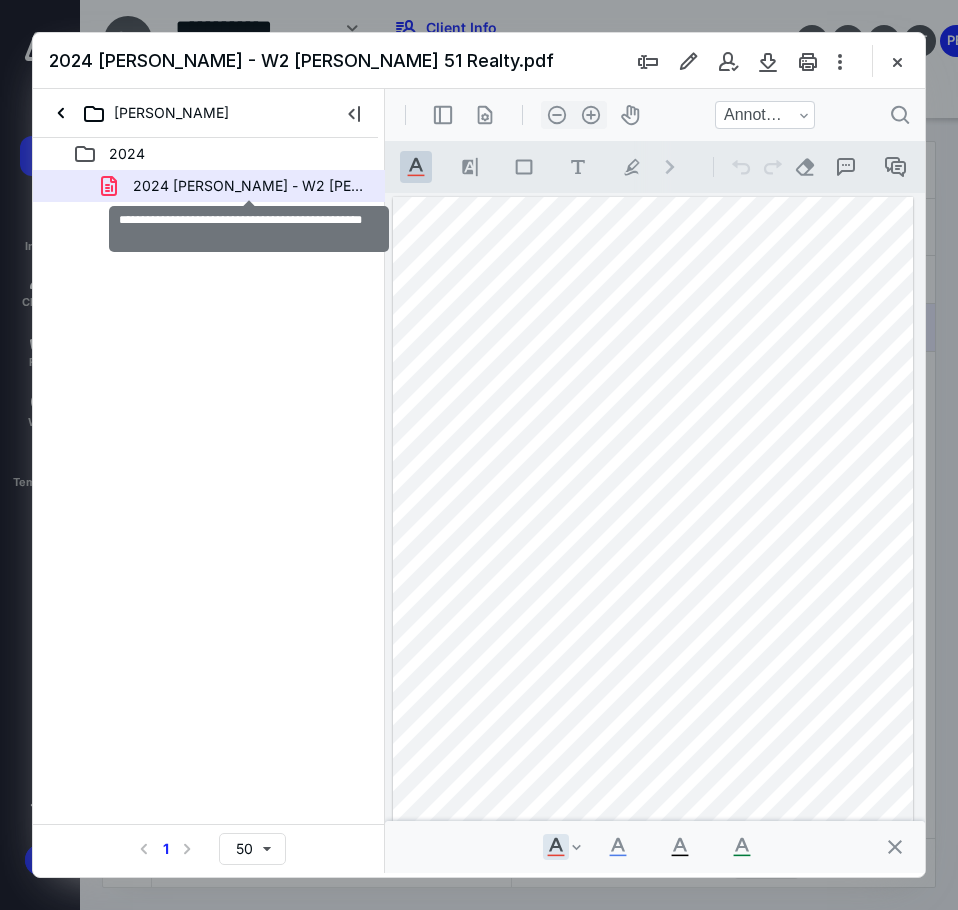 click on "2024 [PERSON_NAME] - W2 [PERSON_NAME] 51 Realty.pdf" at bounding box center [249, 186] 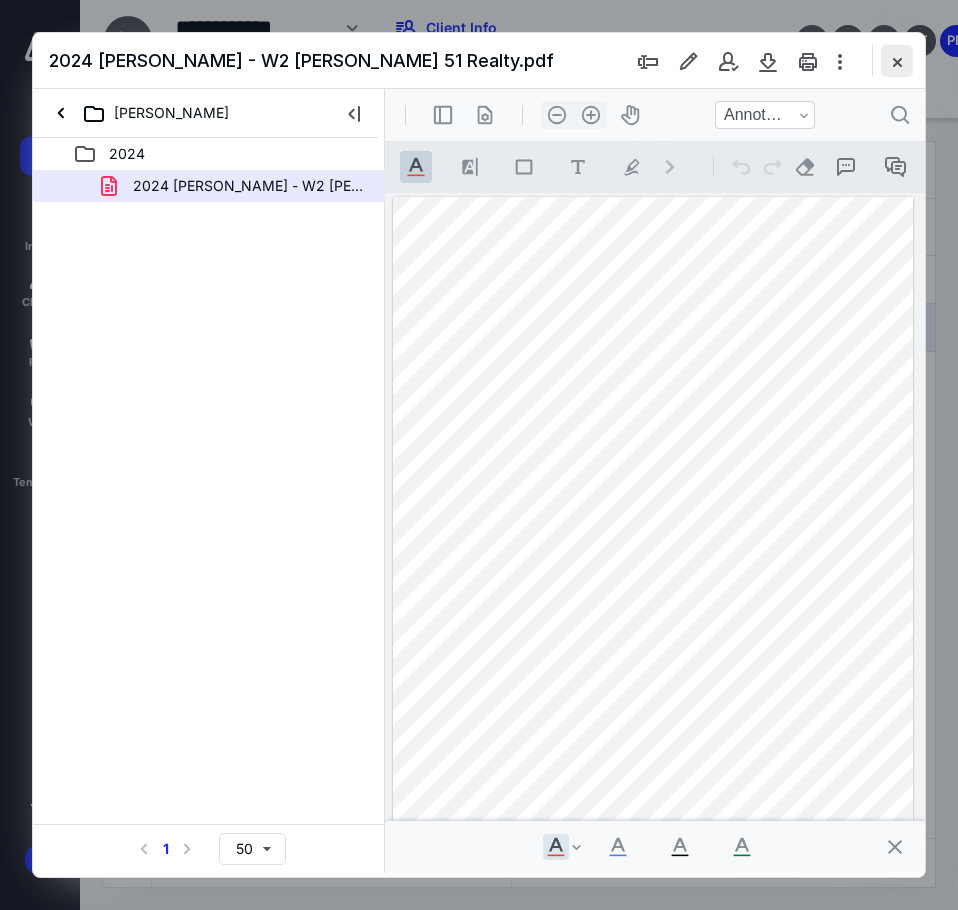 click at bounding box center (897, 61) 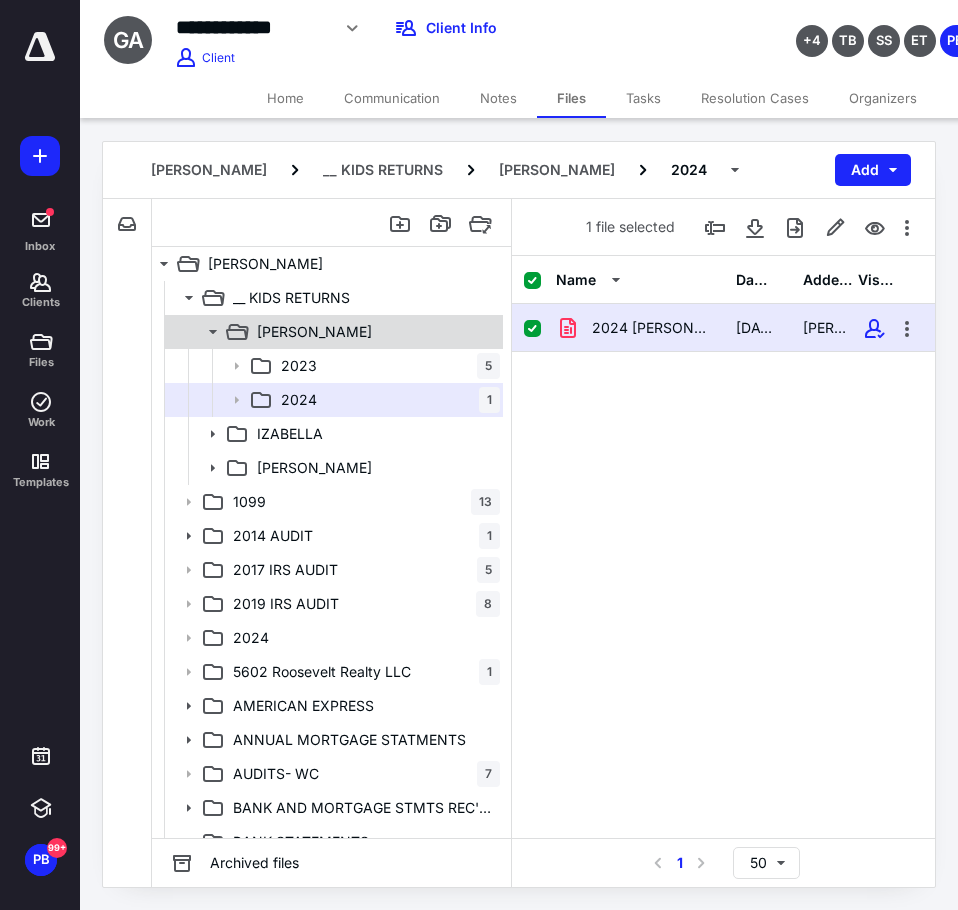 click at bounding box center [176, 332] 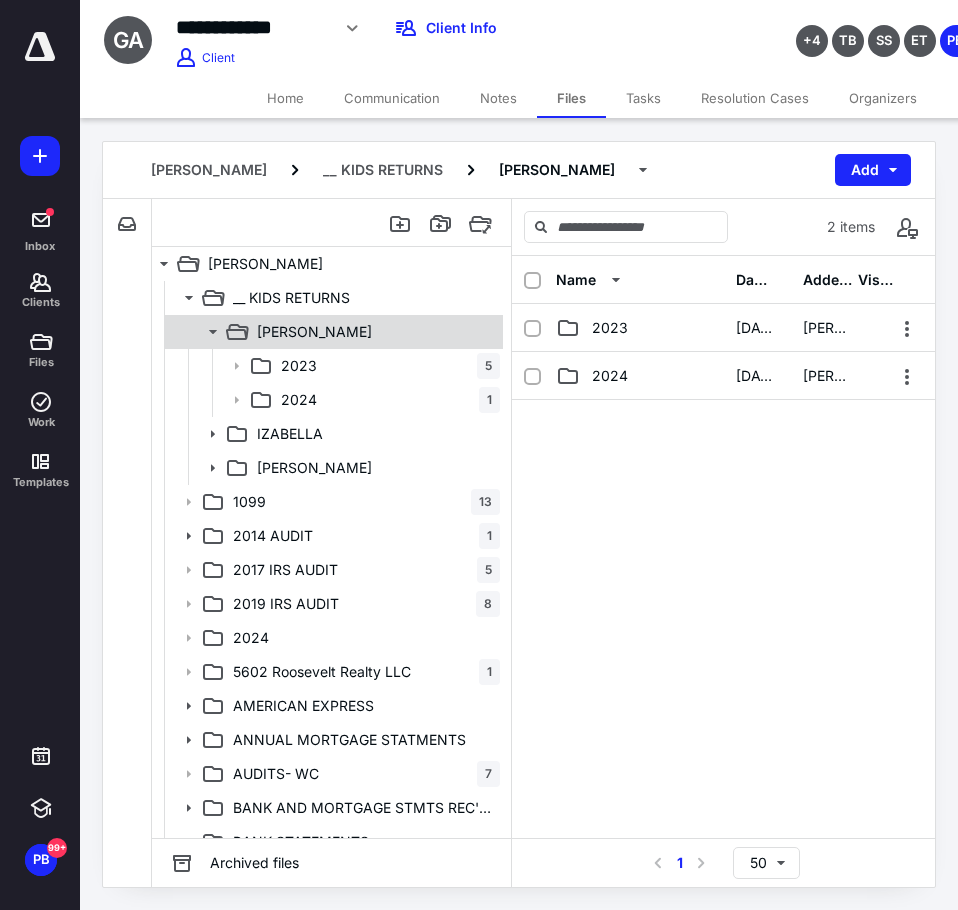 click 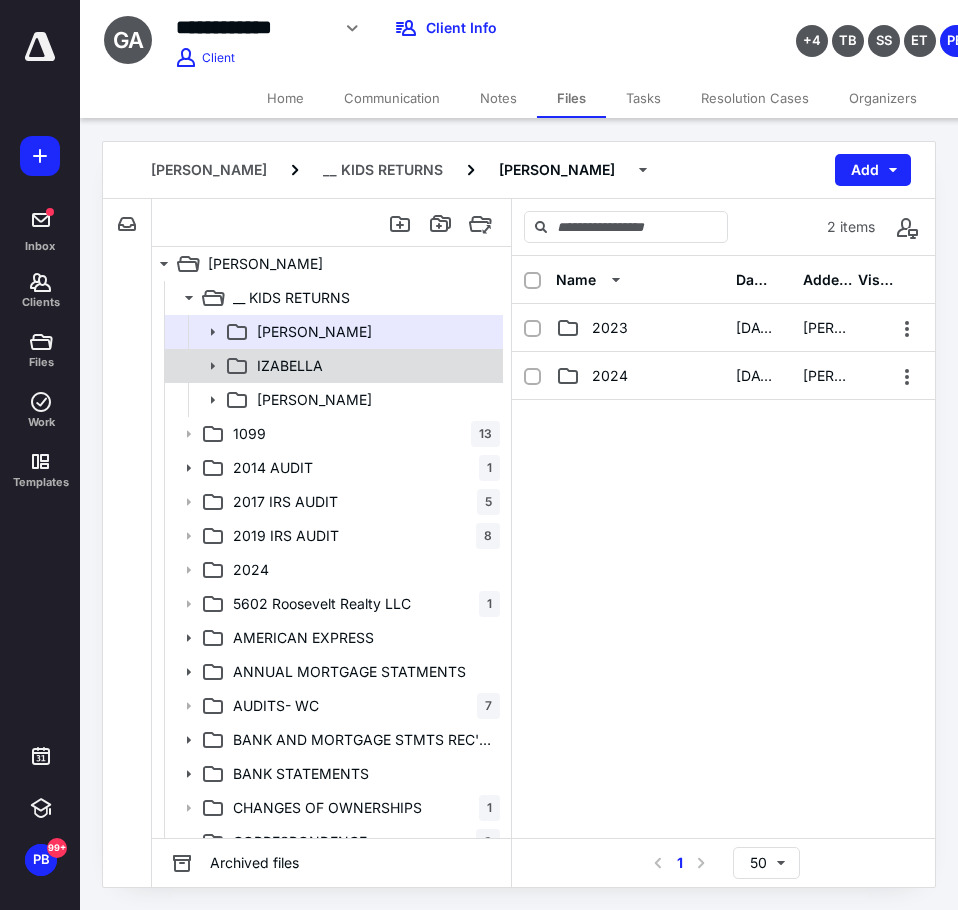 click 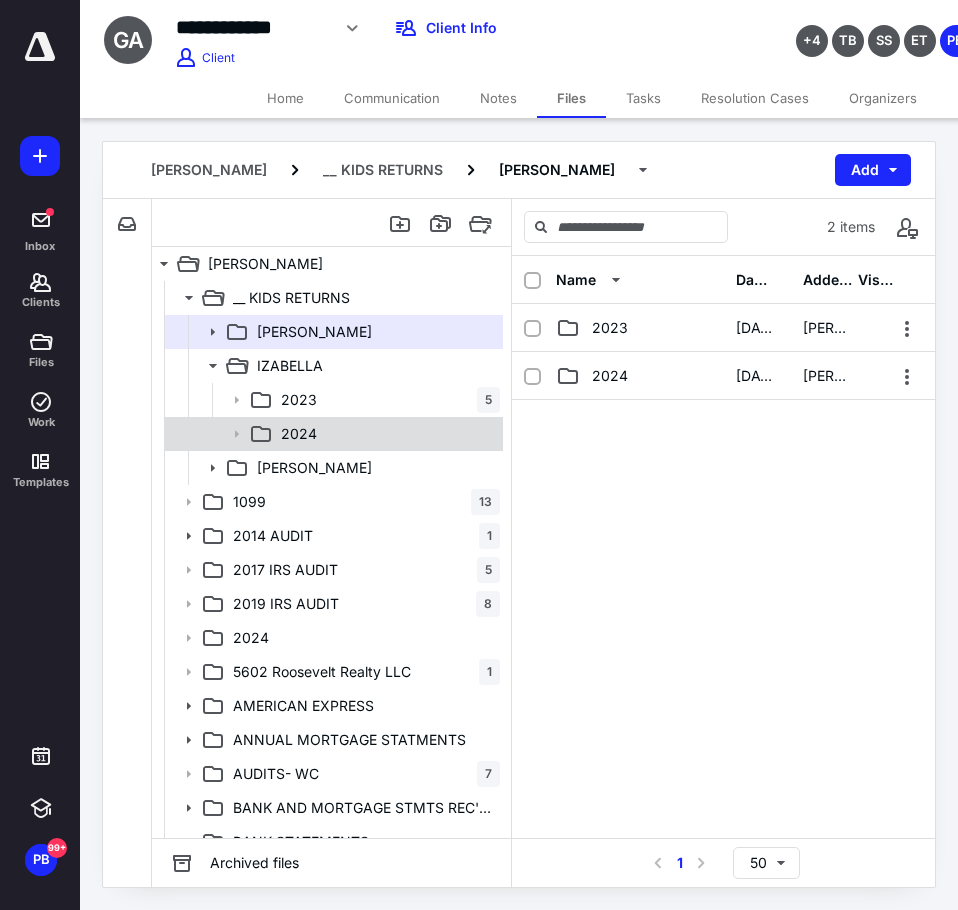 click on "2024" at bounding box center (386, 434) 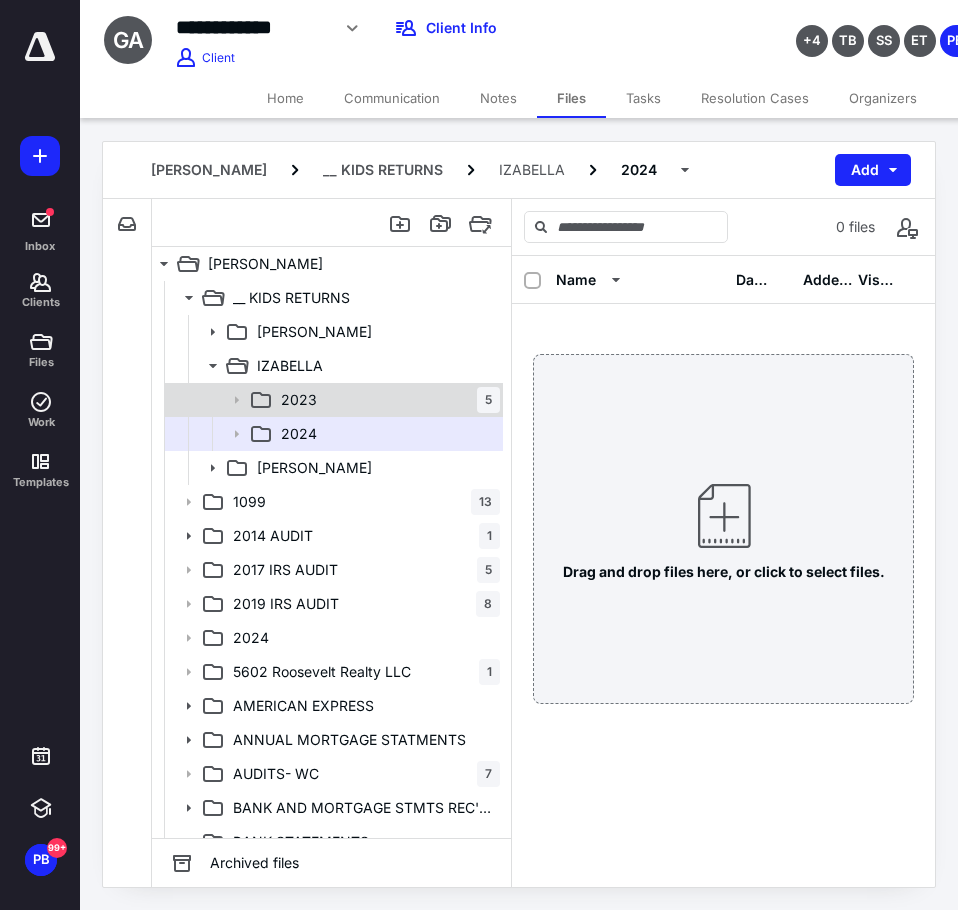 click on "2023 5" at bounding box center [386, 400] 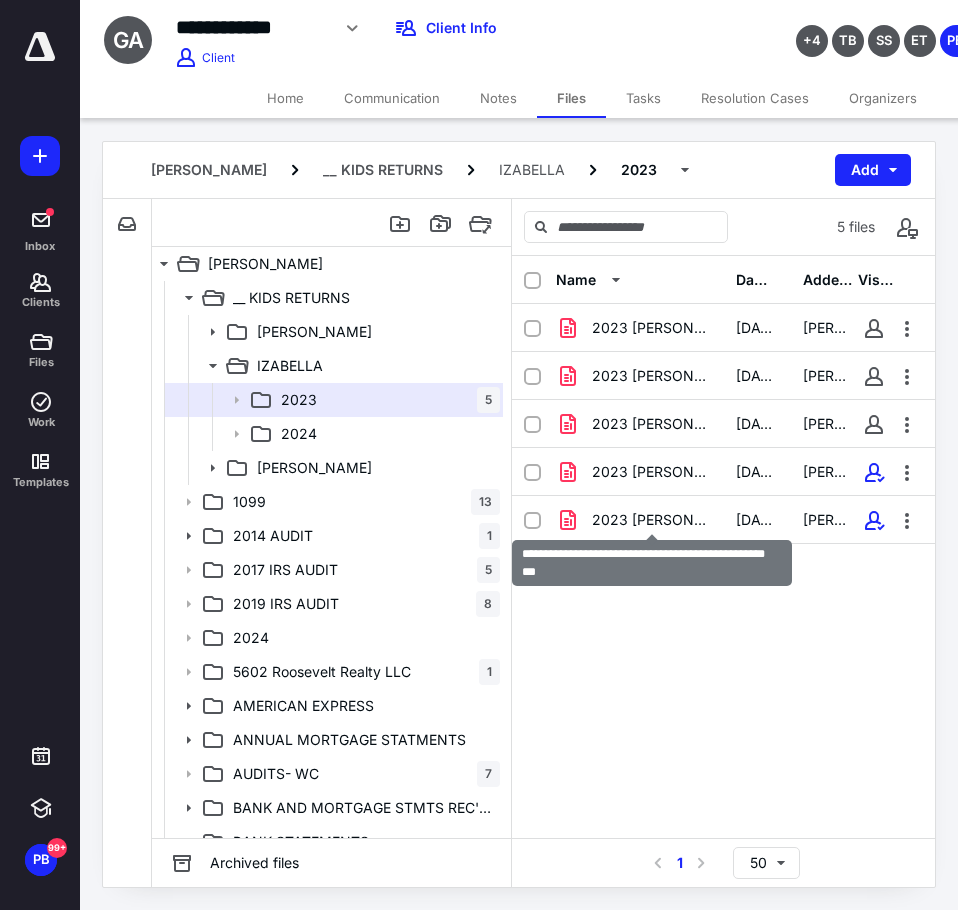 click on "2023 [PERSON_NAME] - TAX RETURN [DATE].pdf" at bounding box center [652, 520] 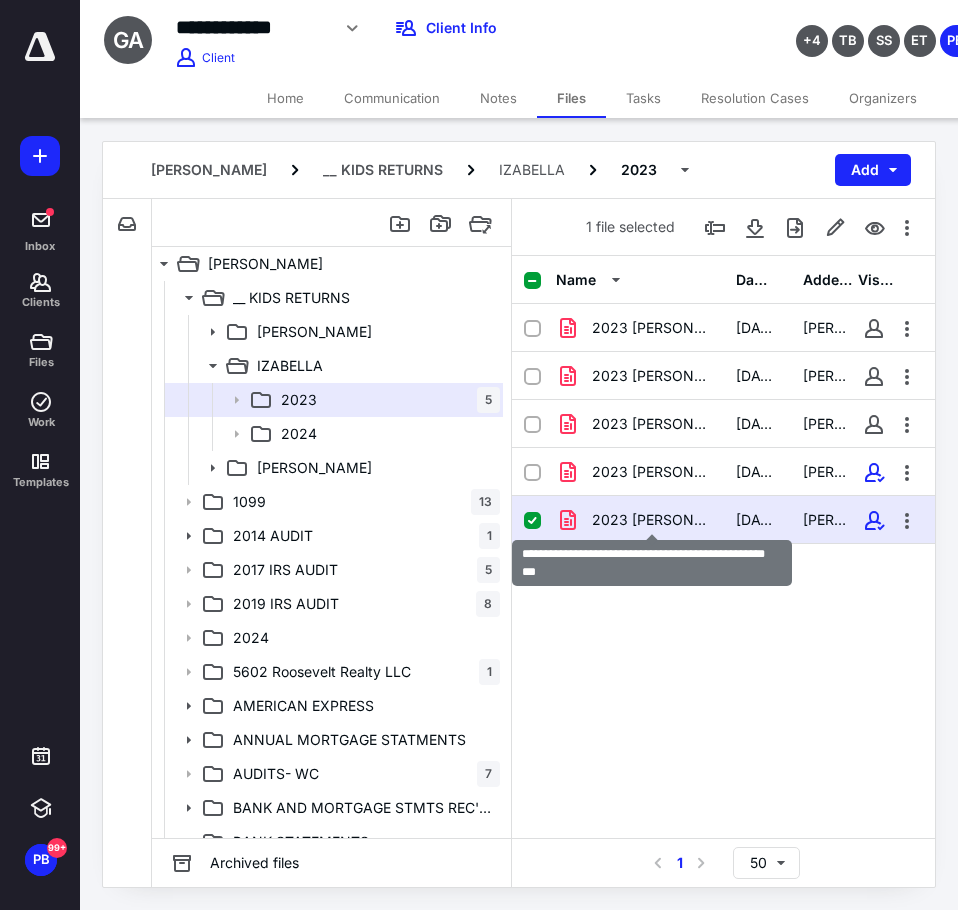 click on "2023 [PERSON_NAME] - TAX RETURN [DATE].pdf" at bounding box center (652, 520) 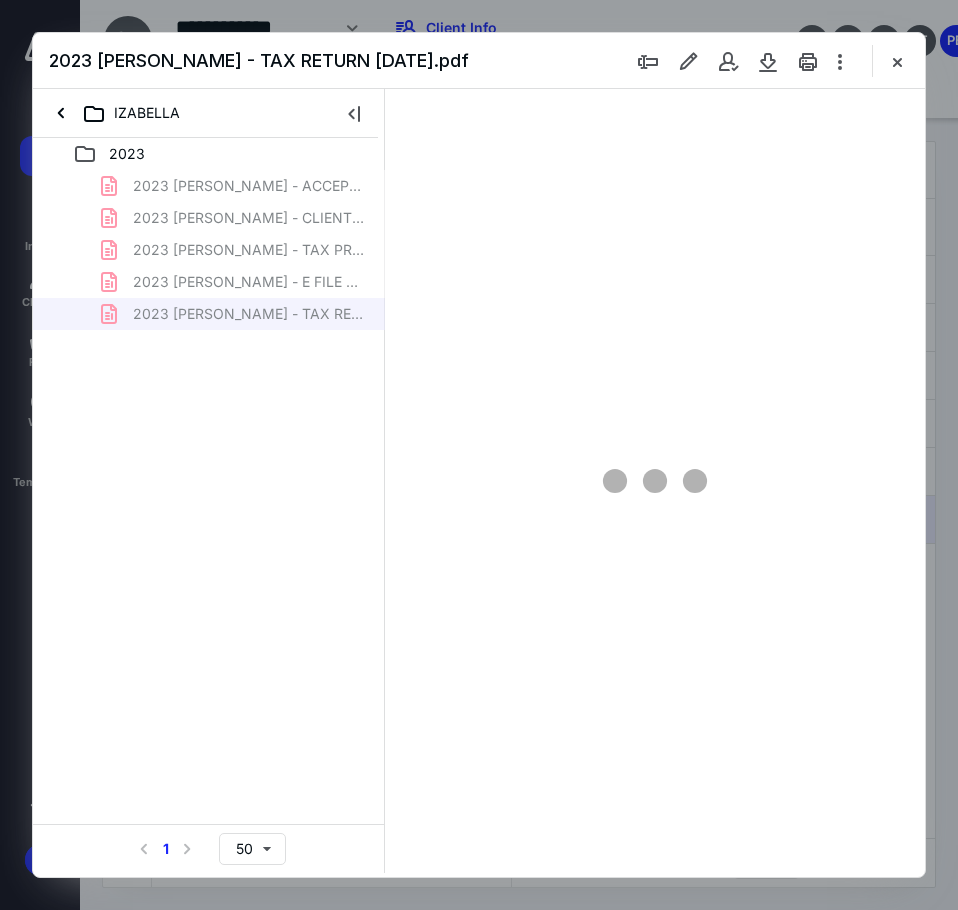 scroll, scrollTop: 0, scrollLeft: 0, axis: both 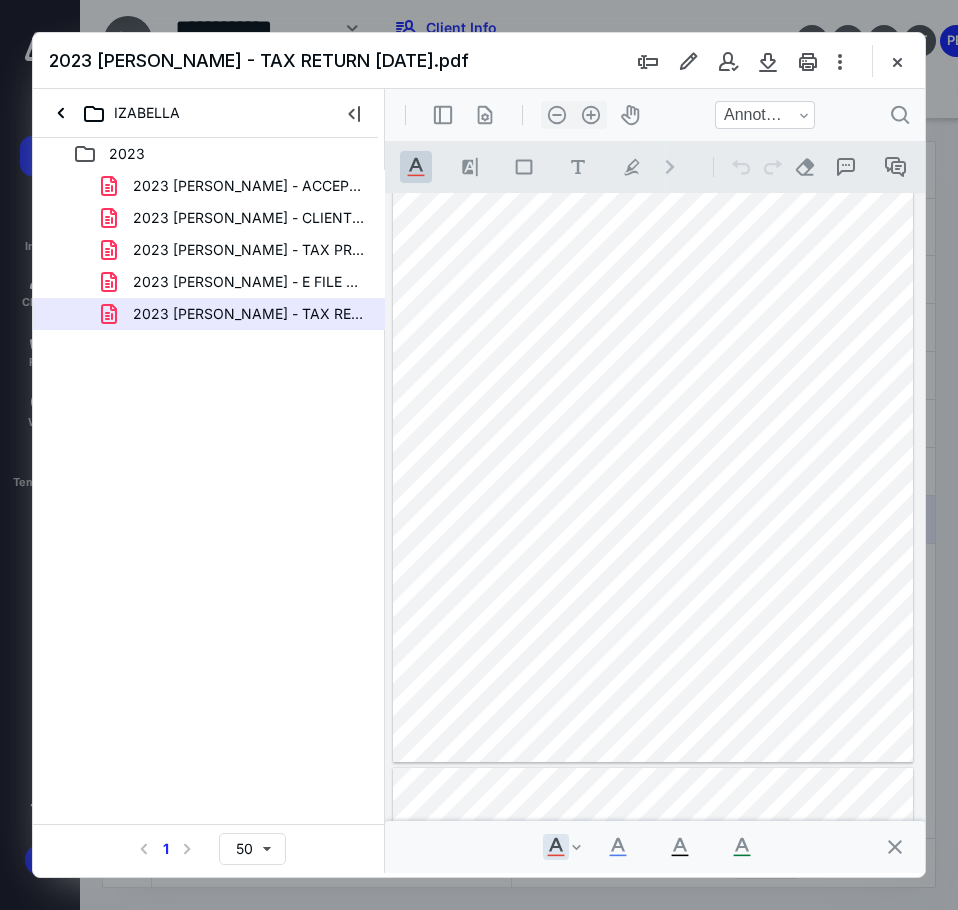 click at bounding box center [653, 425] 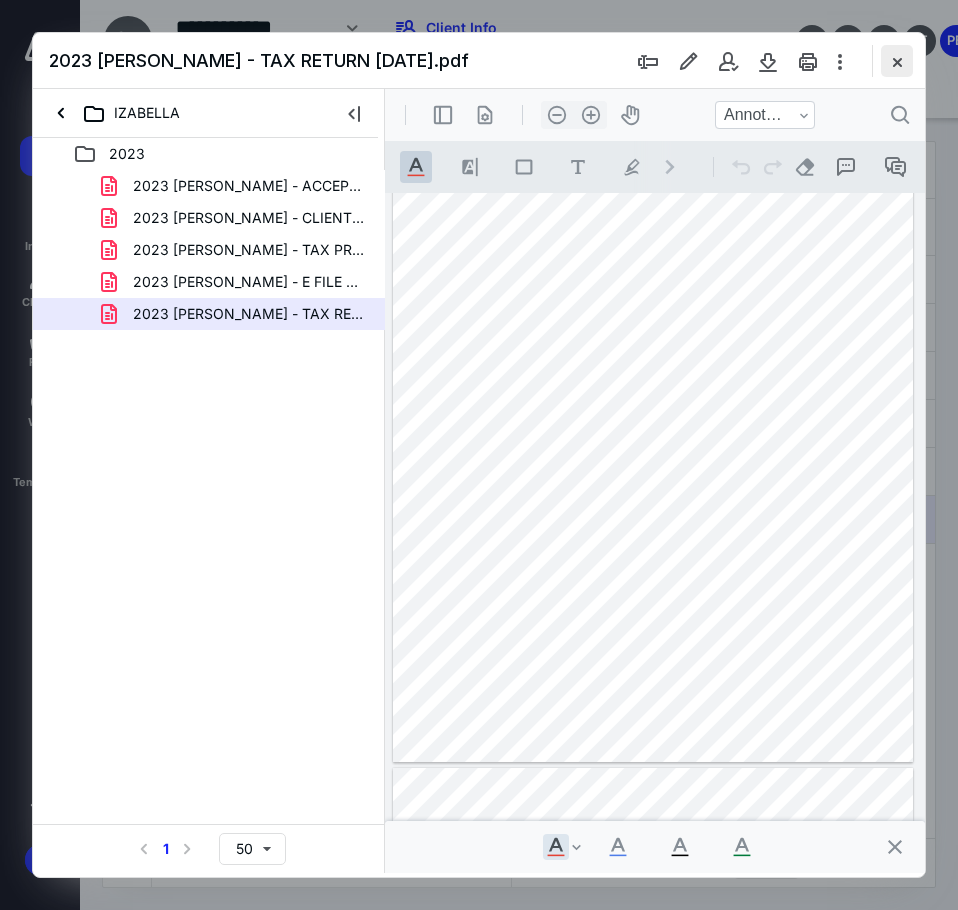 click at bounding box center [897, 61] 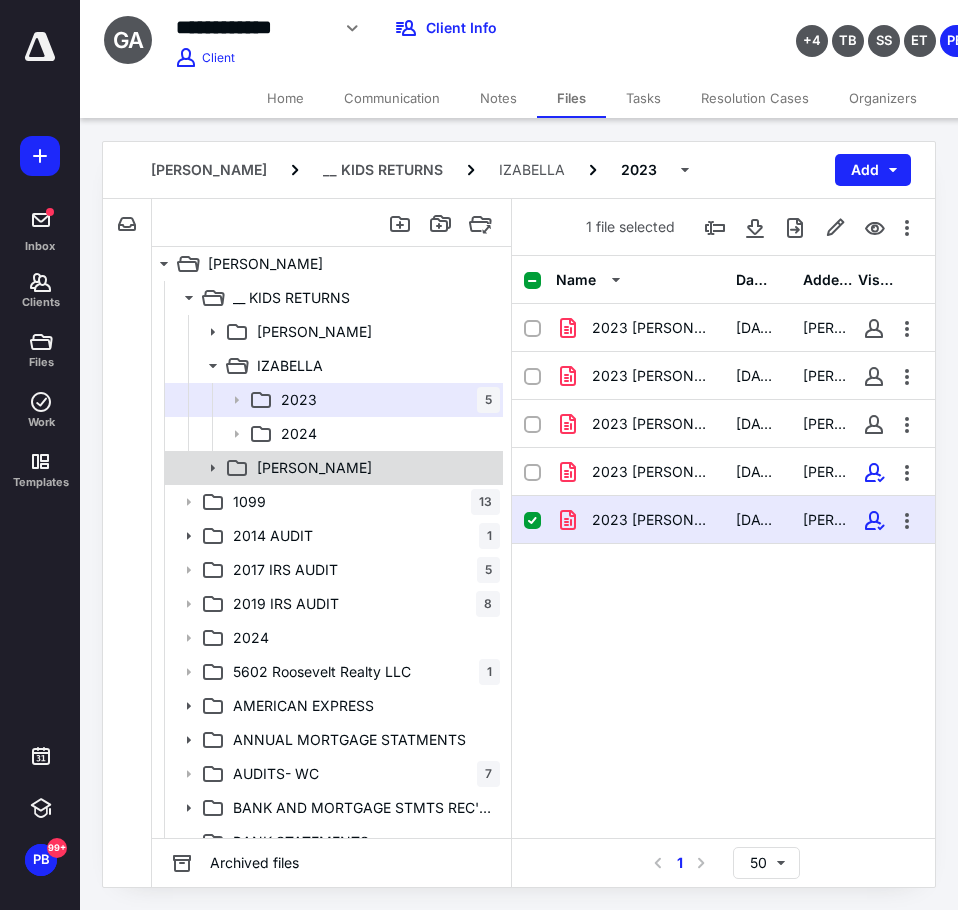 click 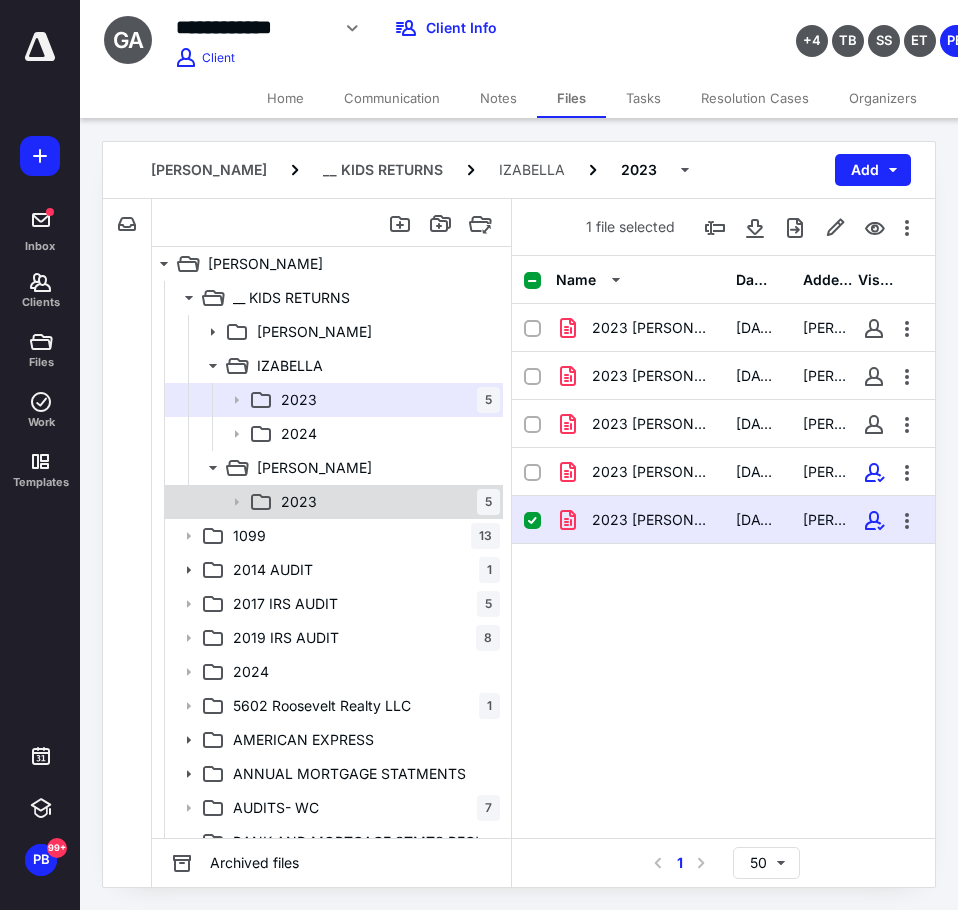 click on "2023" at bounding box center (299, 502) 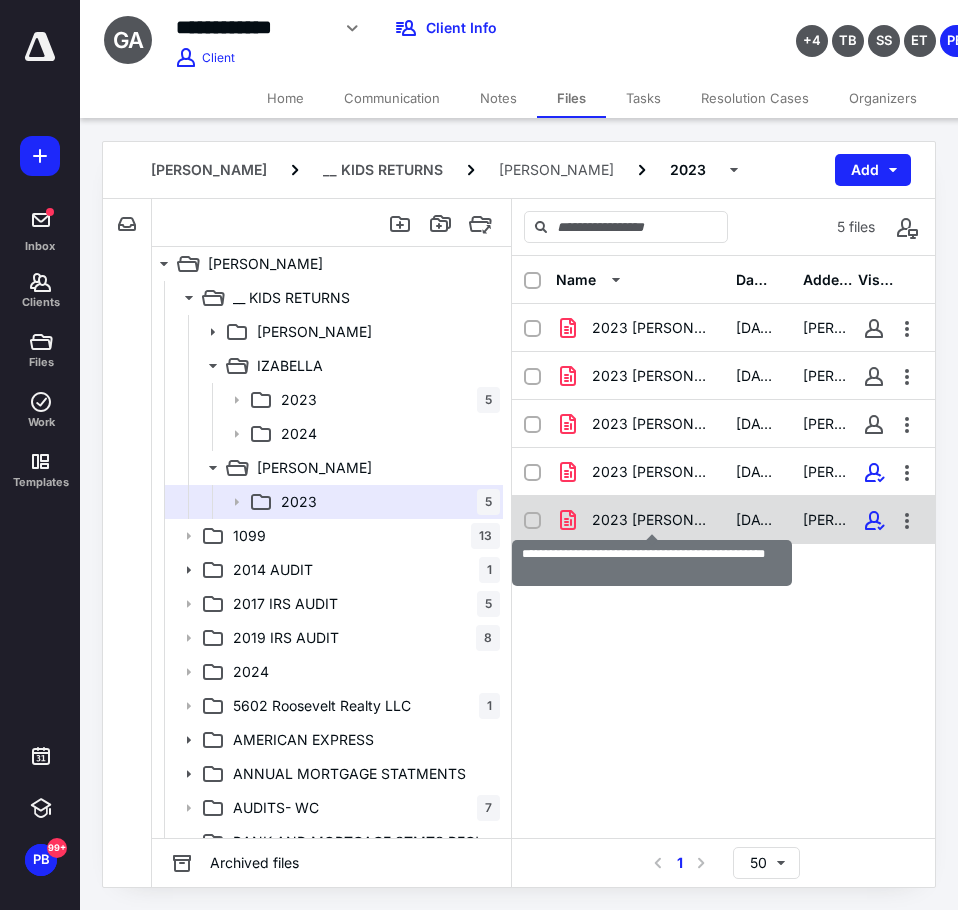 click on "2023 [PERSON_NAME] - TAX RETURN [DATE].pdf" at bounding box center (652, 520) 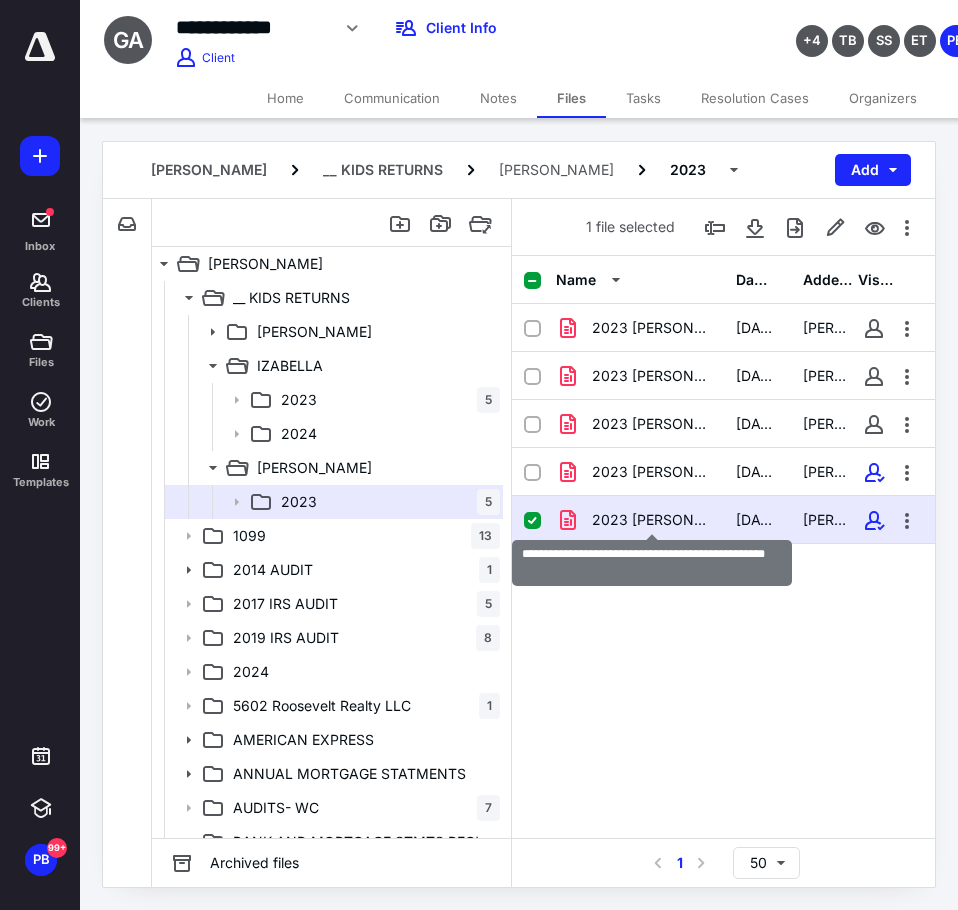 click on "2023 [PERSON_NAME] - TAX RETURN [DATE].pdf" at bounding box center [652, 520] 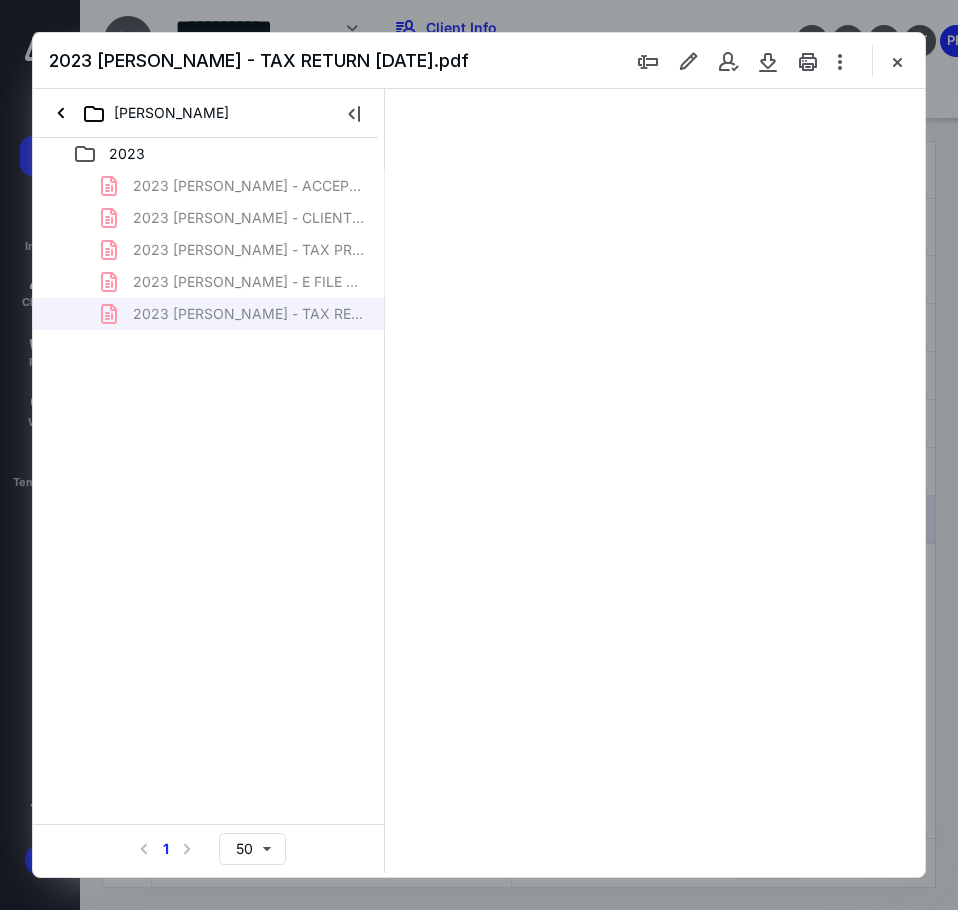scroll, scrollTop: 0, scrollLeft: 0, axis: both 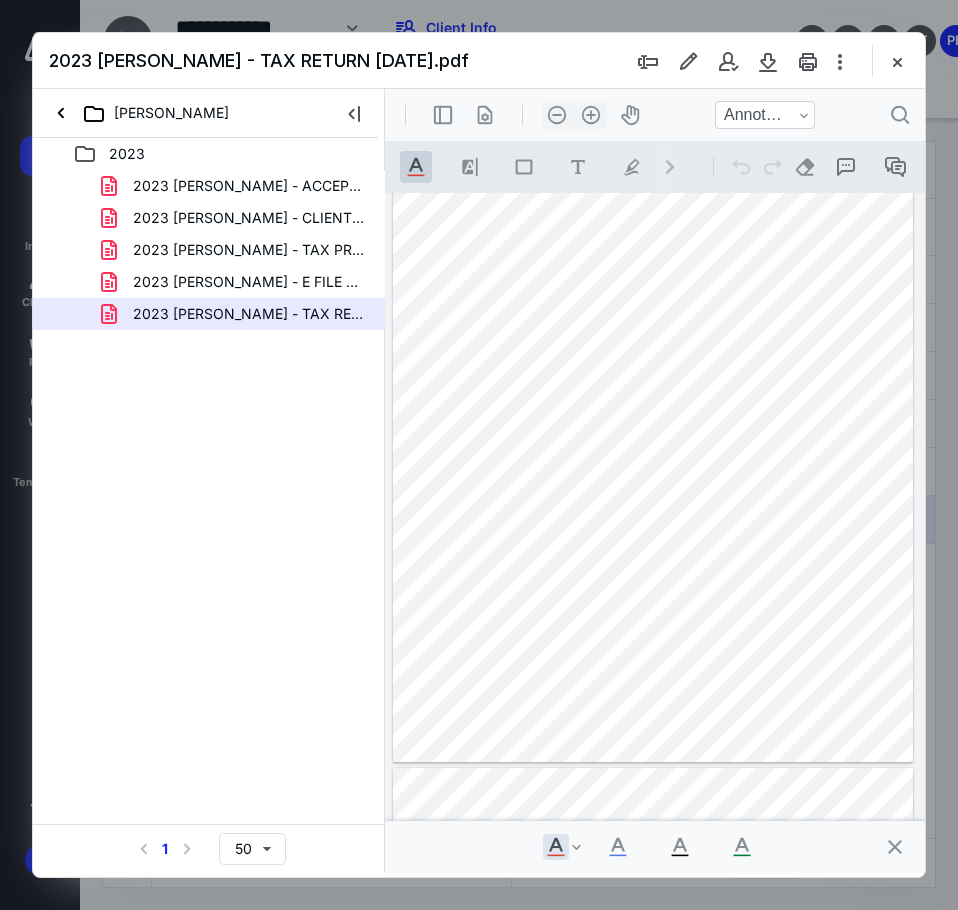 click at bounding box center (897, 61) 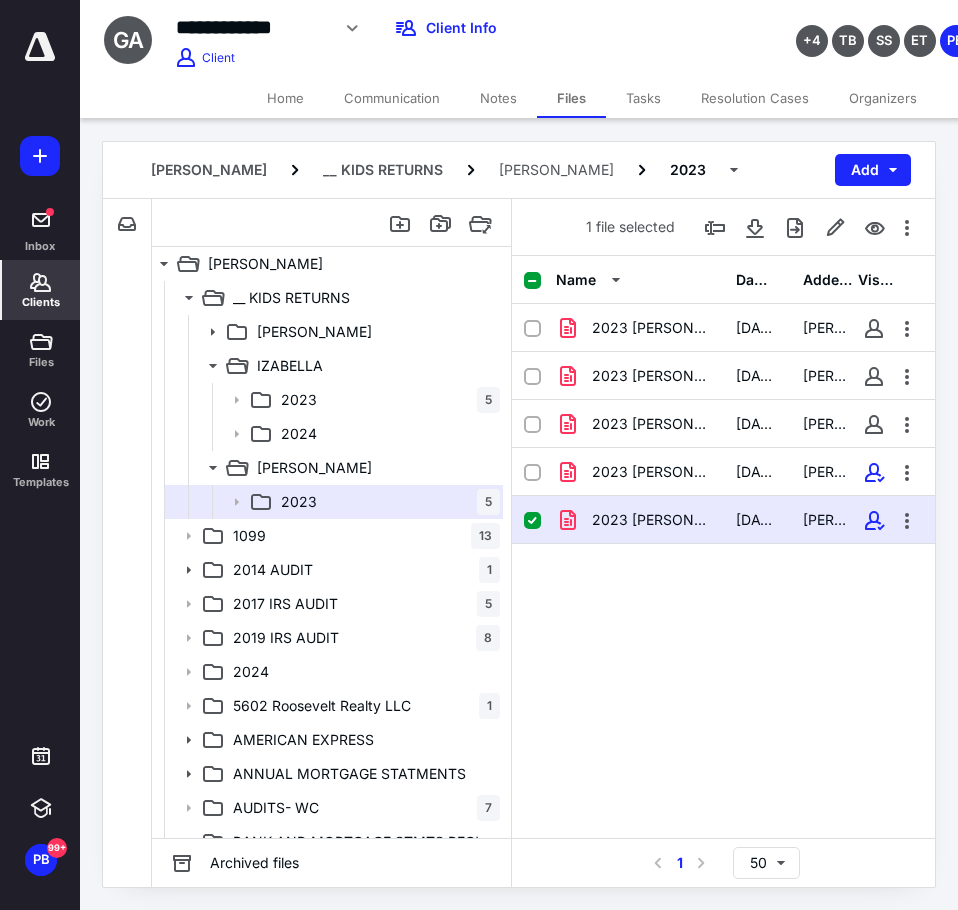 click on "Clients" at bounding box center (41, 302) 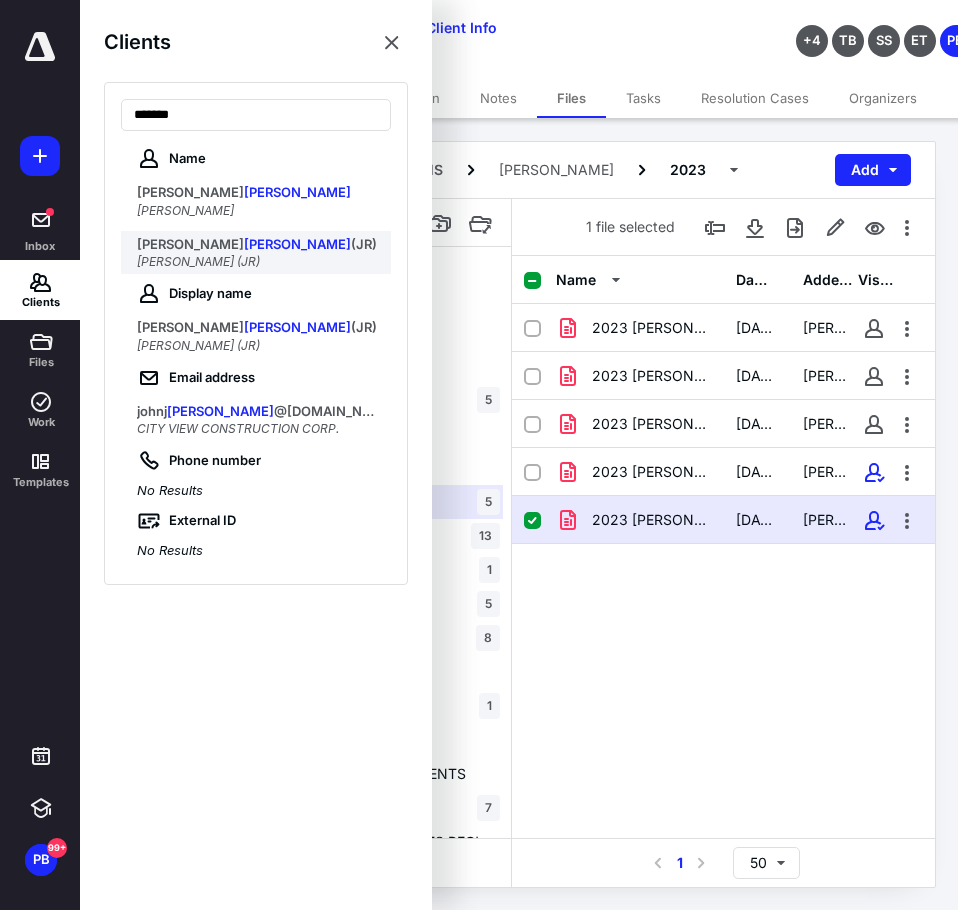 type on "*******" 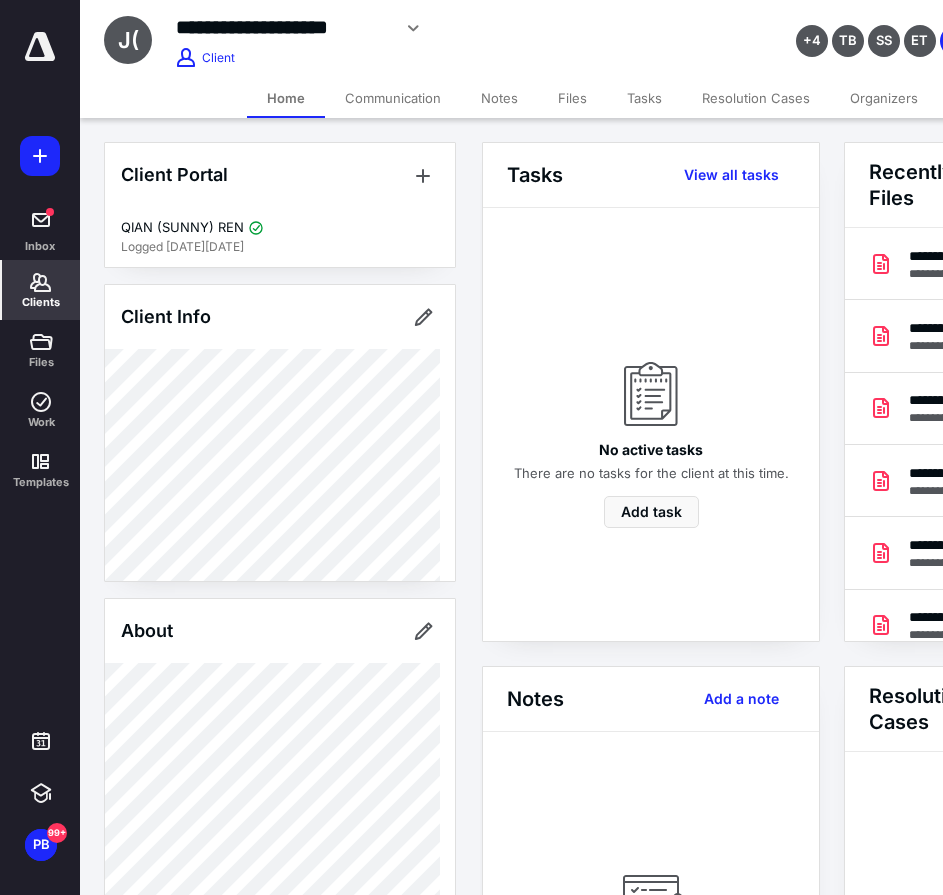 scroll, scrollTop: 0, scrollLeft: 239, axis: horizontal 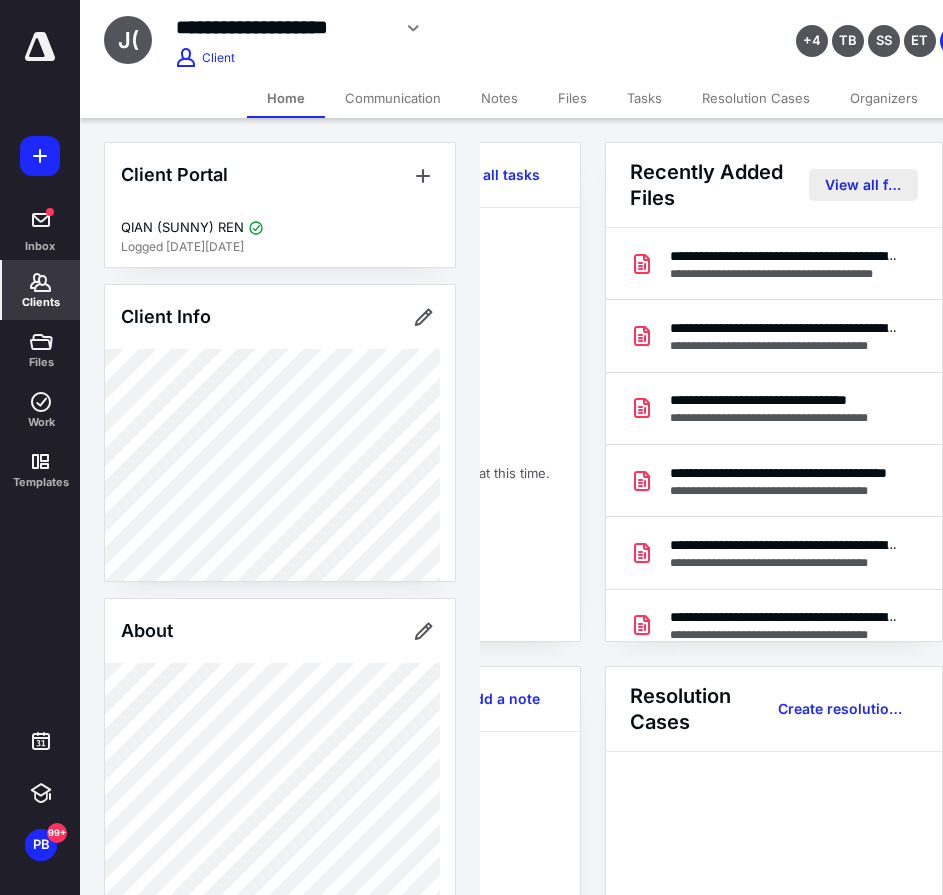 click on "View all files" at bounding box center (863, 185) 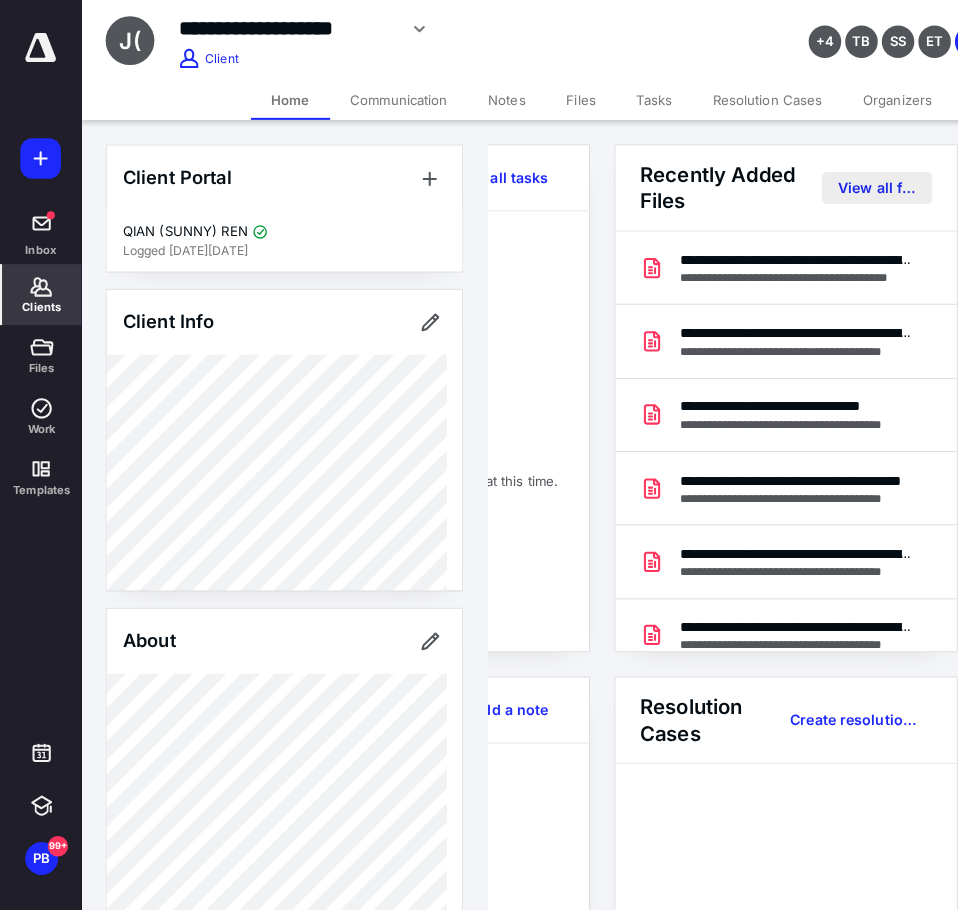 scroll, scrollTop: 0, scrollLeft: 0, axis: both 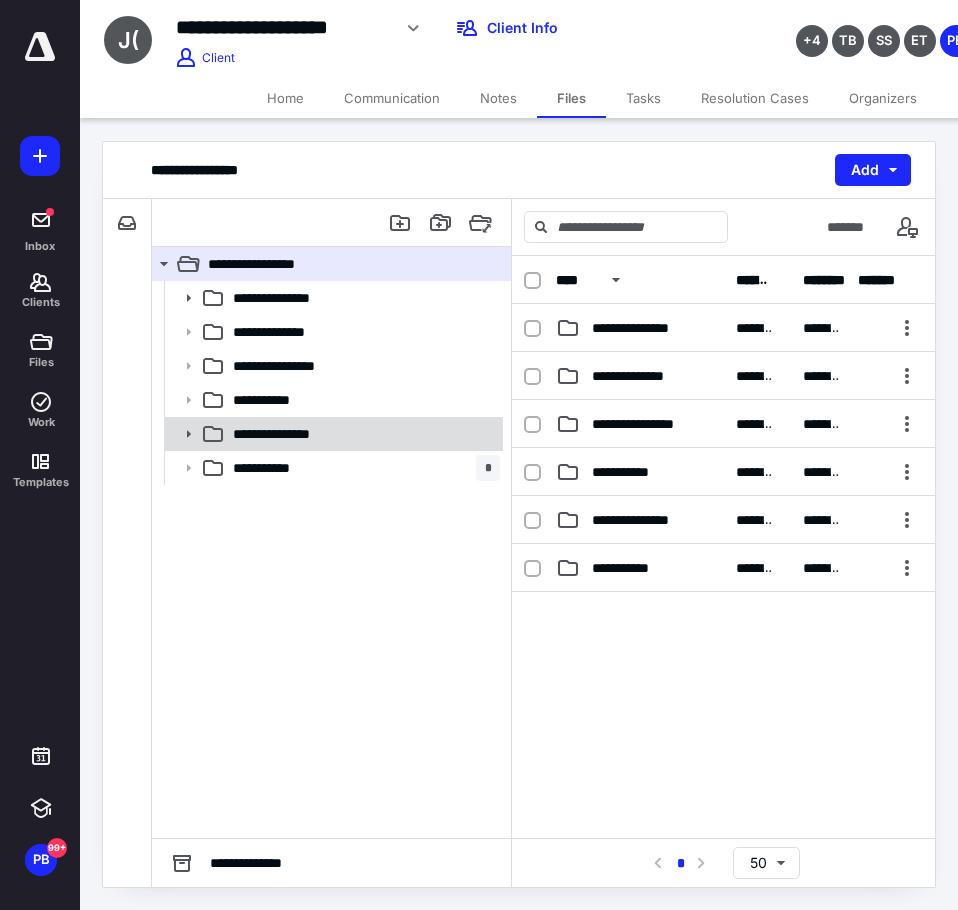 click 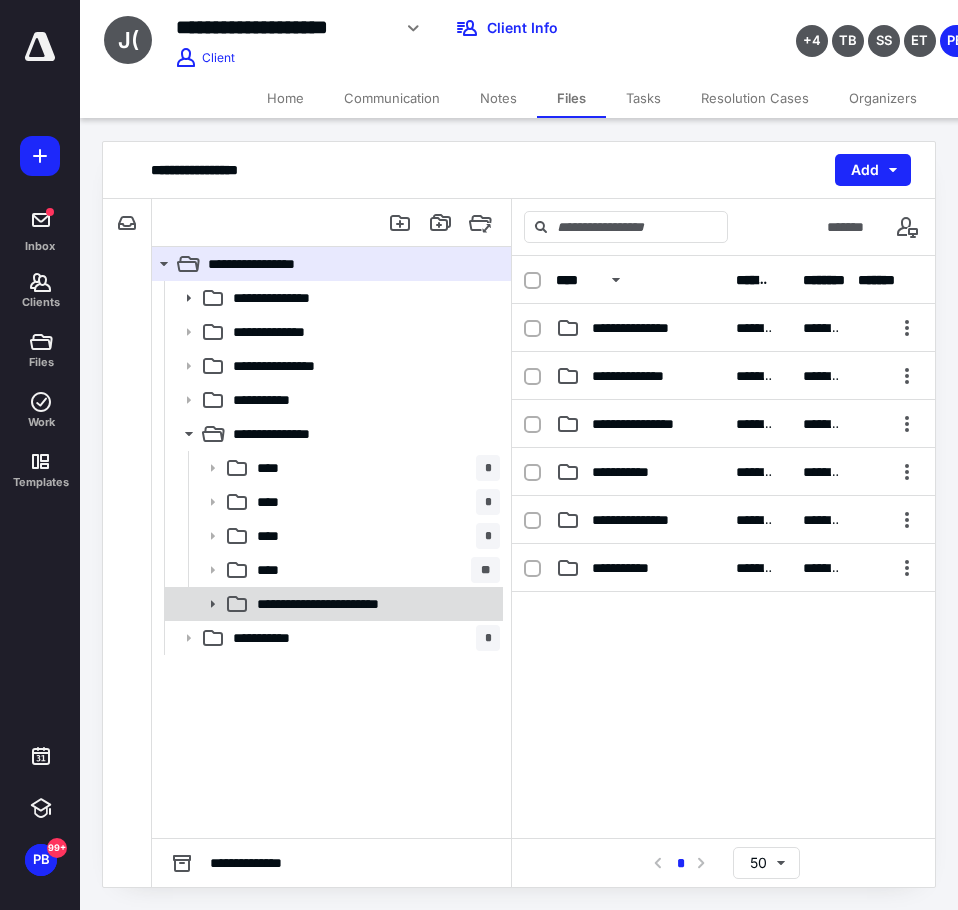 click 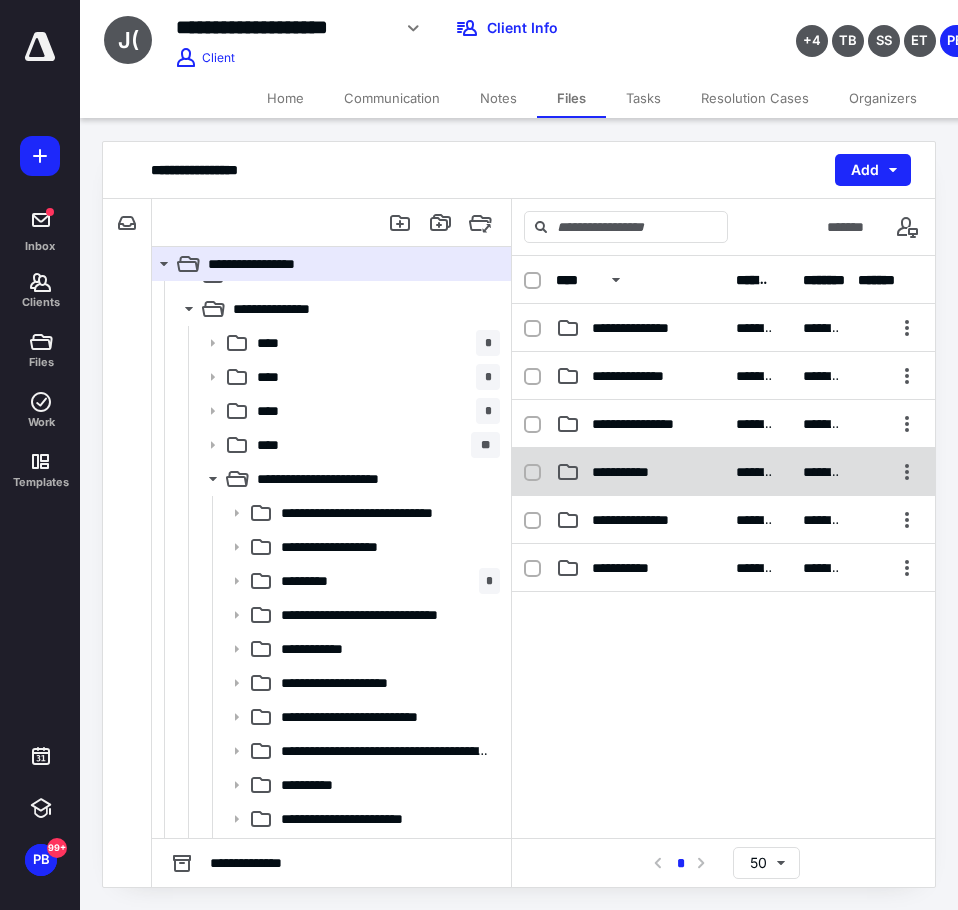 scroll, scrollTop: 293, scrollLeft: 0, axis: vertical 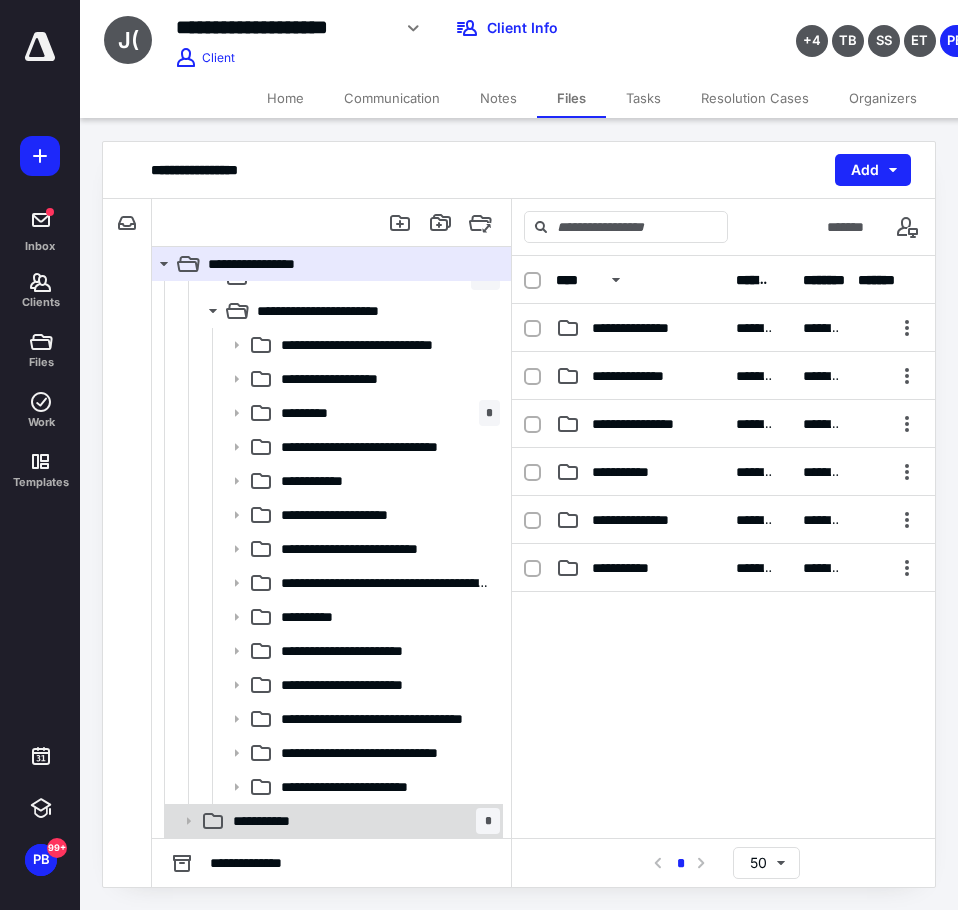 click 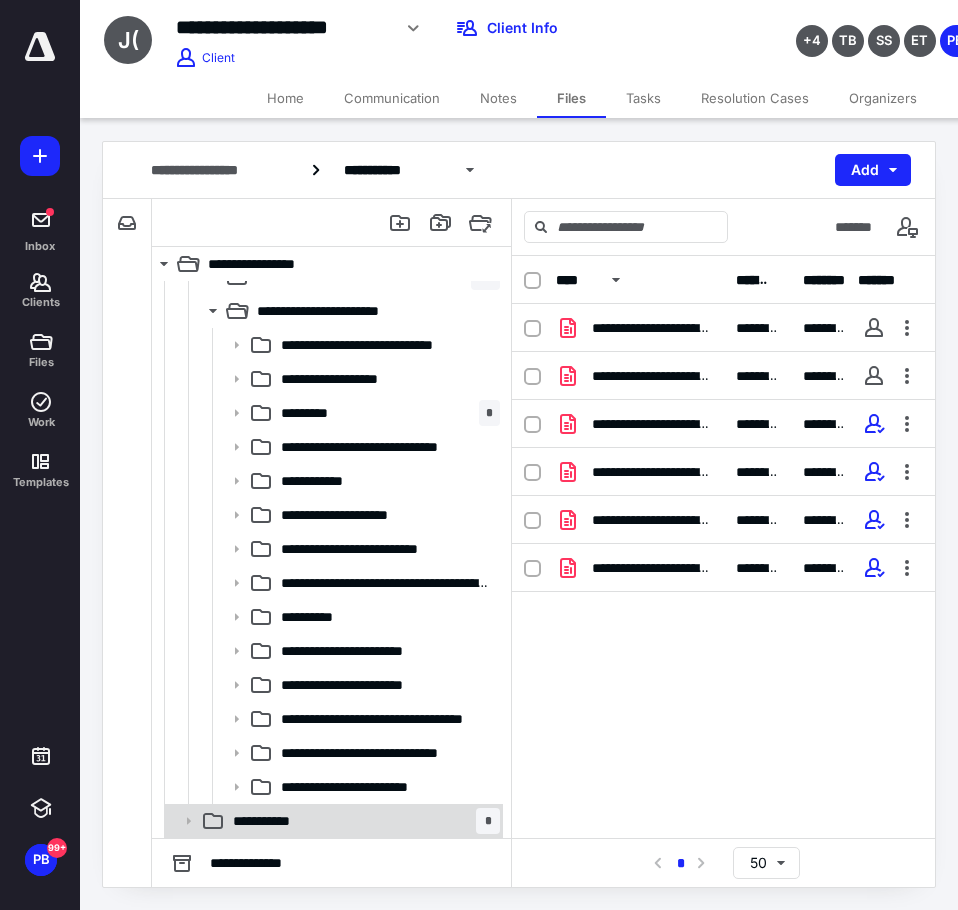 click 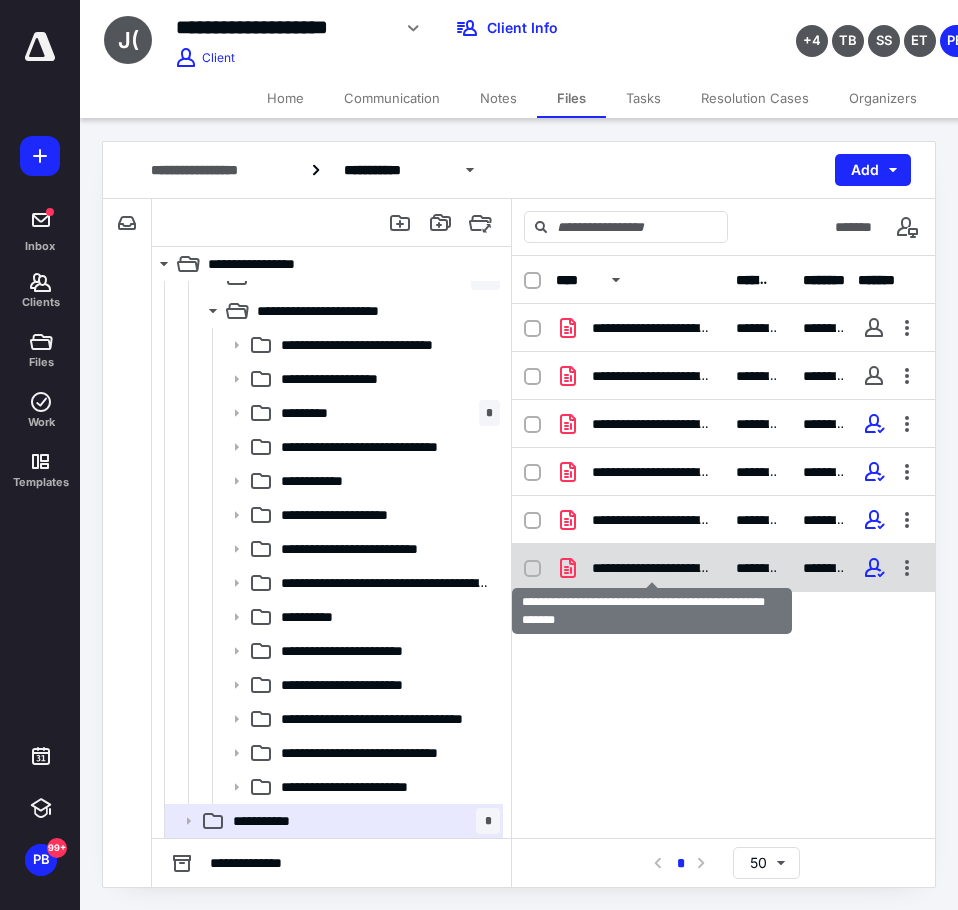 click on "**********" at bounding box center (652, 568) 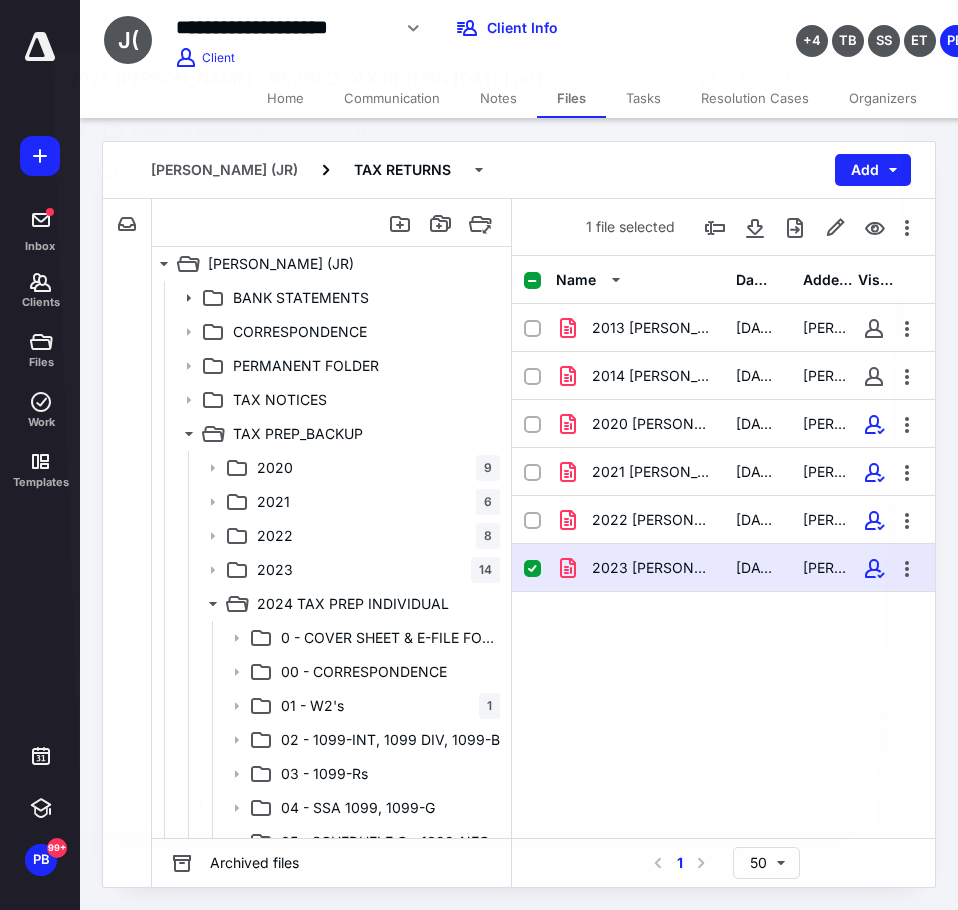 scroll, scrollTop: 293, scrollLeft: 0, axis: vertical 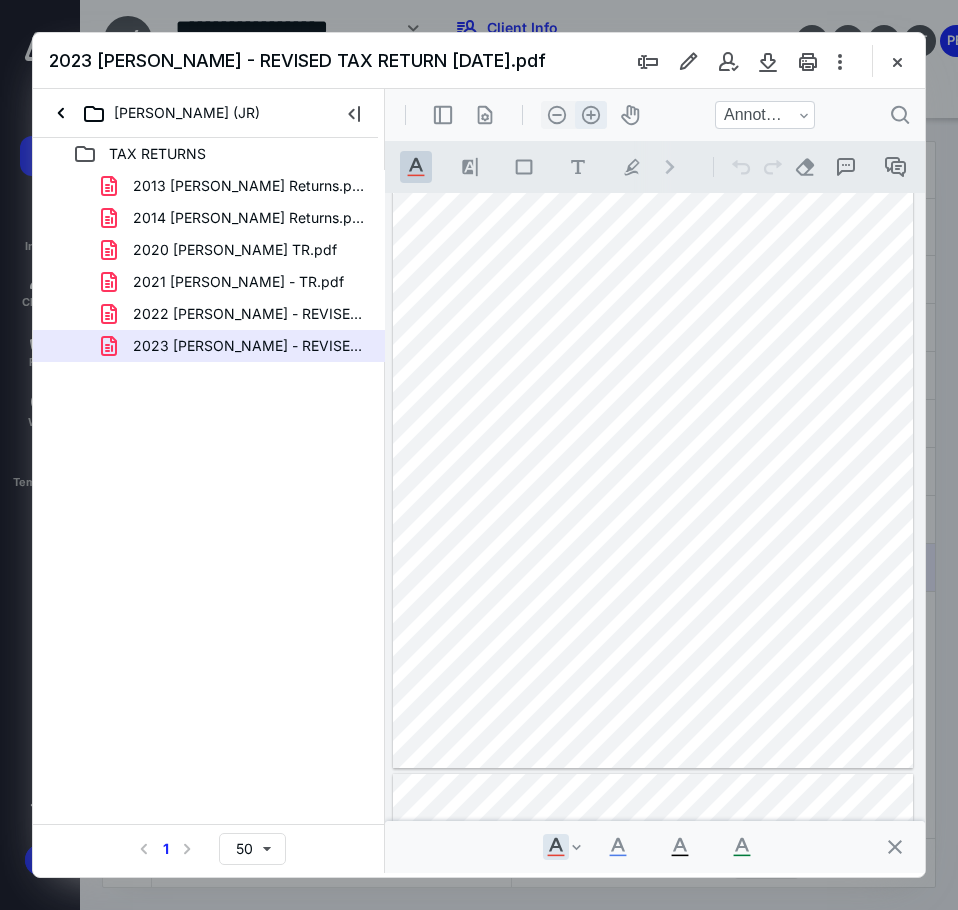 click on ".cls-1{fill:#abb0c4;} icon - header - zoom - in - line" at bounding box center [591, 115] 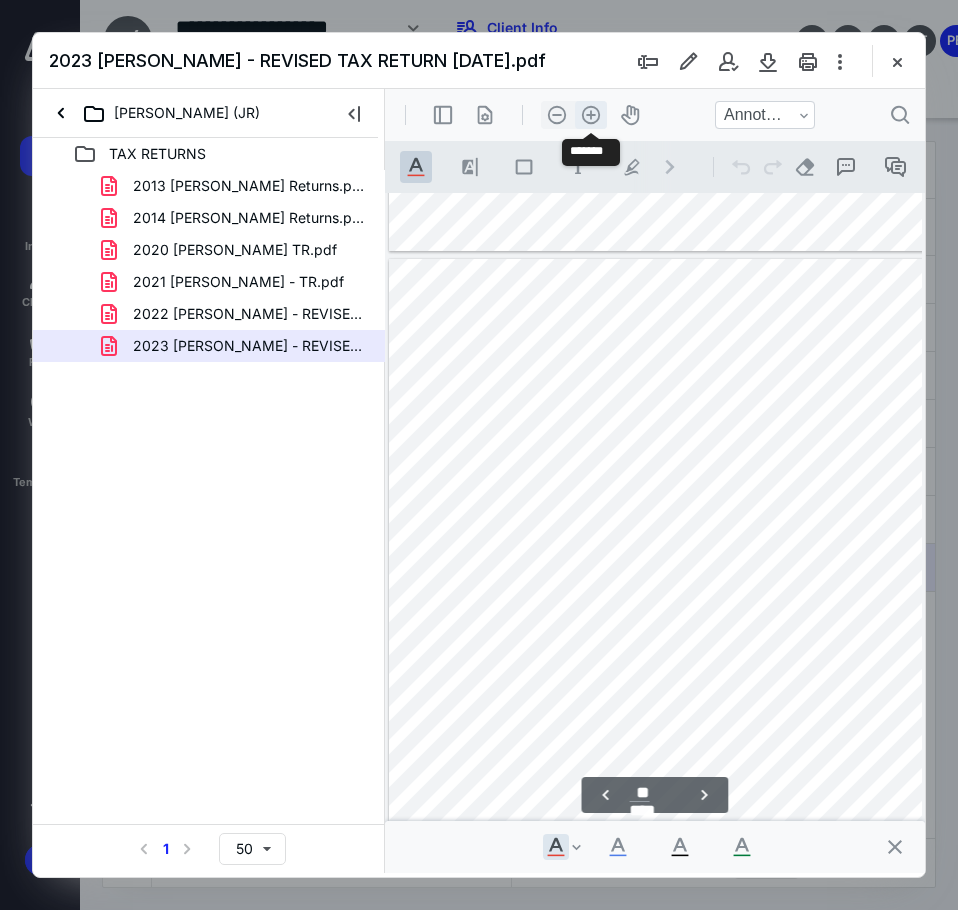 scroll, scrollTop: 12517, scrollLeft: 77, axis: both 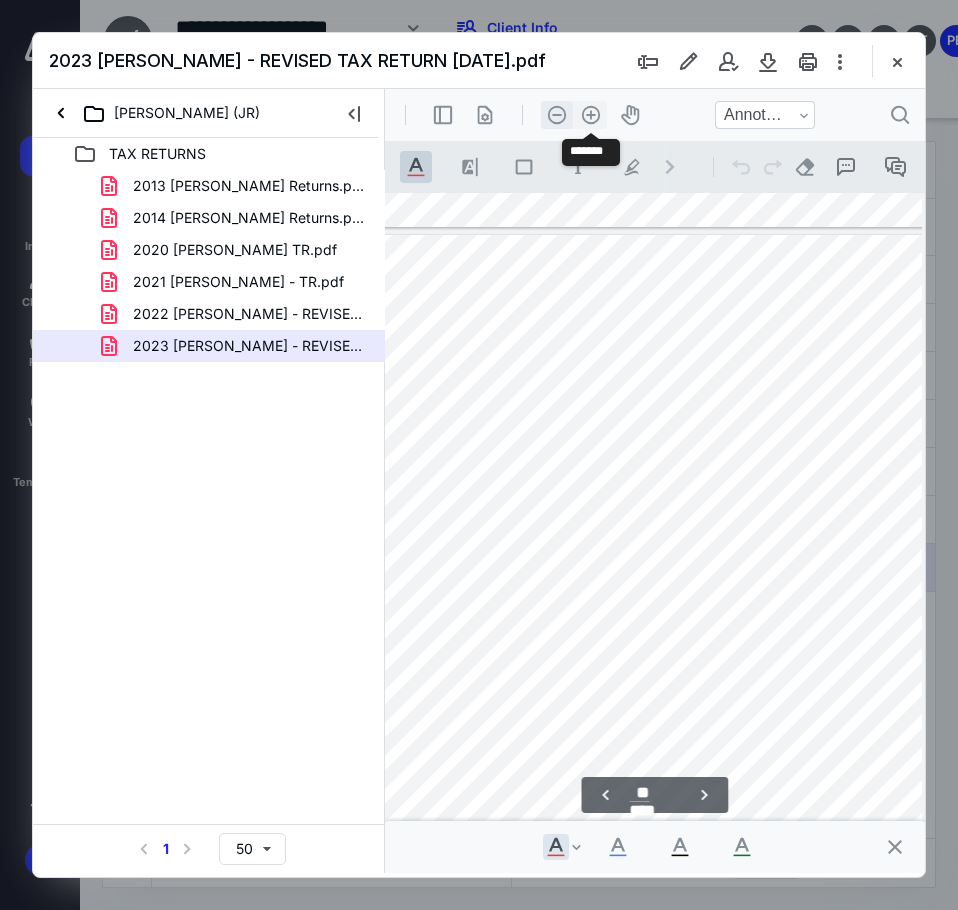 click on ".cls-1{fill:#abb0c4;} icon - header - zoom - out - line" at bounding box center [557, 115] 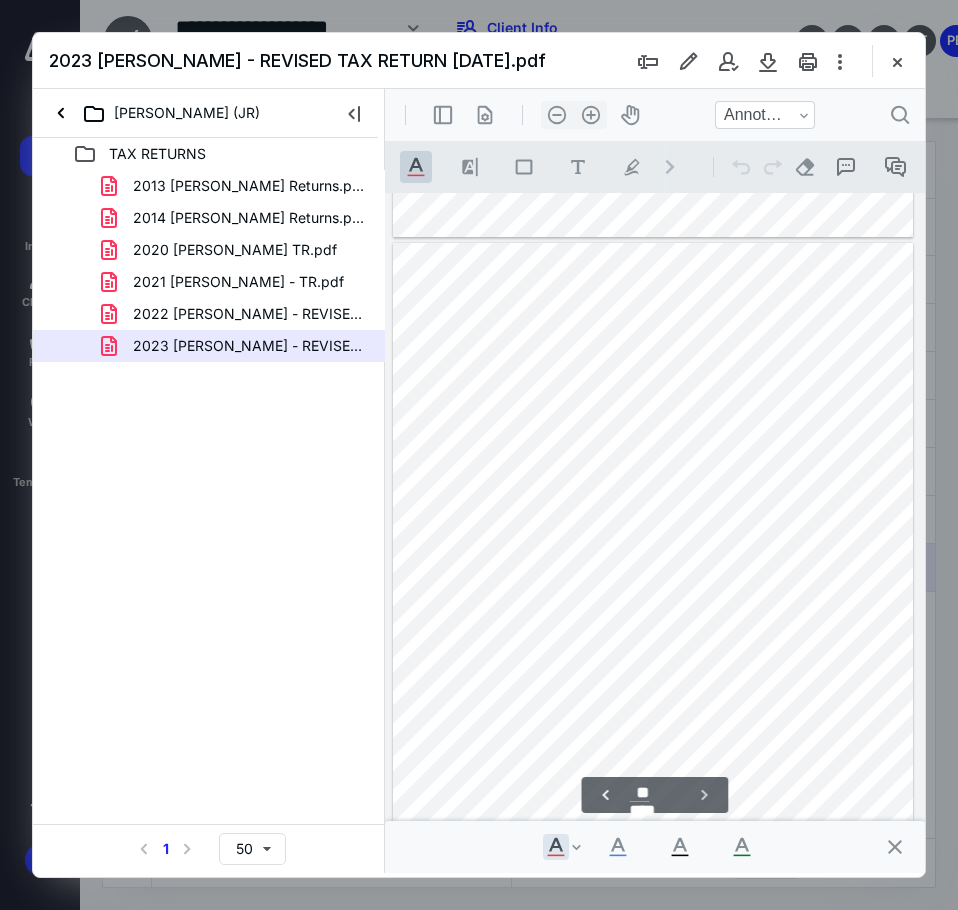 scroll, scrollTop: 16974, scrollLeft: 0, axis: vertical 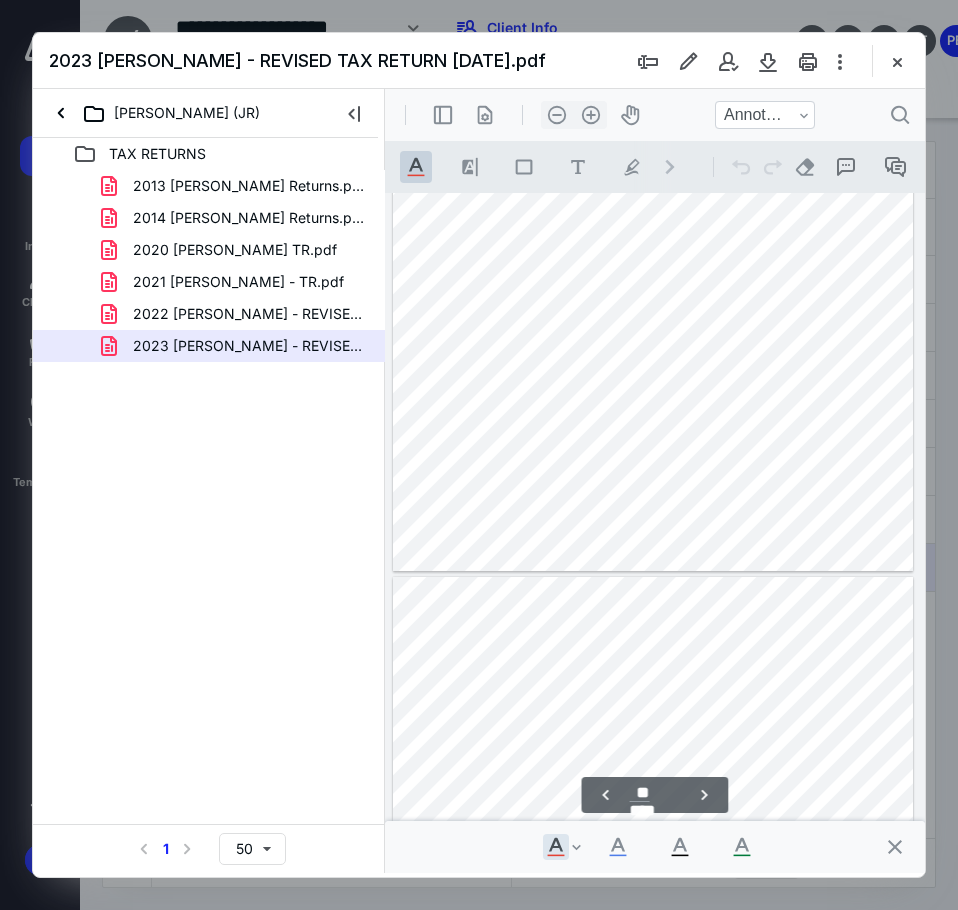 type on "**" 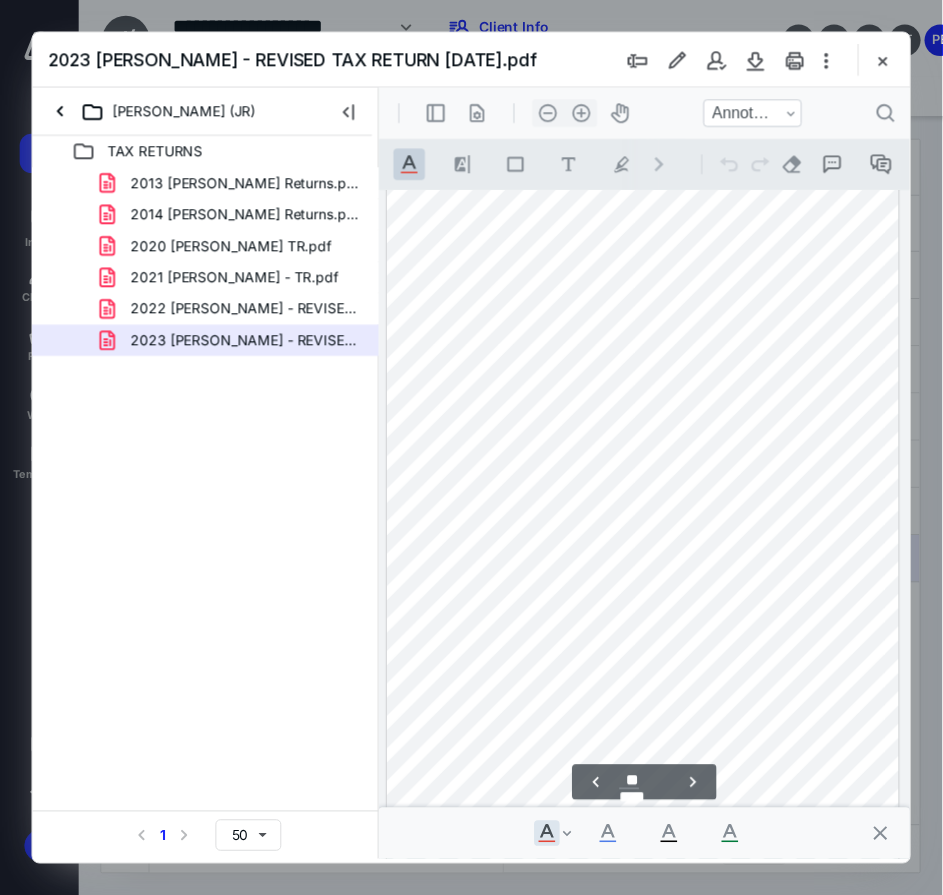 scroll, scrollTop: 13974, scrollLeft: 0, axis: vertical 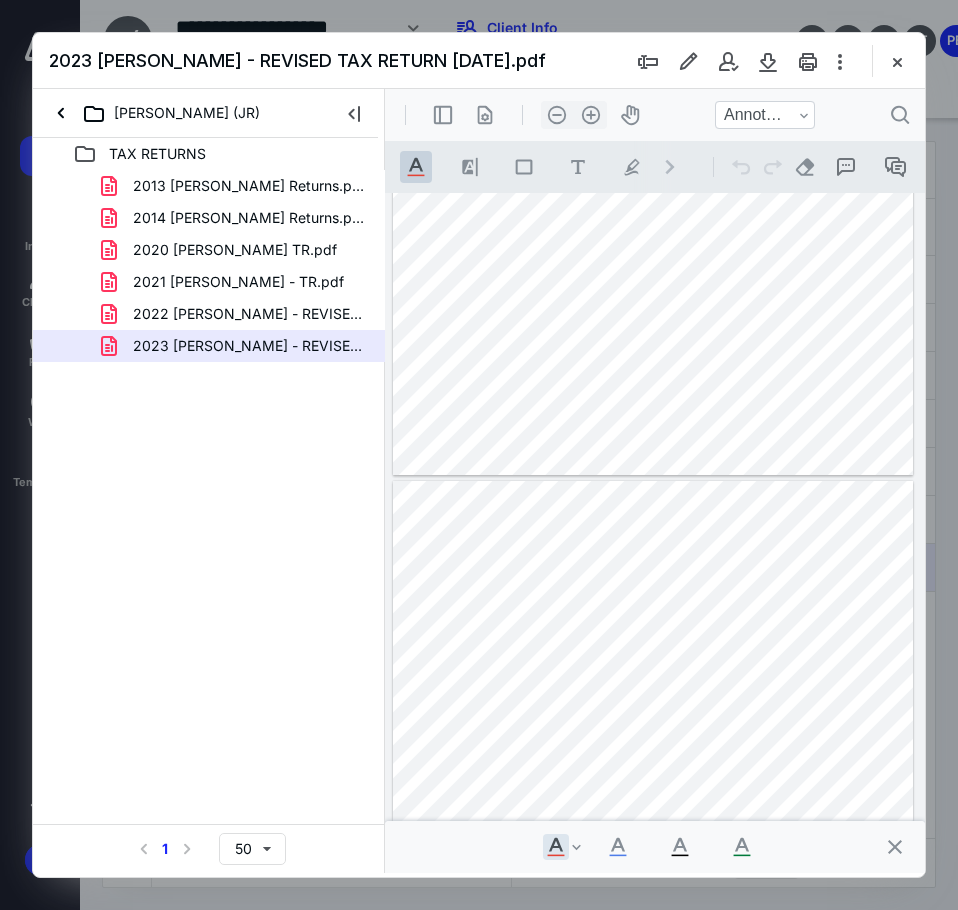 click at bounding box center [897, 61] 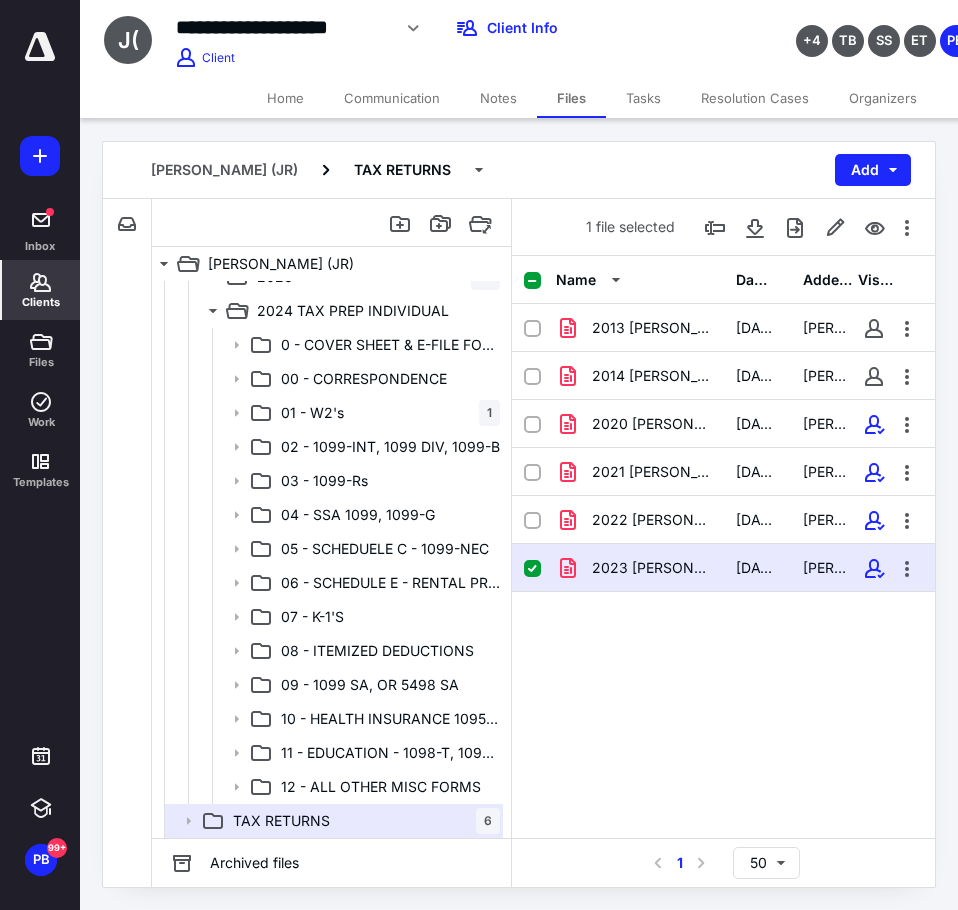 click 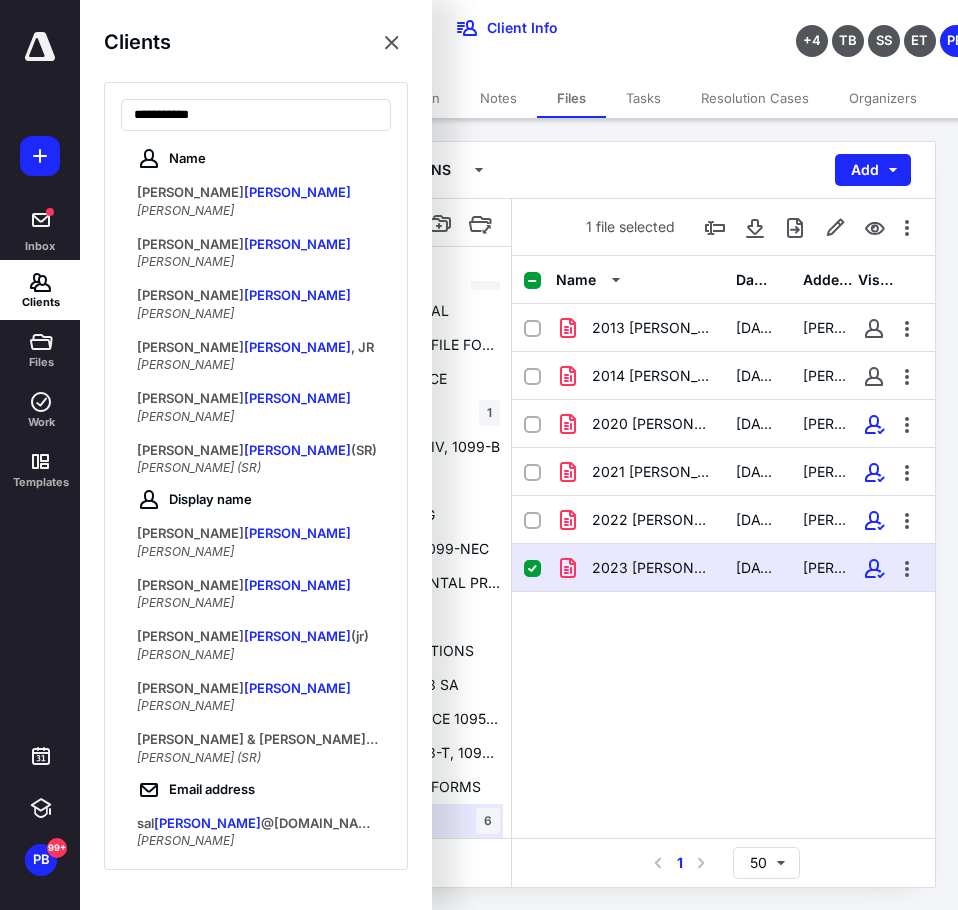 type on "**********" 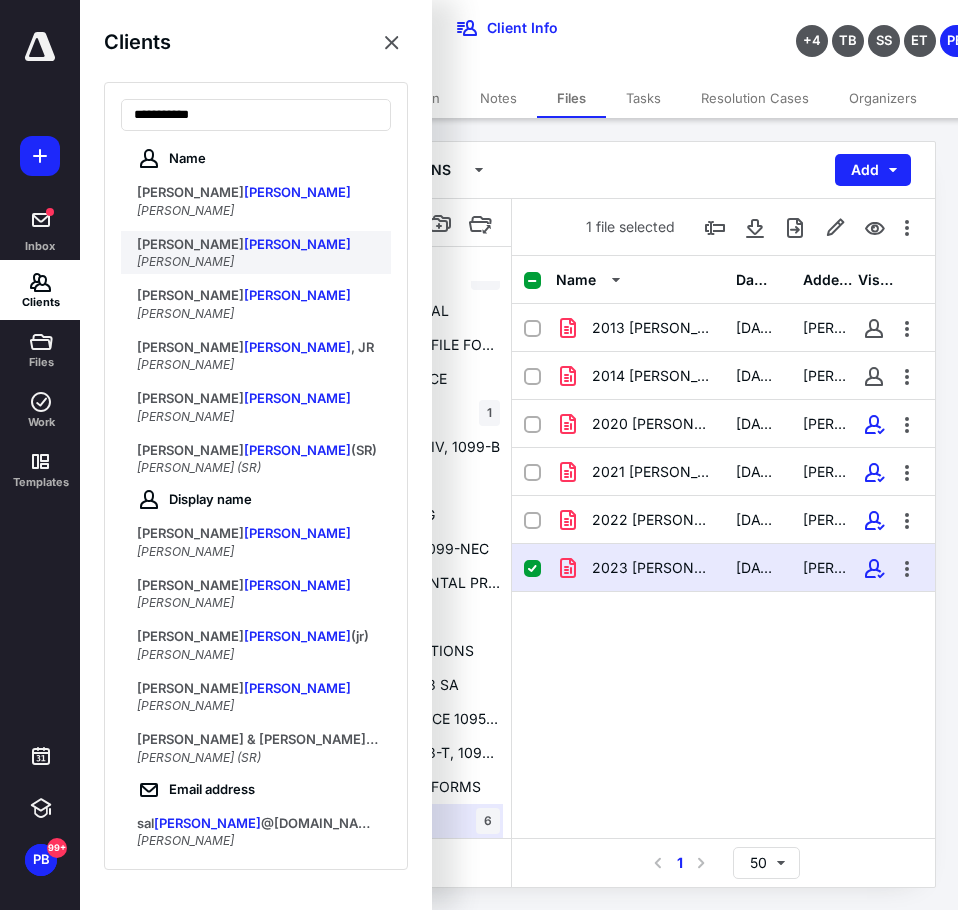 click on "[PERSON_NAME]" at bounding box center (258, 245) 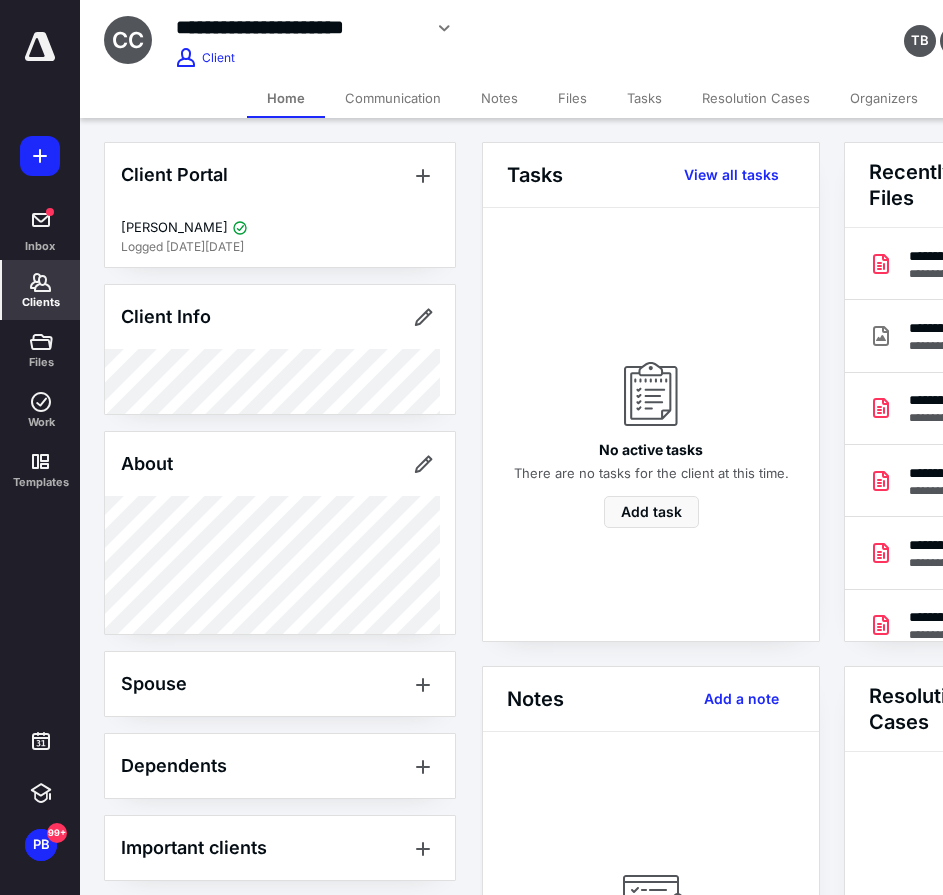click on "Clients" at bounding box center (41, 290) 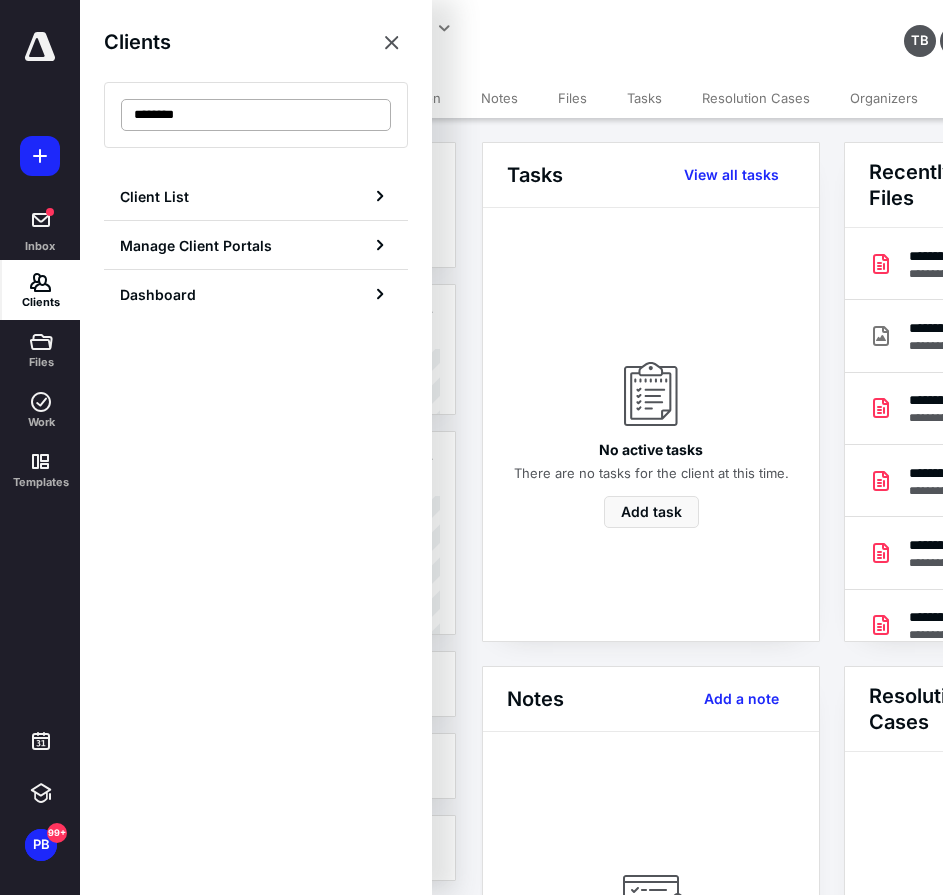 click on "********" at bounding box center (256, 115) 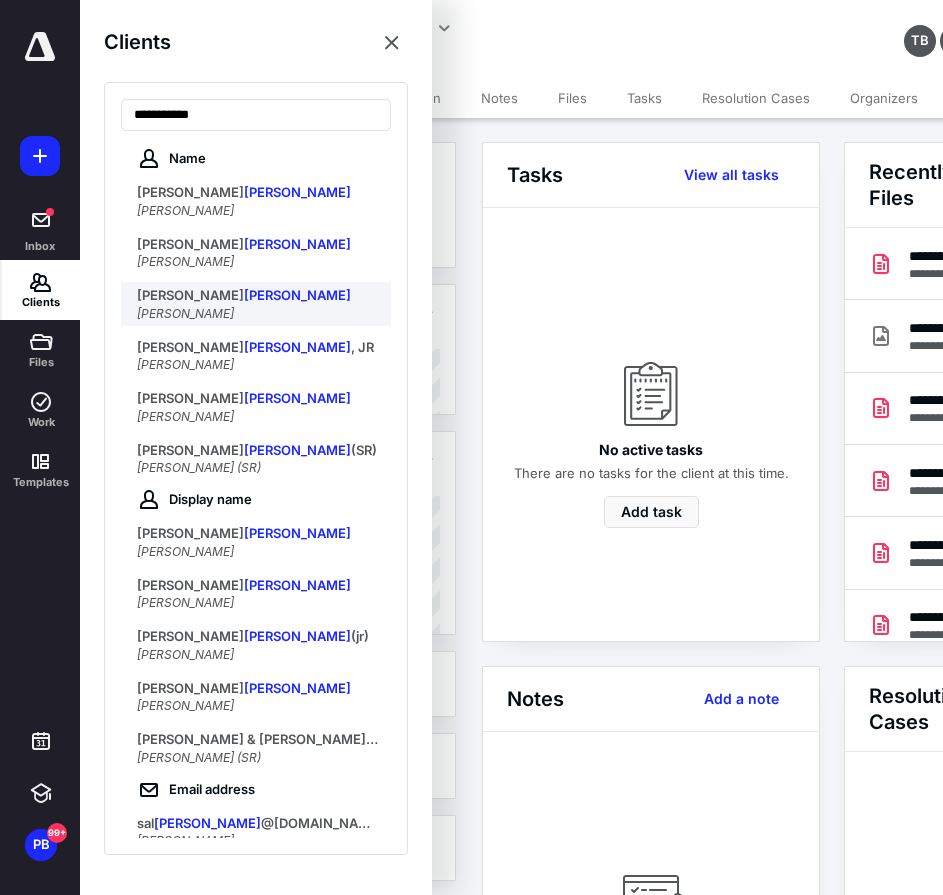 type on "**********" 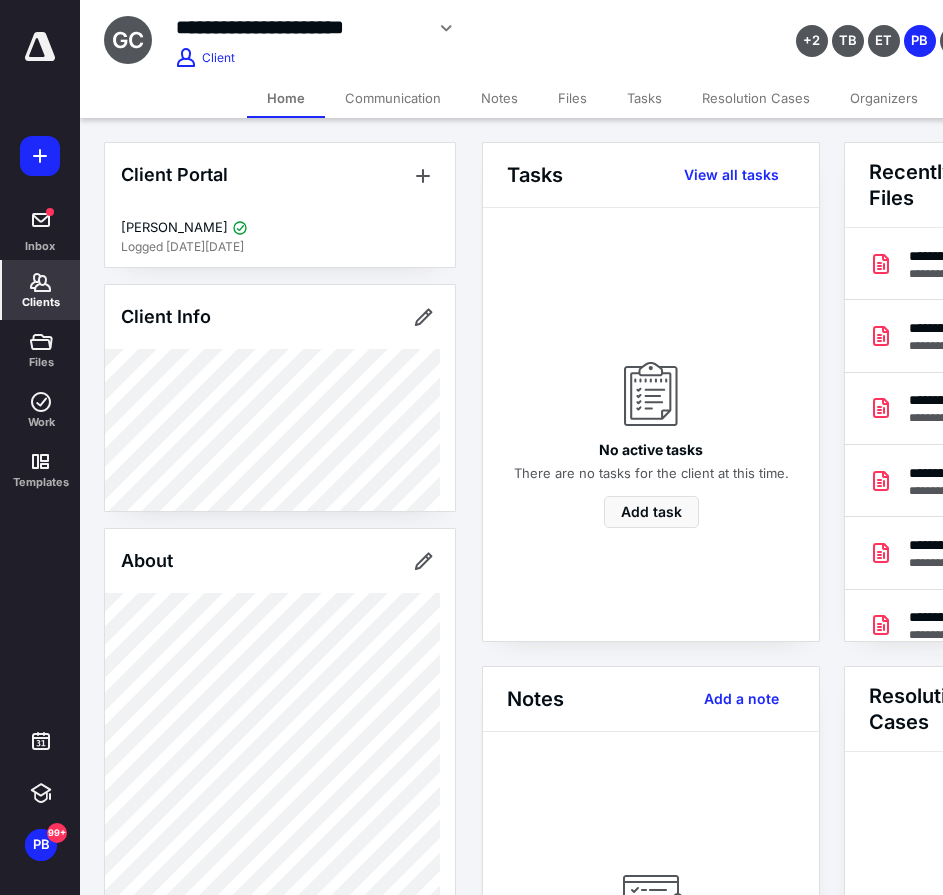 scroll, scrollTop: 0, scrollLeft: 239, axis: horizontal 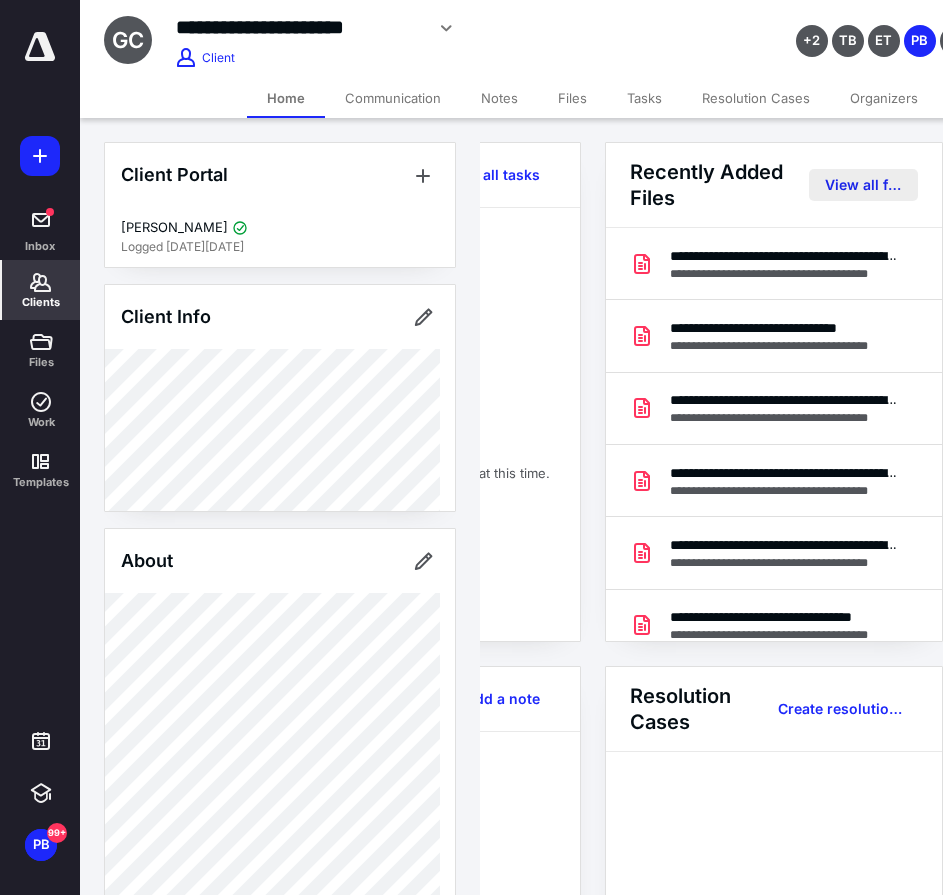 click on "View all files" at bounding box center (863, 185) 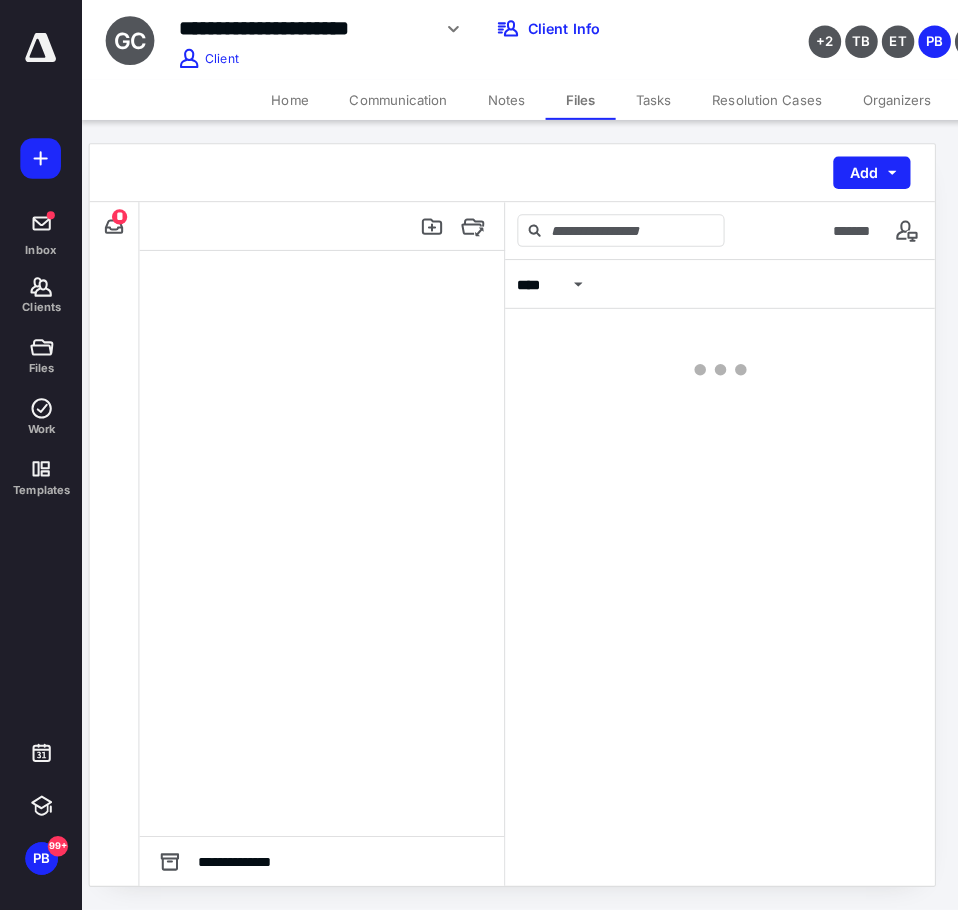 scroll, scrollTop: 0, scrollLeft: 0, axis: both 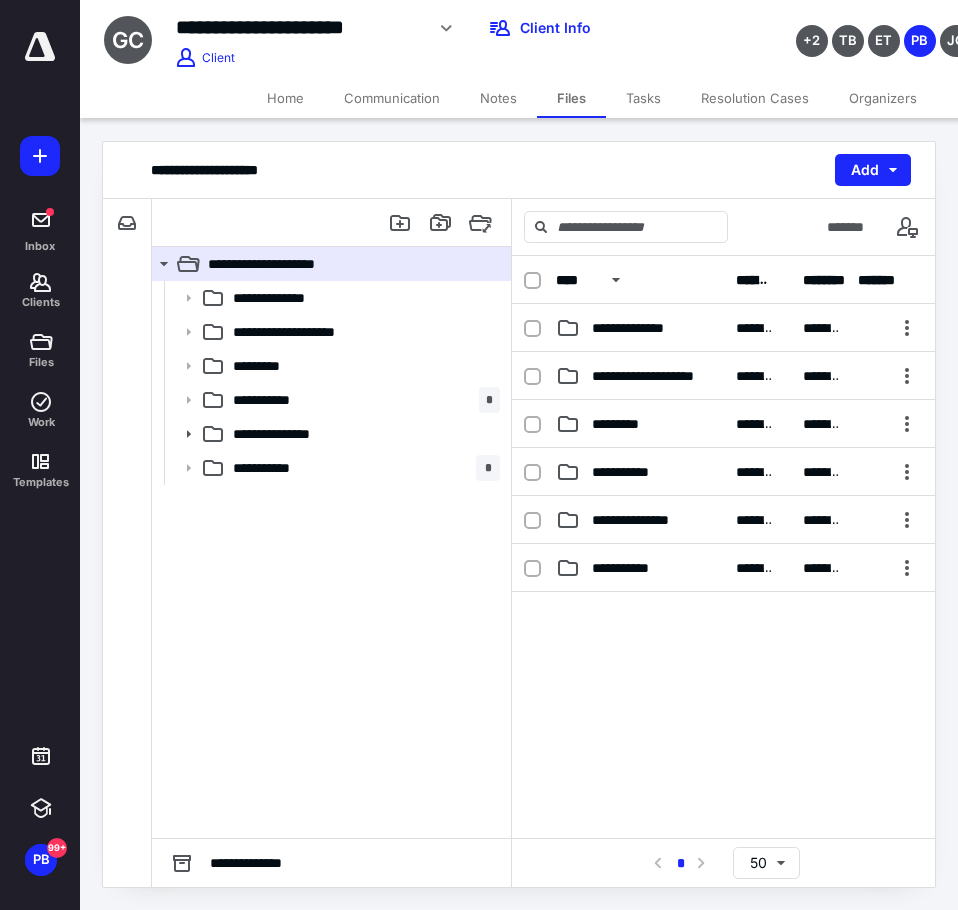 click on "**********" at bounding box center [331, 559] 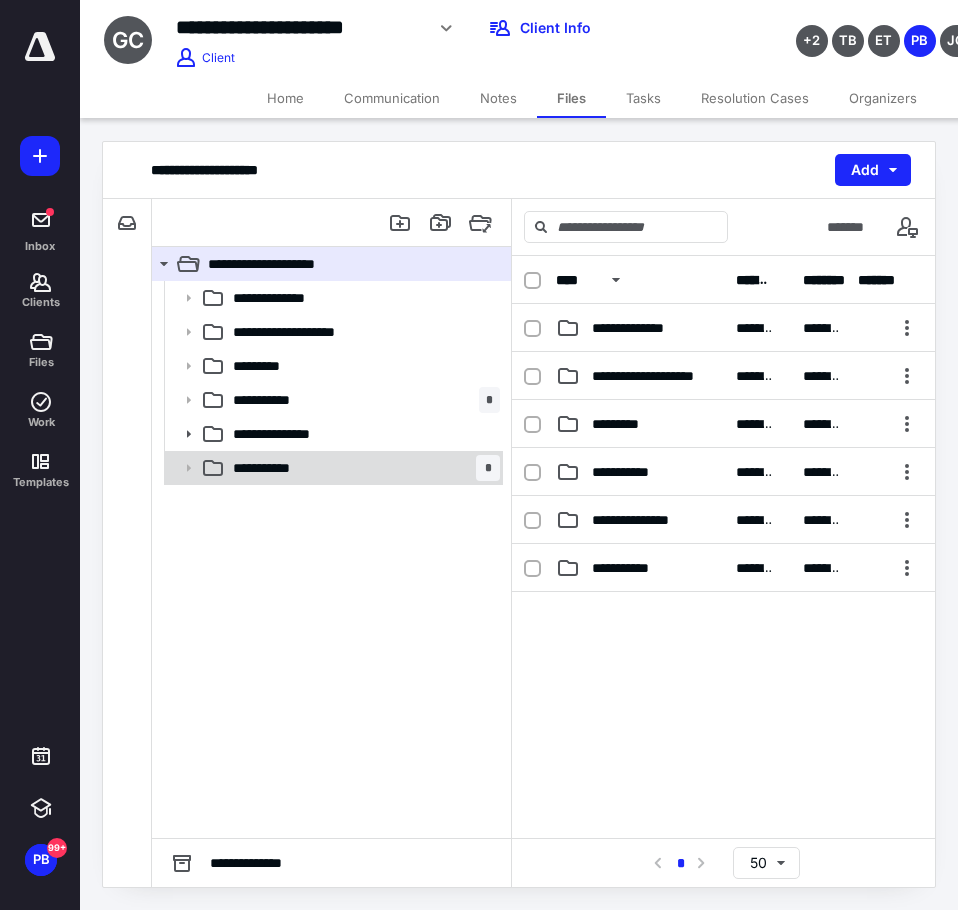 click on "**********" at bounding box center (281, 468) 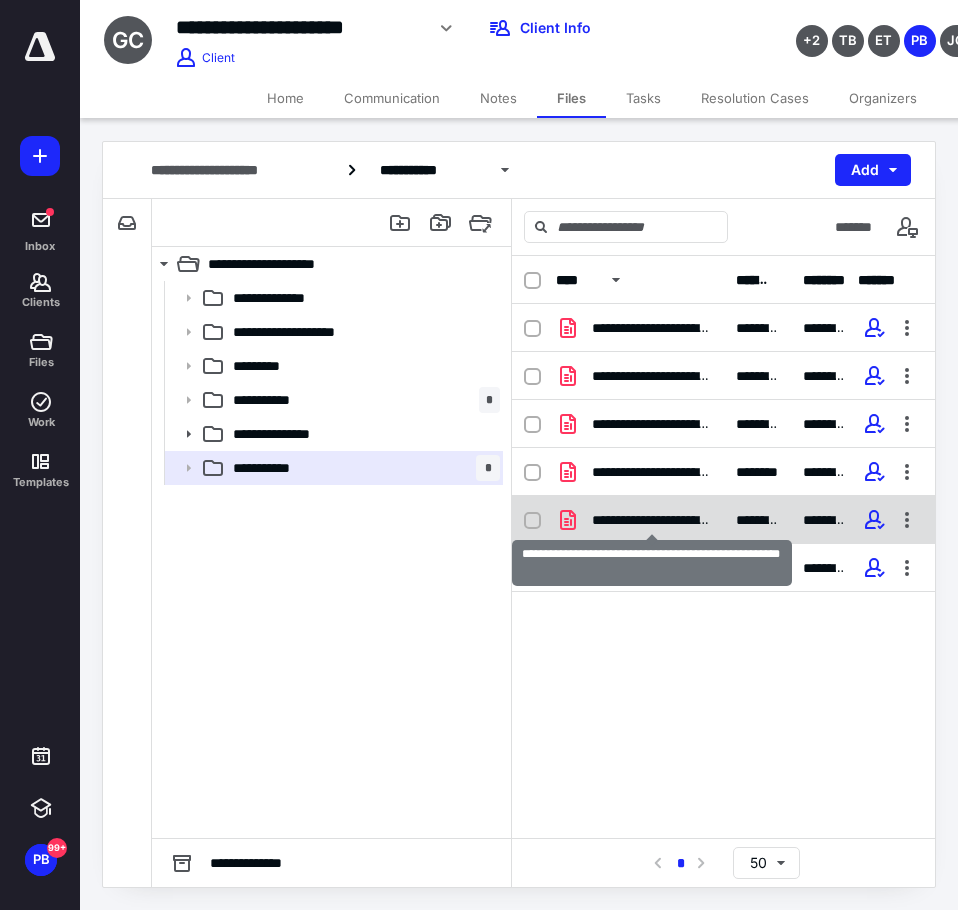click on "**********" at bounding box center (652, 520) 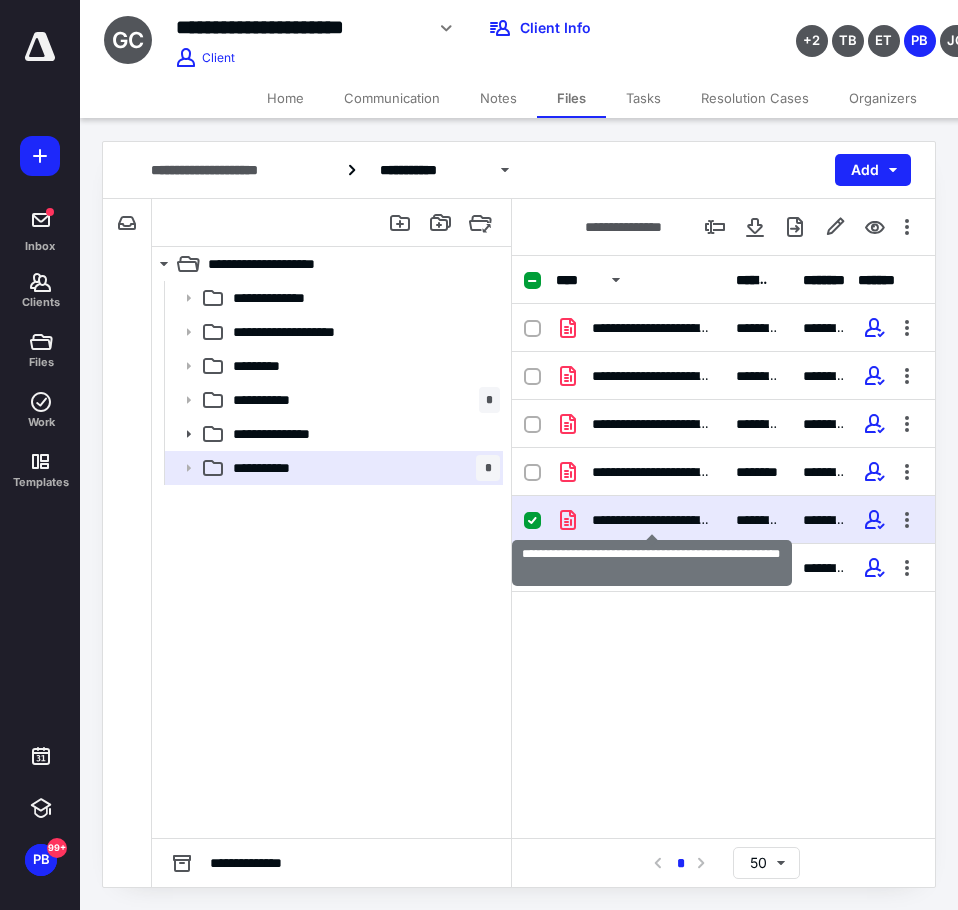 click on "**********" at bounding box center [652, 520] 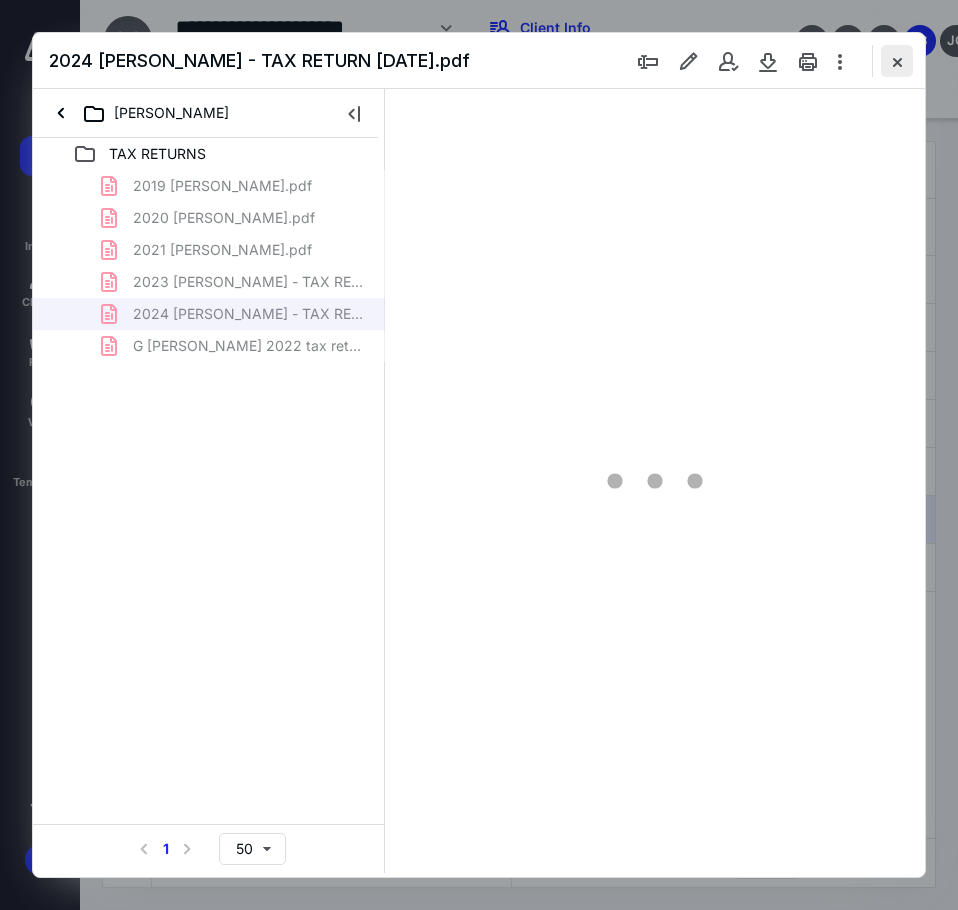 scroll, scrollTop: 0, scrollLeft: 0, axis: both 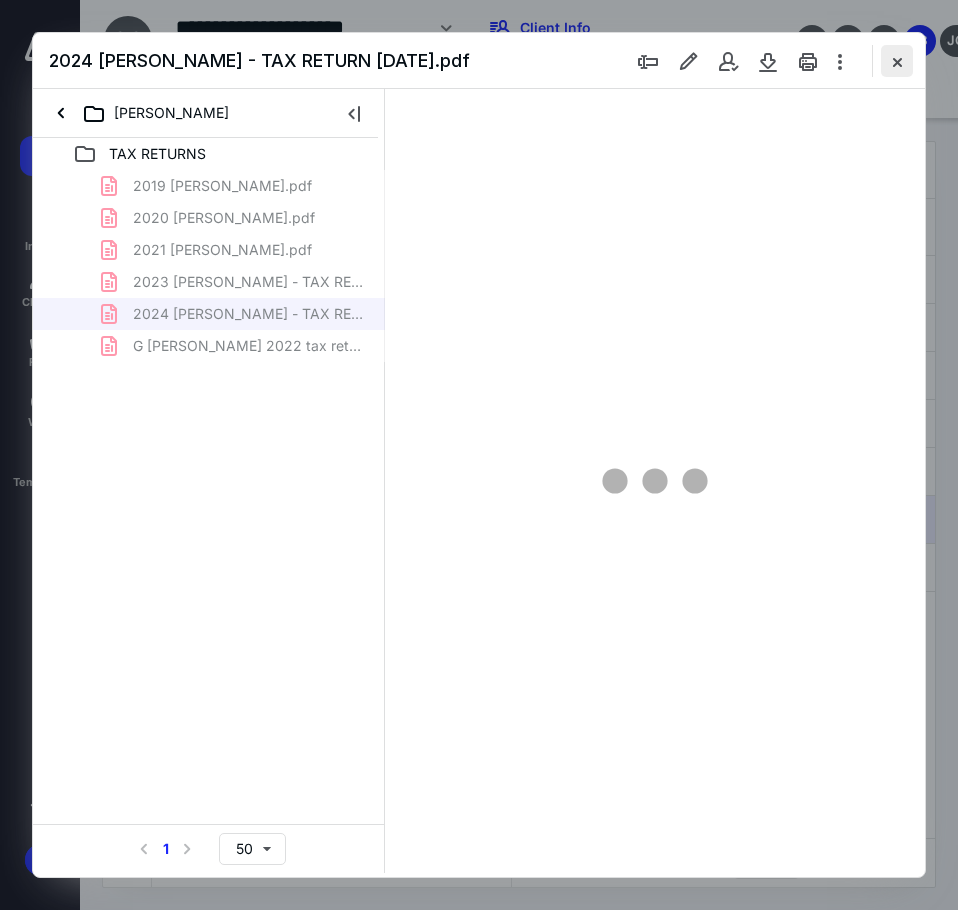 click at bounding box center [897, 61] 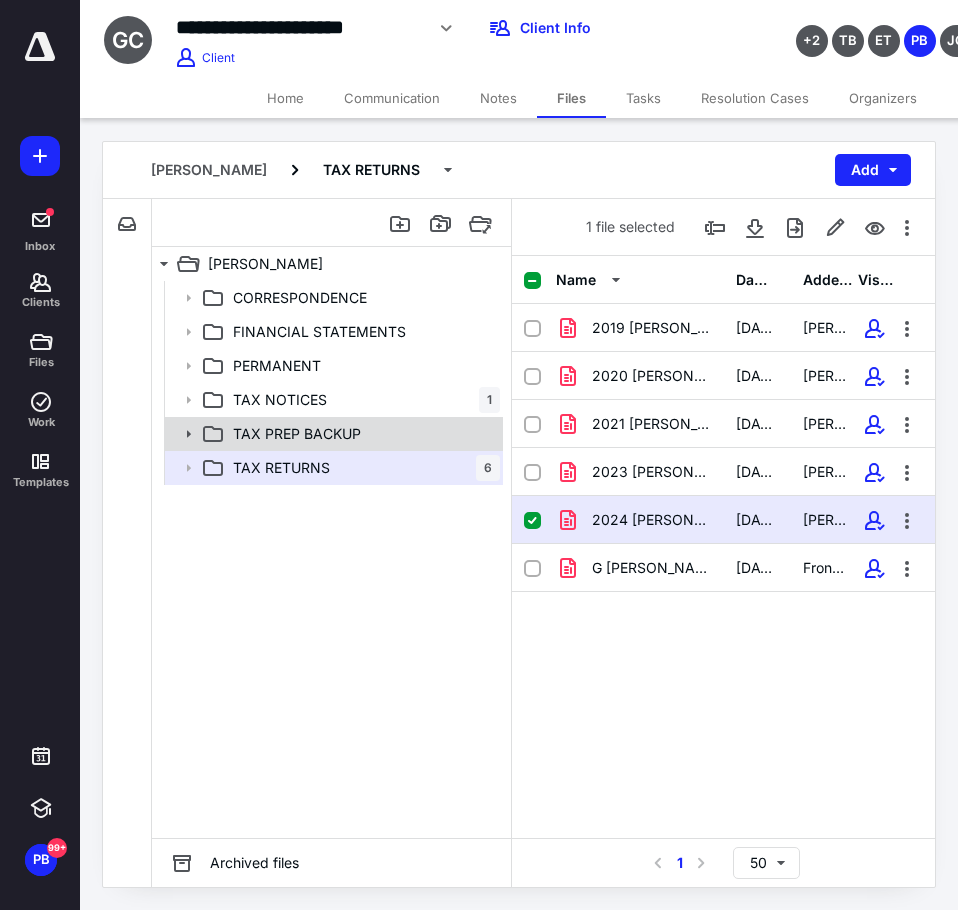 click 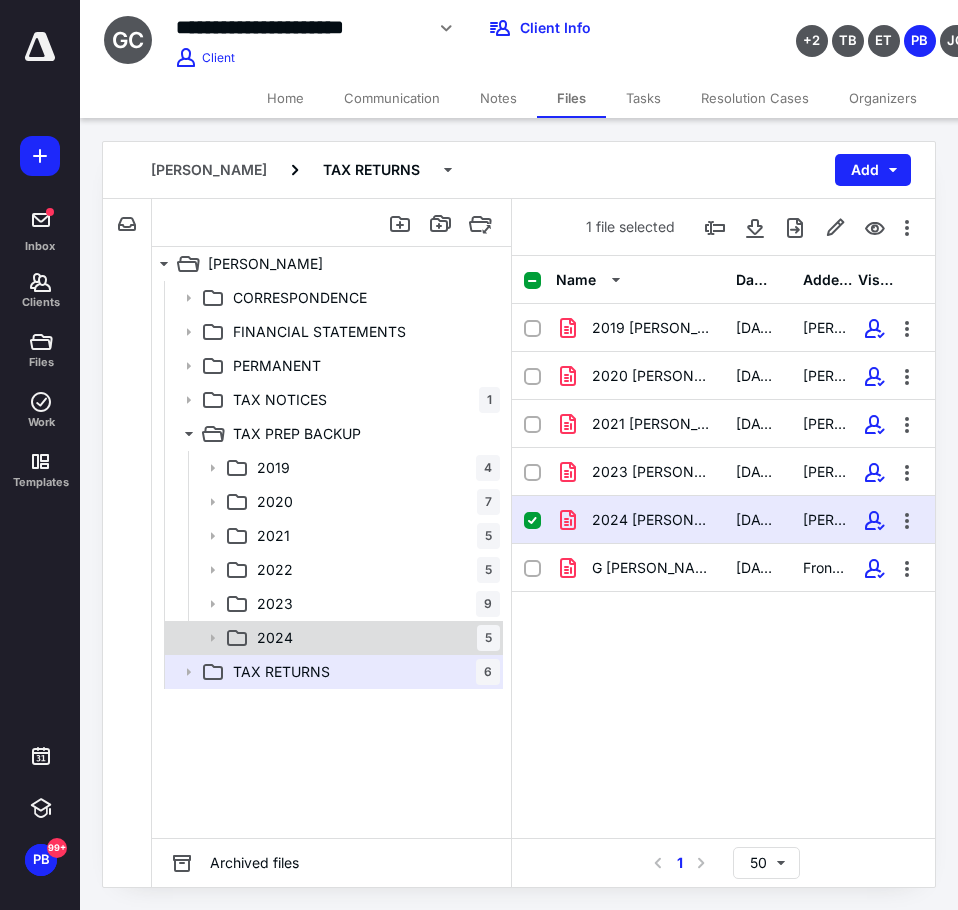 click 